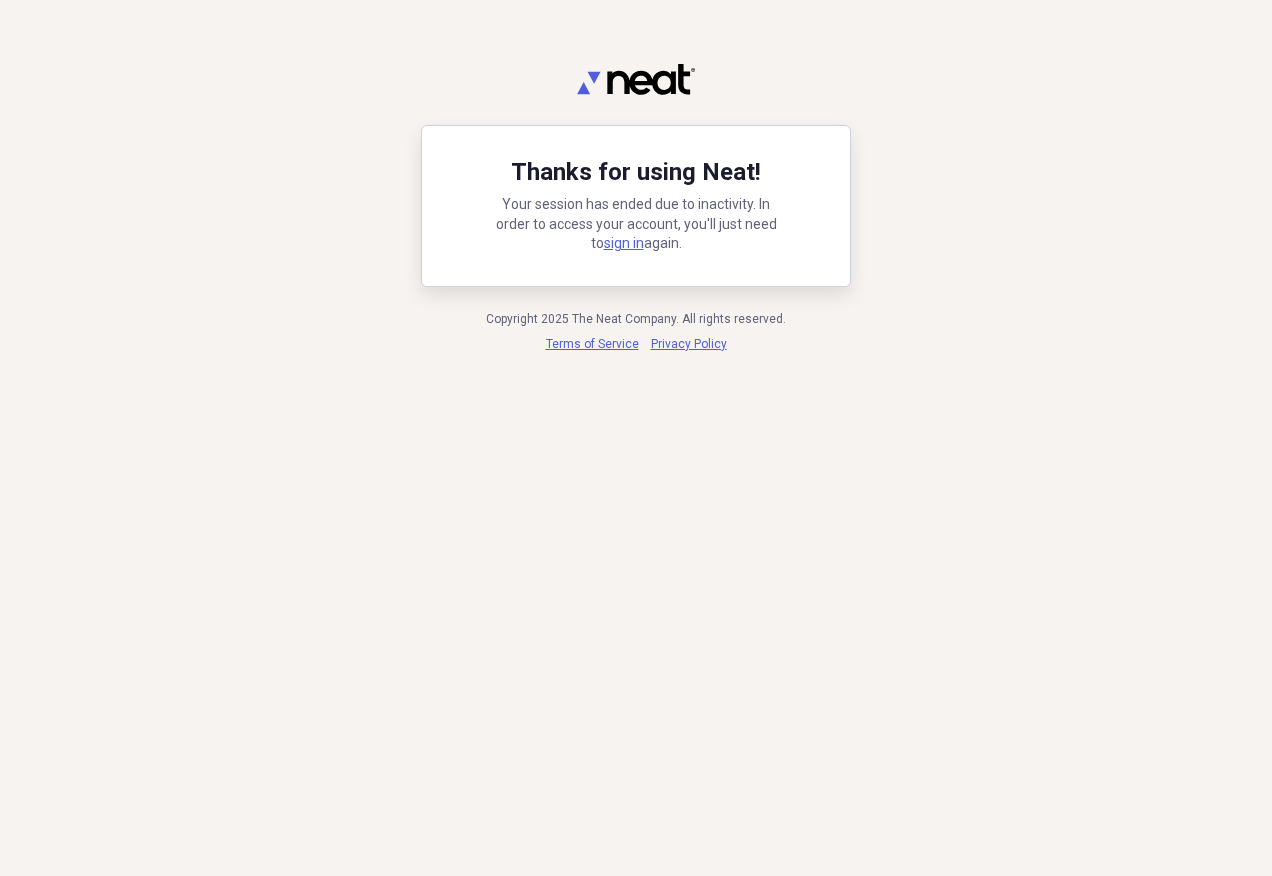 scroll, scrollTop: 0, scrollLeft: 0, axis: both 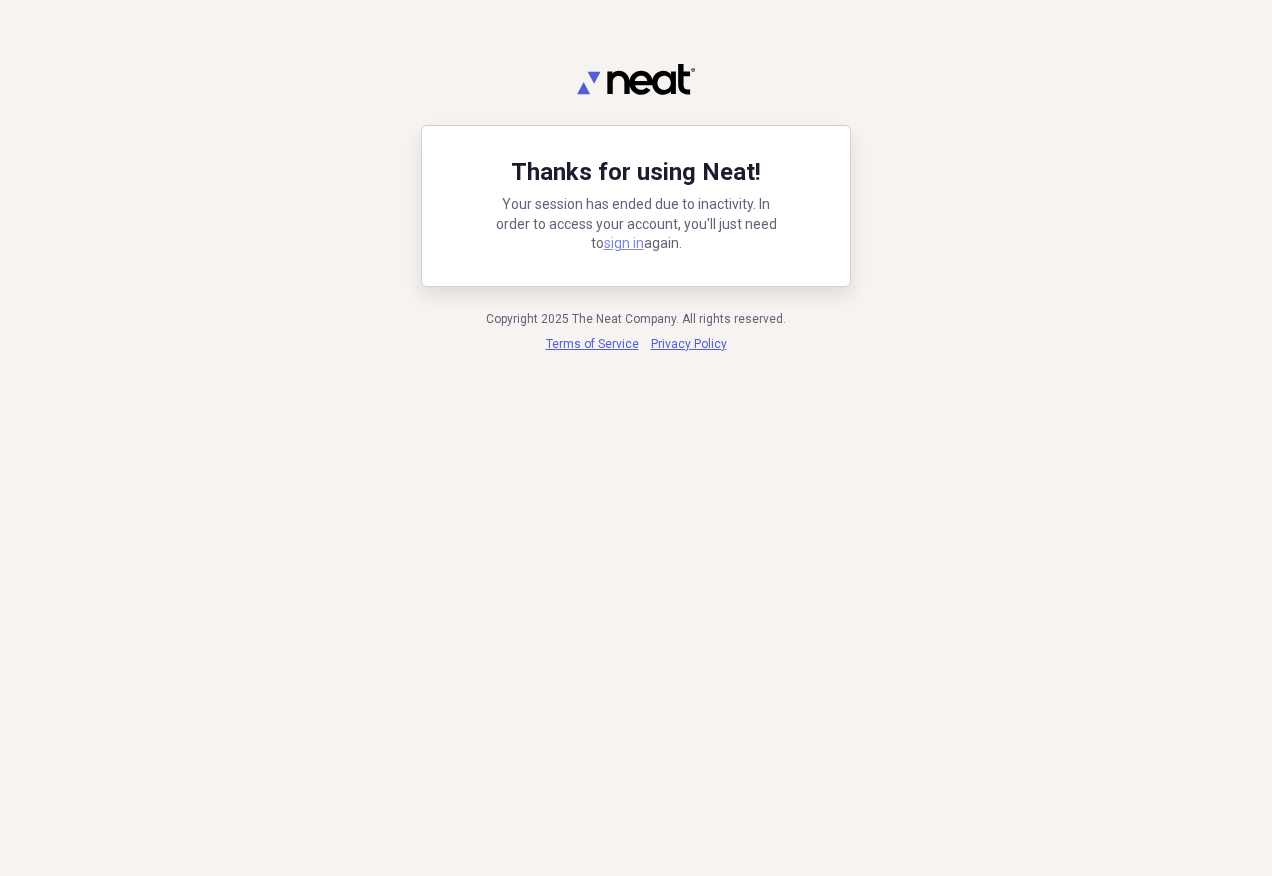 click on "sign in" at bounding box center [624, 243] 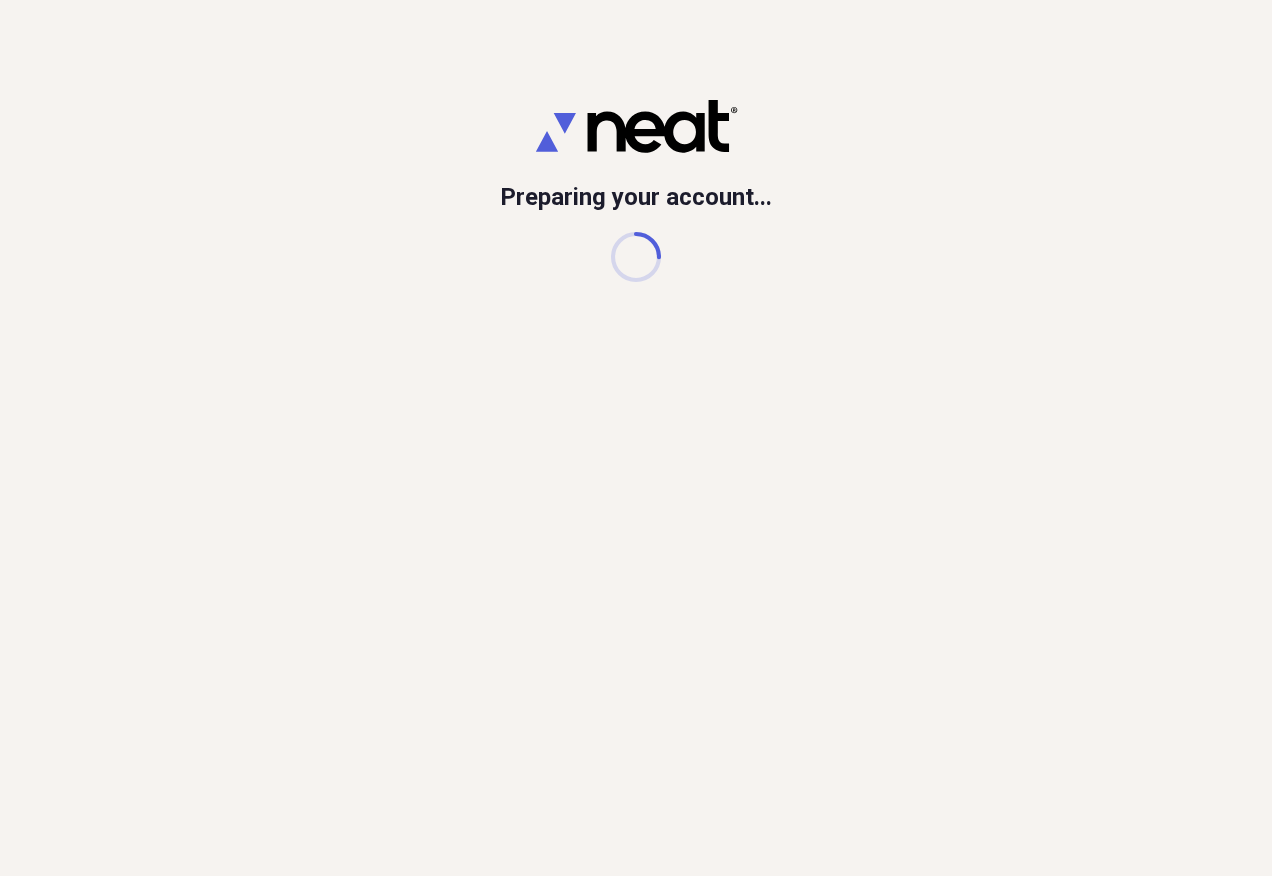 scroll, scrollTop: 0, scrollLeft: 0, axis: both 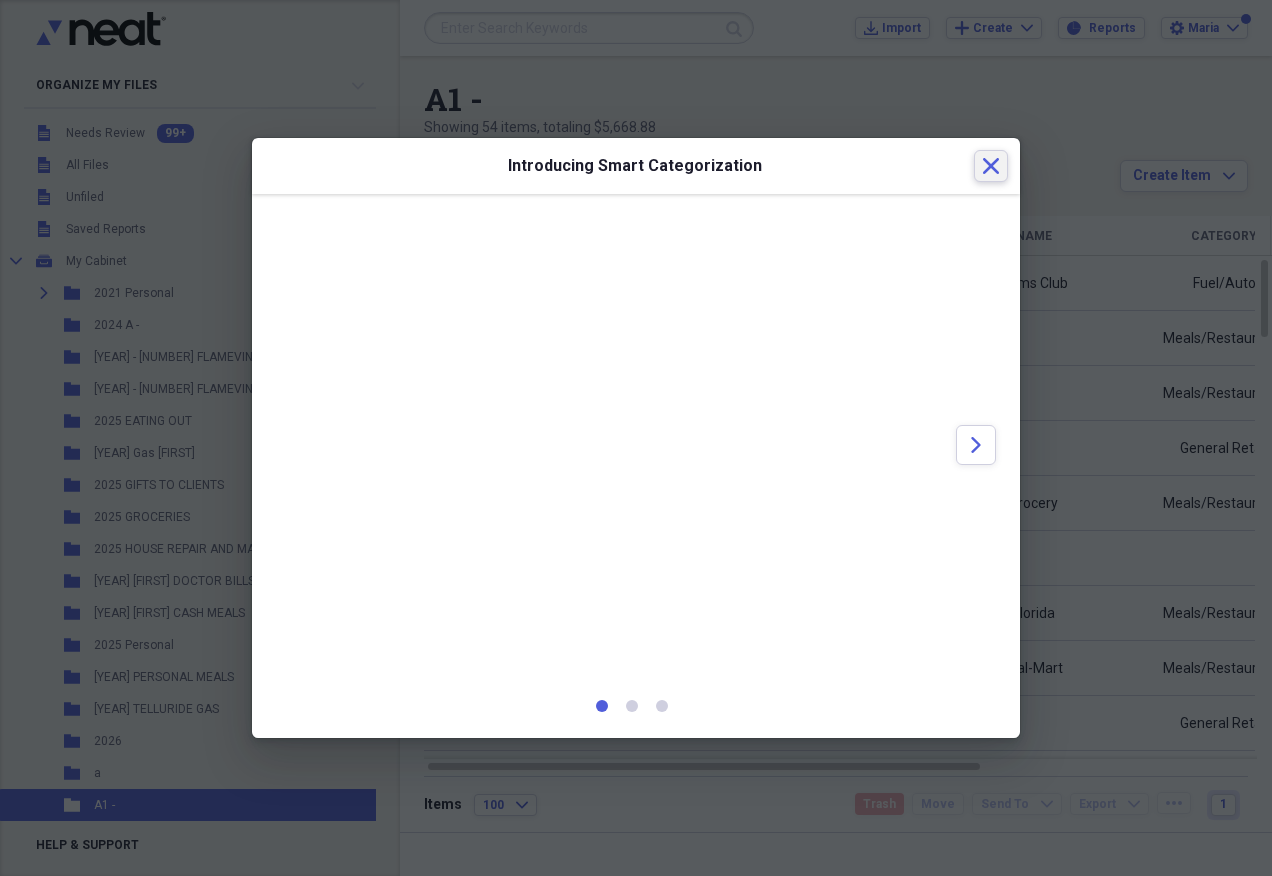 click on "Close" at bounding box center [991, 166] 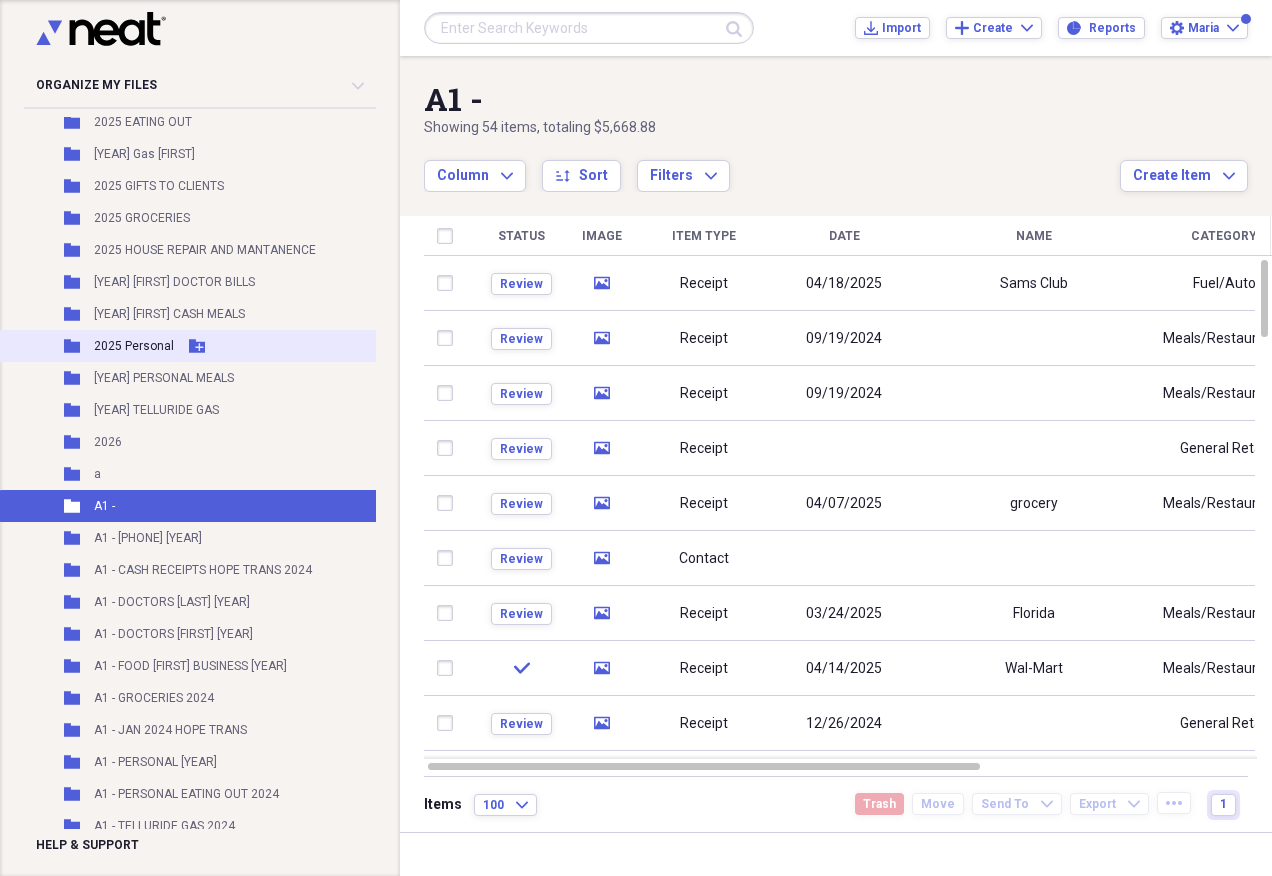 scroll, scrollTop: 300, scrollLeft: 0, axis: vertical 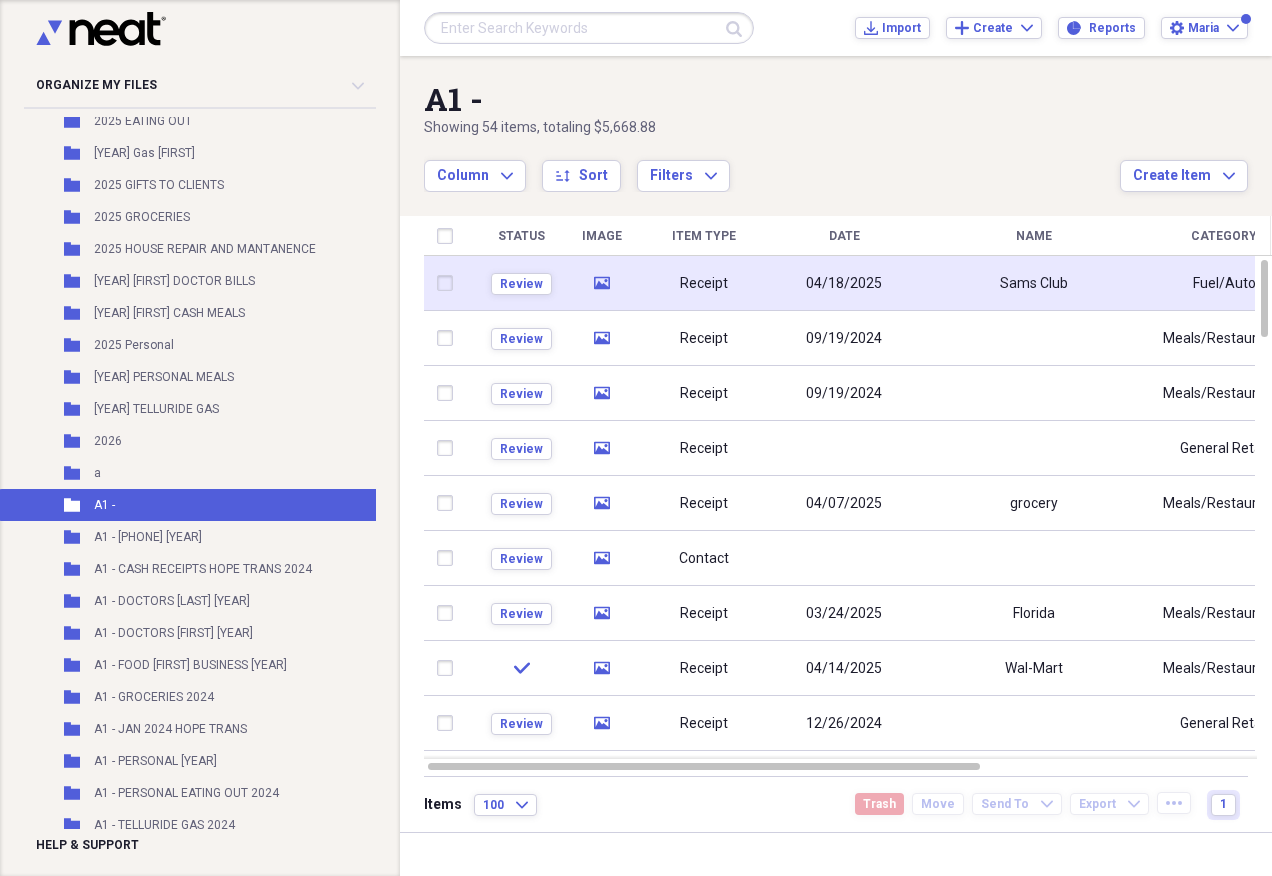 click on "Sams Club" at bounding box center [1034, 283] 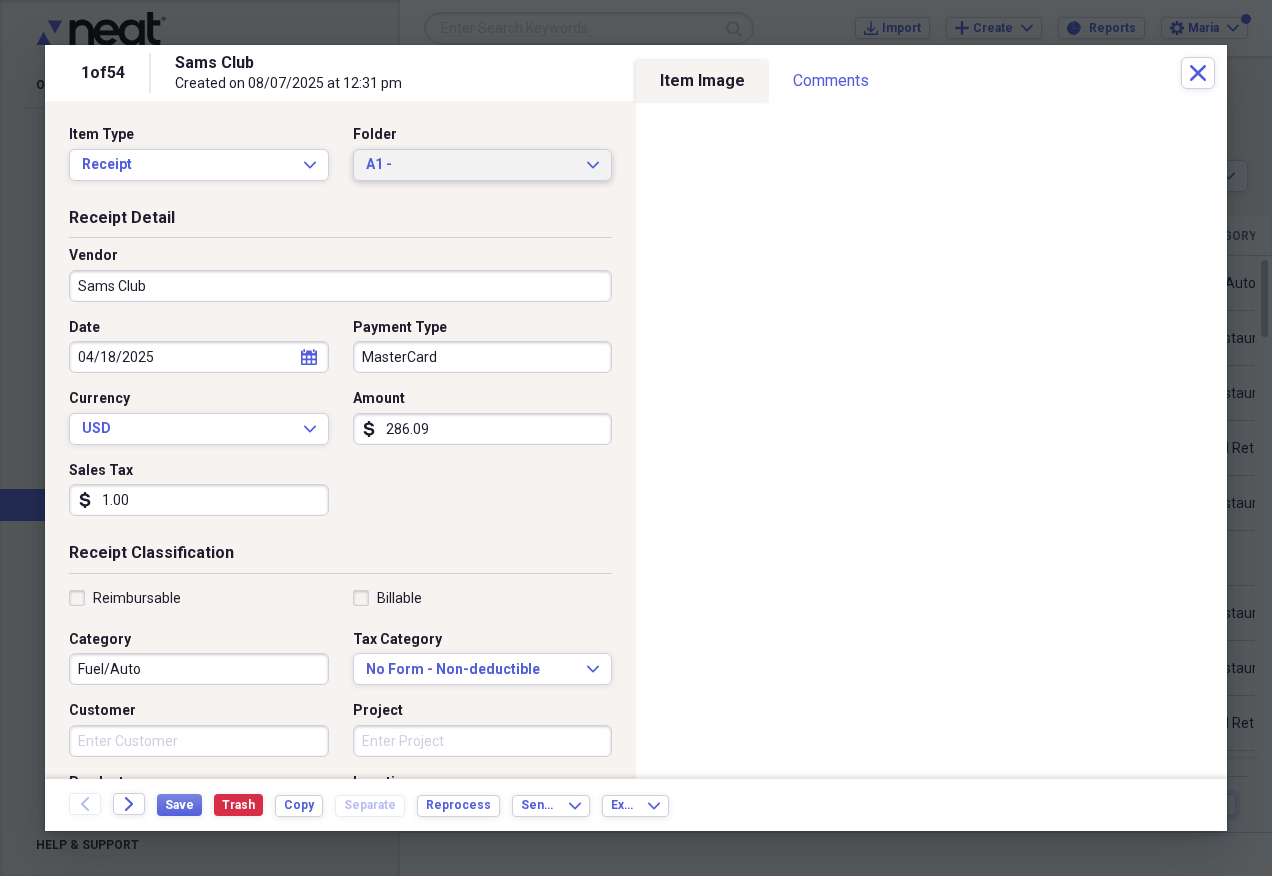 click on "A1 - Expand" at bounding box center [483, 165] 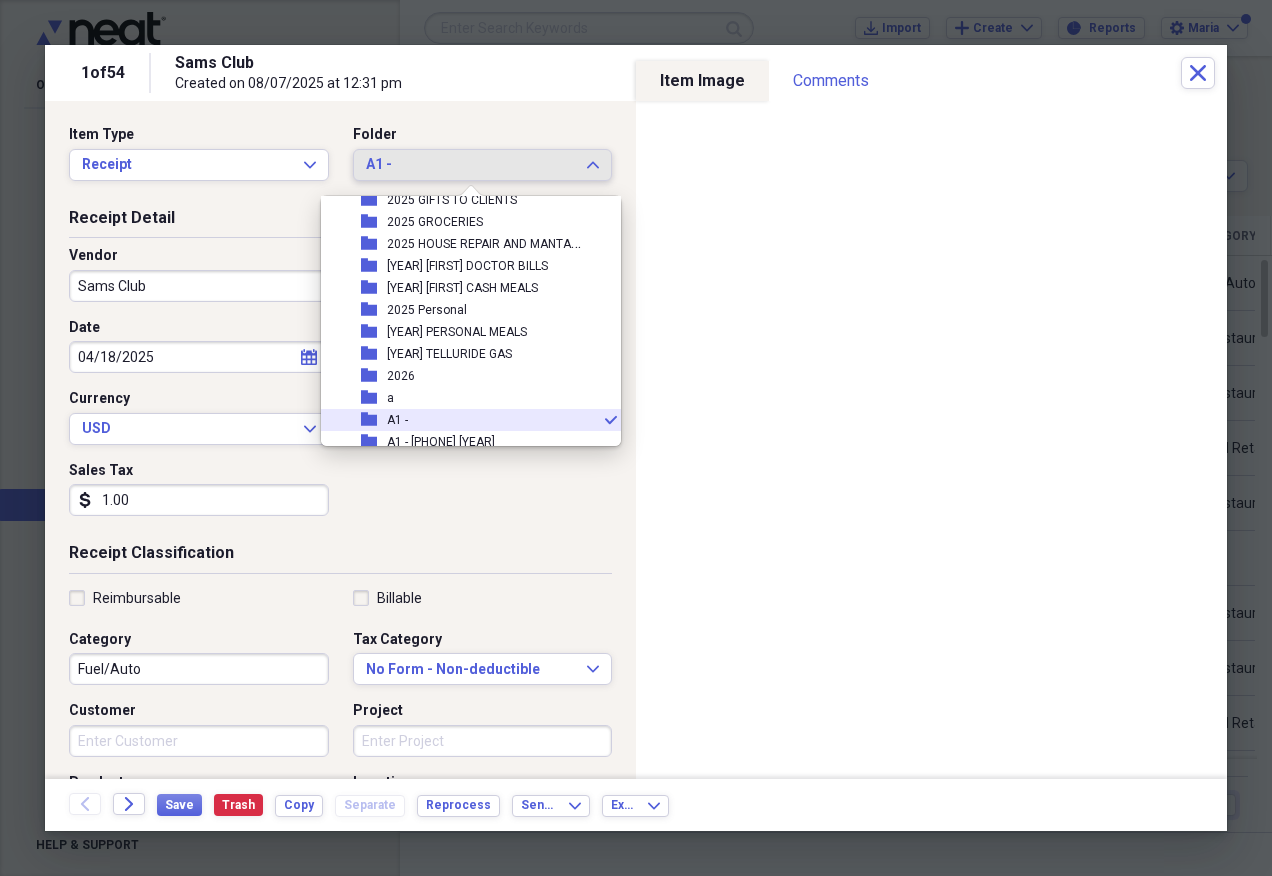 scroll, scrollTop: 197, scrollLeft: 0, axis: vertical 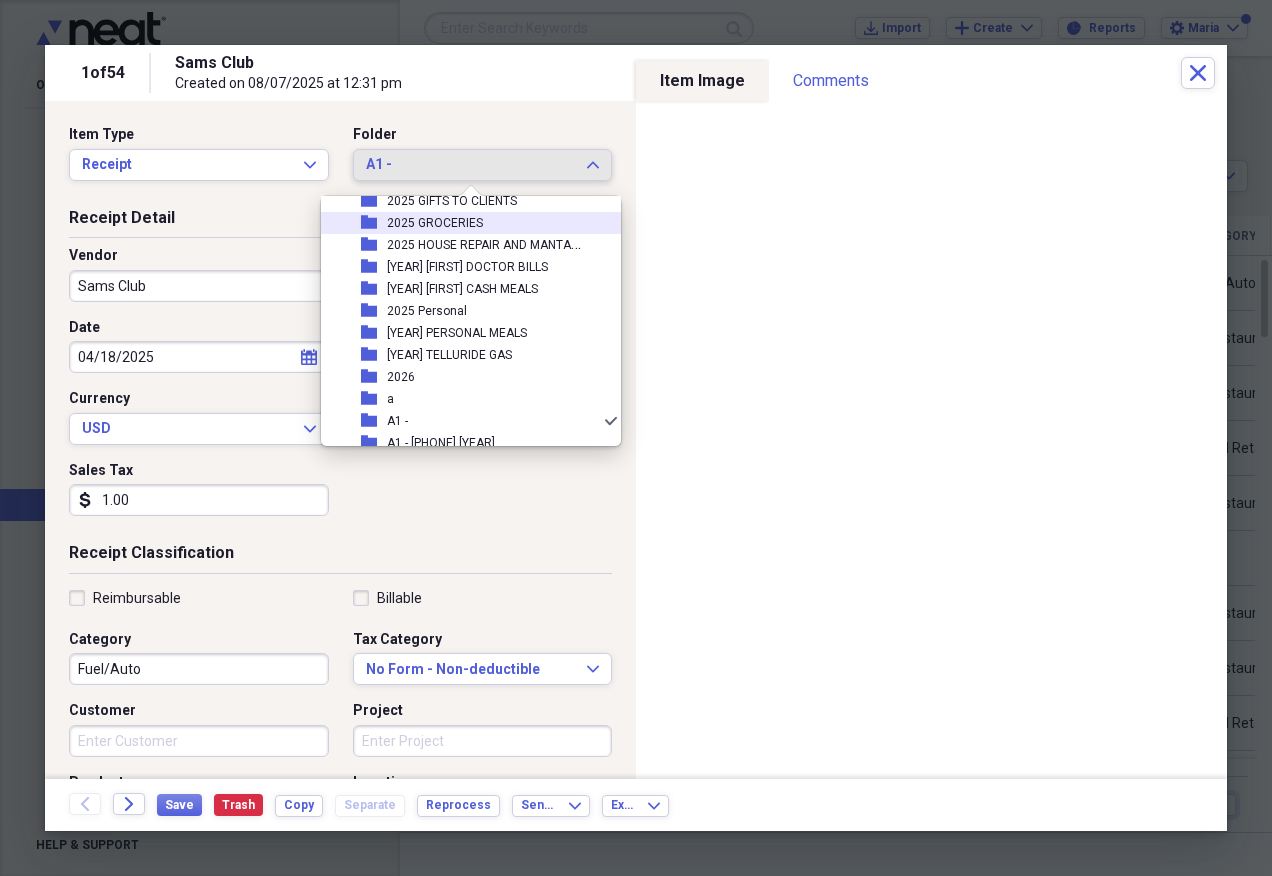 click on "folder [YEAR] GROCERIES" at bounding box center (463, 223) 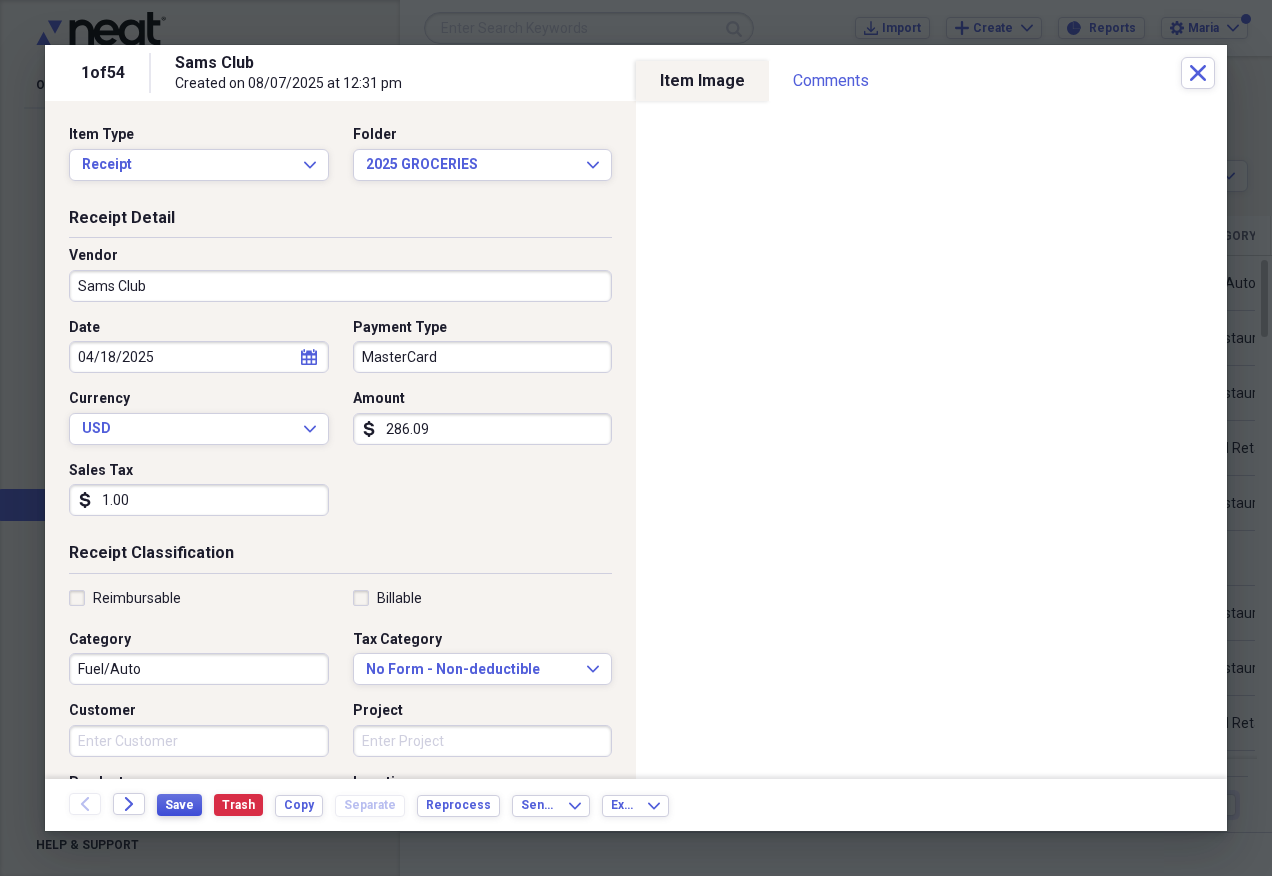 click on "Save" at bounding box center [179, 805] 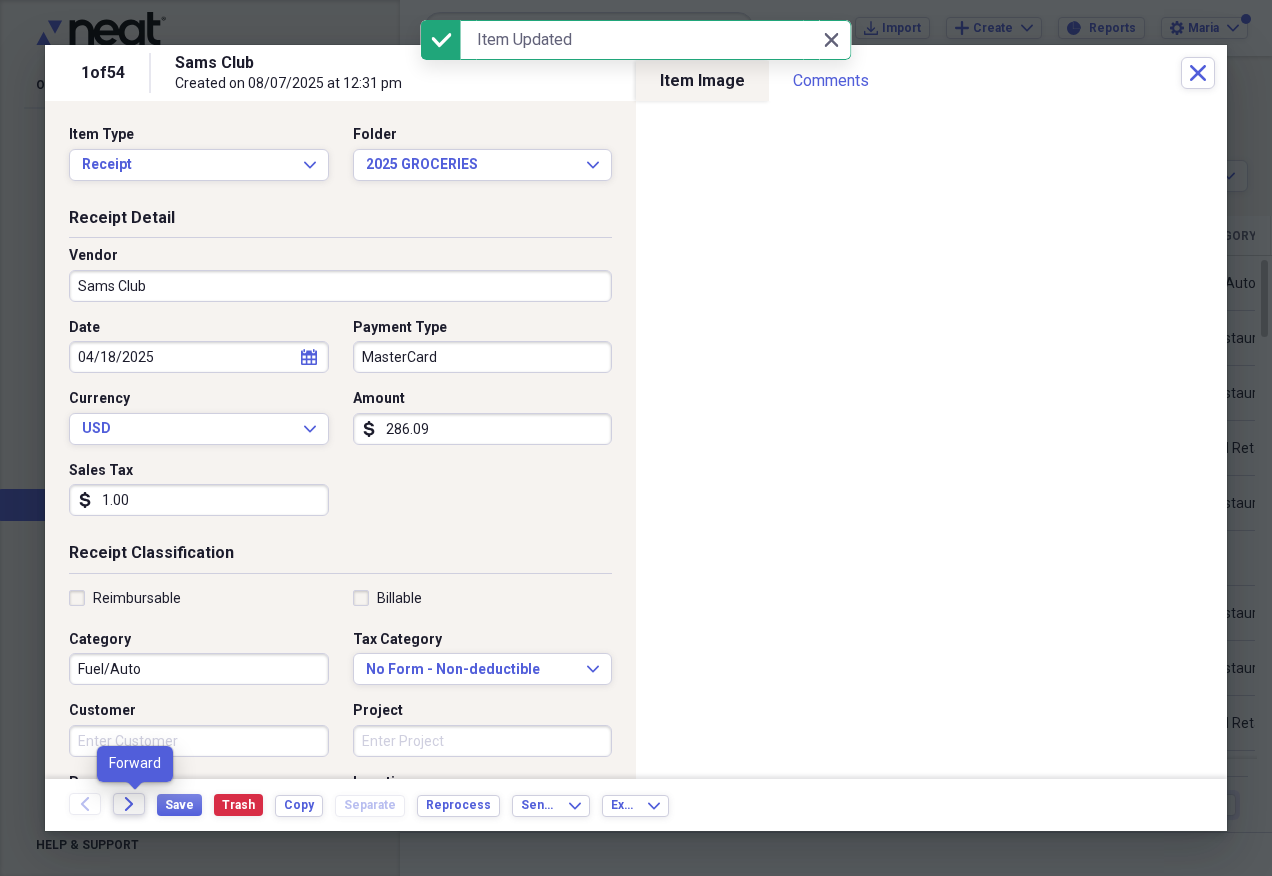 click 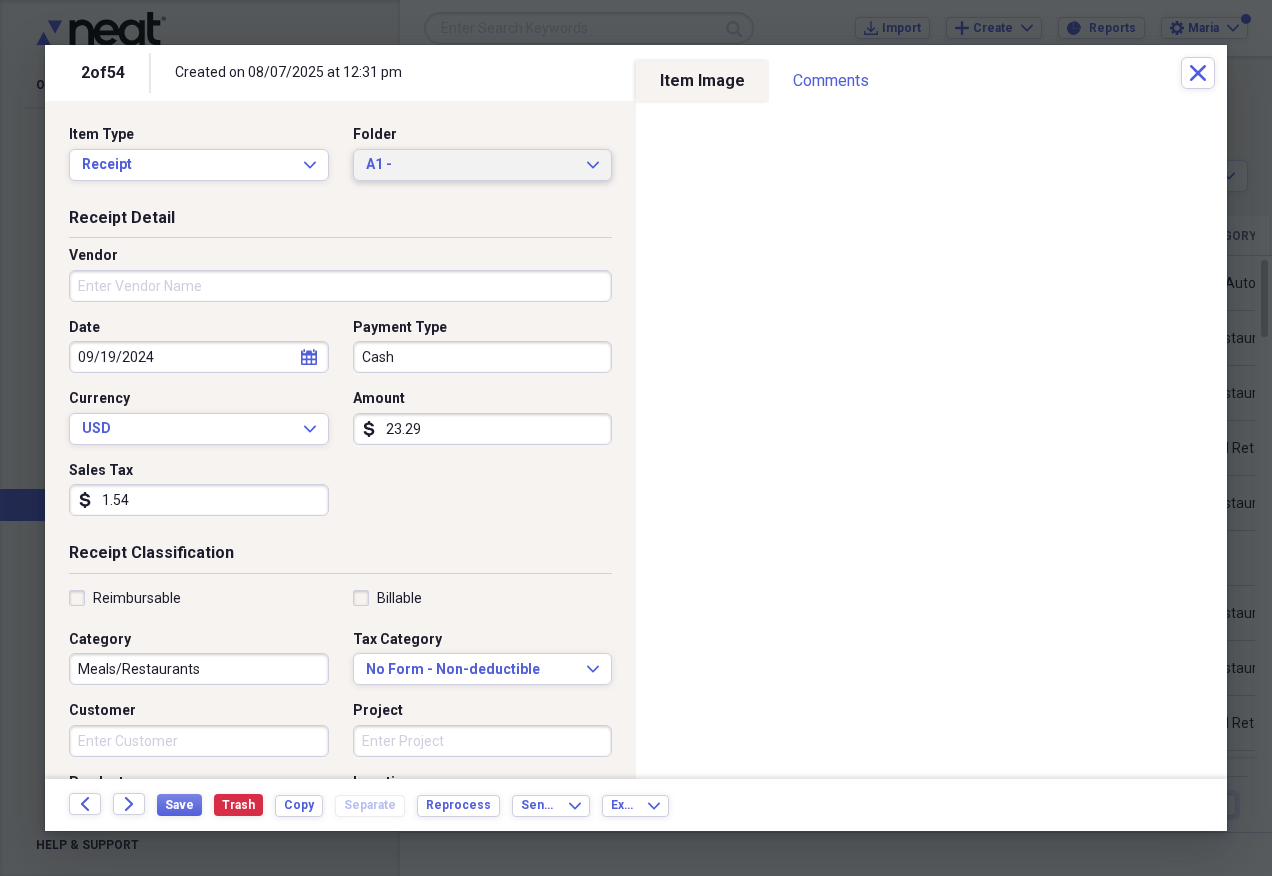click on "A1 -" at bounding box center (471, 165) 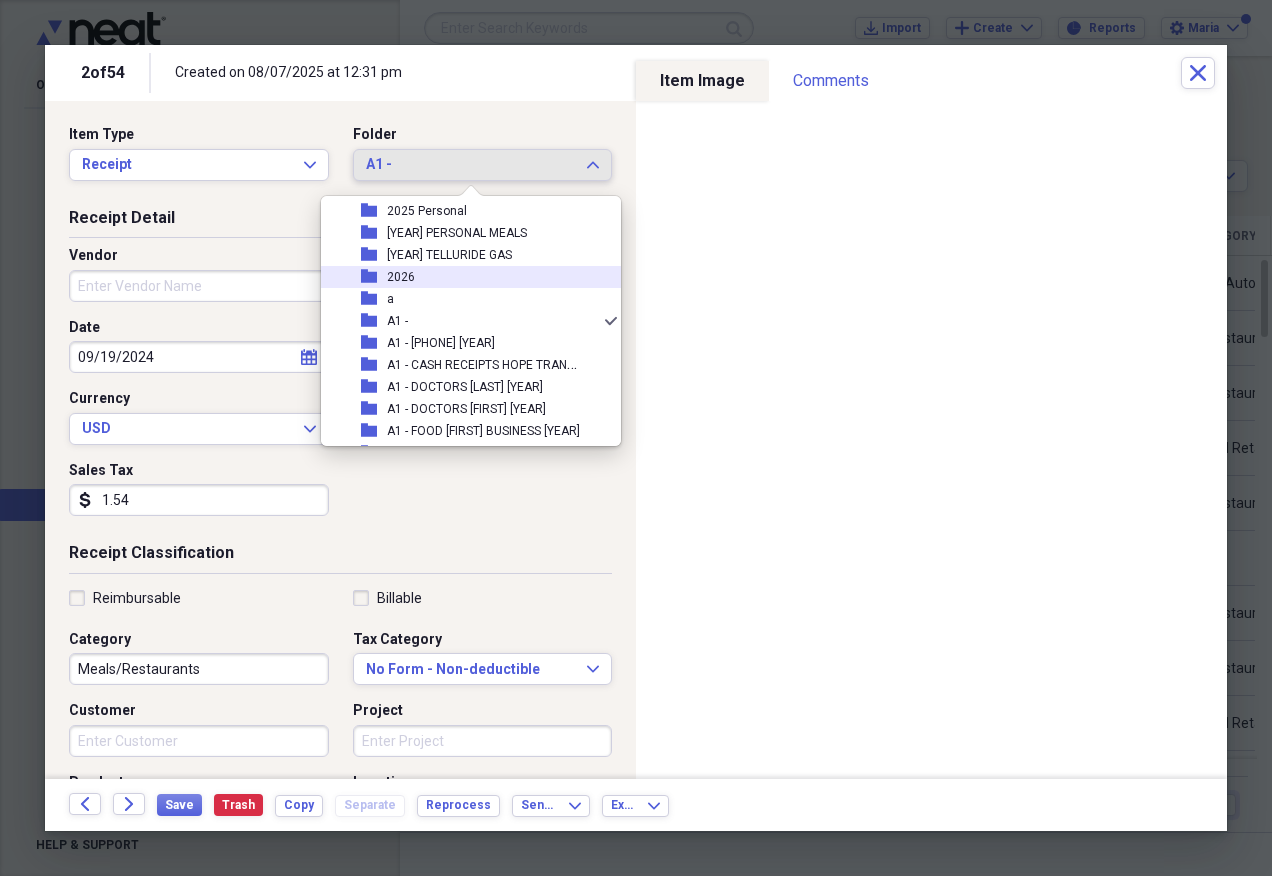 scroll, scrollTop: 197, scrollLeft: 0, axis: vertical 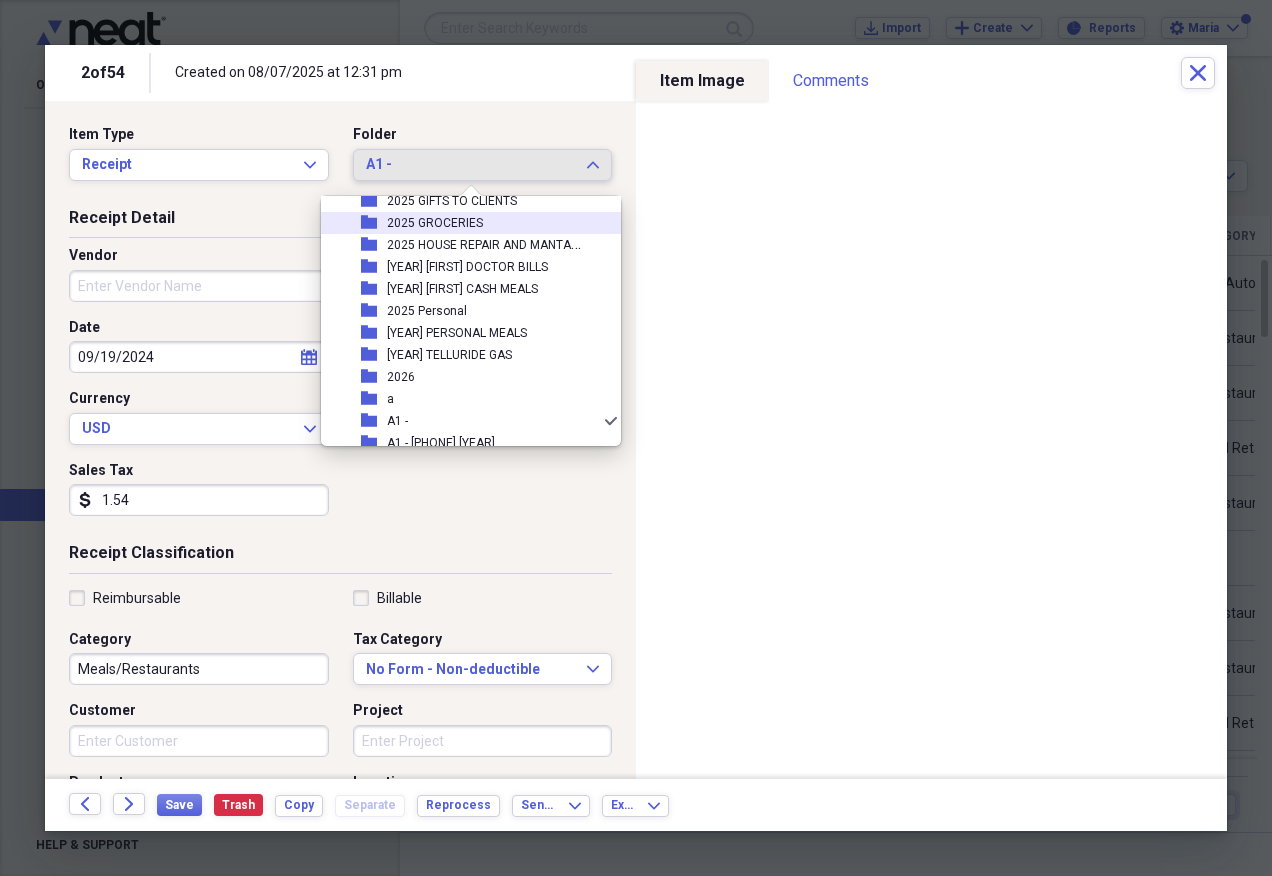click on "folder [YEAR] GROCERIES" at bounding box center [463, 223] 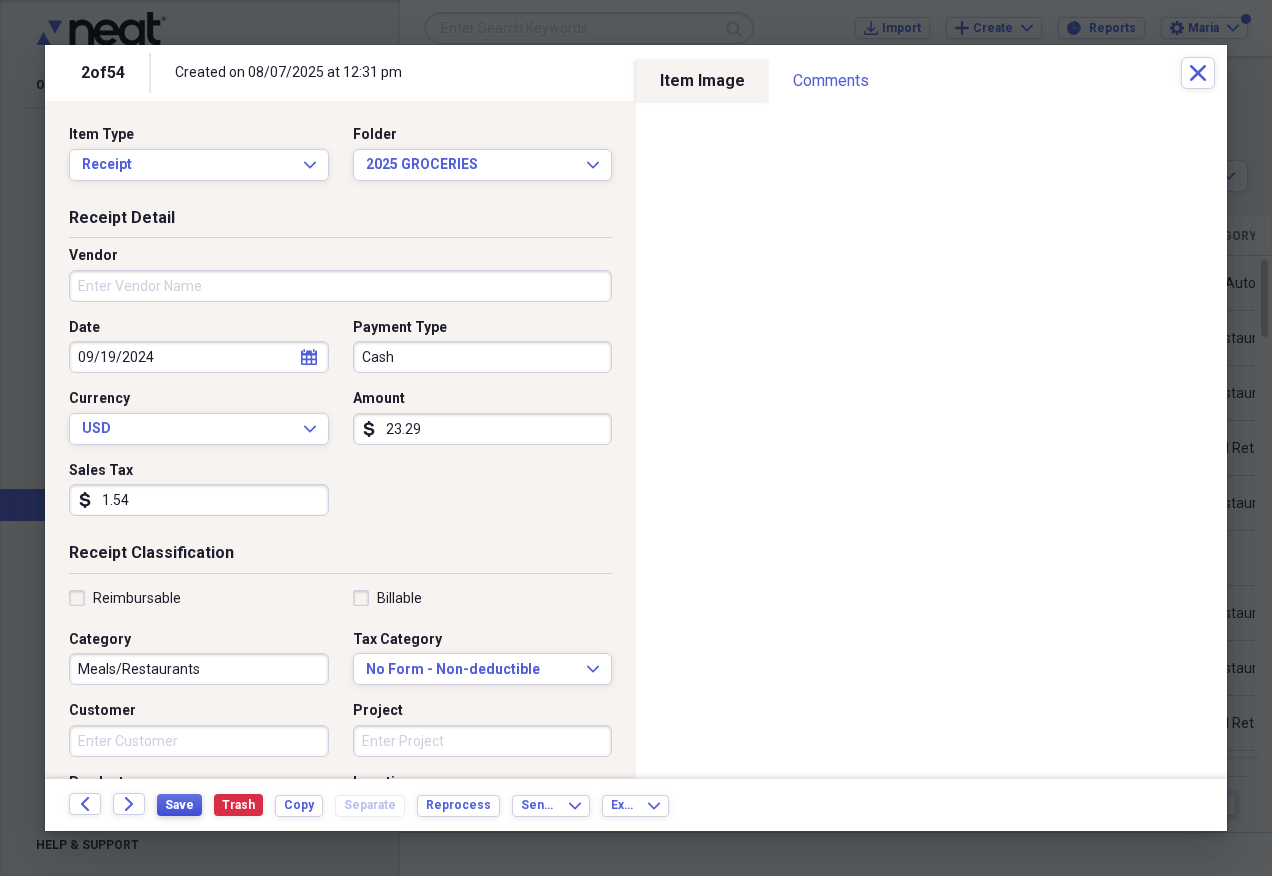 click on "Save" at bounding box center (179, 805) 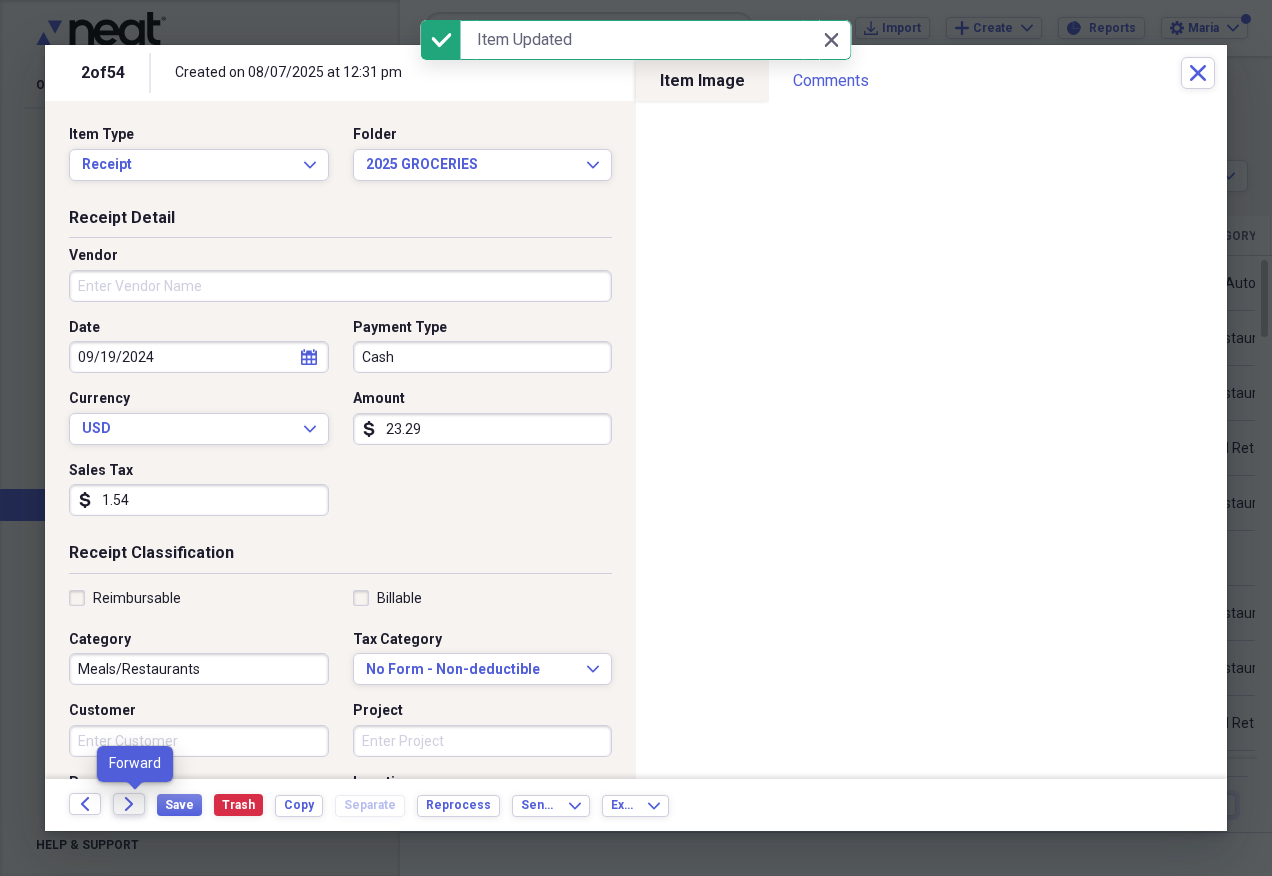 click 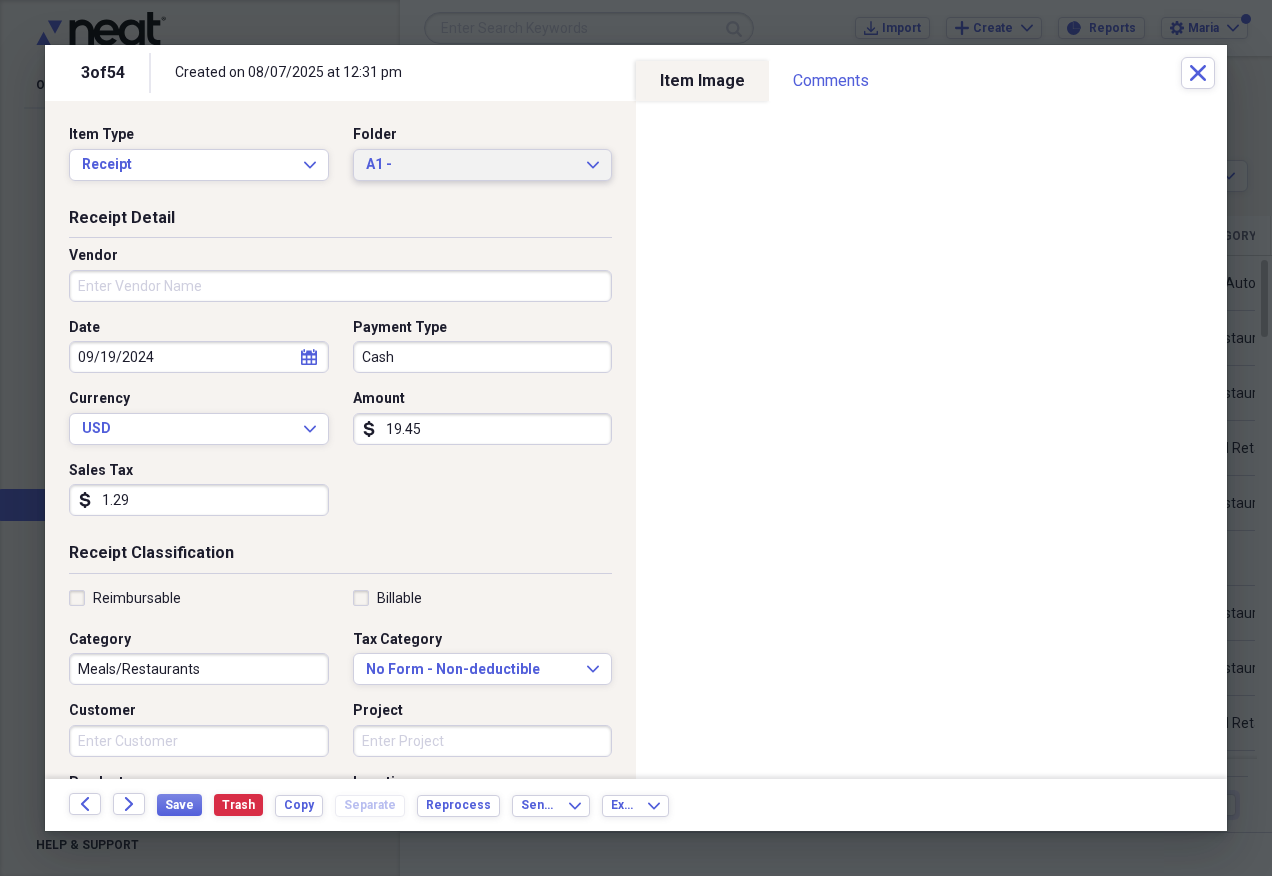 click on "A1 - Expand" at bounding box center [483, 165] 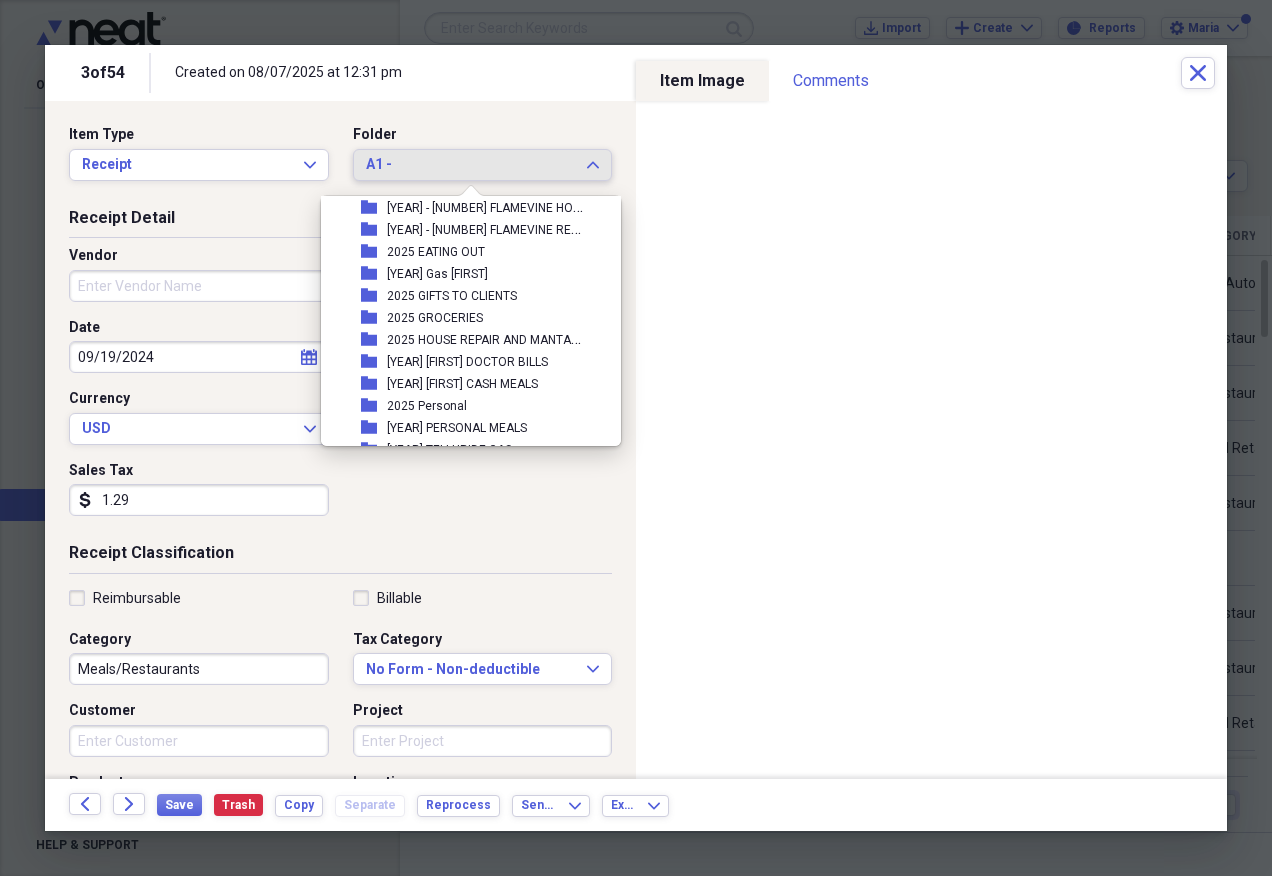 scroll, scrollTop: 97, scrollLeft: 0, axis: vertical 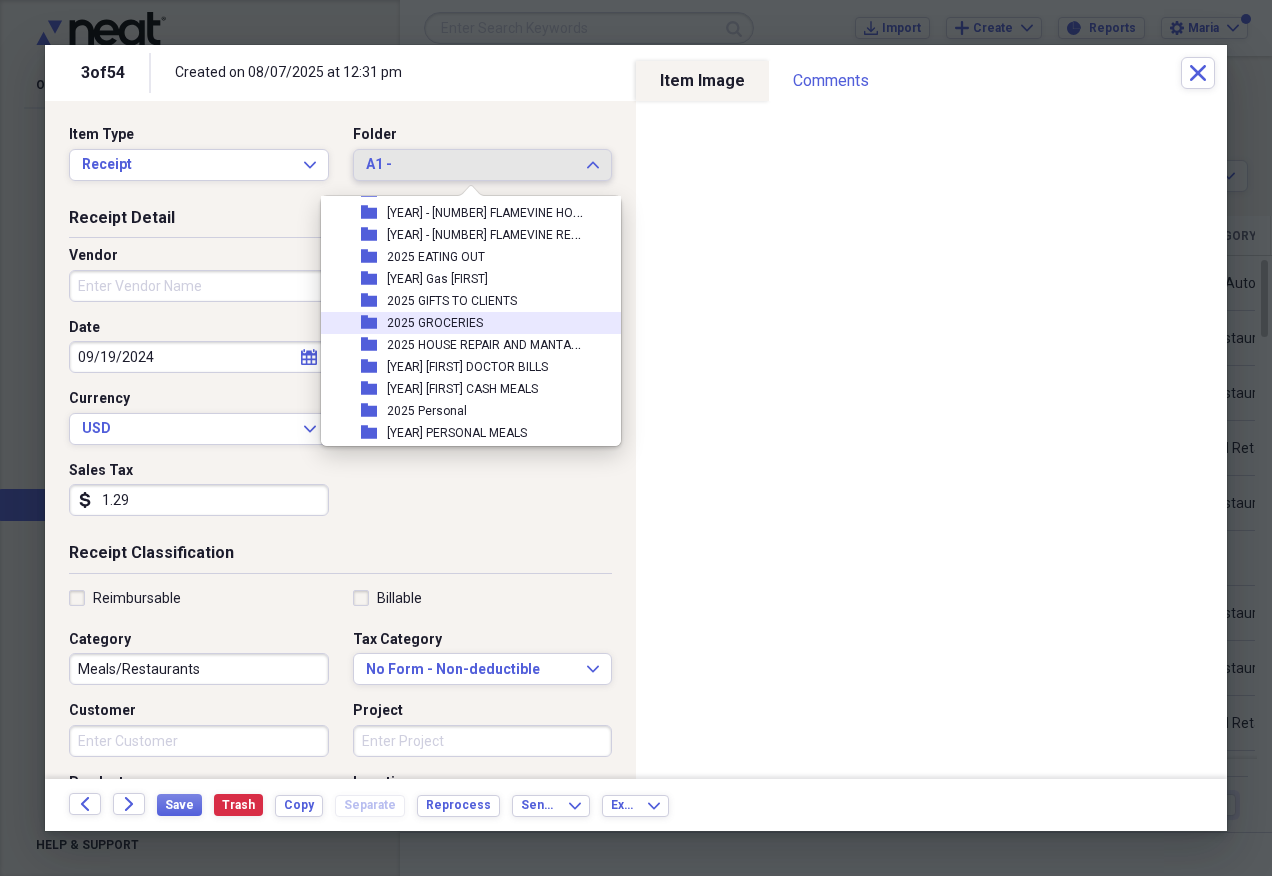 click on "folder [YEAR] GROCERIES" at bounding box center [463, 323] 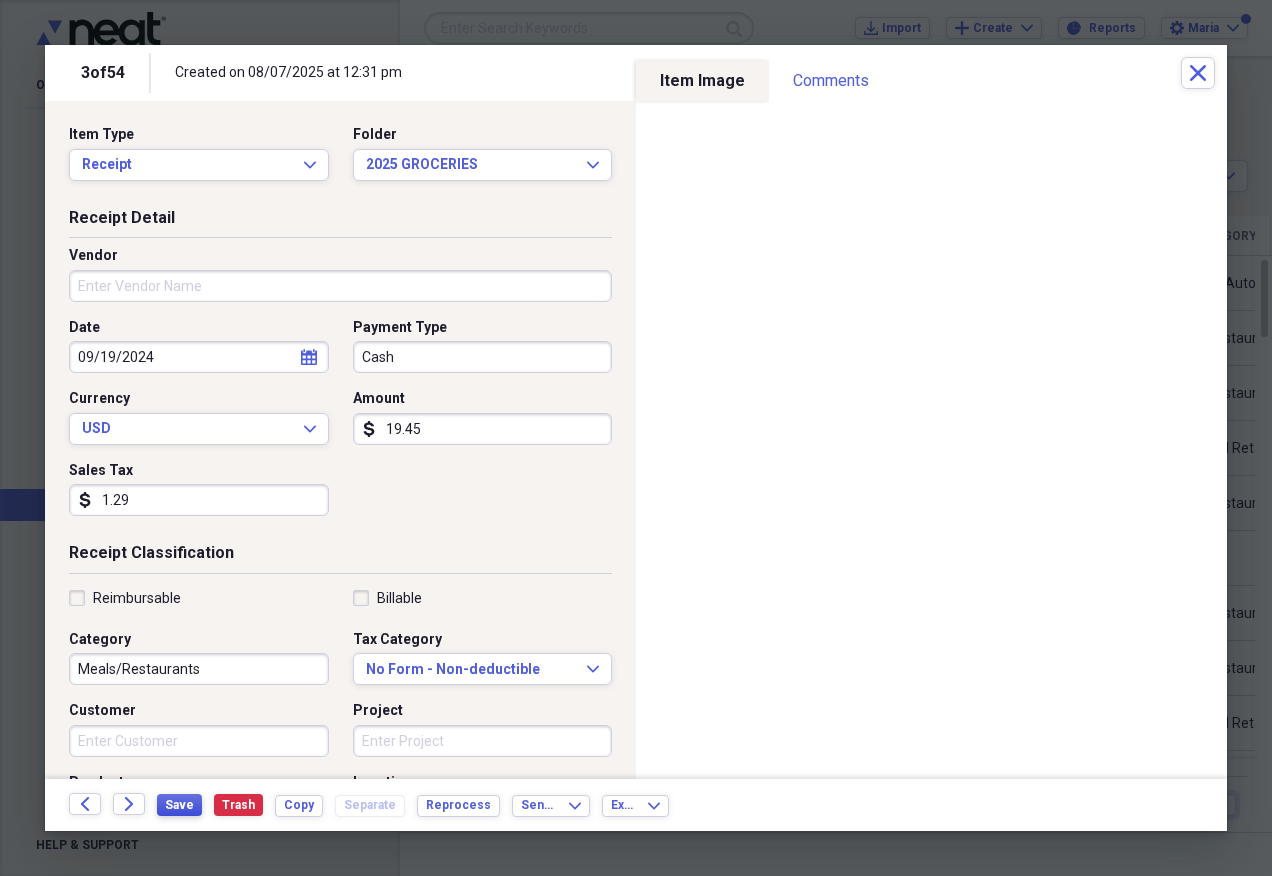click on "Save" at bounding box center [179, 805] 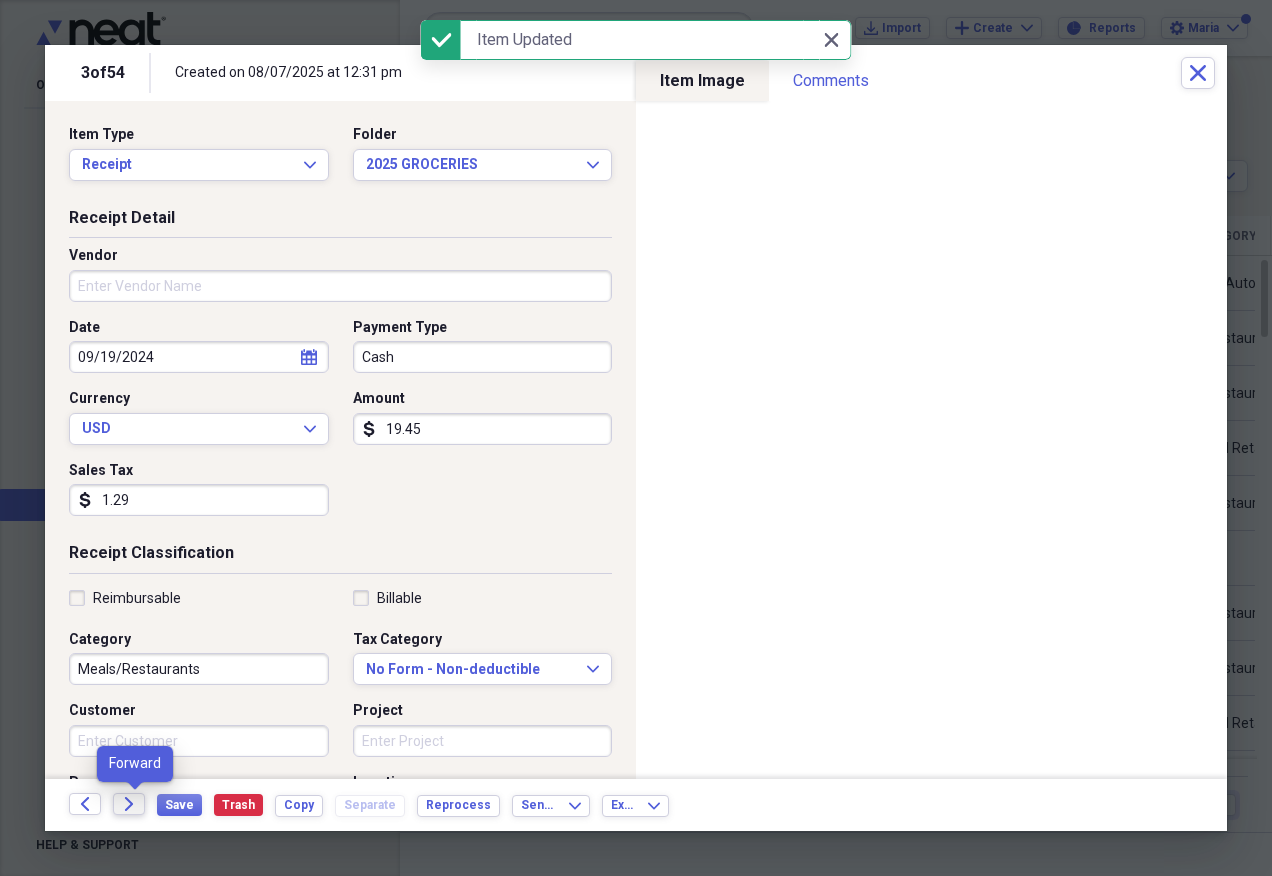 click on "Forward" 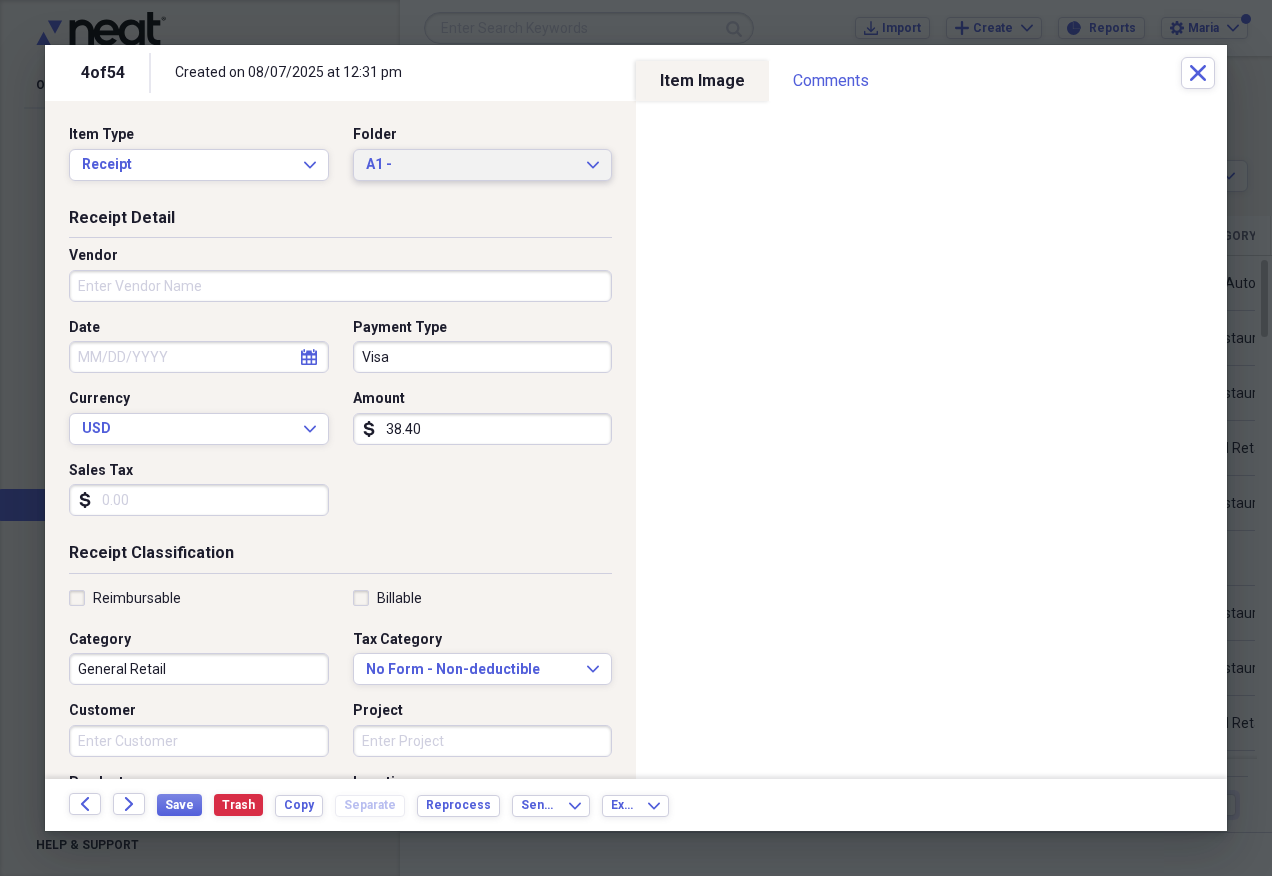 click on "A1 - Expand" at bounding box center (483, 165) 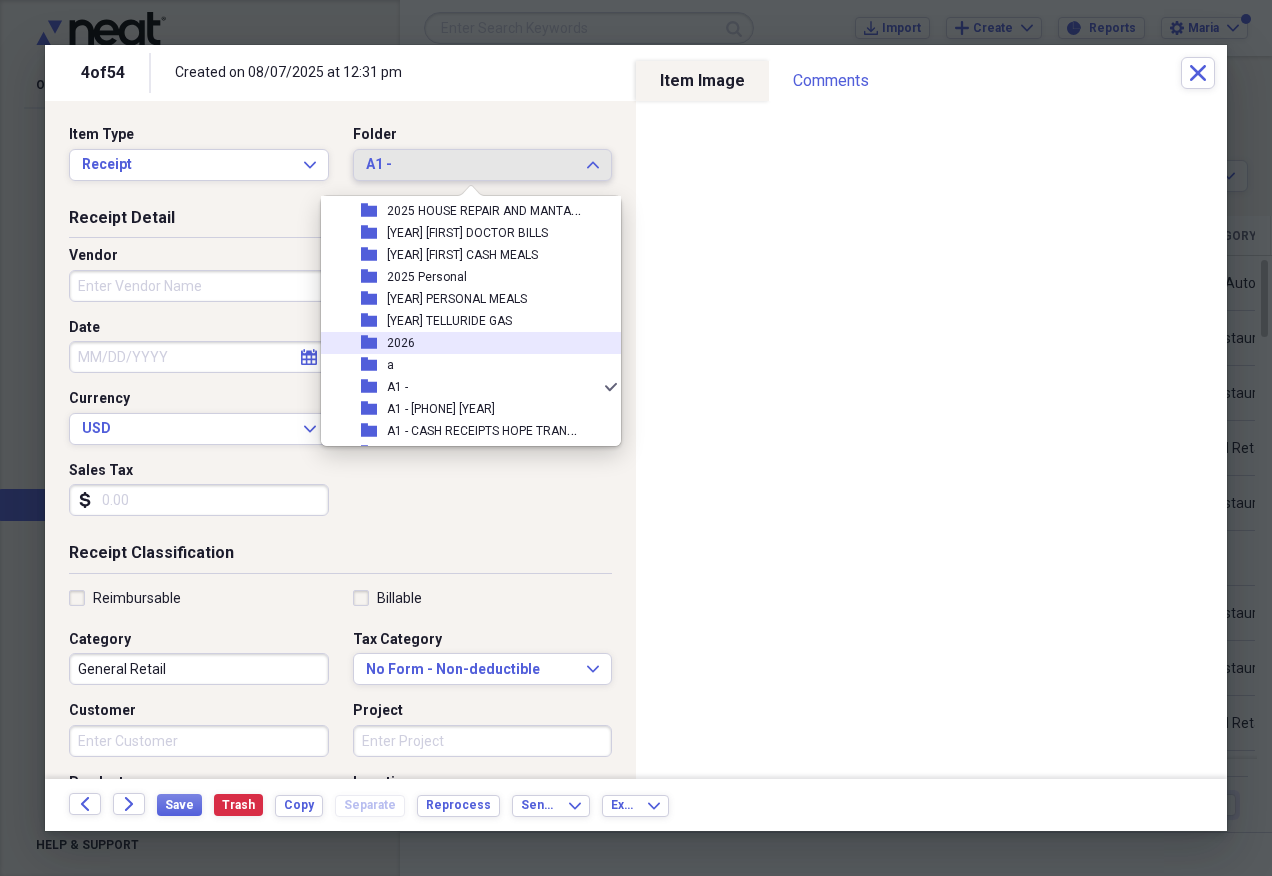scroll, scrollTop: 197, scrollLeft: 0, axis: vertical 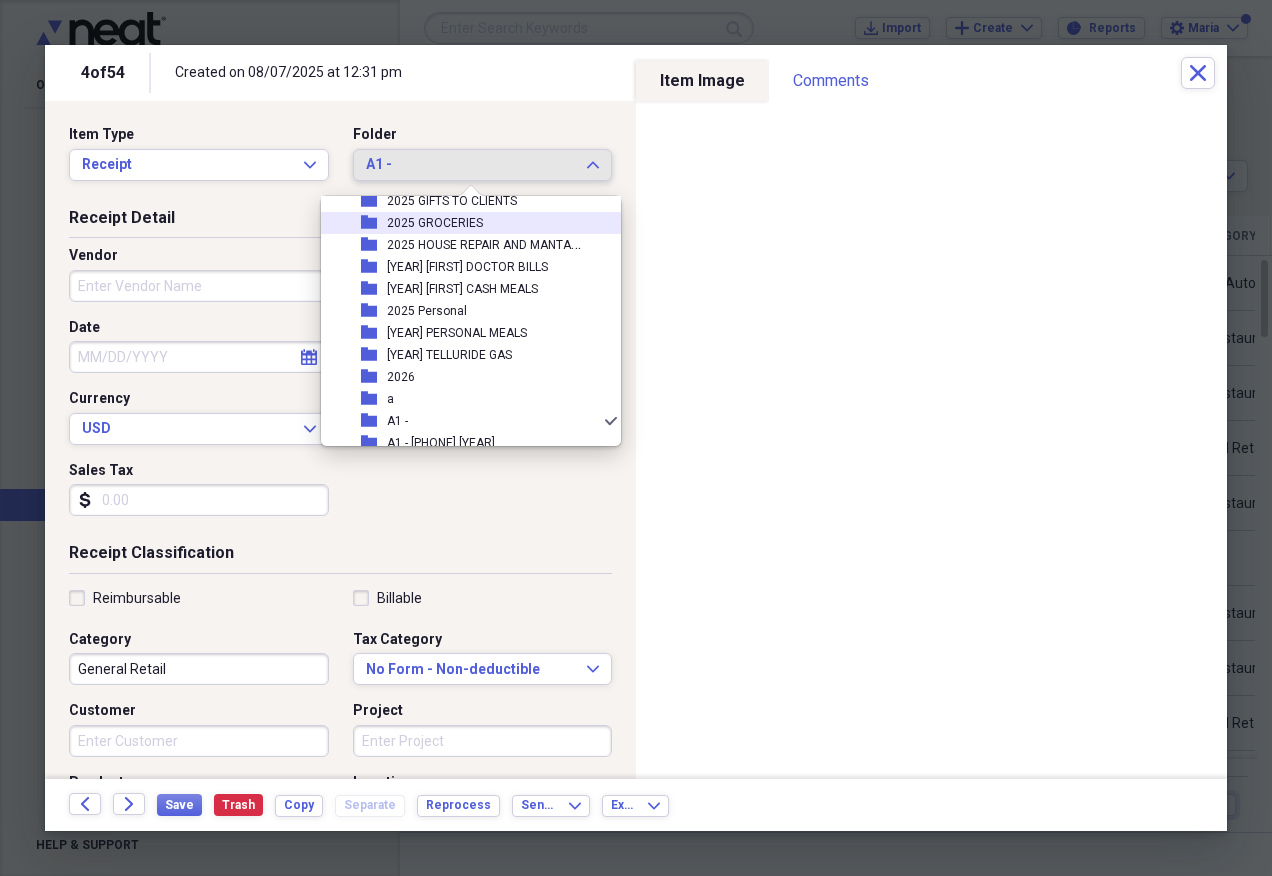 click on "folder [YEAR] GROCERIES" at bounding box center [463, 223] 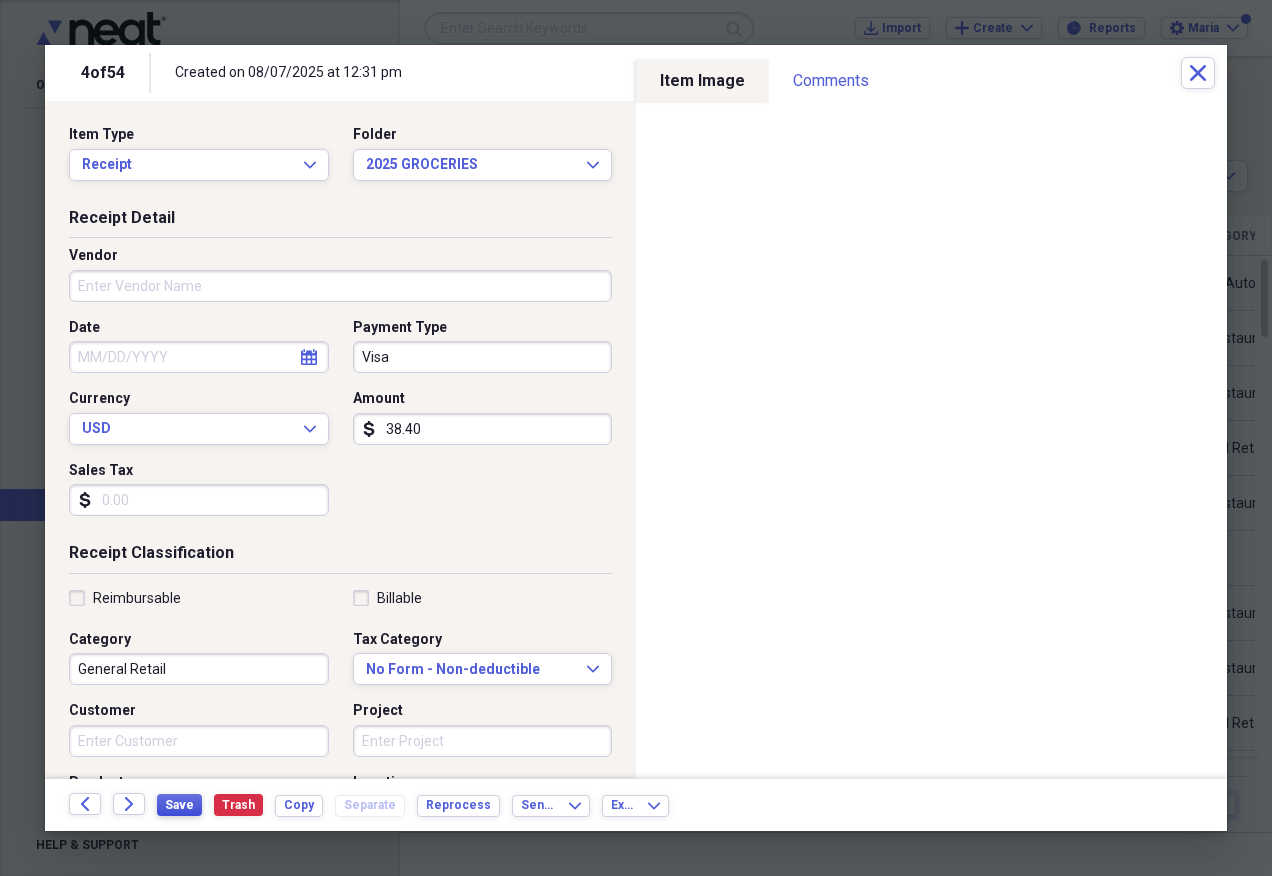 click on "Save" at bounding box center (179, 805) 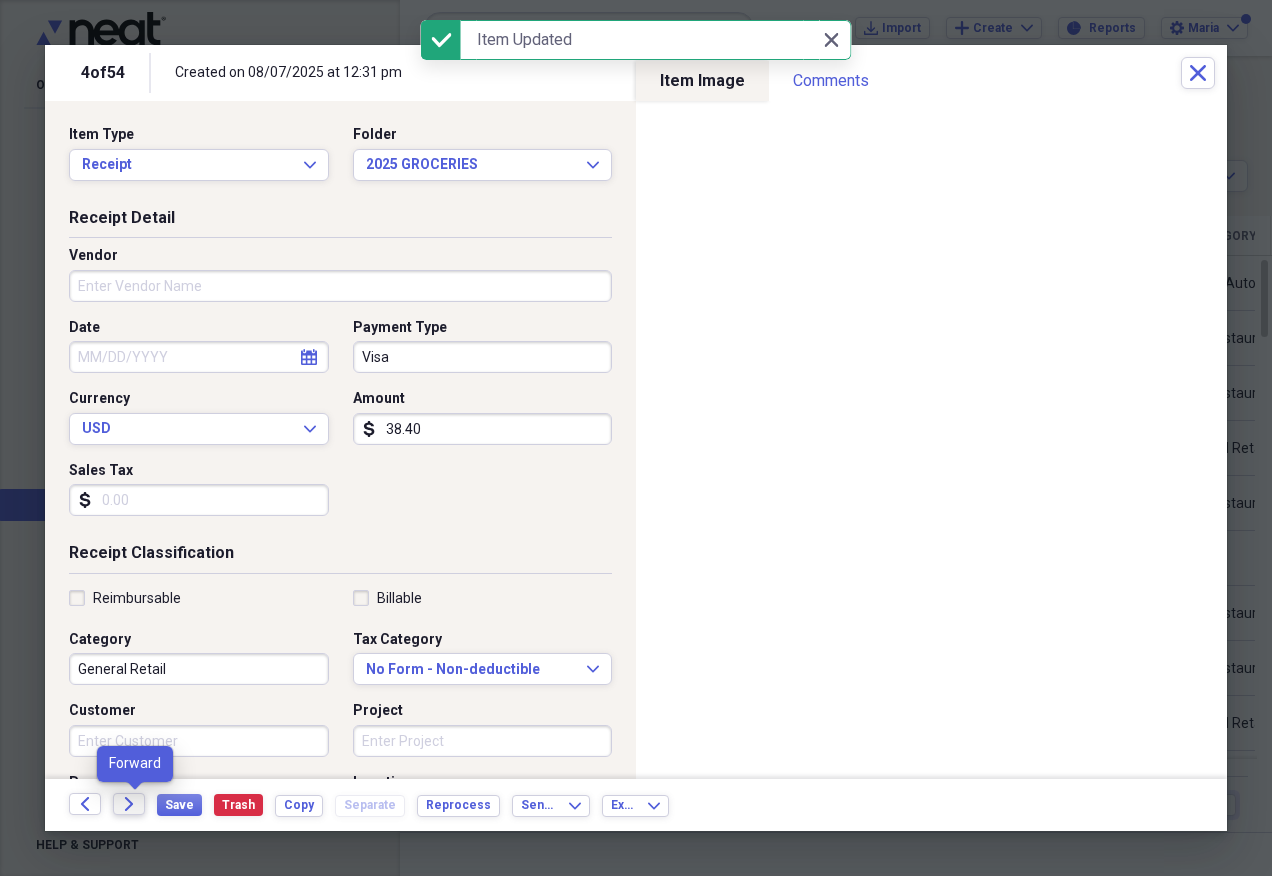 click 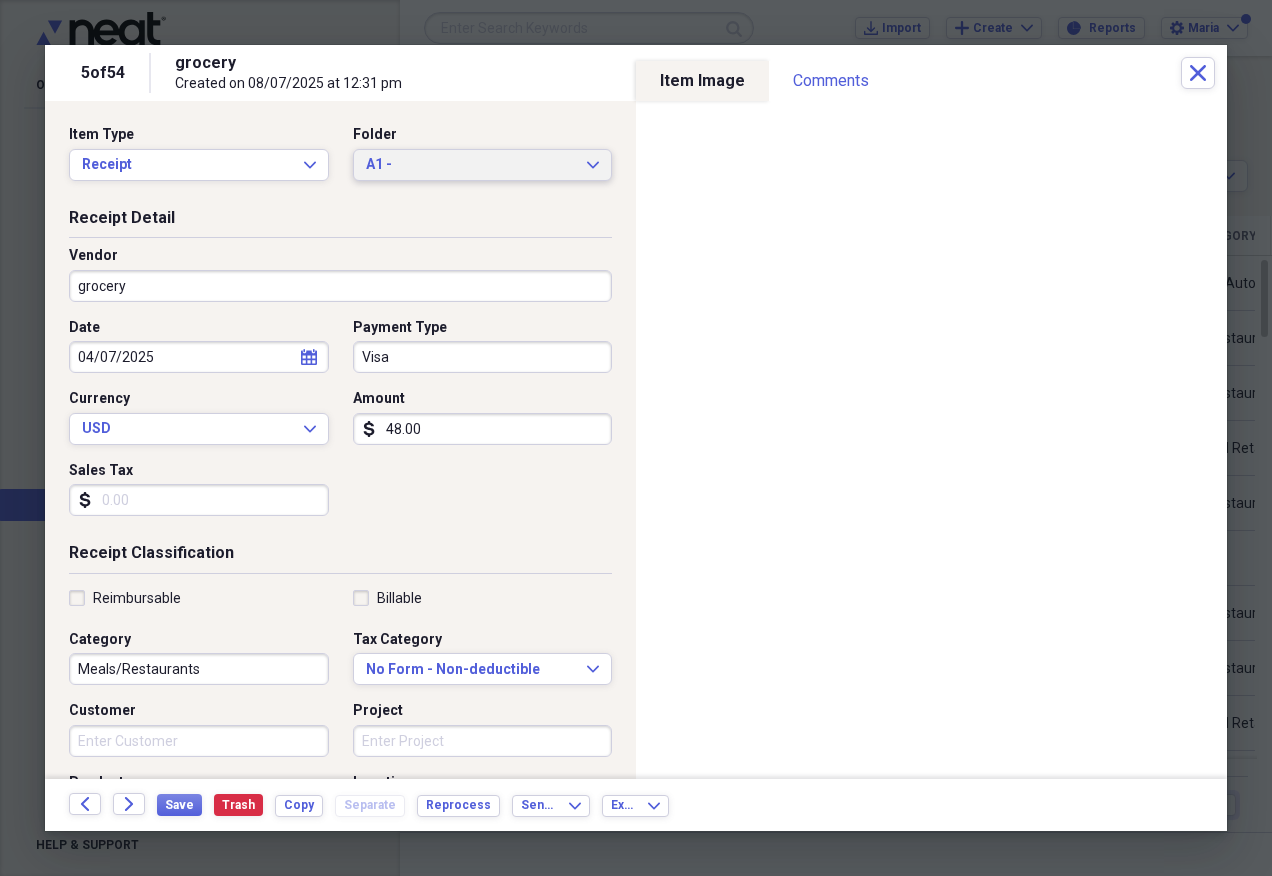 click on "A1 -" at bounding box center (471, 165) 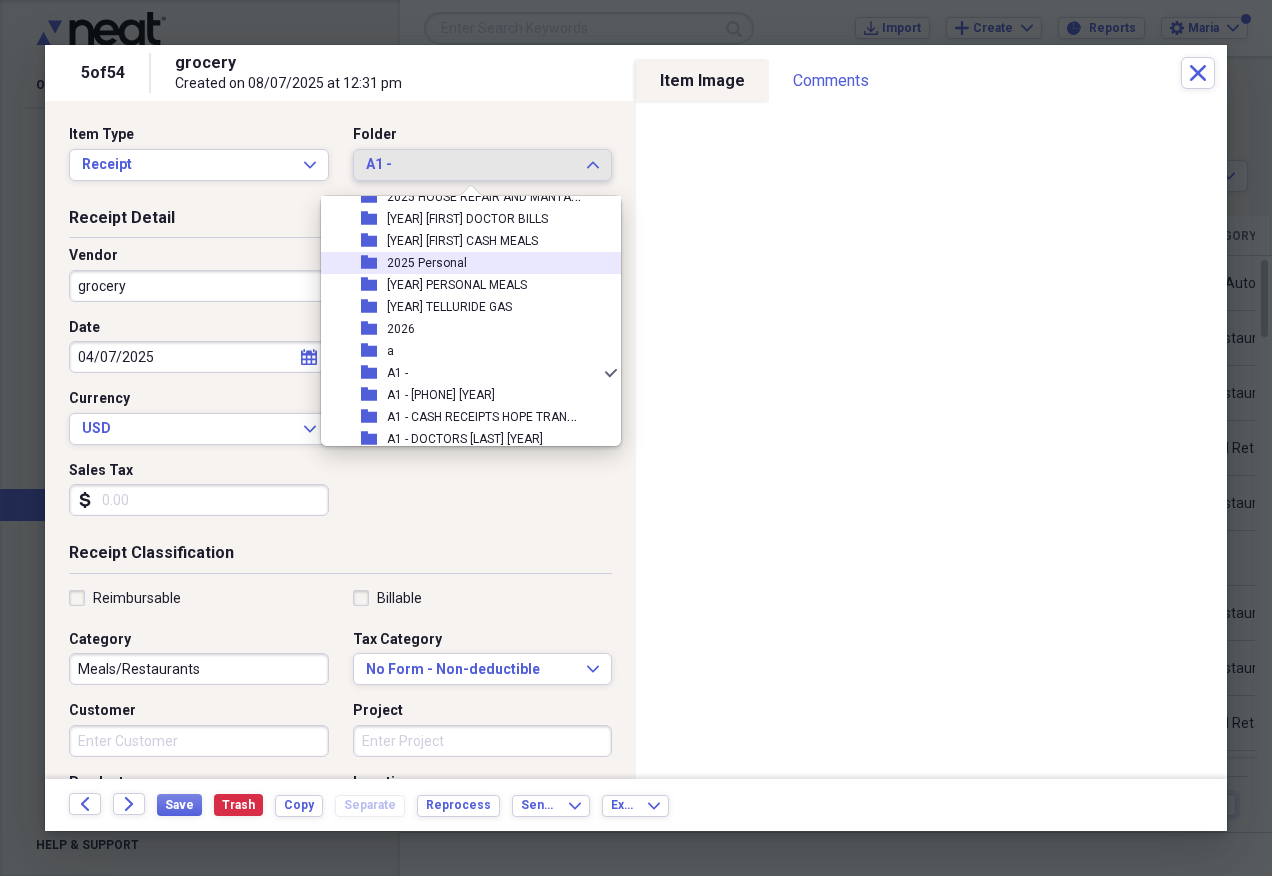 scroll, scrollTop: 197, scrollLeft: 0, axis: vertical 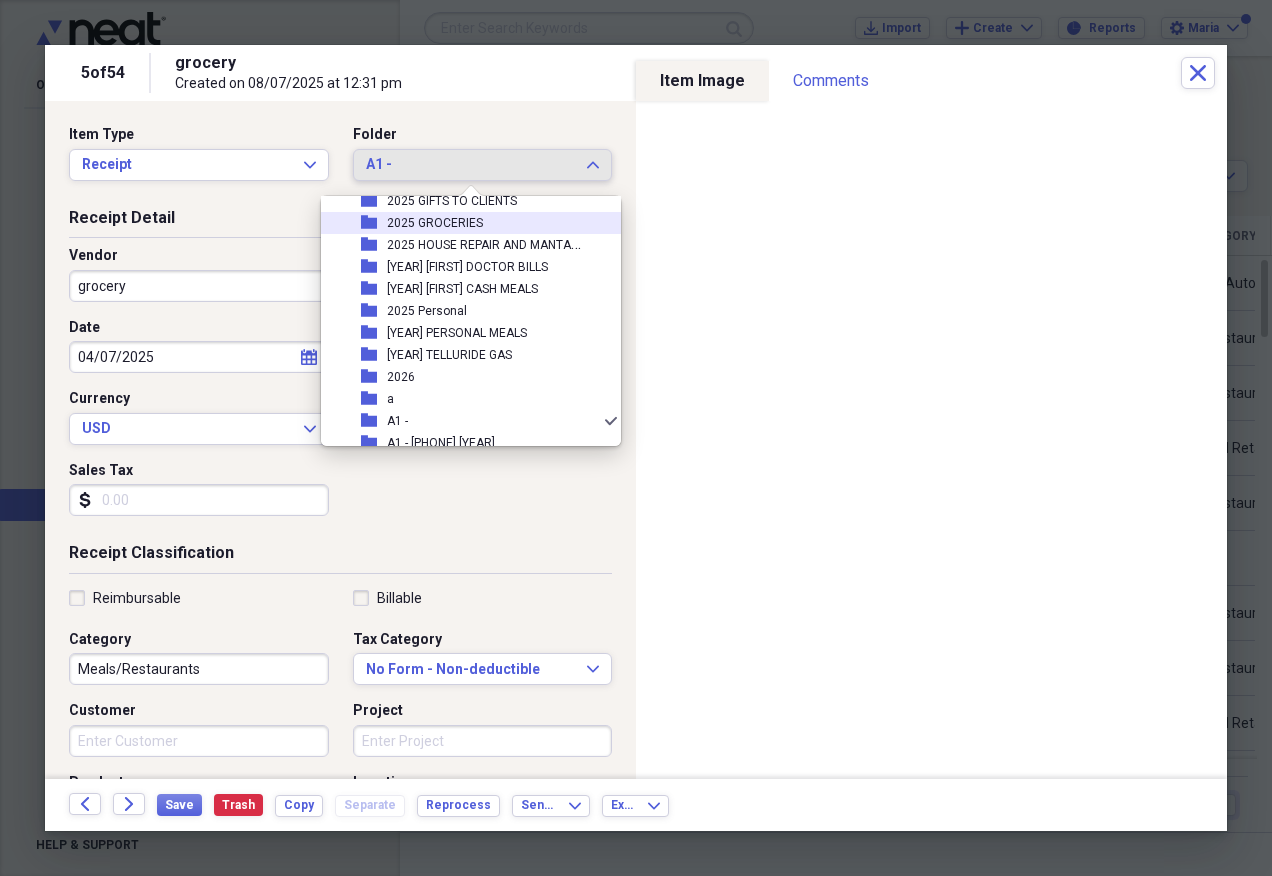 click on "folder [YEAR] GROCERIES" at bounding box center [463, 223] 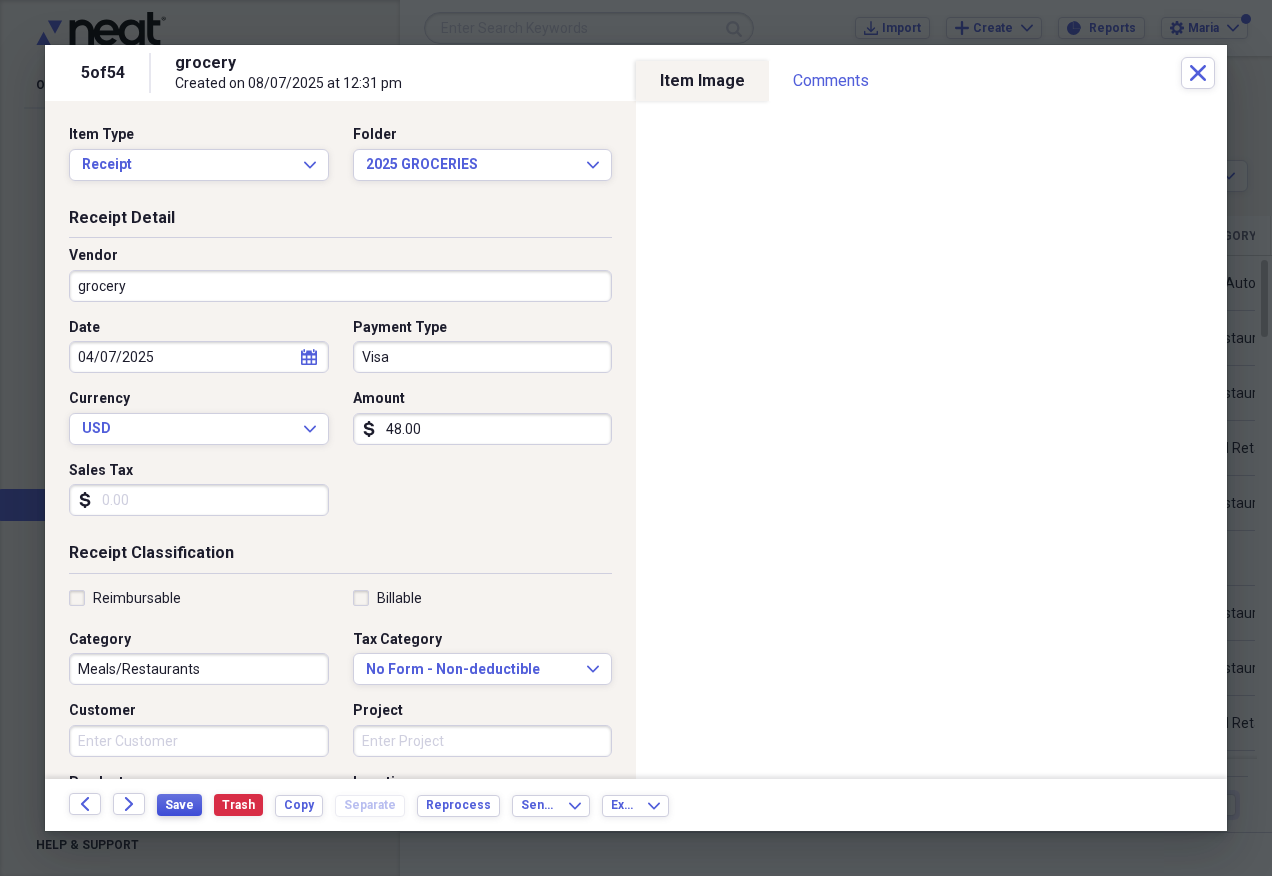 click on "Save" at bounding box center (179, 805) 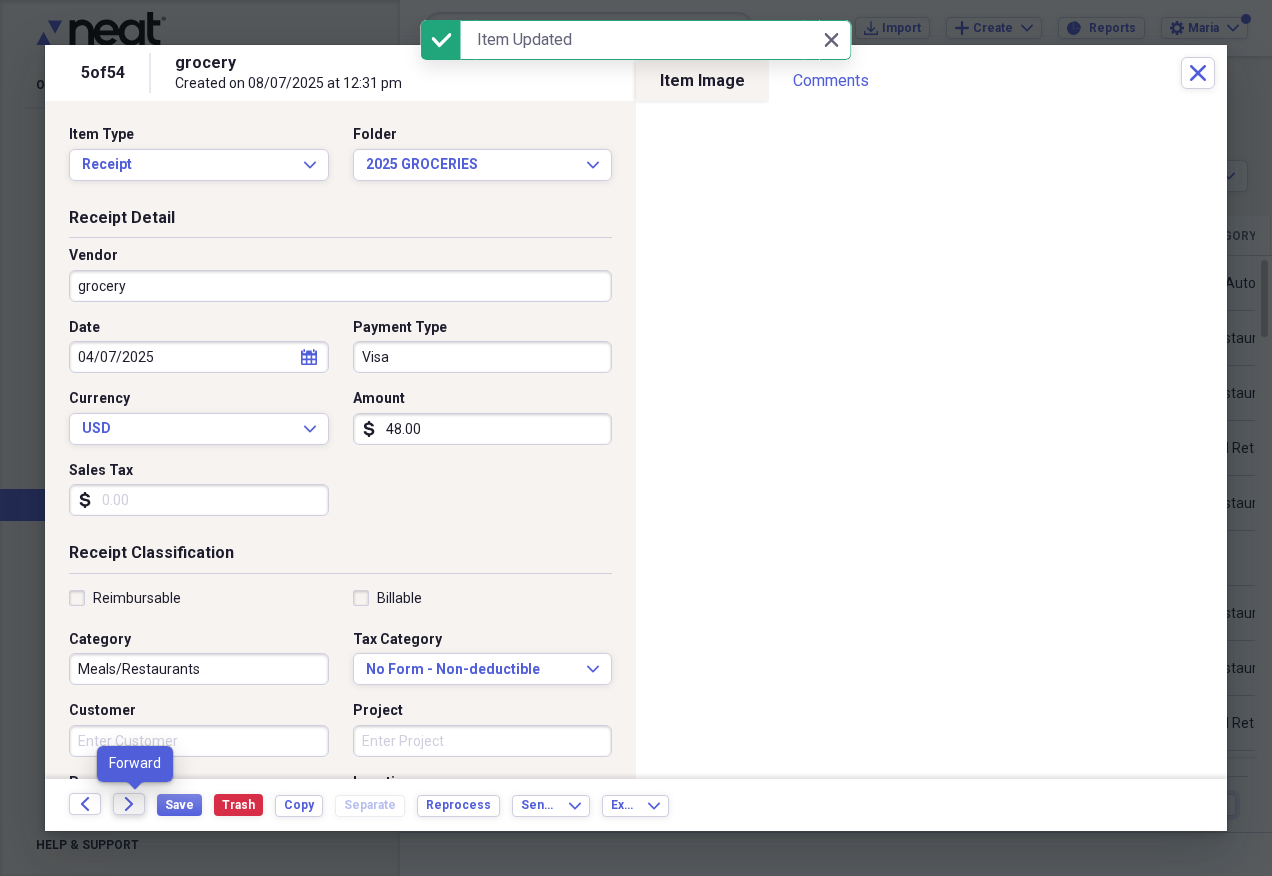 click on "Forward" 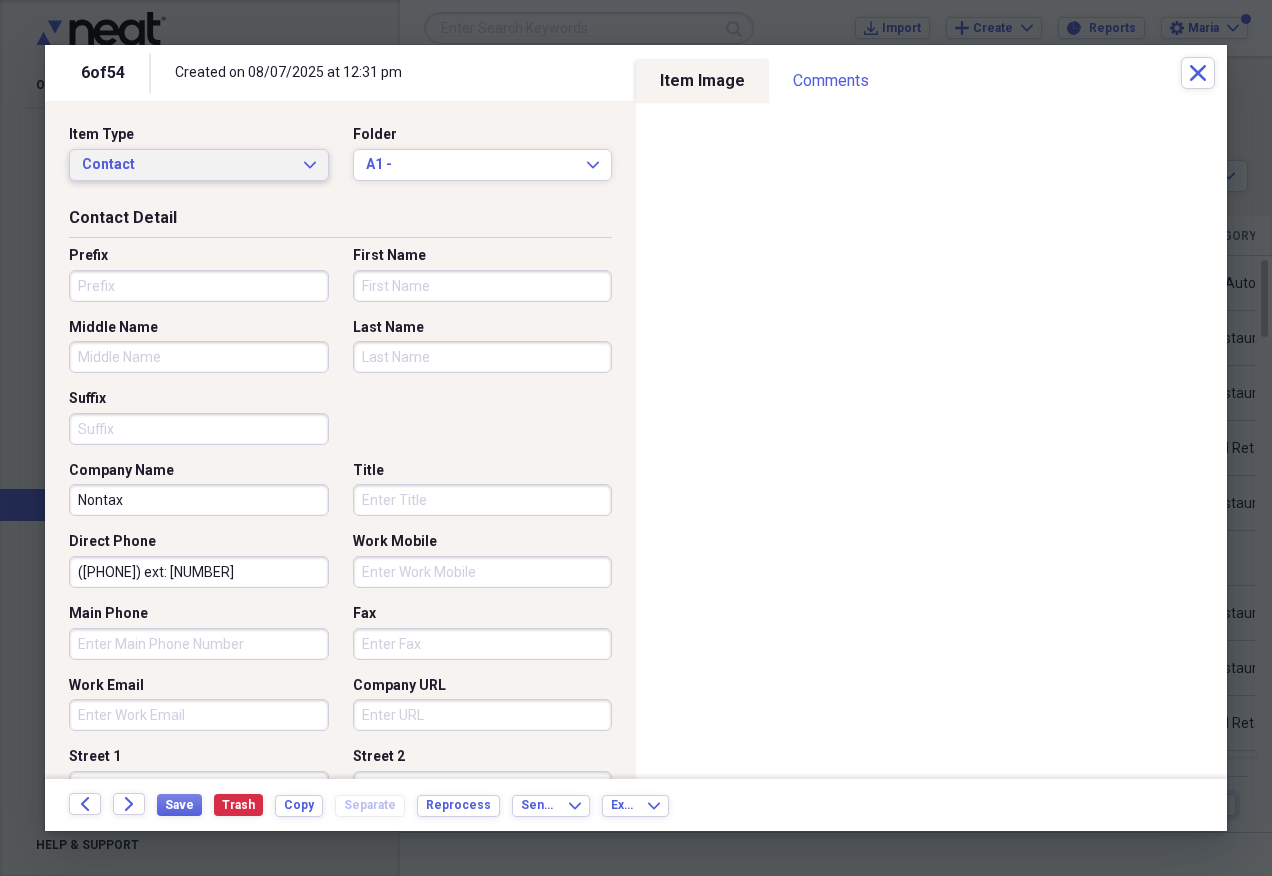 click on "Contact" at bounding box center [187, 165] 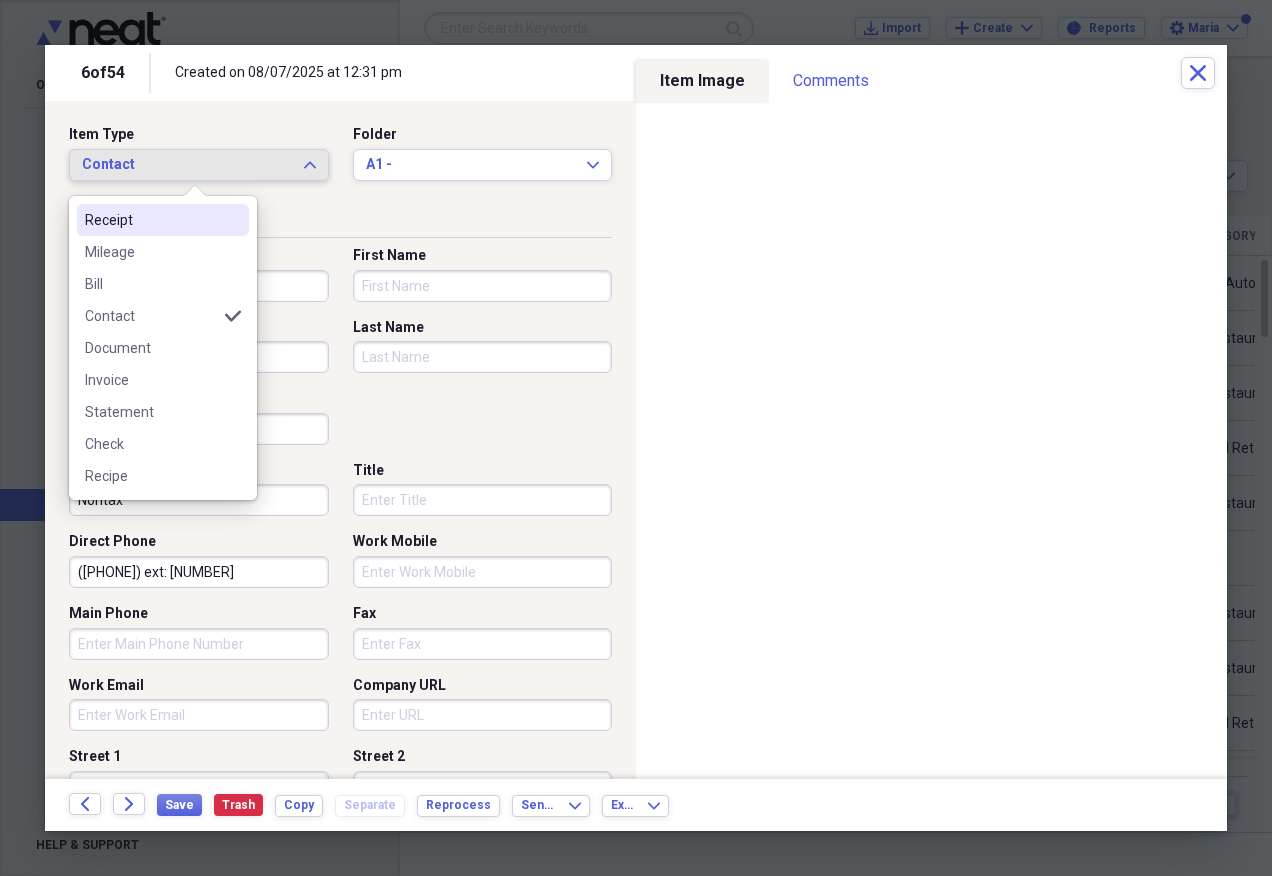 click at bounding box center [233, 220] 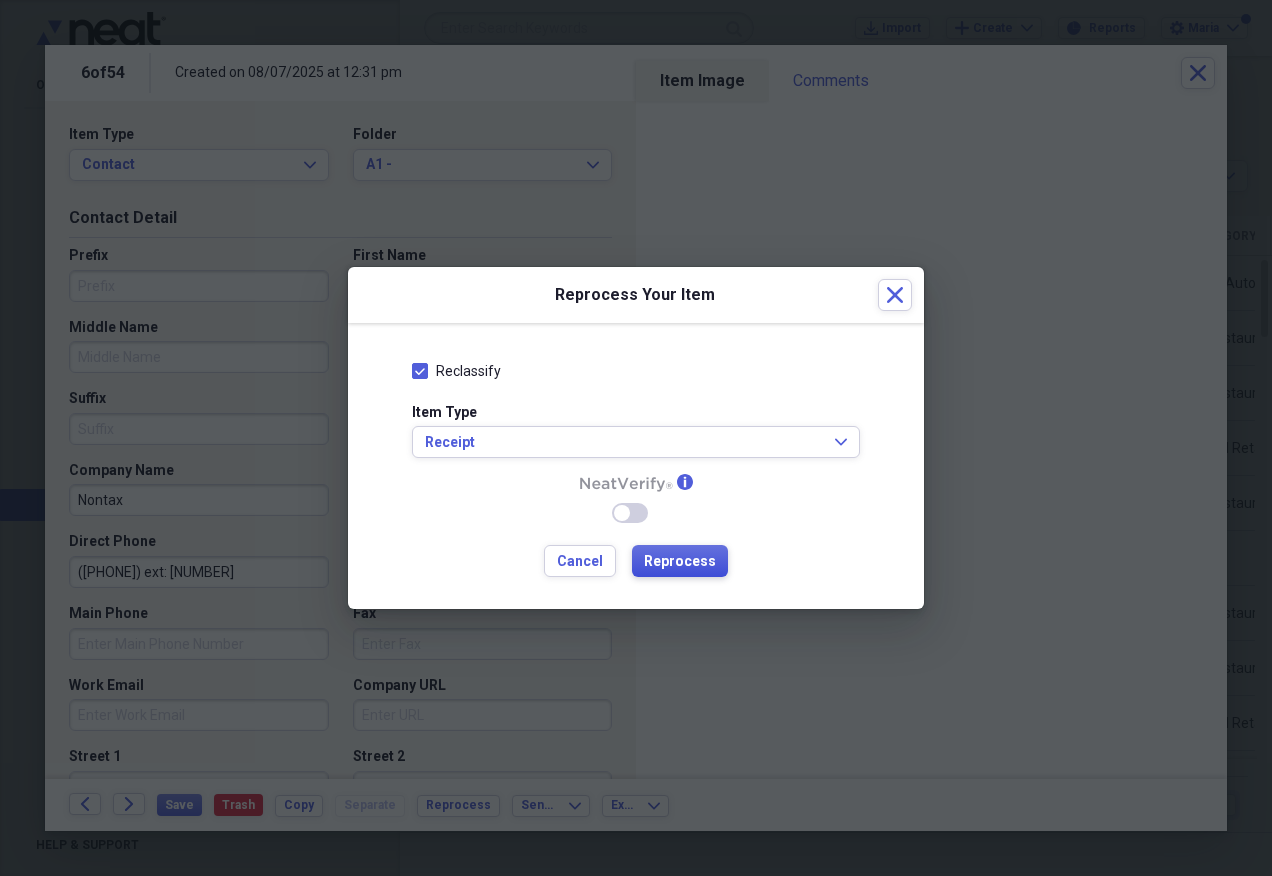click on "Reprocess" at bounding box center (680, 562) 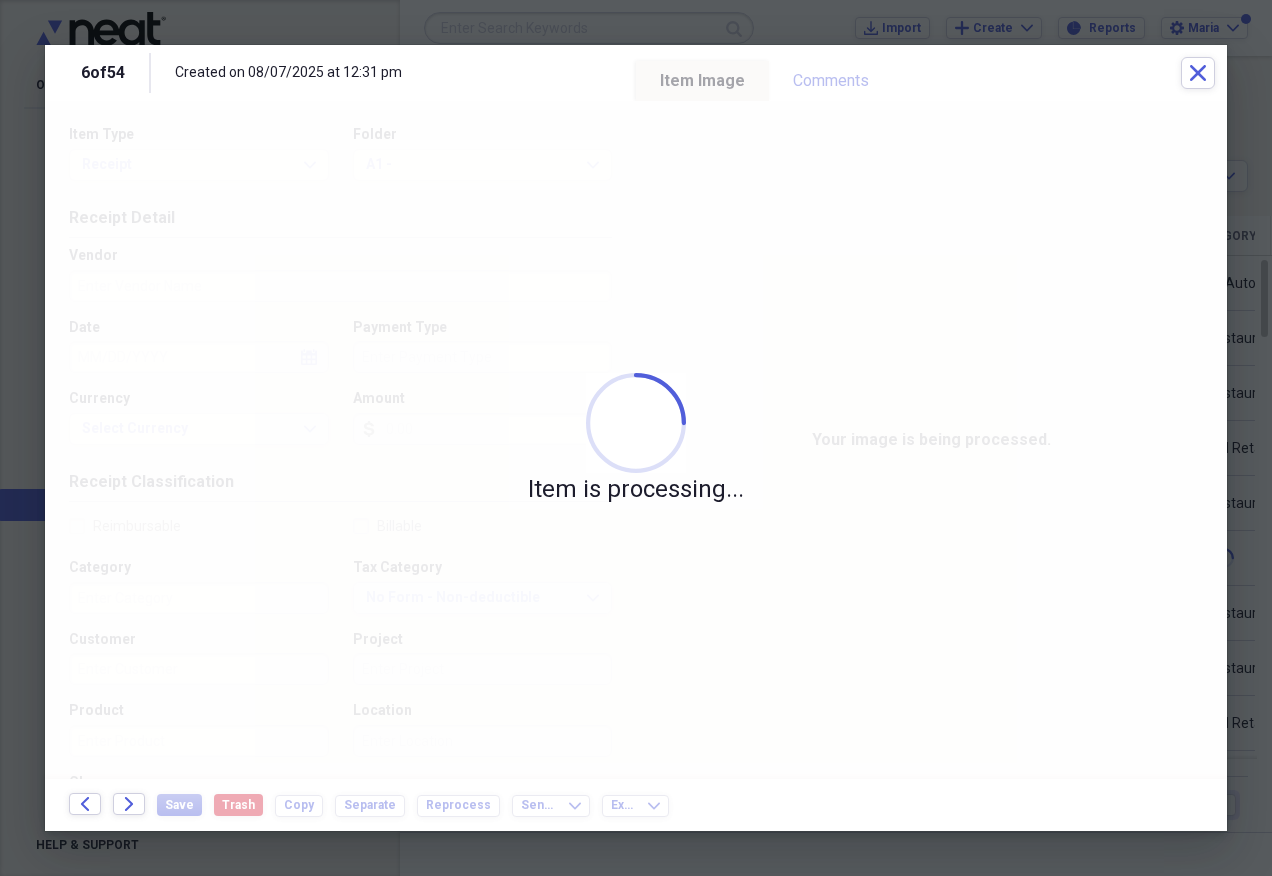 type on "04/10/2025" 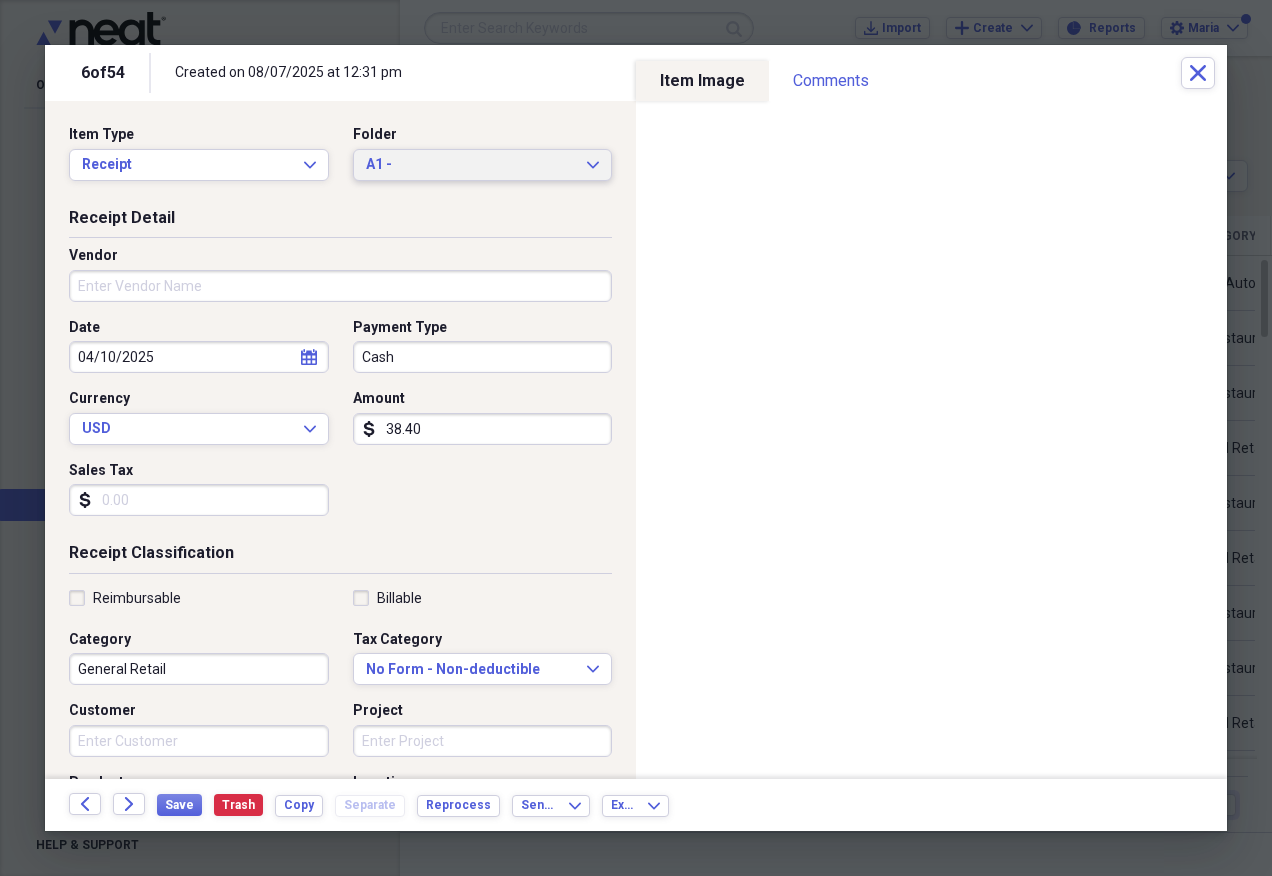 click on "A1 - Expand" at bounding box center (483, 165) 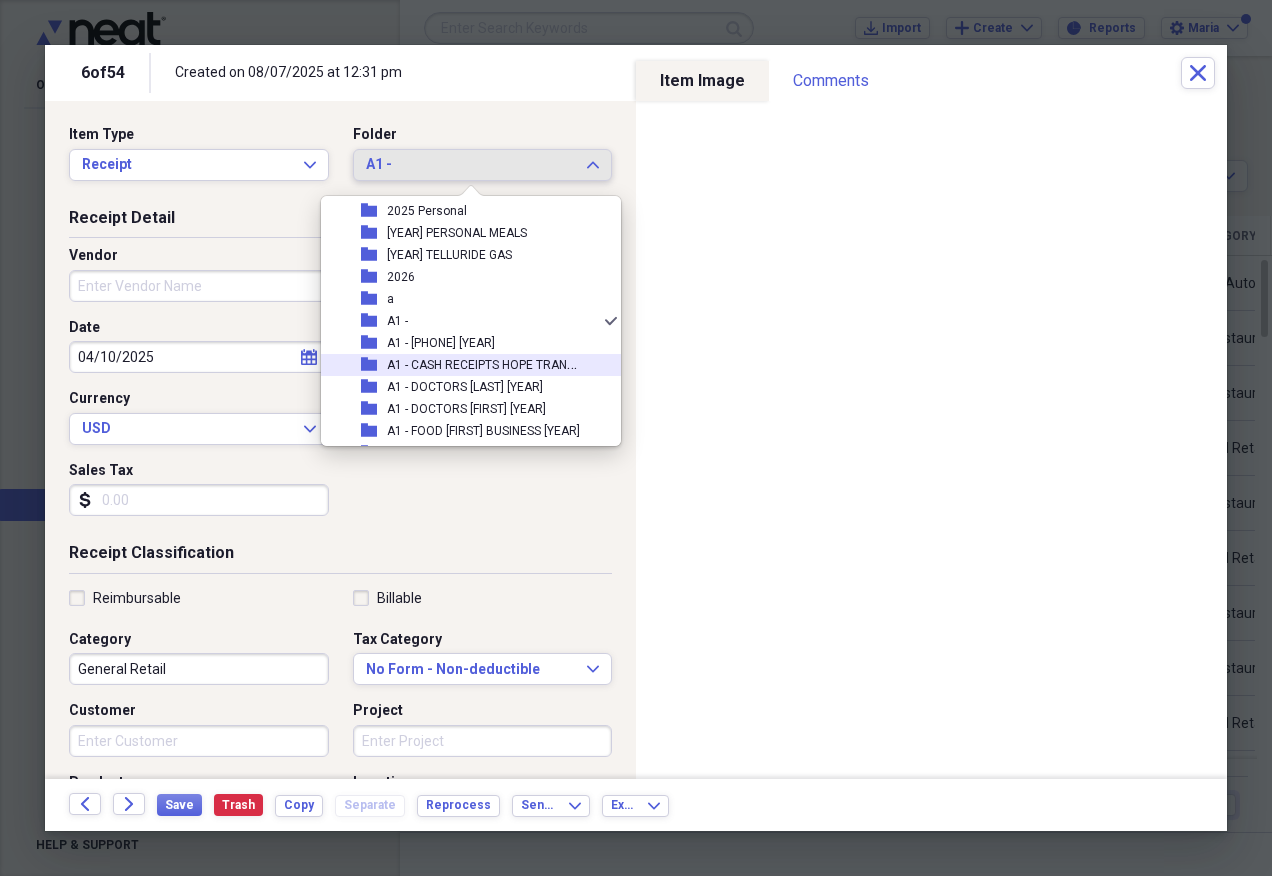 scroll, scrollTop: 197, scrollLeft: 0, axis: vertical 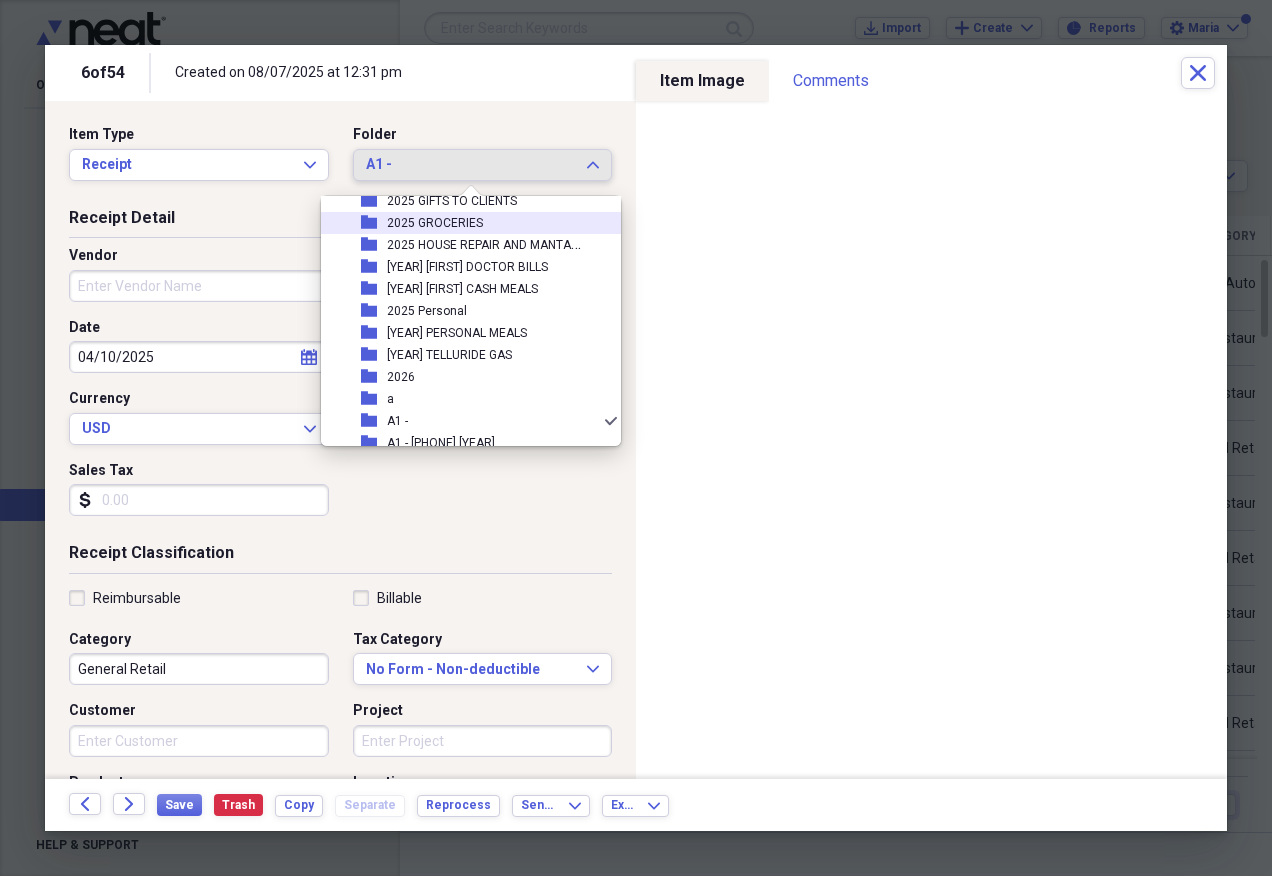 click on "folder [YEAR] GROCERIES" at bounding box center [463, 223] 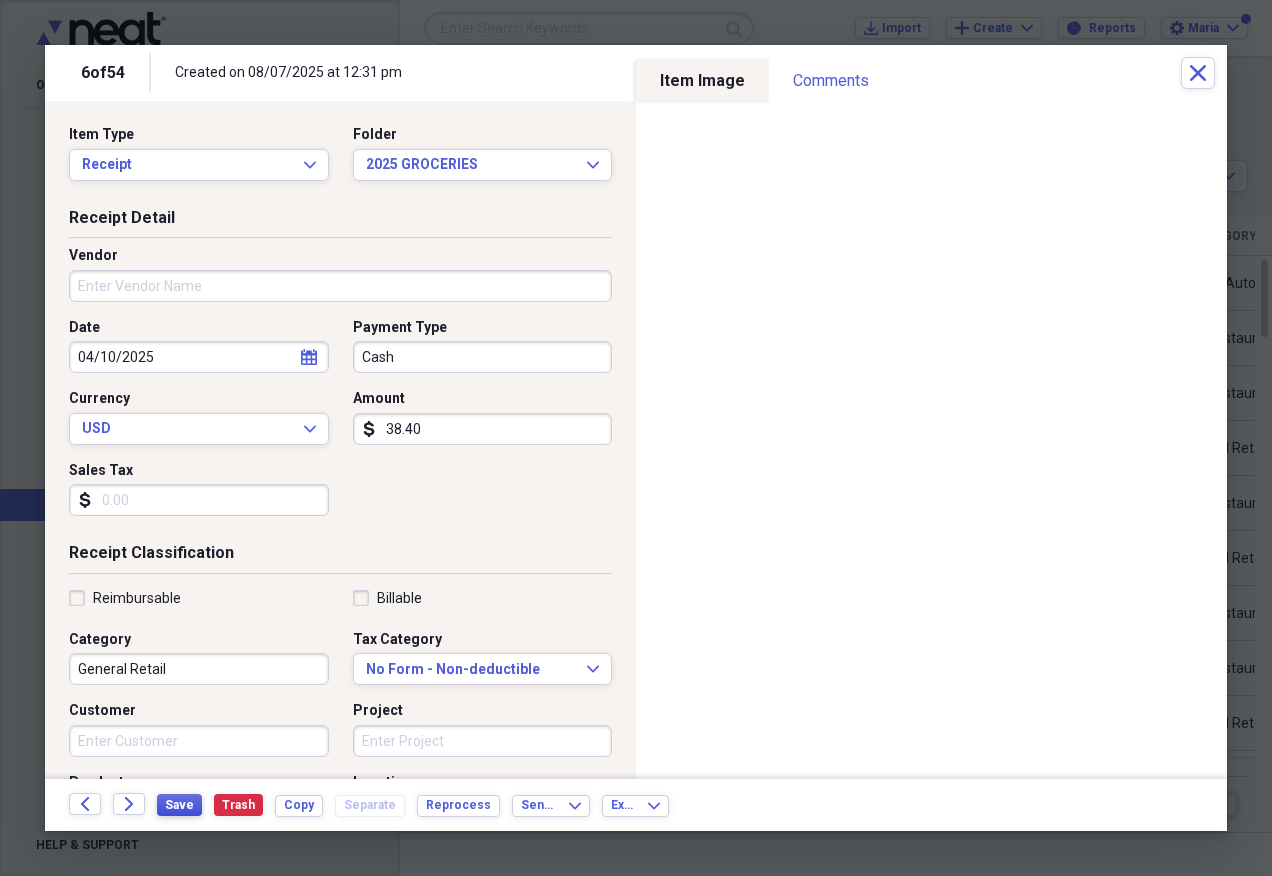 click on "Save" at bounding box center [179, 805] 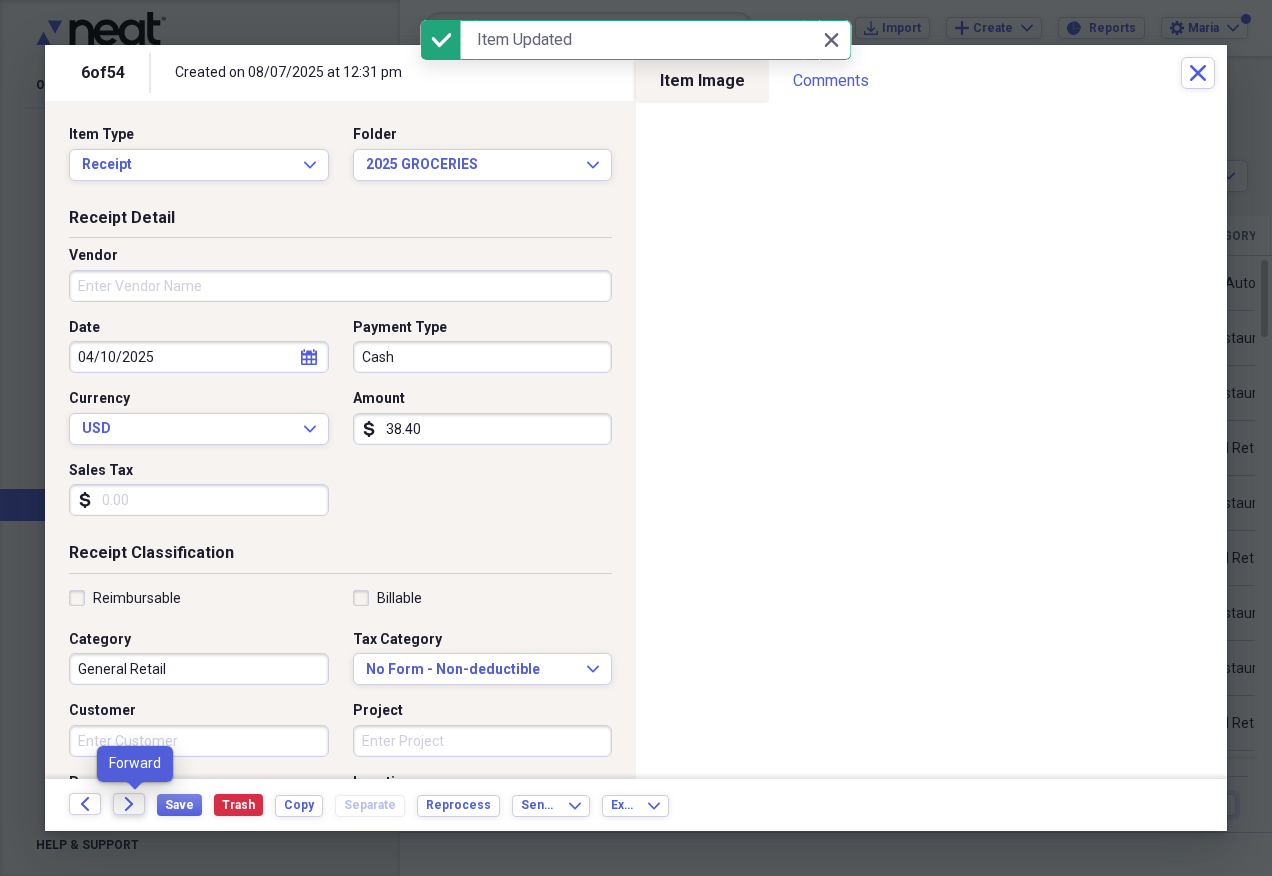click on "Forward" 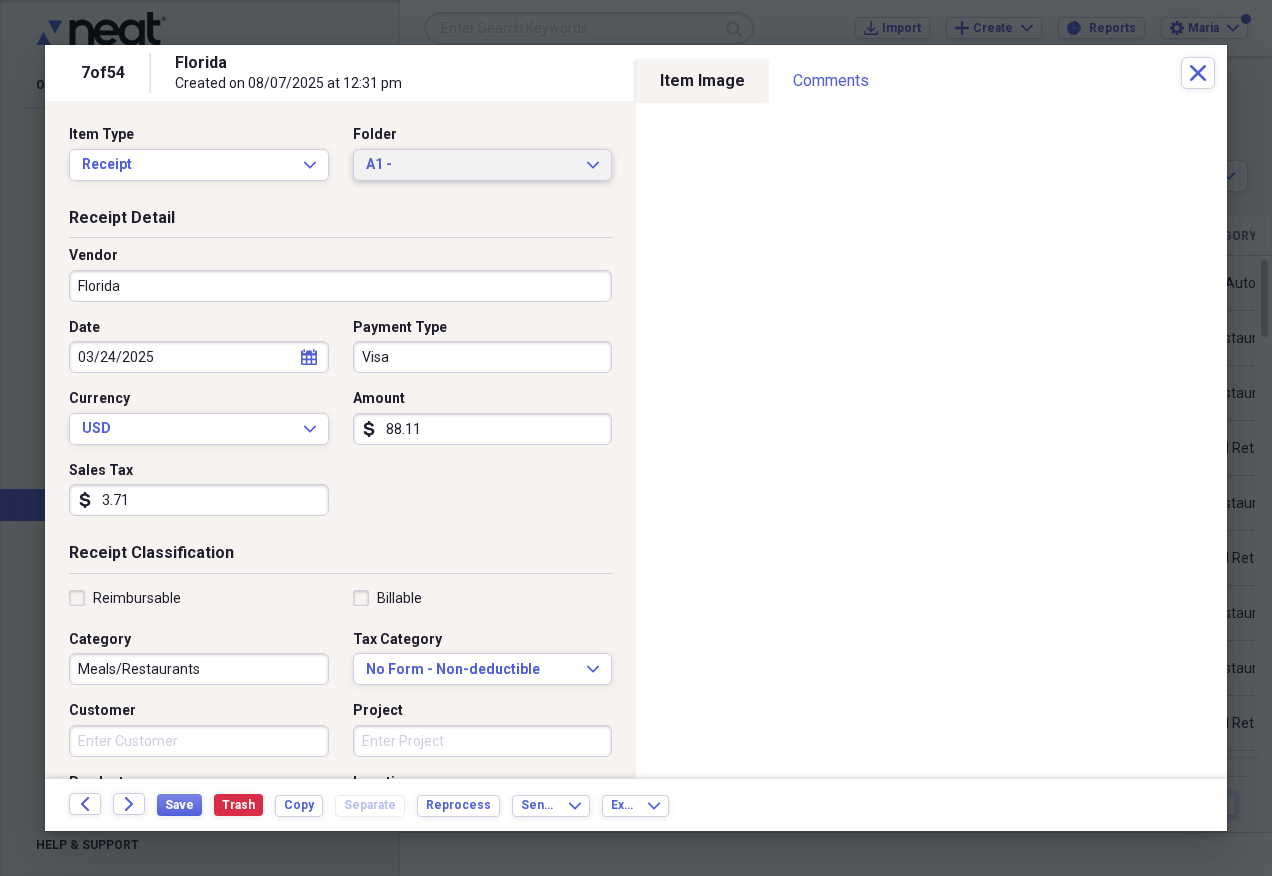 click on "Expand" 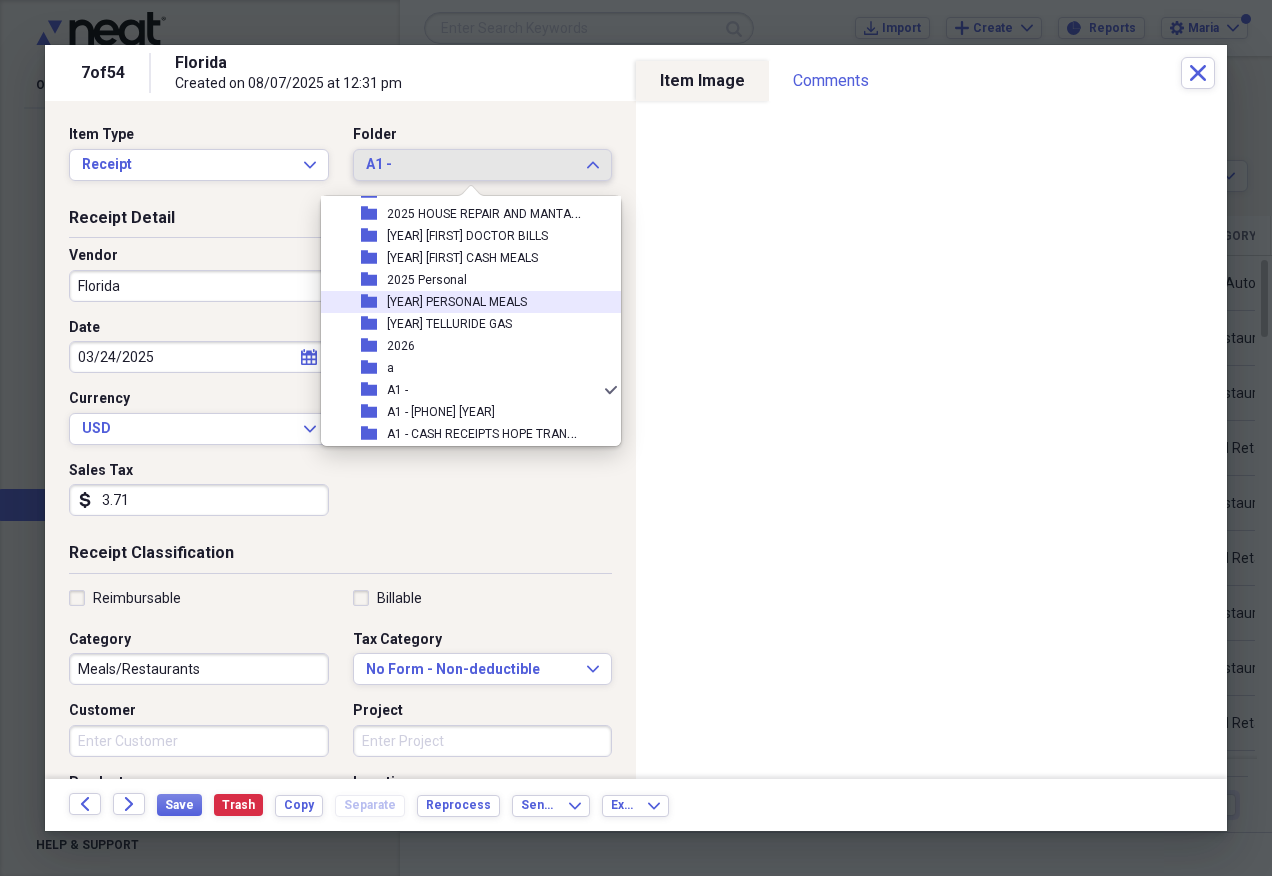 scroll, scrollTop: 197, scrollLeft: 0, axis: vertical 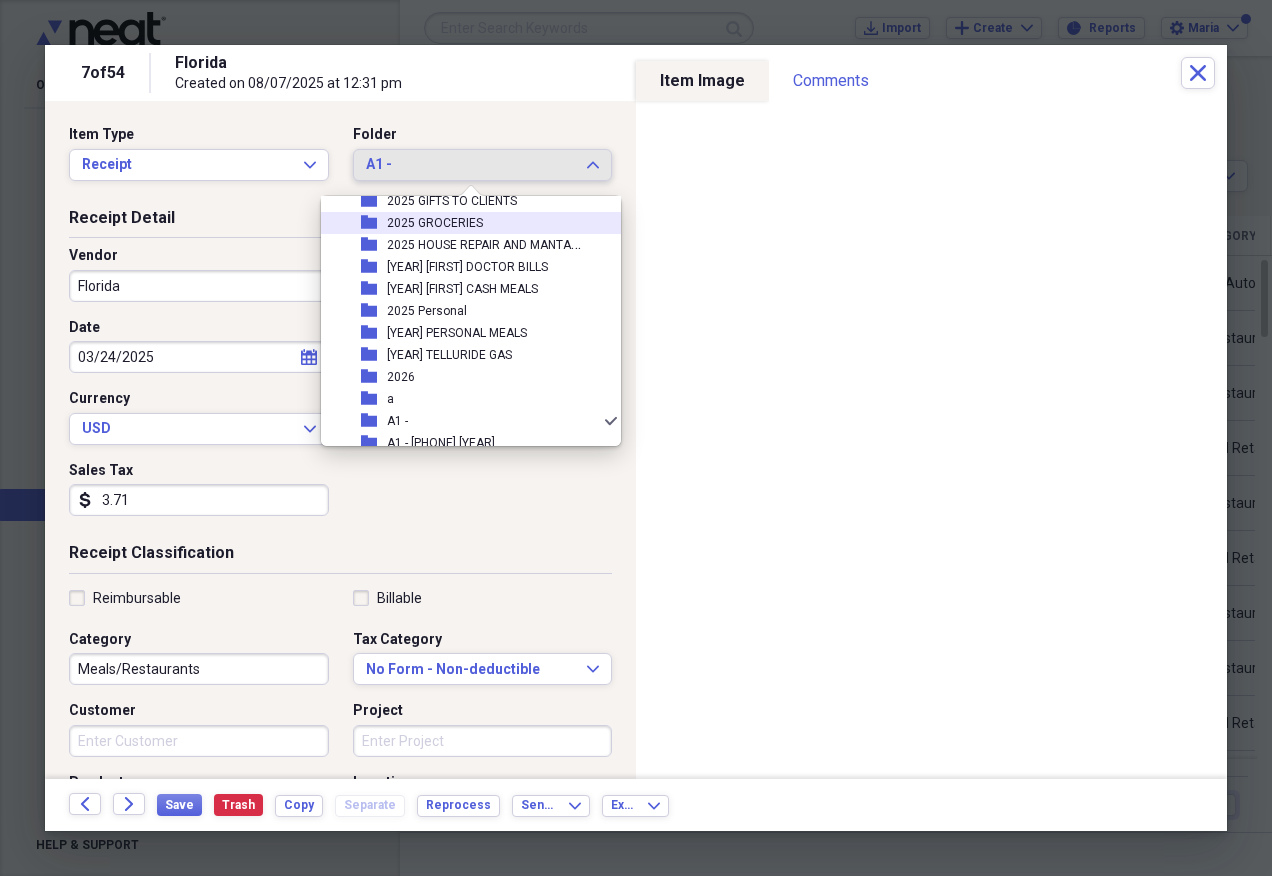click on "folder [YEAR] GROCERIES" at bounding box center (463, 223) 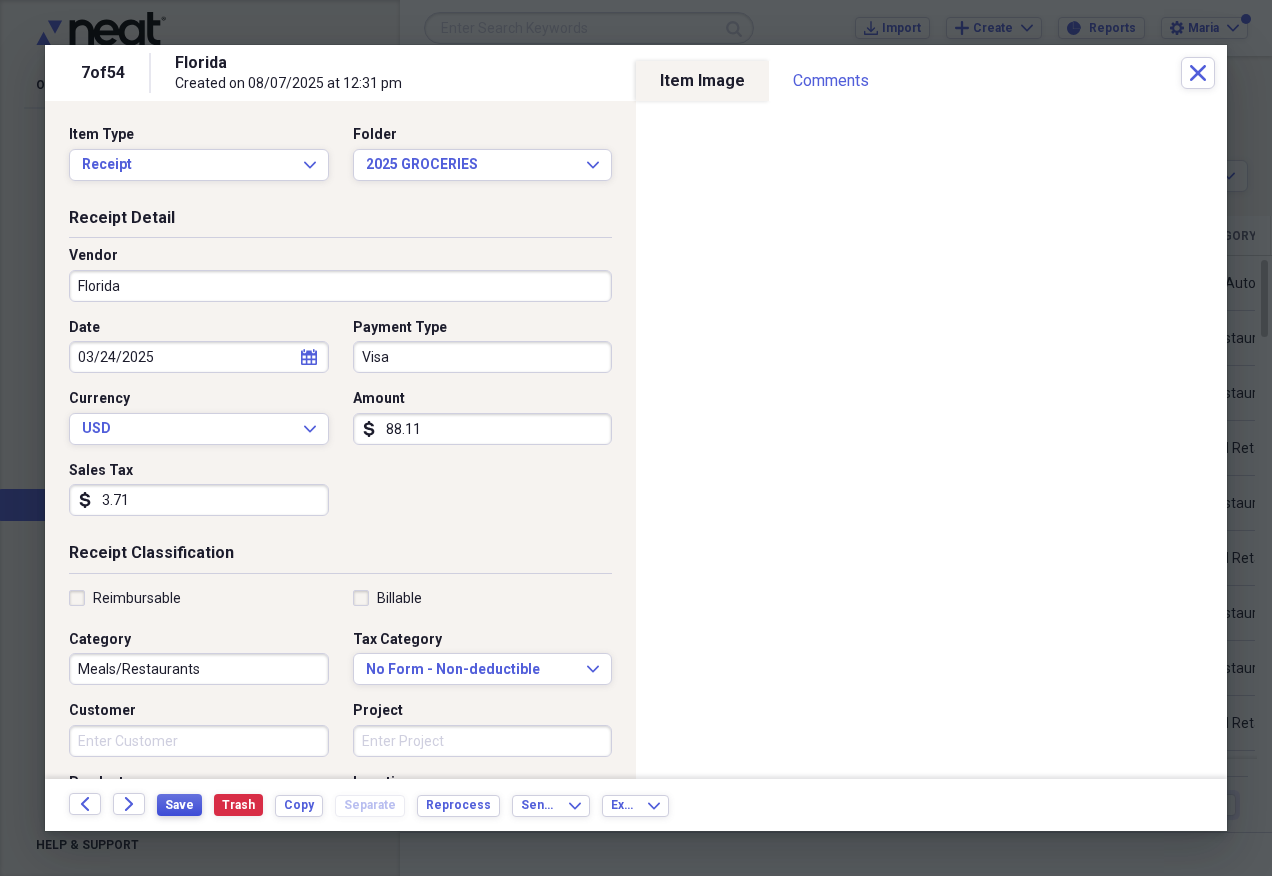 click on "Save" at bounding box center (179, 805) 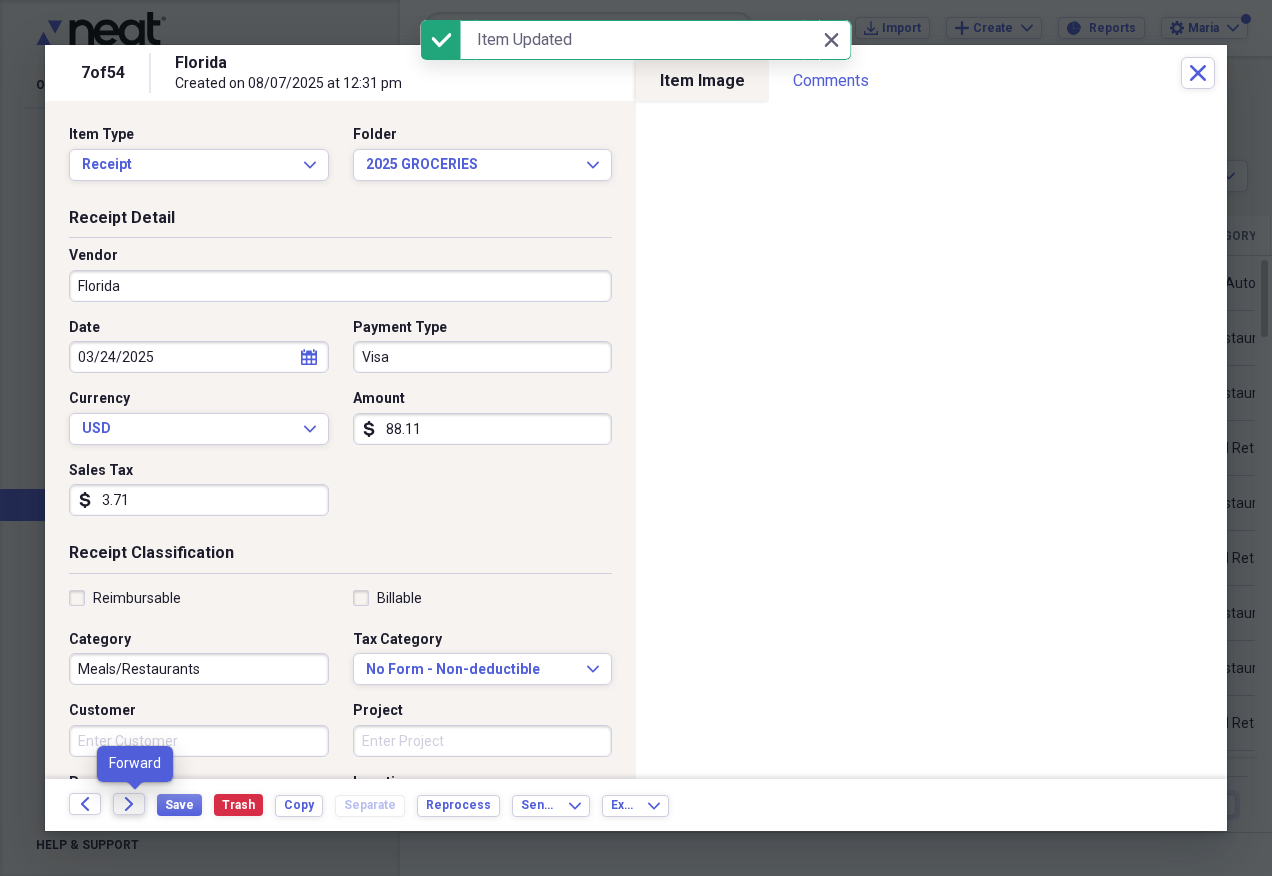 click 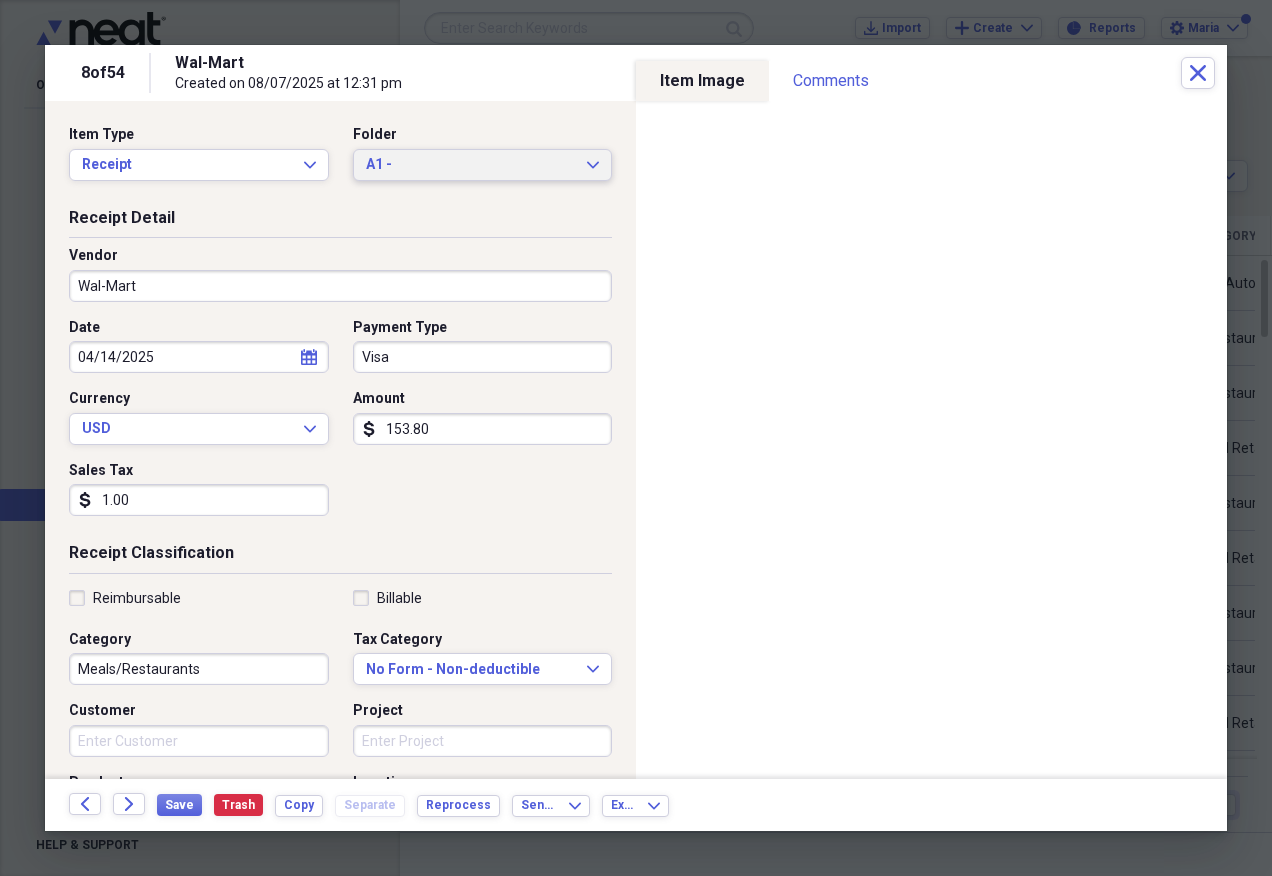 click on "Expand" 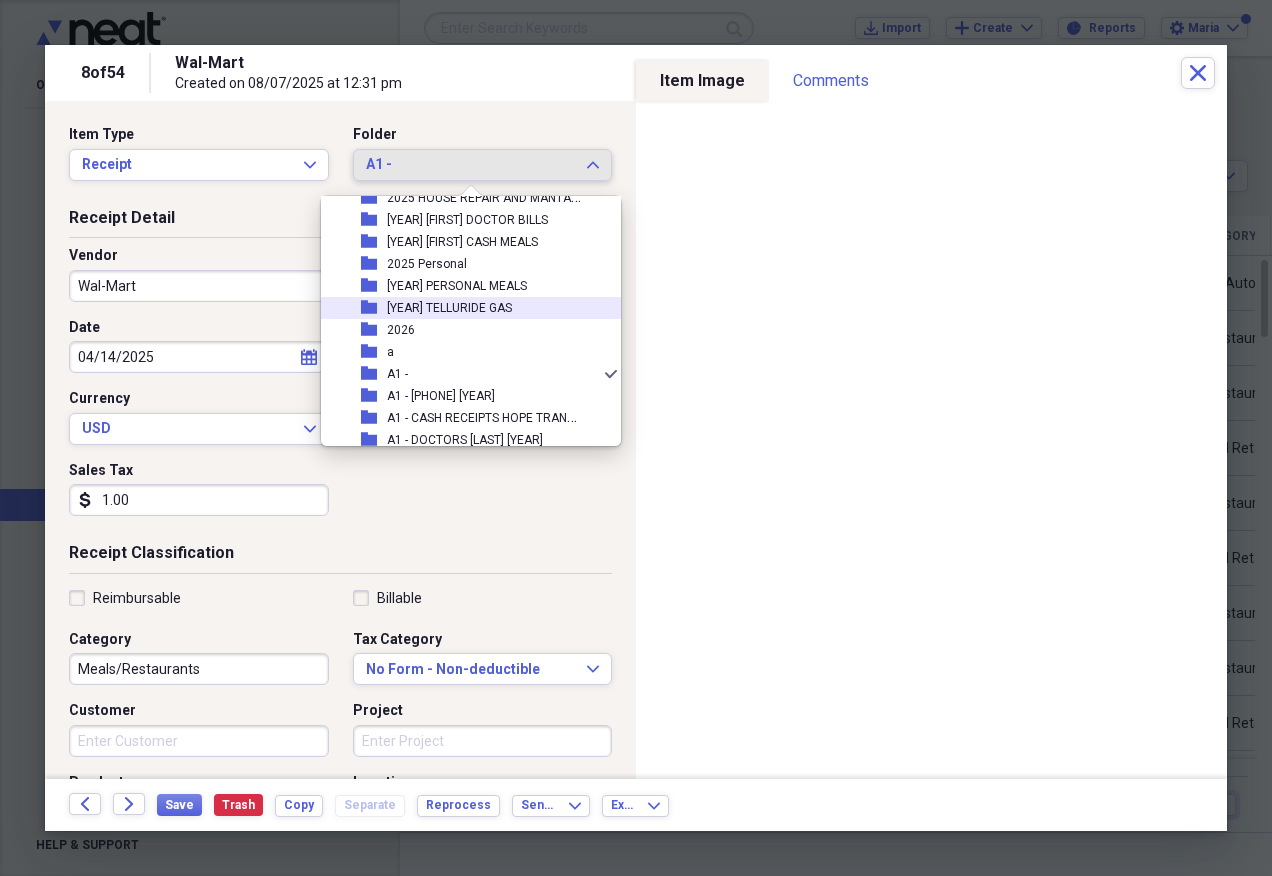 scroll, scrollTop: 197, scrollLeft: 0, axis: vertical 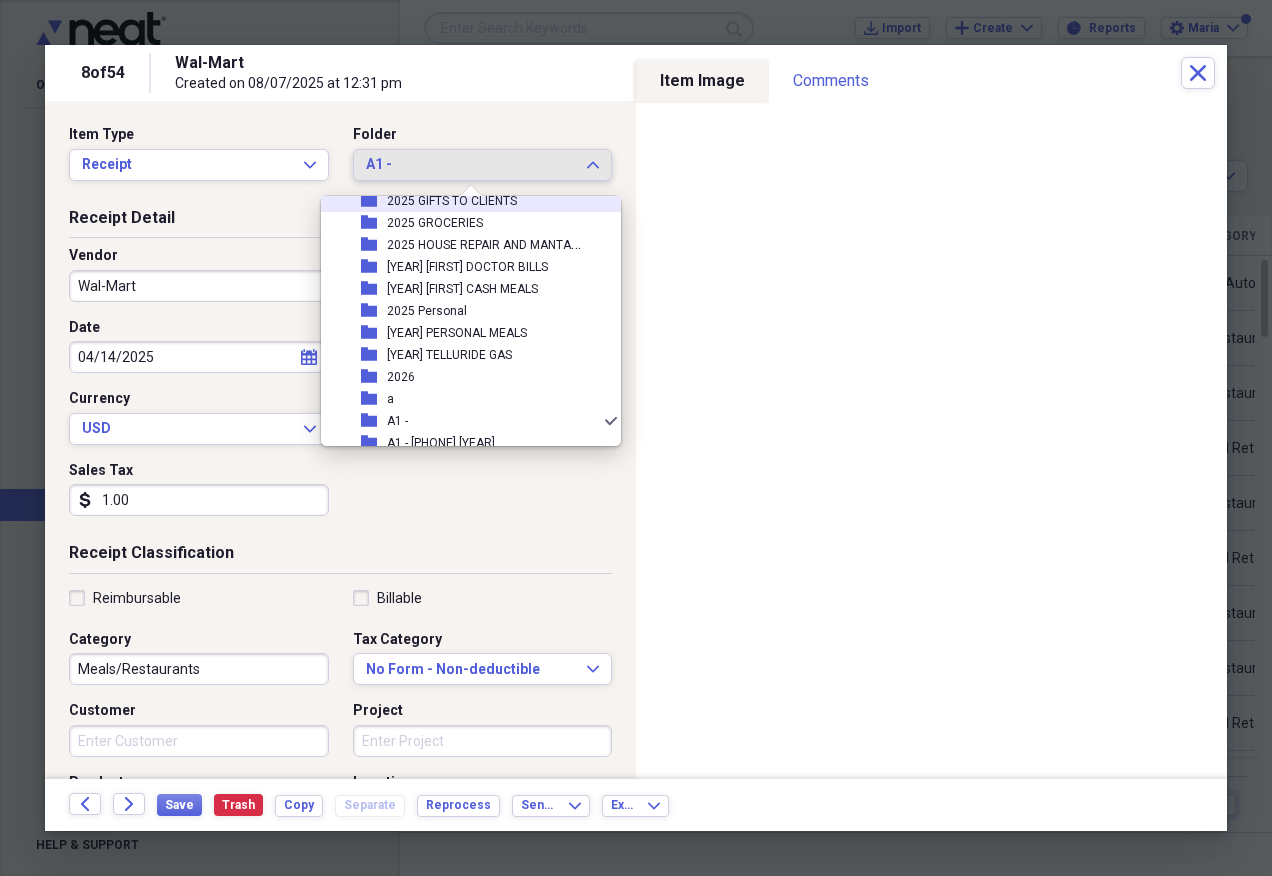 click on "folder [YEAR] GIFTS TO CLIENTS" at bounding box center [463, 201] 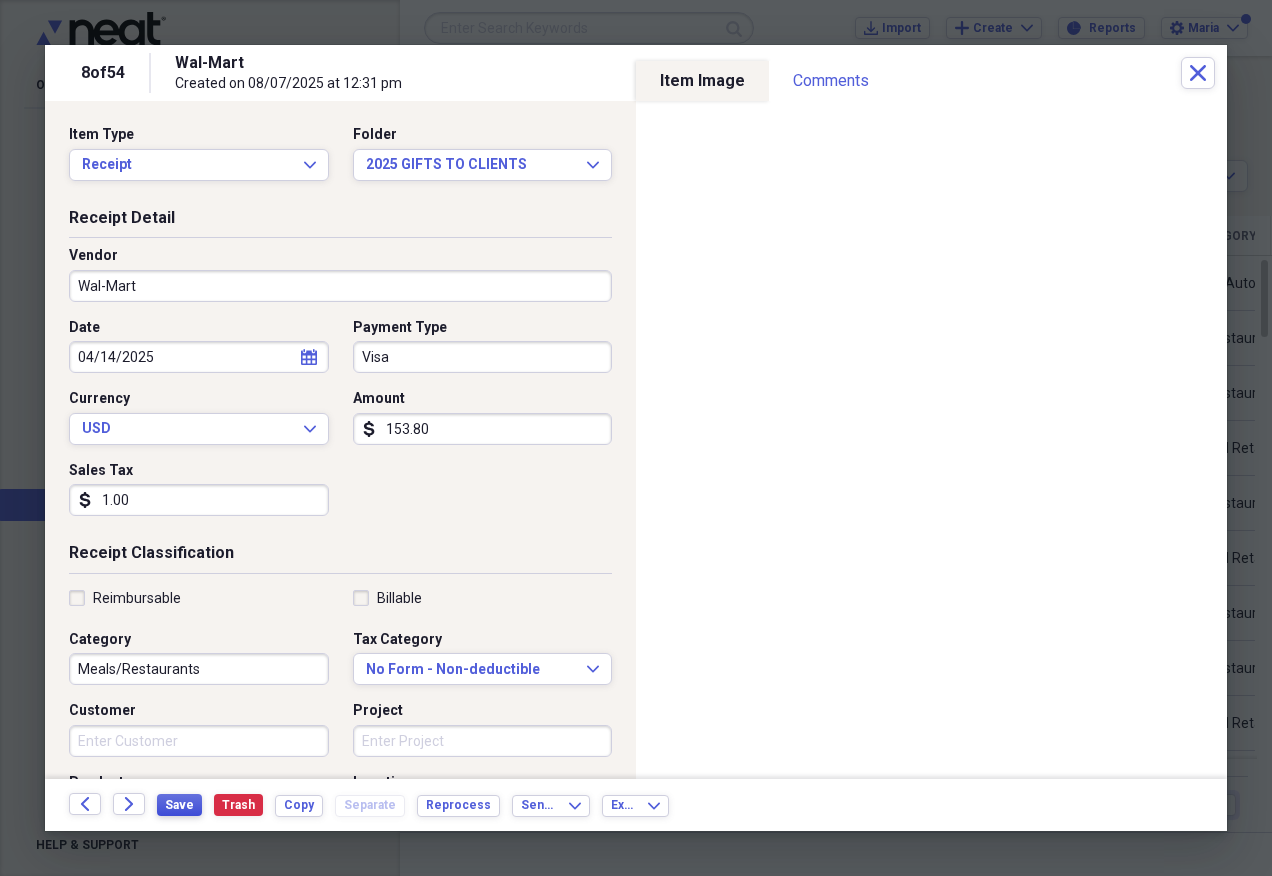 click on "Save" at bounding box center [179, 805] 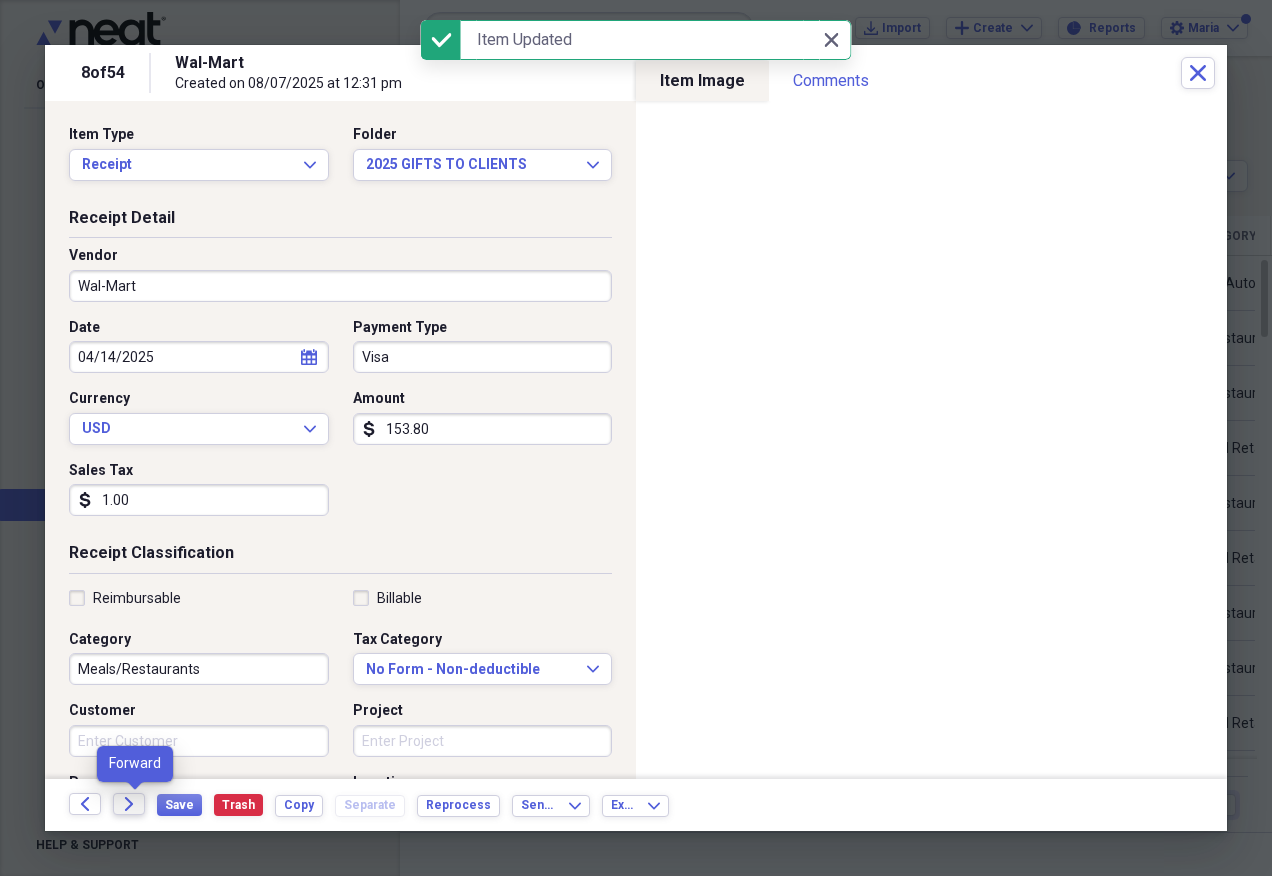 click on "Forward" at bounding box center [129, 804] 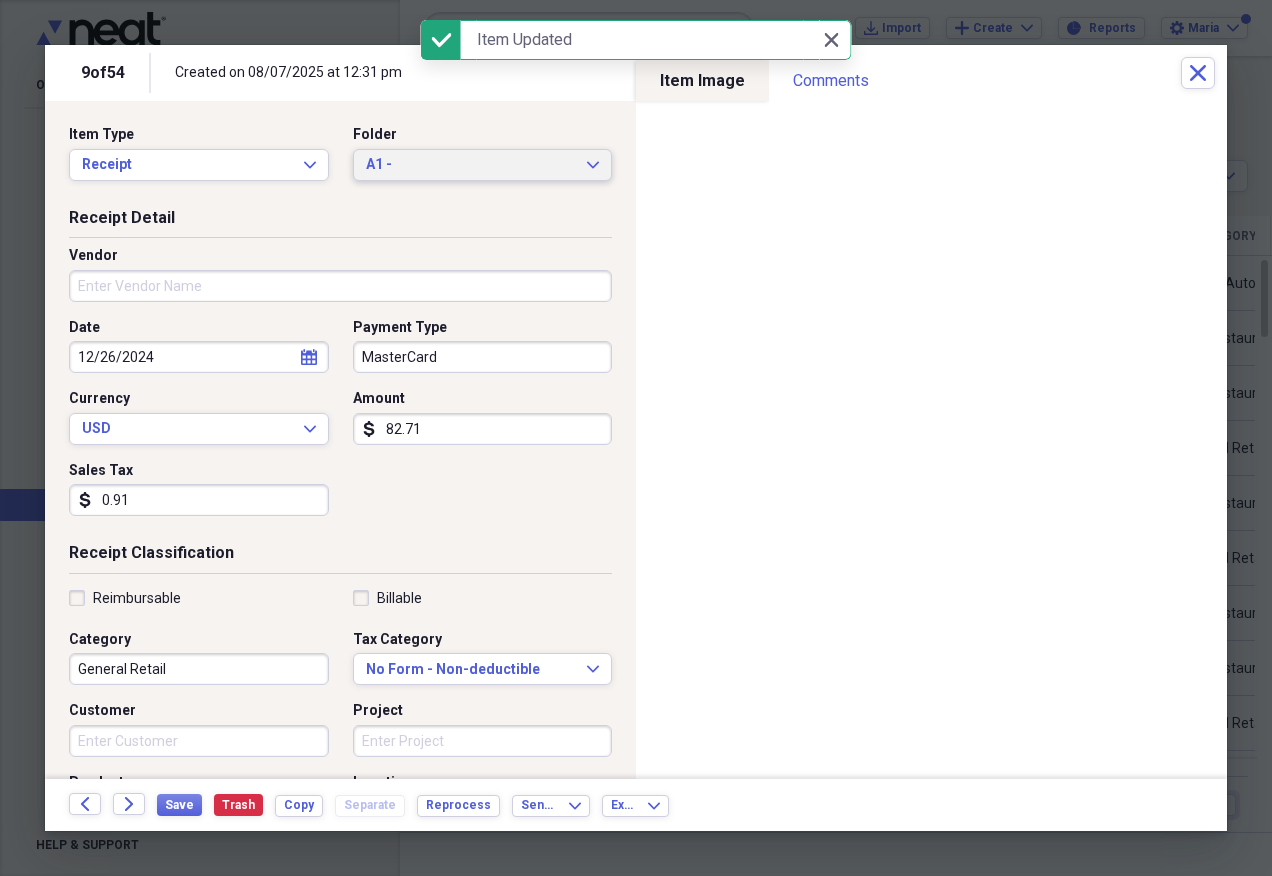 click on "A1 -" at bounding box center [471, 165] 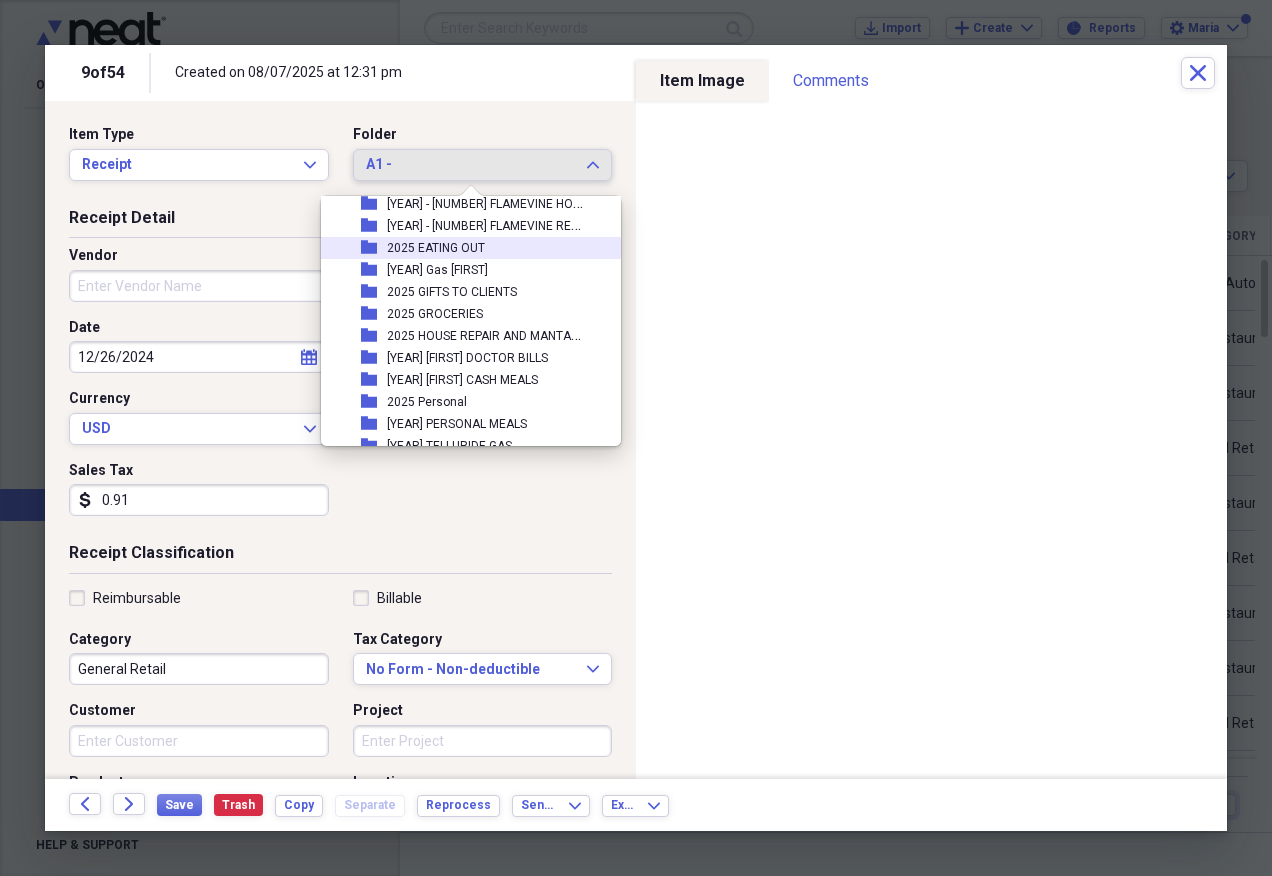 scroll, scrollTop: 97, scrollLeft: 0, axis: vertical 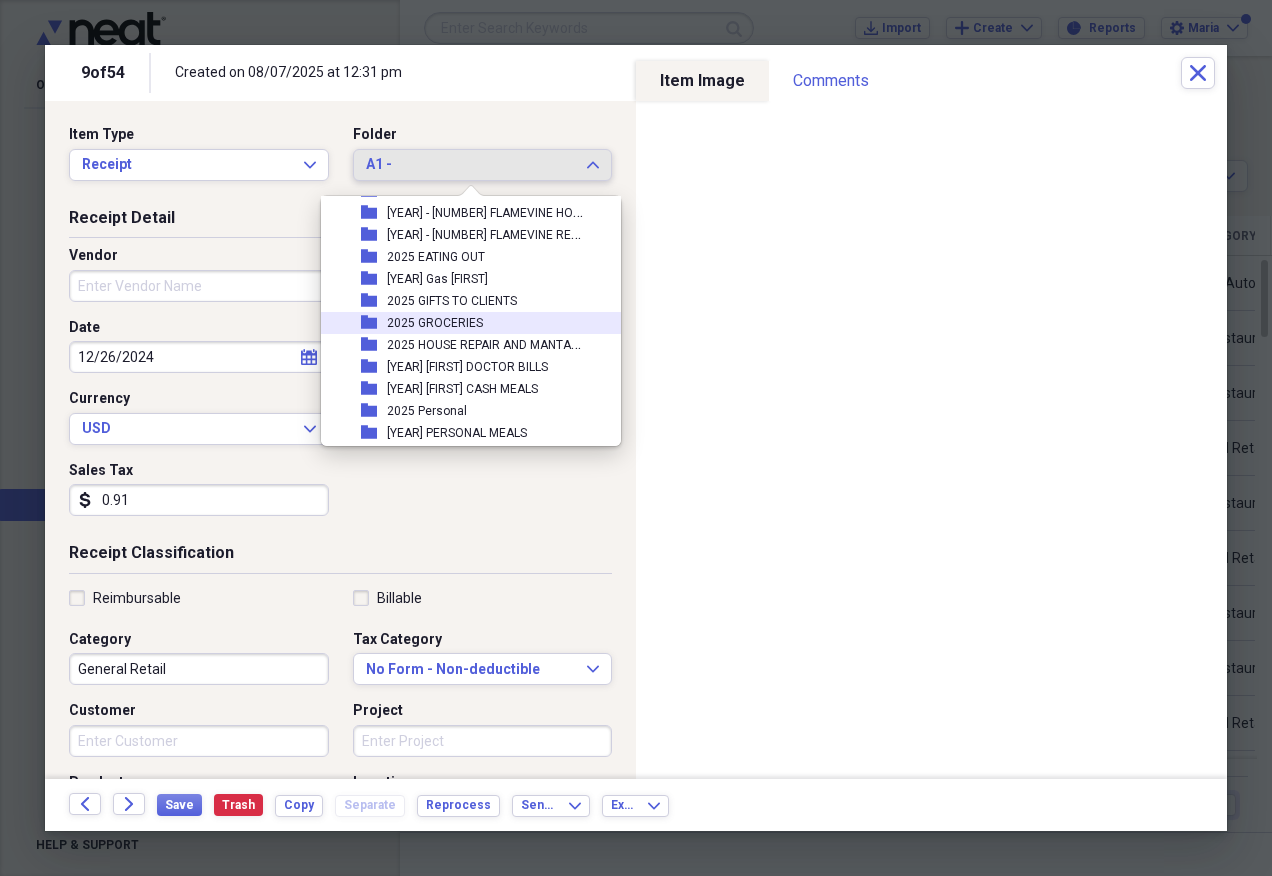 click on "folder [YEAR] GROCERIES" at bounding box center (463, 323) 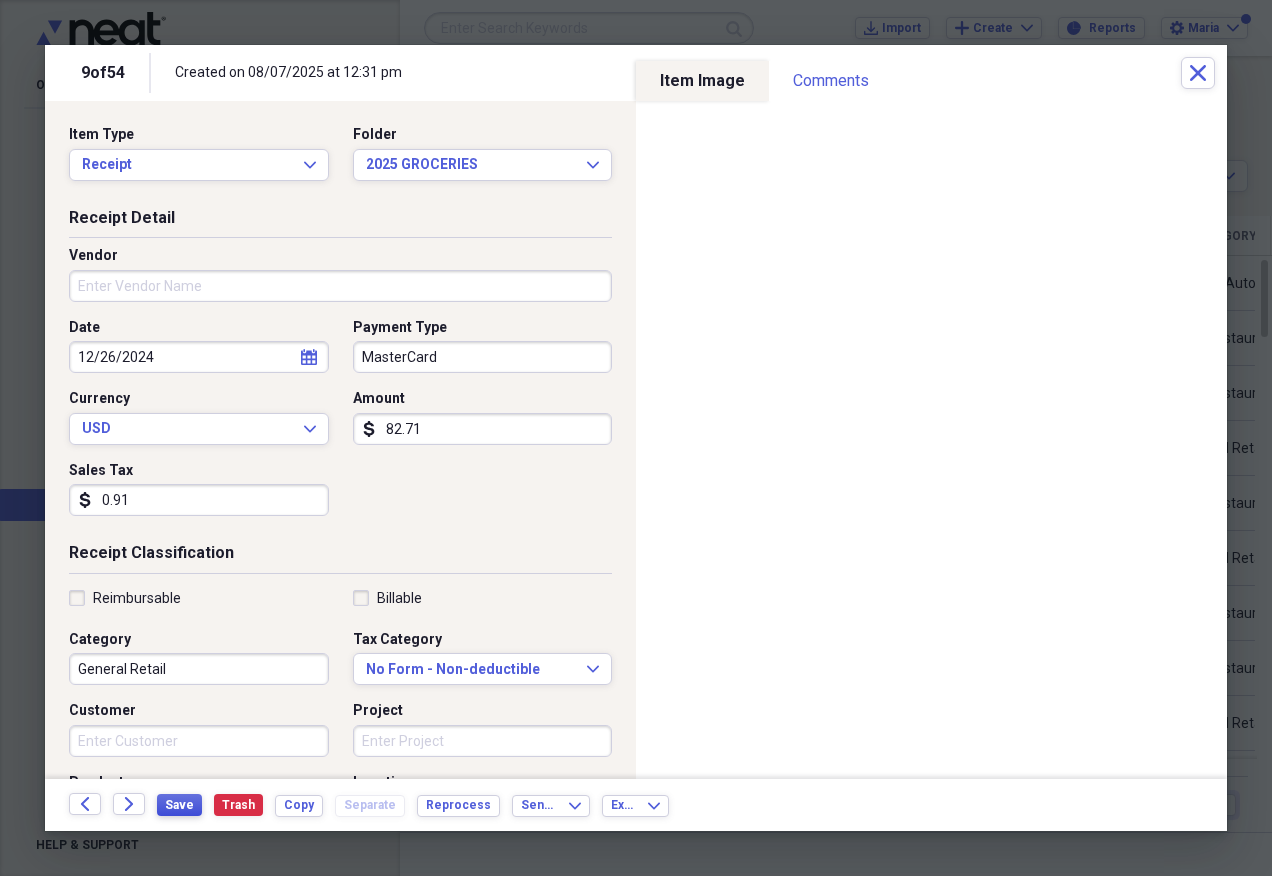 click on "Save" at bounding box center [179, 805] 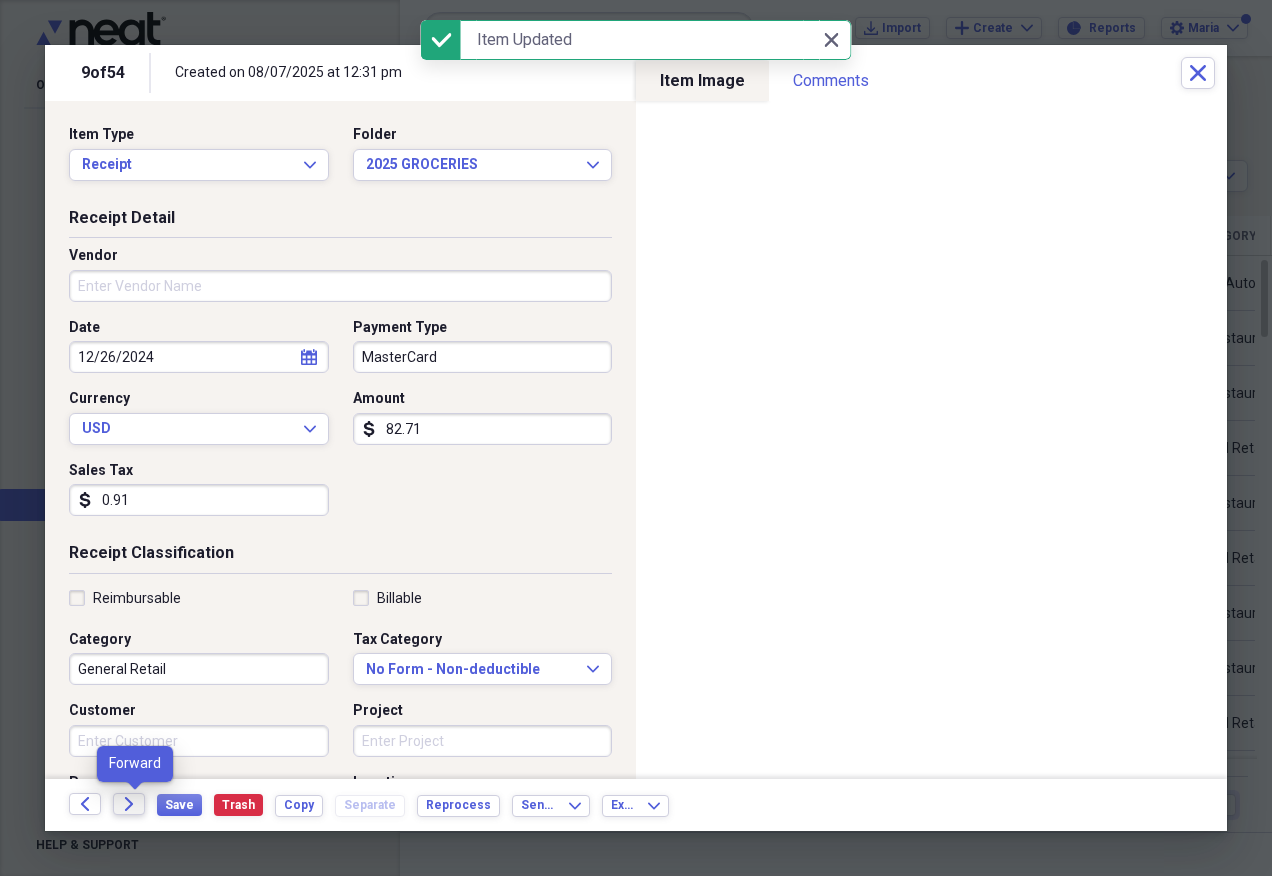click on "Forward" 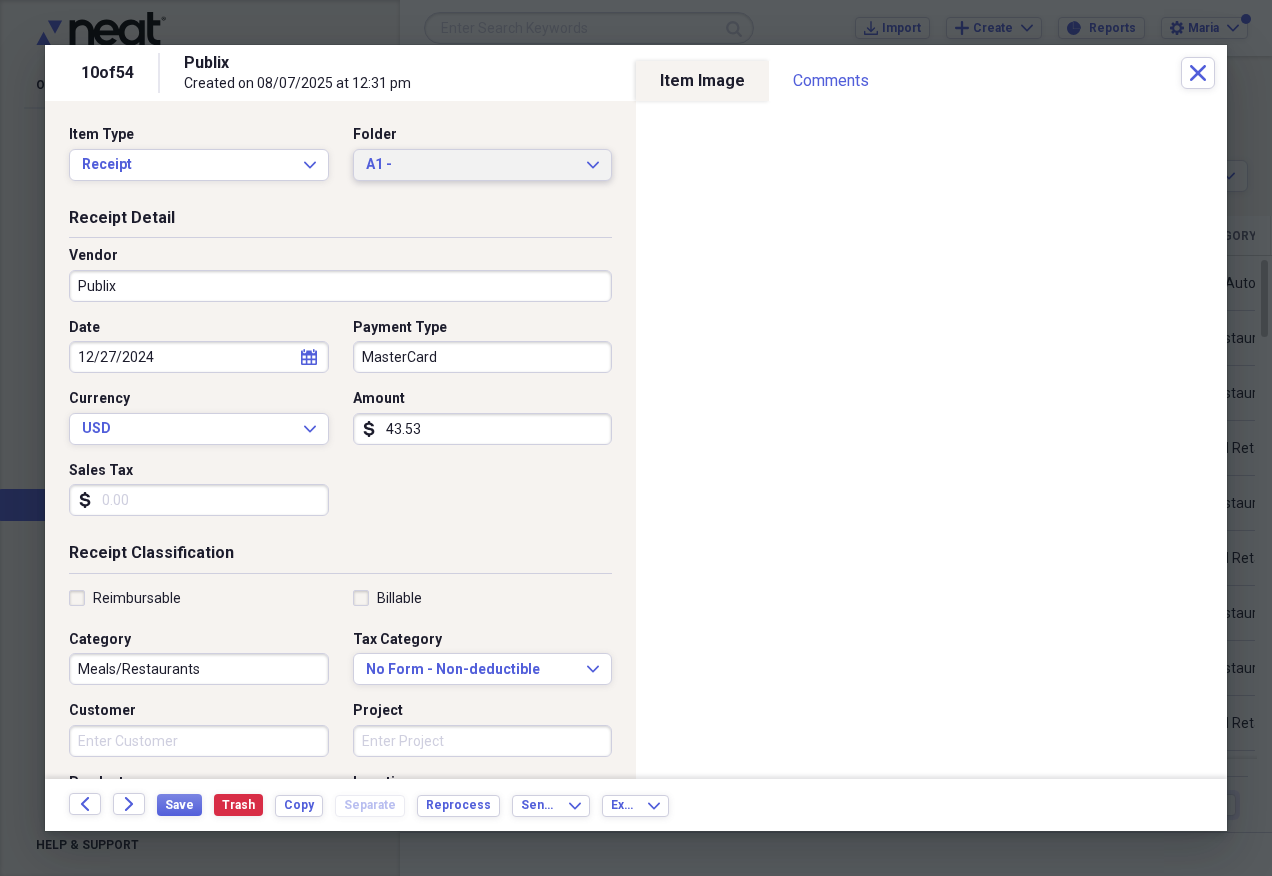 click on "A1 - Expand" at bounding box center (483, 165) 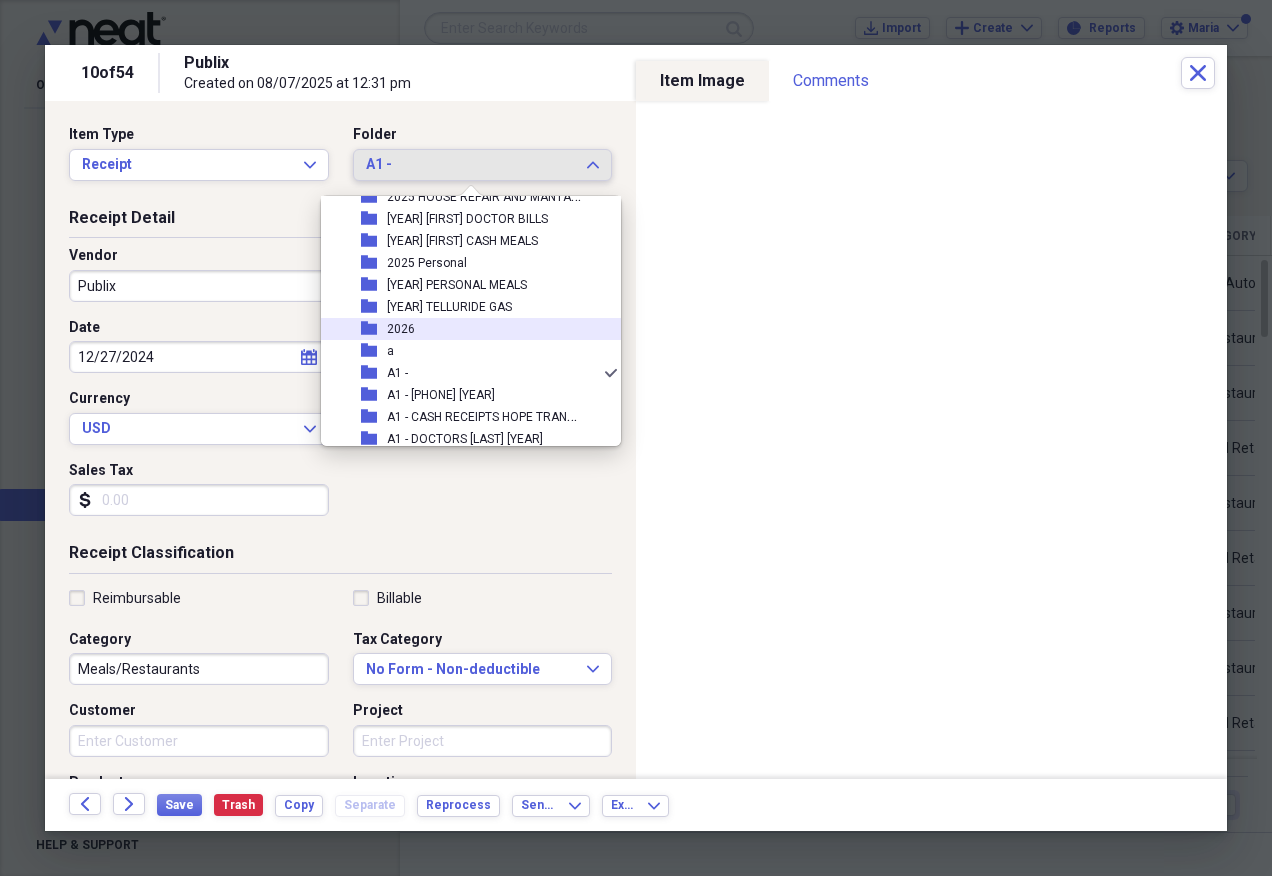scroll, scrollTop: 197, scrollLeft: 0, axis: vertical 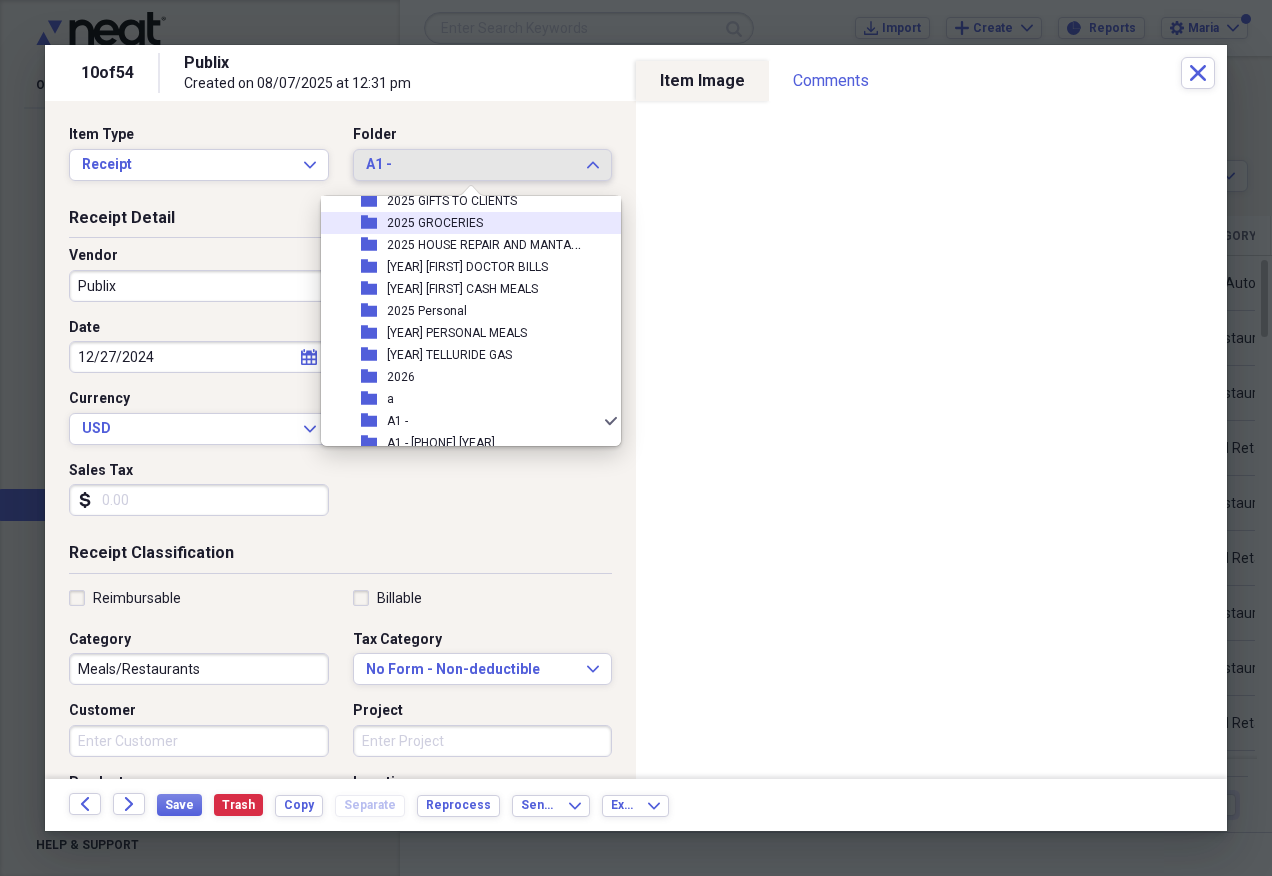 click on "folder [YEAR] GROCERIES" at bounding box center [463, 223] 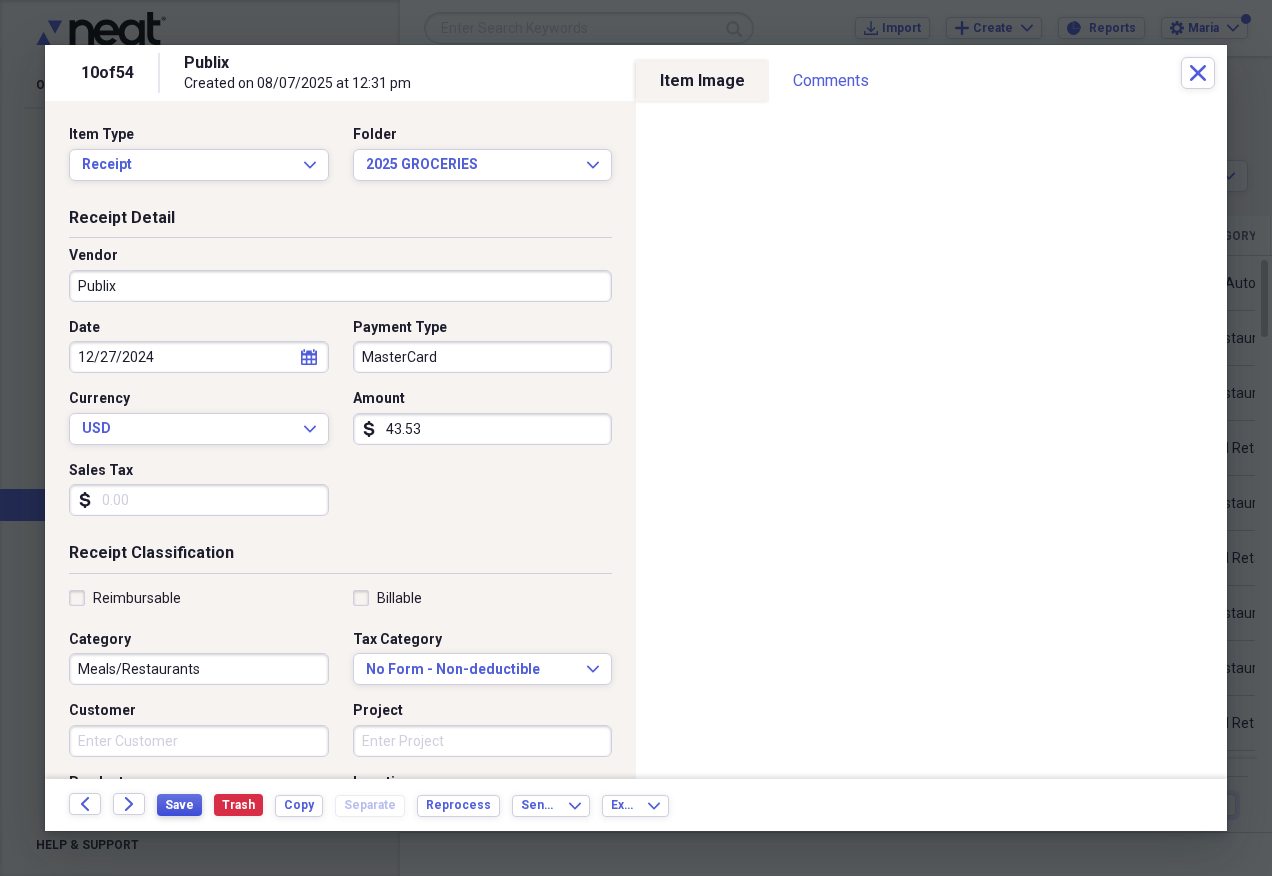 click on "Save" at bounding box center (179, 805) 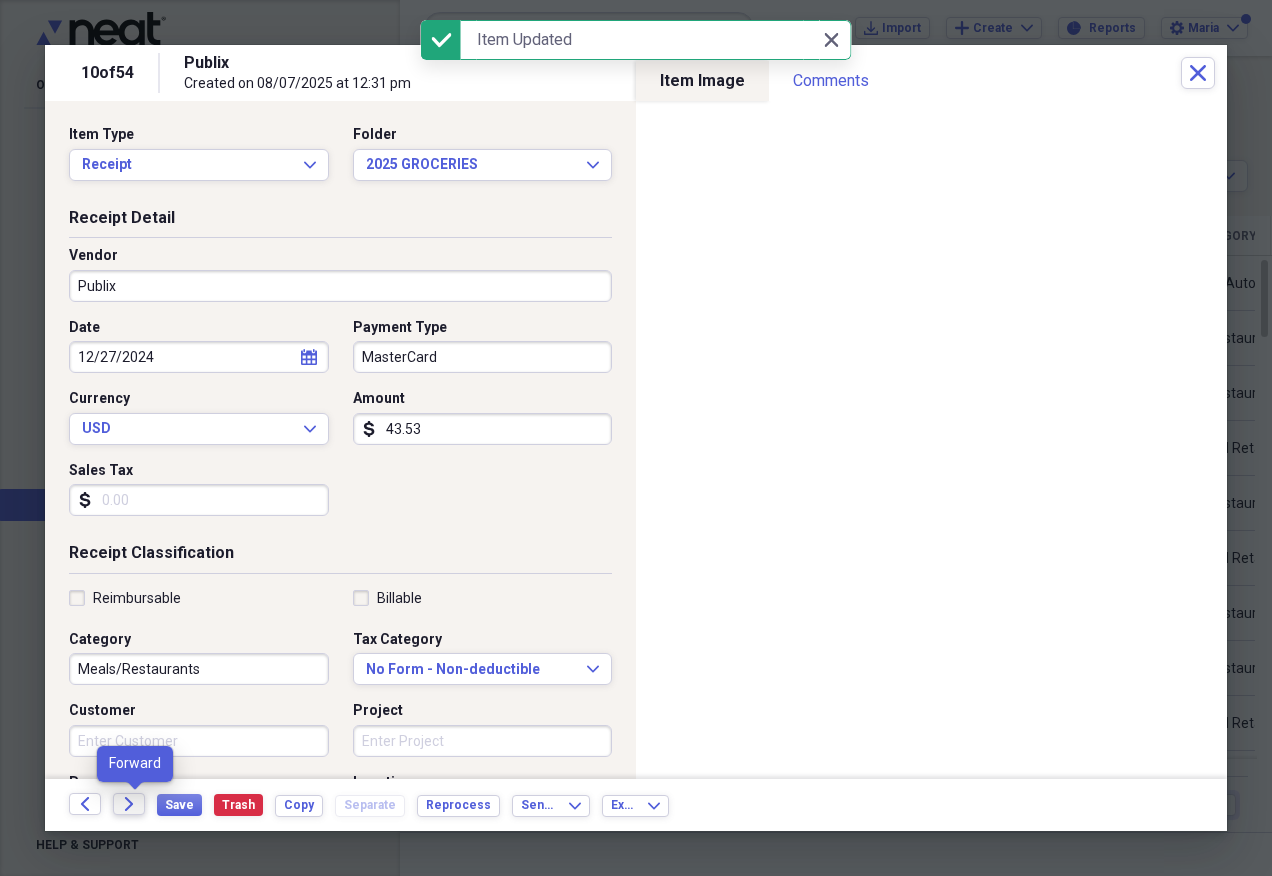 click on "Forward" 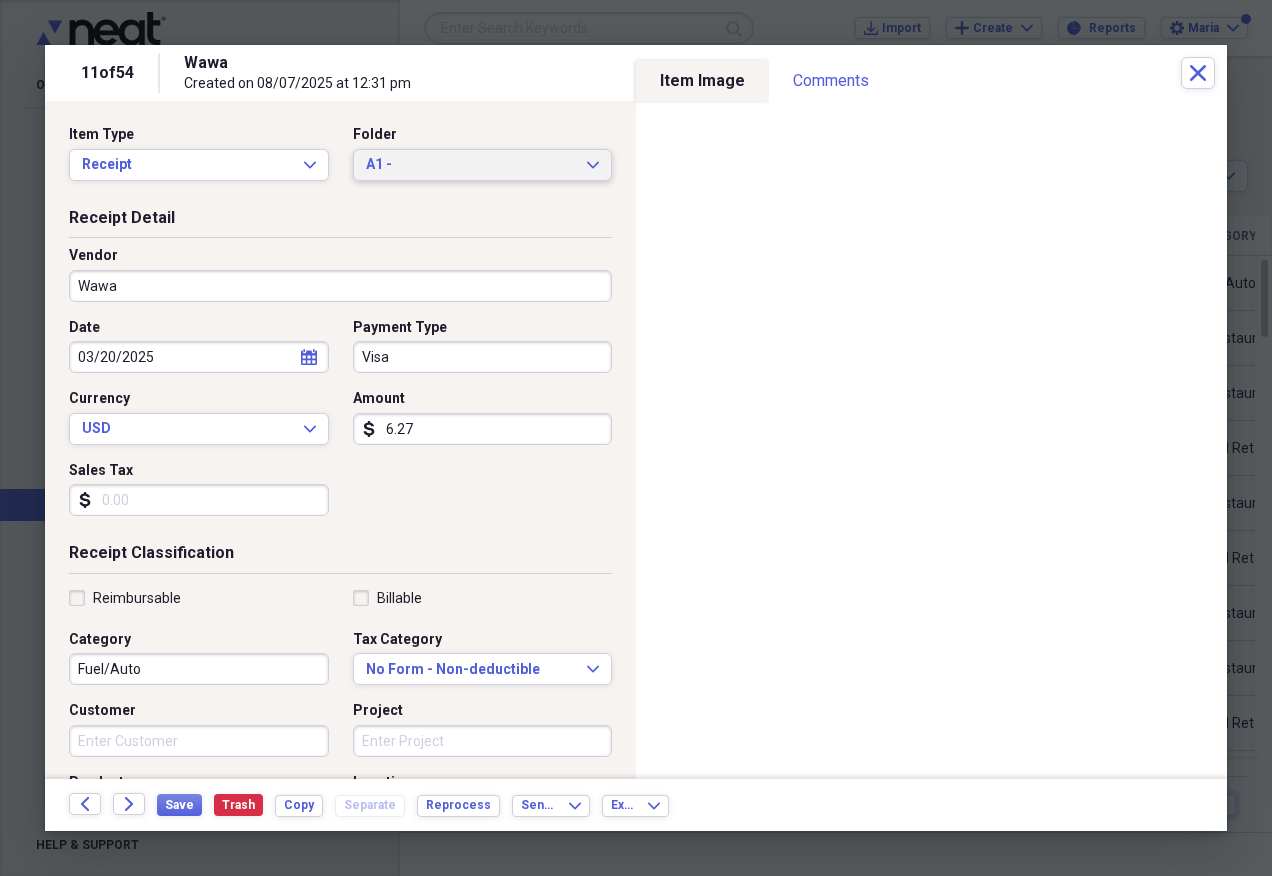 click on "A1 -" at bounding box center [471, 165] 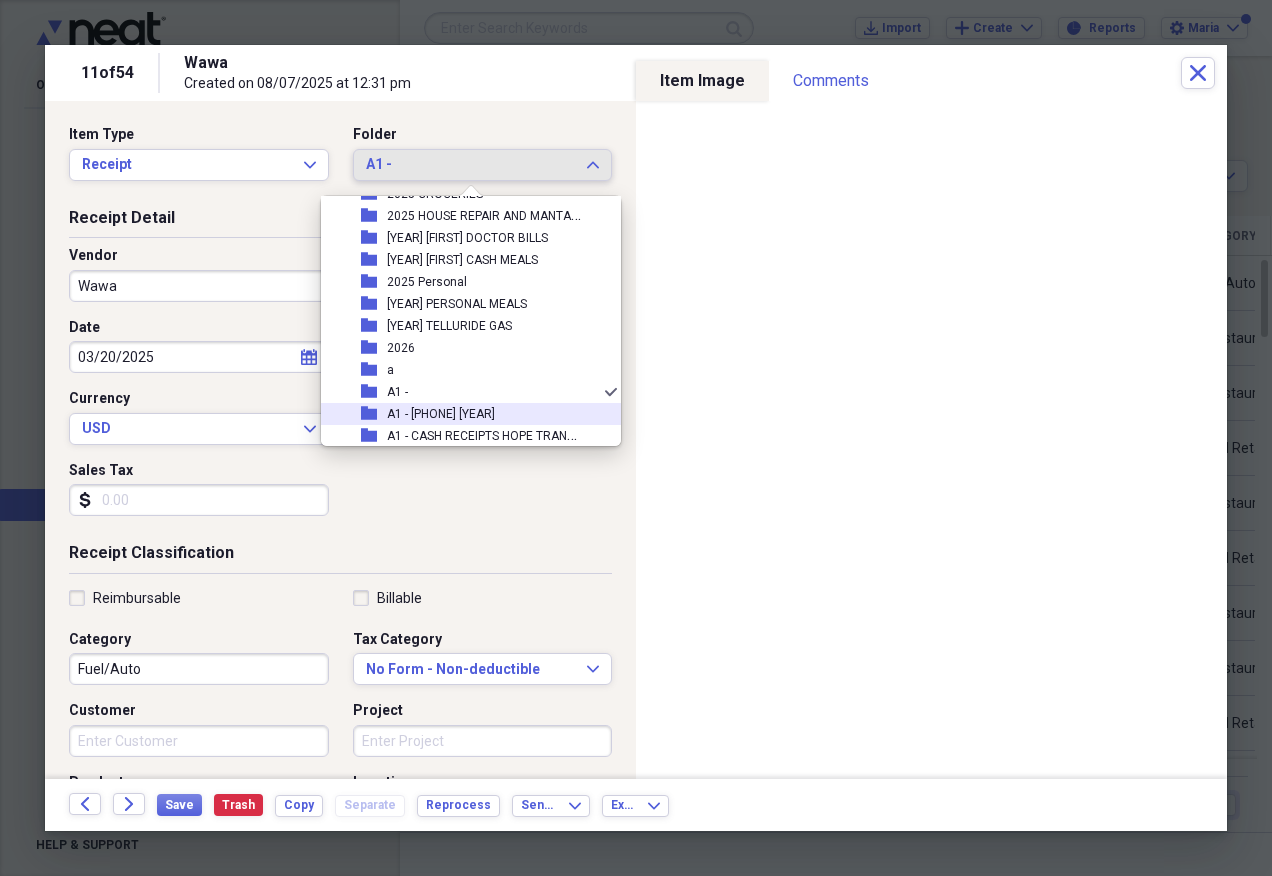 scroll, scrollTop: 197, scrollLeft: 0, axis: vertical 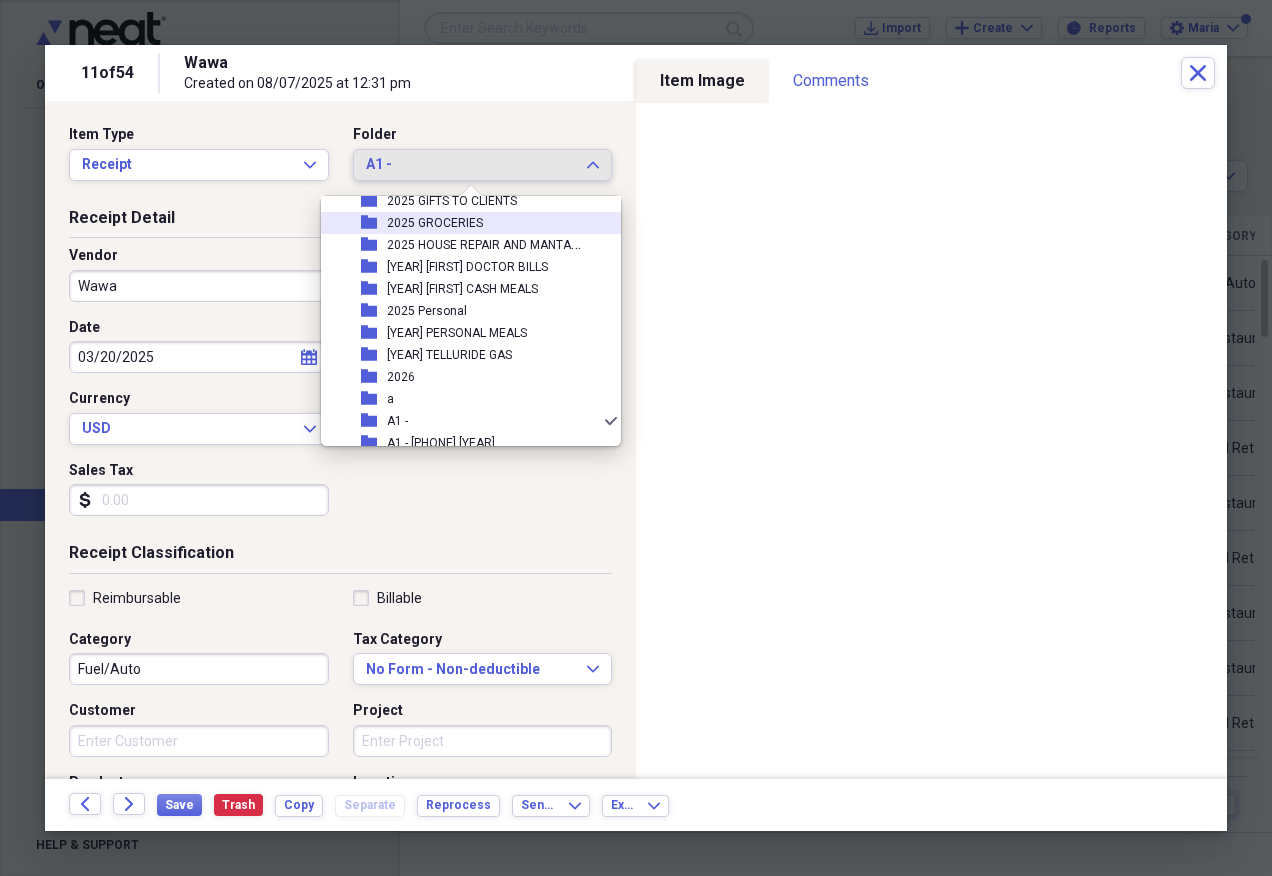 click on "2025 GROCERIES" at bounding box center [435, 223] 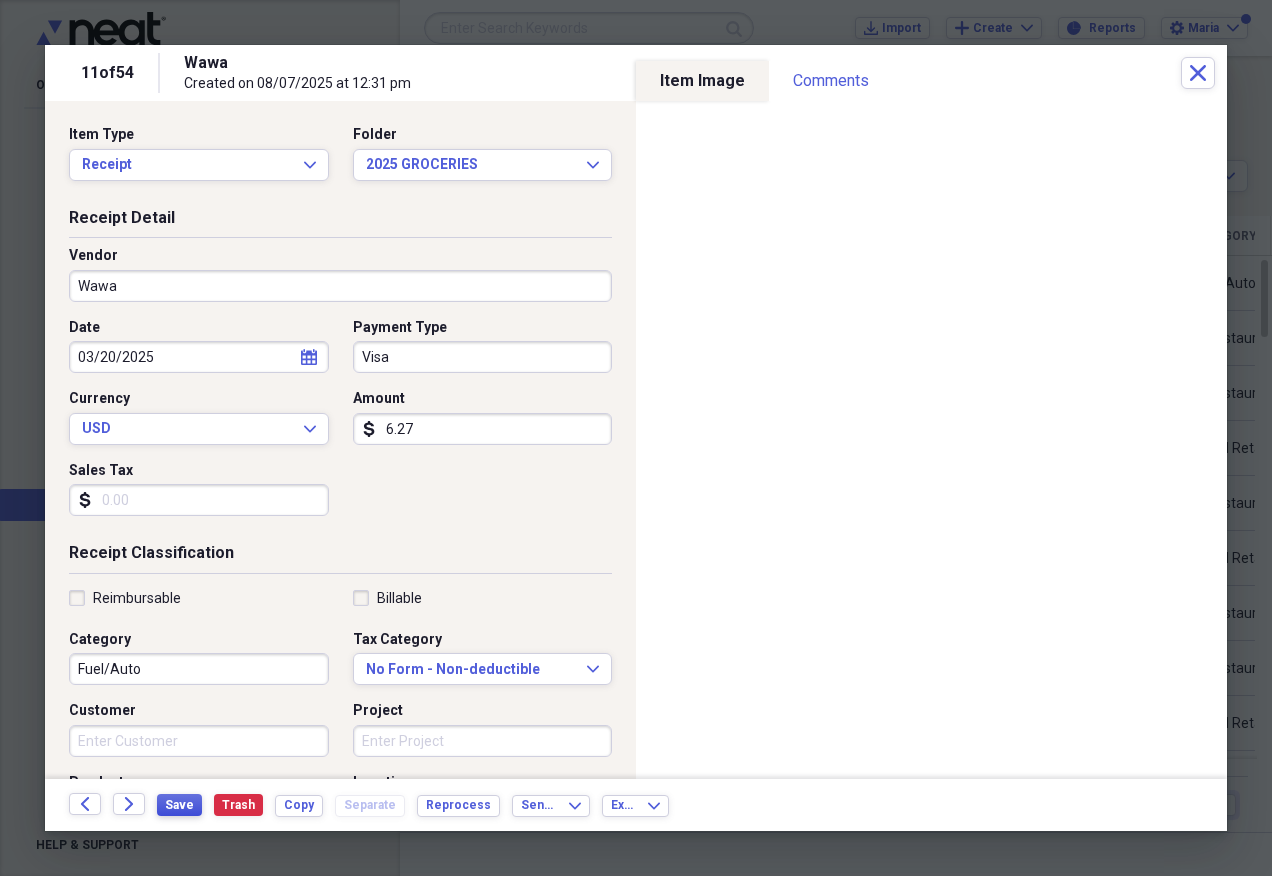 click on "Save" at bounding box center [179, 805] 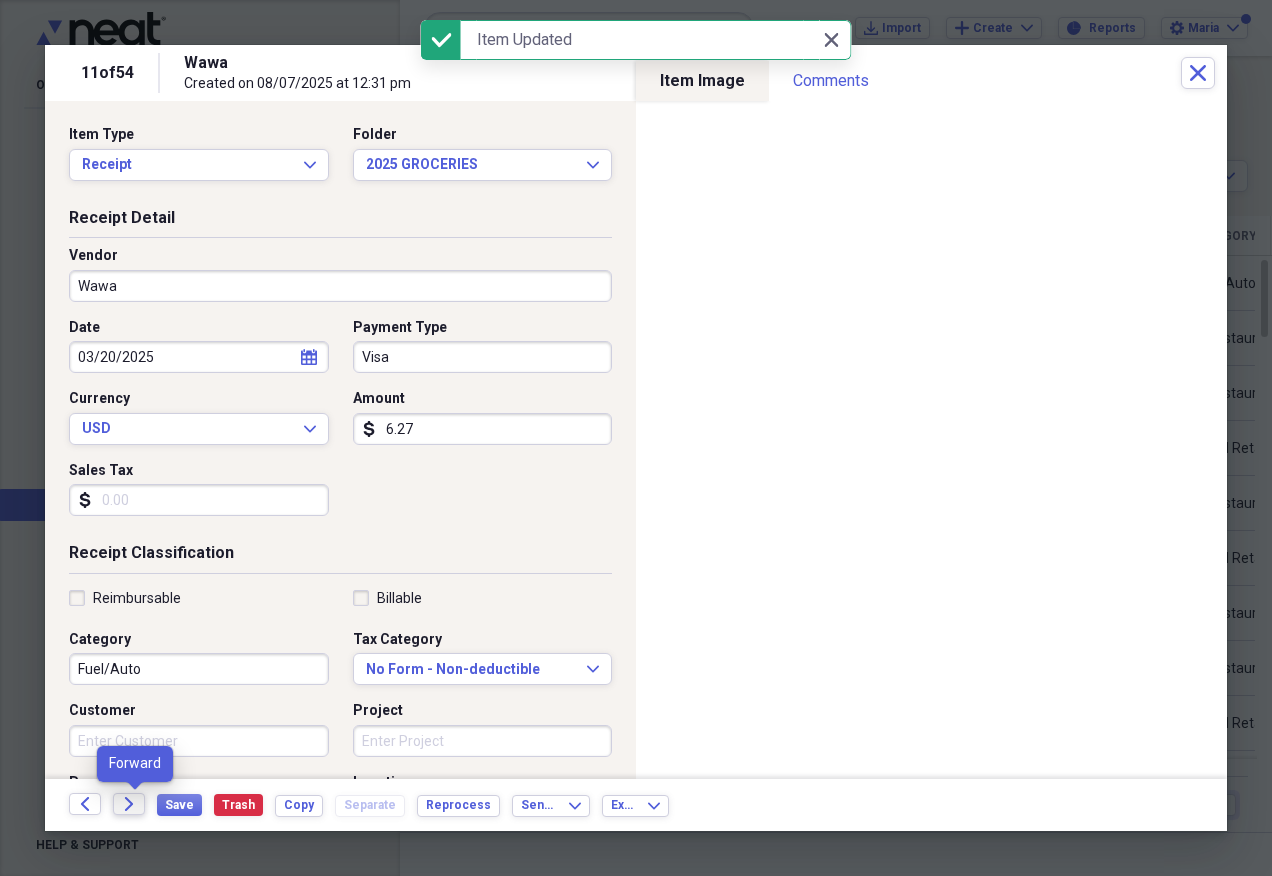 click on "Forward" 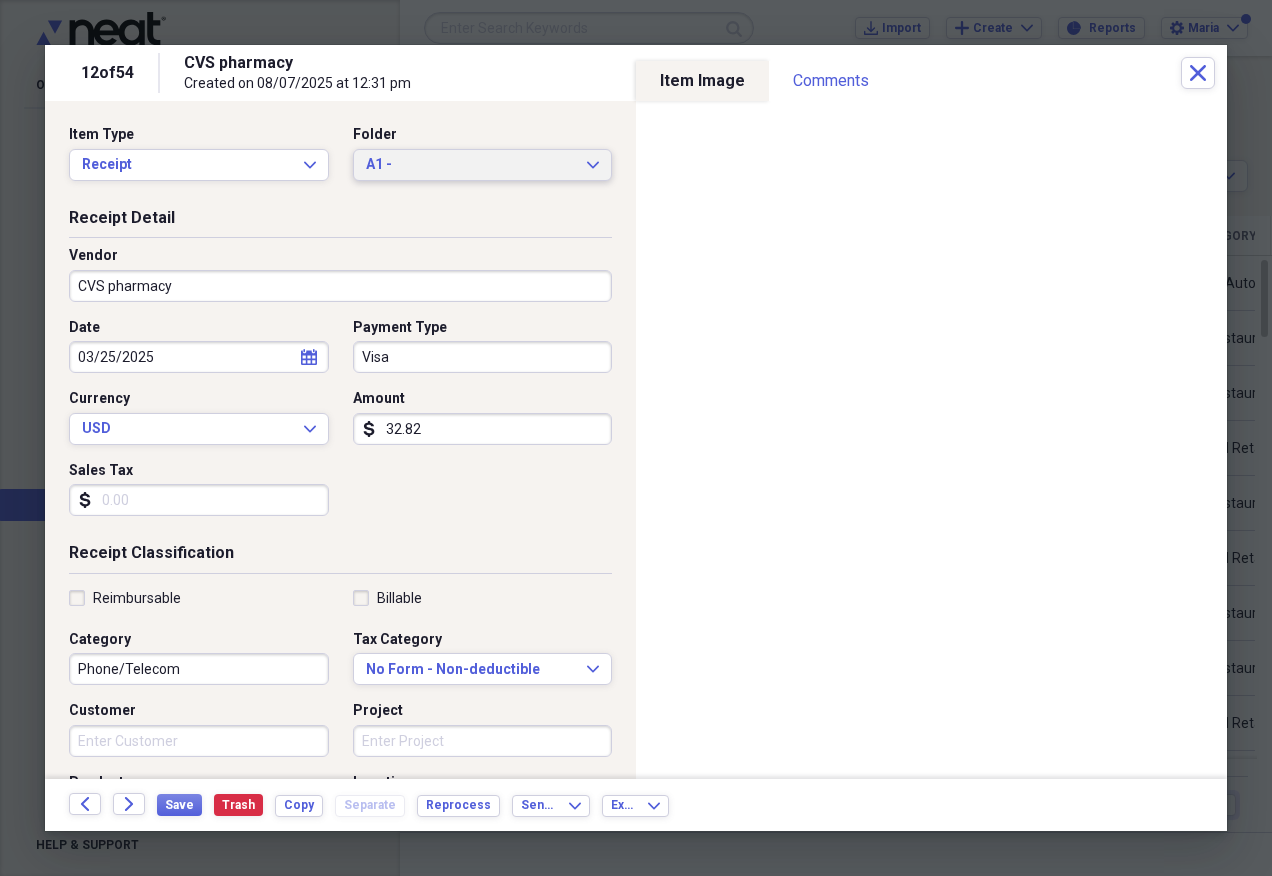 click on "A1 -" at bounding box center [471, 165] 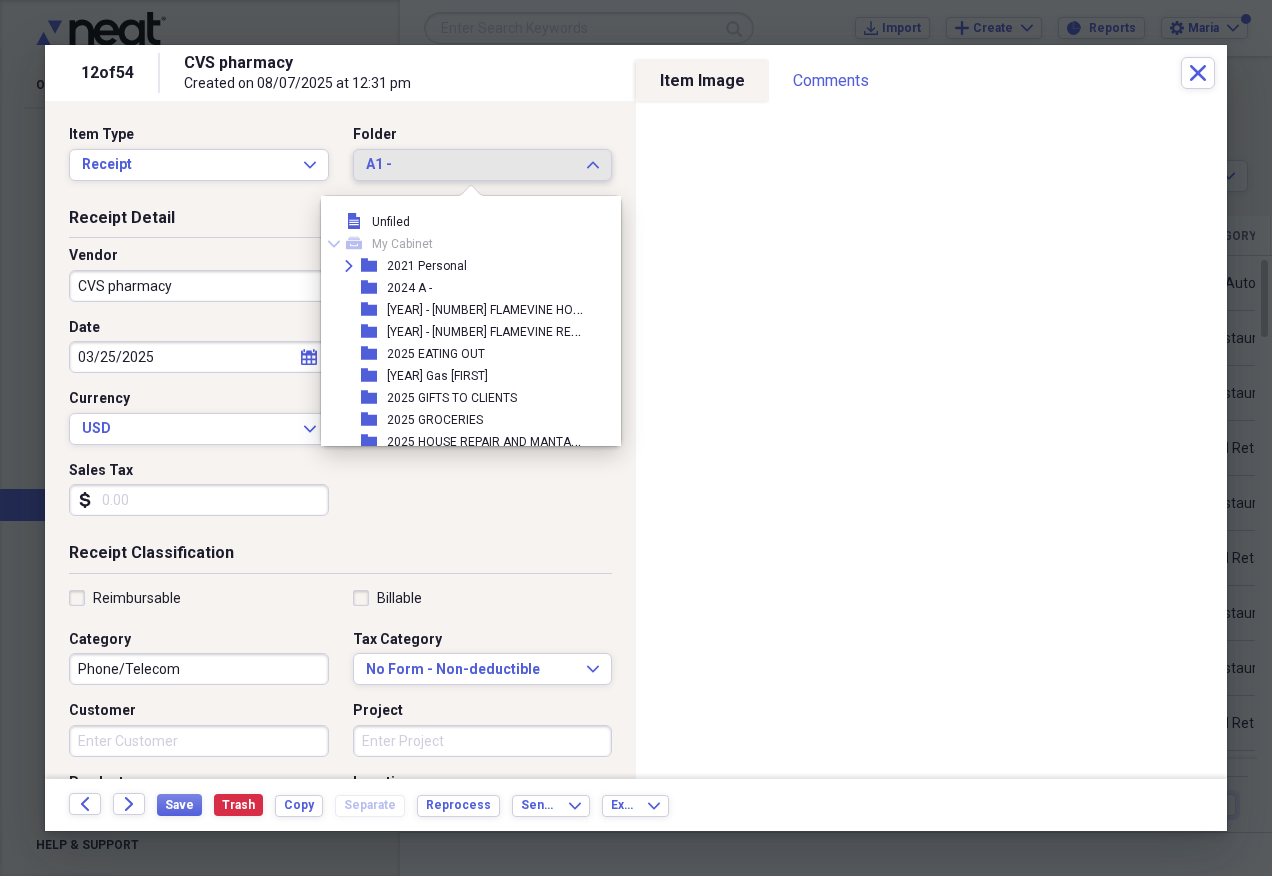 scroll, scrollTop: 297, scrollLeft: 0, axis: vertical 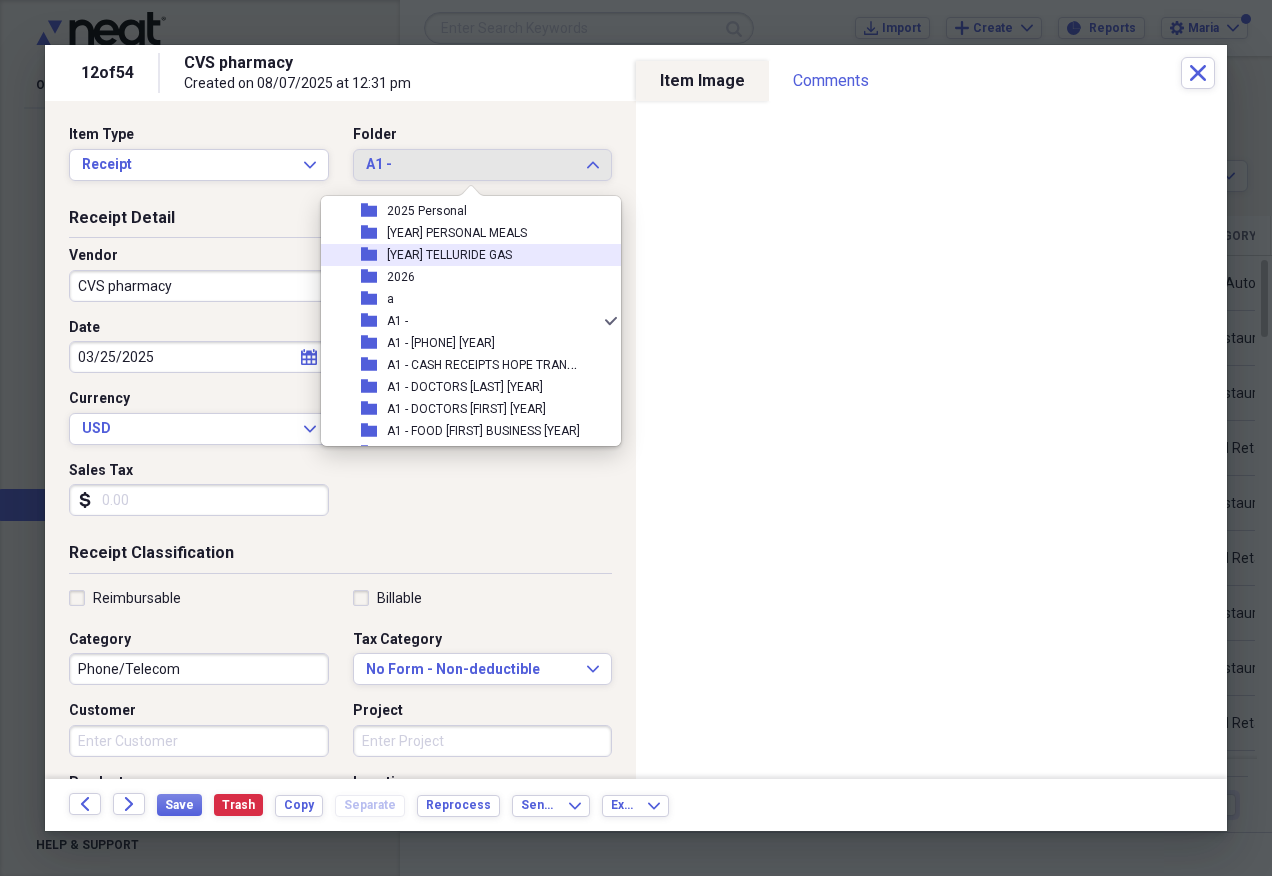 click on "Billable" at bounding box center (483, 598) 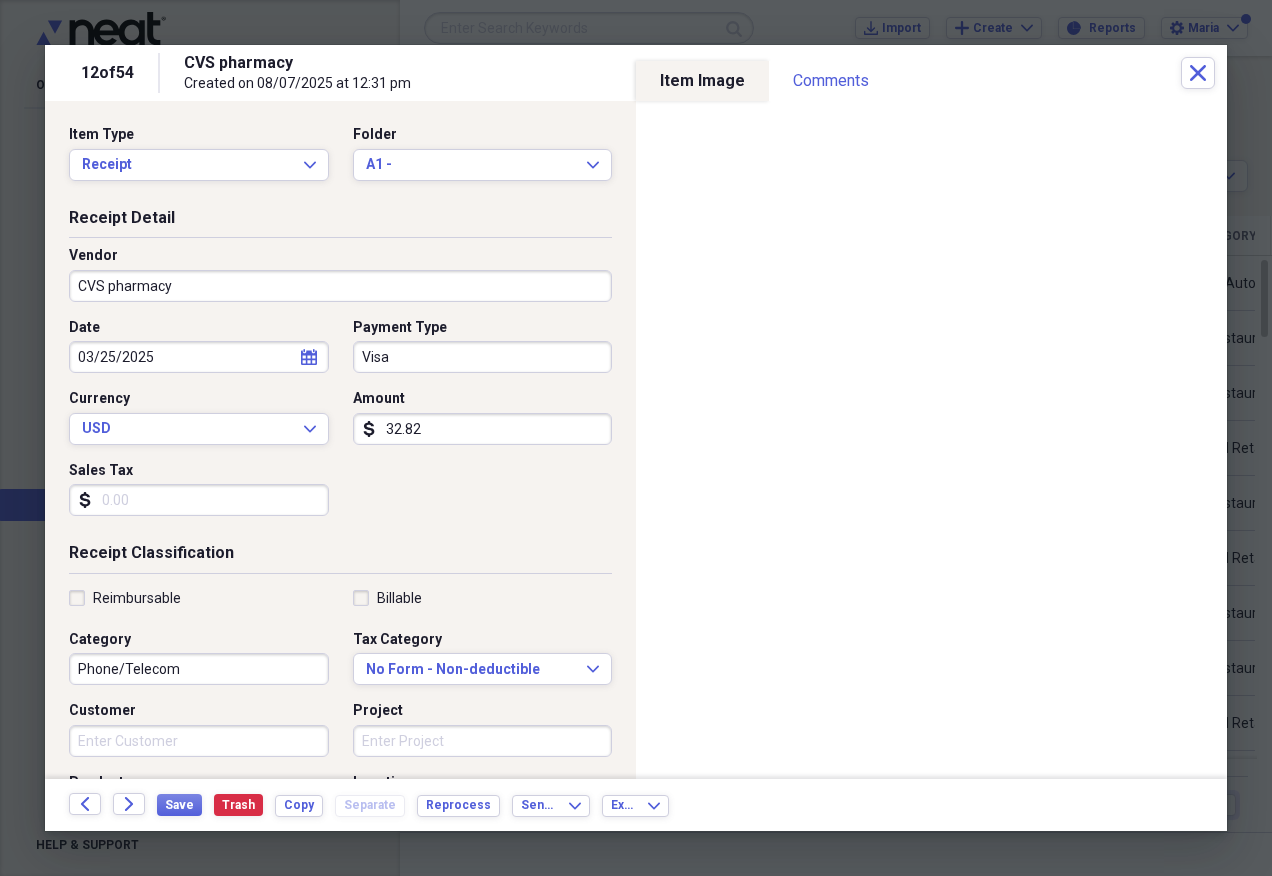 click on "32.82" at bounding box center [483, 429] 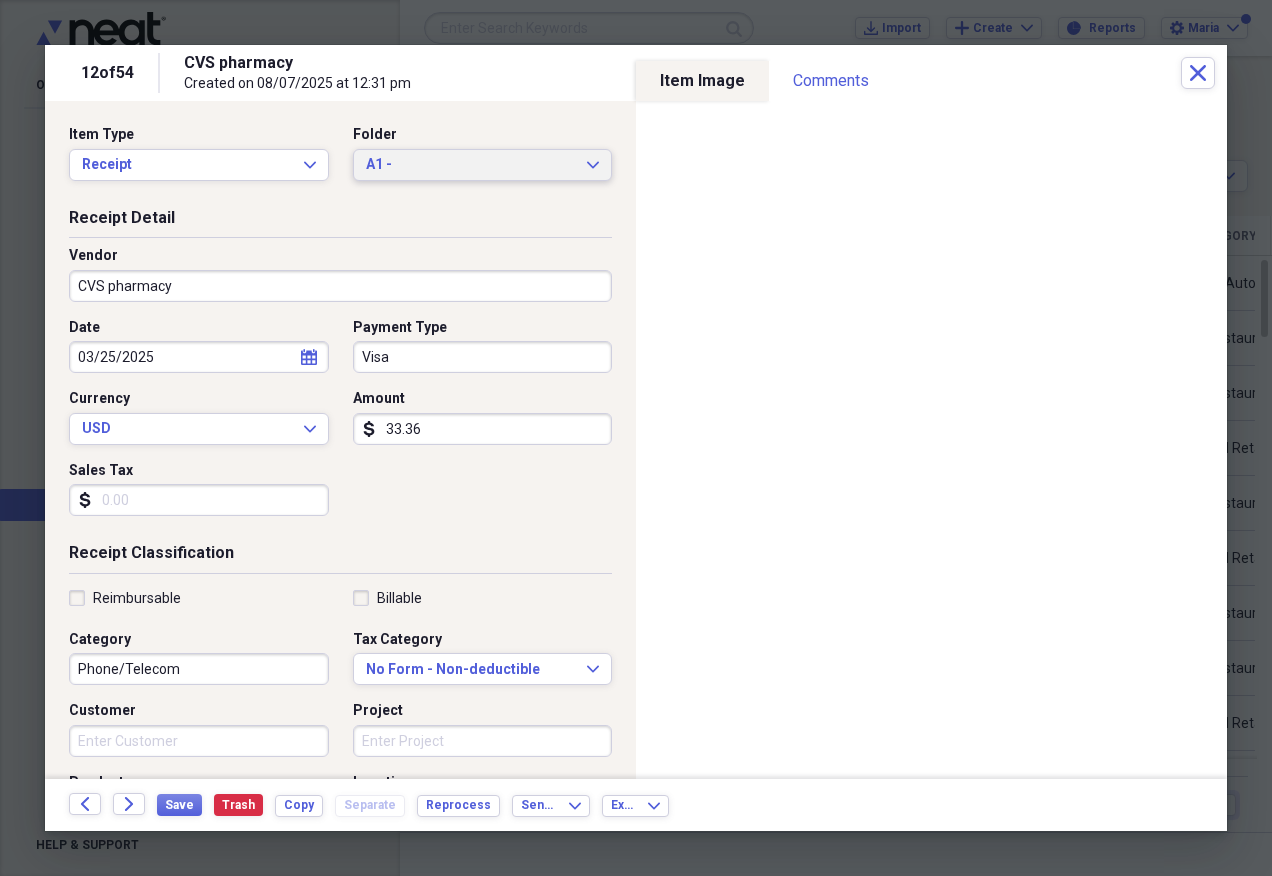 type on "33.36" 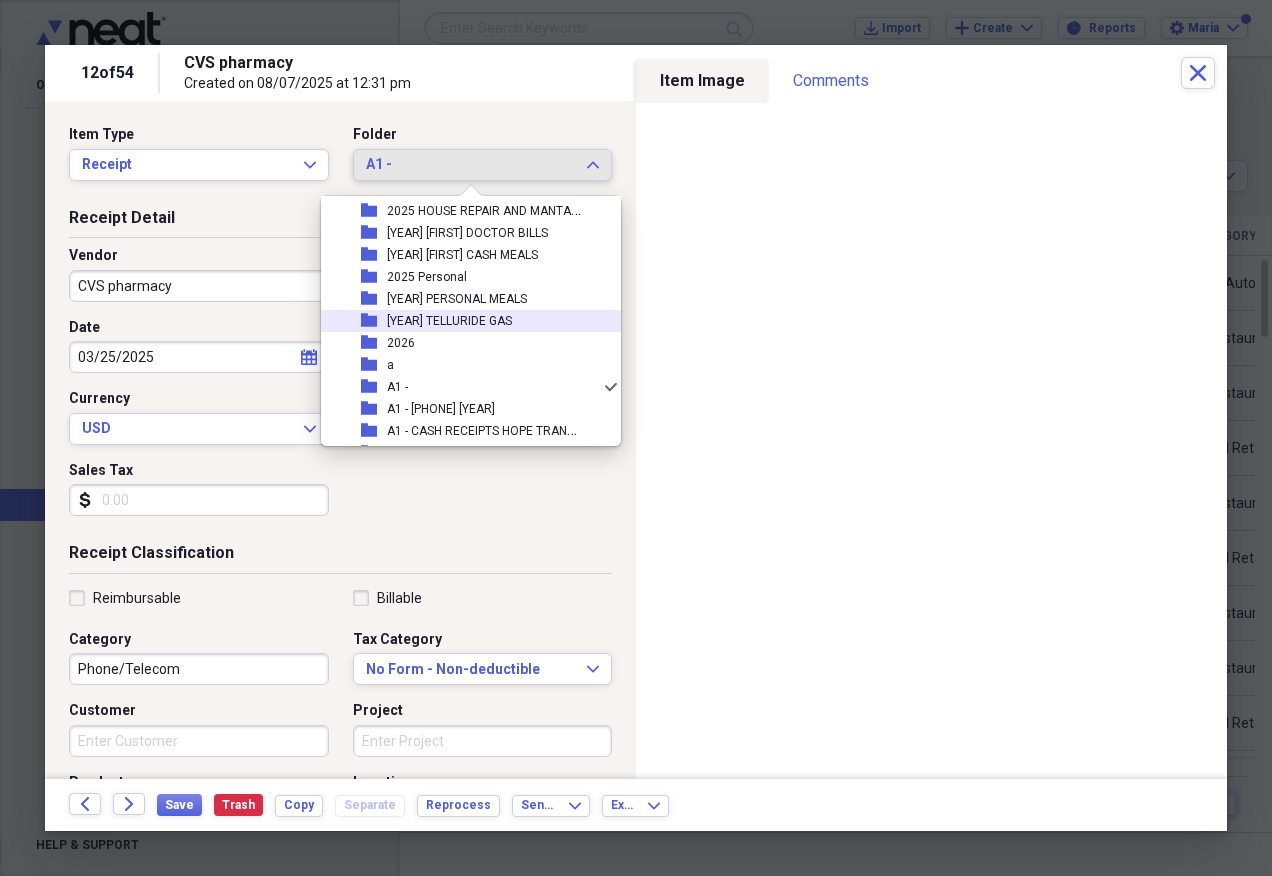 scroll, scrollTop: 197, scrollLeft: 0, axis: vertical 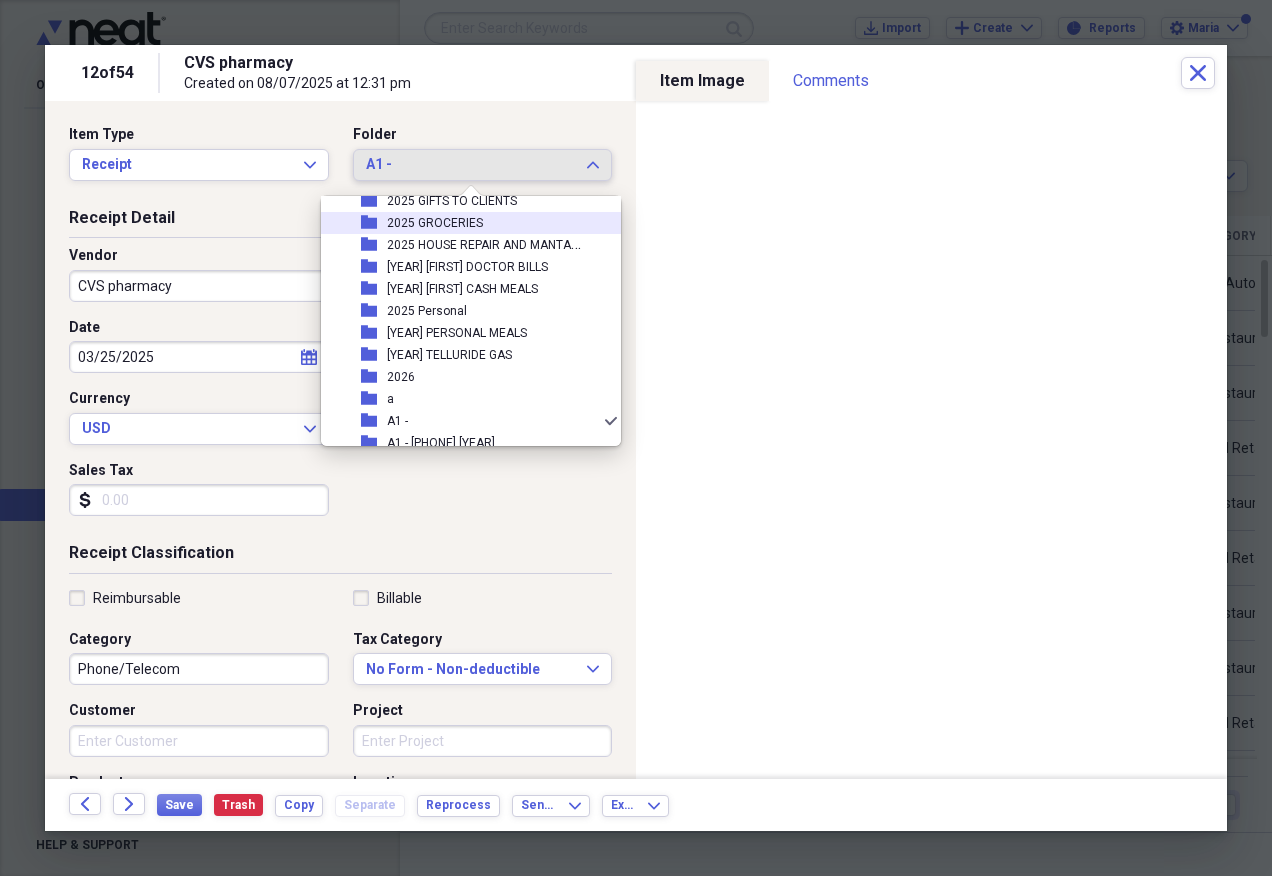 click on "folder [YEAR] GROCERIES" at bounding box center (463, 223) 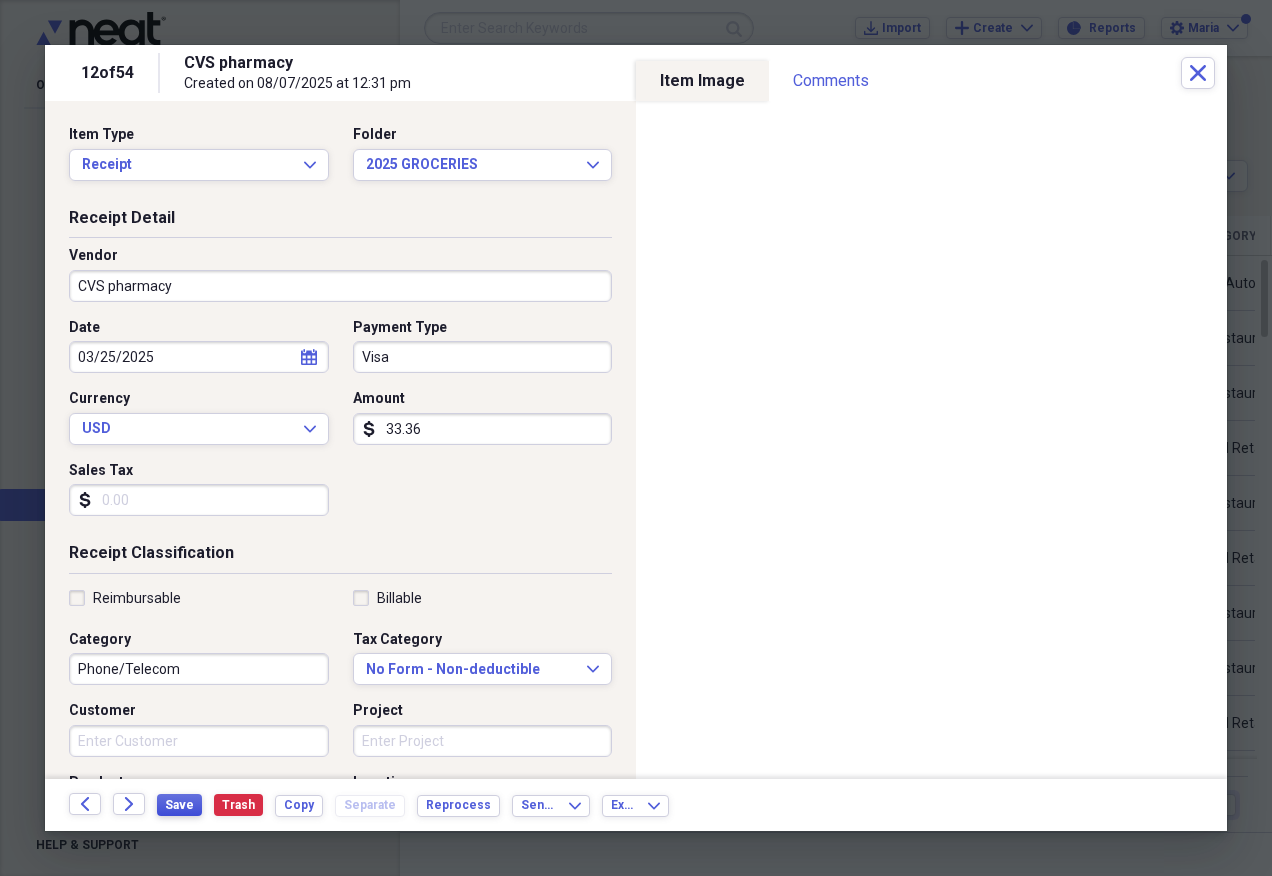 click on "Save" at bounding box center (179, 805) 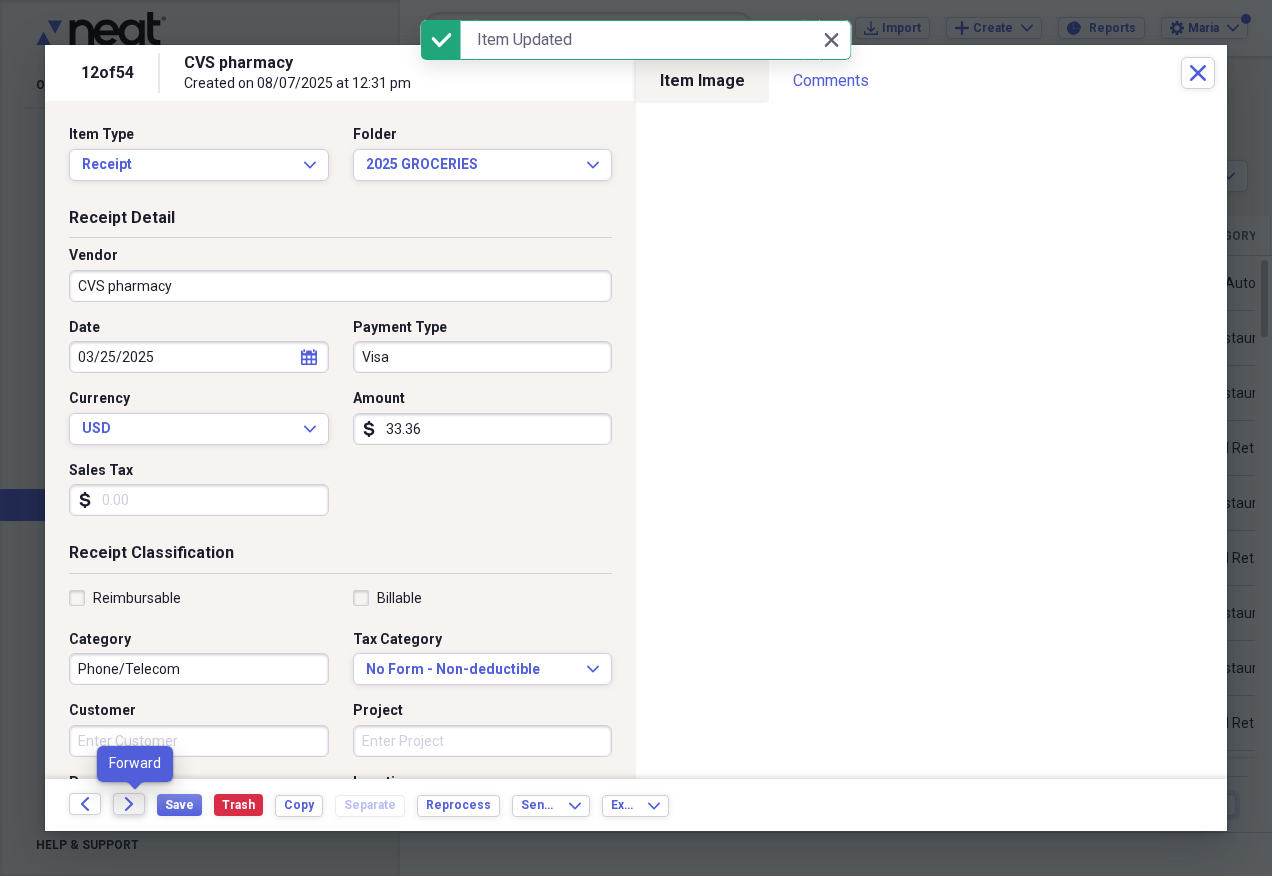click on "Forward" 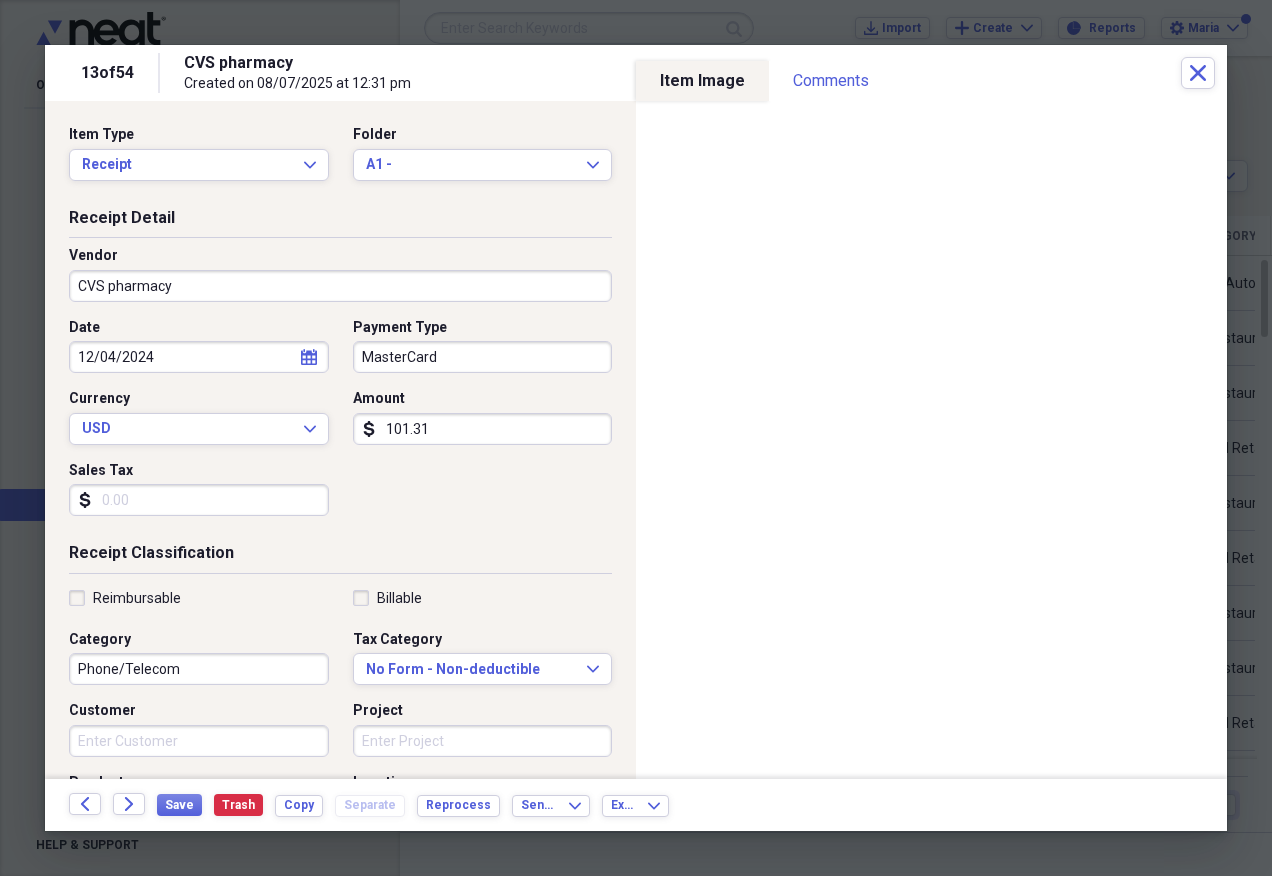 click on "101.31" at bounding box center (483, 429) 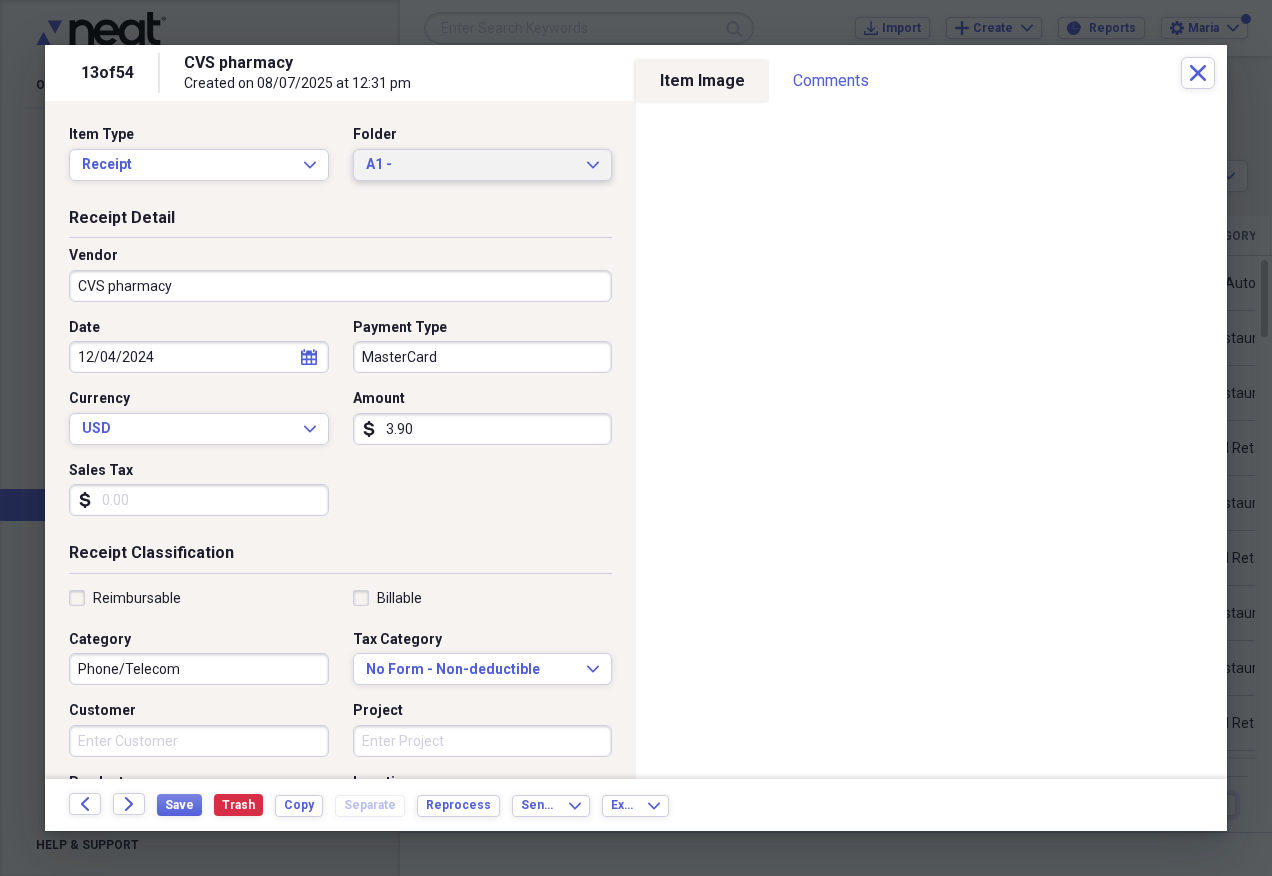 type on "3.90" 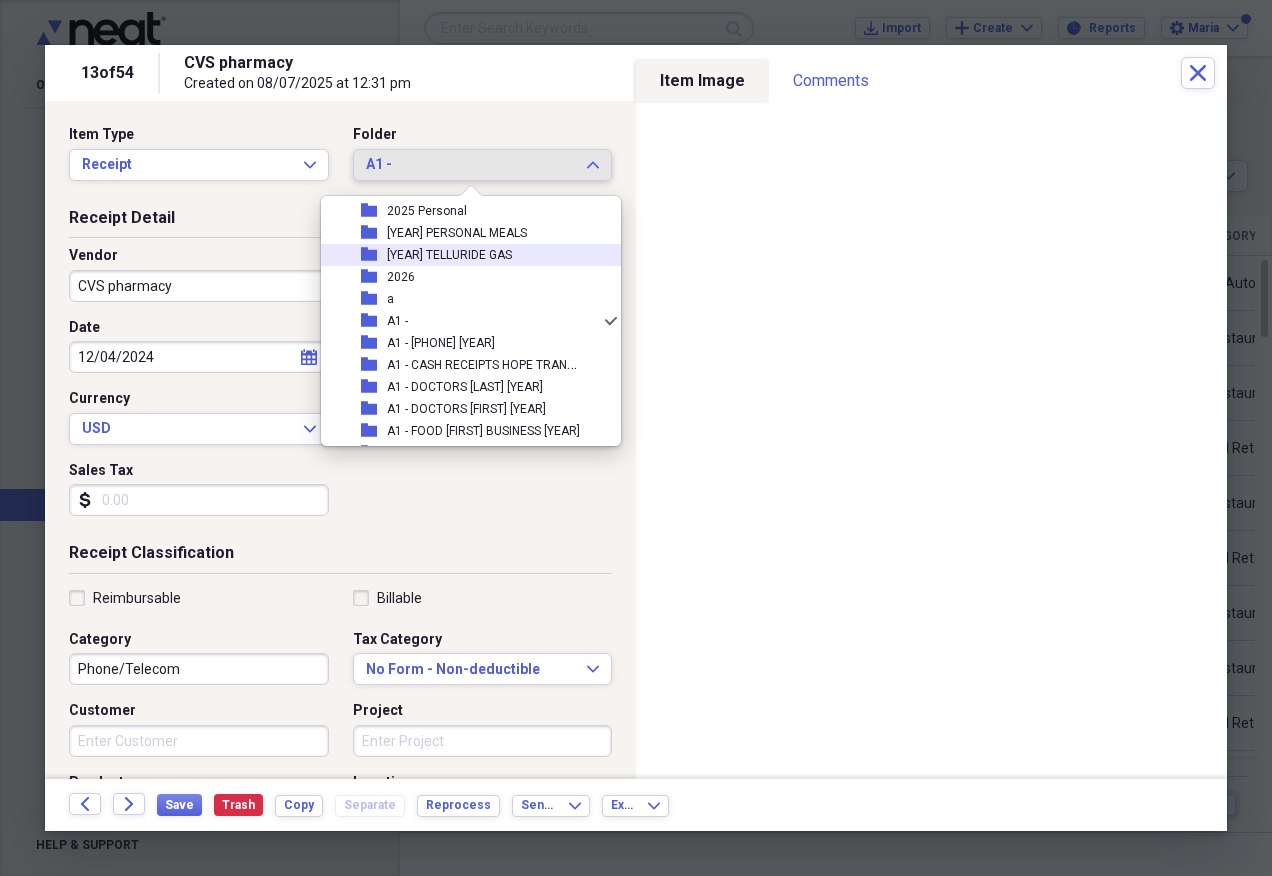 scroll, scrollTop: 197, scrollLeft: 0, axis: vertical 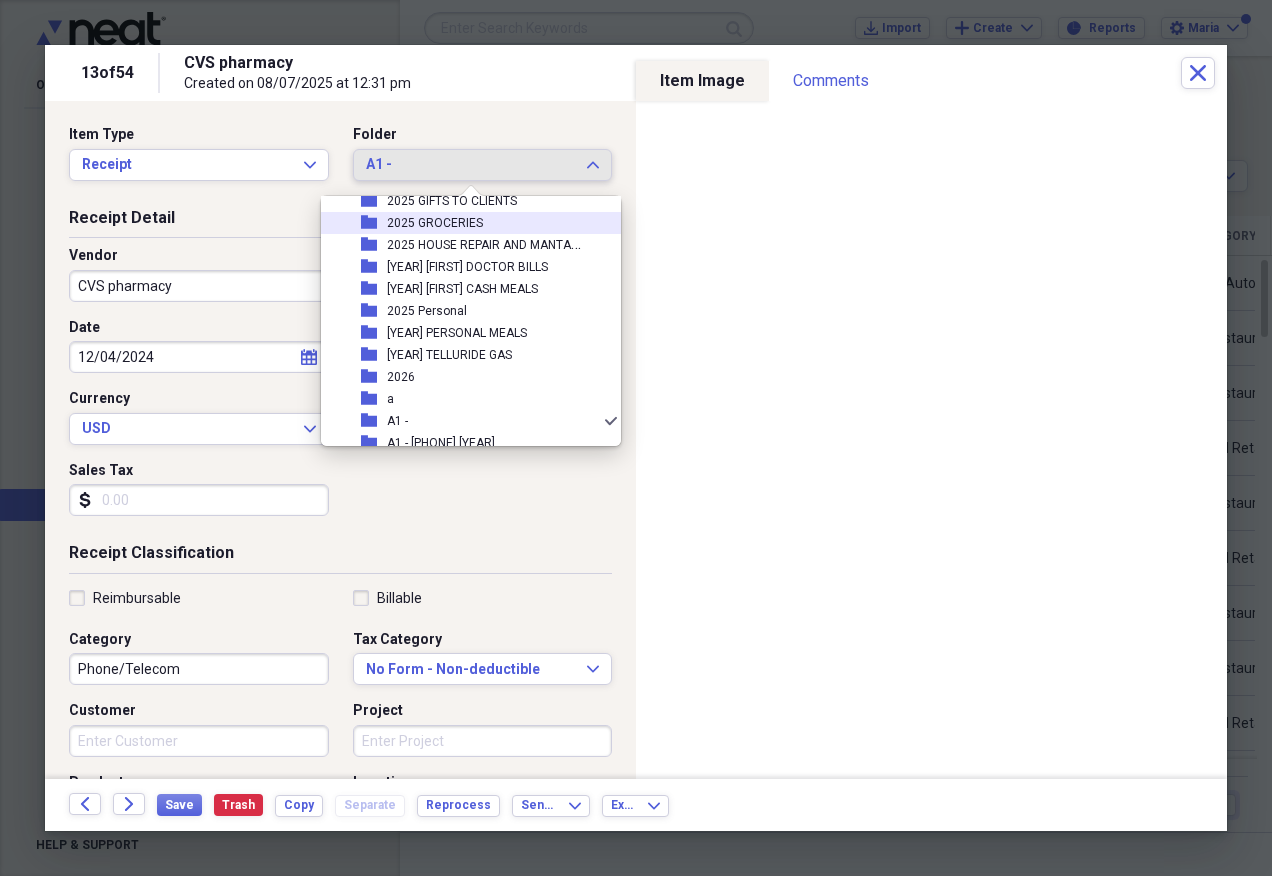 click on "folder [YEAR] GROCERIES" at bounding box center [463, 223] 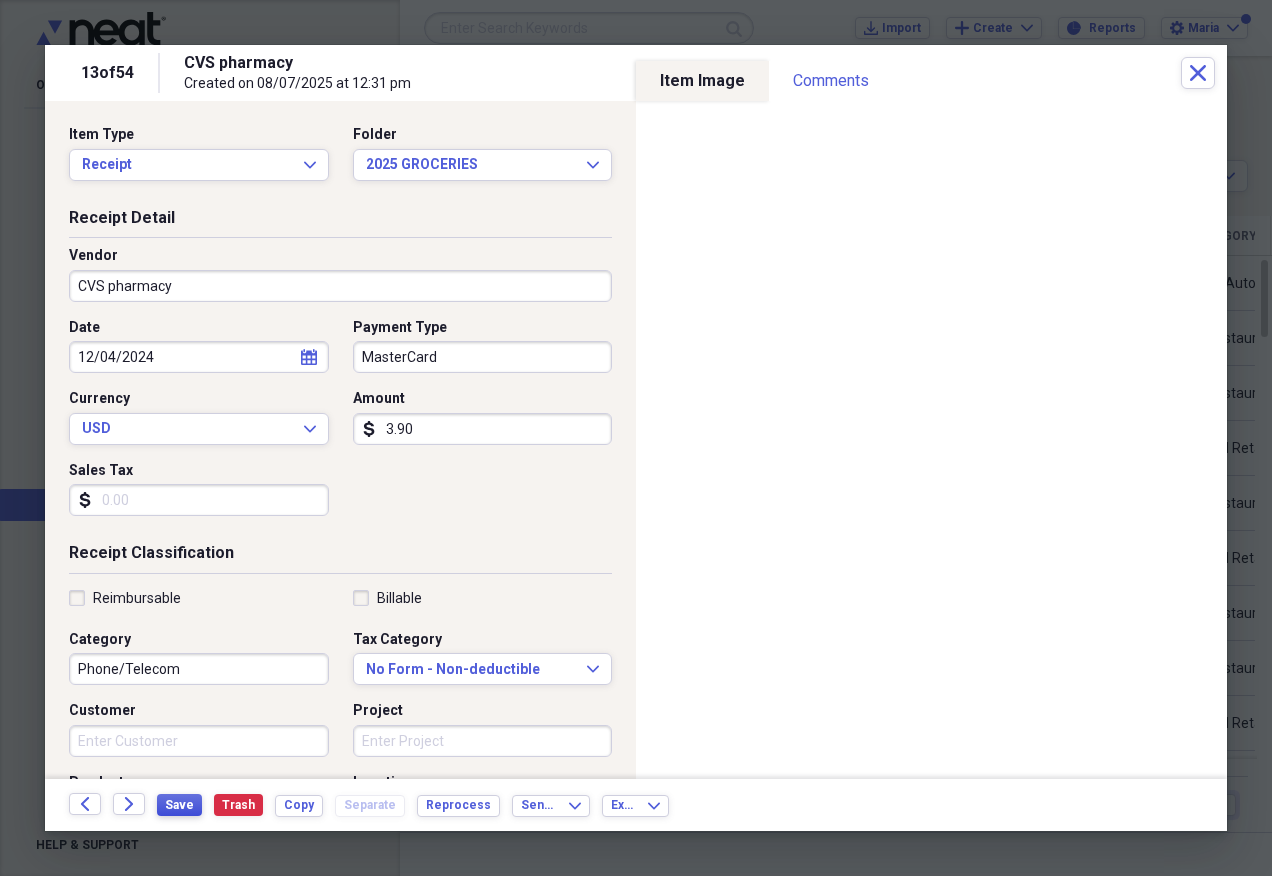 click on "Save" at bounding box center (179, 805) 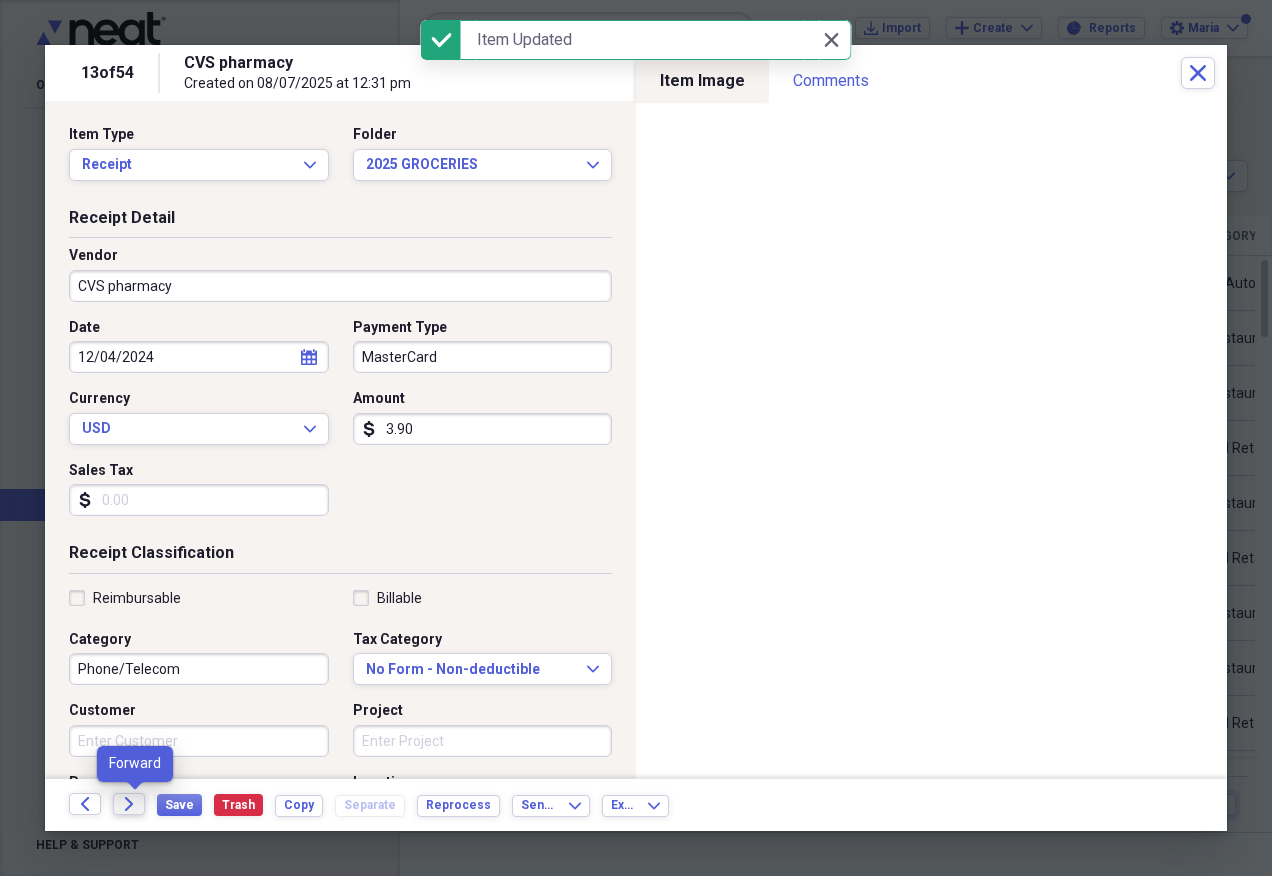 click on "Forward" 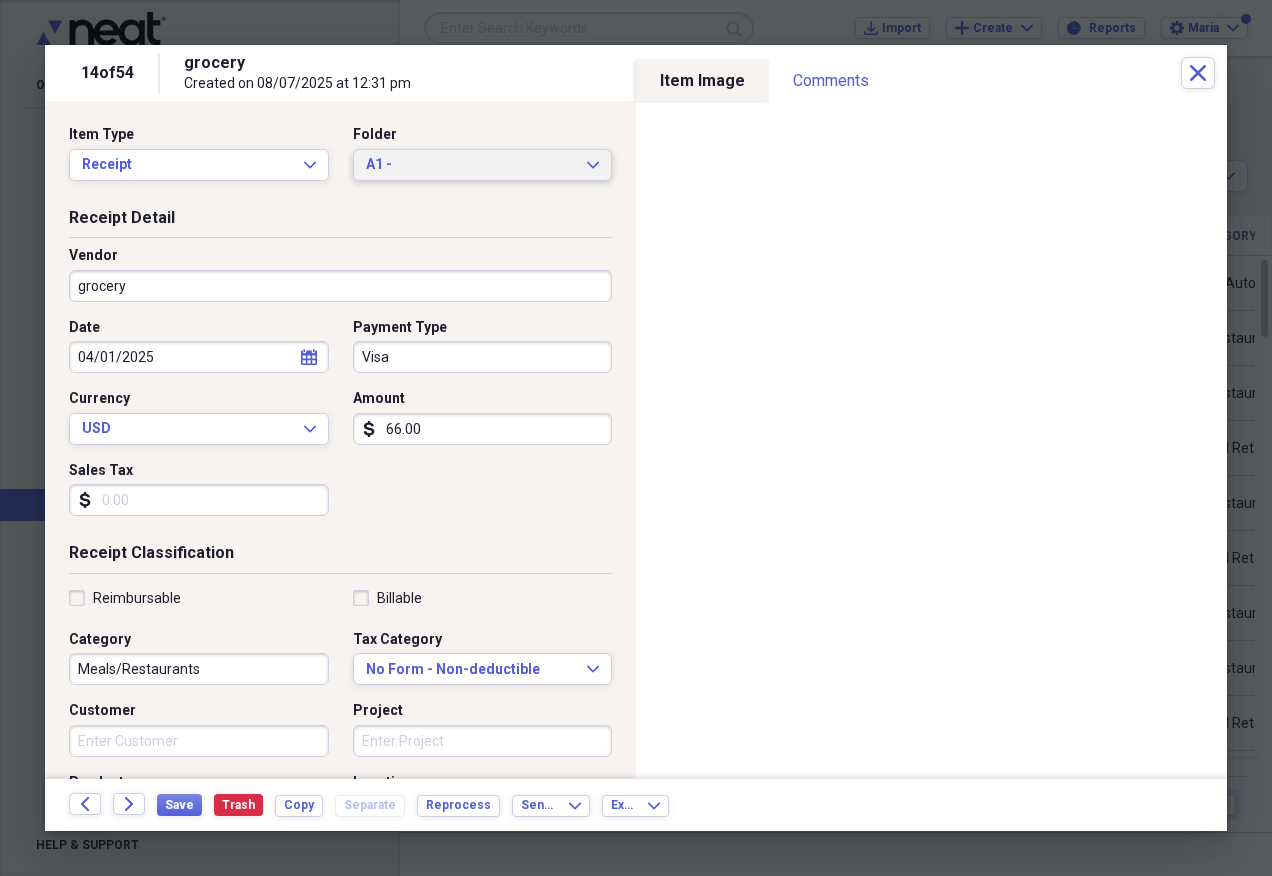 click on "Expand" 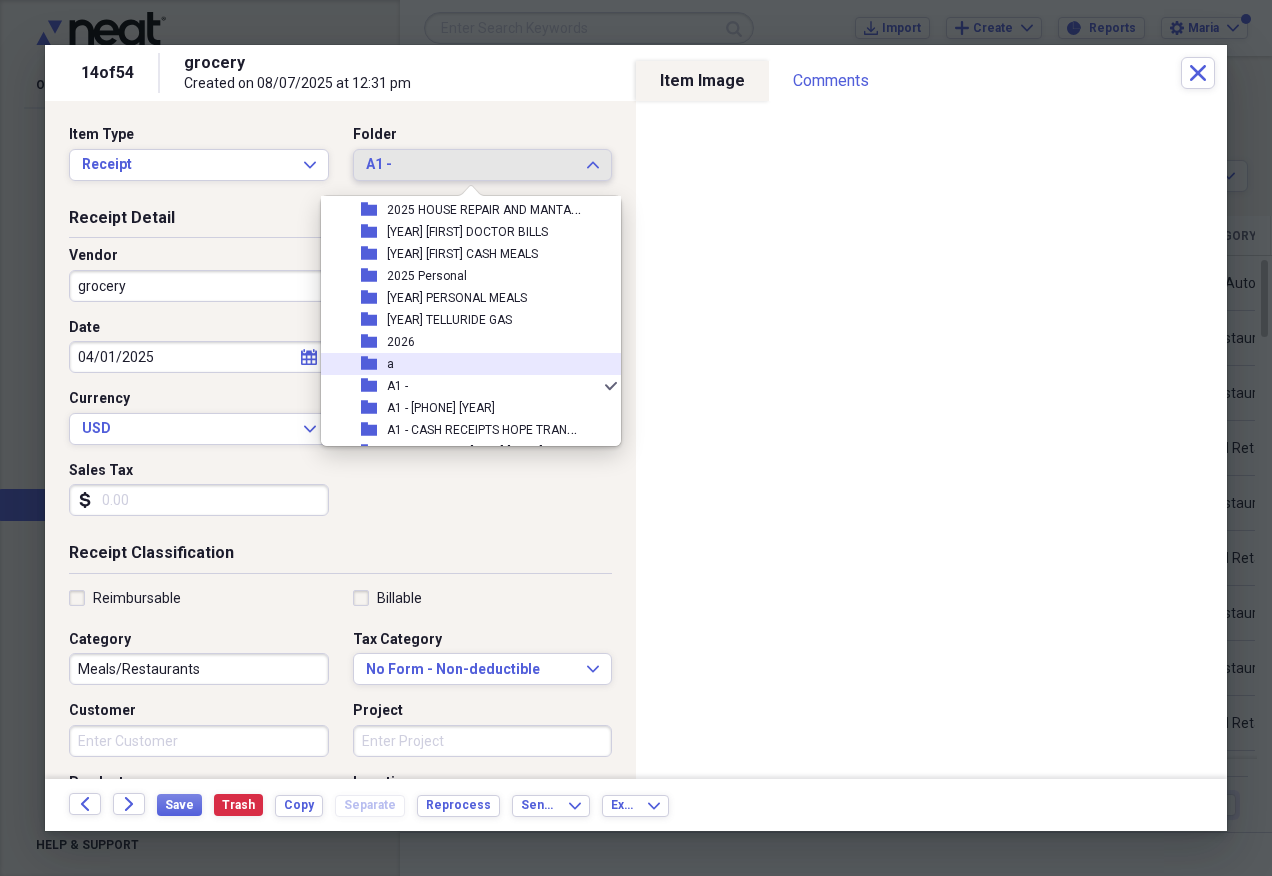scroll, scrollTop: 197, scrollLeft: 0, axis: vertical 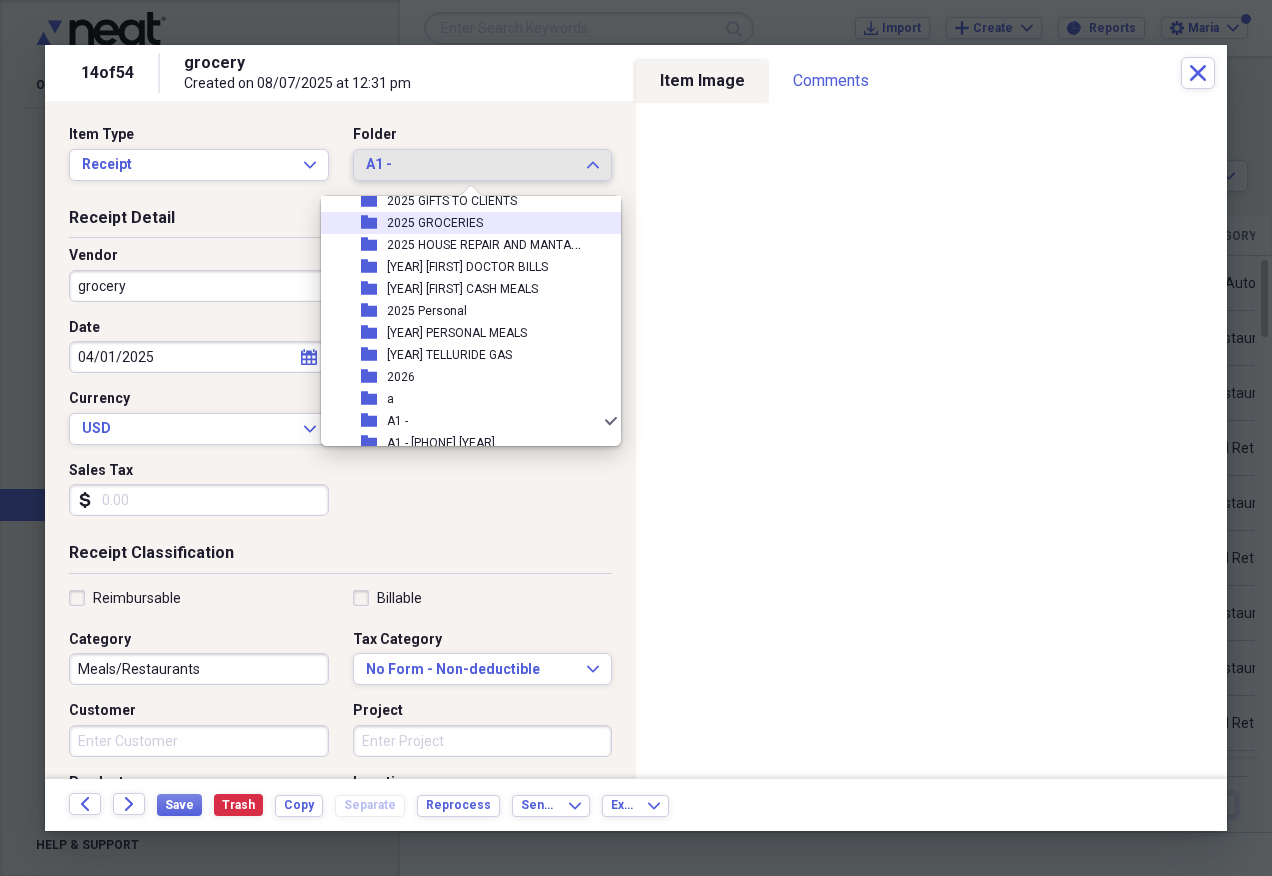 click on "2025 GROCERIES" at bounding box center (435, 223) 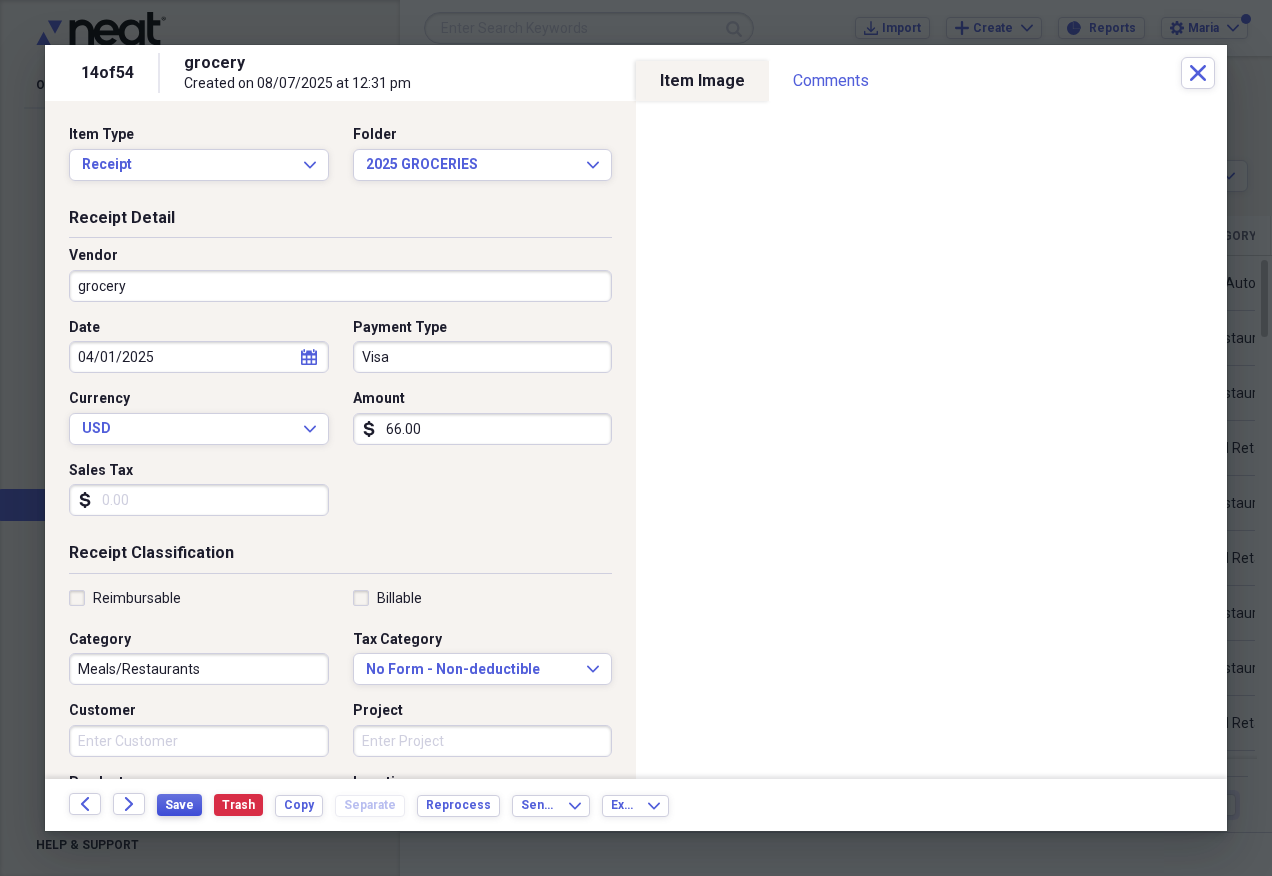 click on "Save" at bounding box center (179, 805) 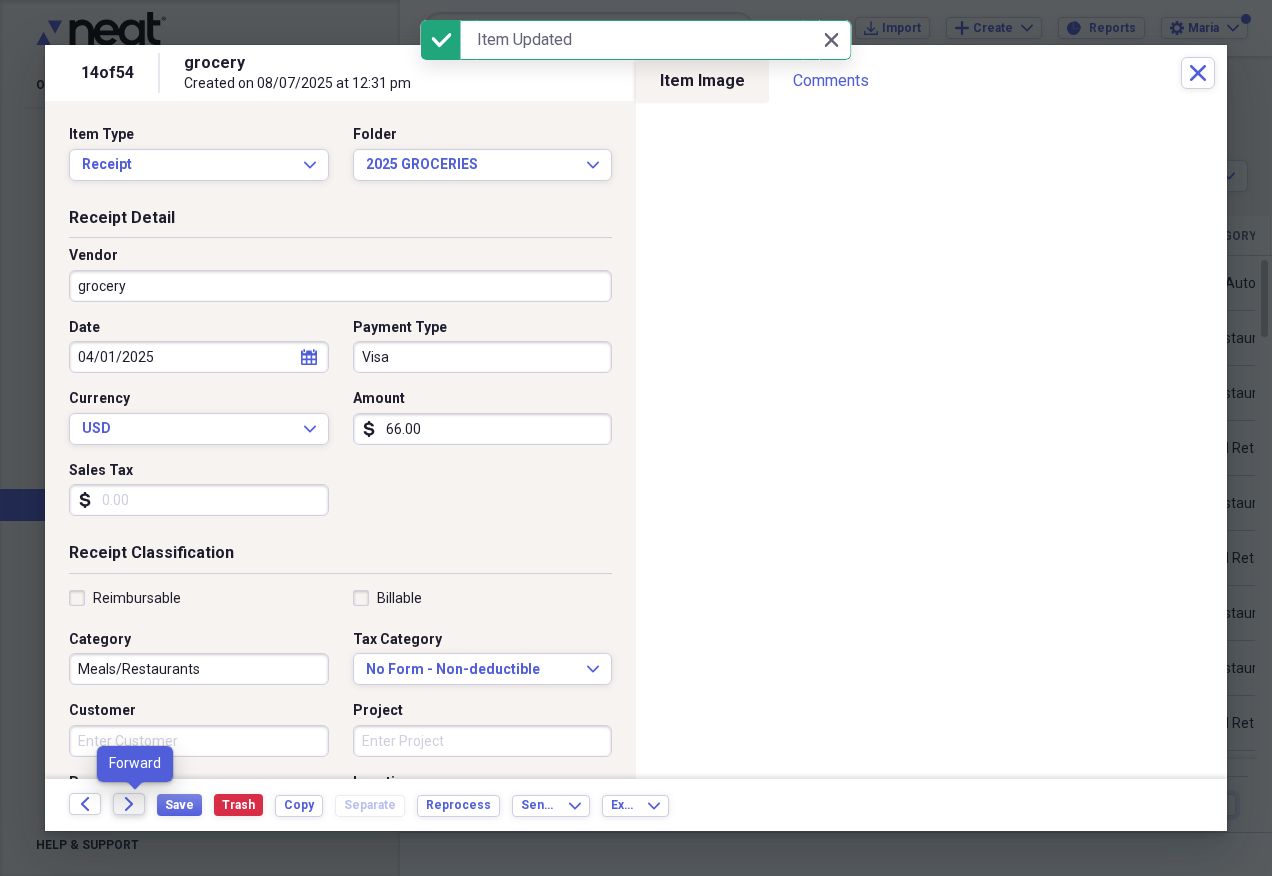 click 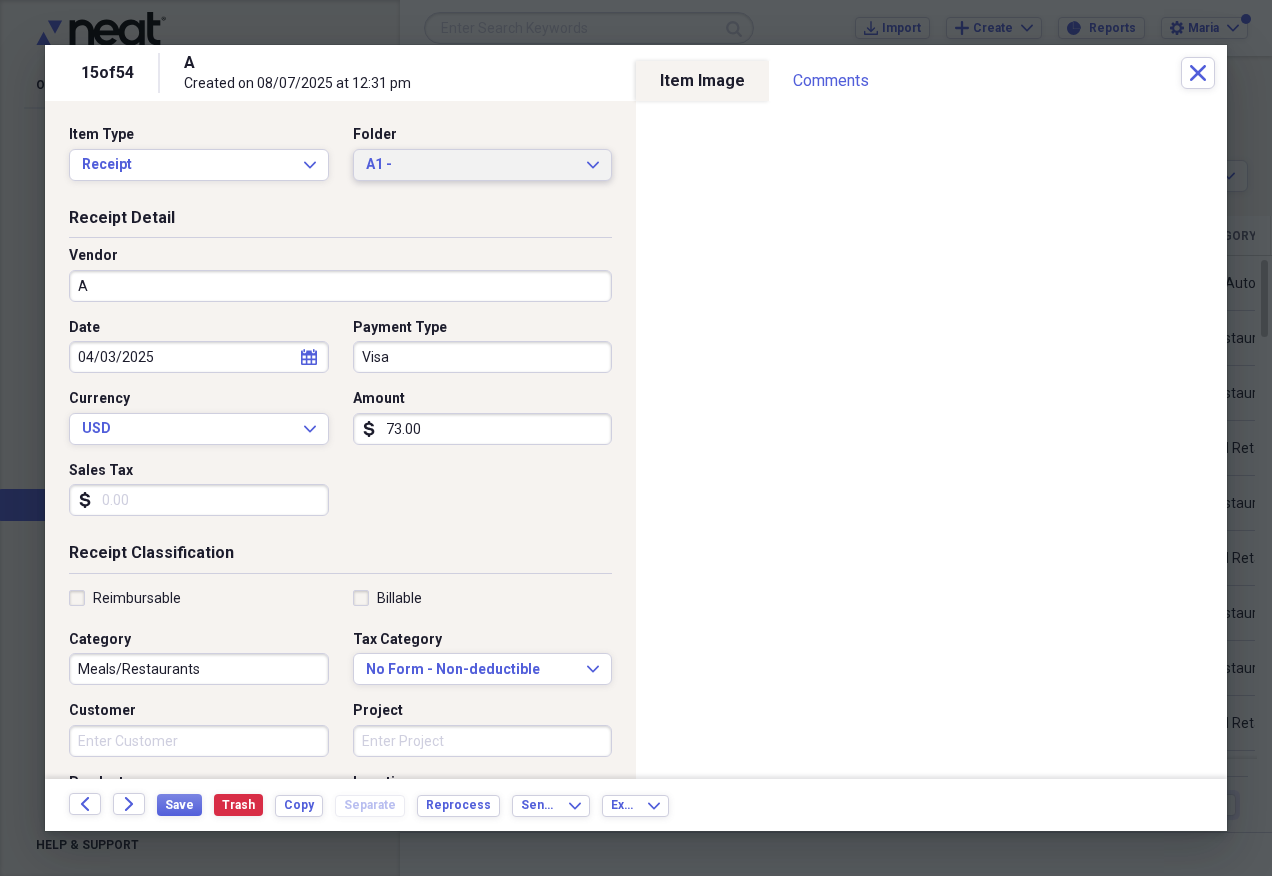 click on "A1 -" at bounding box center (471, 165) 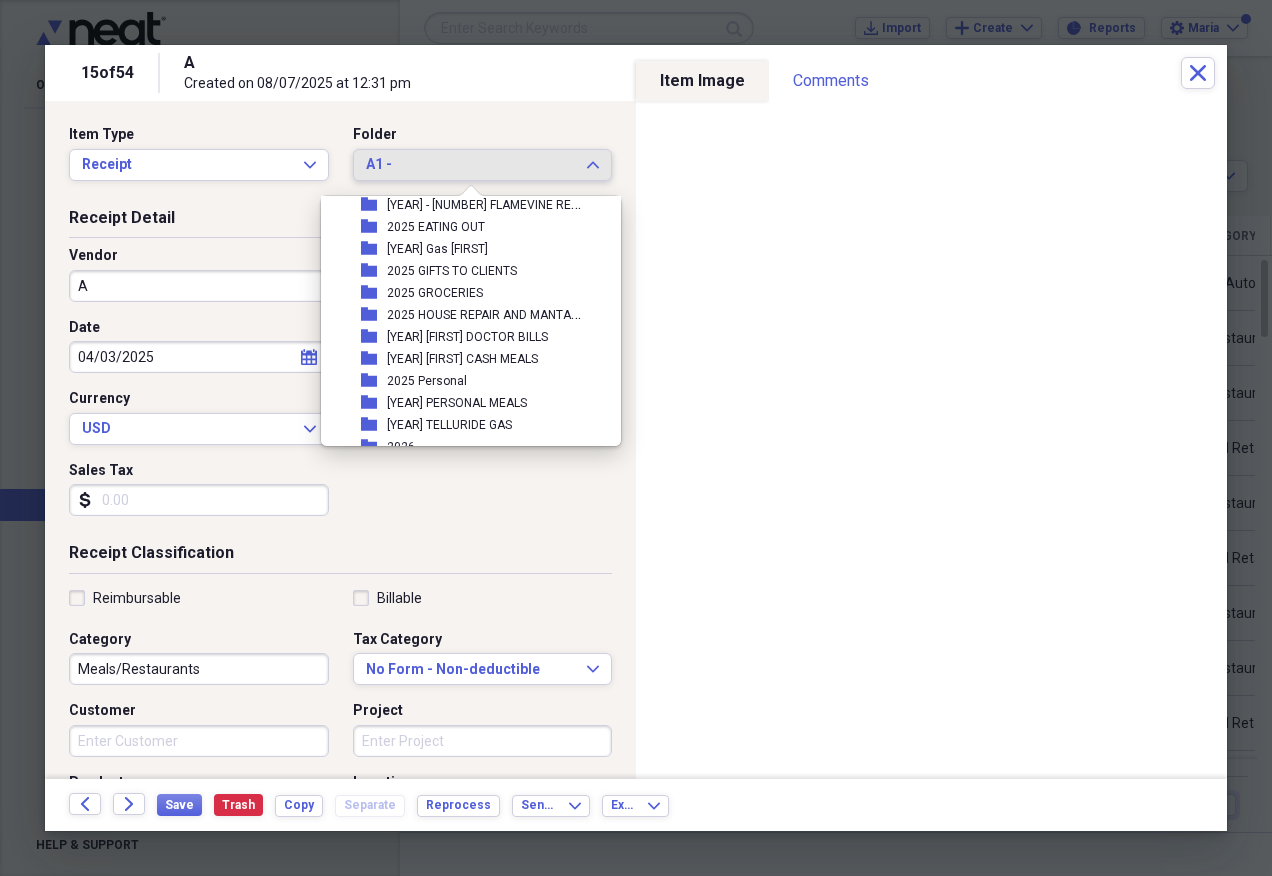 scroll, scrollTop: 97, scrollLeft: 0, axis: vertical 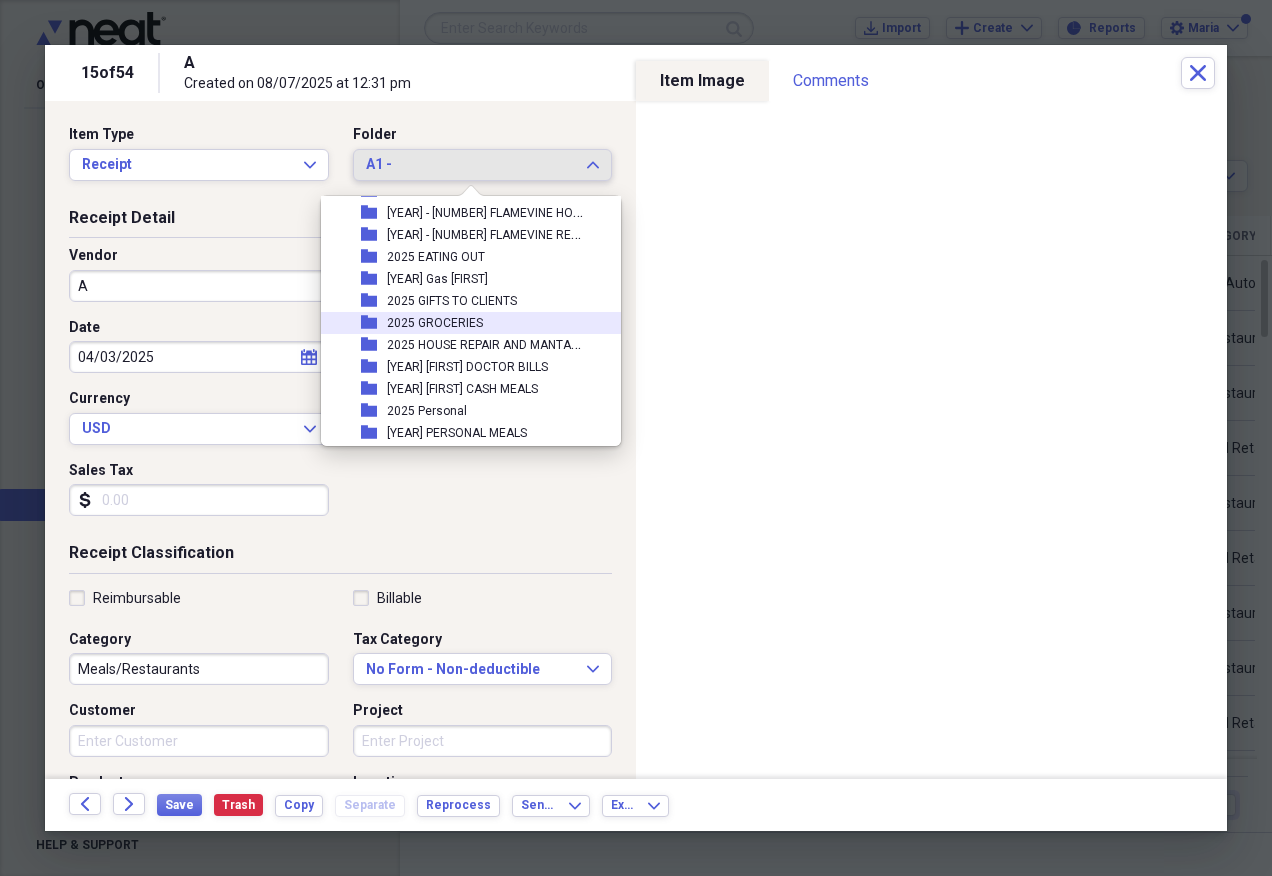 click on "folder [YEAR] GROCERIES" at bounding box center (463, 323) 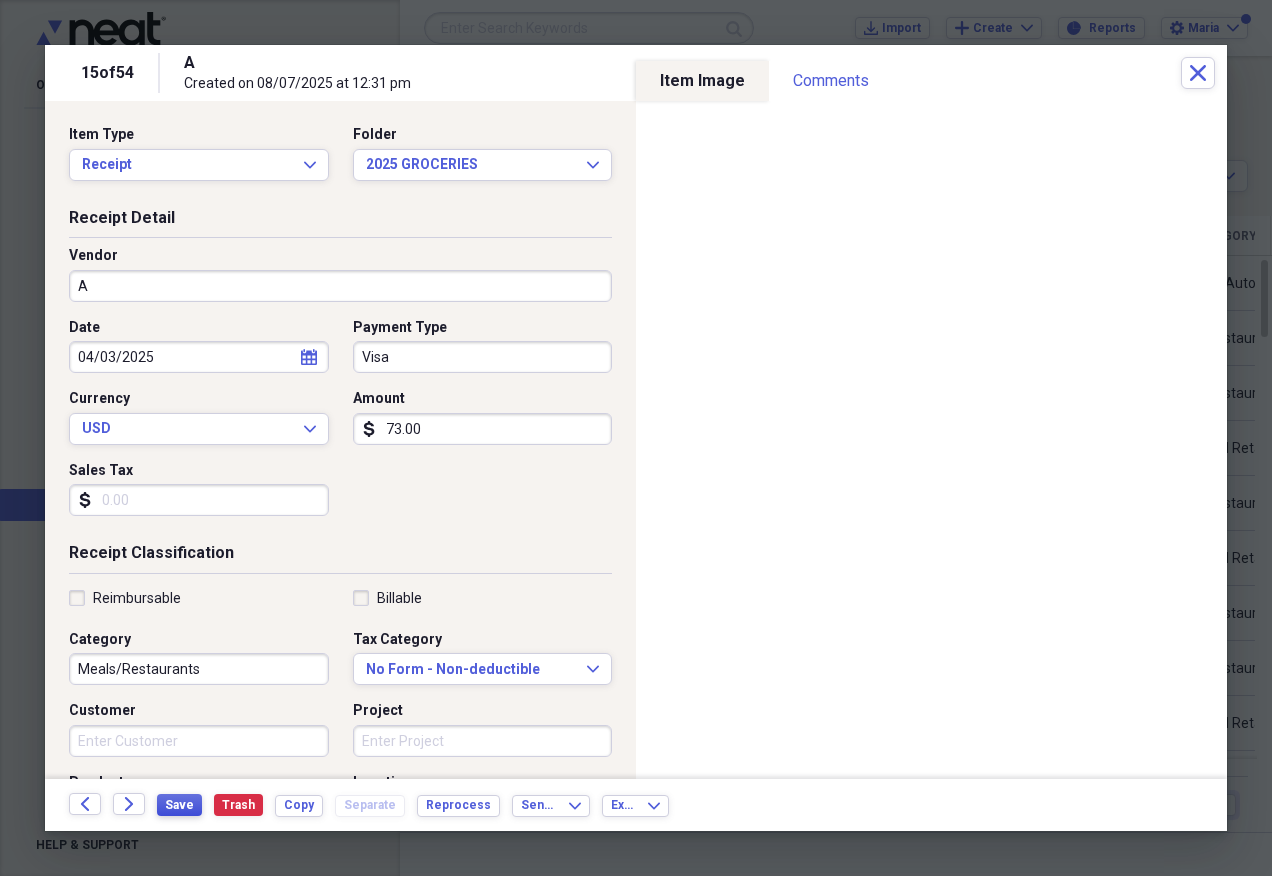 click on "Save" at bounding box center (179, 805) 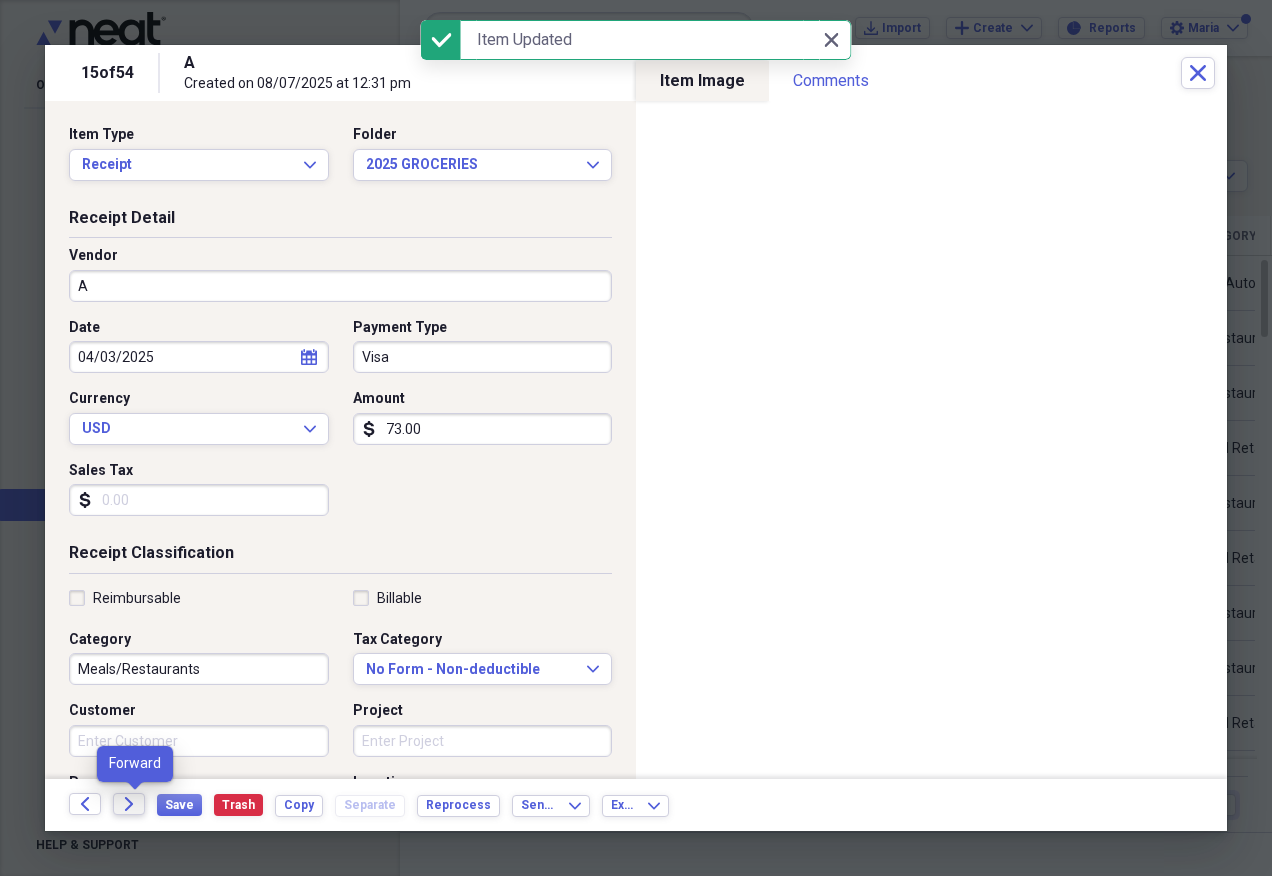 click on "Forward" 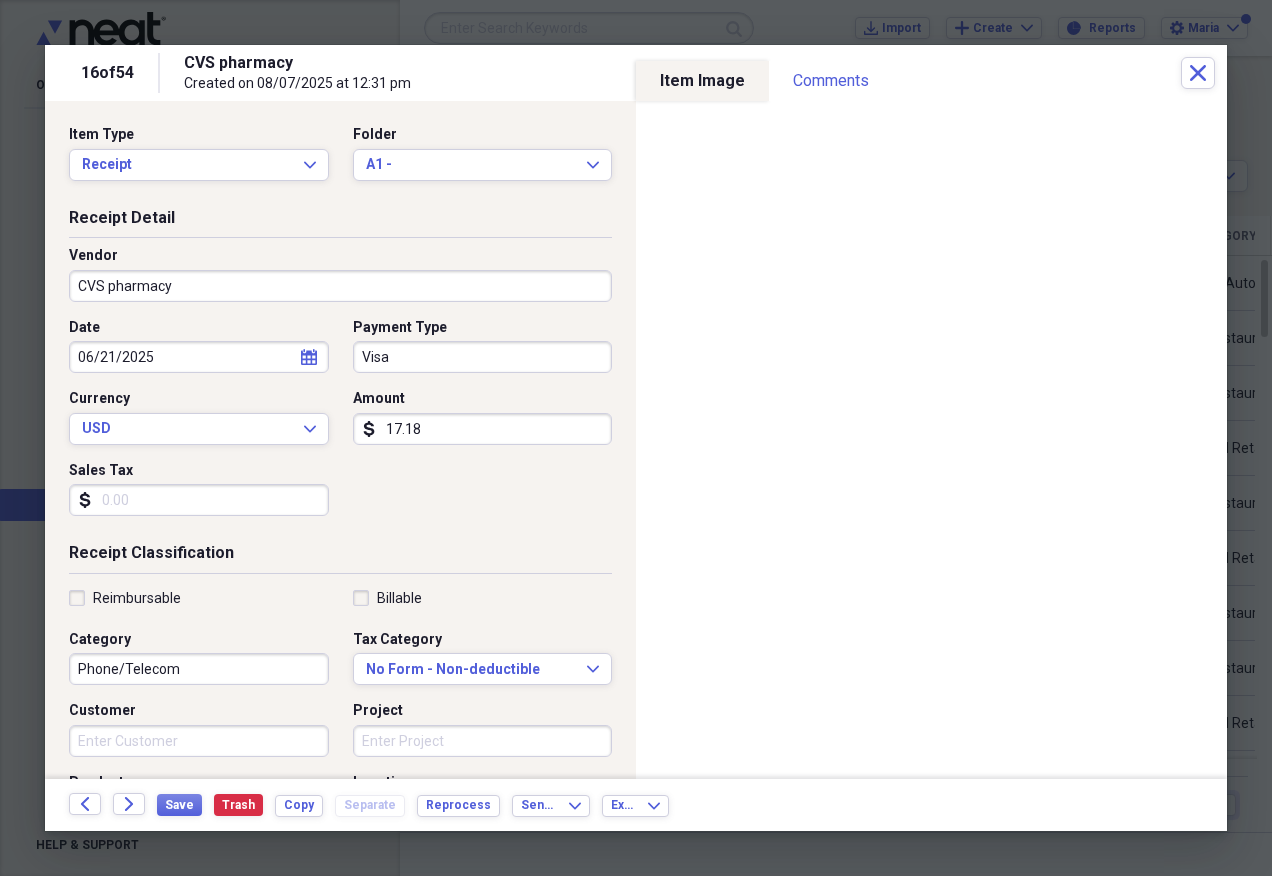 click on "17.18" at bounding box center [483, 429] 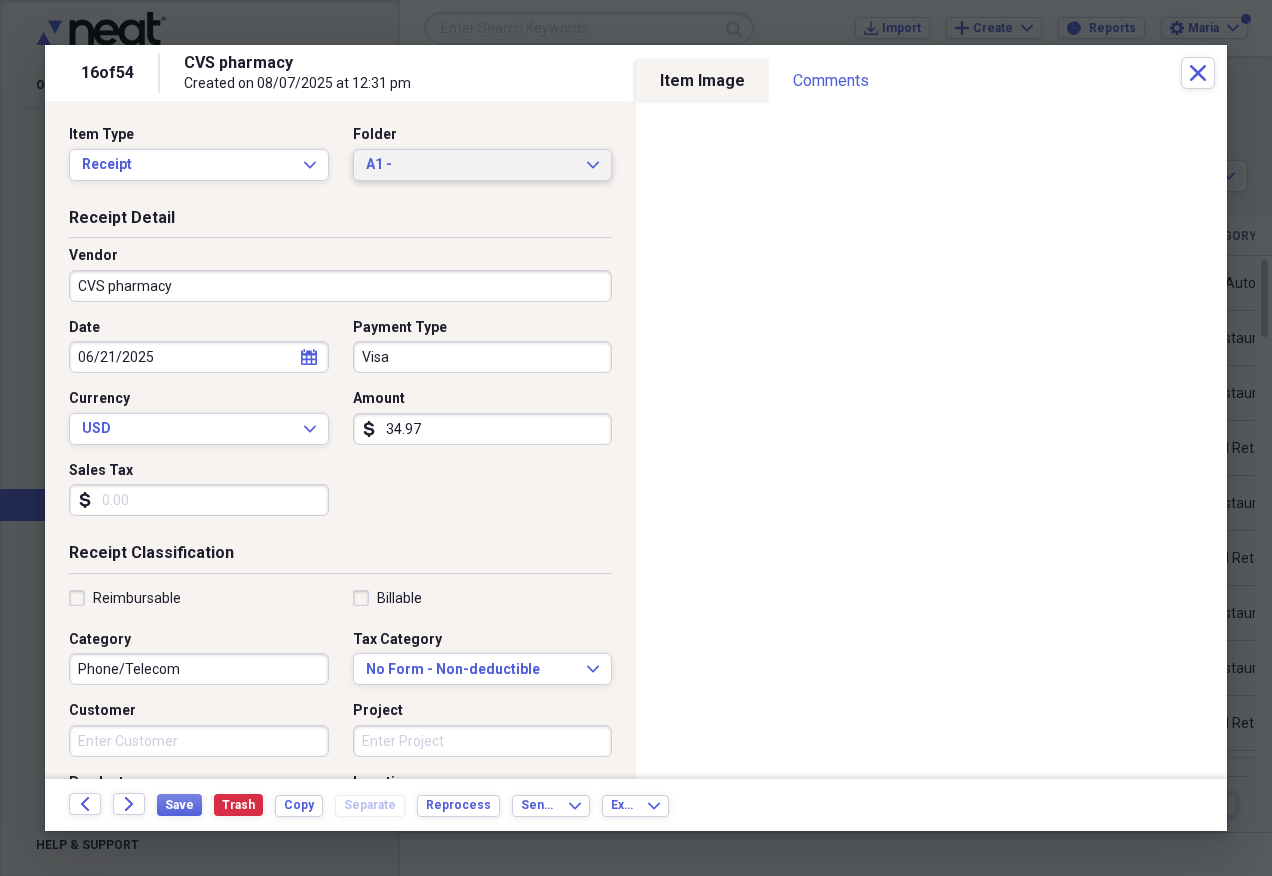 type on "34.97" 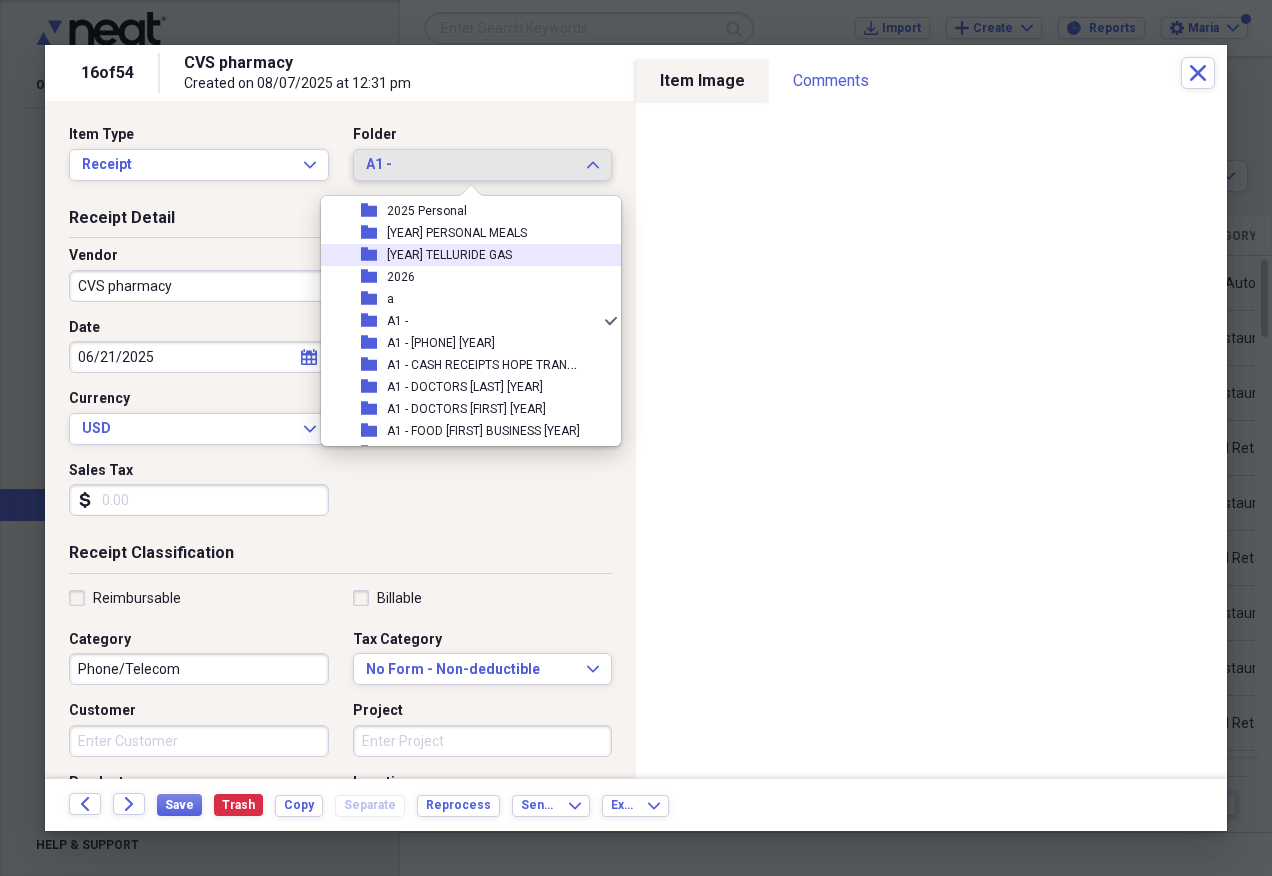scroll, scrollTop: 197, scrollLeft: 0, axis: vertical 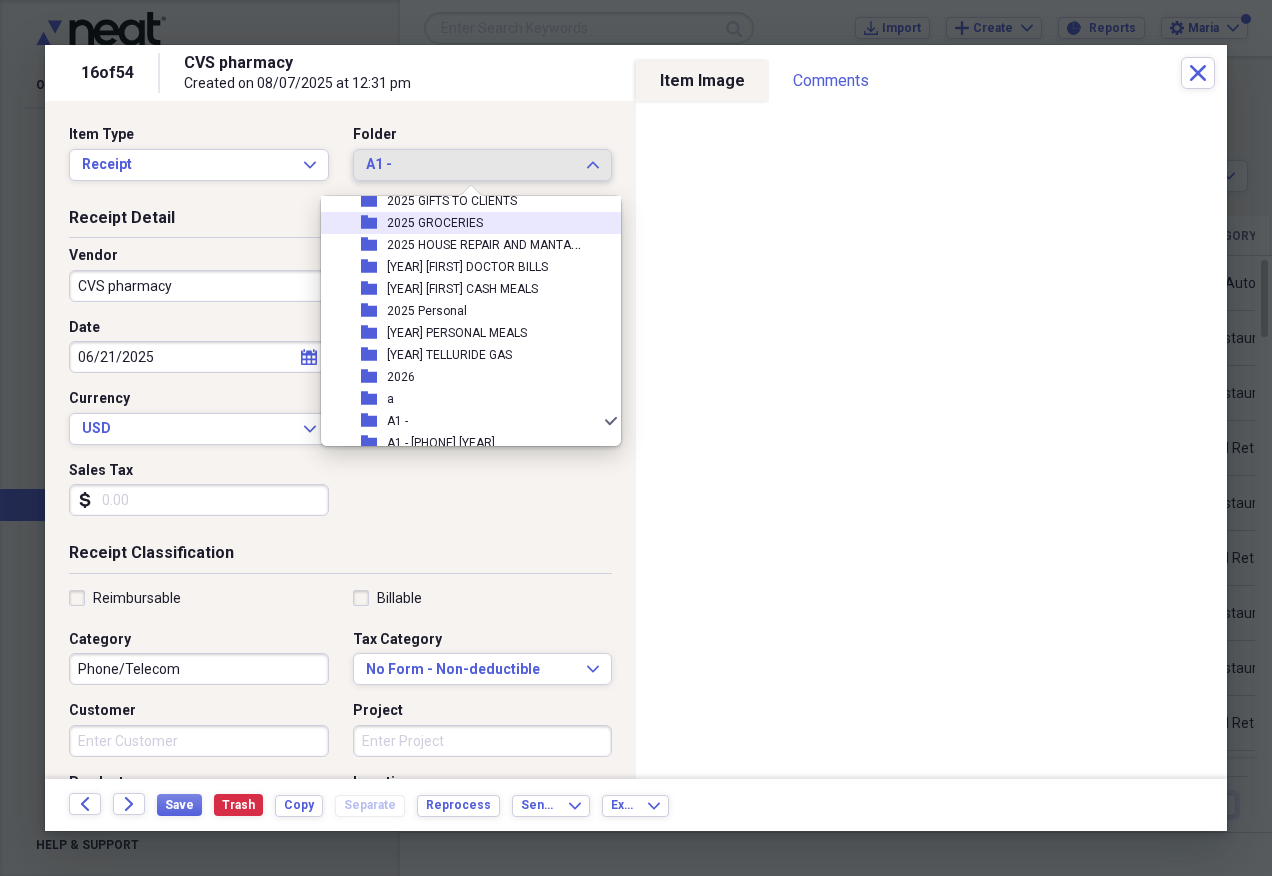 click on "folder [YEAR] GROCERIES" at bounding box center [463, 223] 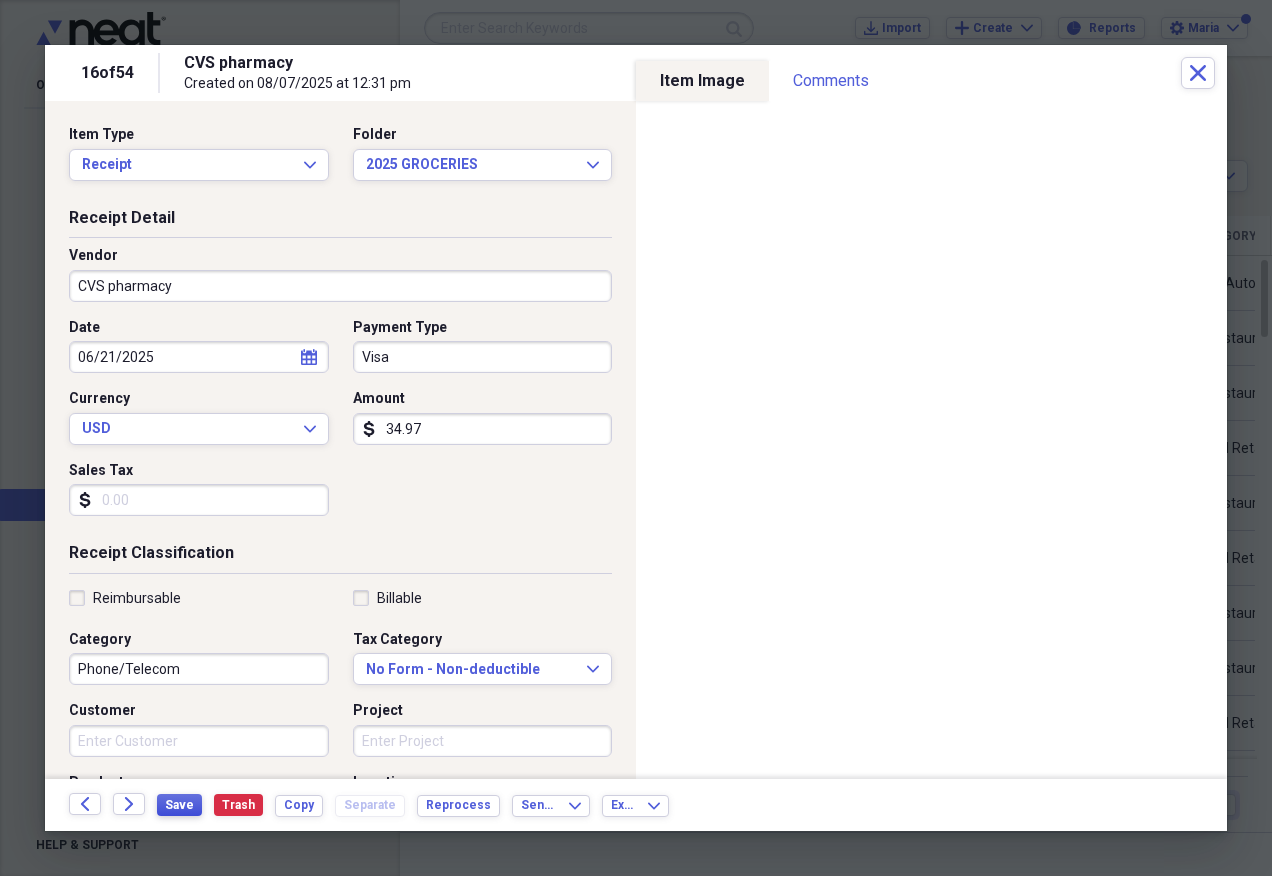 click on "Save" at bounding box center [179, 805] 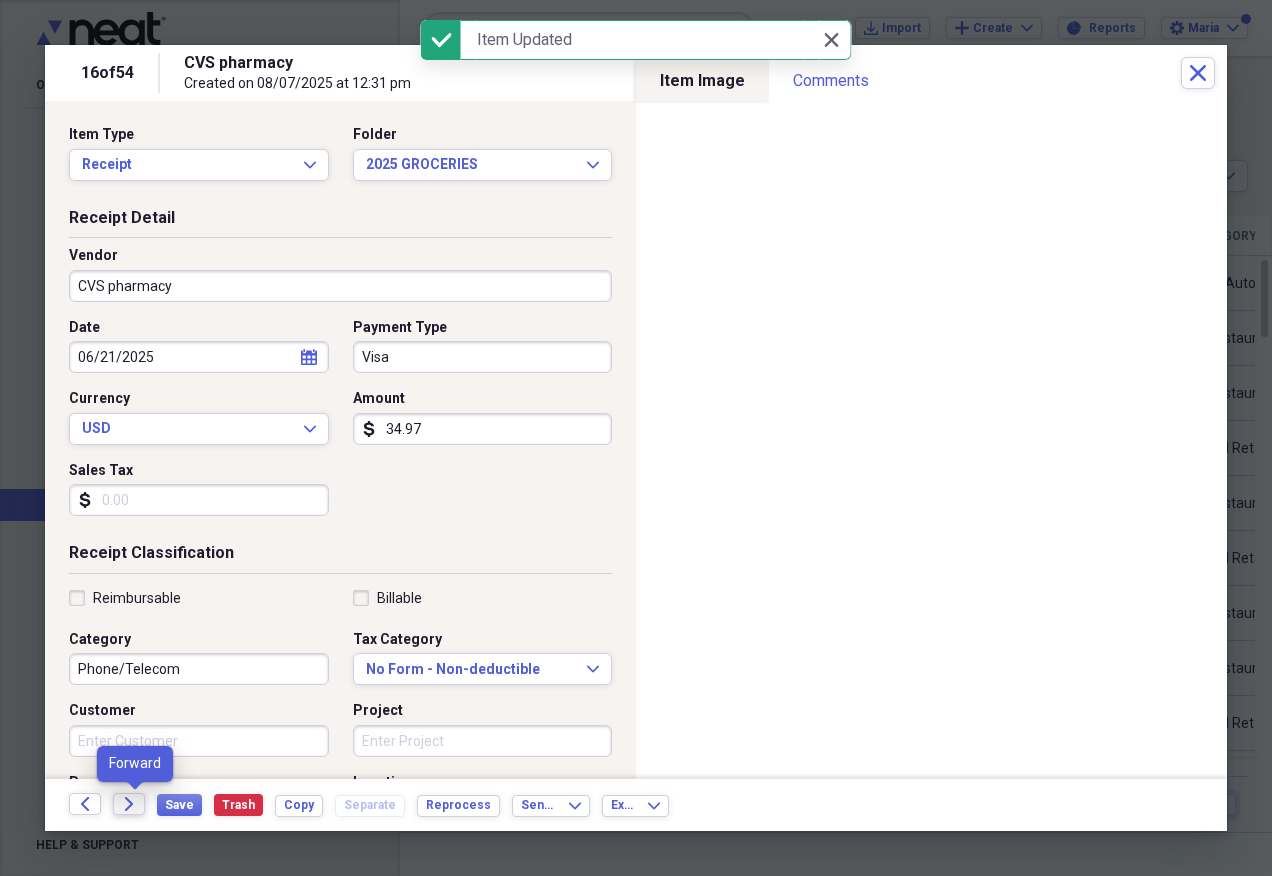 click on "Forward" 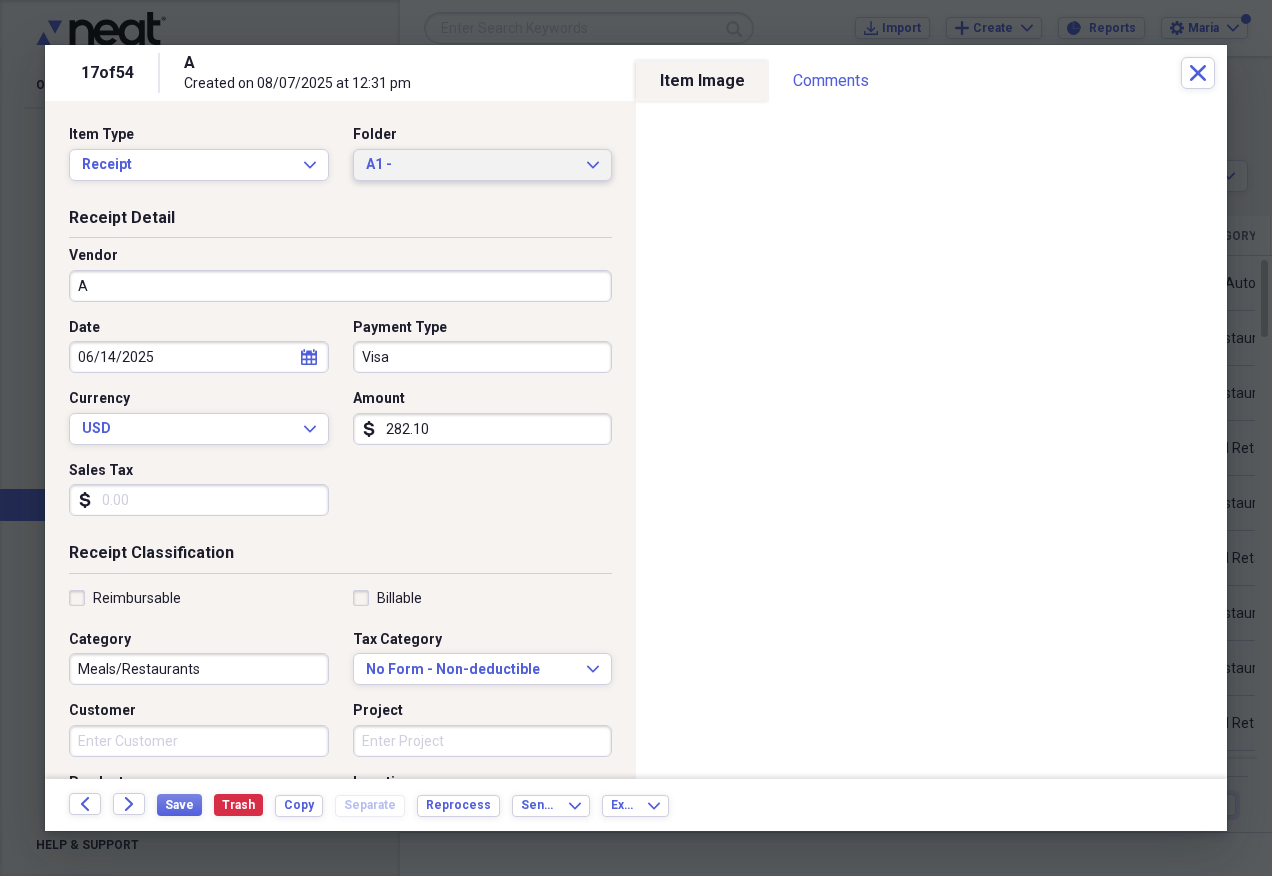 click on "A1 -" at bounding box center (471, 165) 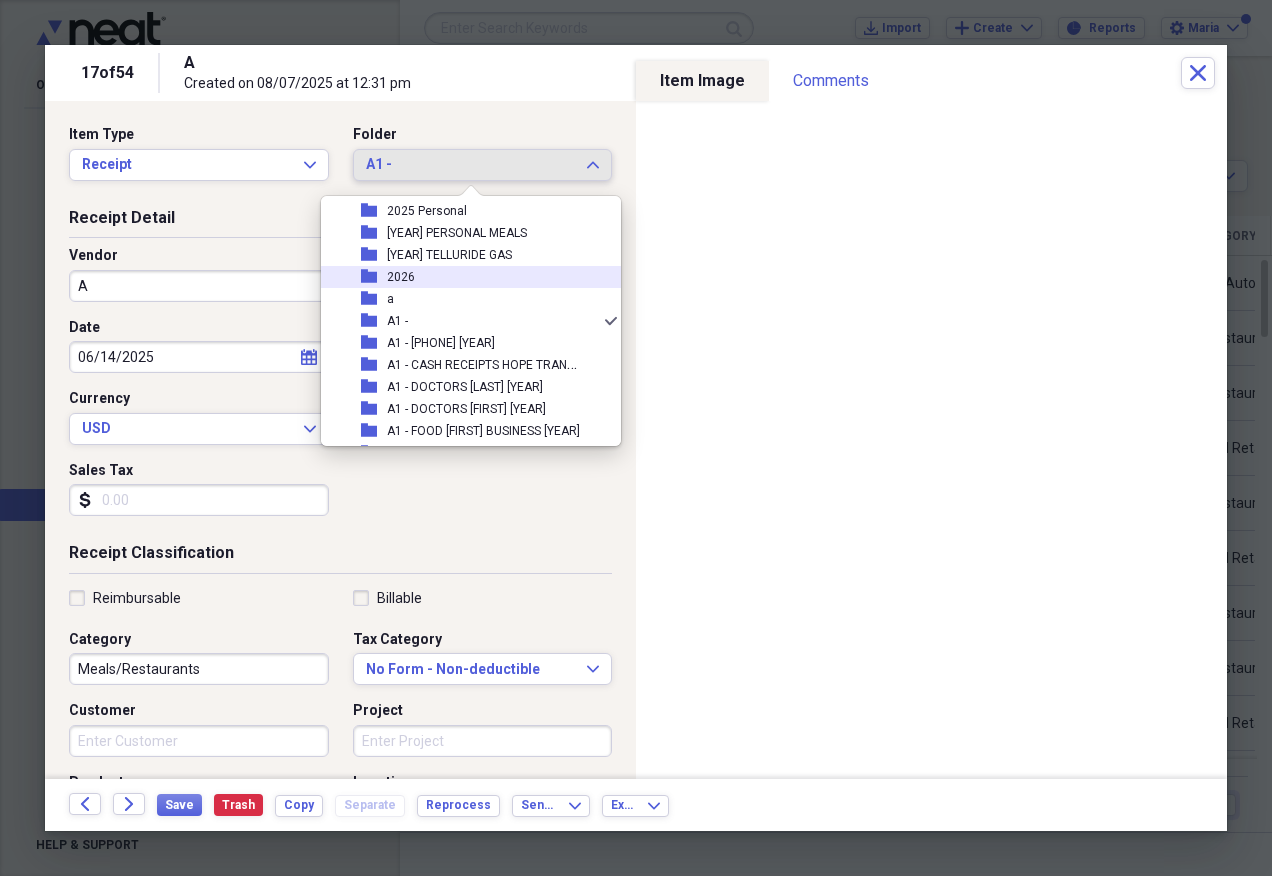 scroll, scrollTop: 197, scrollLeft: 0, axis: vertical 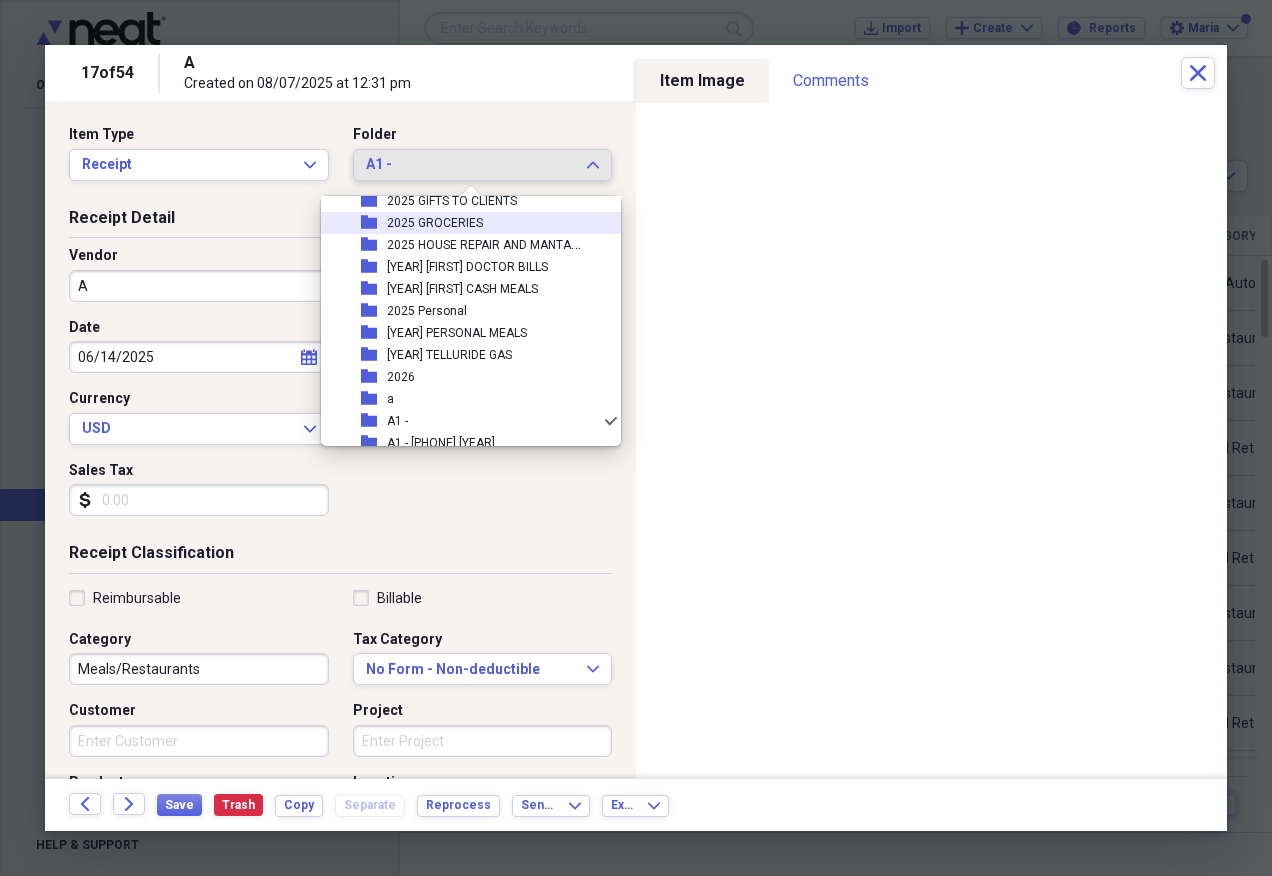 click on "folder [YEAR] GROCERIES" at bounding box center [463, 223] 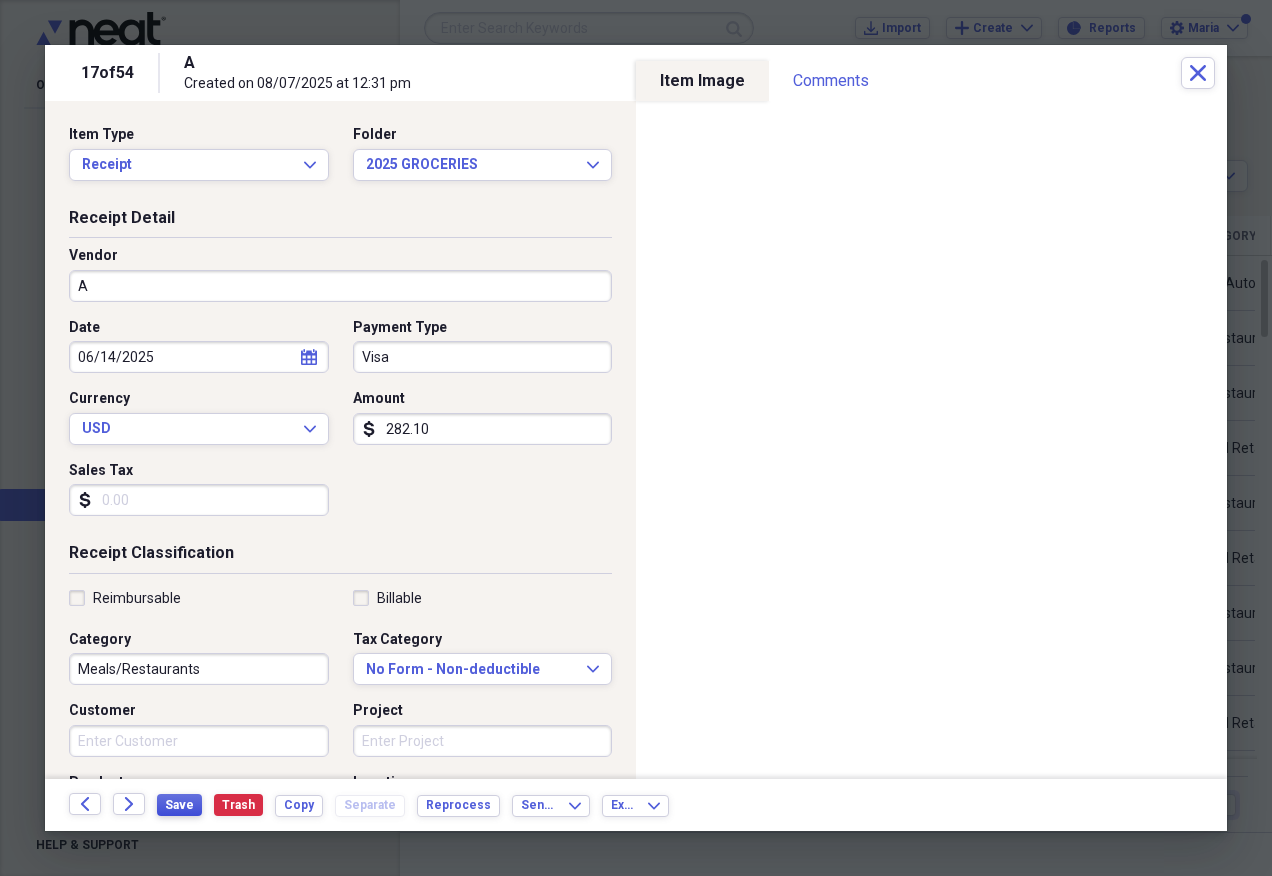 click on "Save" at bounding box center (179, 805) 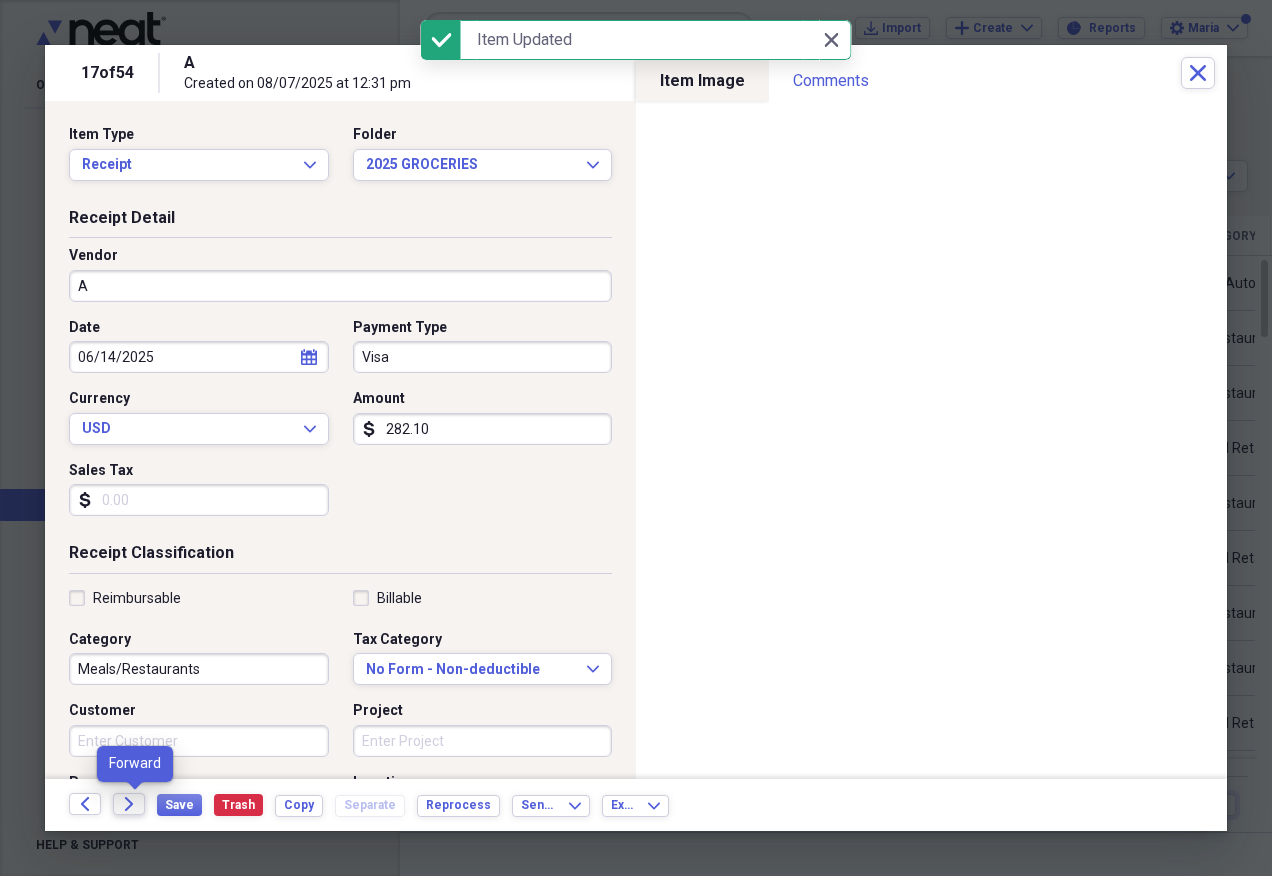 click on "Forward" 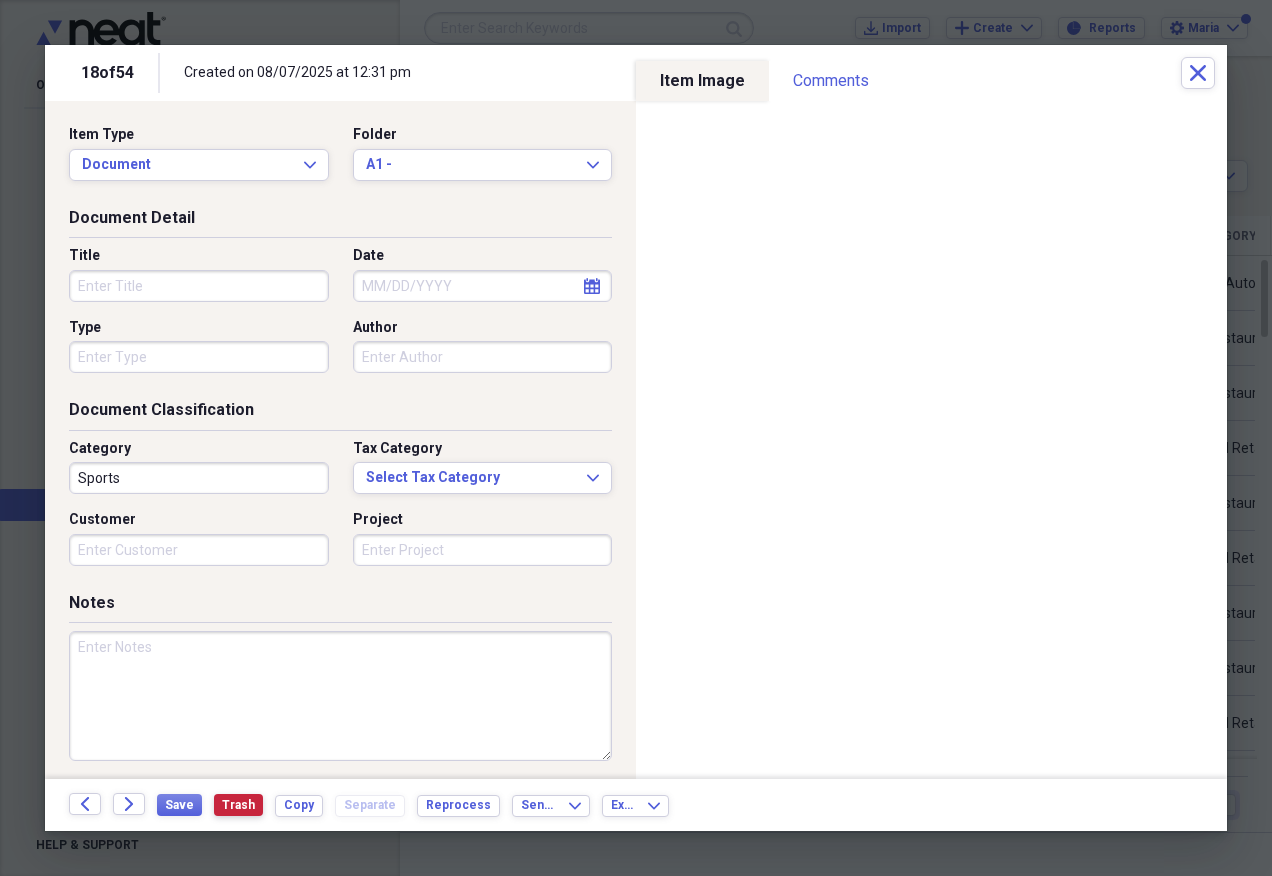 click on "Trash" at bounding box center [238, 805] 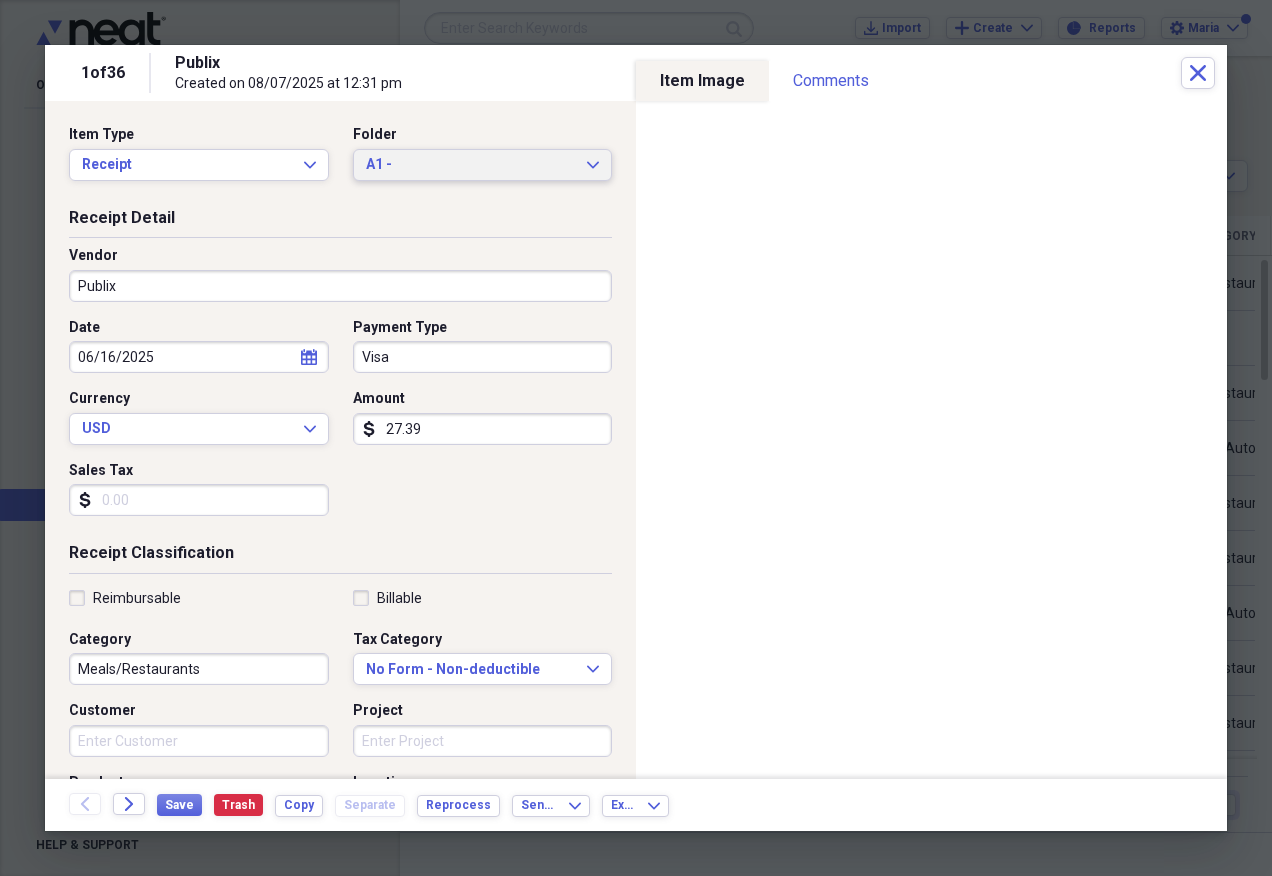 click on "A1 - Expand" at bounding box center (483, 165) 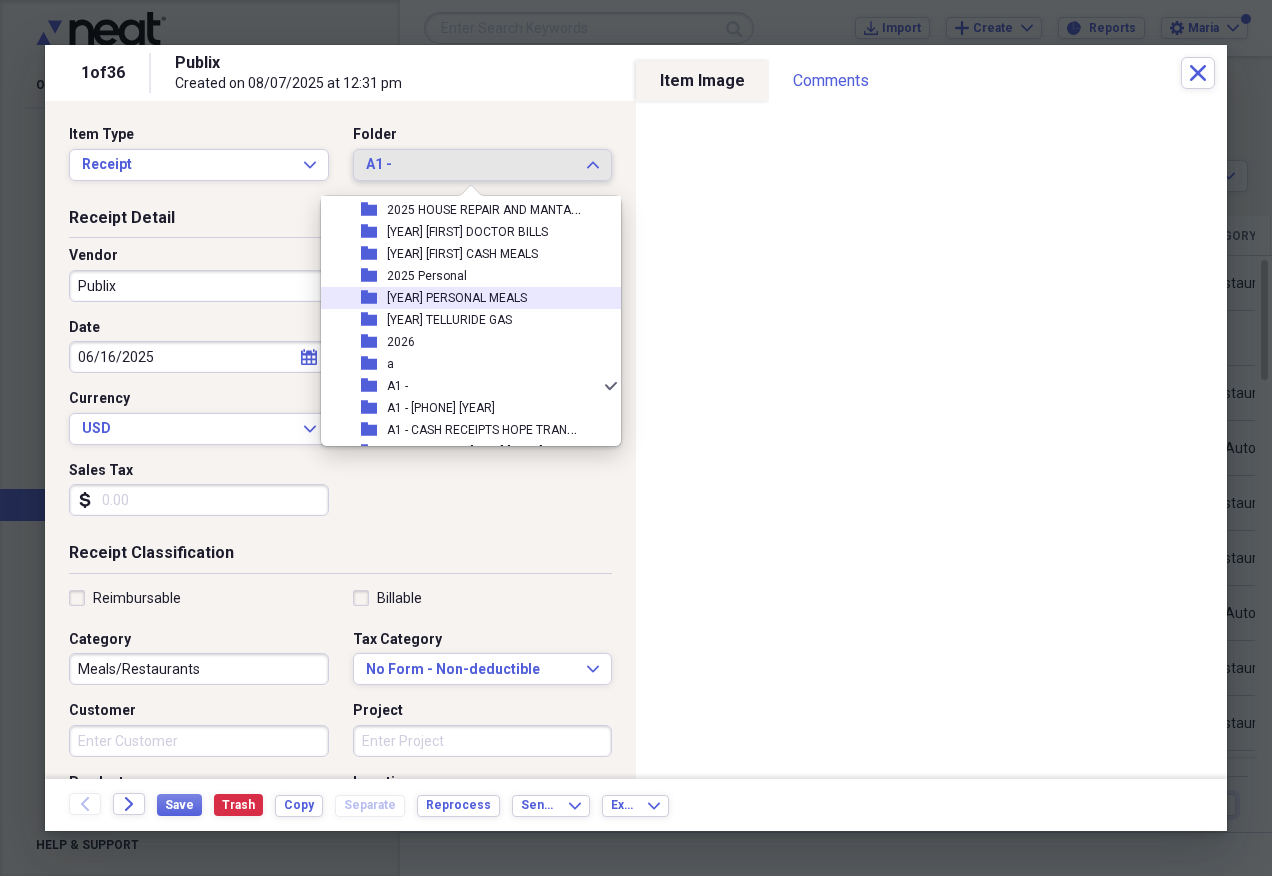 scroll, scrollTop: 197, scrollLeft: 0, axis: vertical 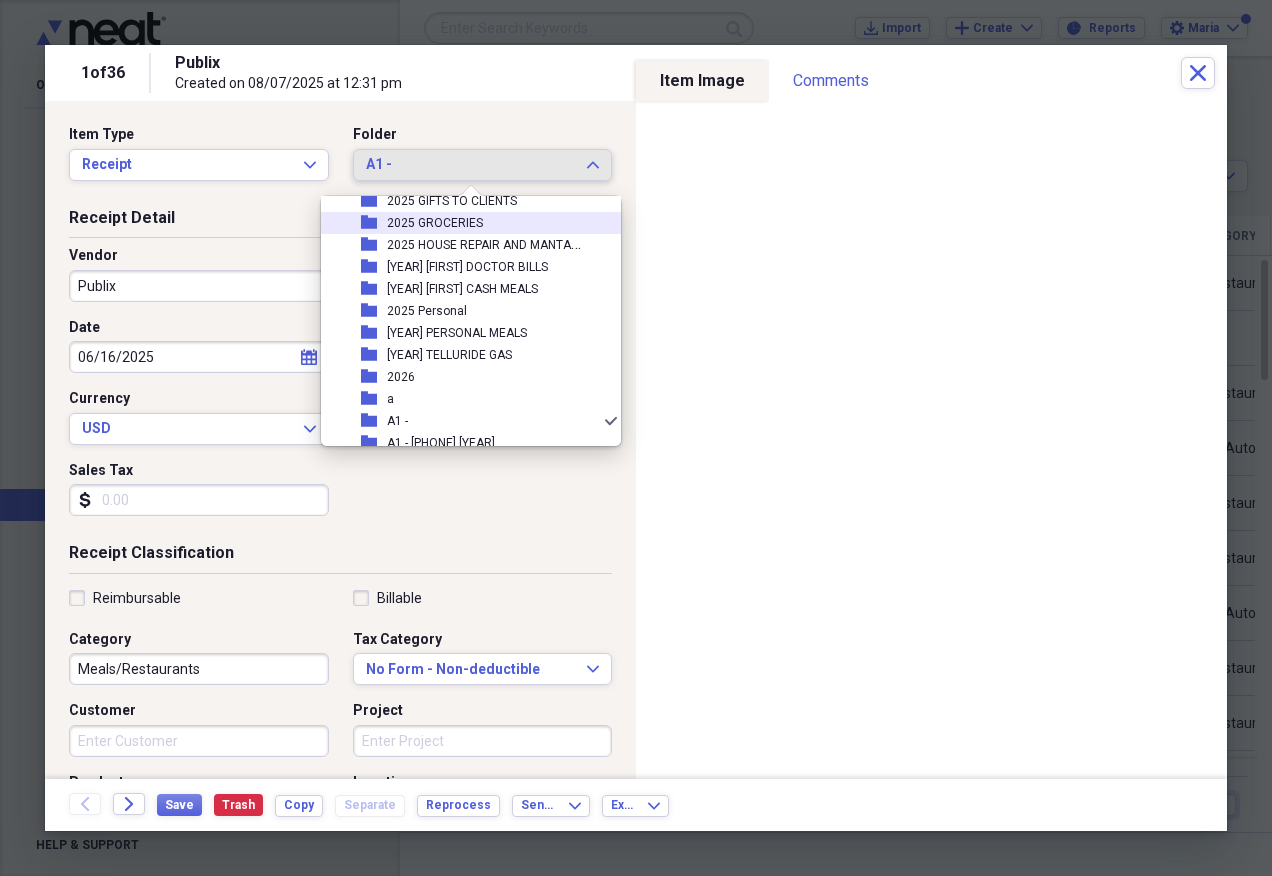 click on "folder [YEAR] GROCERIES" at bounding box center [463, 223] 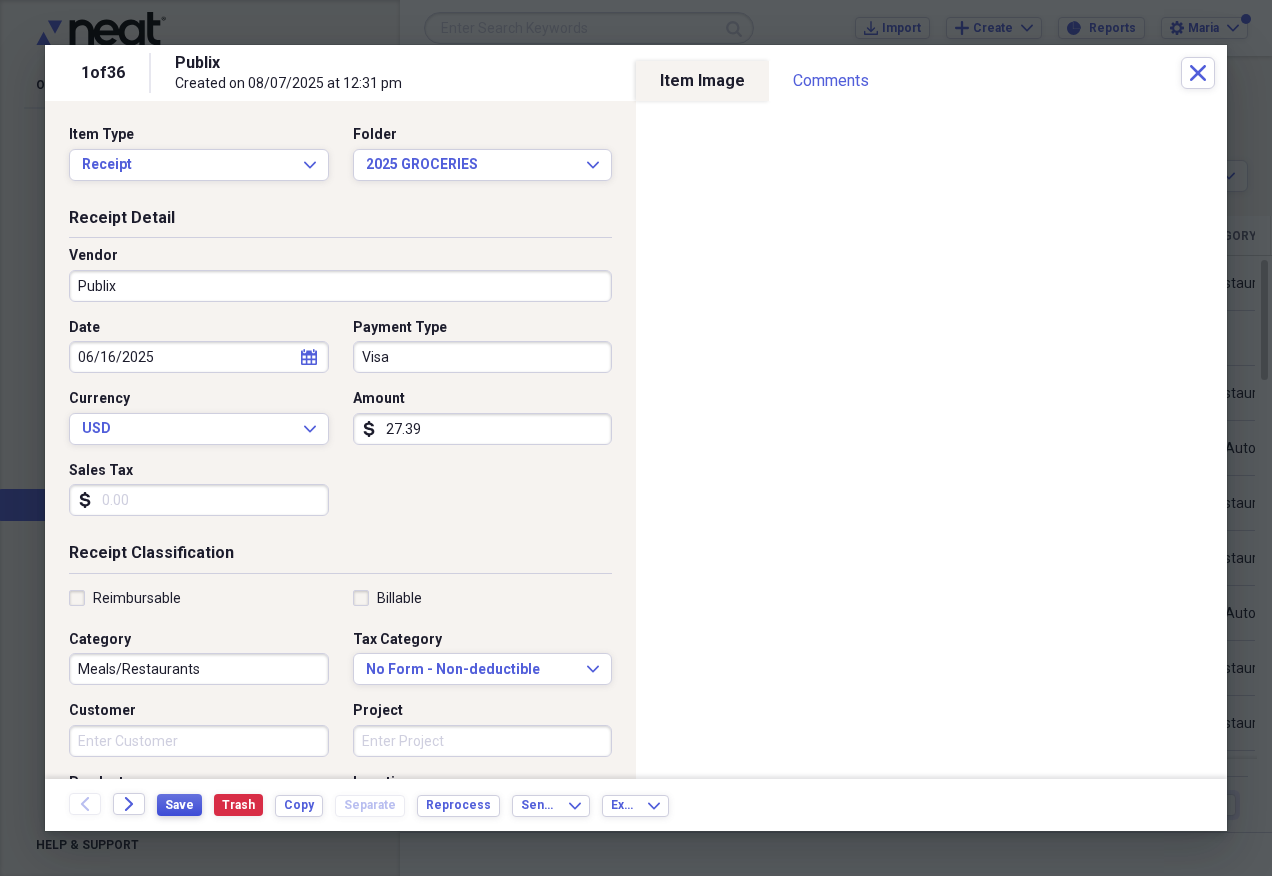 click on "Save" at bounding box center (179, 805) 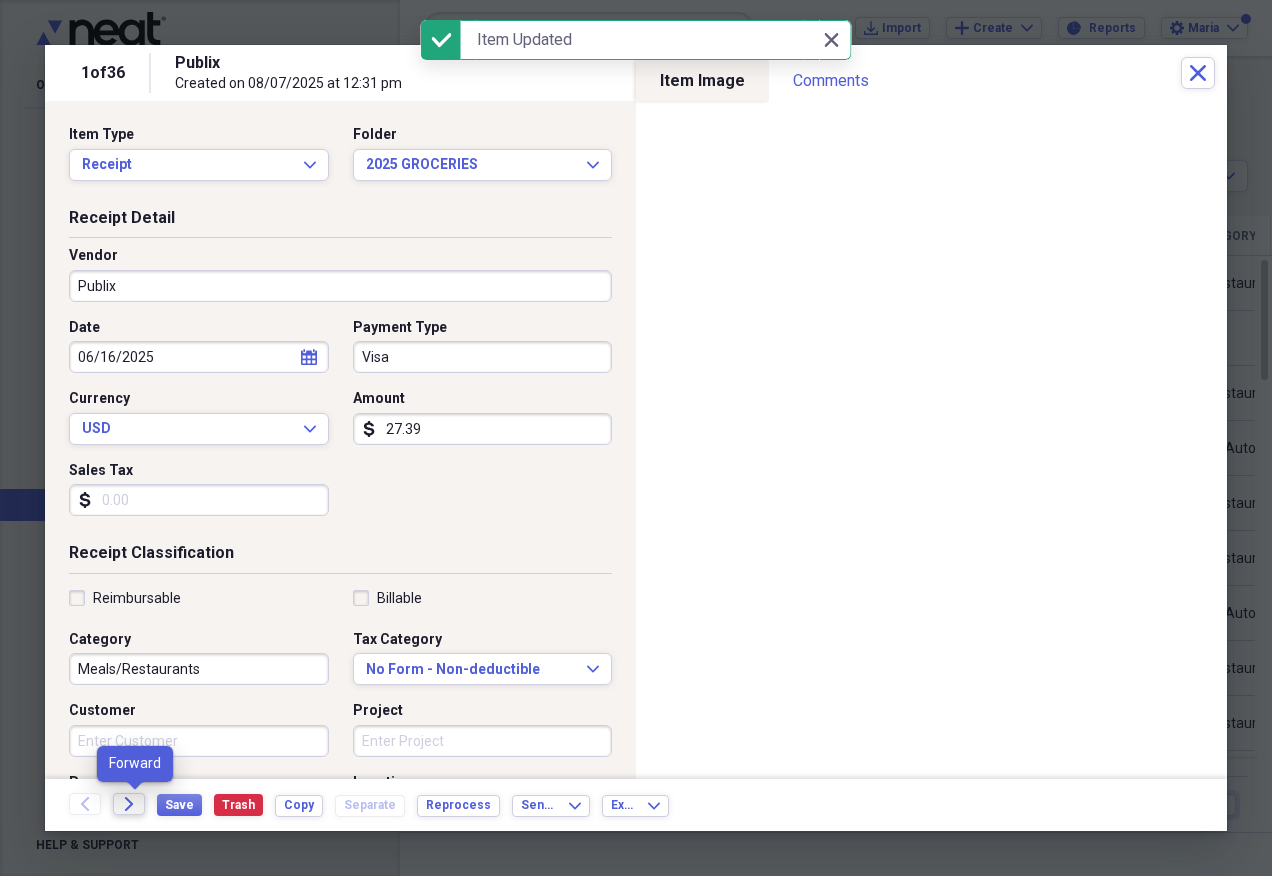 click on "Forward" 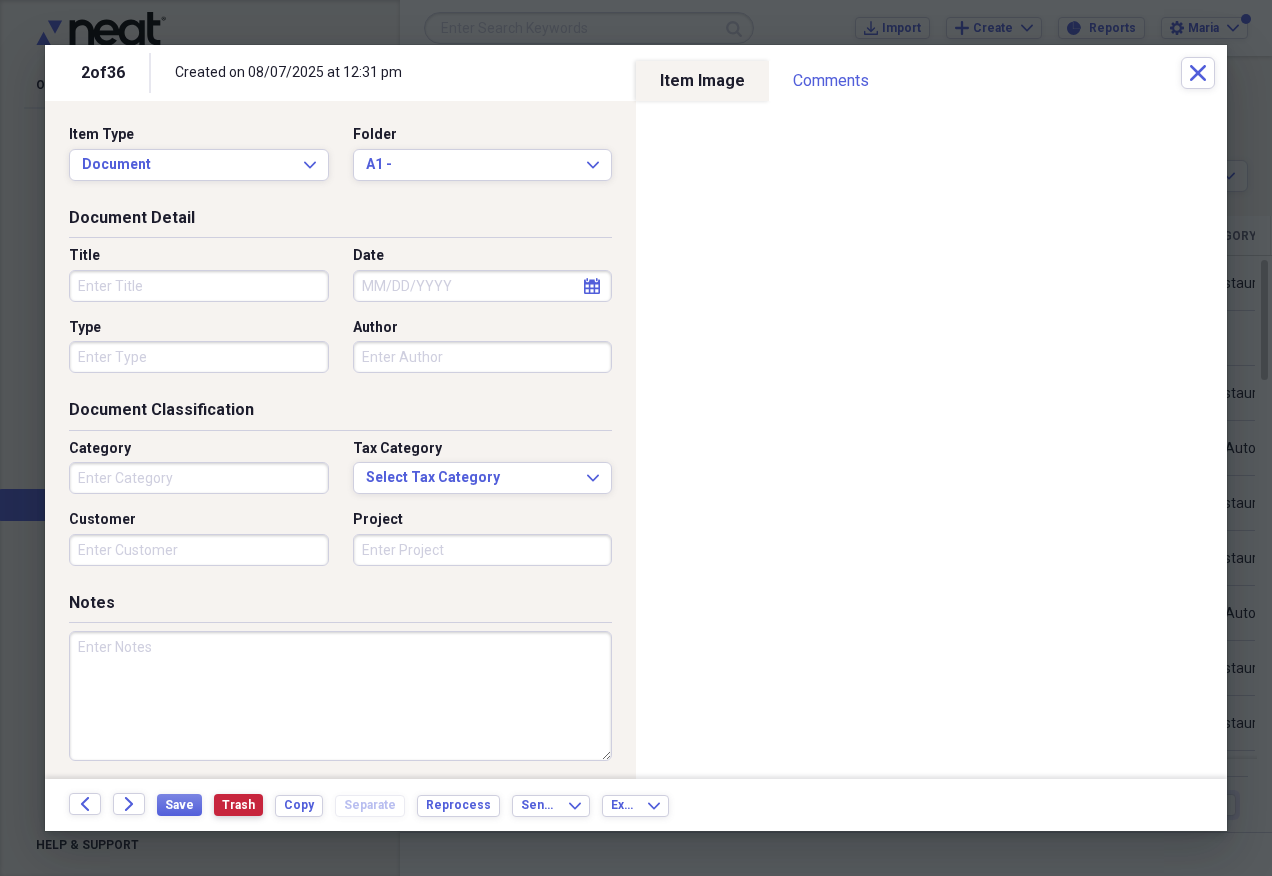 click on "Trash" at bounding box center (238, 805) 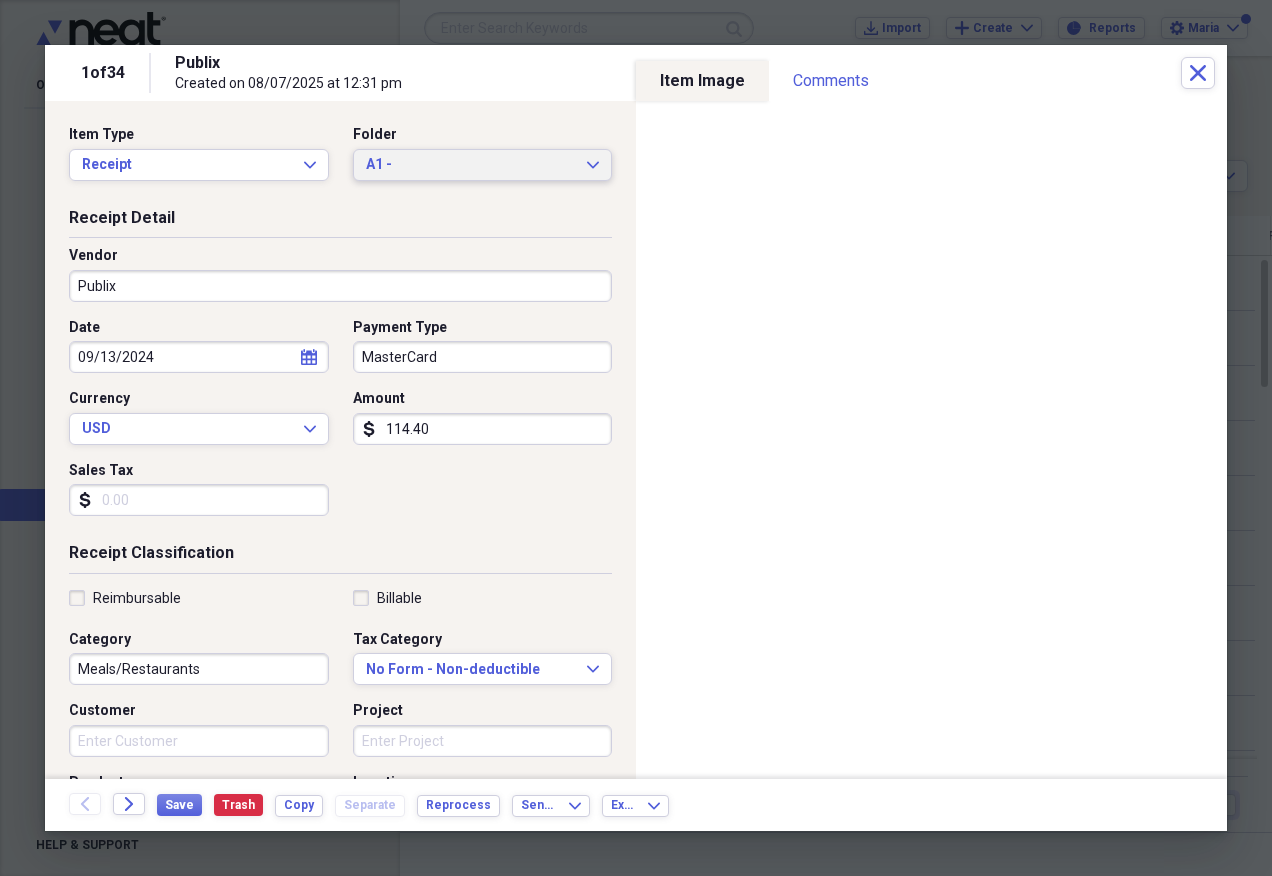 click on "A1 -" at bounding box center (471, 165) 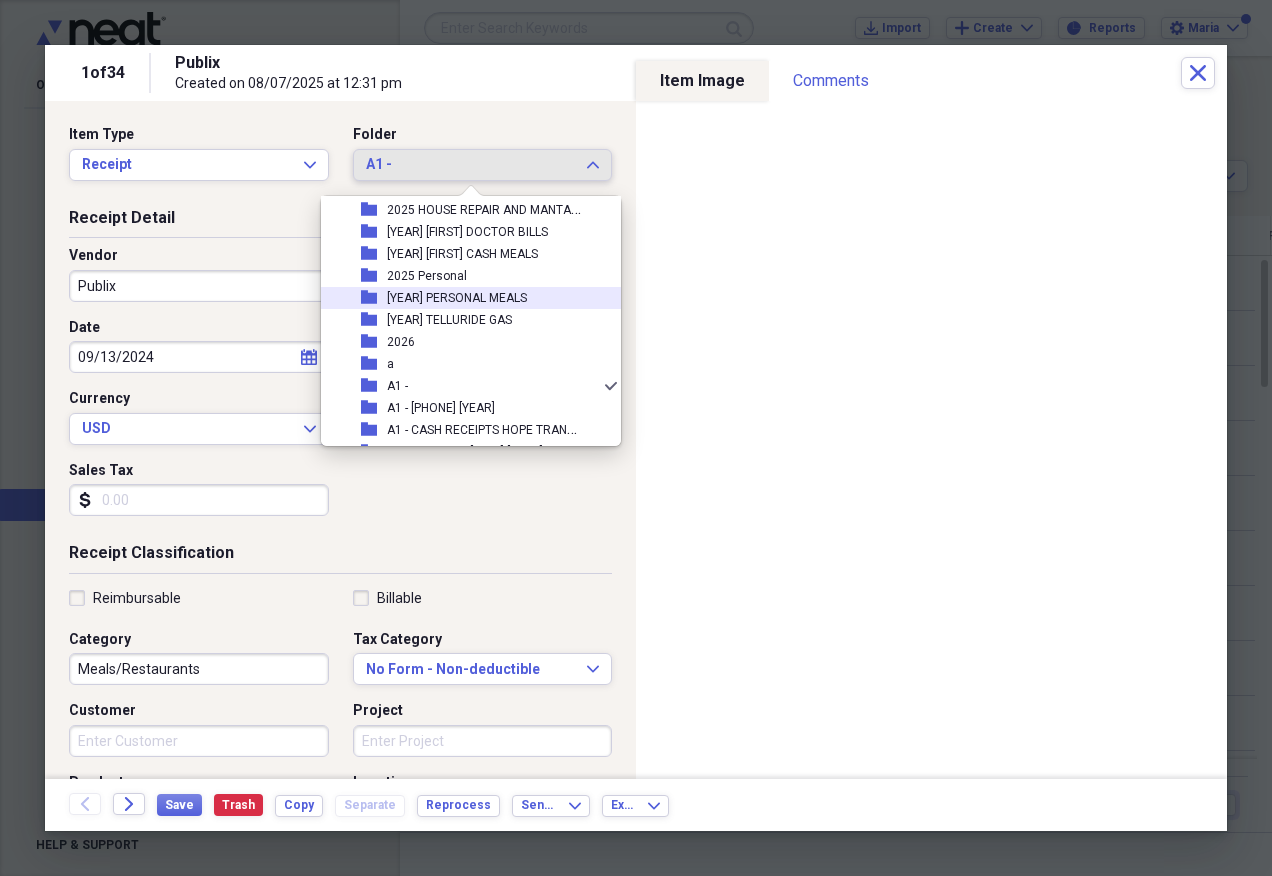 scroll, scrollTop: 197, scrollLeft: 0, axis: vertical 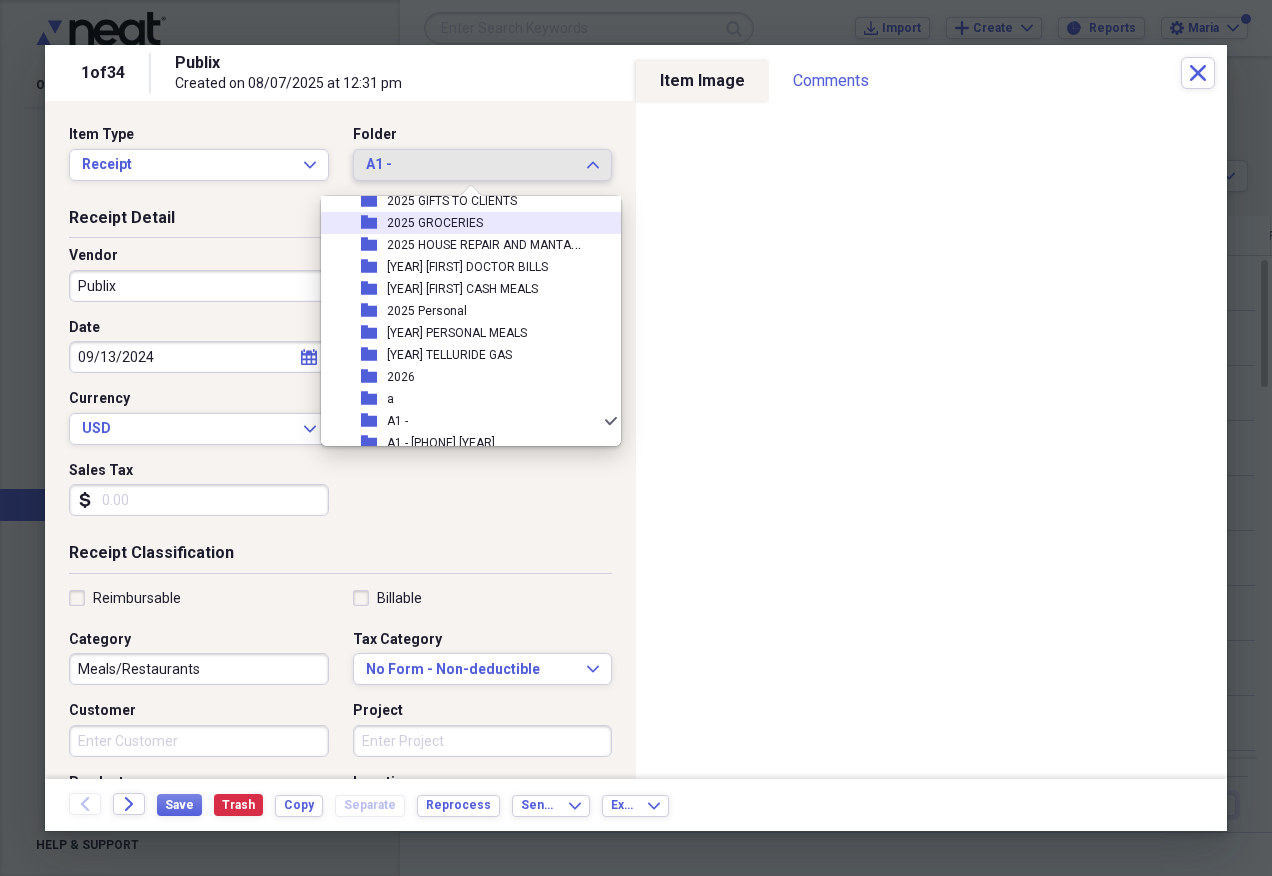 click on "folder [YEAR] GROCERIES" at bounding box center (463, 223) 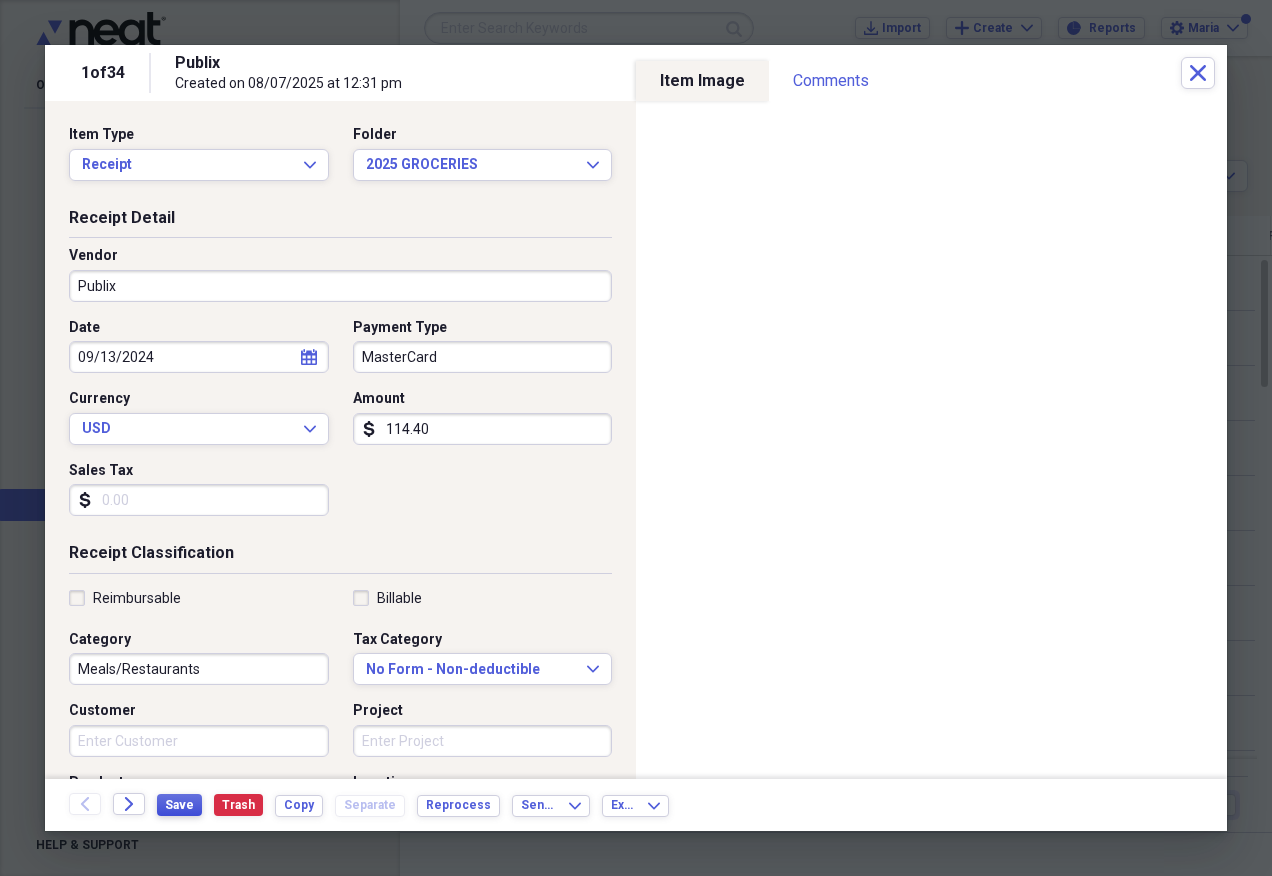 click on "Save" at bounding box center (179, 805) 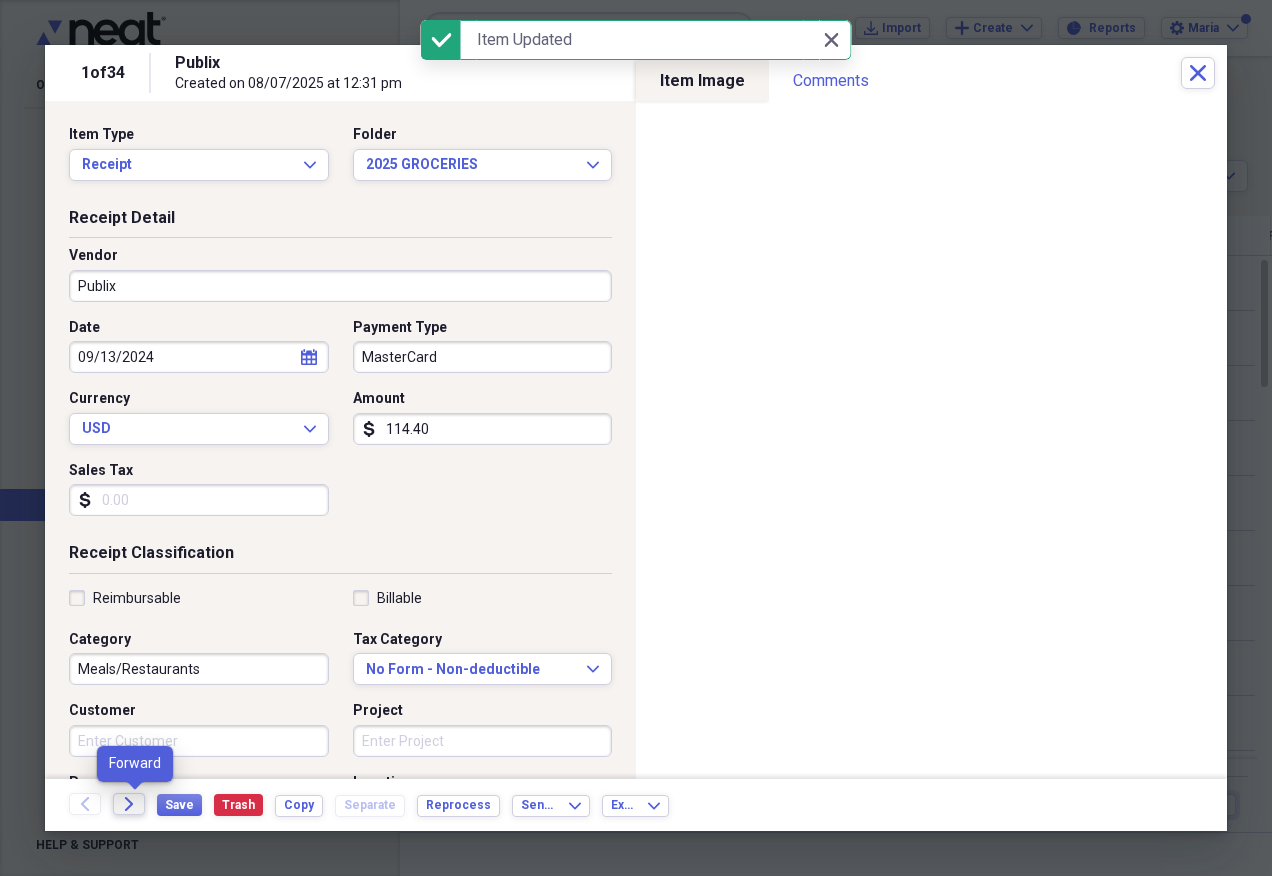 click on "Forward" 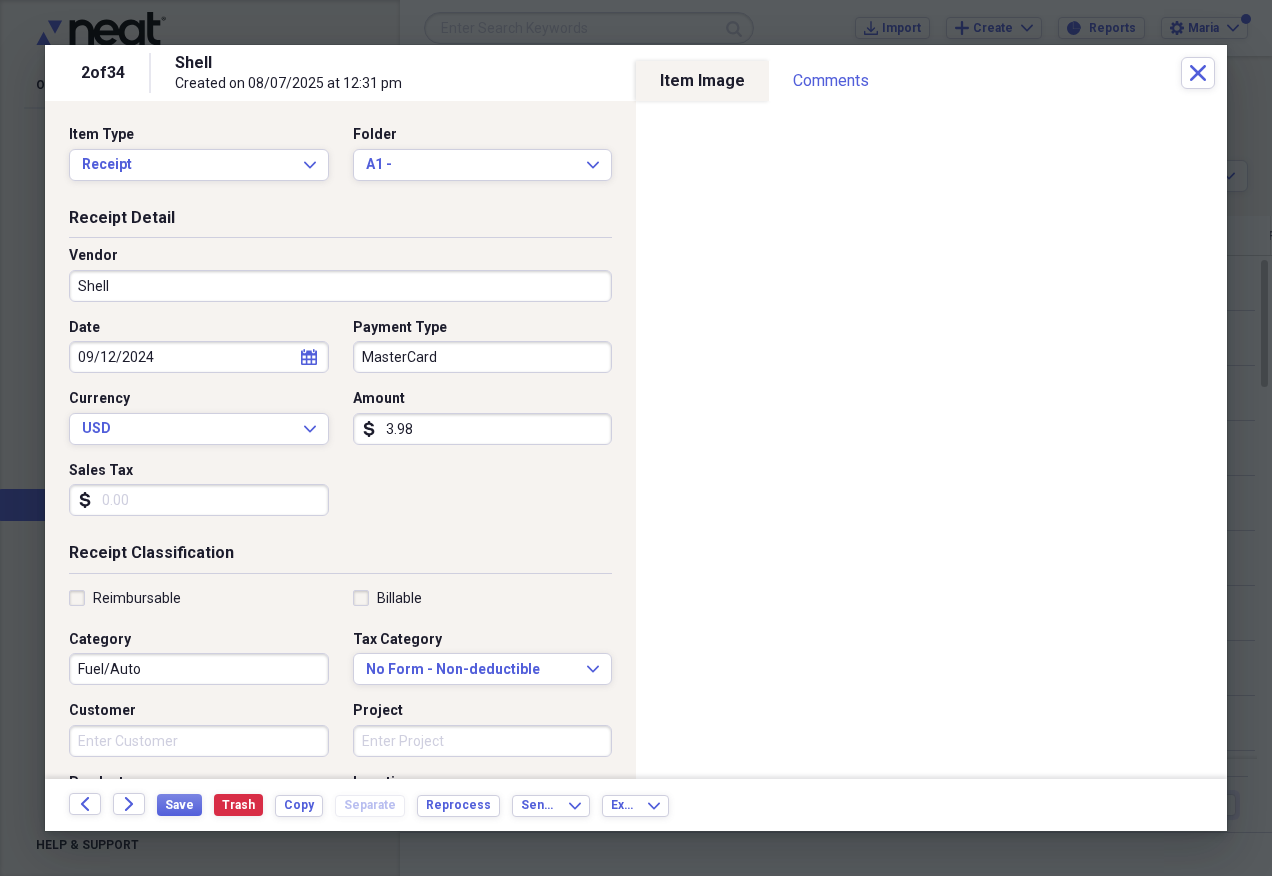 click on "3.98" at bounding box center (483, 429) 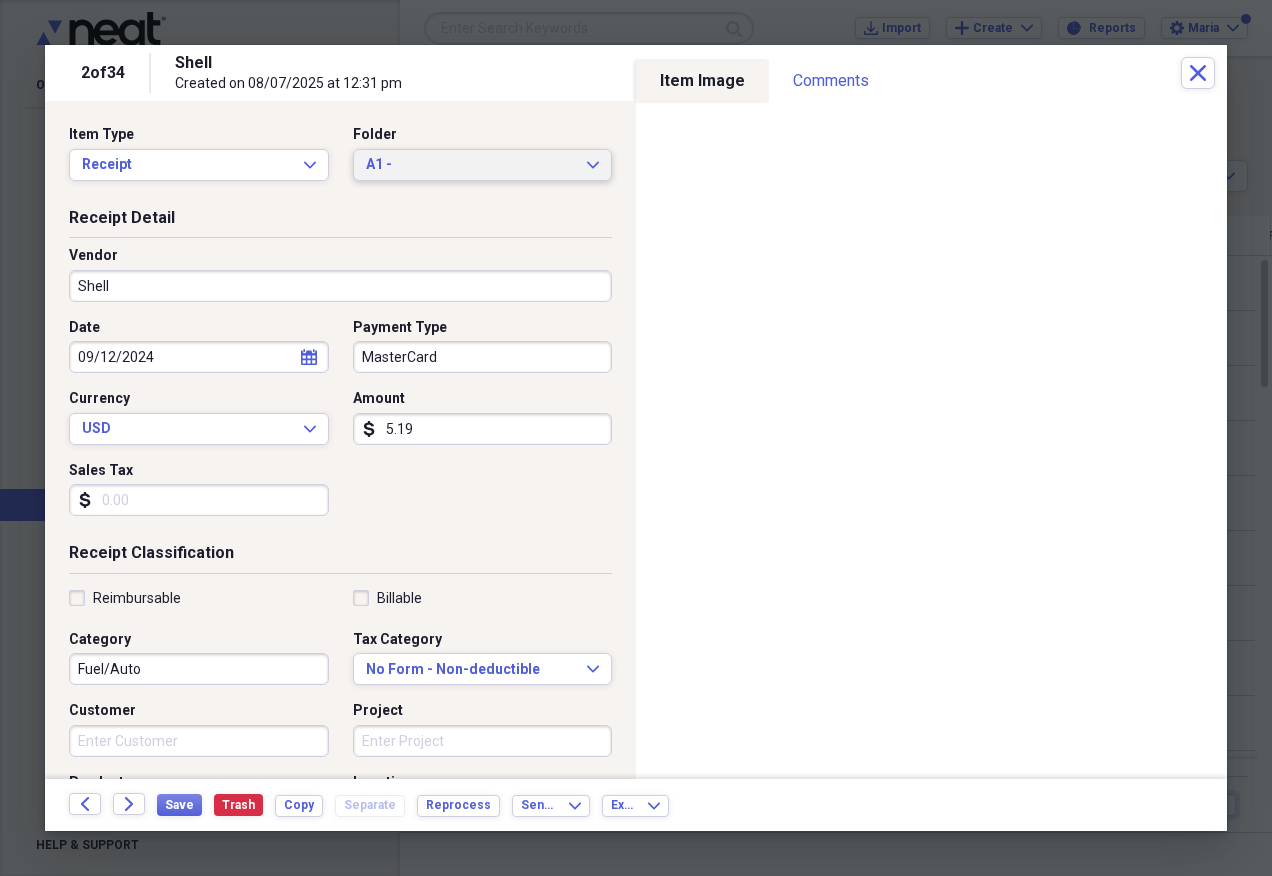 type on "5.19" 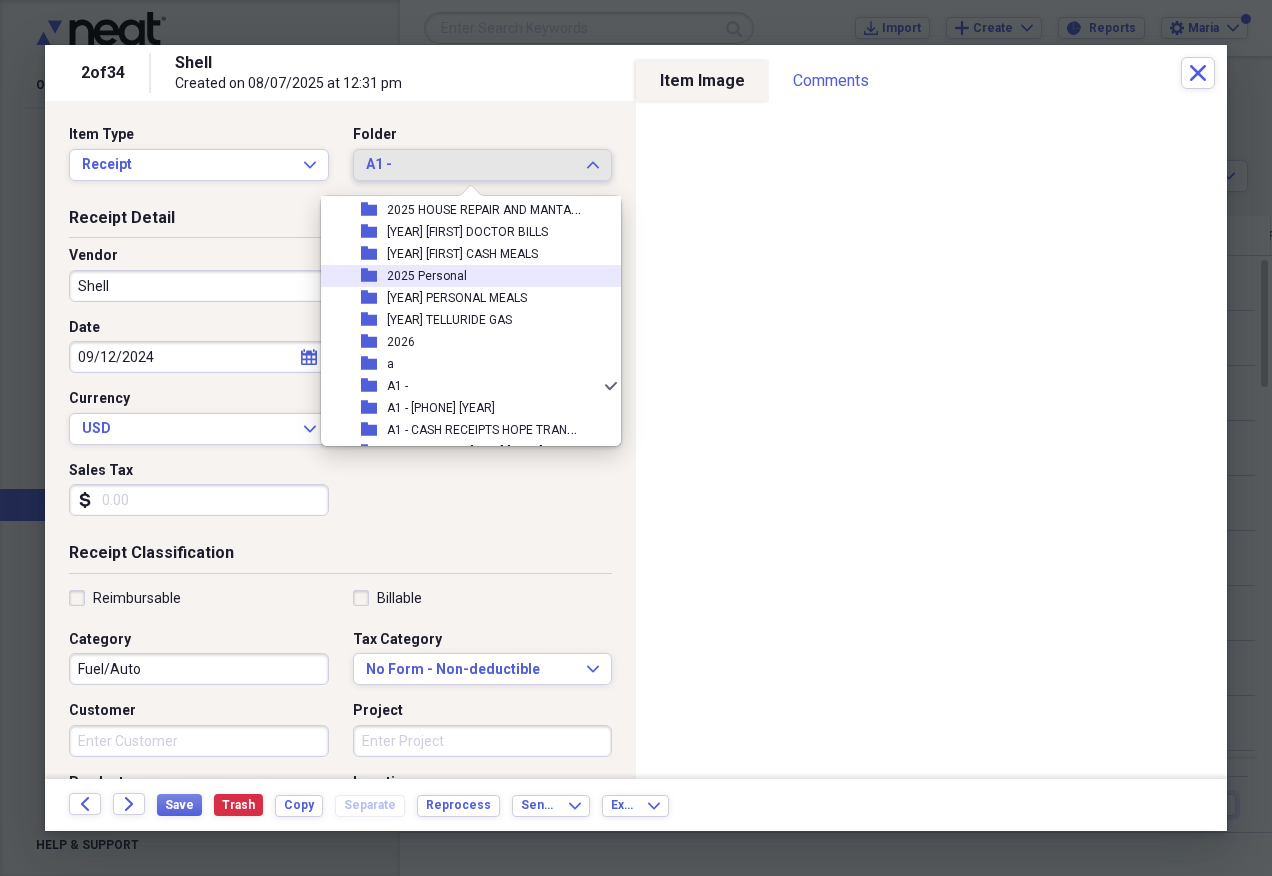 scroll, scrollTop: 197, scrollLeft: 0, axis: vertical 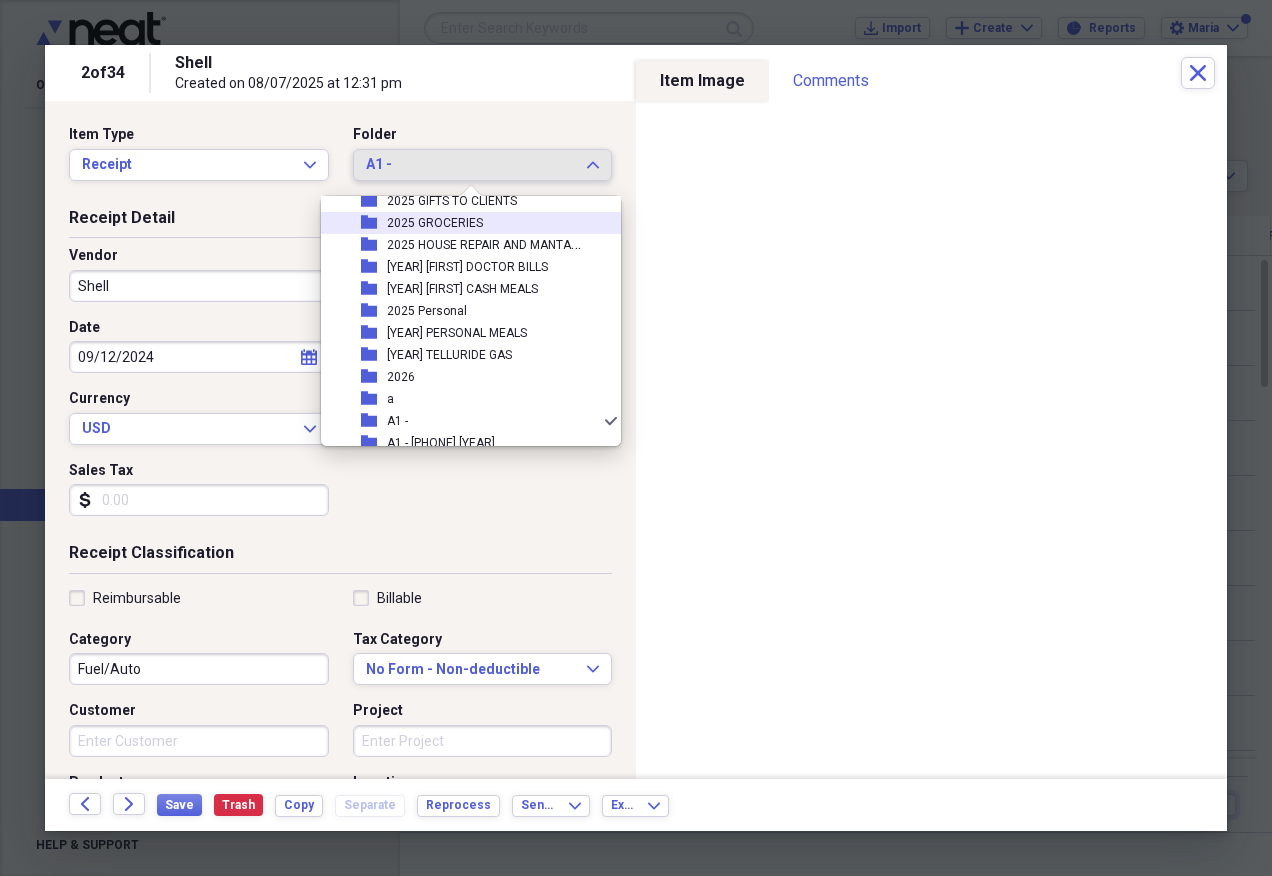 click on "folder [YEAR] GROCERIES" at bounding box center (463, 223) 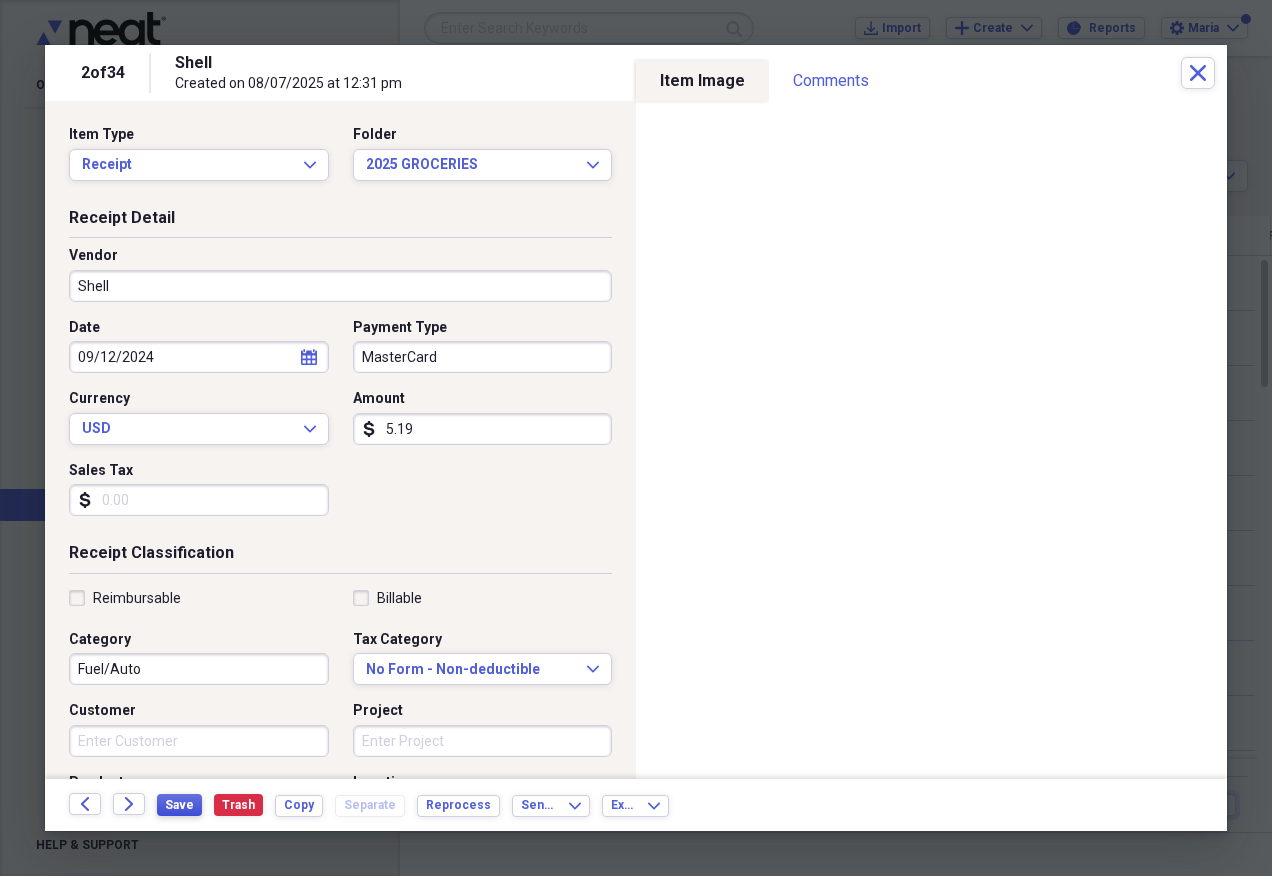 click on "Save" at bounding box center [179, 805] 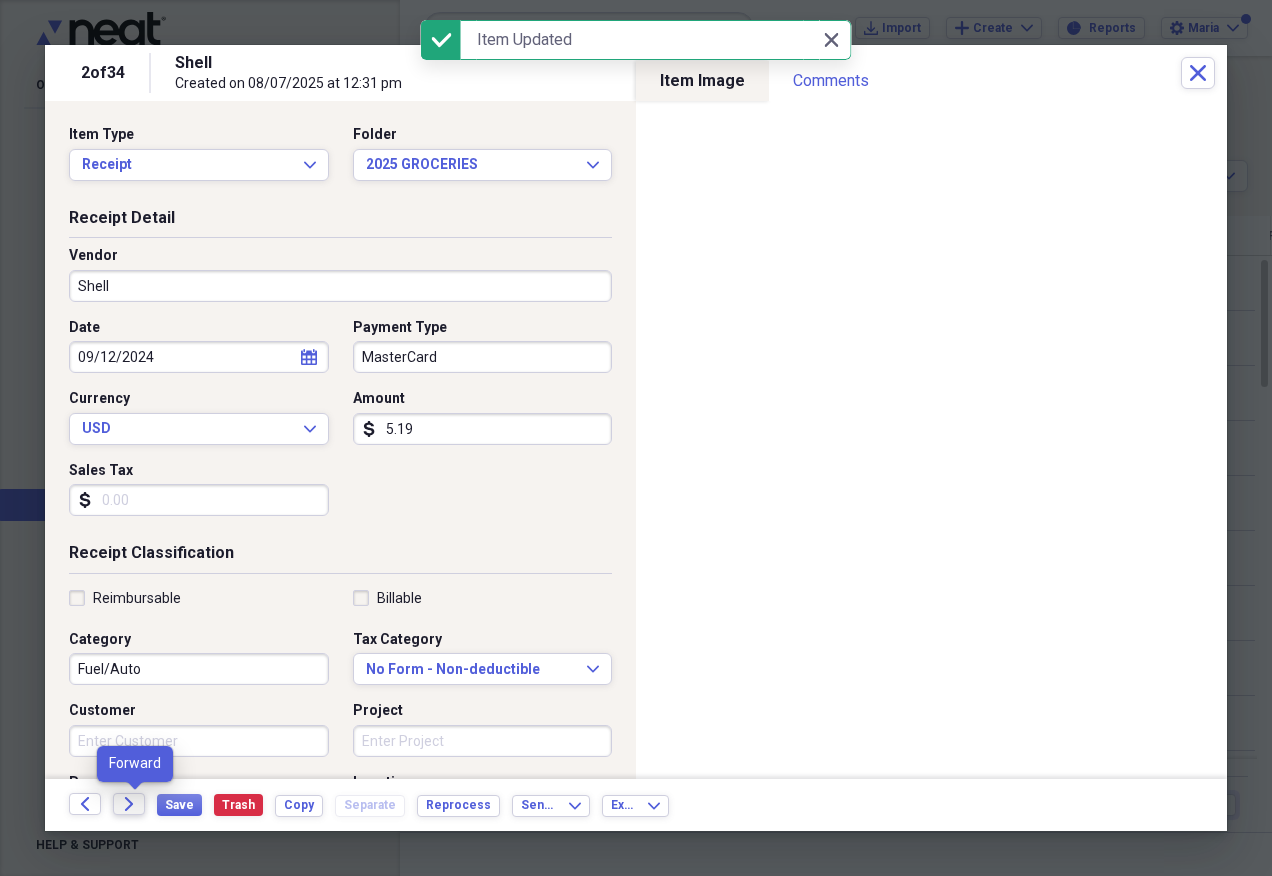click on "Forward" 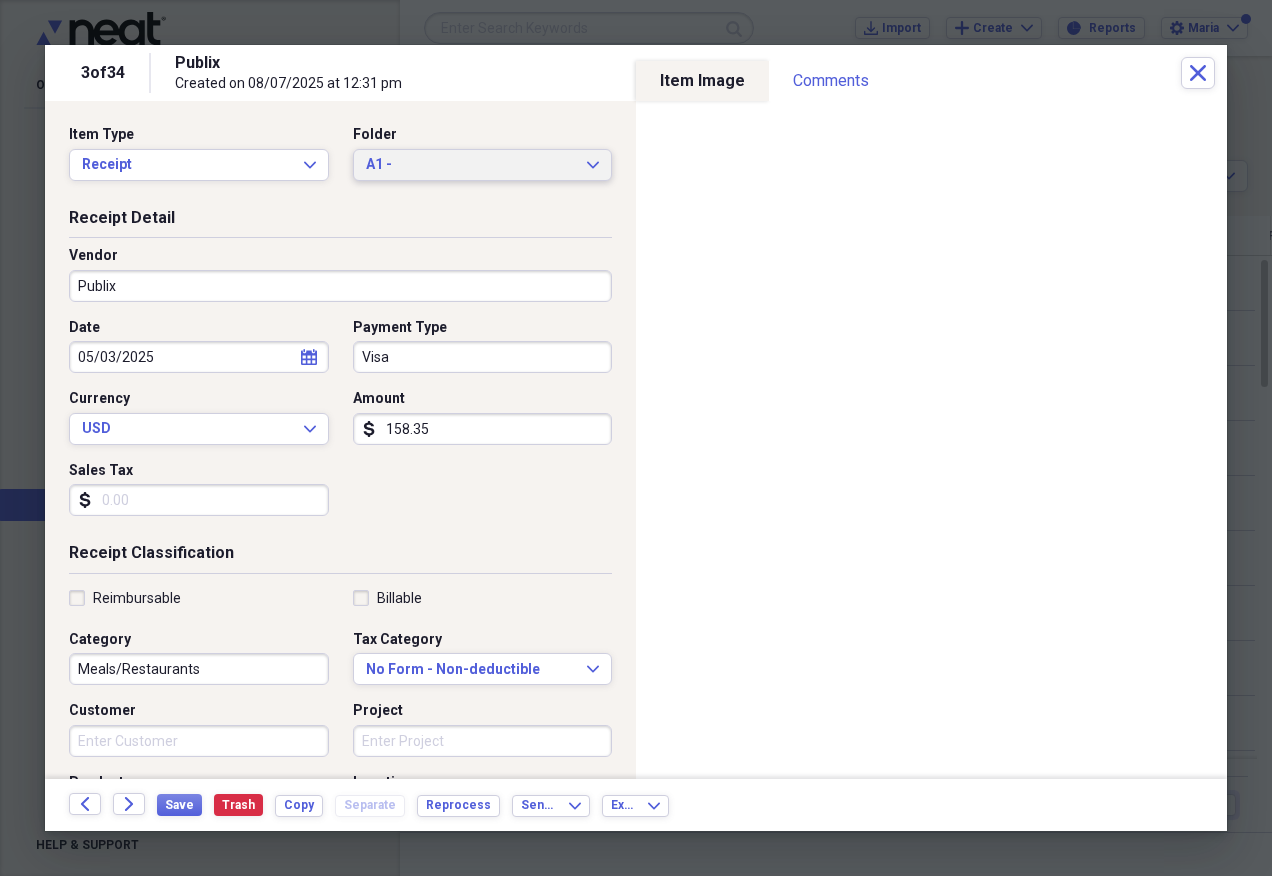 click on "A1 -" at bounding box center [471, 165] 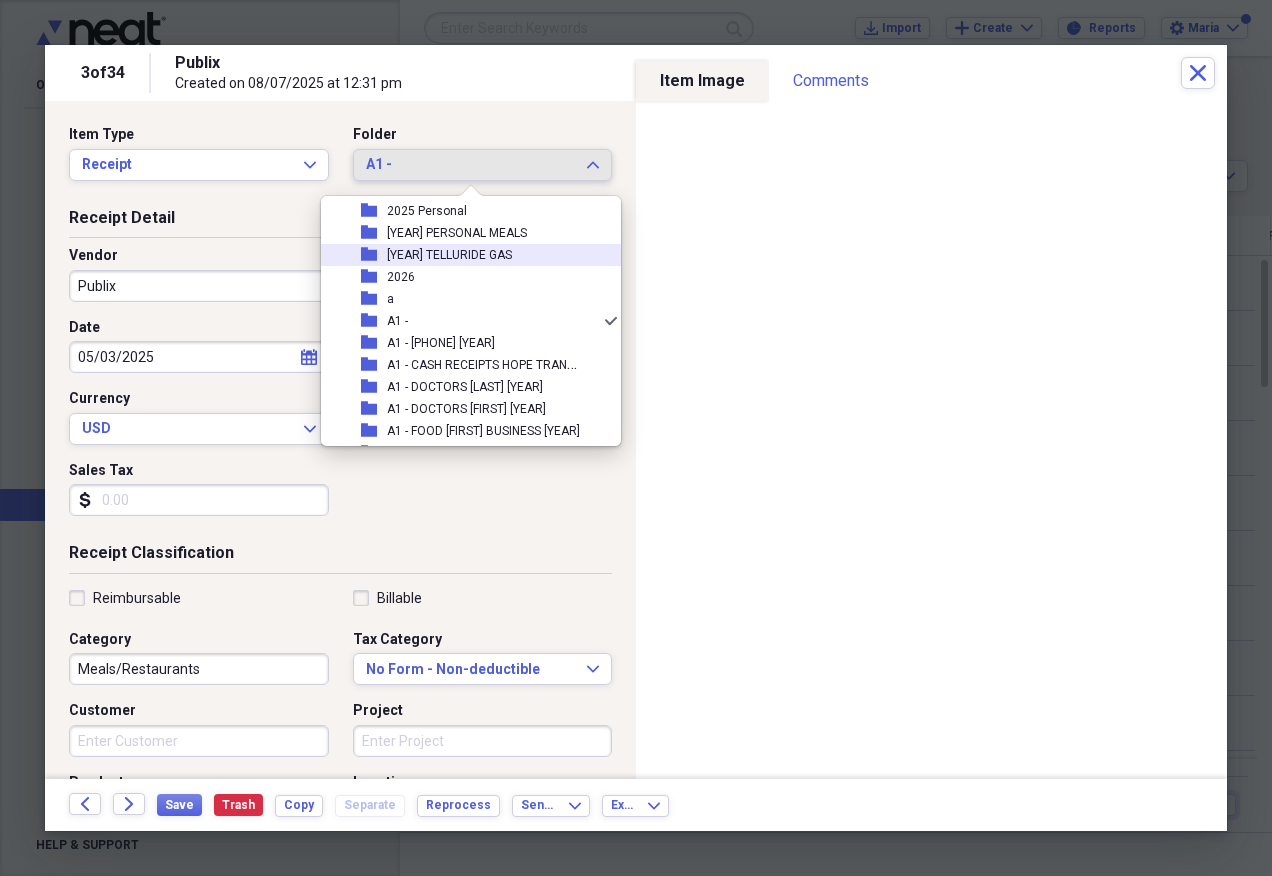 scroll, scrollTop: 197, scrollLeft: 0, axis: vertical 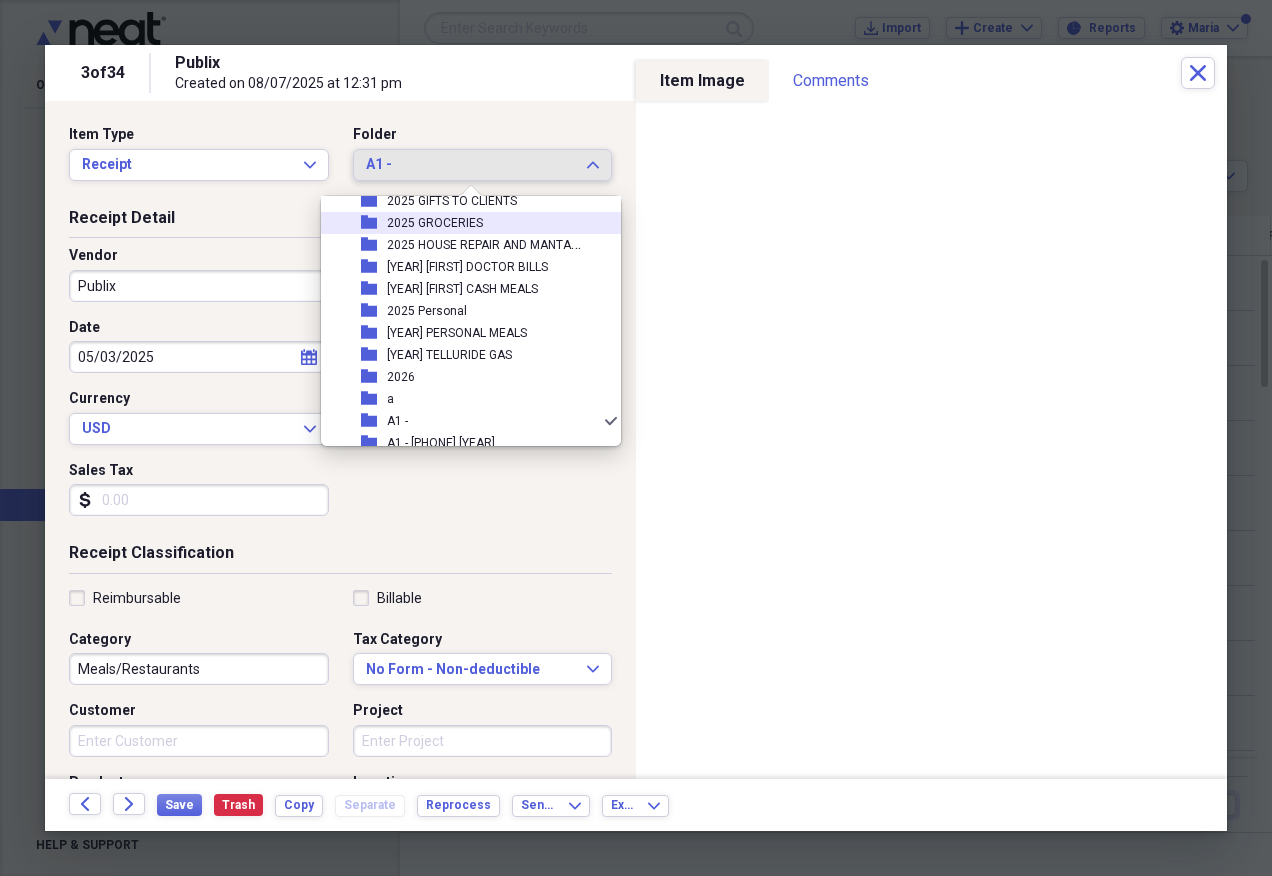 click on "folder [YEAR] GROCERIES" at bounding box center (463, 223) 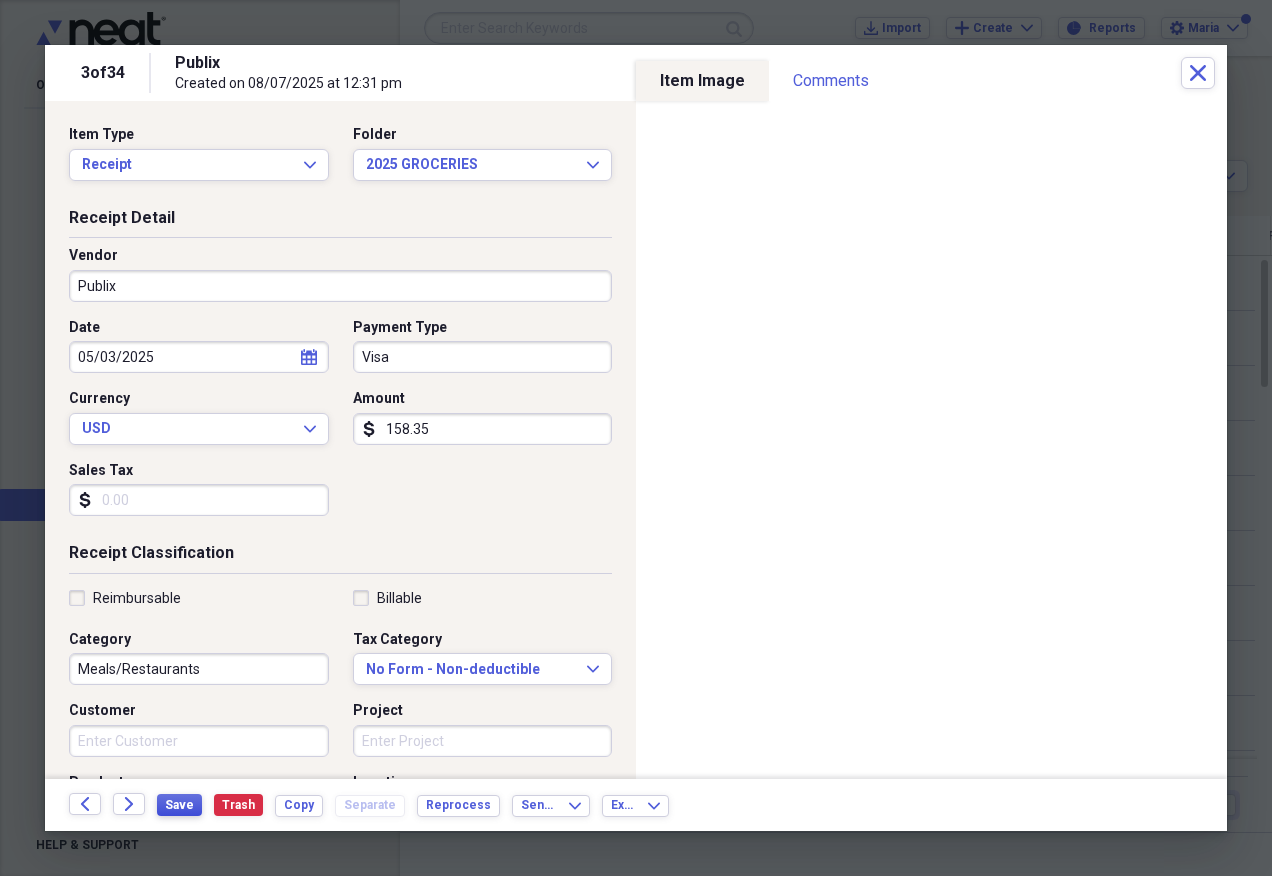 click on "Save" at bounding box center [179, 805] 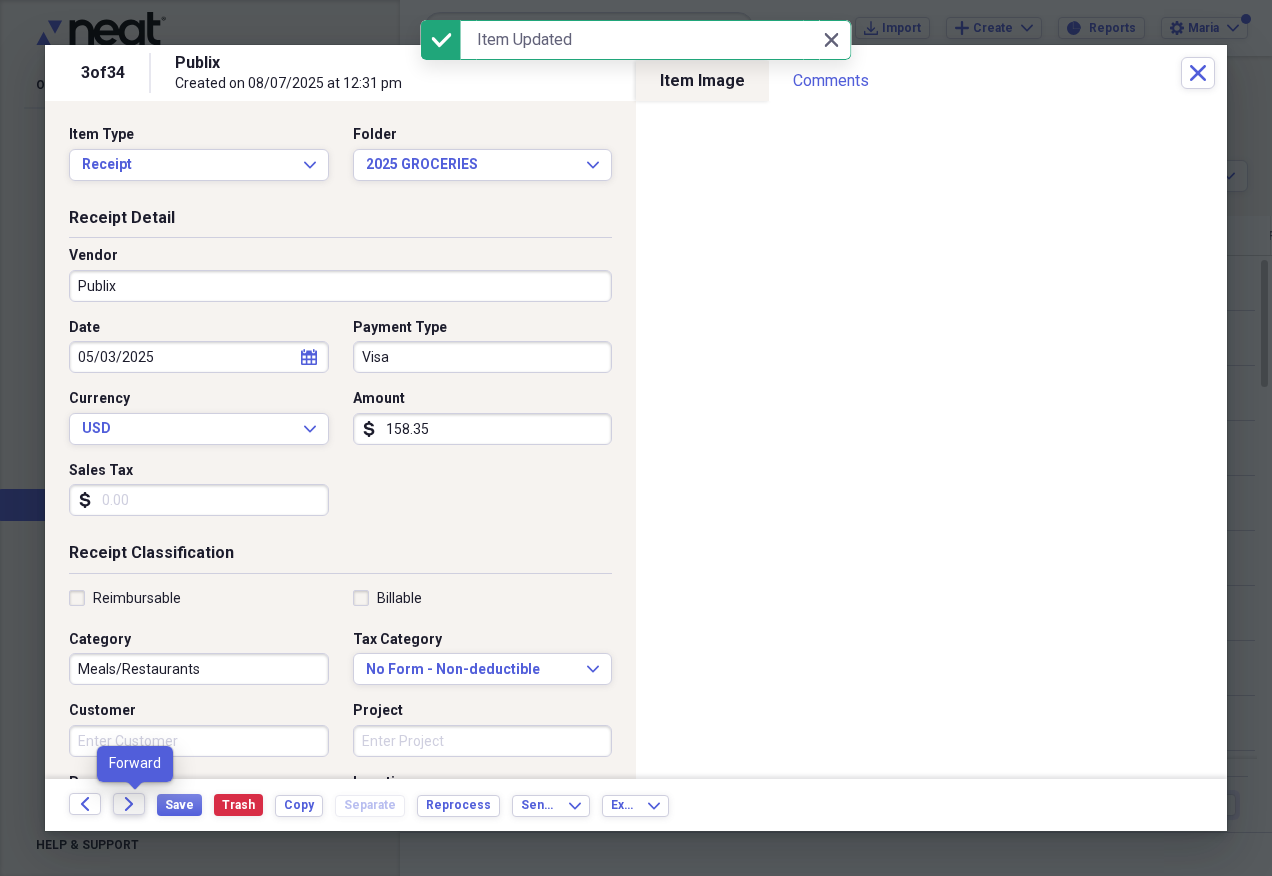click on "Forward" 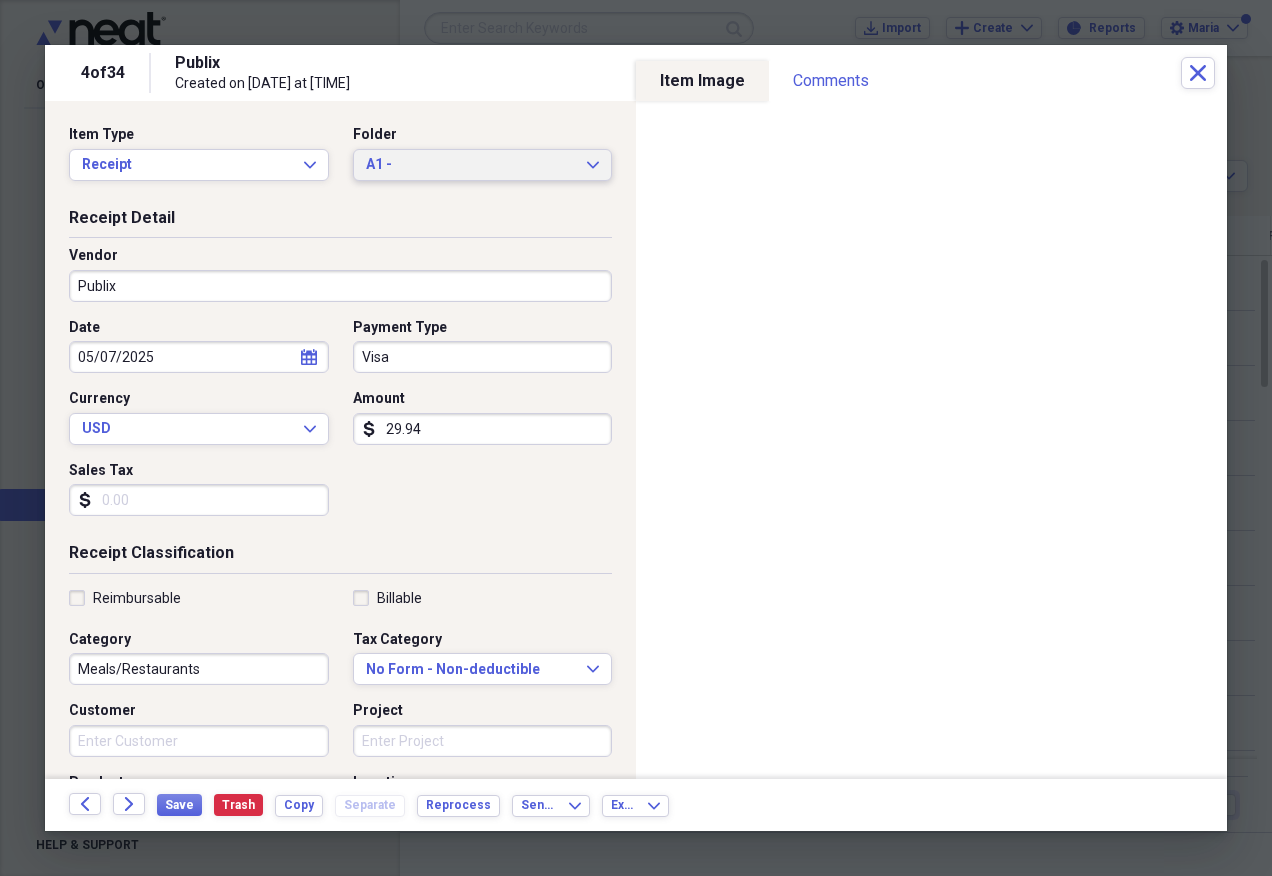 click on "Expand" 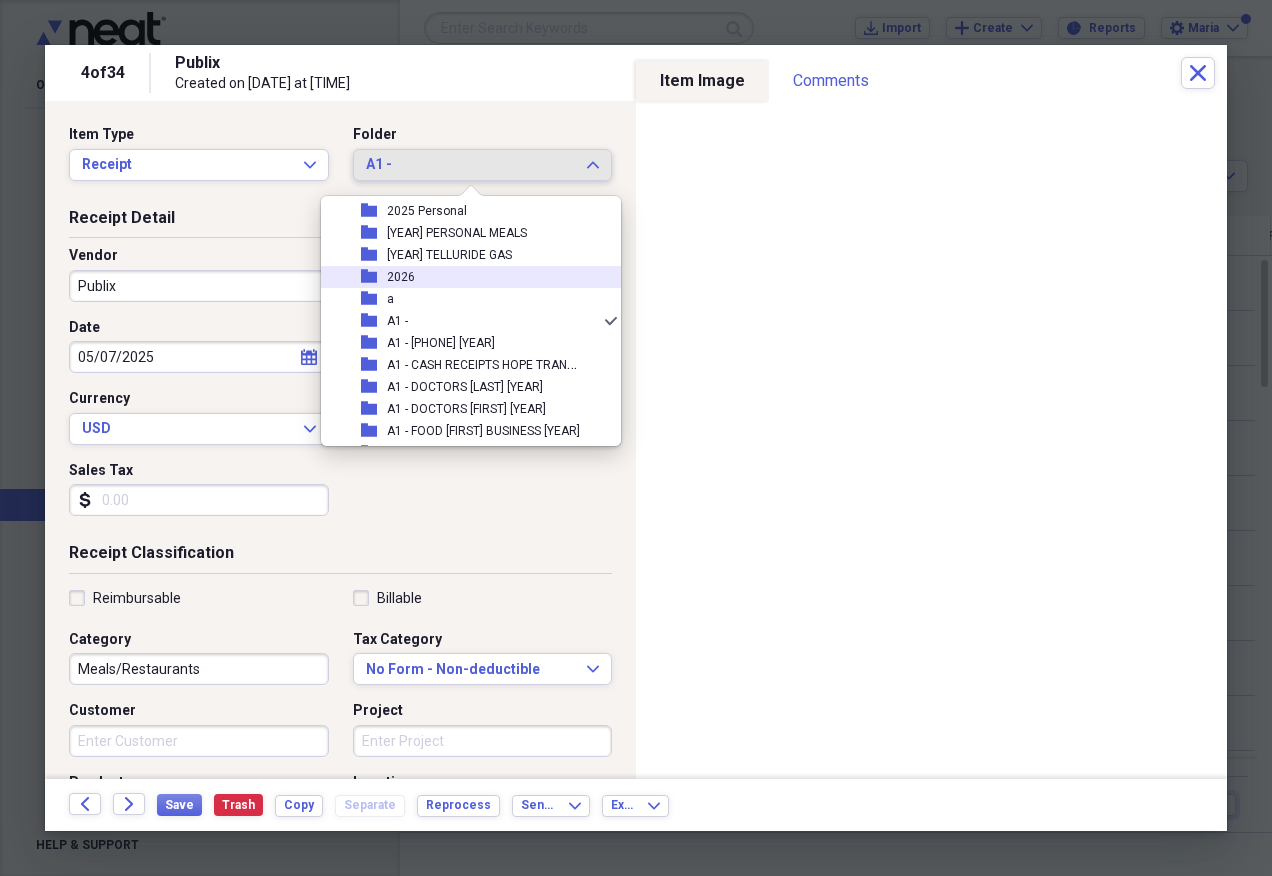 scroll, scrollTop: 197, scrollLeft: 0, axis: vertical 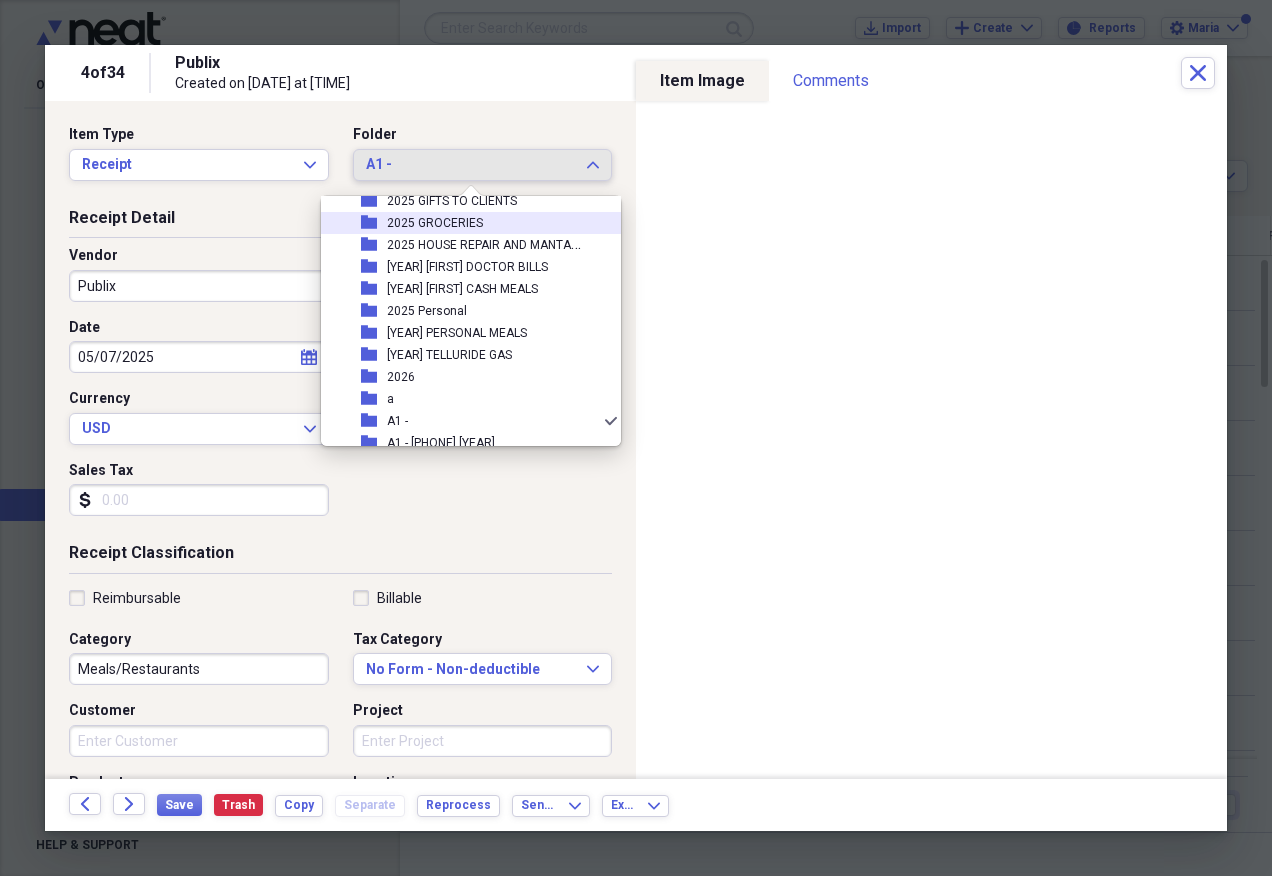 click on "folder [YEAR] GROCERIES" at bounding box center (463, 223) 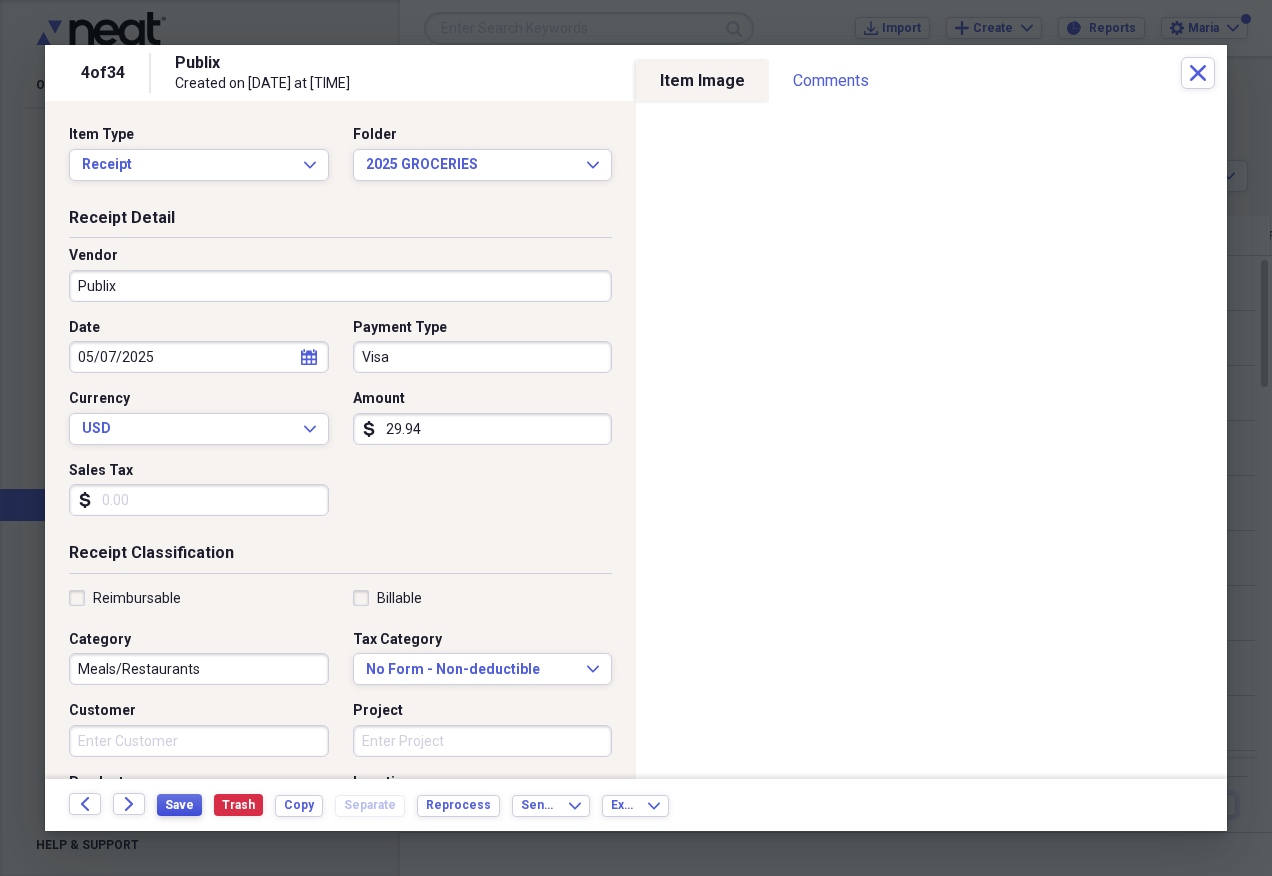 click on "Save" at bounding box center [179, 805] 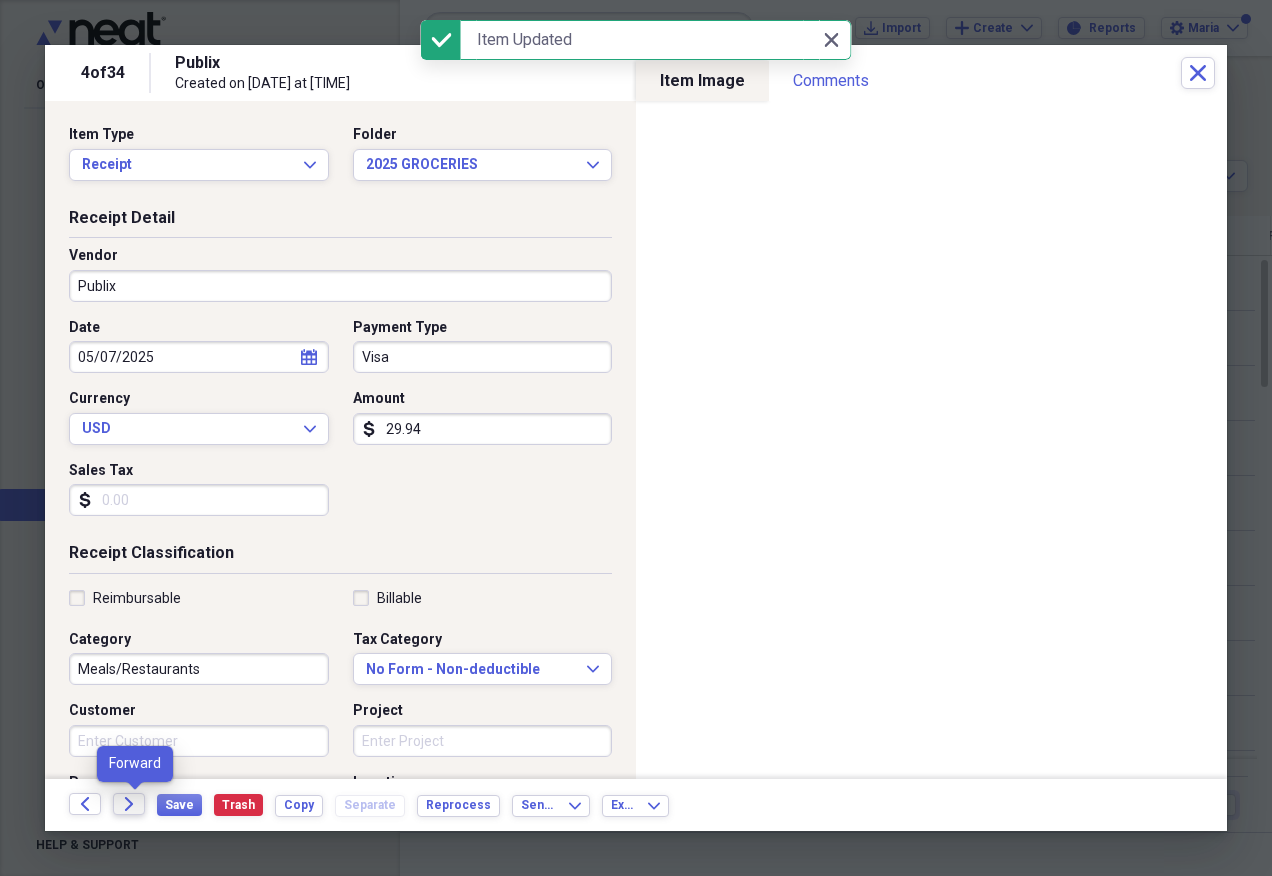 click on "Forward" 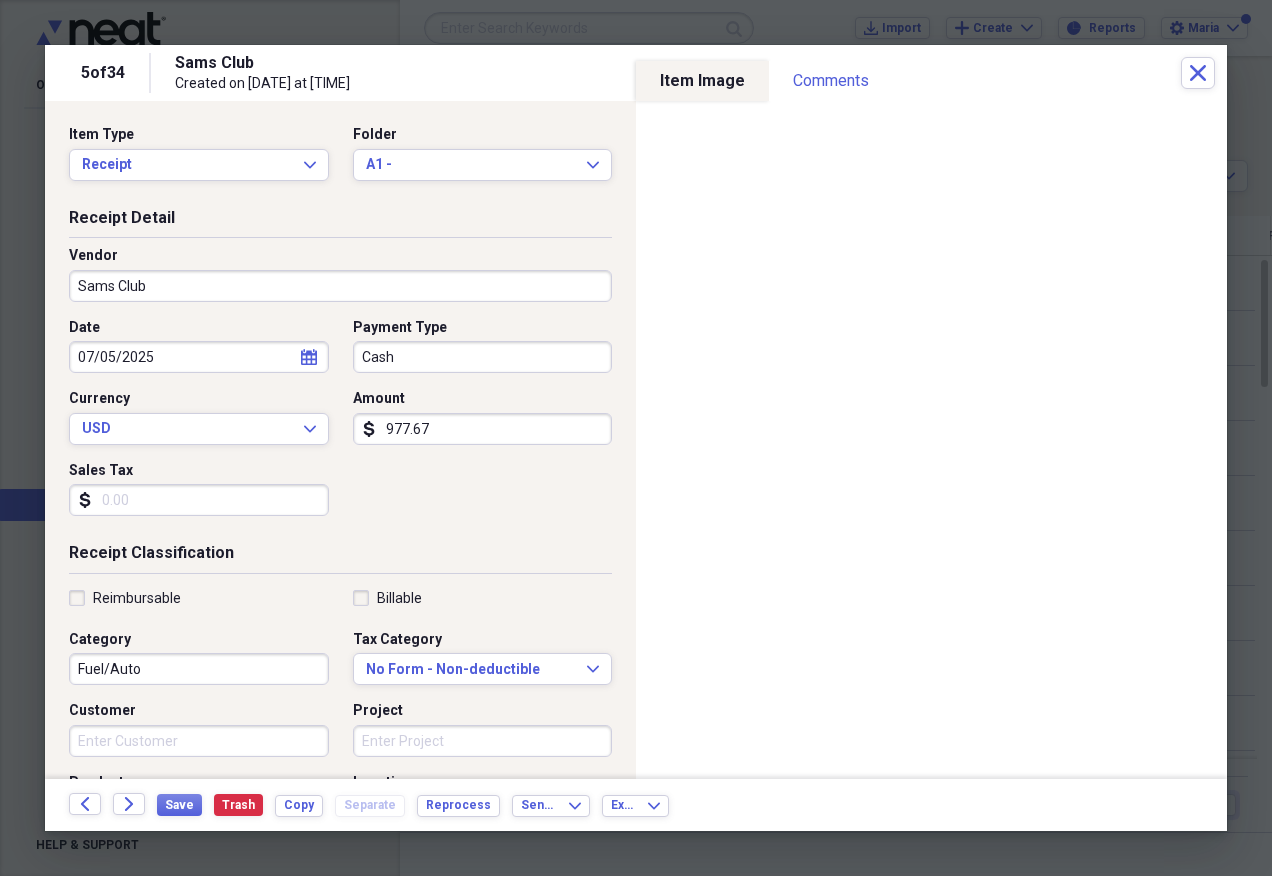 click on "977.67" at bounding box center [483, 429] 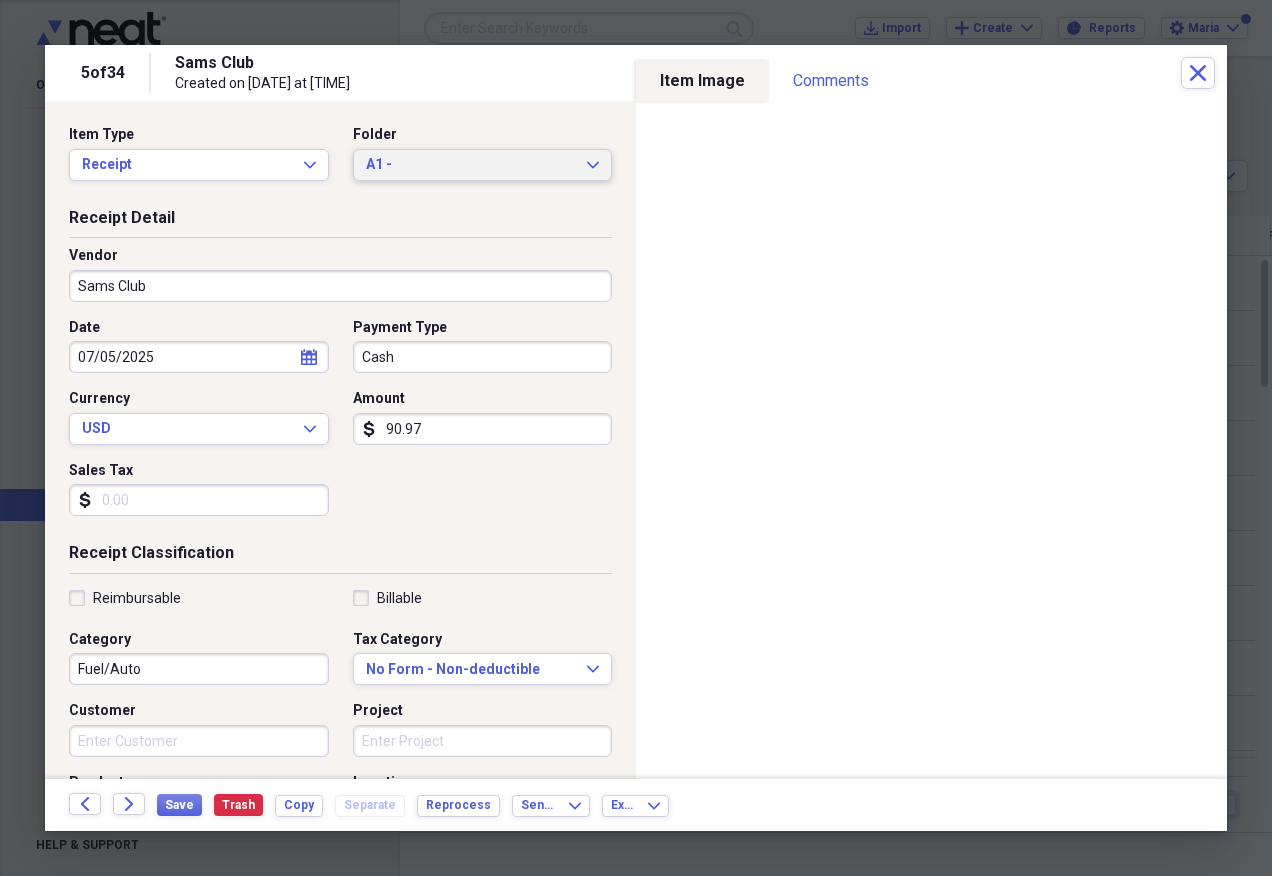 type on "90.97" 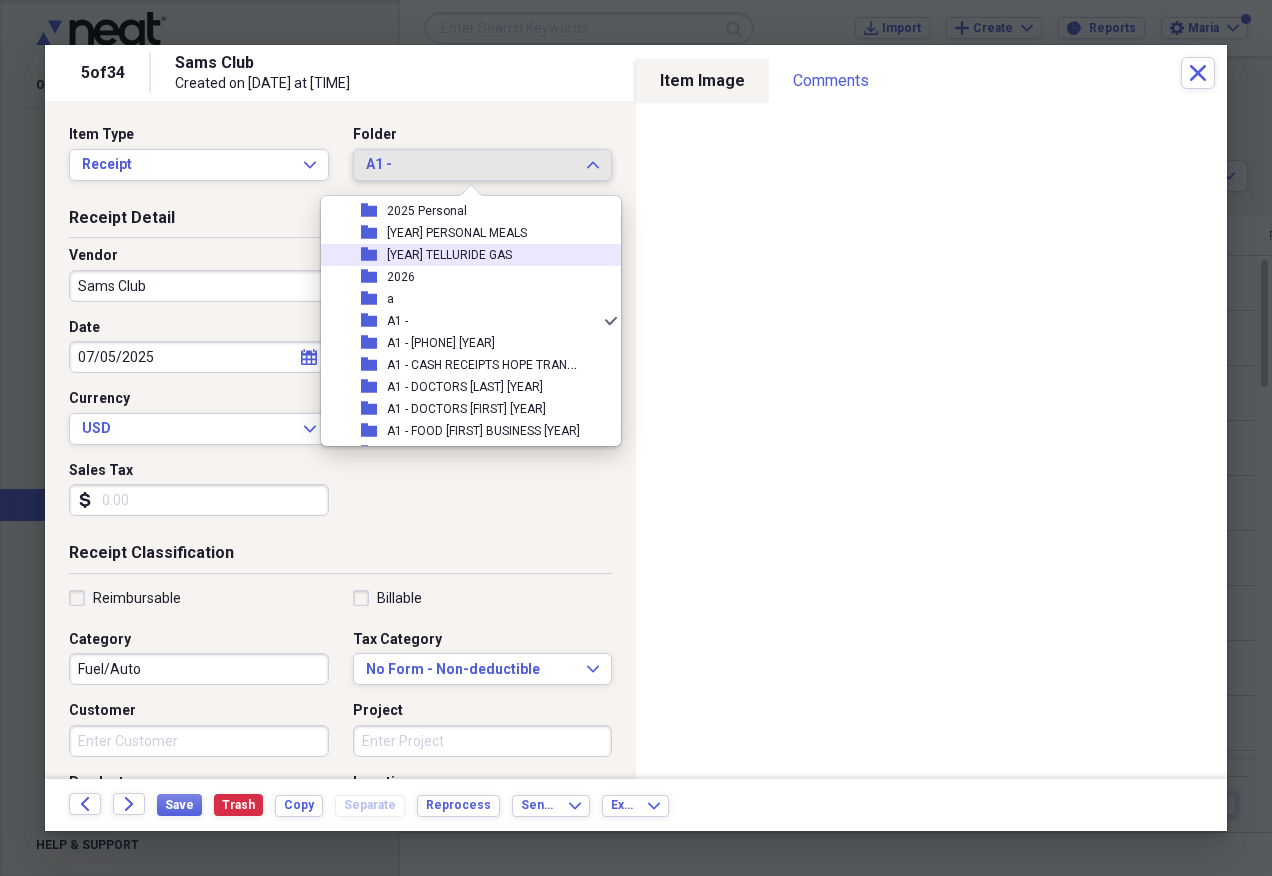 scroll, scrollTop: 197, scrollLeft: 0, axis: vertical 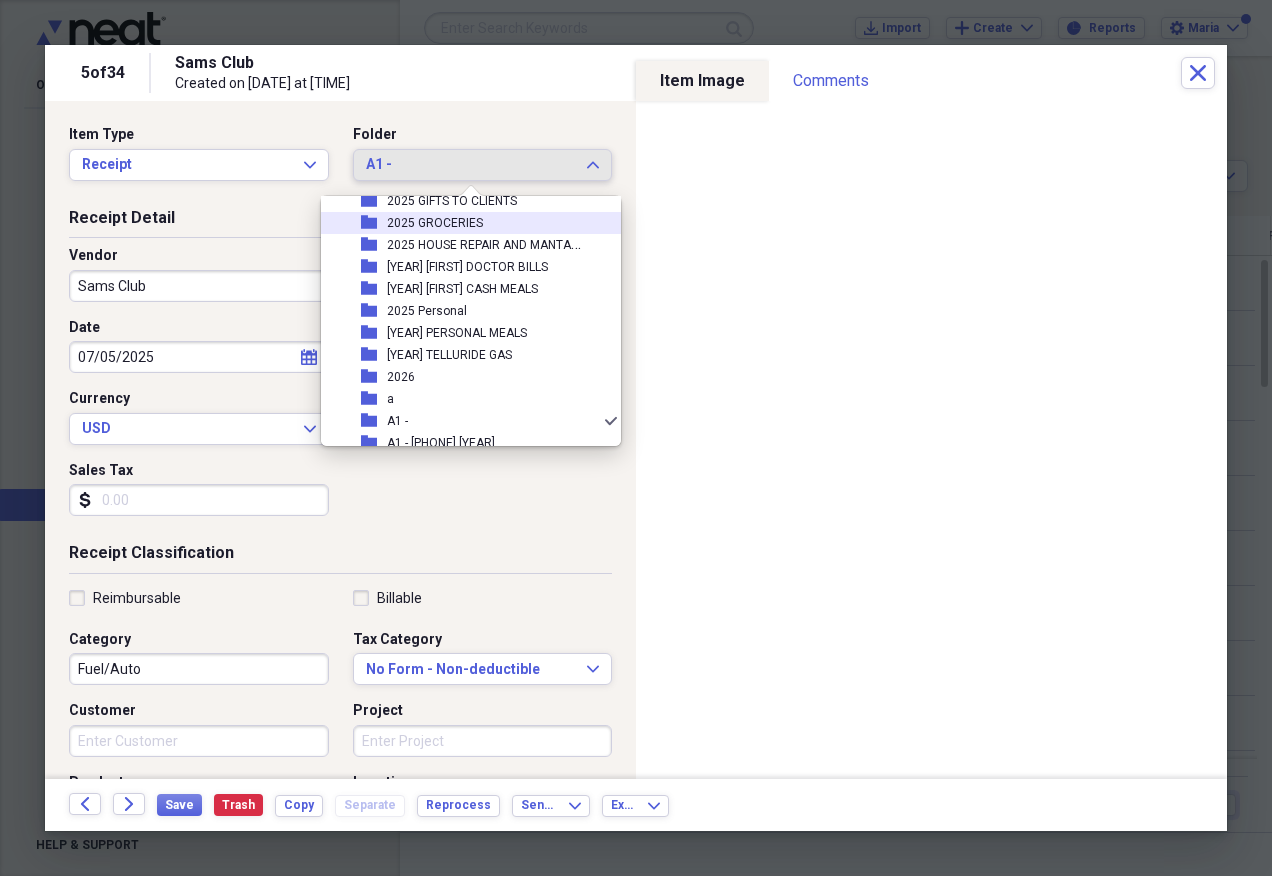 click on "folder [YEAR] GROCERIES" at bounding box center [463, 223] 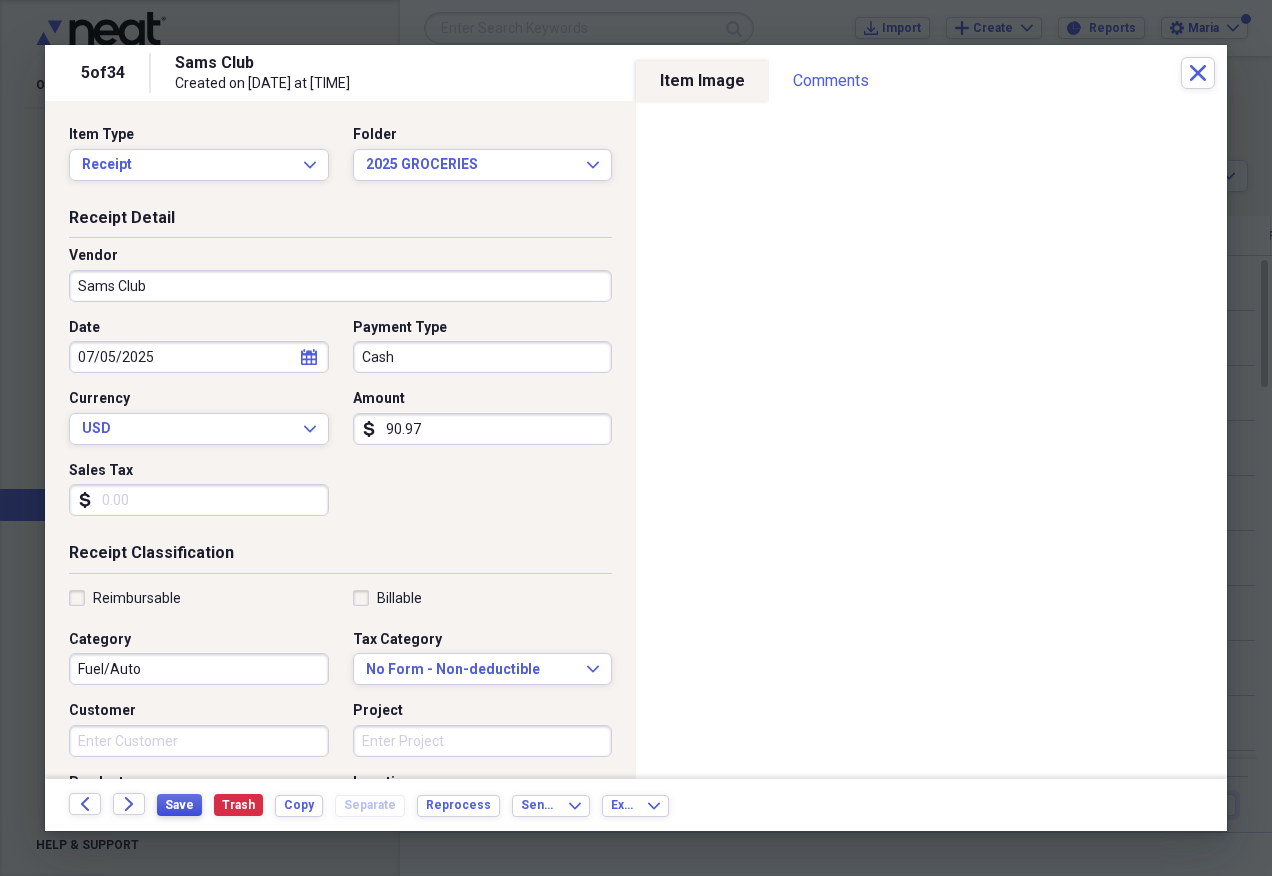 click on "Save" at bounding box center (179, 805) 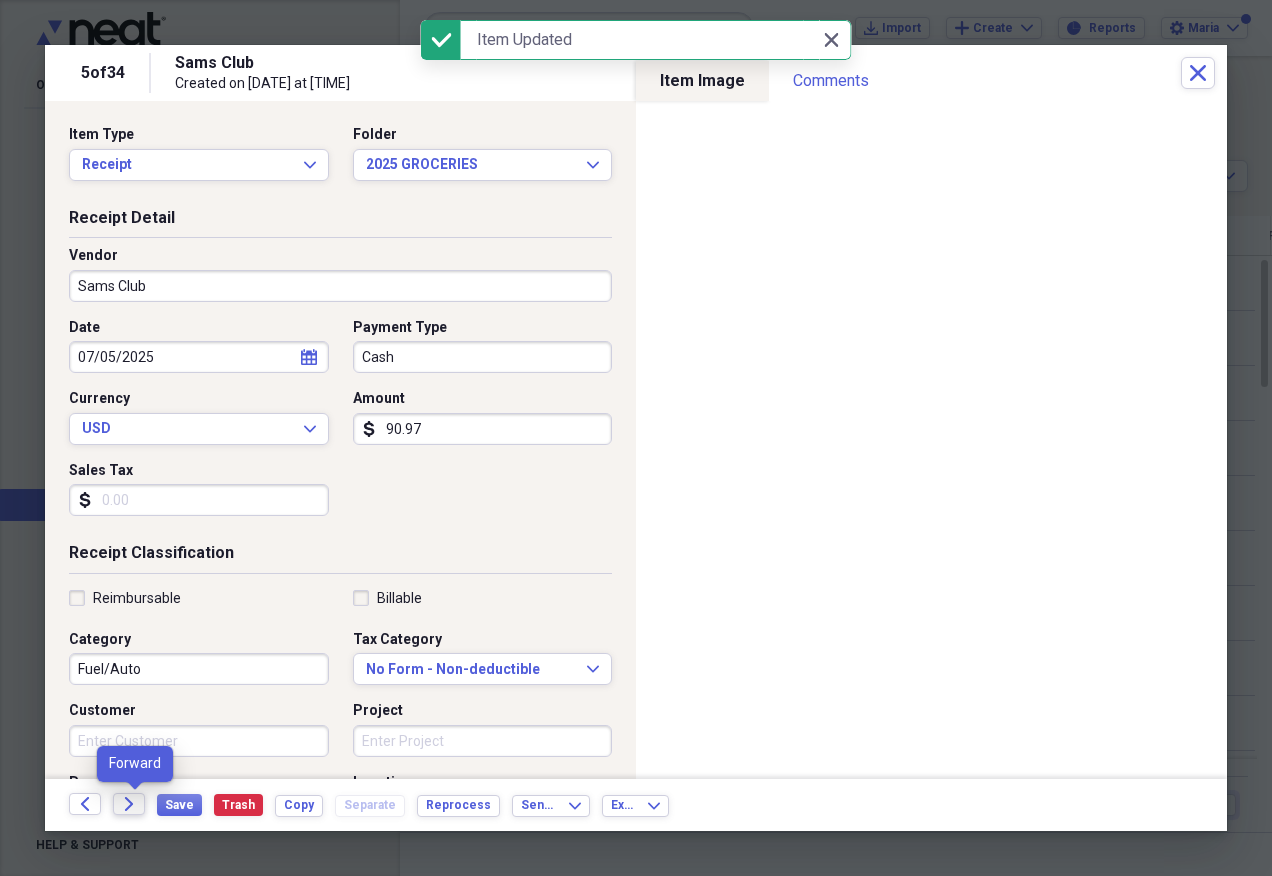 click on "Forward" 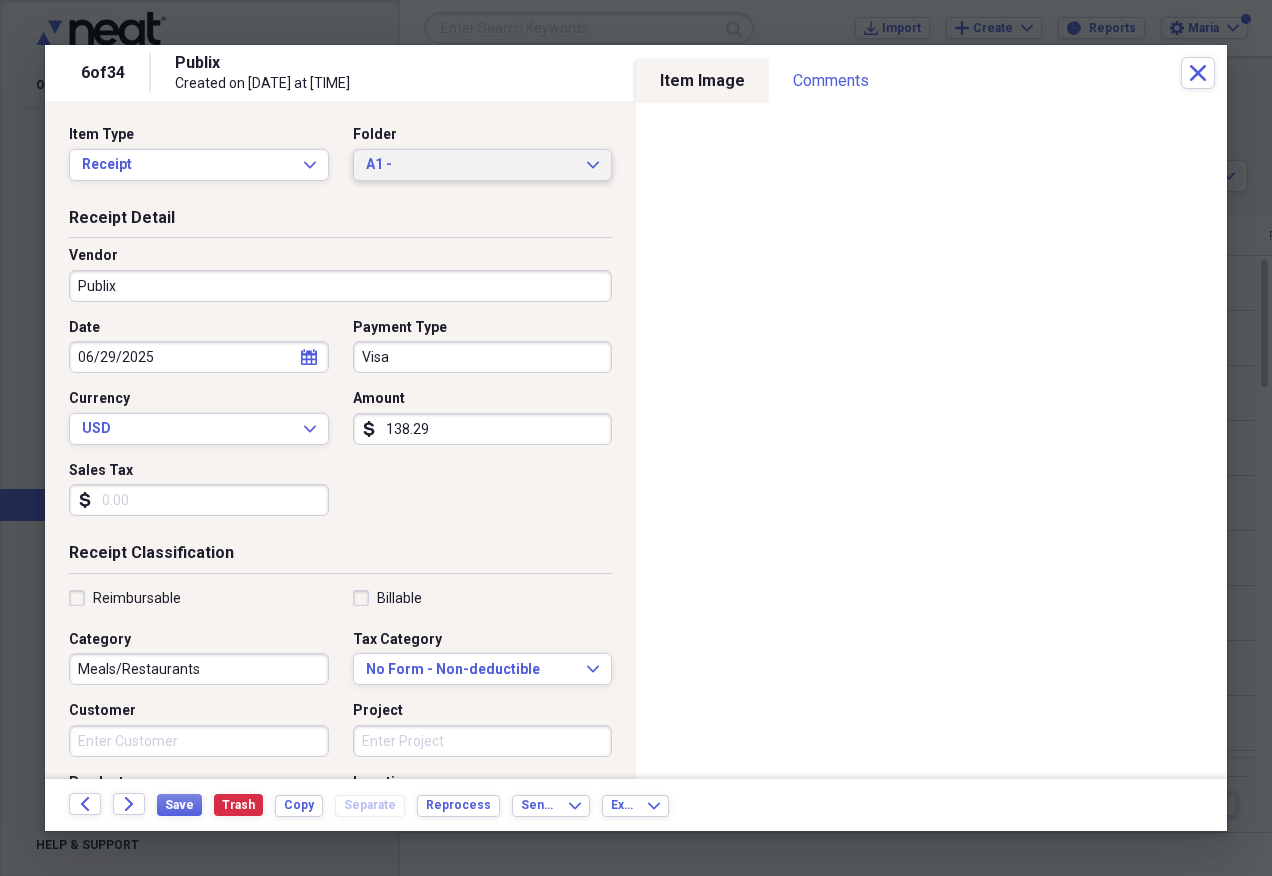 click on "A1 - Expand" at bounding box center (483, 165) 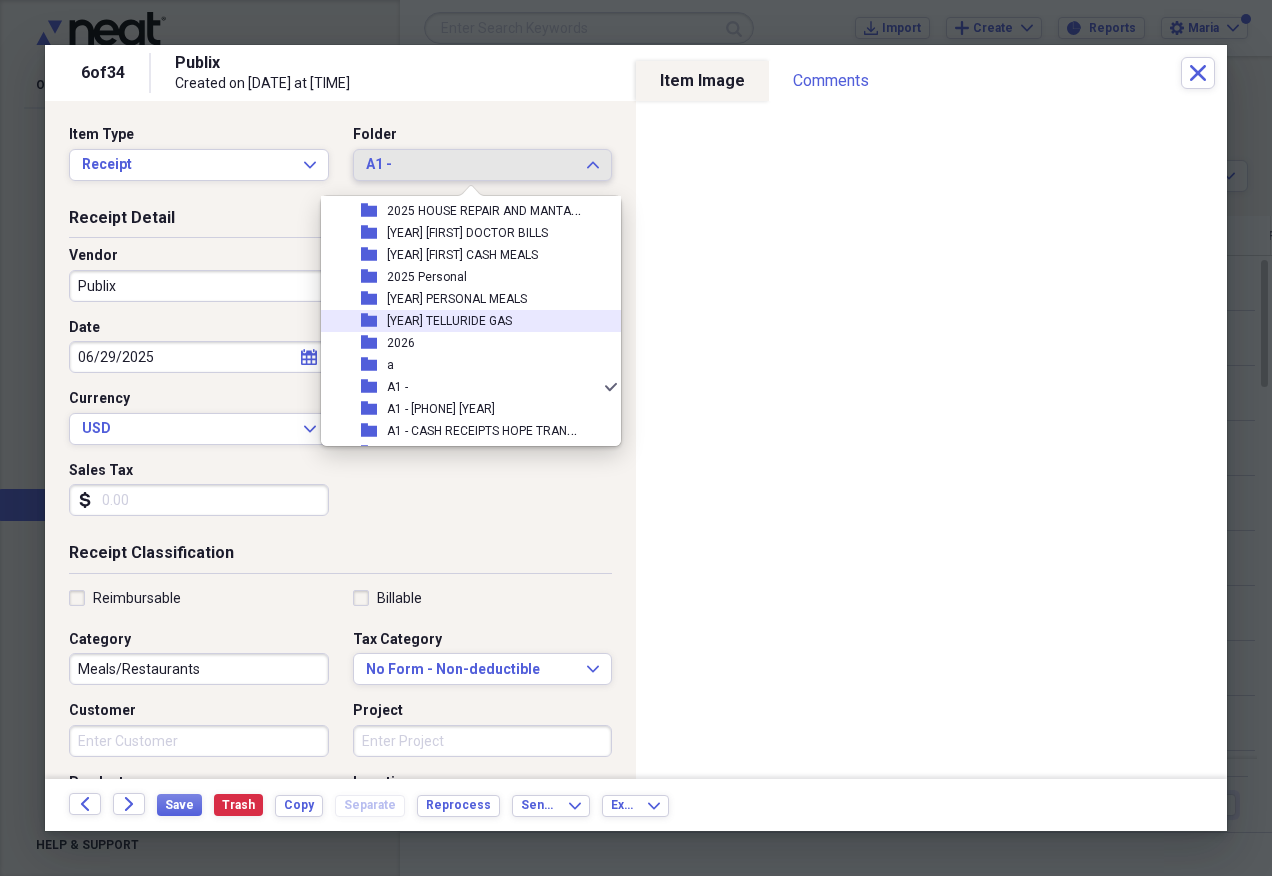 scroll, scrollTop: 197, scrollLeft: 0, axis: vertical 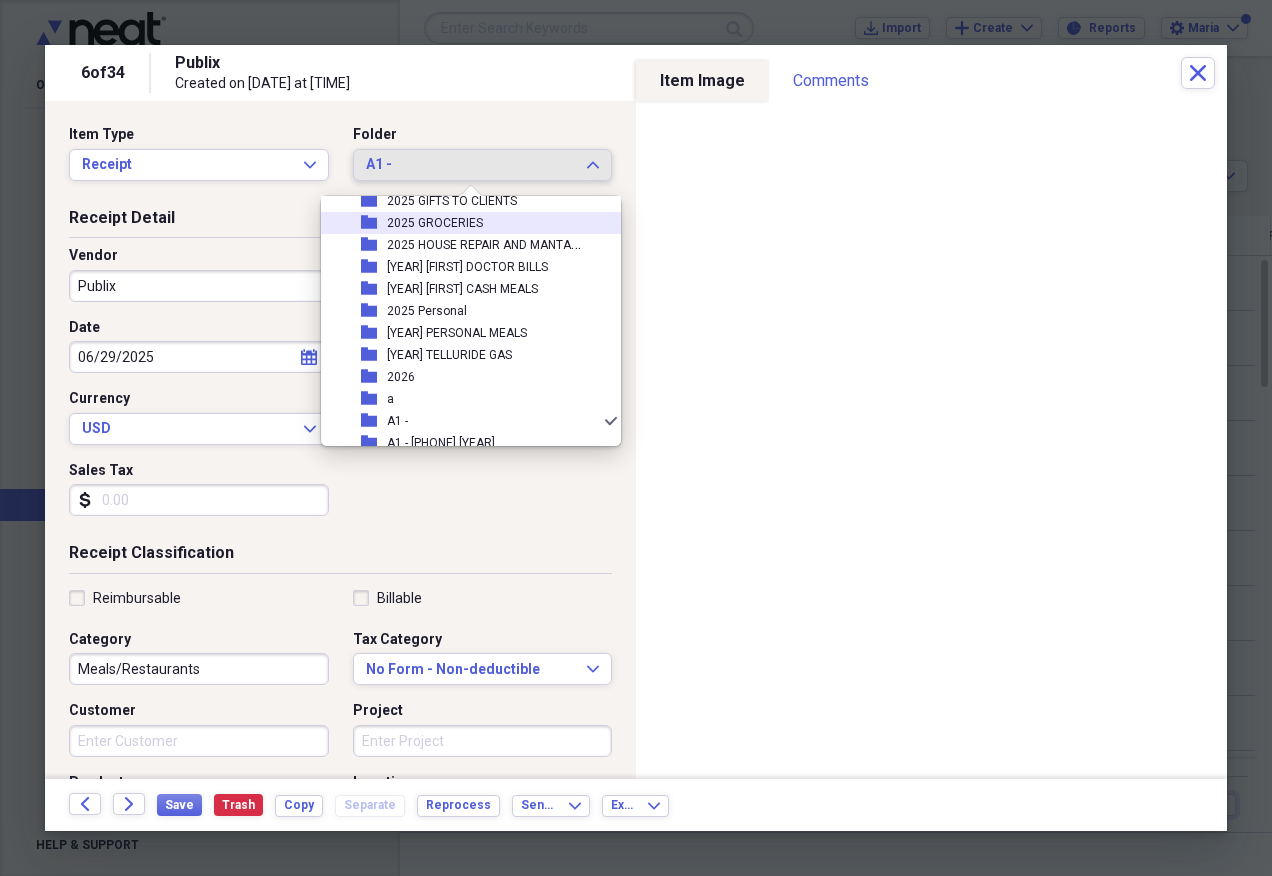 click on "folder [YEAR] GROCERIES" at bounding box center (463, 223) 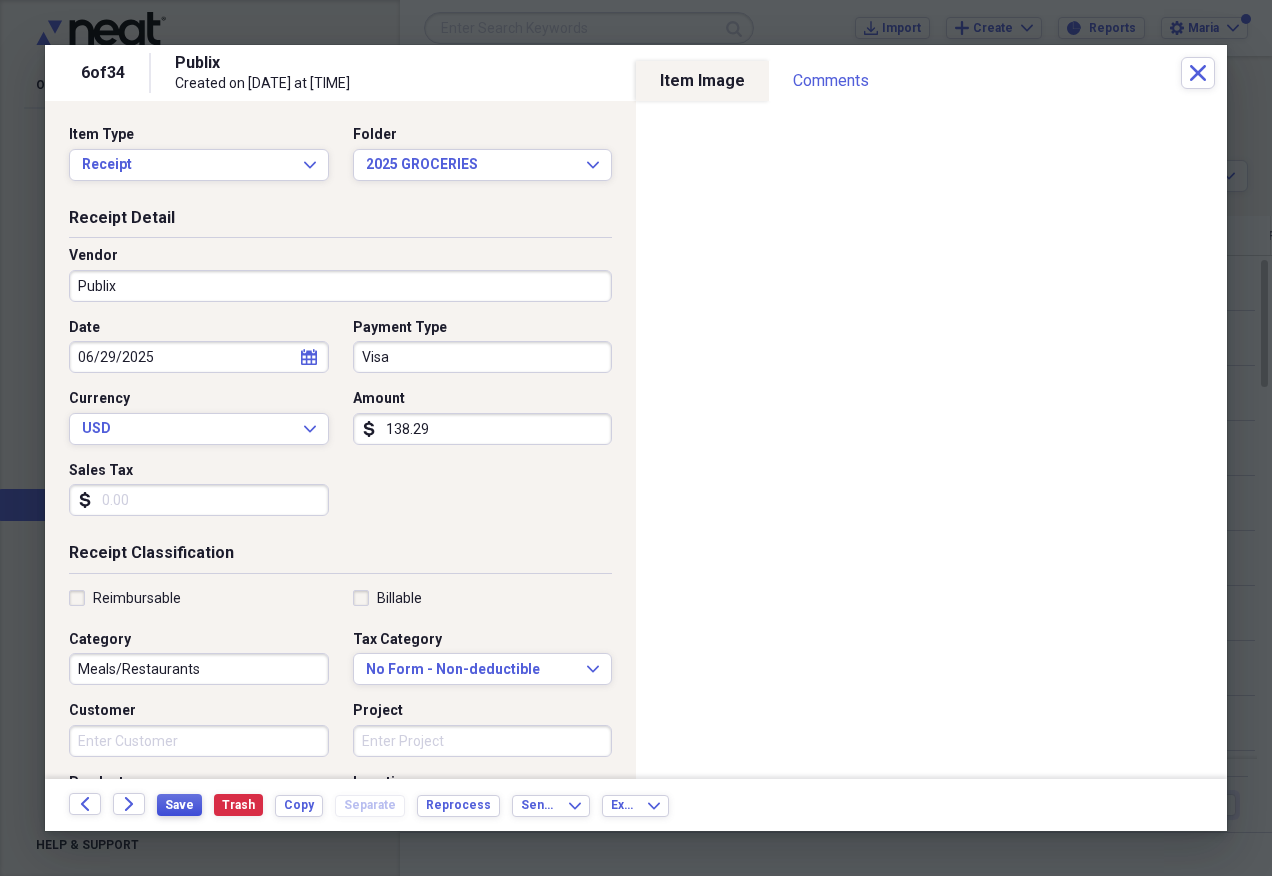 click on "Save" at bounding box center [179, 805] 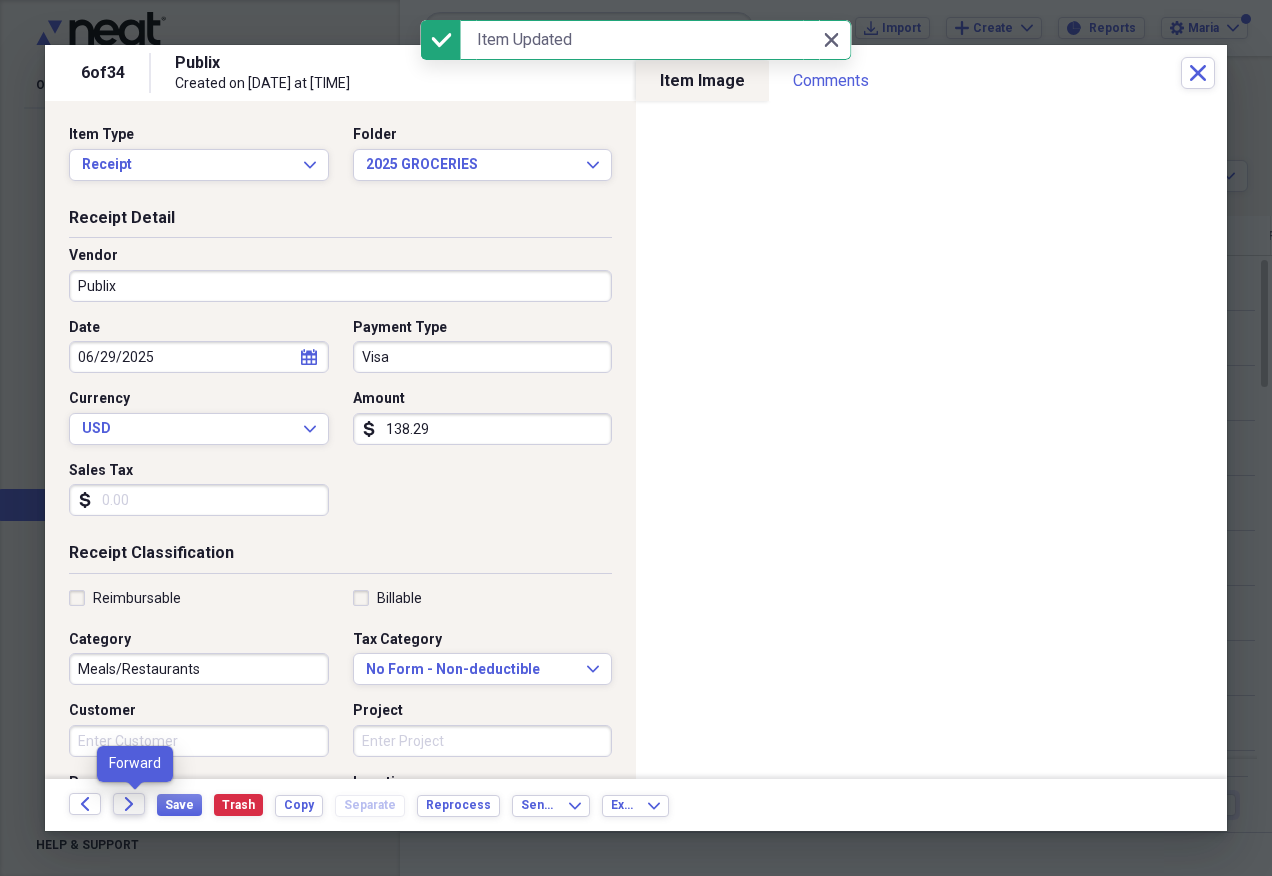click on "Forward" 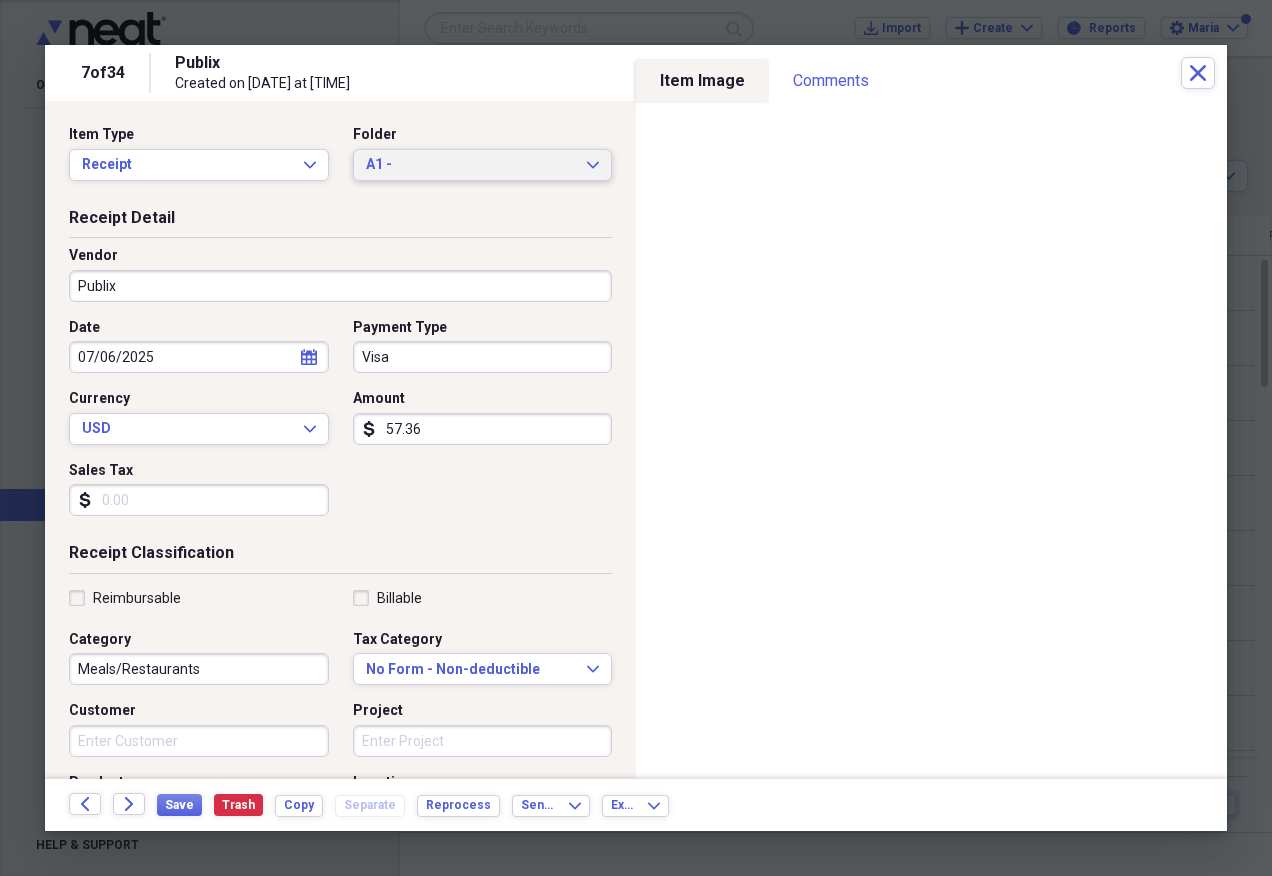 click on "A1 -" at bounding box center [471, 165] 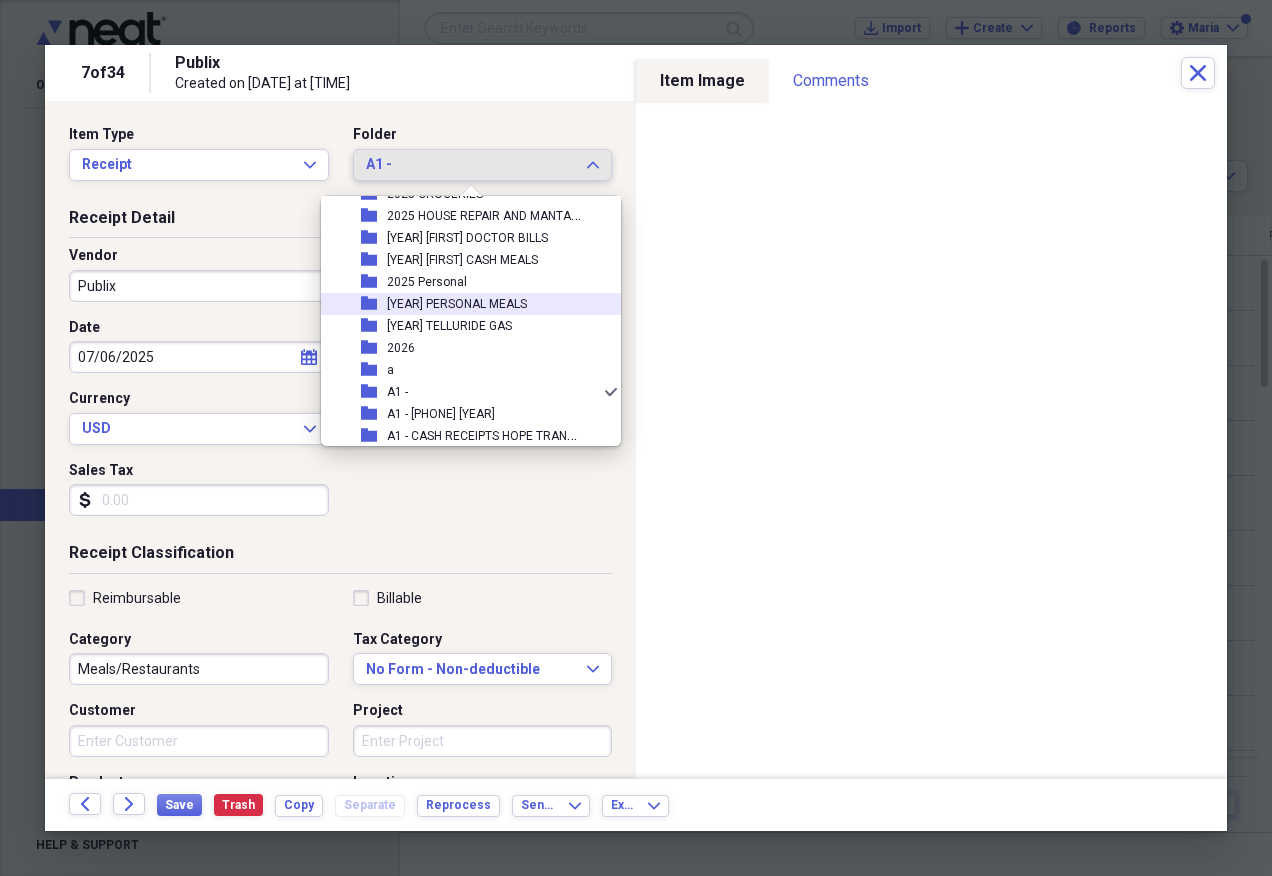 scroll, scrollTop: 197, scrollLeft: 0, axis: vertical 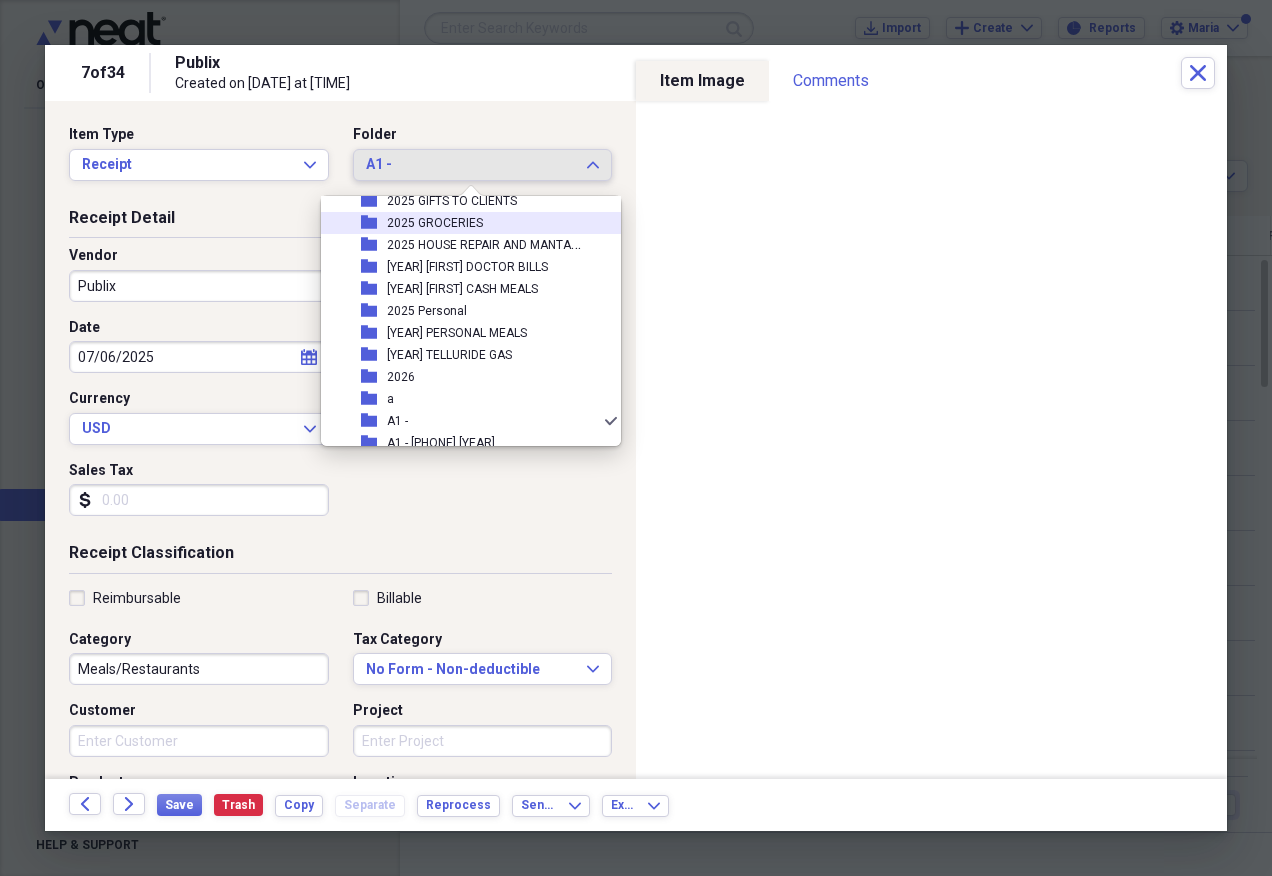 click on "folder [YEAR] GROCERIES" at bounding box center (463, 223) 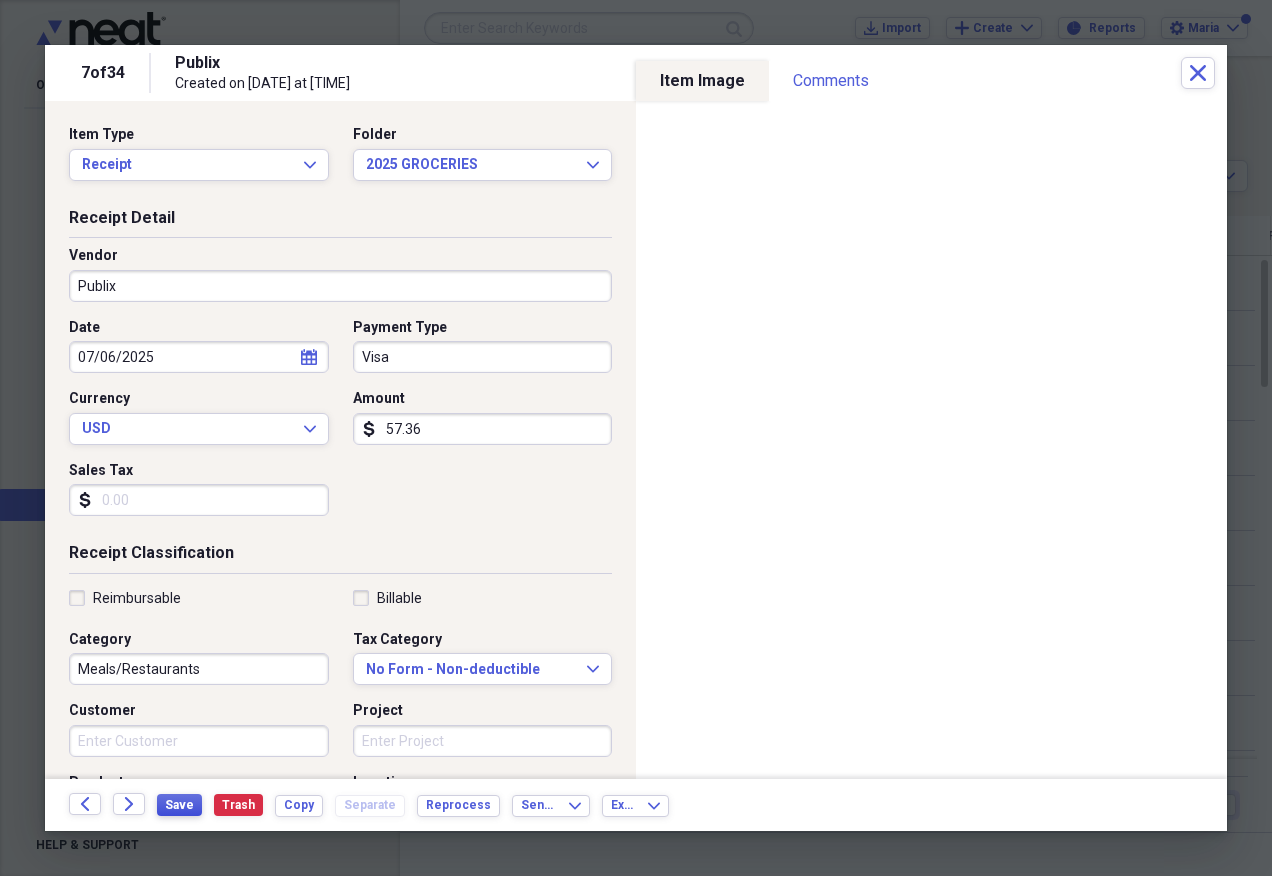 click on "Save" at bounding box center (179, 805) 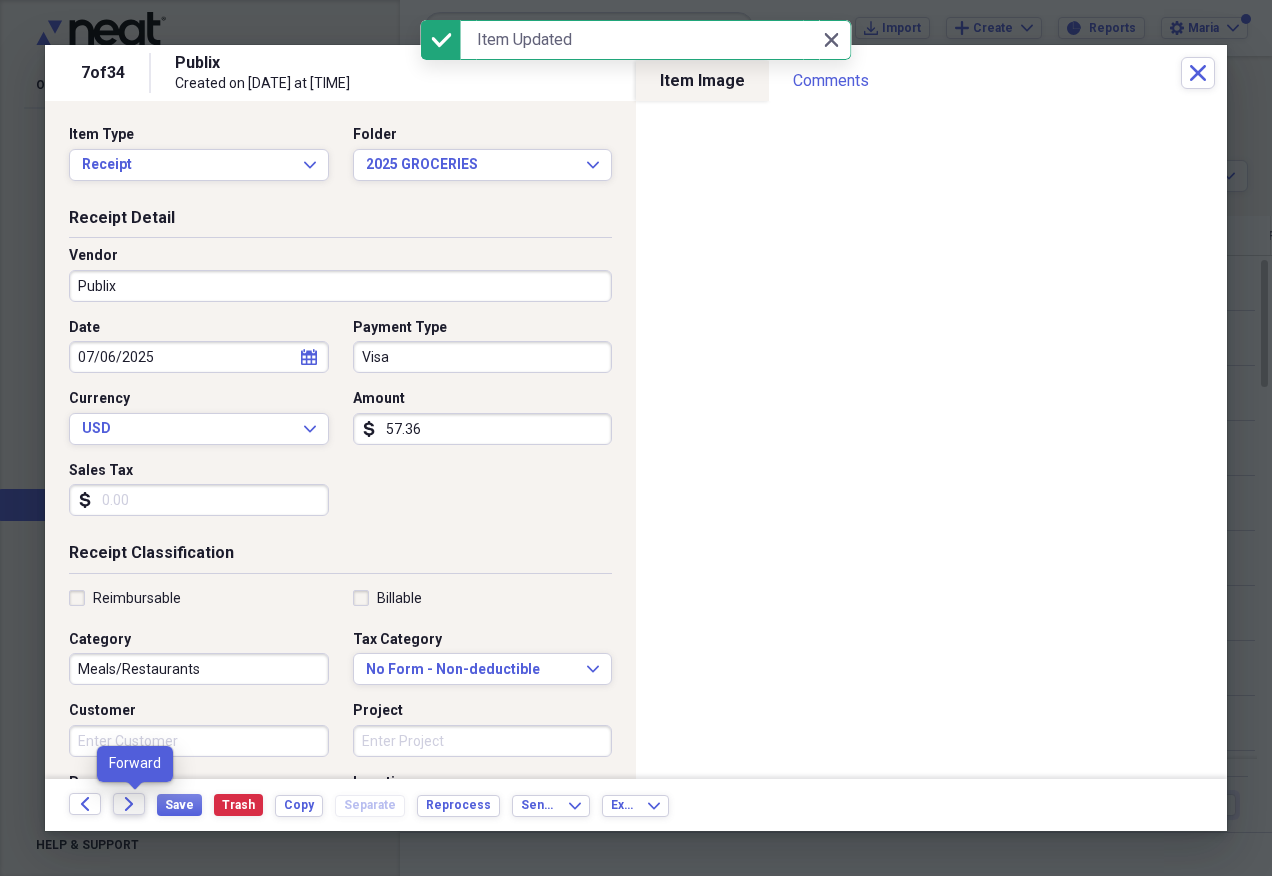 click 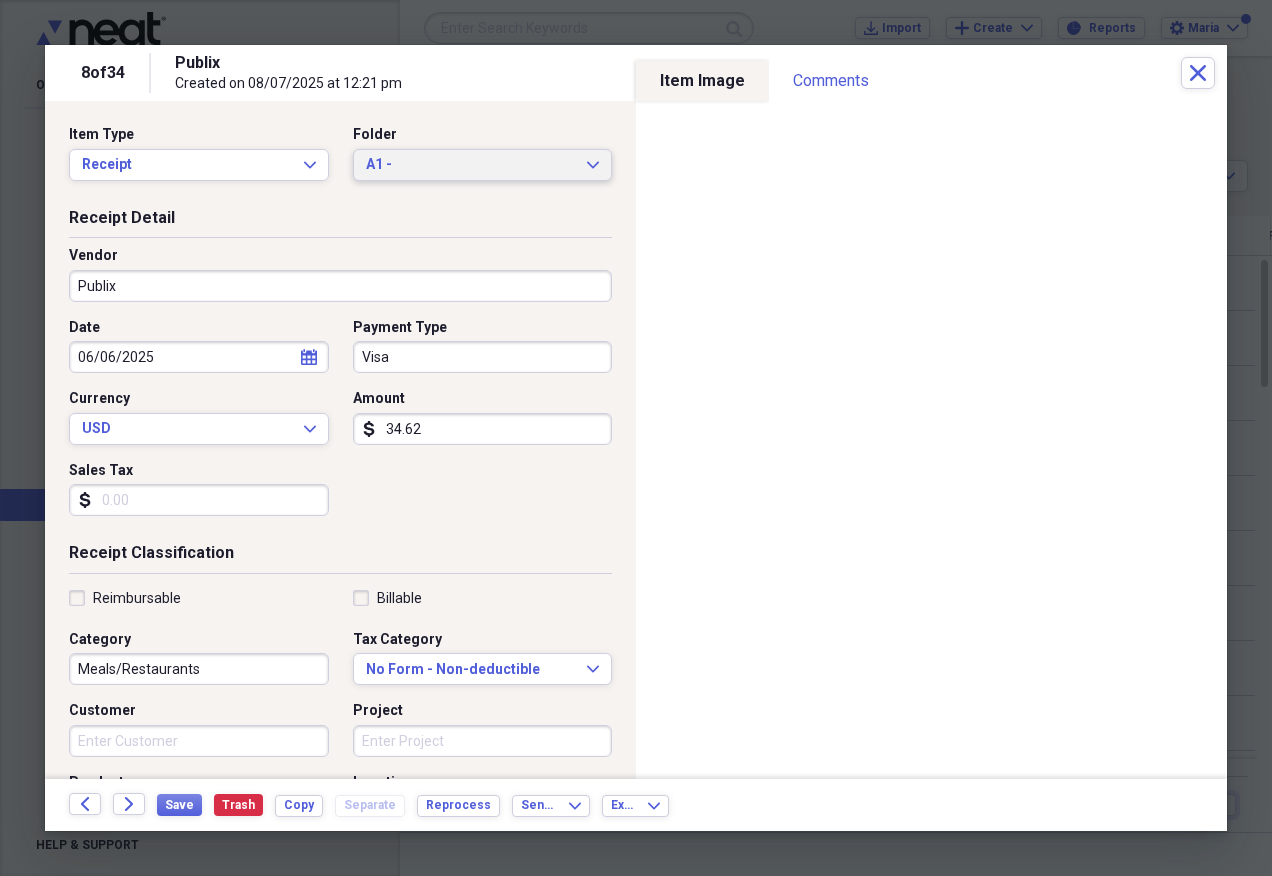 click on "A1 -" at bounding box center (471, 165) 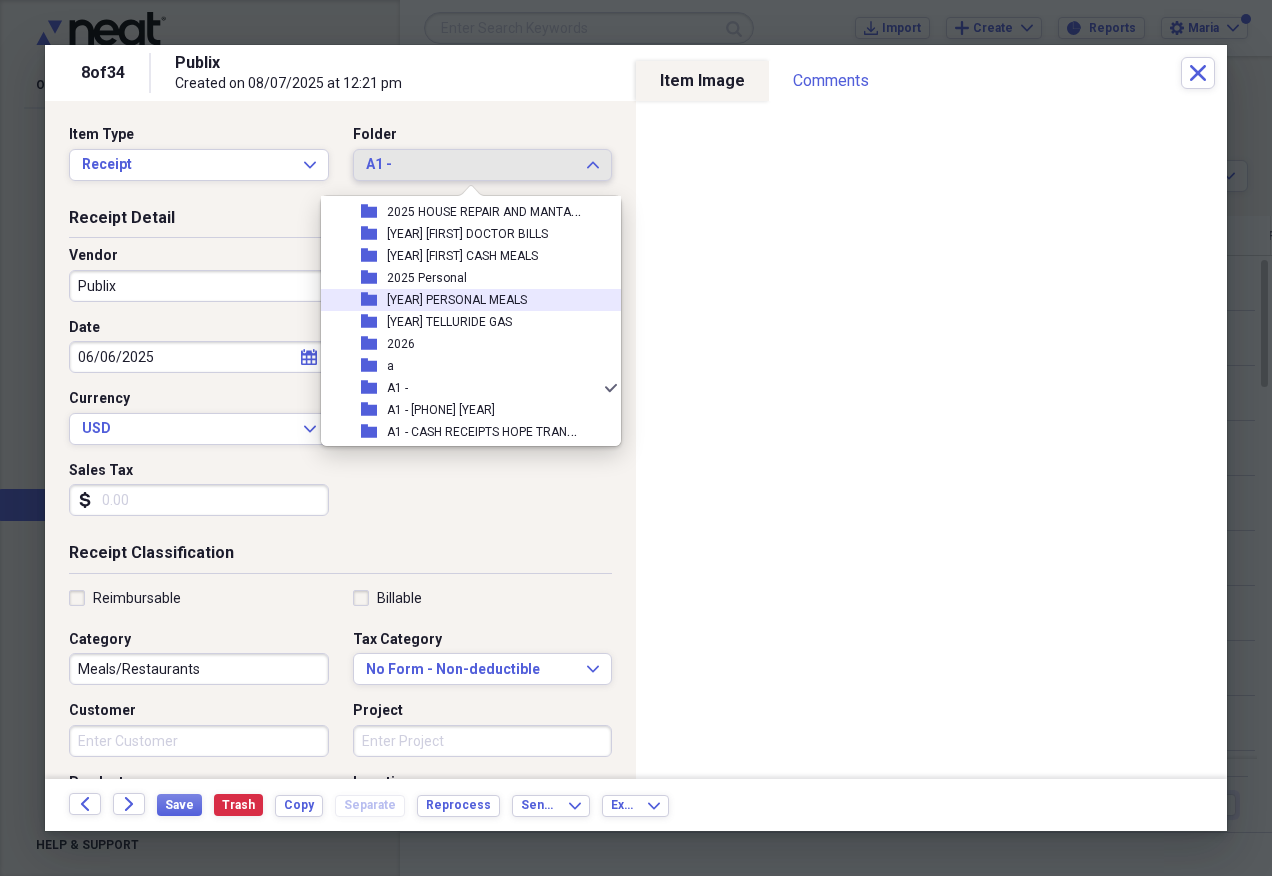 scroll, scrollTop: 197, scrollLeft: 0, axis: vertical 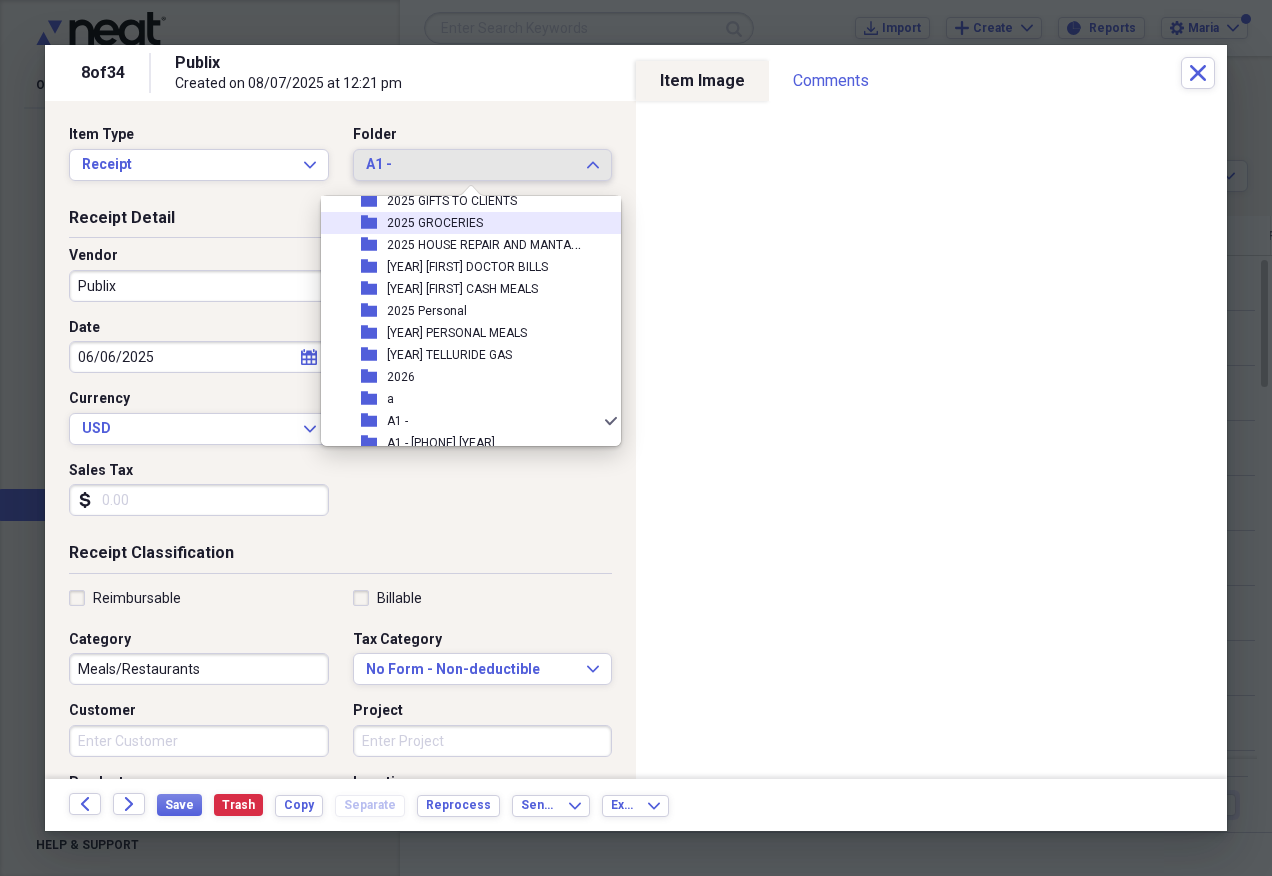 click on "folder [YEAR] GROCERIES" at bounding box center (463, 223) 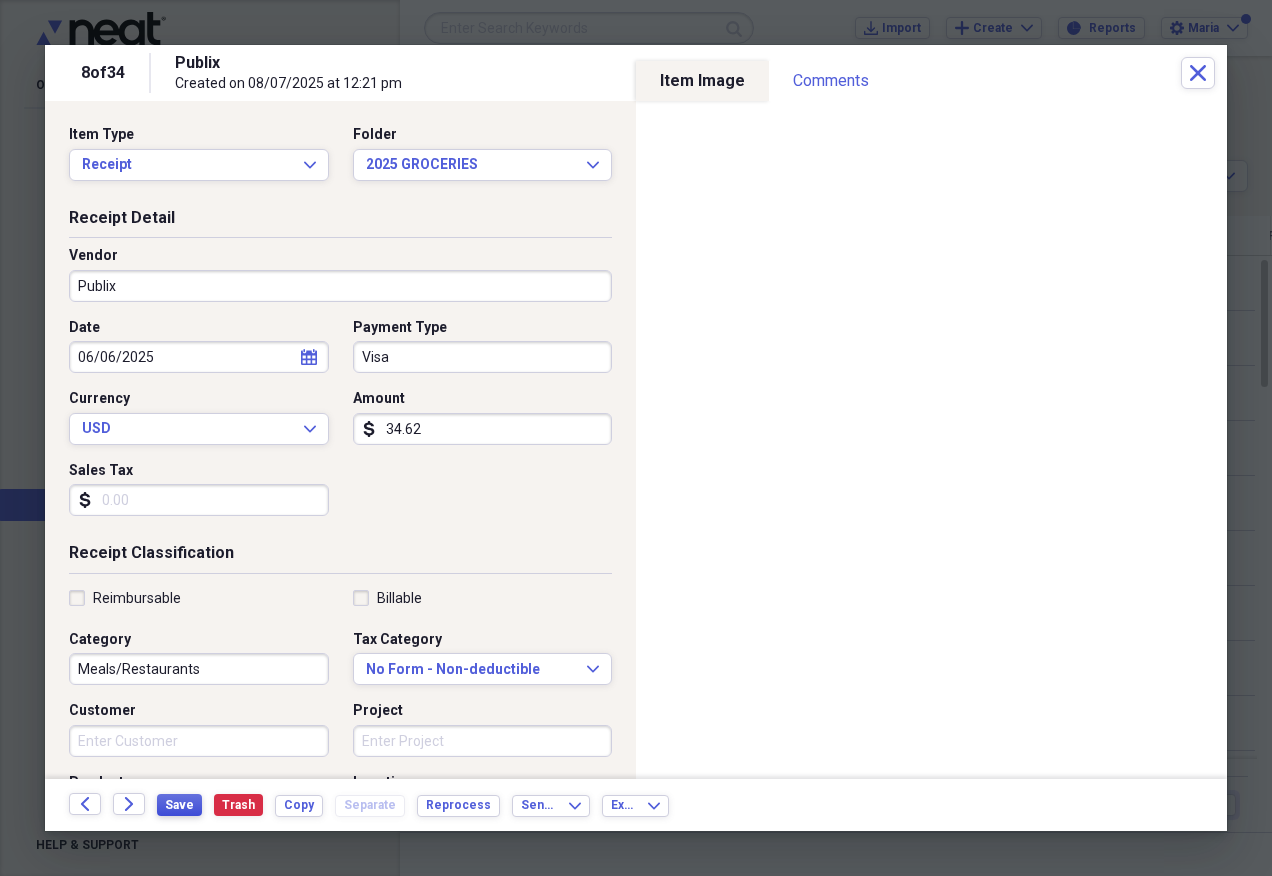 click on "Save" at bounding box center [179, 805] 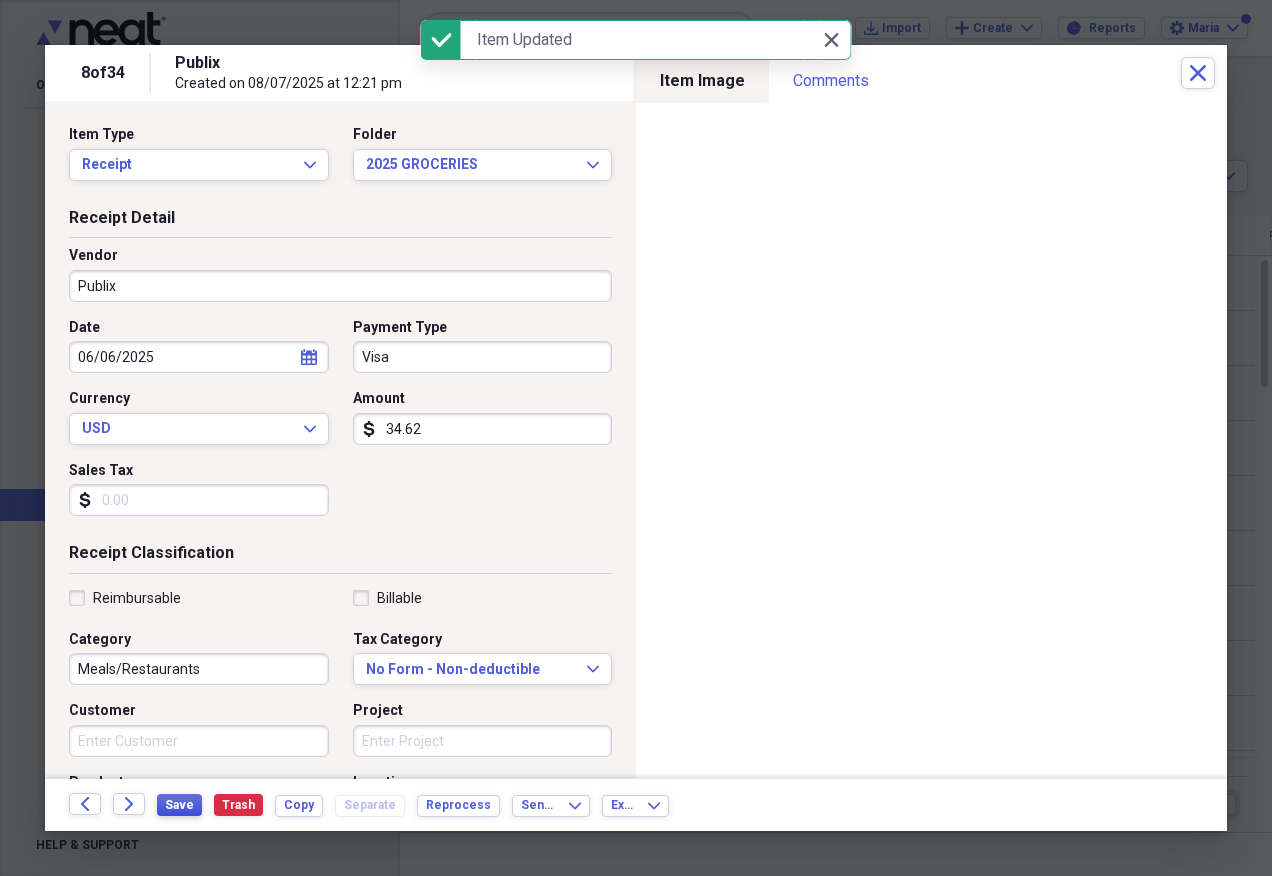 click on "Save" at bounding box center (179, 805) 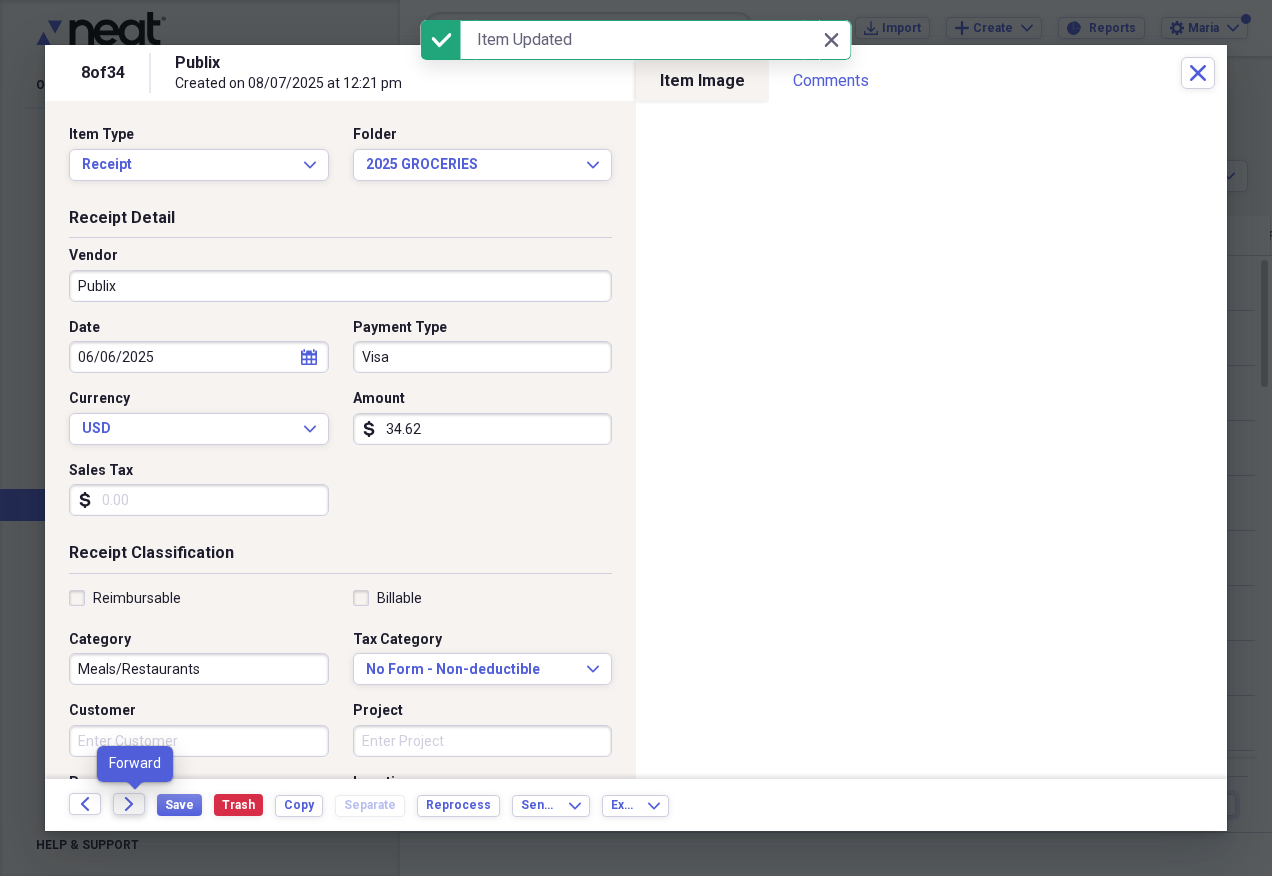 click 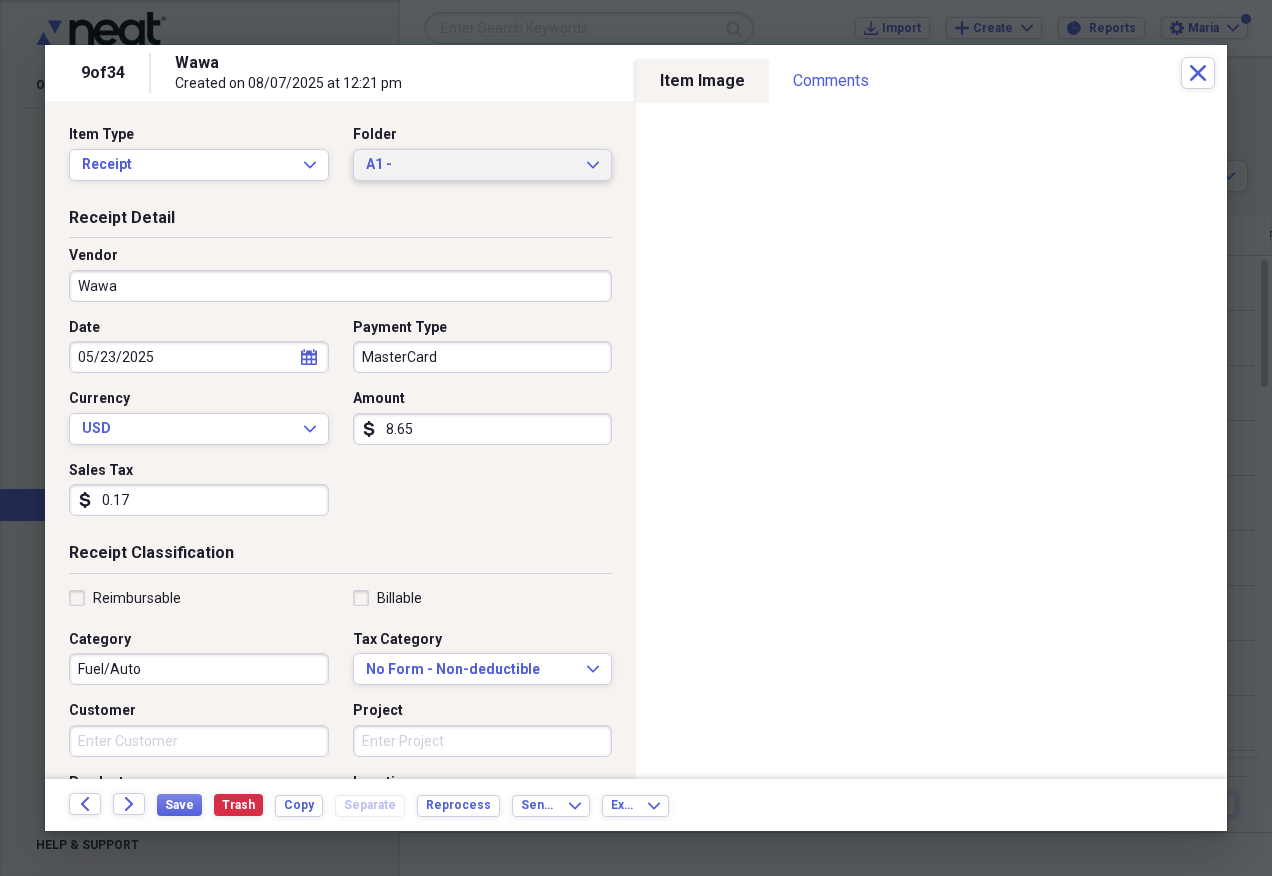click on "A1 -" at bounding box center (471, 165) 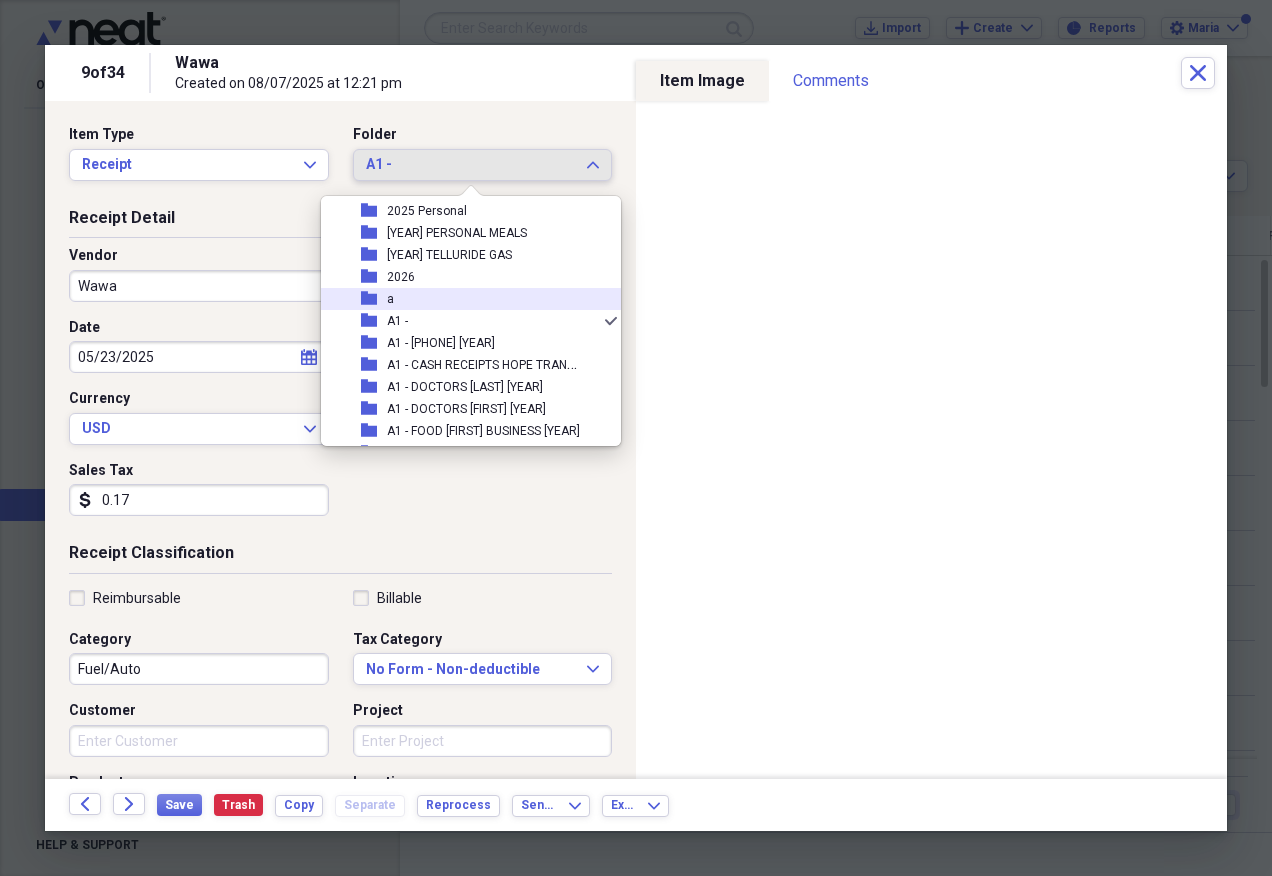 scroll, scrollTop: 197, scrollLeft: 0, axis: vertical 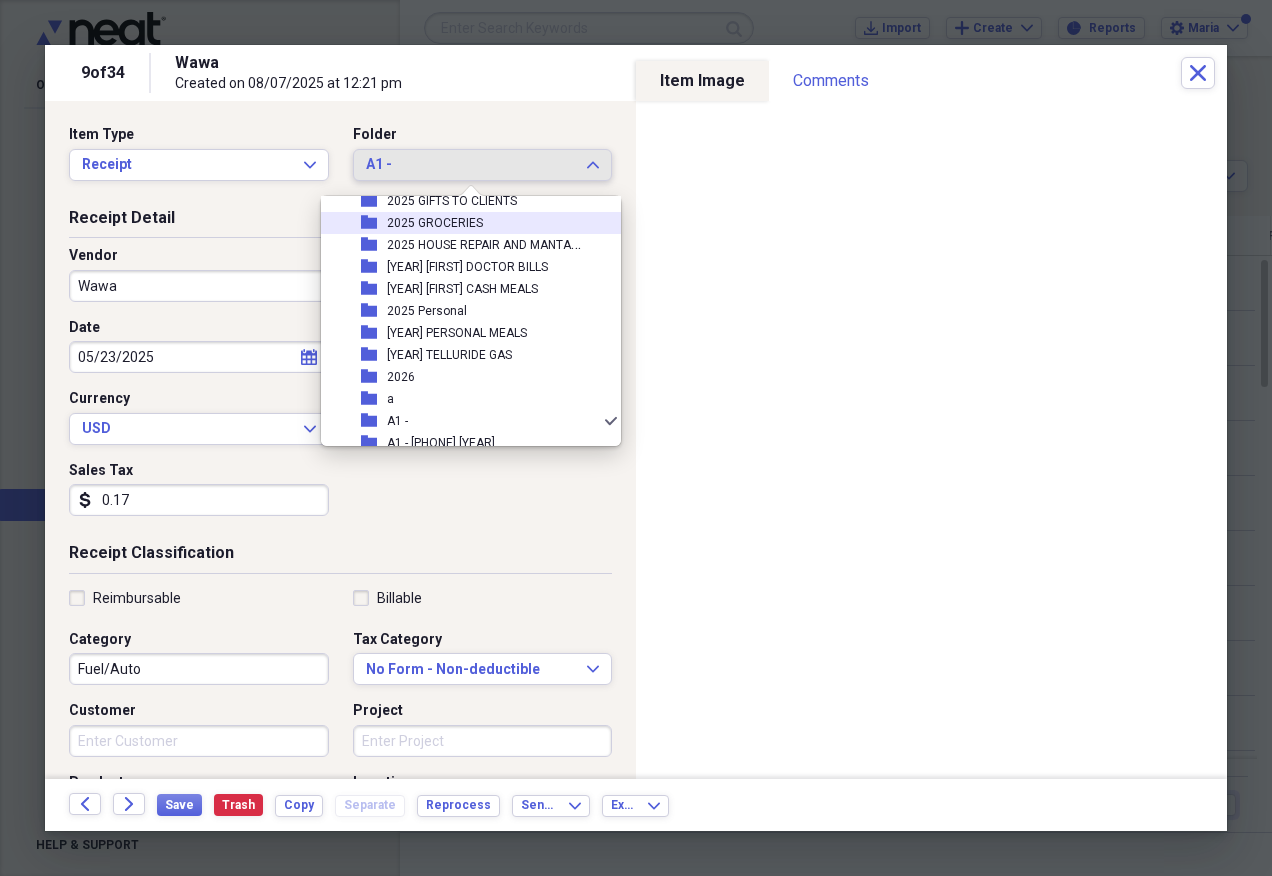 click on "folder [YEAR] GROCERIES" at bounding box center (463, 223) 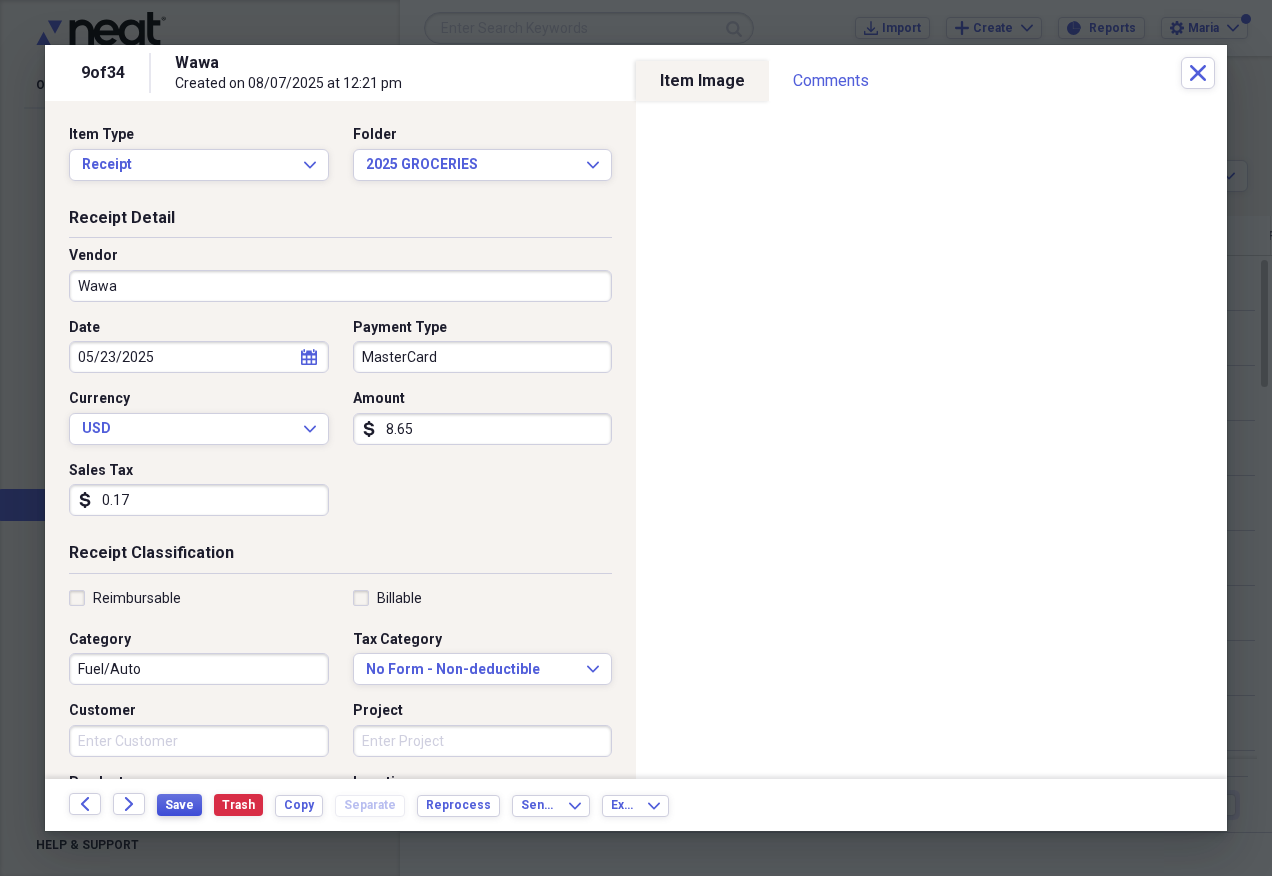 click on "Save" at bounding box center [179, 805] 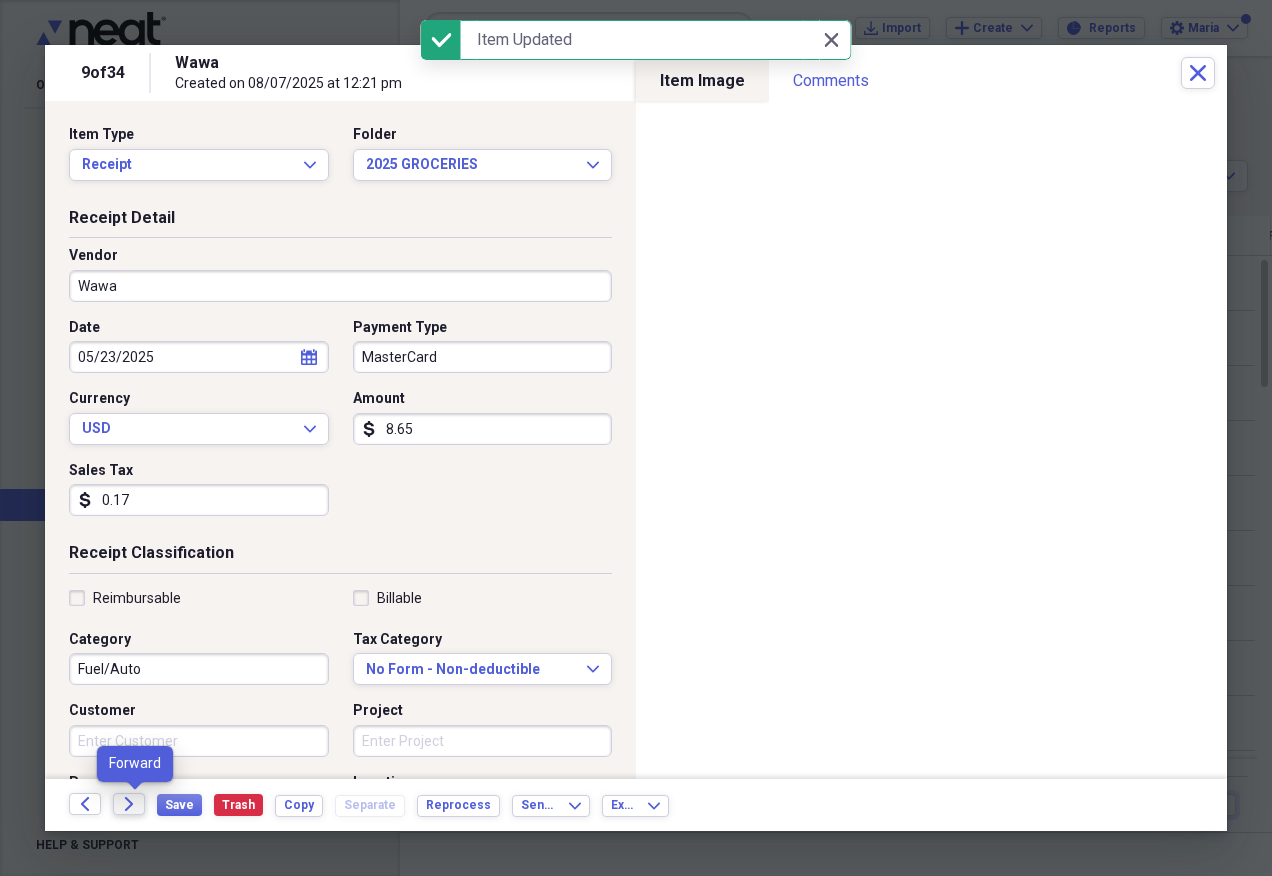 click on "Forward" 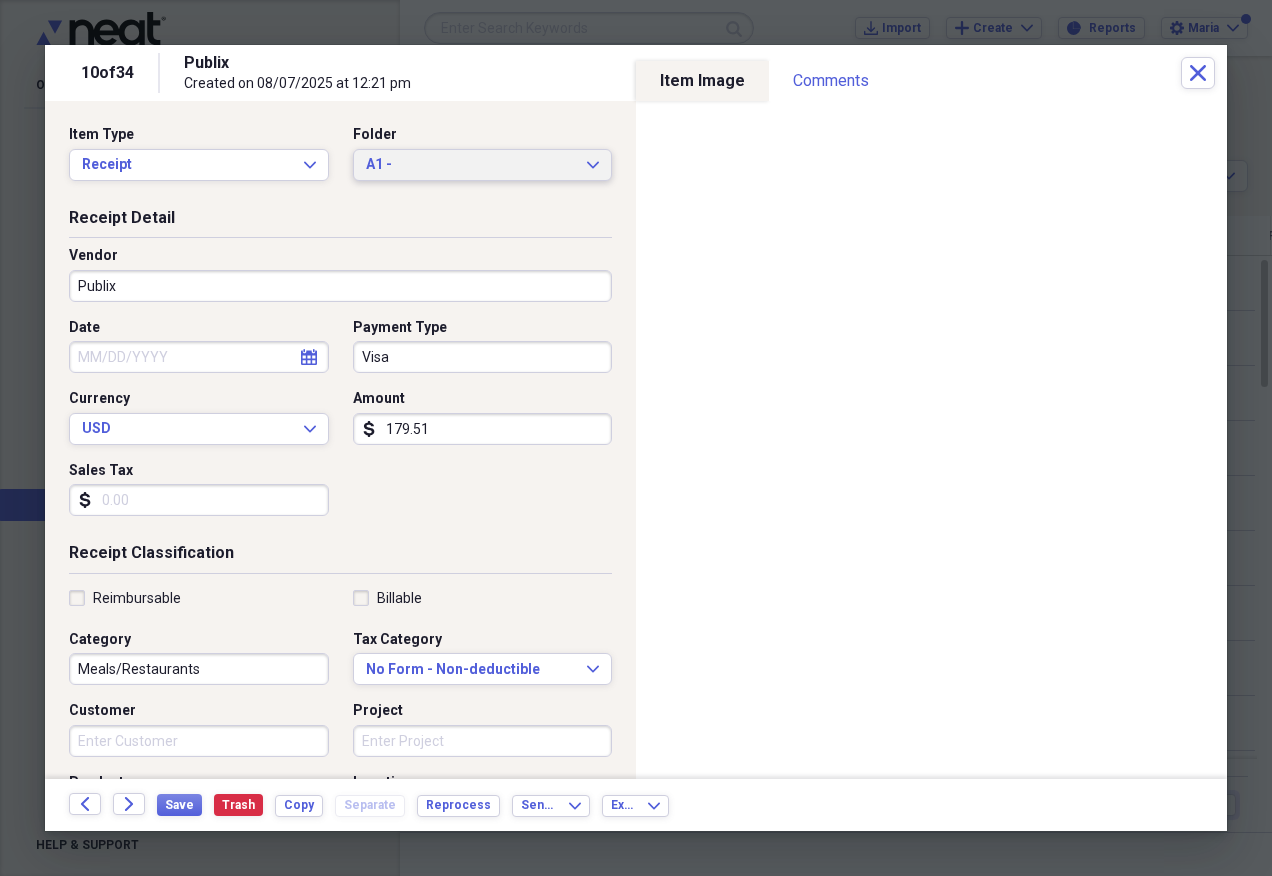 click on "A1 - Expand" at bounding box center [483, 165] 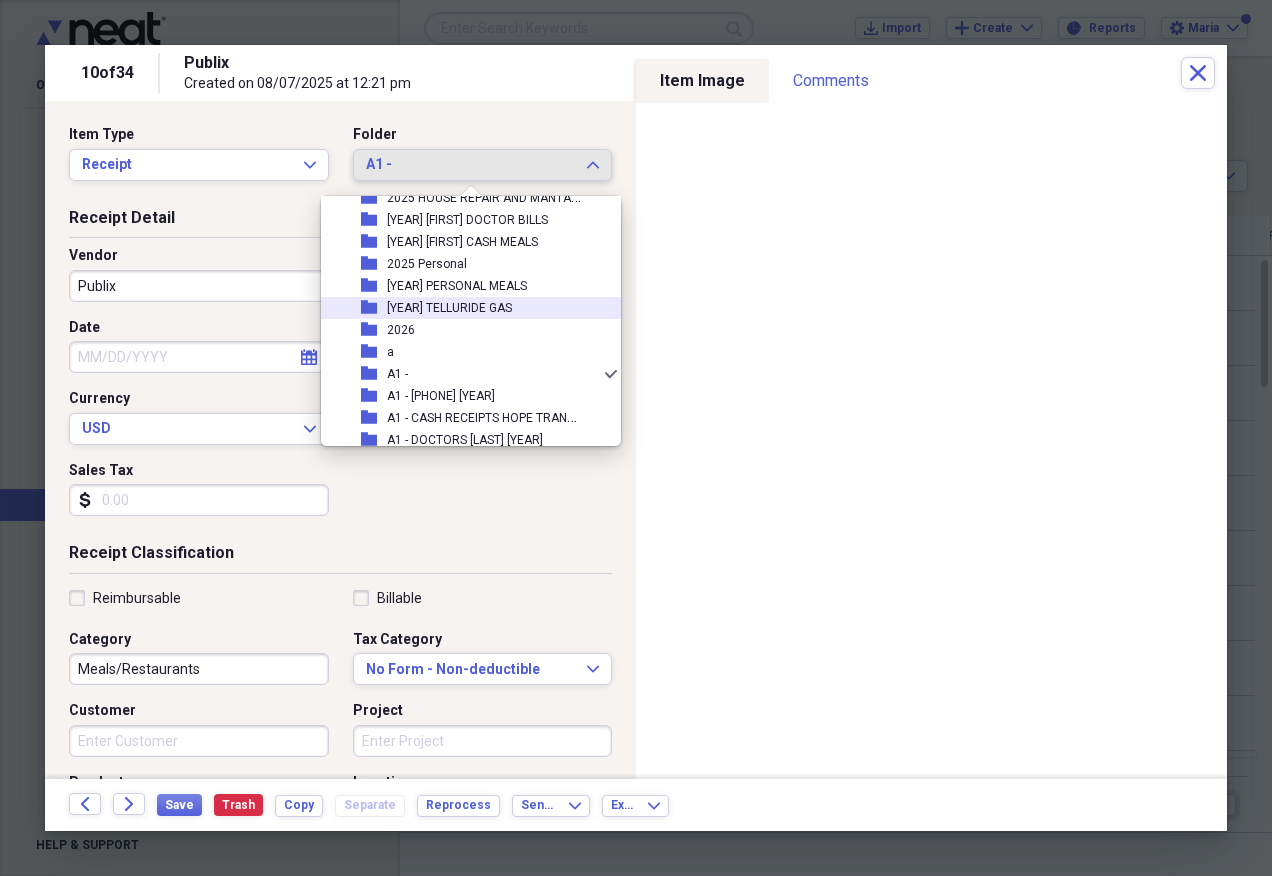 scroll, scrollTop: 197, scrollLeft: 0, axis: vertical 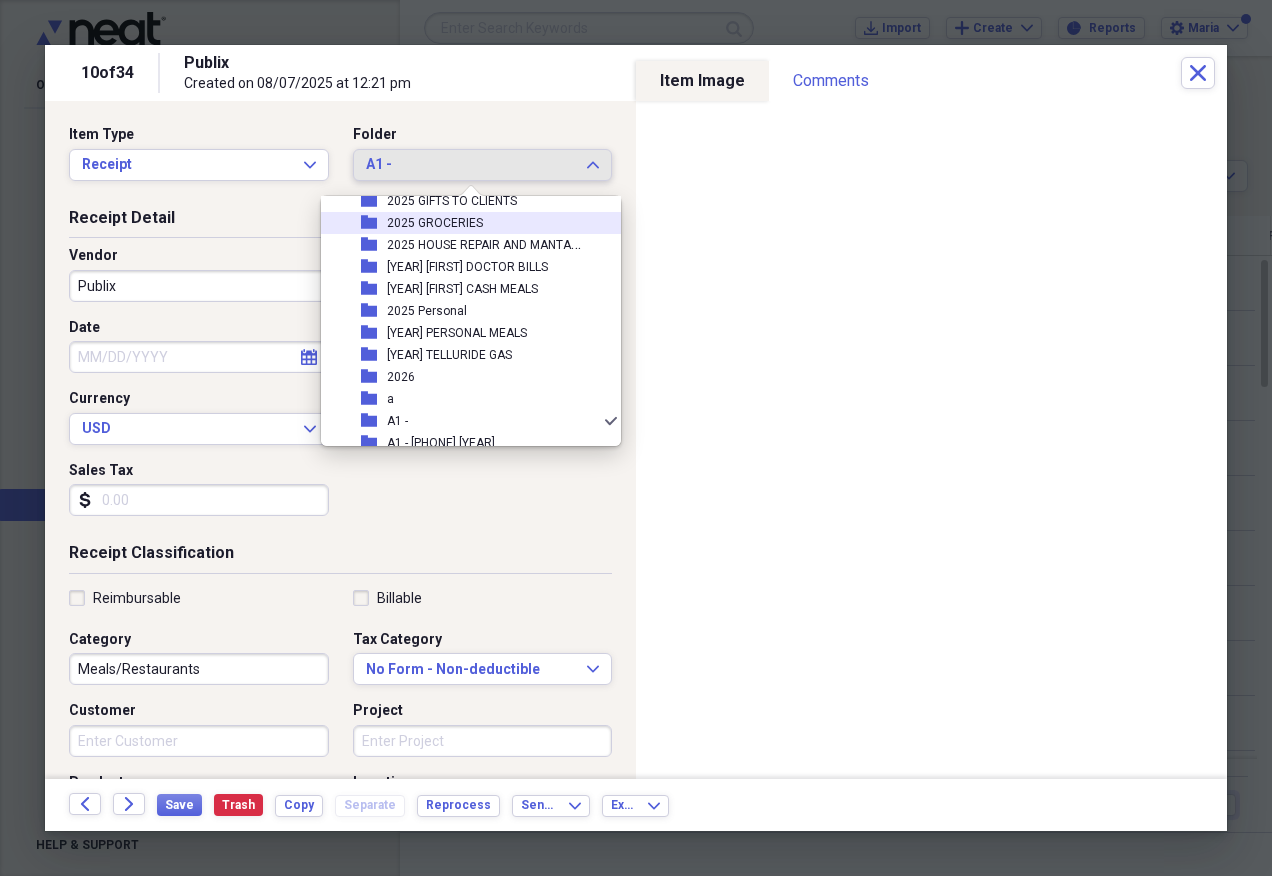 click on "folder [YEAR] GROCERIES" at bounding box center [463, 223] 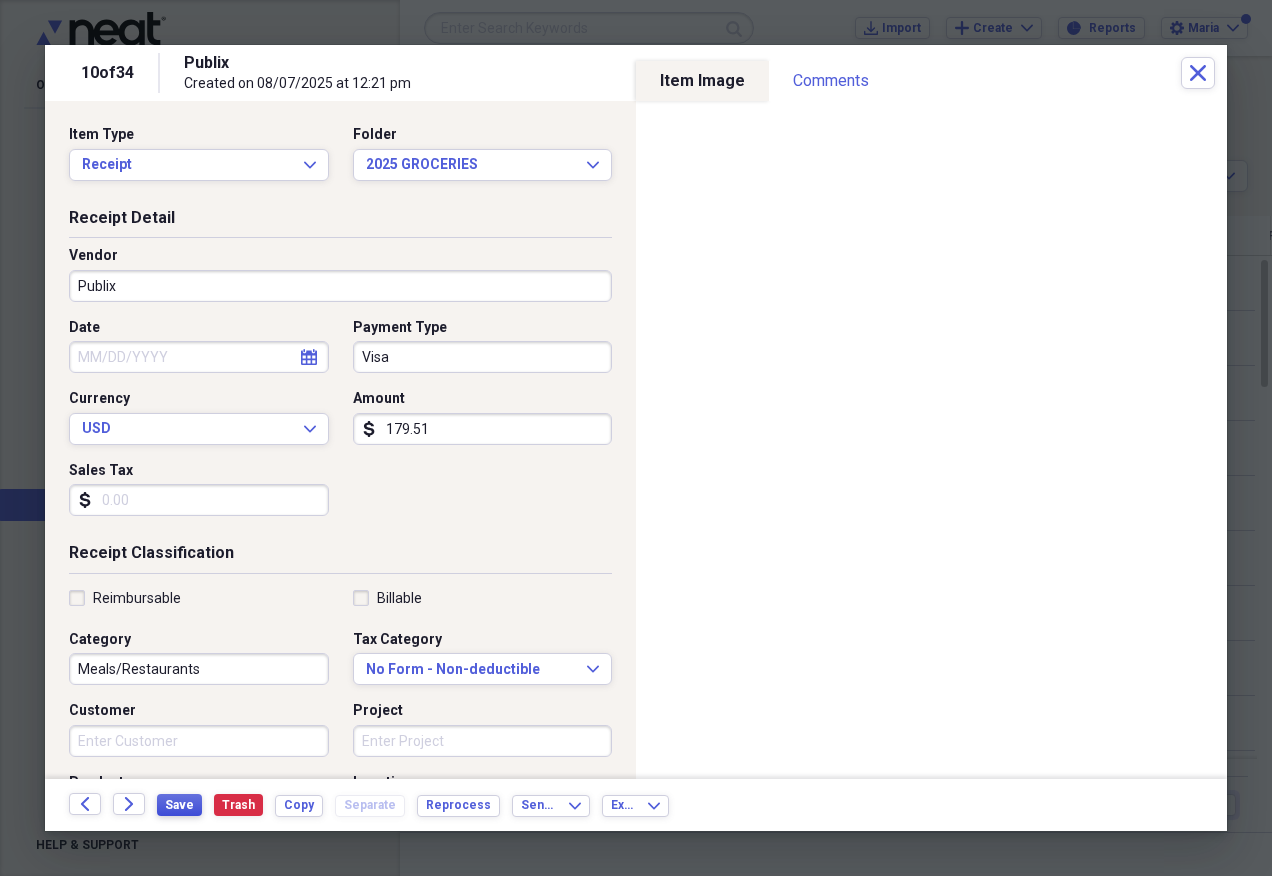click on "Save" at bounding box center [179, 805] 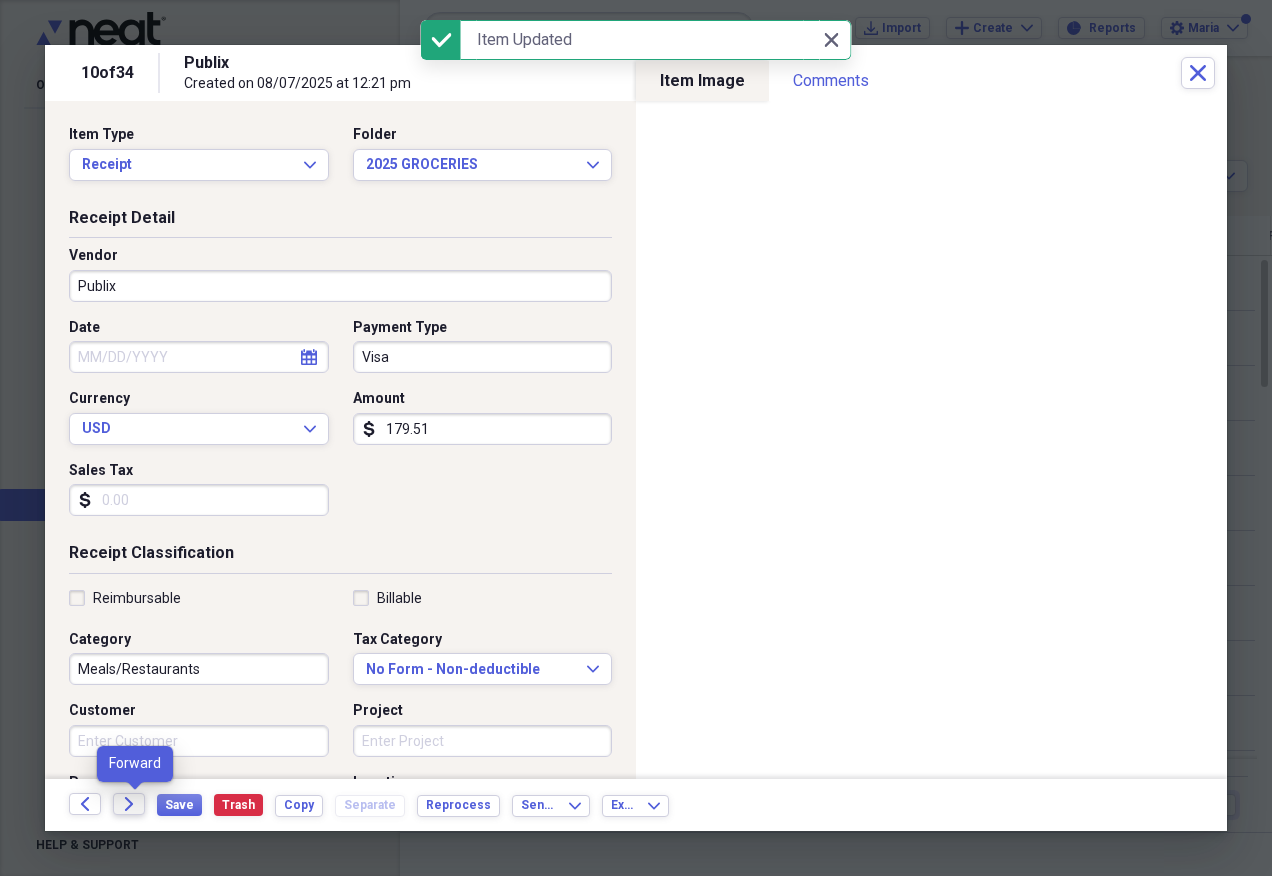 click on "Forward" 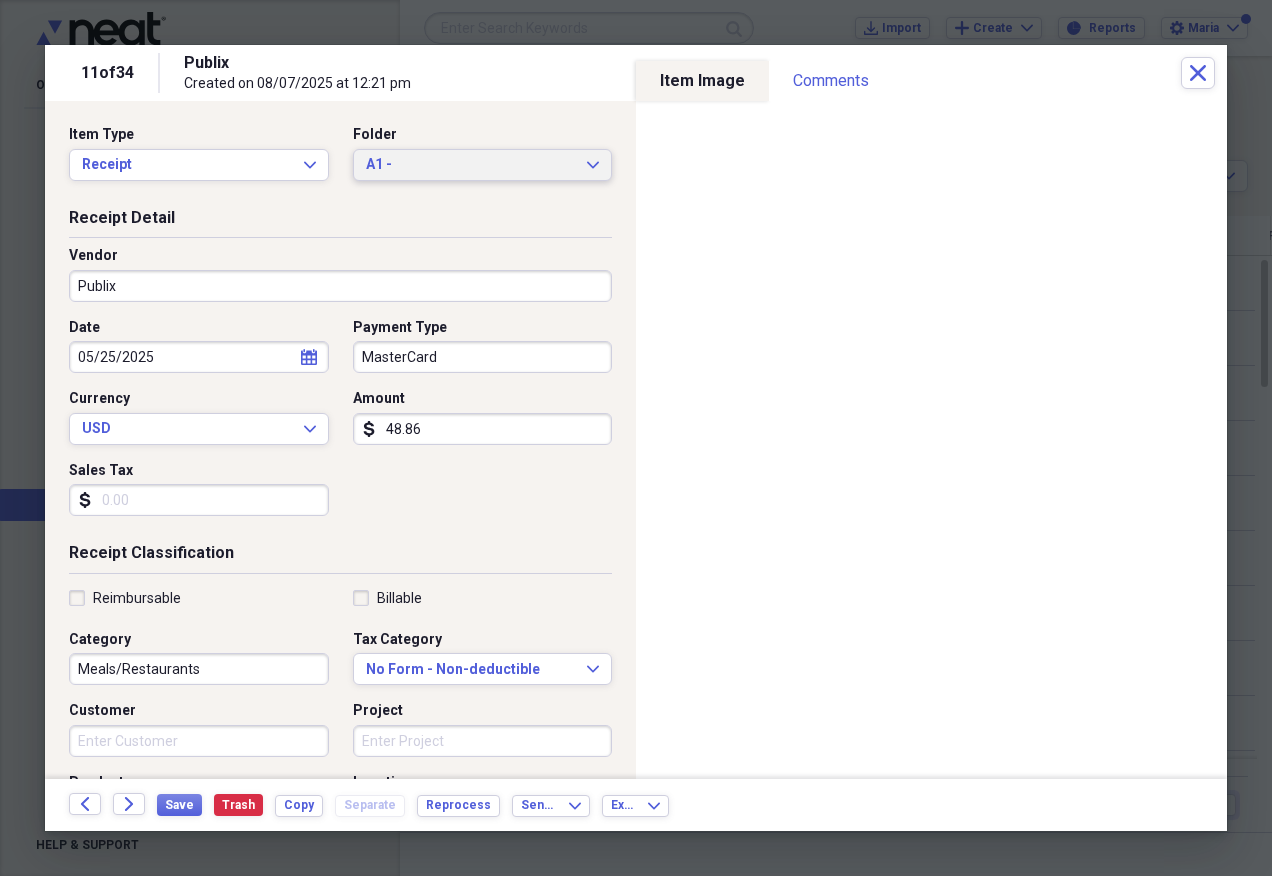 click on "A1 - Expand" at bounding box center [483, 165] 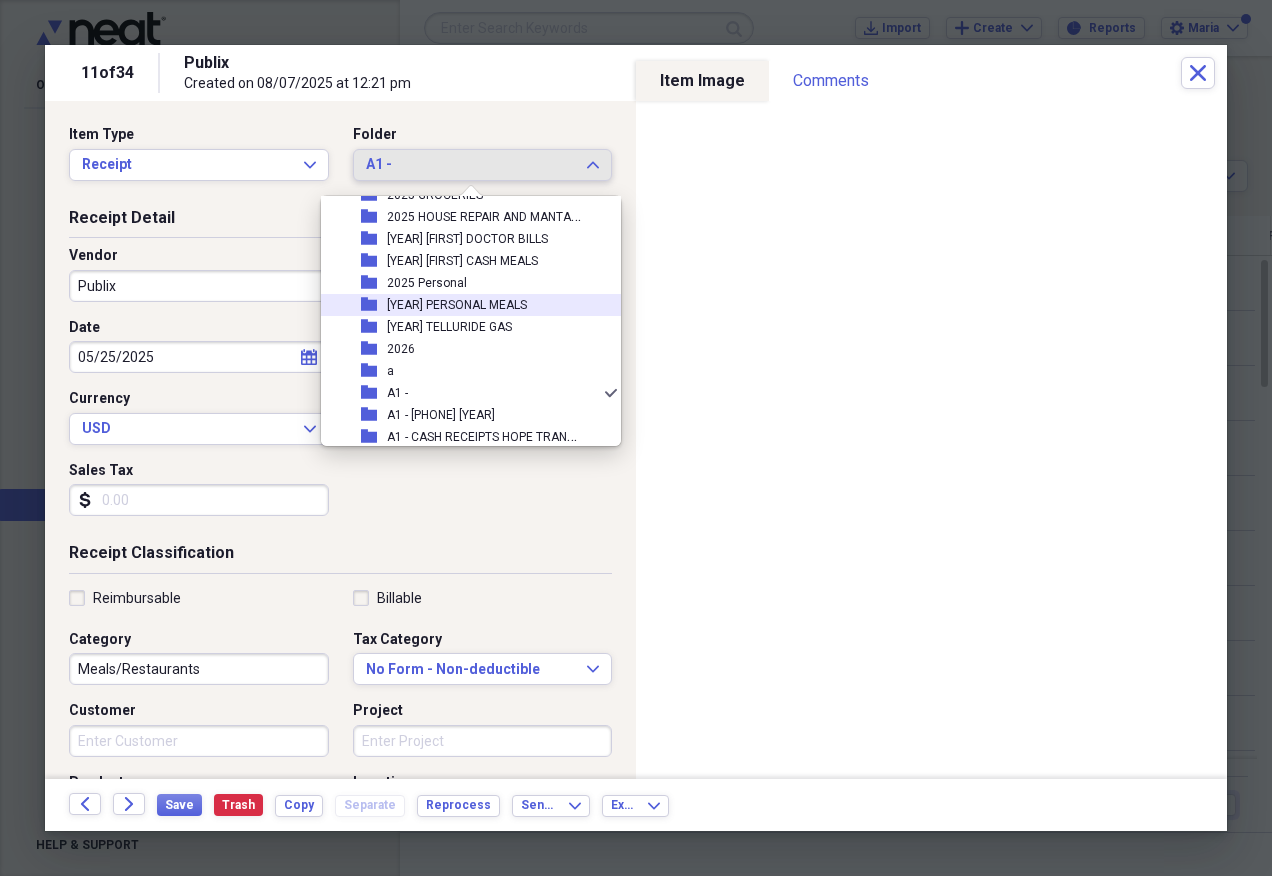 scroll, scrollTop: 197, scrollLeft: 0, axis: vertical 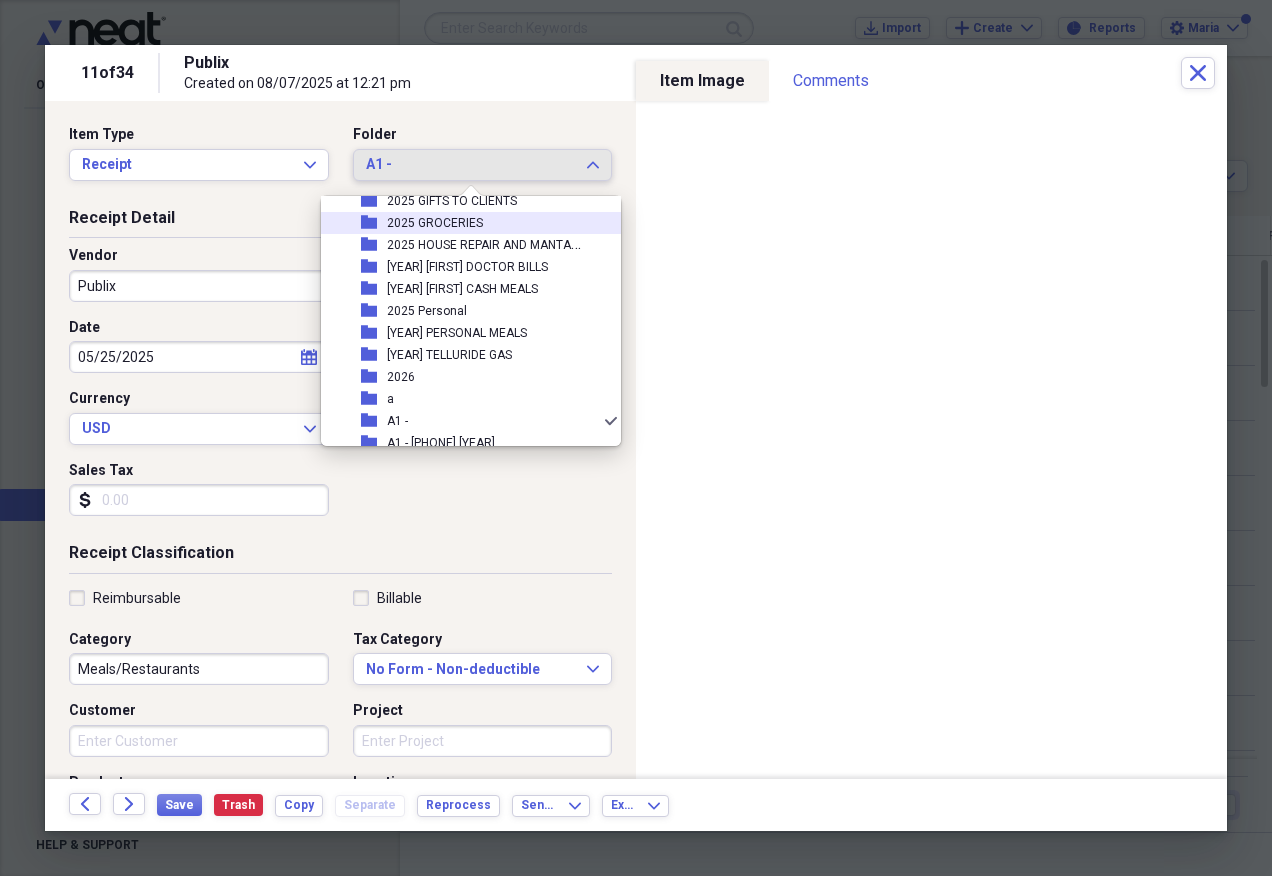 click on "folder [YEAR] GROCERIES" at bounding box center [463, 223] 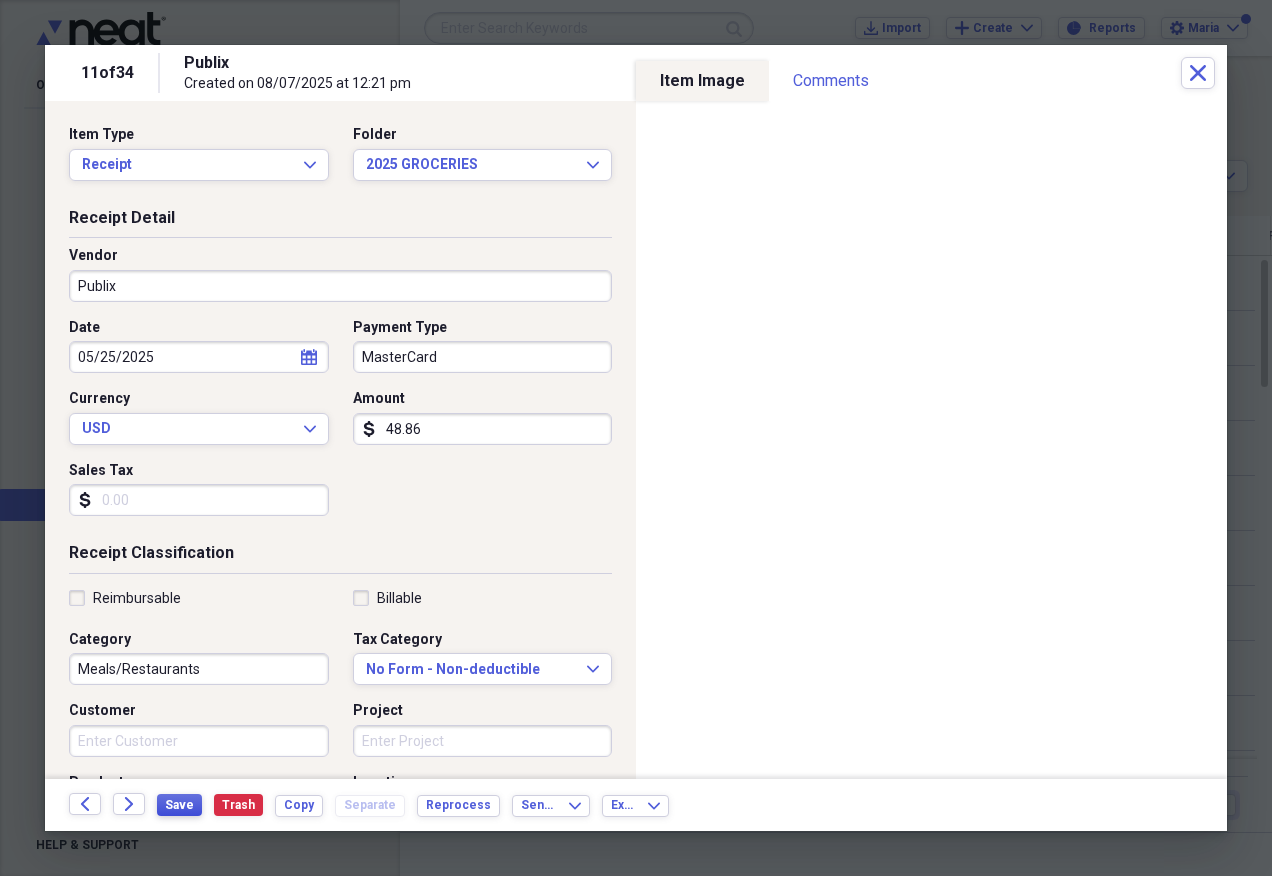 click on "Save" at bounding box center (179, 805) 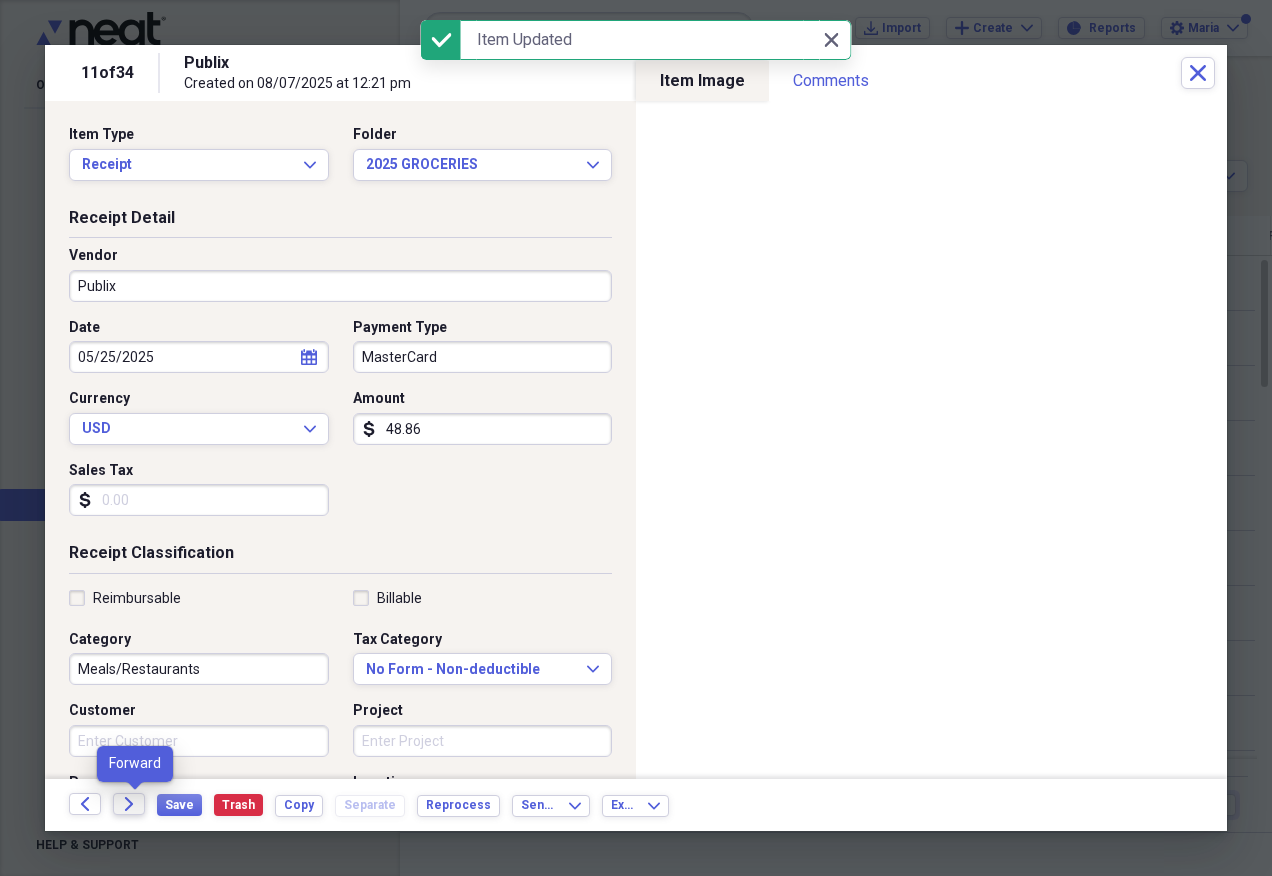 click on "Forward" at bounding box center [129, 804] 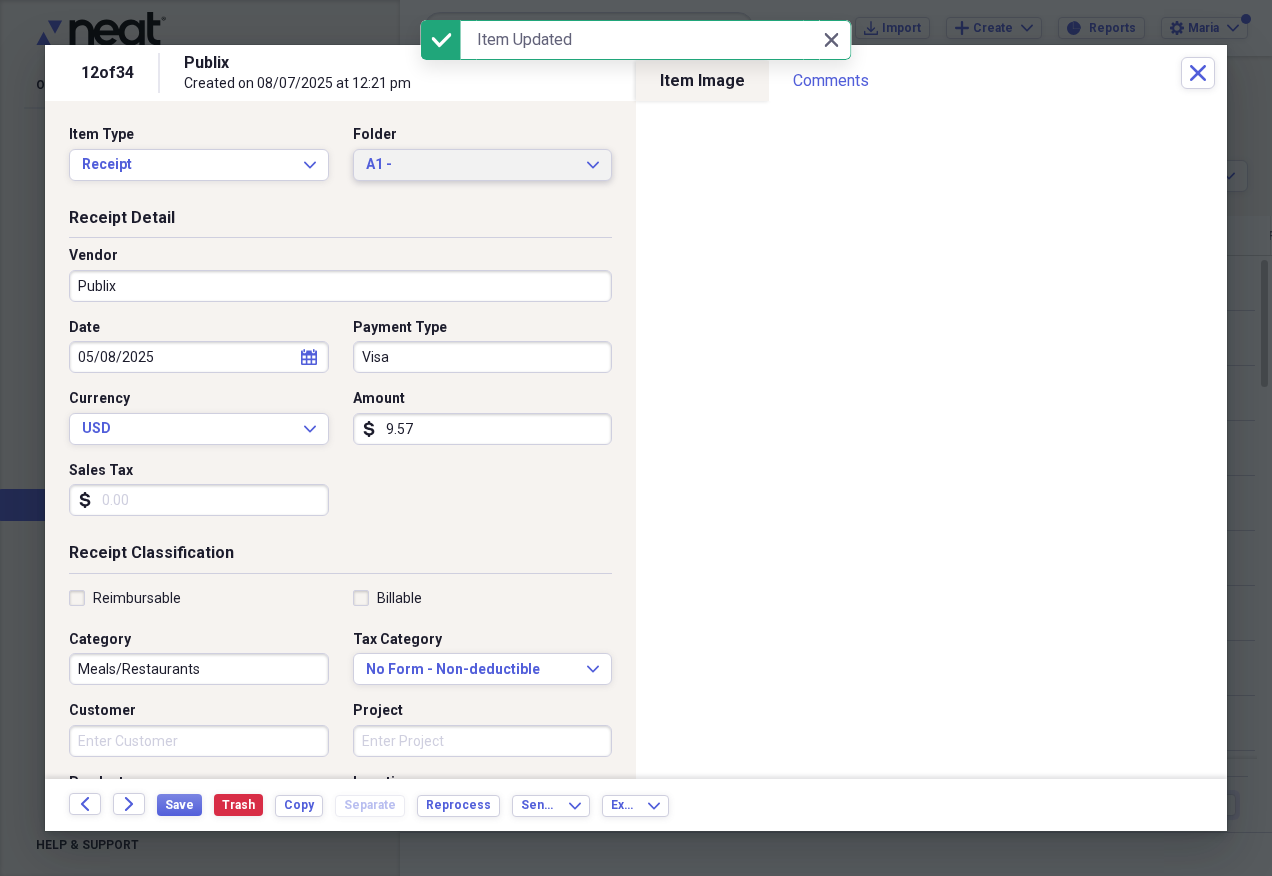 click on "A1 - Expand" at bounding box center (483, 165) 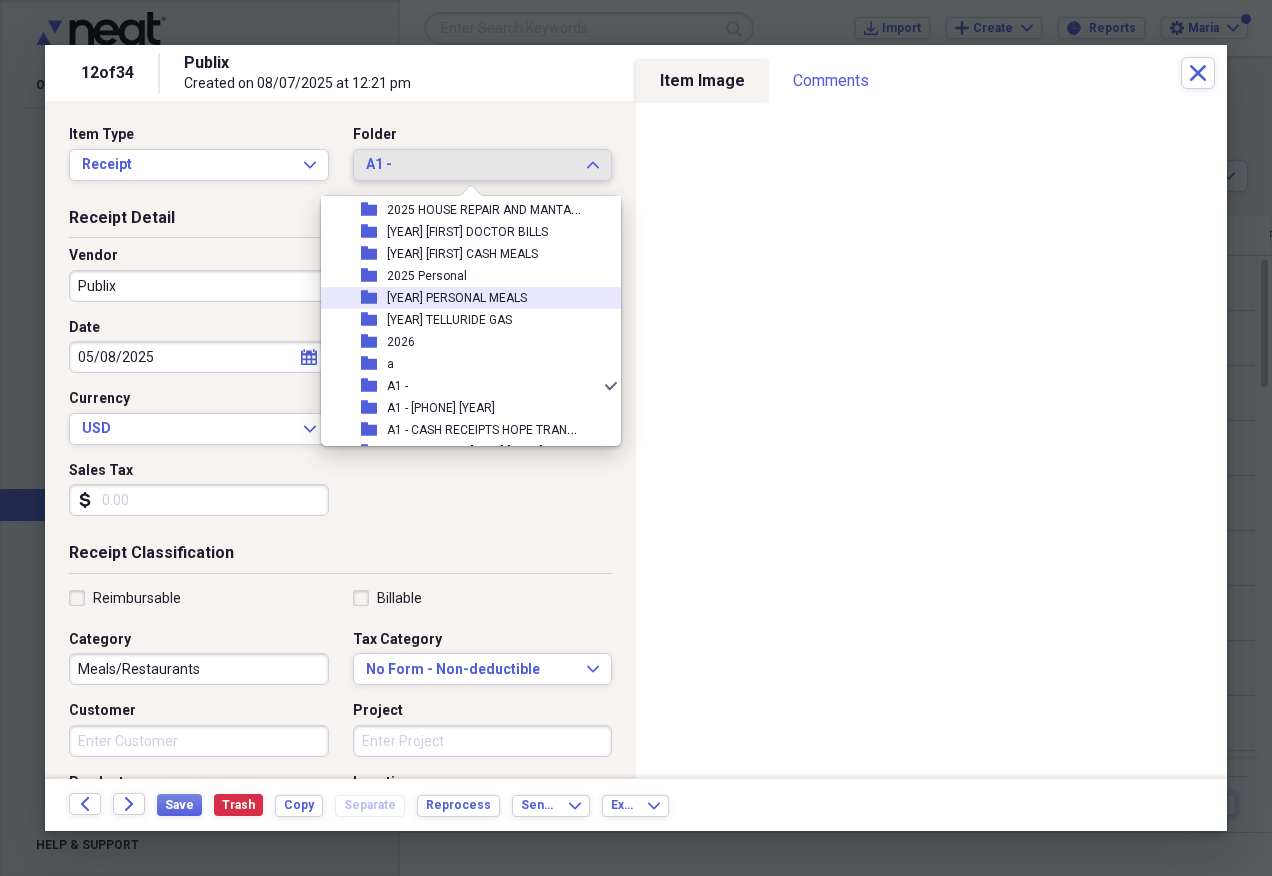 scroll, scrollTop: 197, scrollLeft: 0, axis: vertical 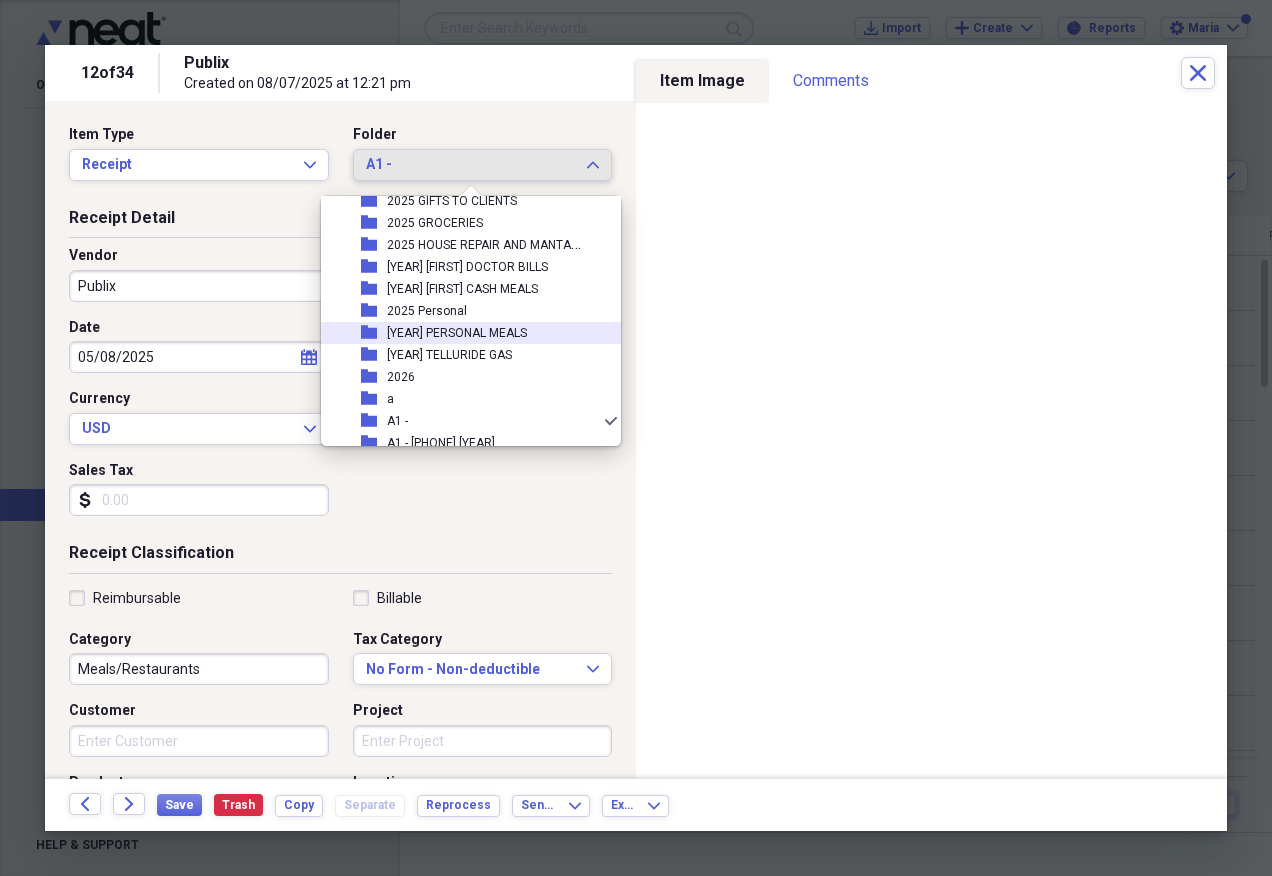 click on "folder [YEAR] GROCERIES" at bounding box center (463, 223) 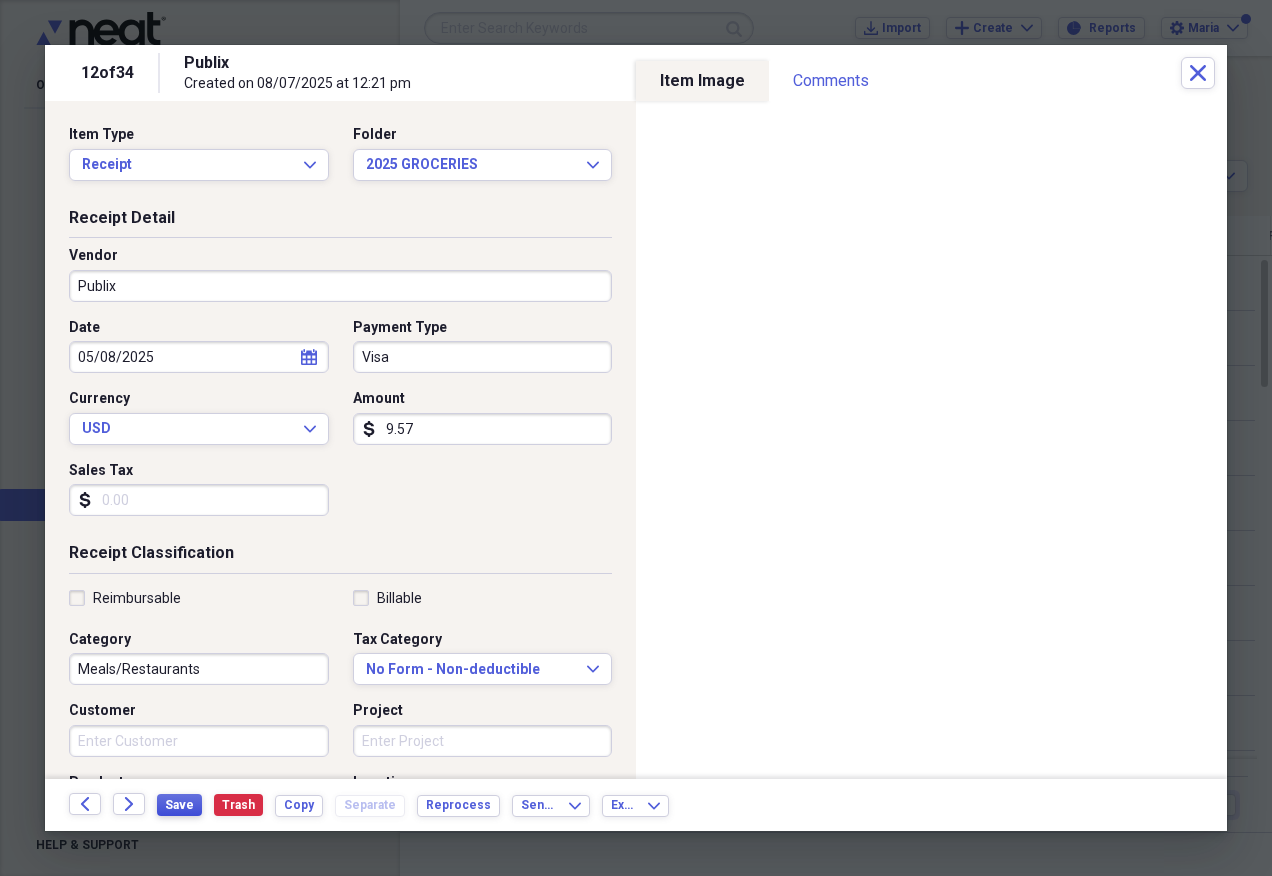 click on "Save" at bounding box center (179, 805) 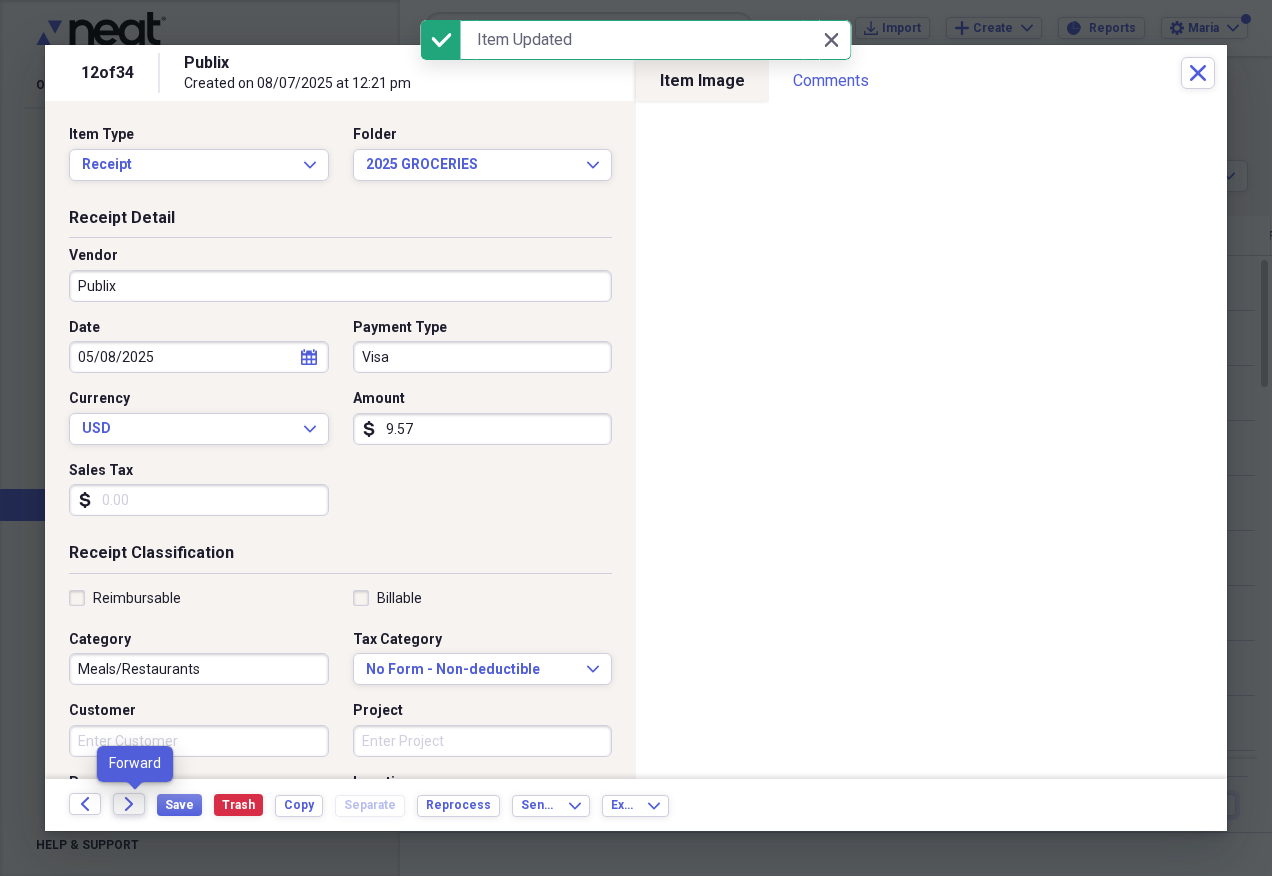 click 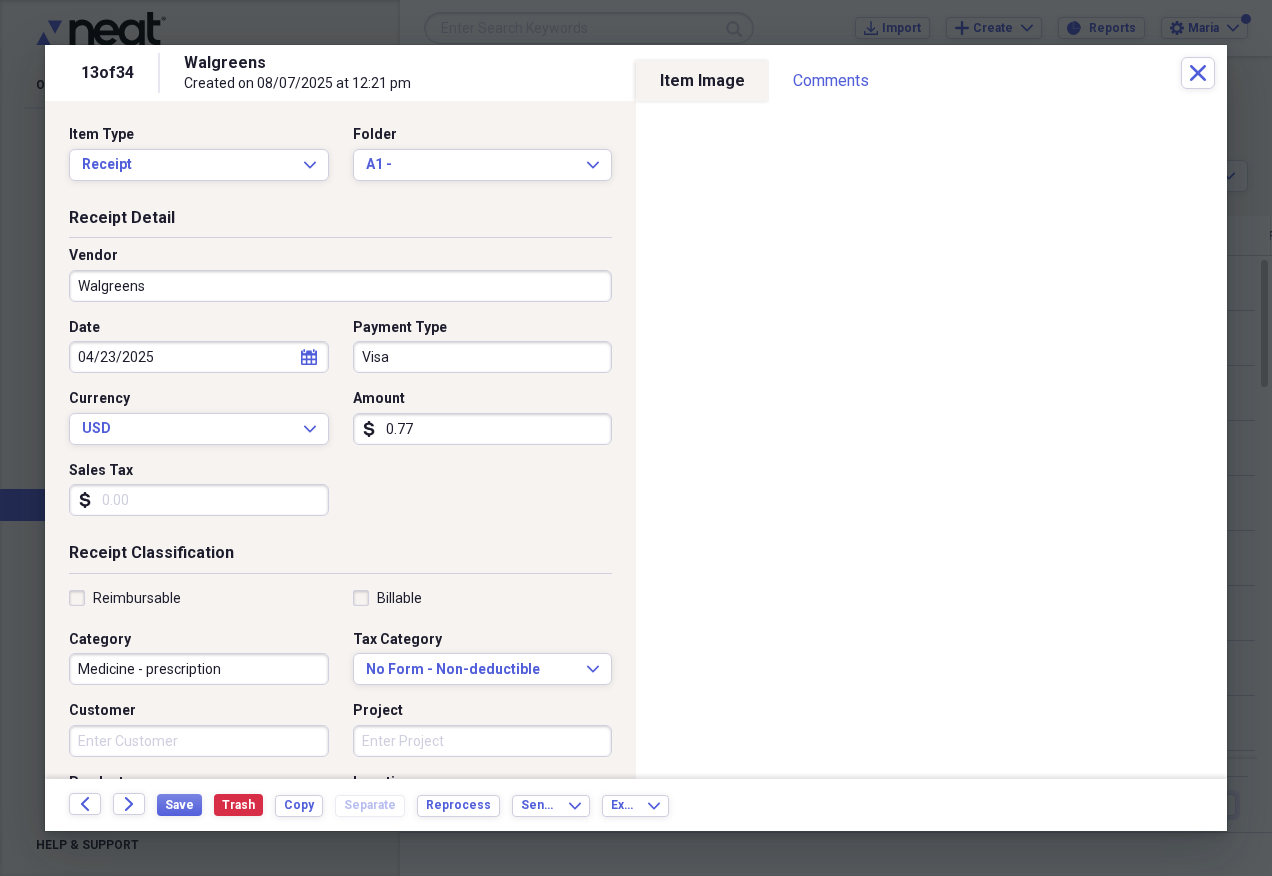 click on "0.77" at bounding box center (483, 429) 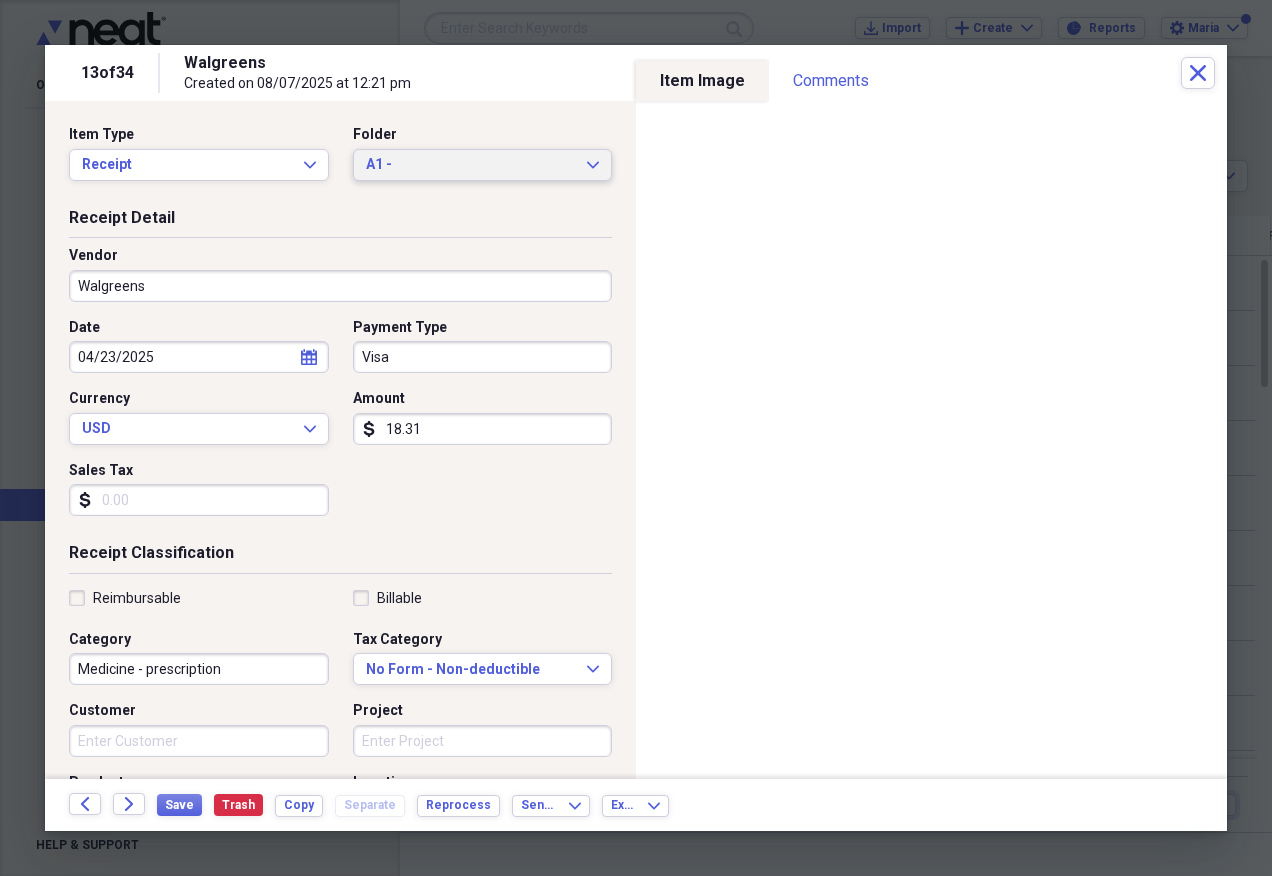 type on "18.31" 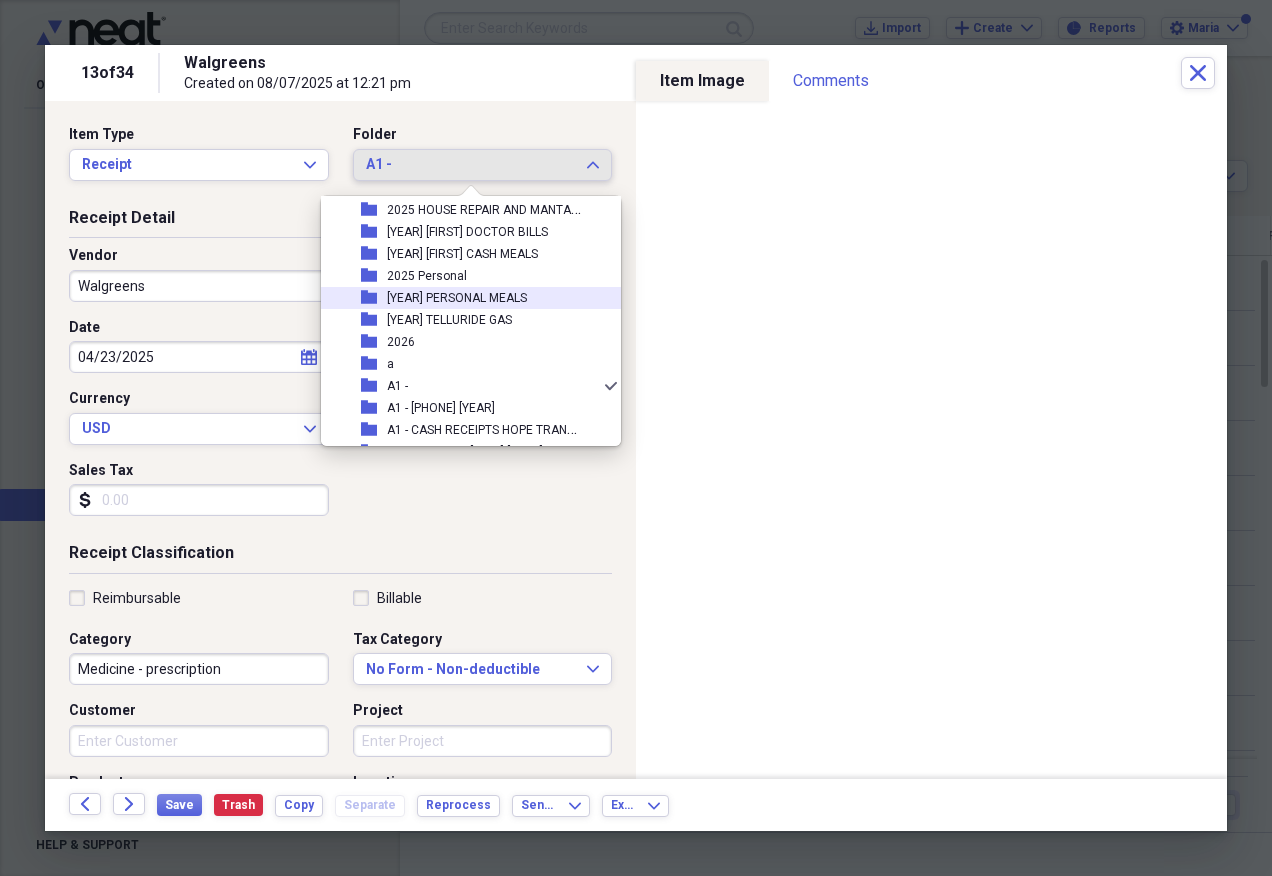scroll, scrollTop: 197, scrollLeft: 0, axis: vertical 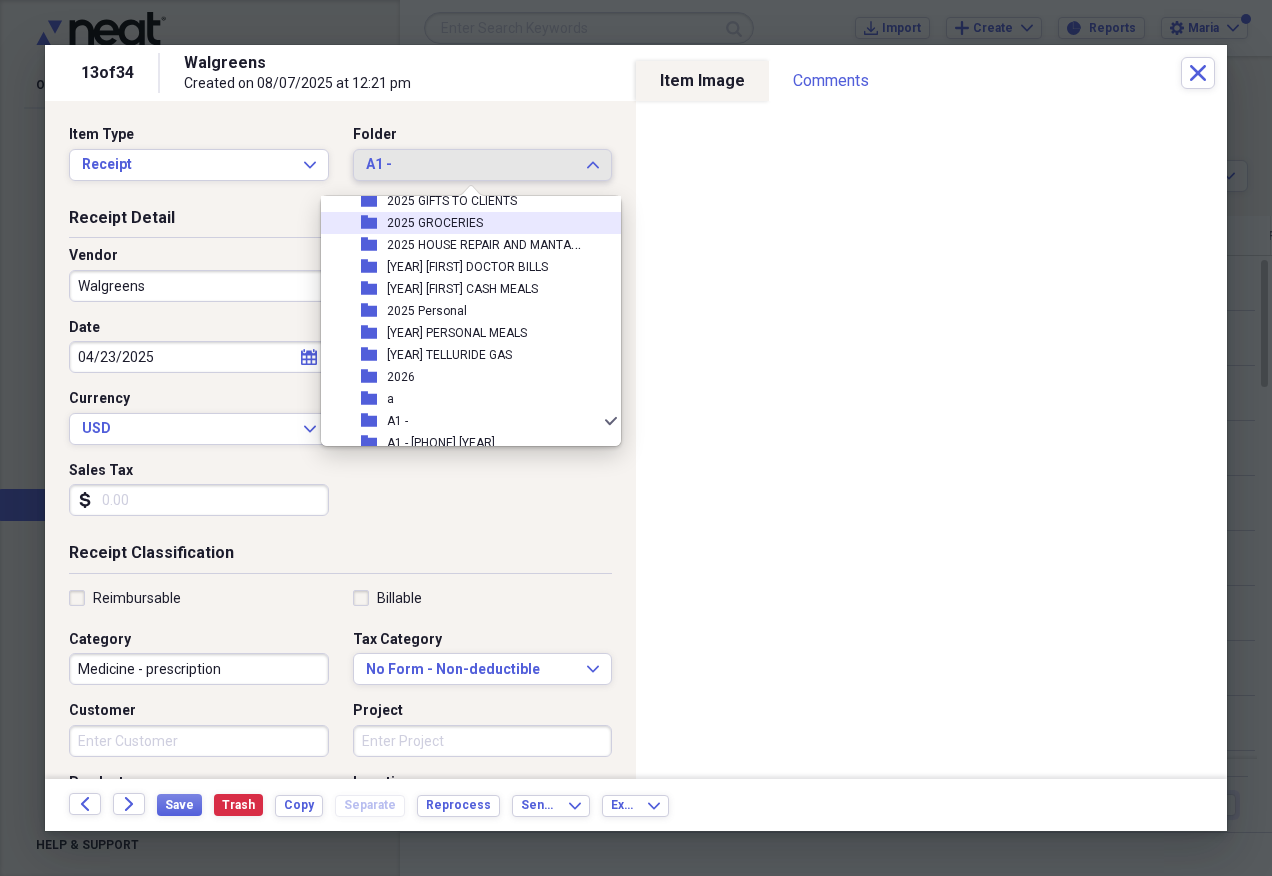 click on "folder [YEAR] GROCERIES" at bounding box center (463, 223) 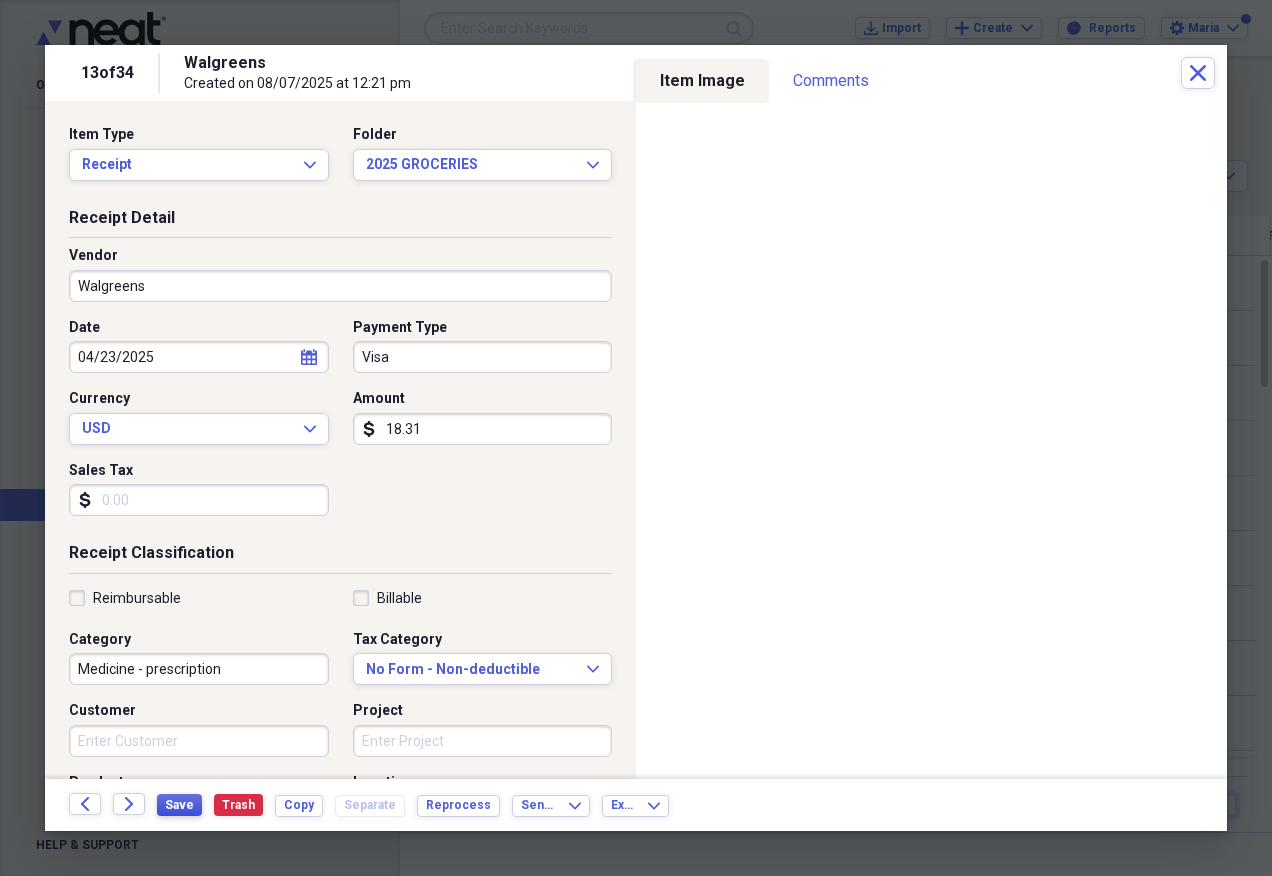 click on "Save" at bounding box center (179, 805) 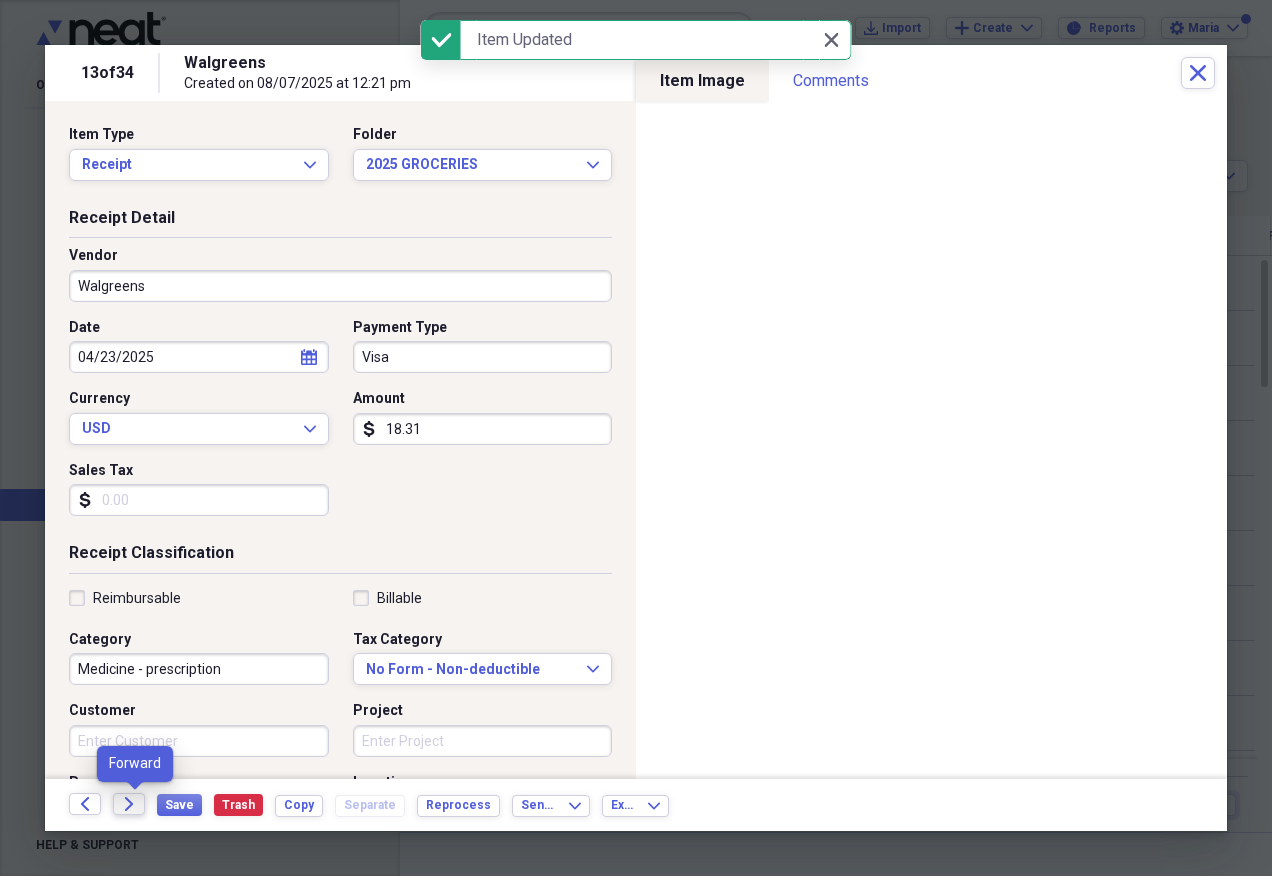 click on "Forward" 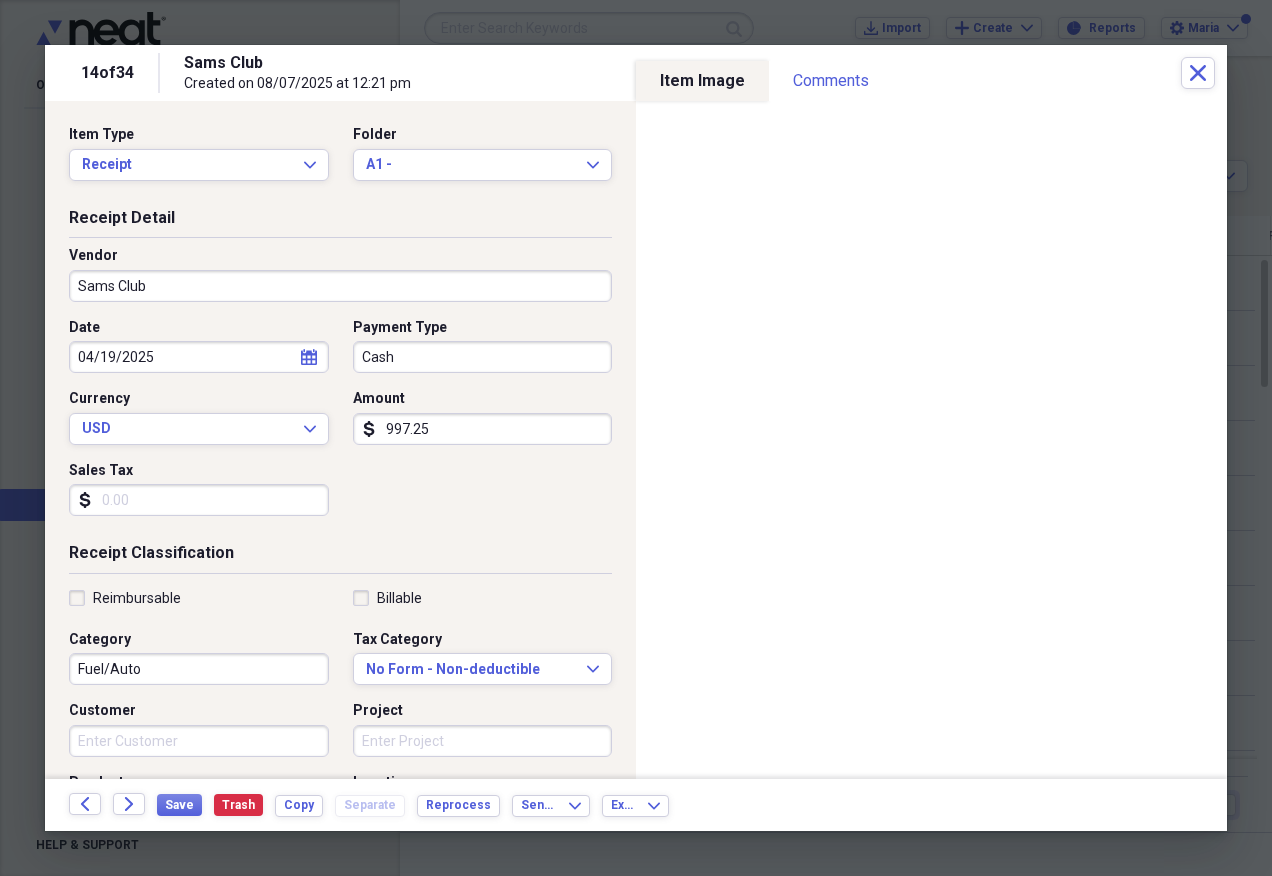 click on "997.25" at bounding box center (483, 429) 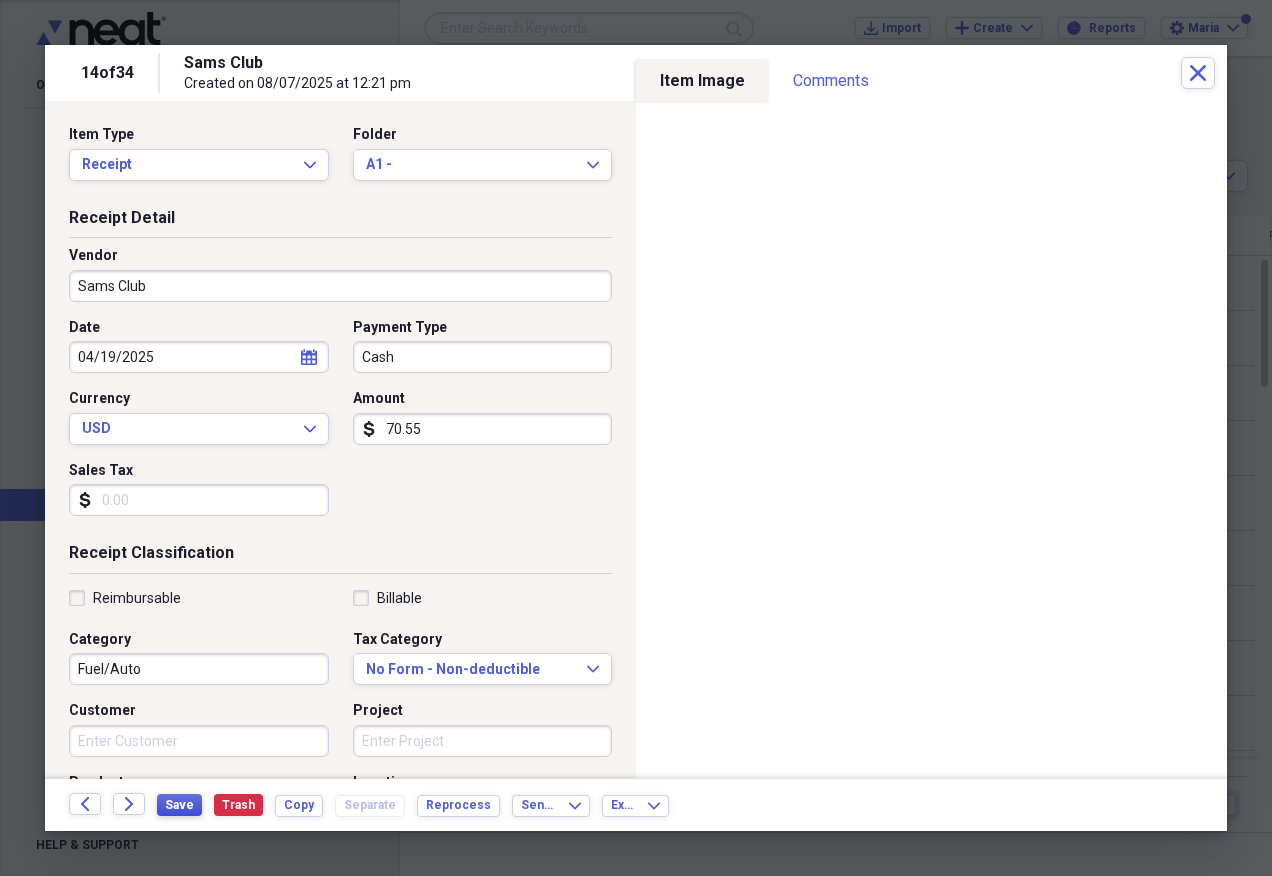 type on "70.55" 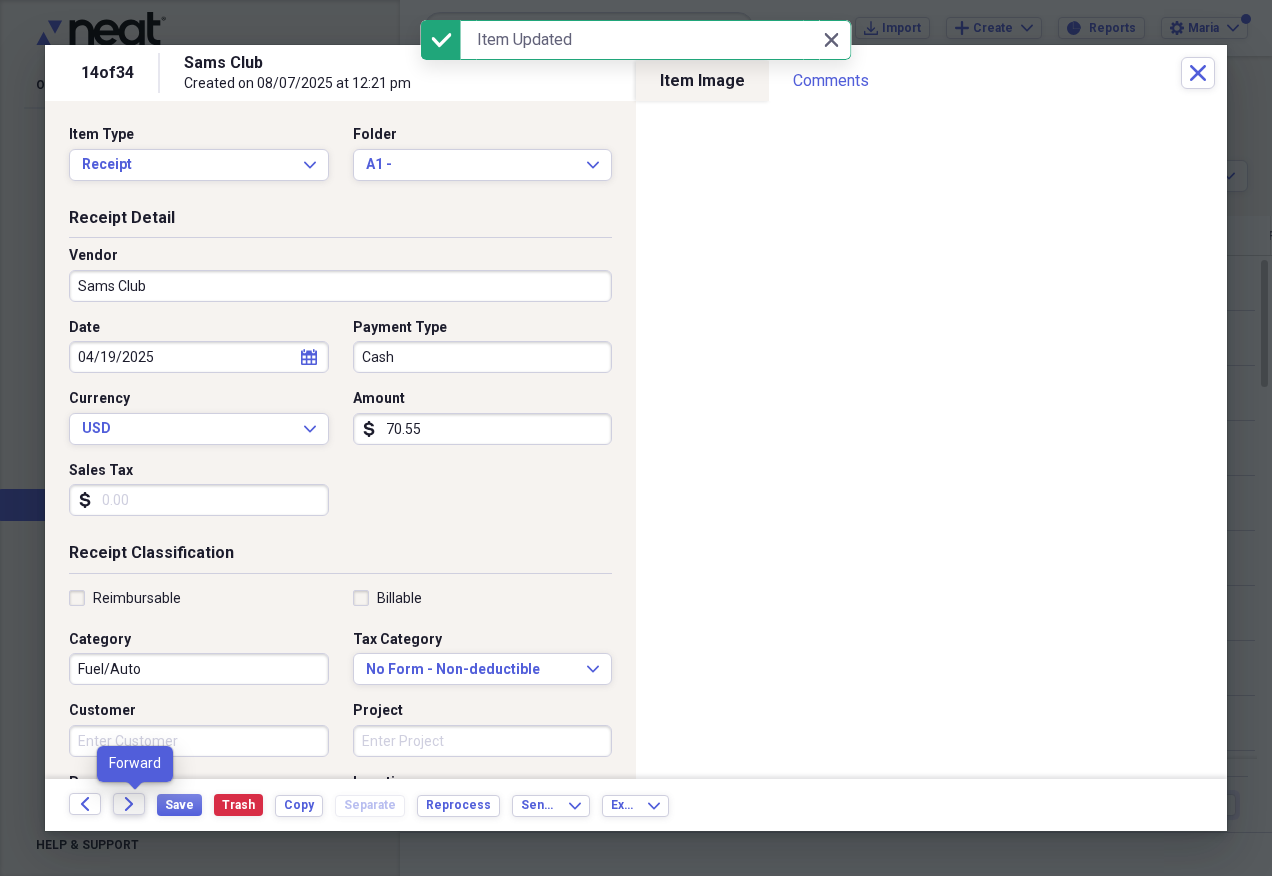 click on "Forward" 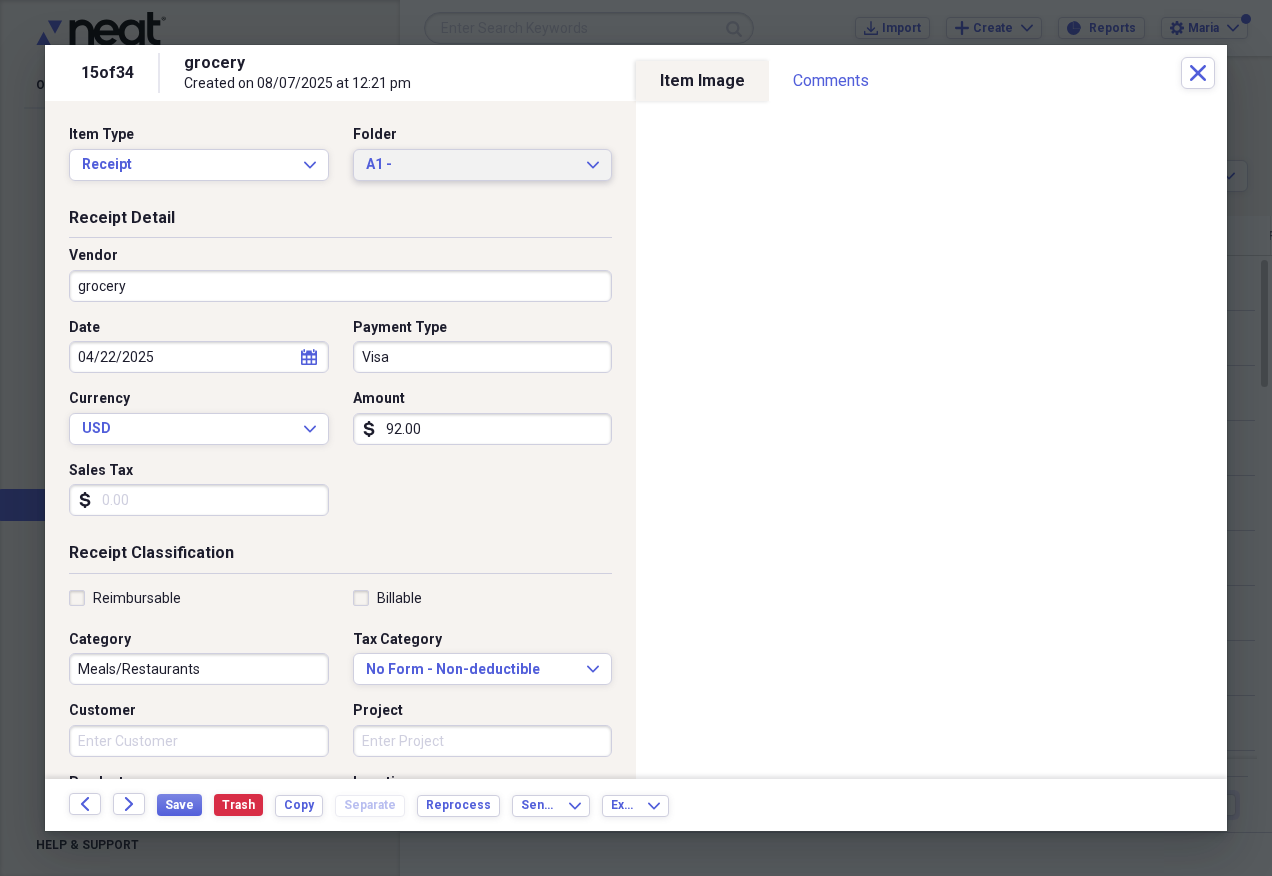 click on "A1 -" at bounding box center (471, 165) 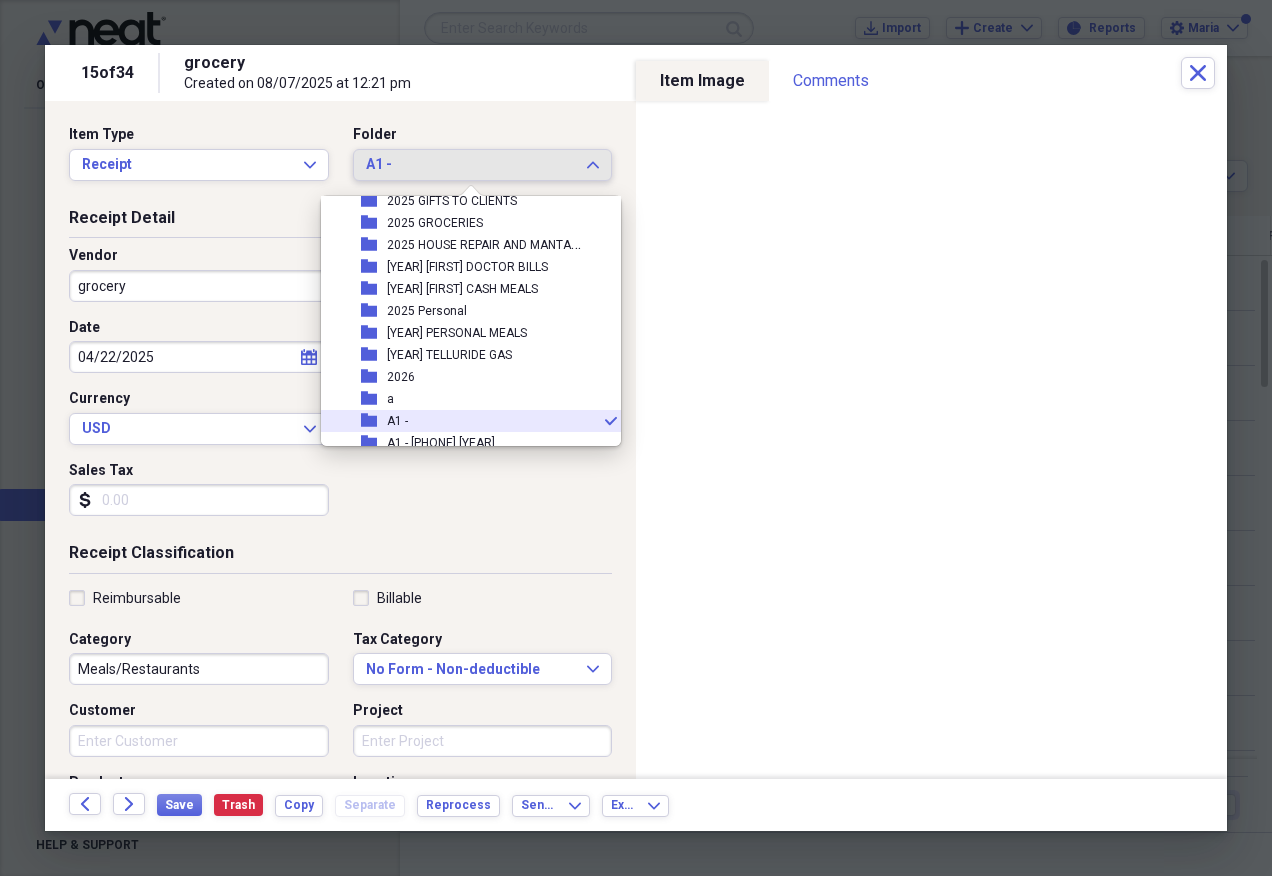 scroll, scrollTop: 97, scrollLeft: 0, axis: vertical 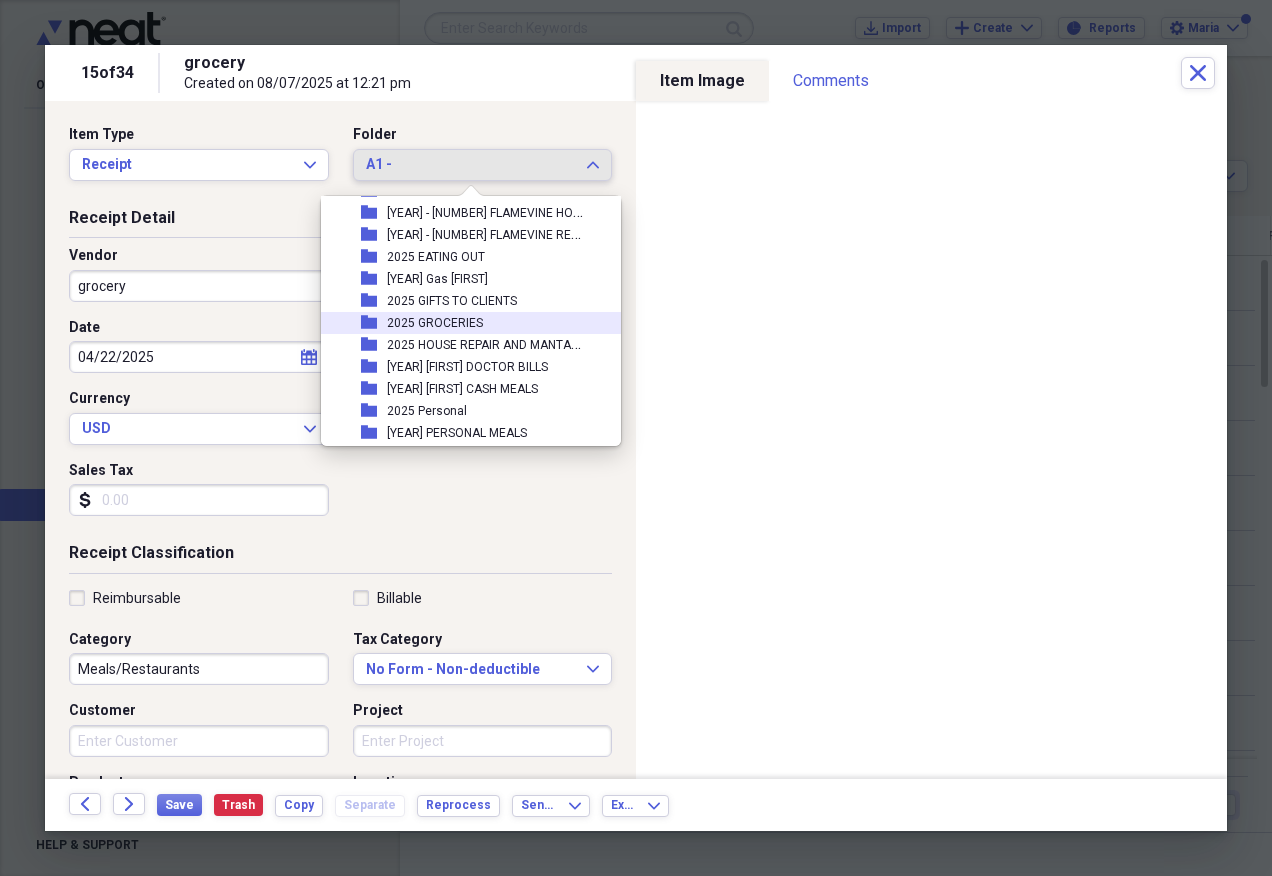 click on "folder [YEAR] GROCERIES" at bounding box center [463, 323] 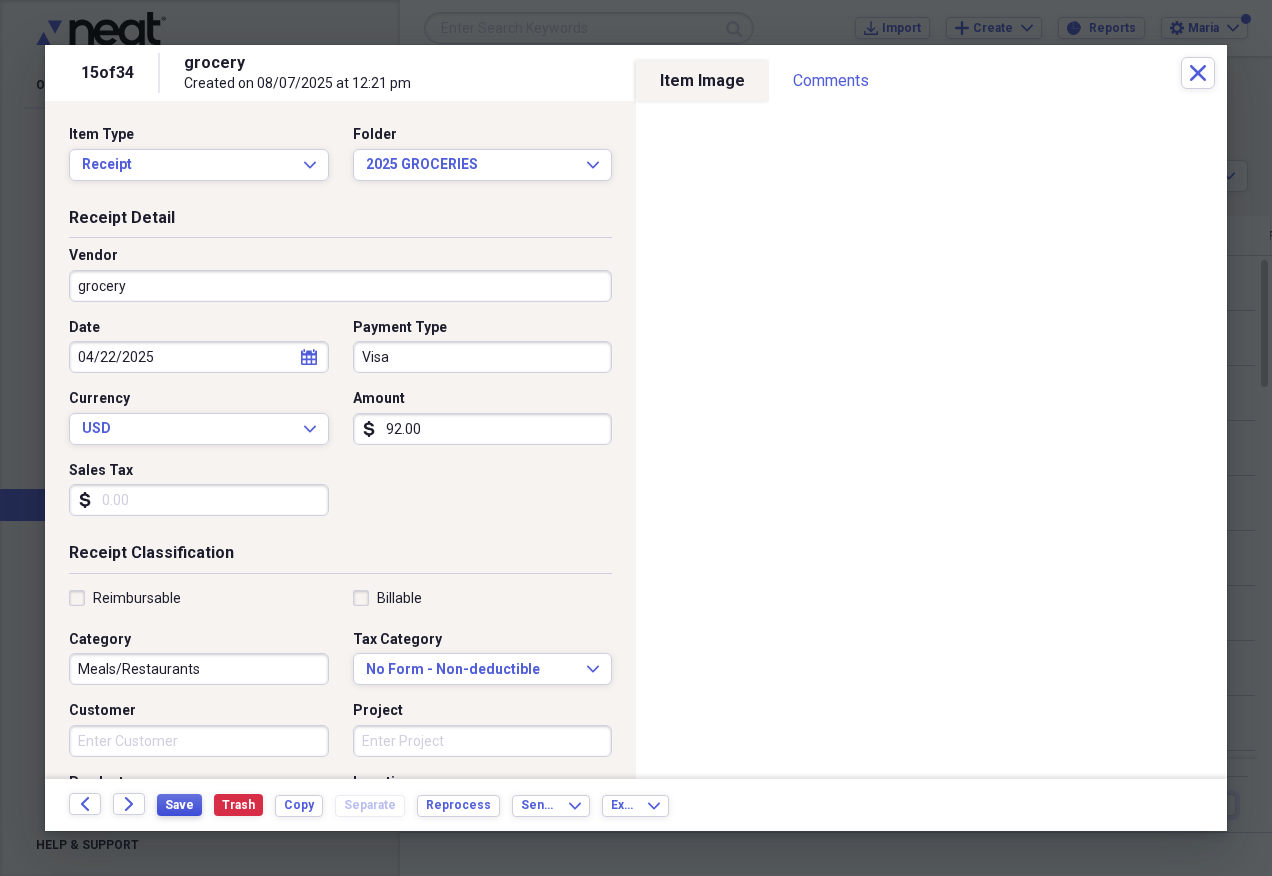 click on "Save" at bounding box center [179, 805] 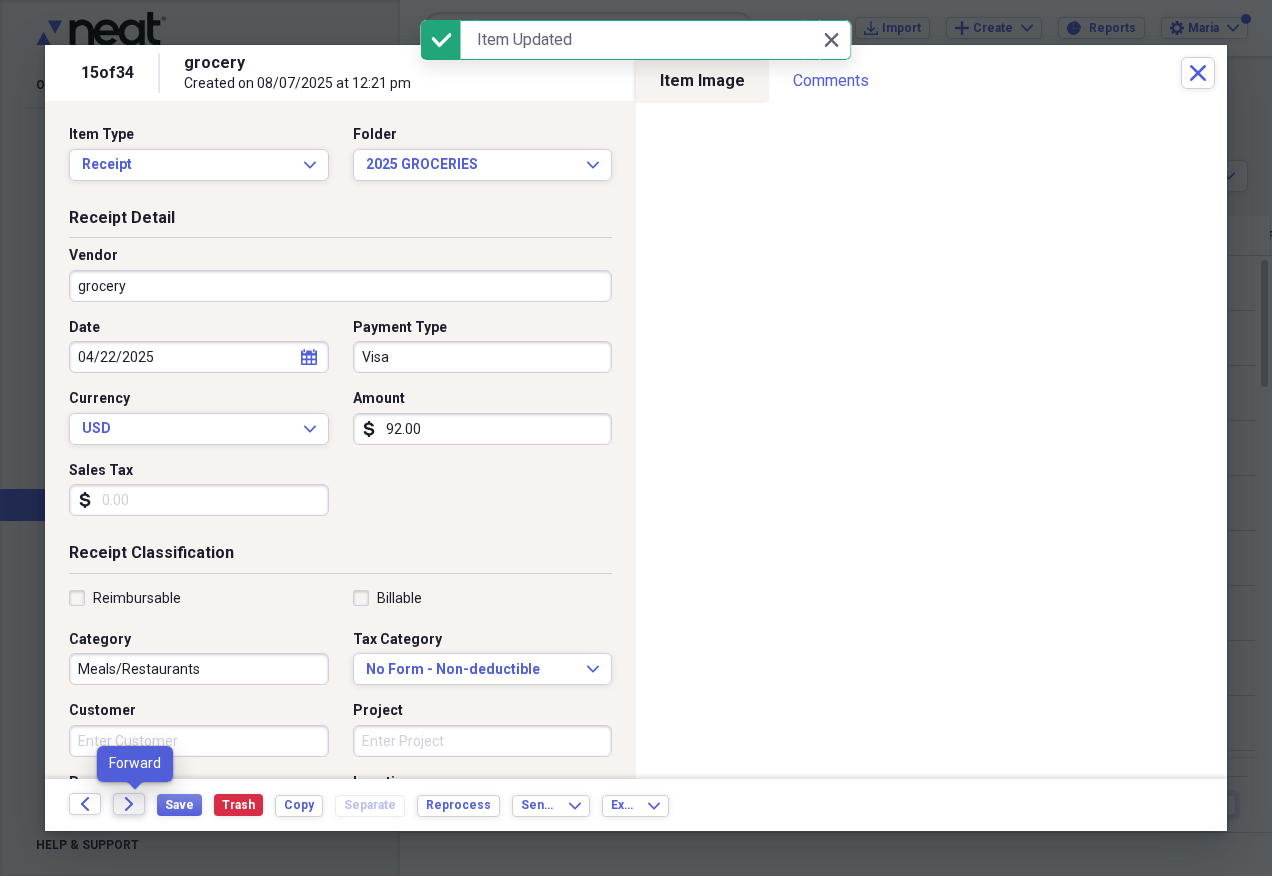click on "Forward" 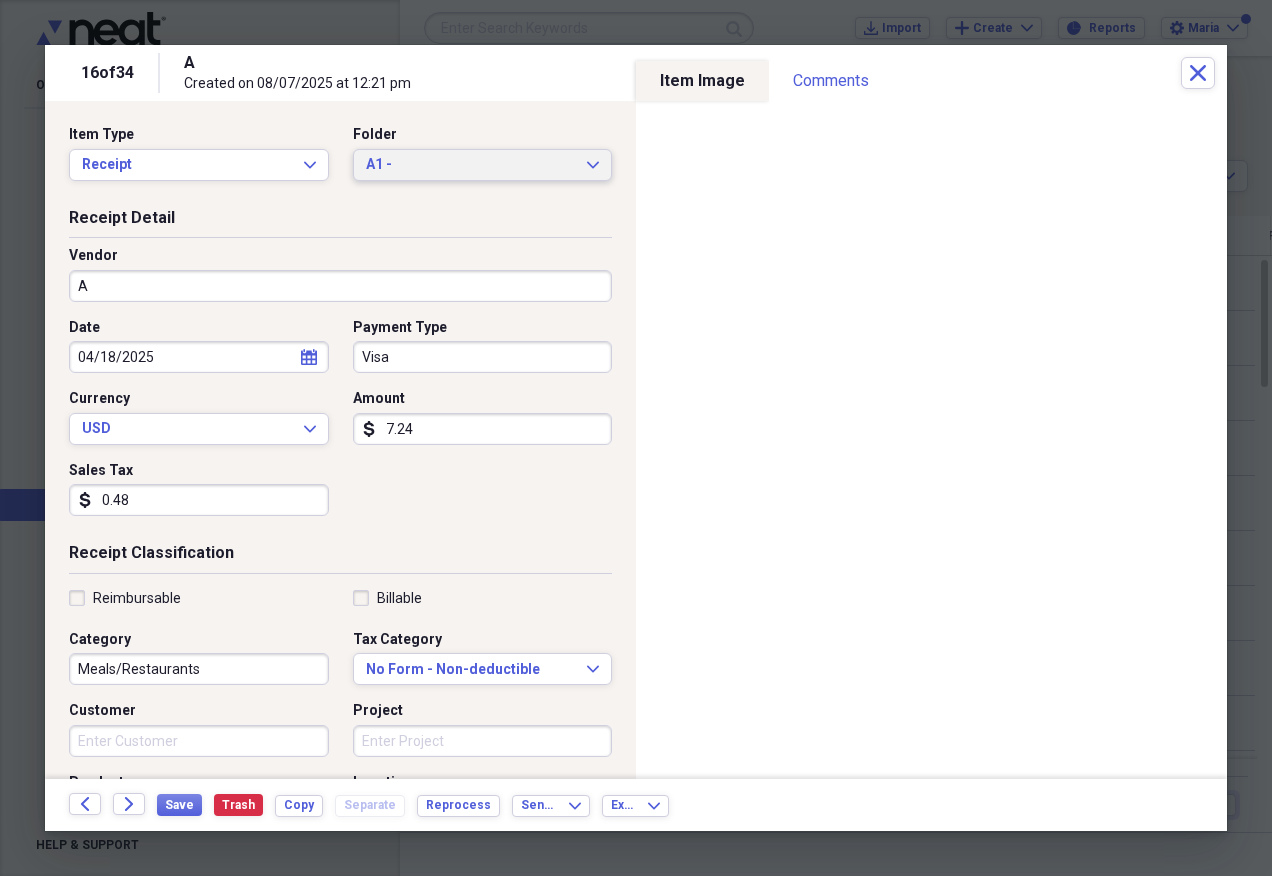 click on "A1 - Expand" at bounding box center (483, 165) 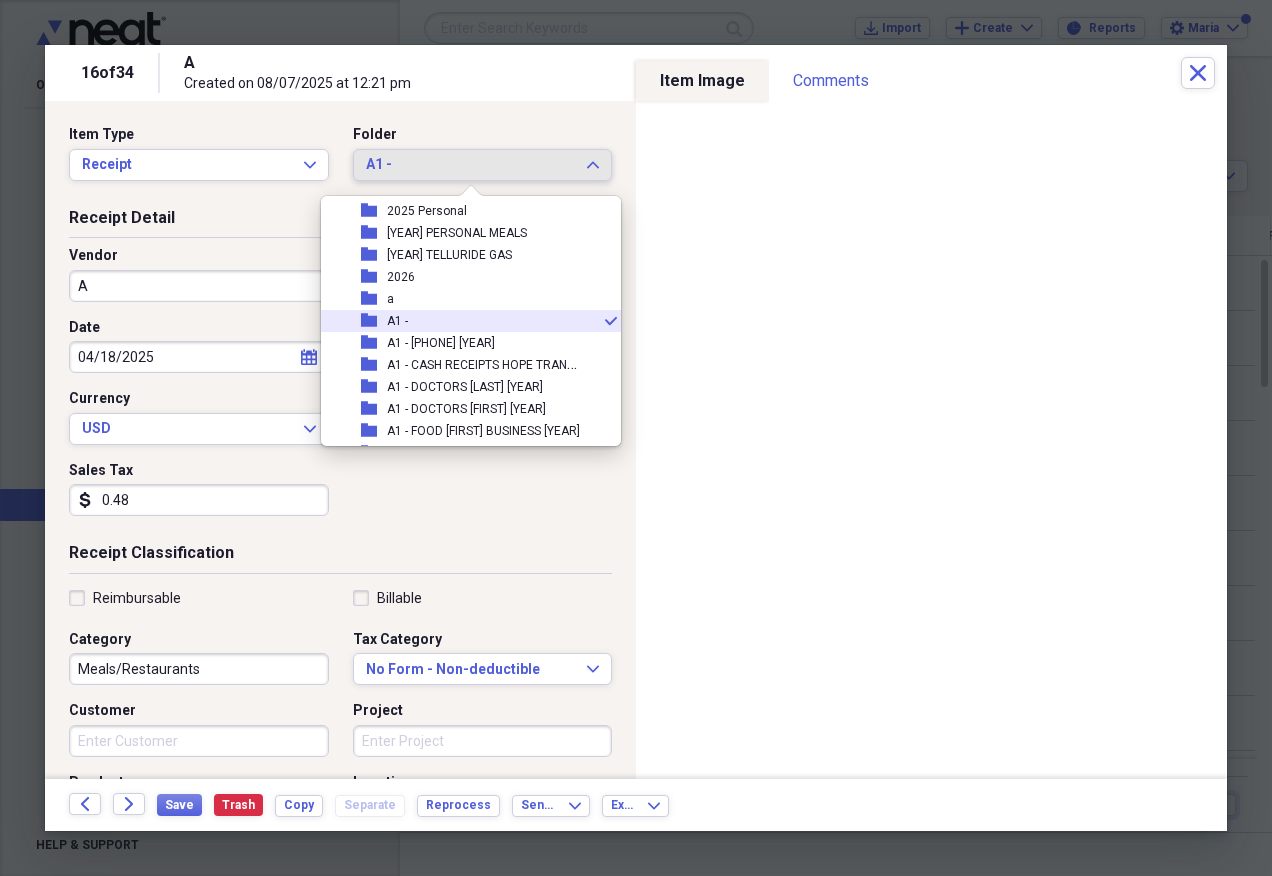 scroll, scrollTop: 197, scrollLeft: 0, axis: vertical 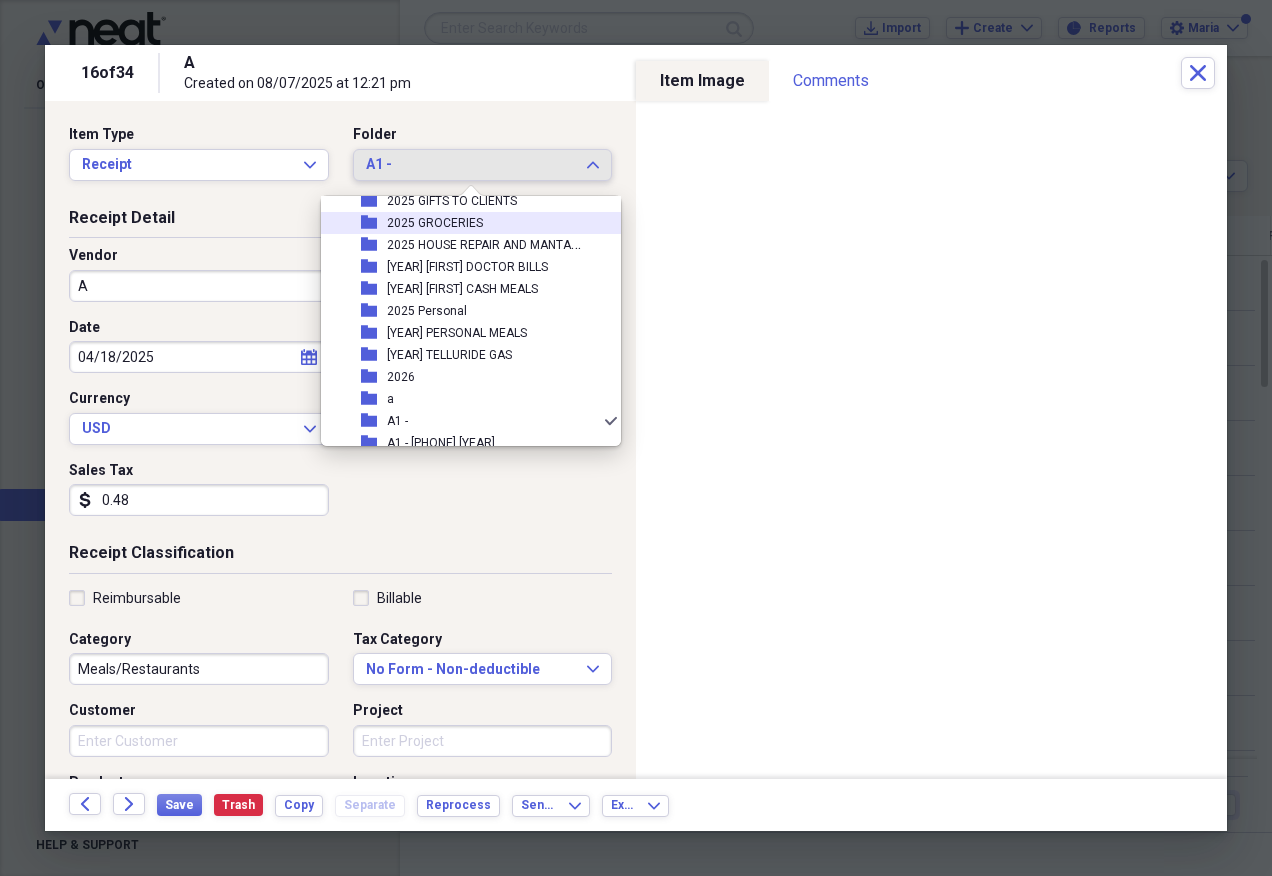 click on "folder [YEAR] GROCERIES" at bounding box center (463, 223) 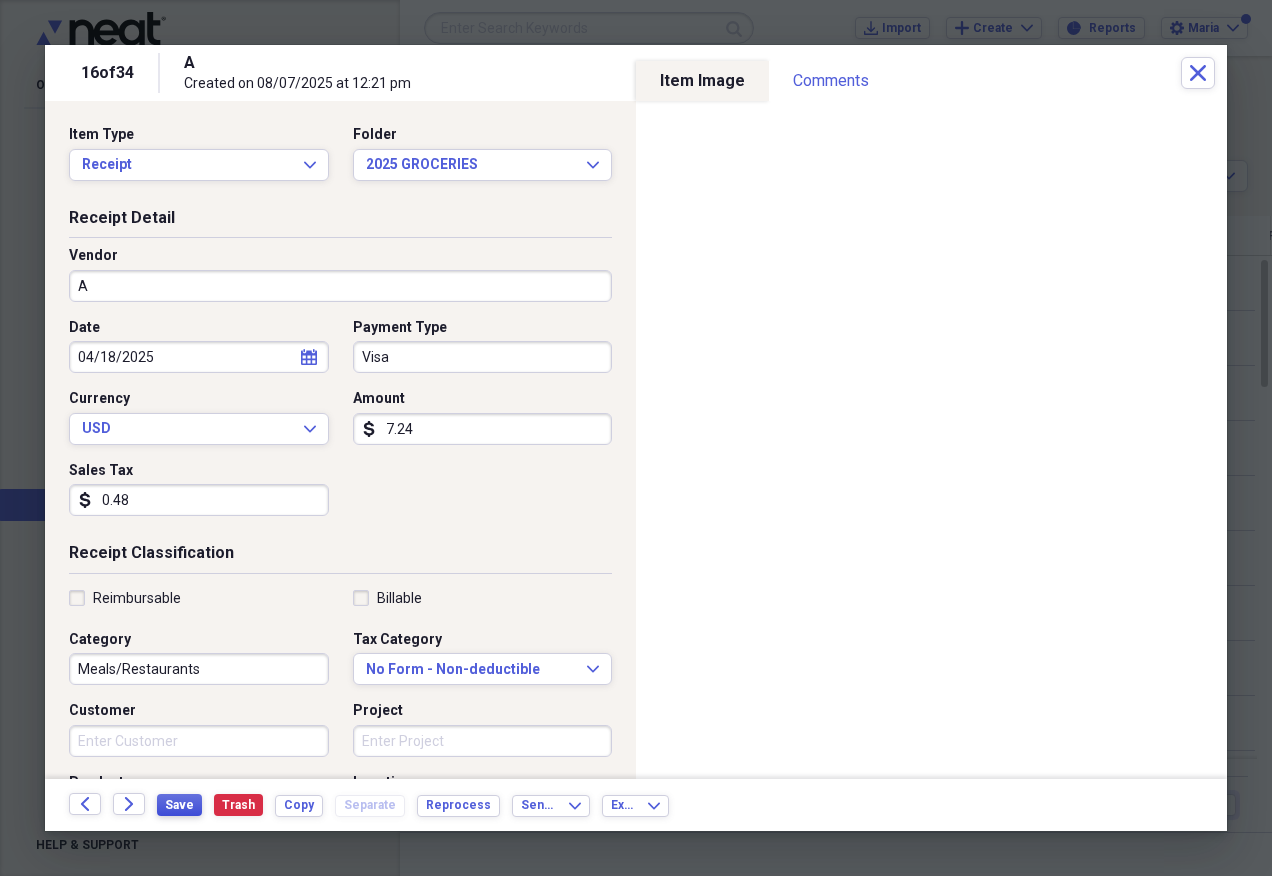 click on "Save" at bounding box center (179, 805) 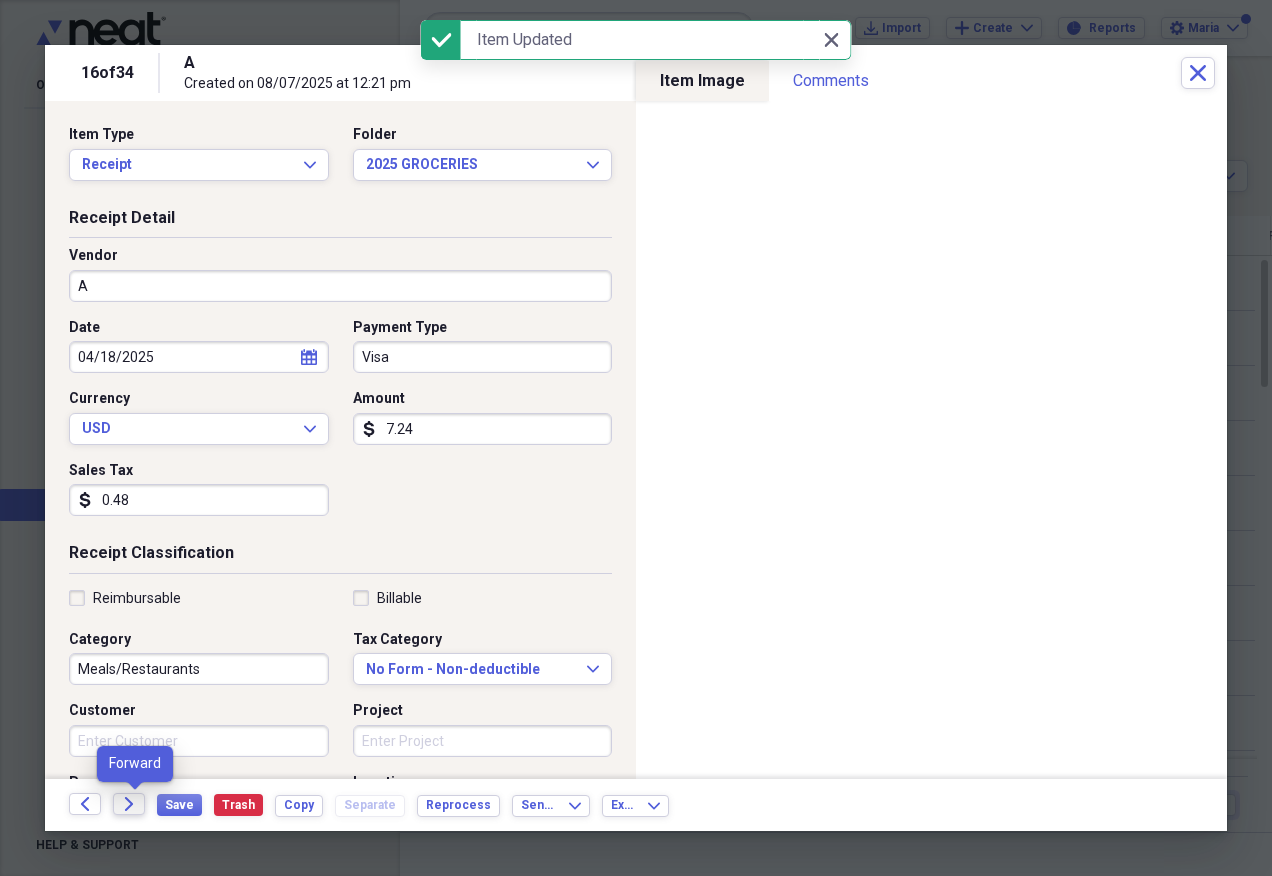 click on "Forward" 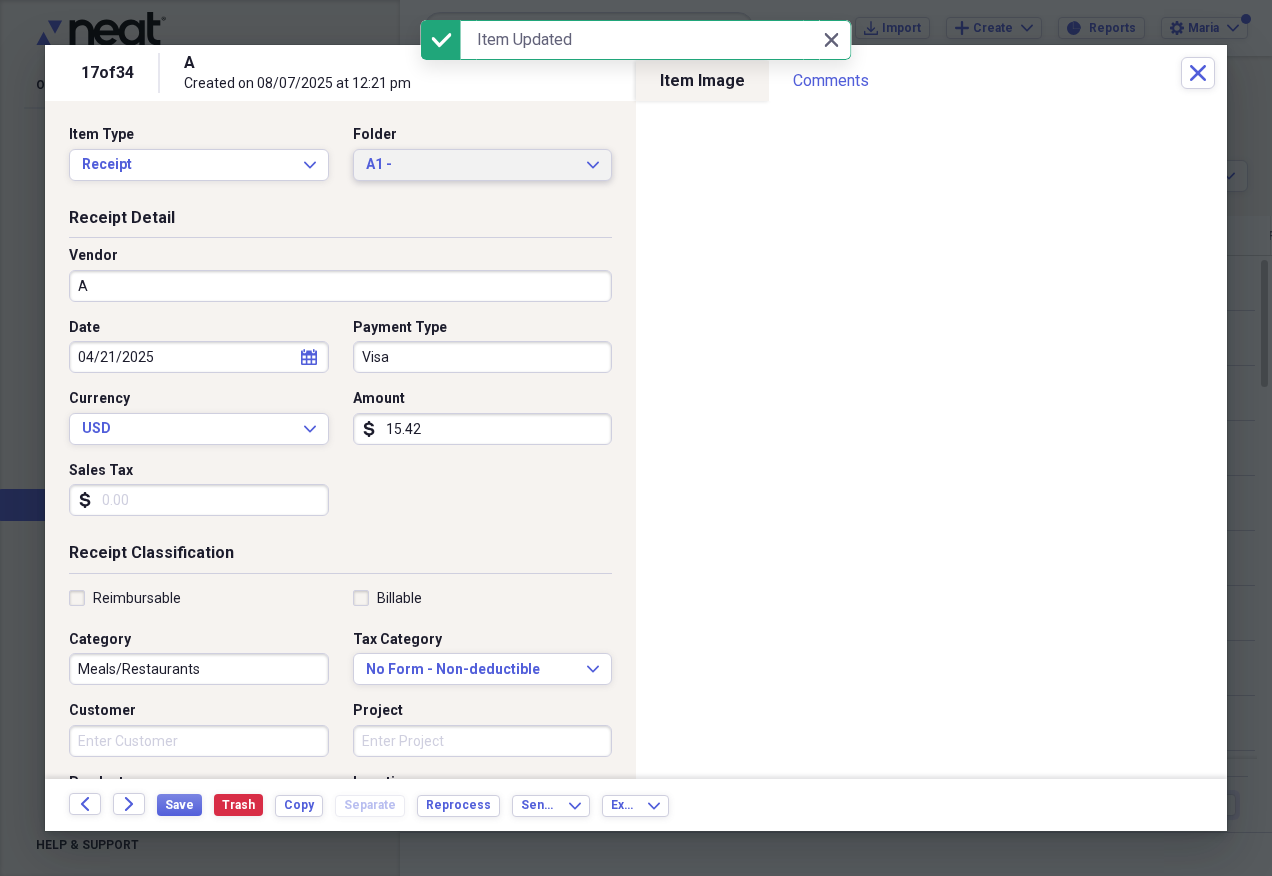 click on "A1 -" at bounding box center (471, 165) 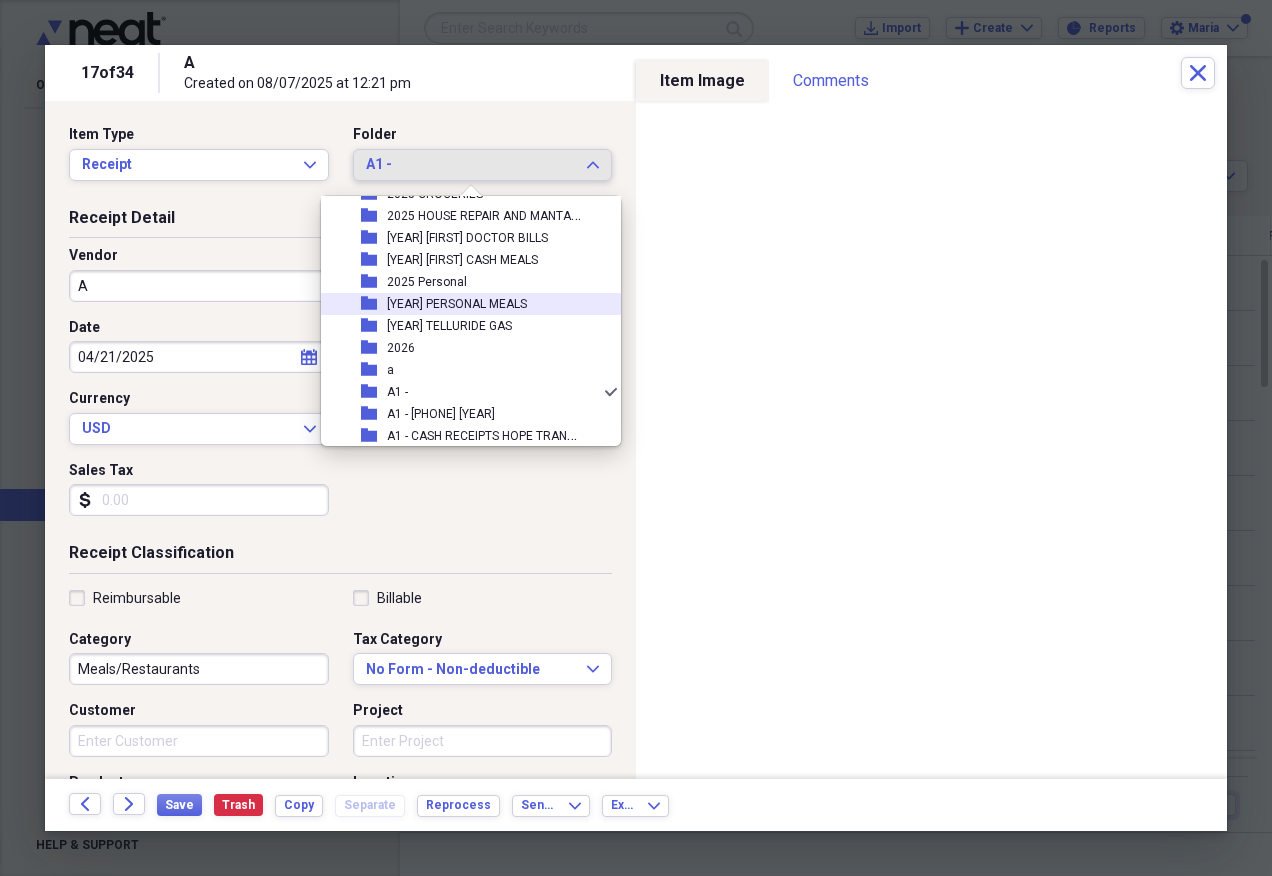 scroll, scrollTop: 197, scrollLeft: 0, axis: vertical 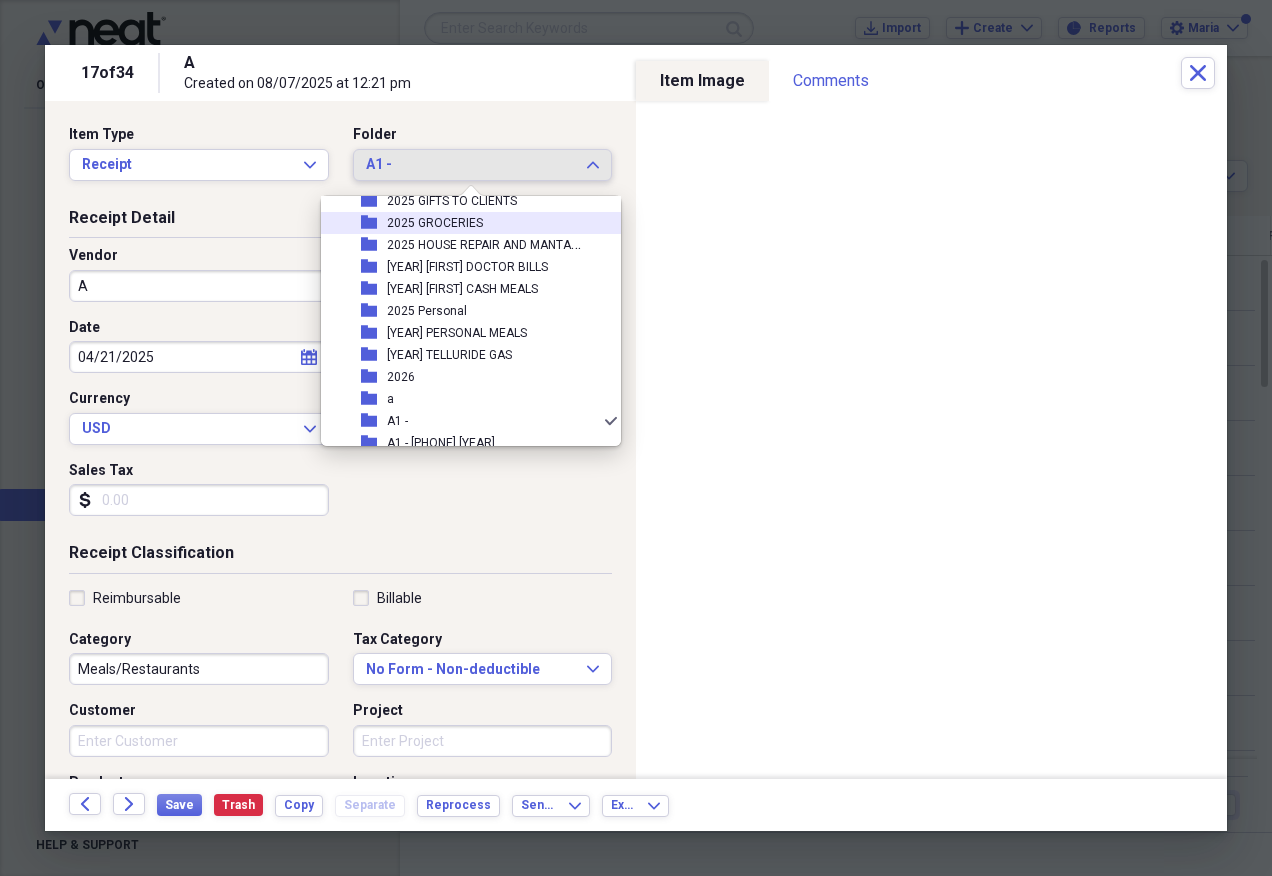 click on "folder [YEAR] GROCERIES" at bounding box center (463, 223) 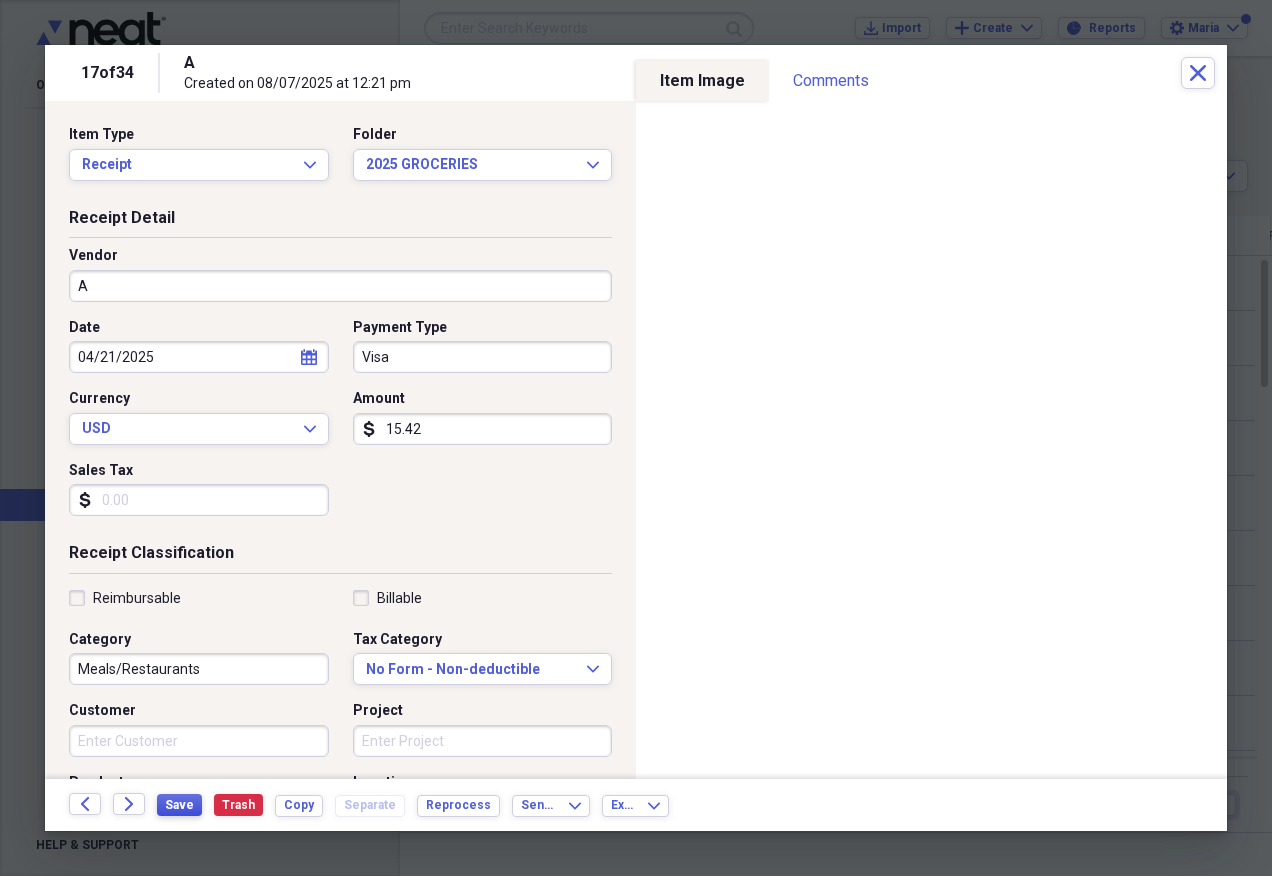 click on "Save" at bounding box center [179, 805] 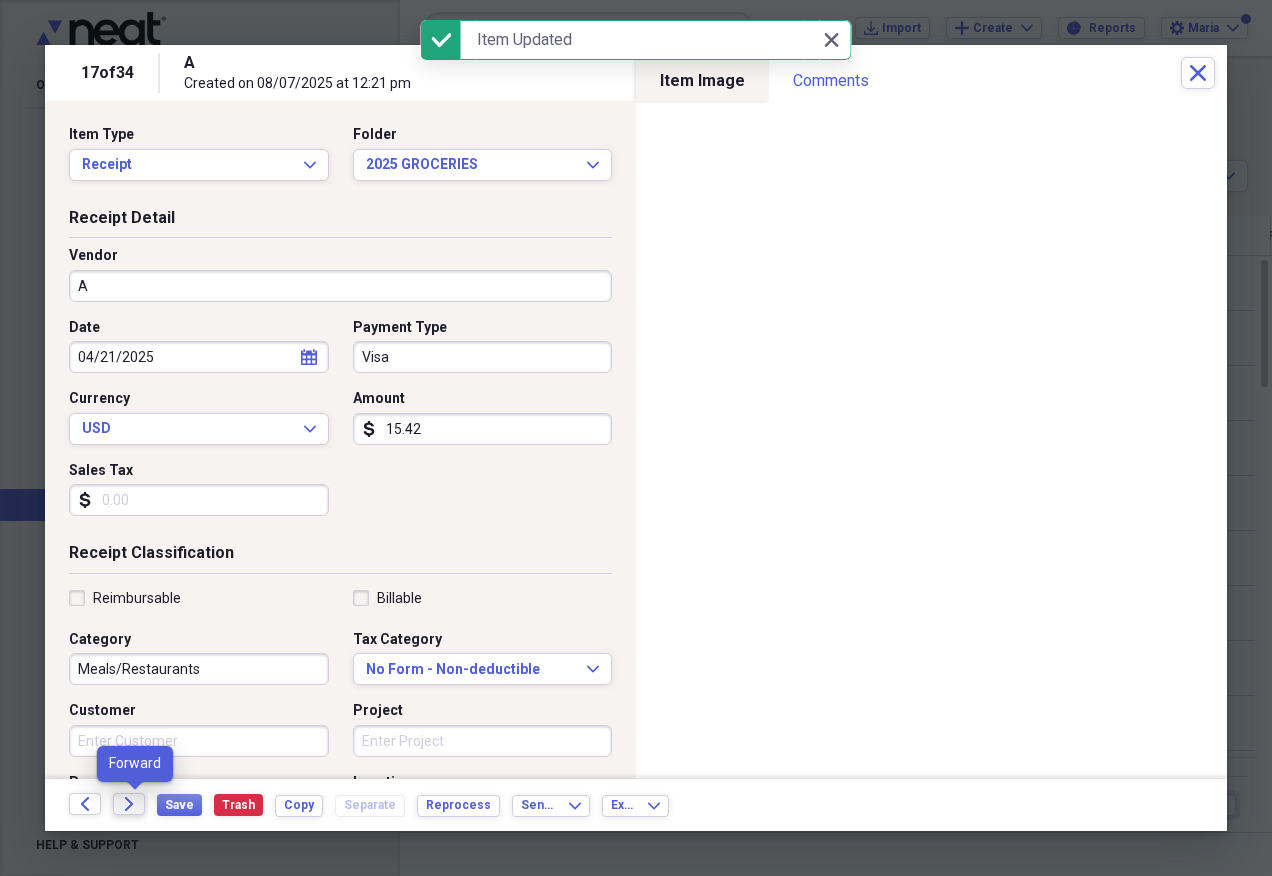 click 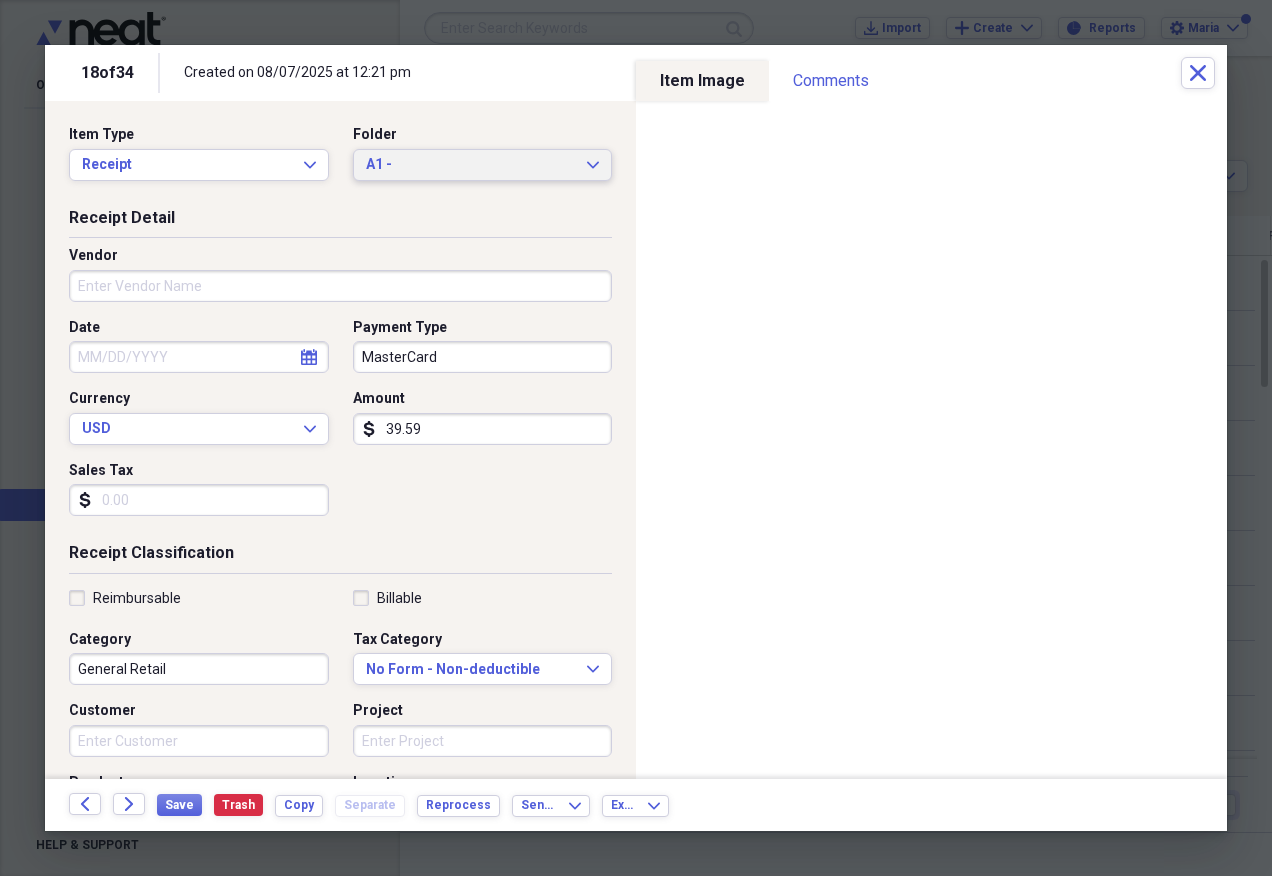 click on "A1 -" at bounding box center (471, 165) 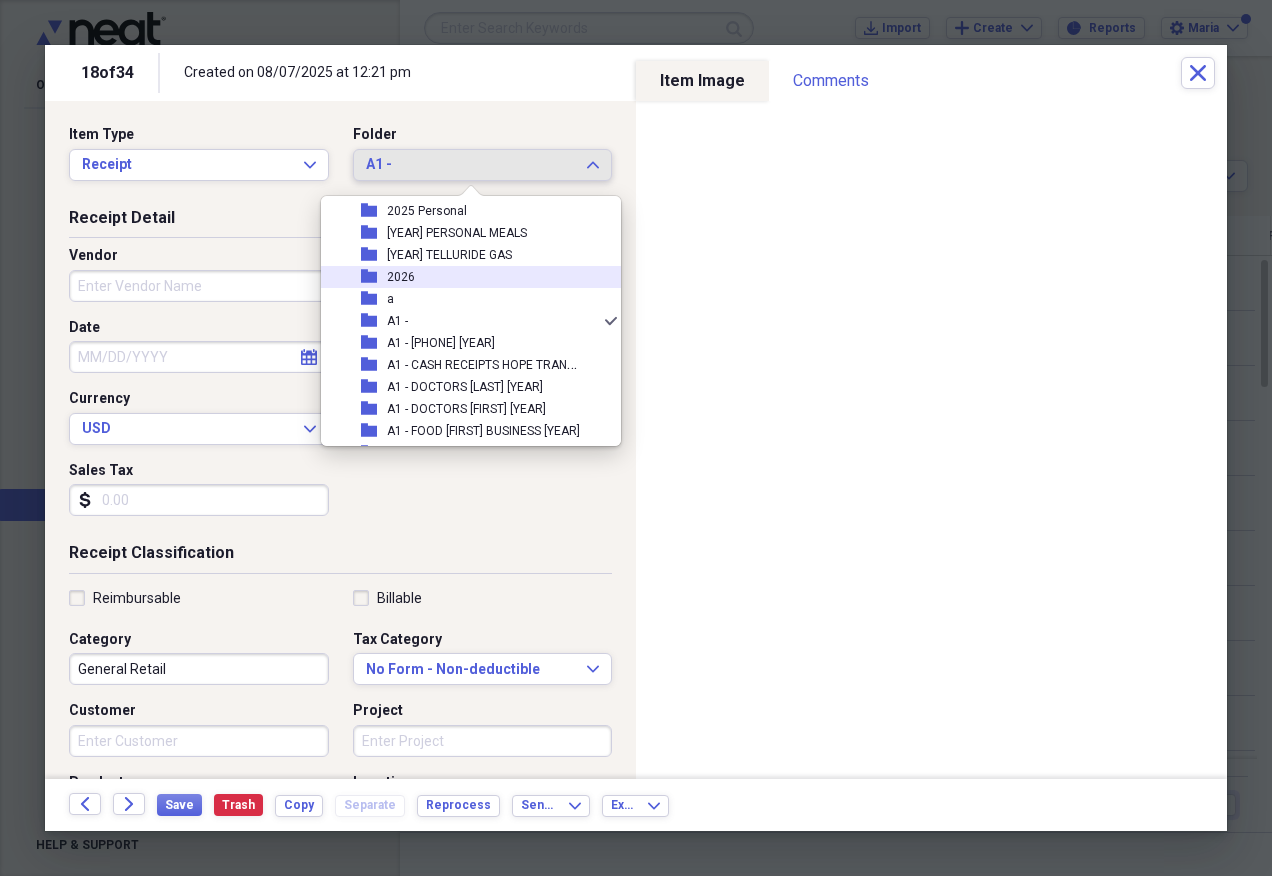 scroll, scrollTop: 197, scrollLeft: 0, axis: vertical 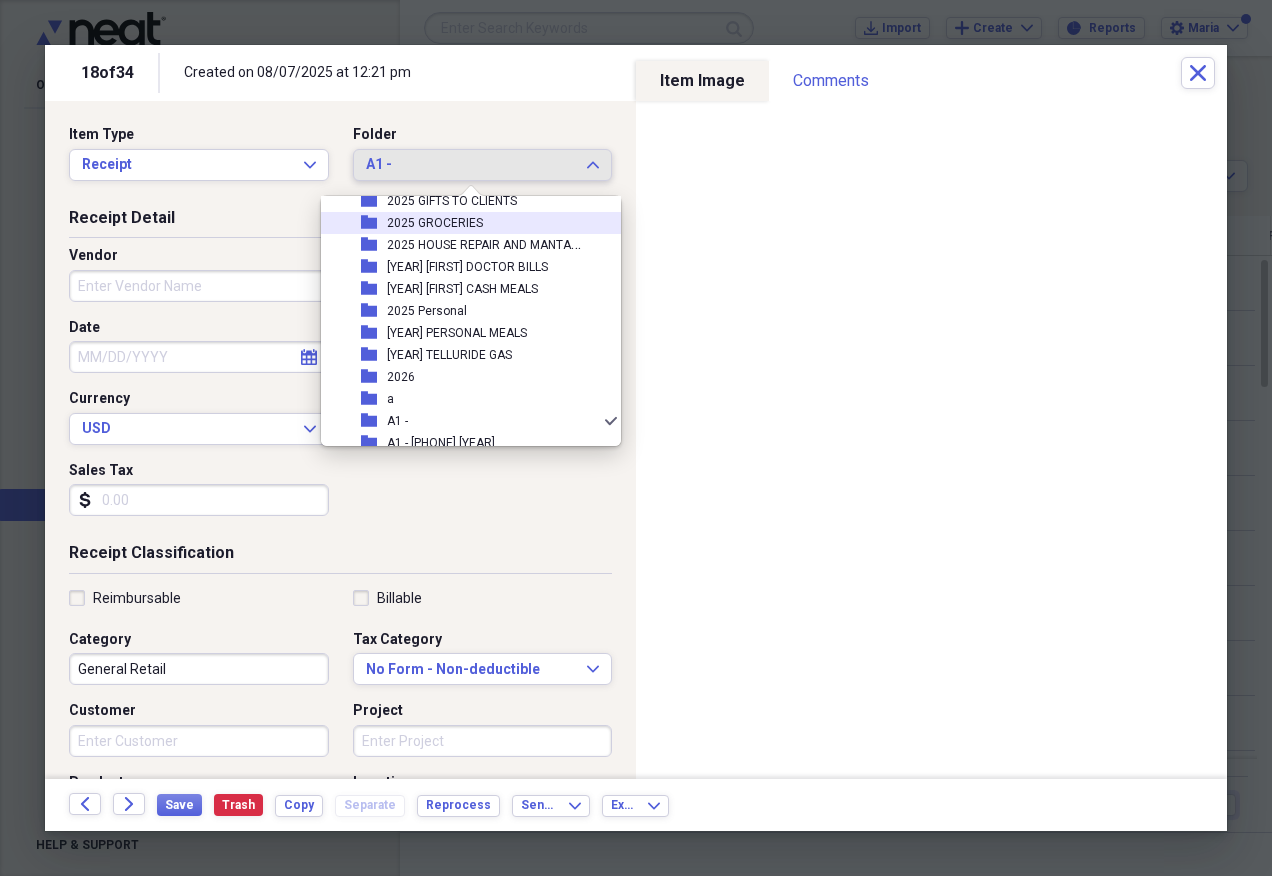 click on "folder [YEAR] GROCERIES" at bounding box center (463, 223) 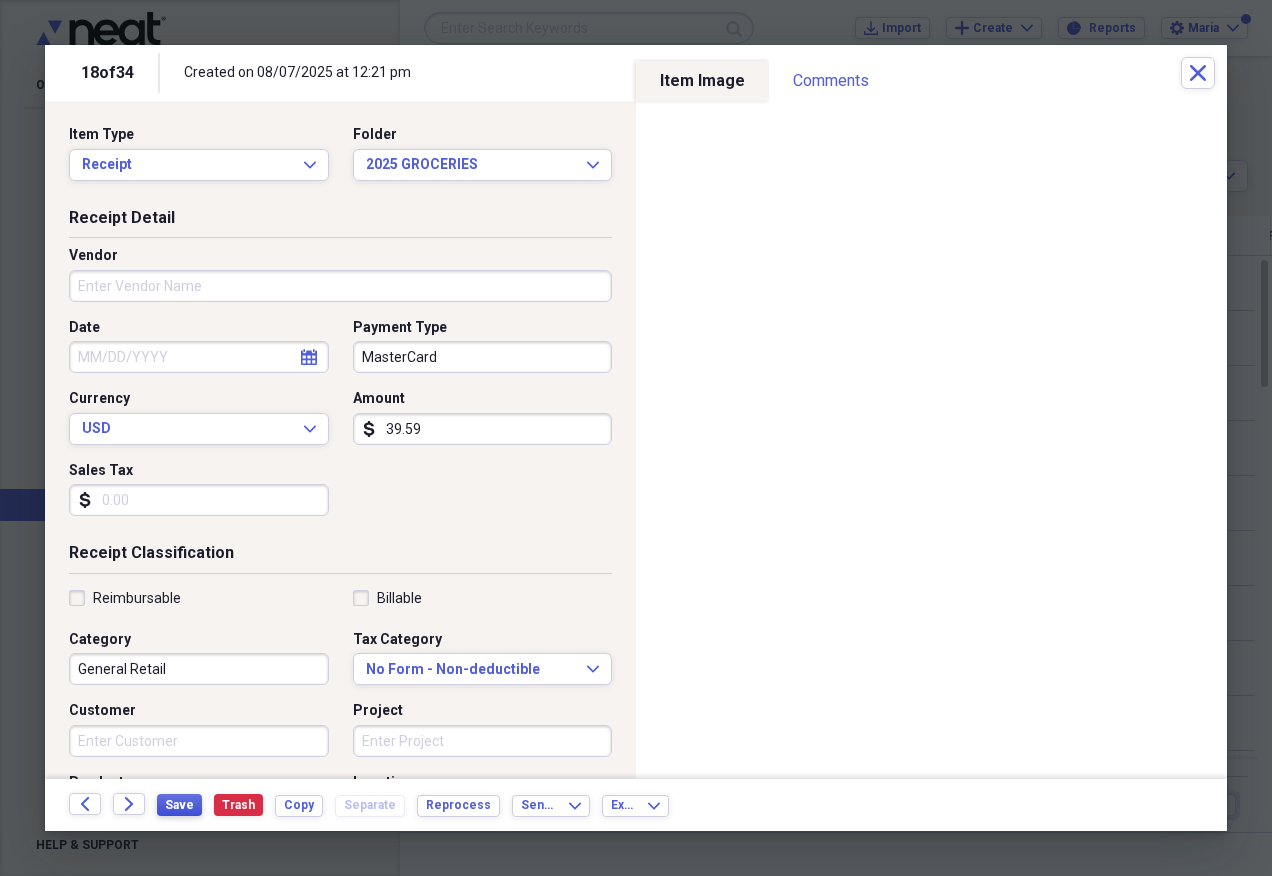 click on "Save" at bounding box center [179, 805] 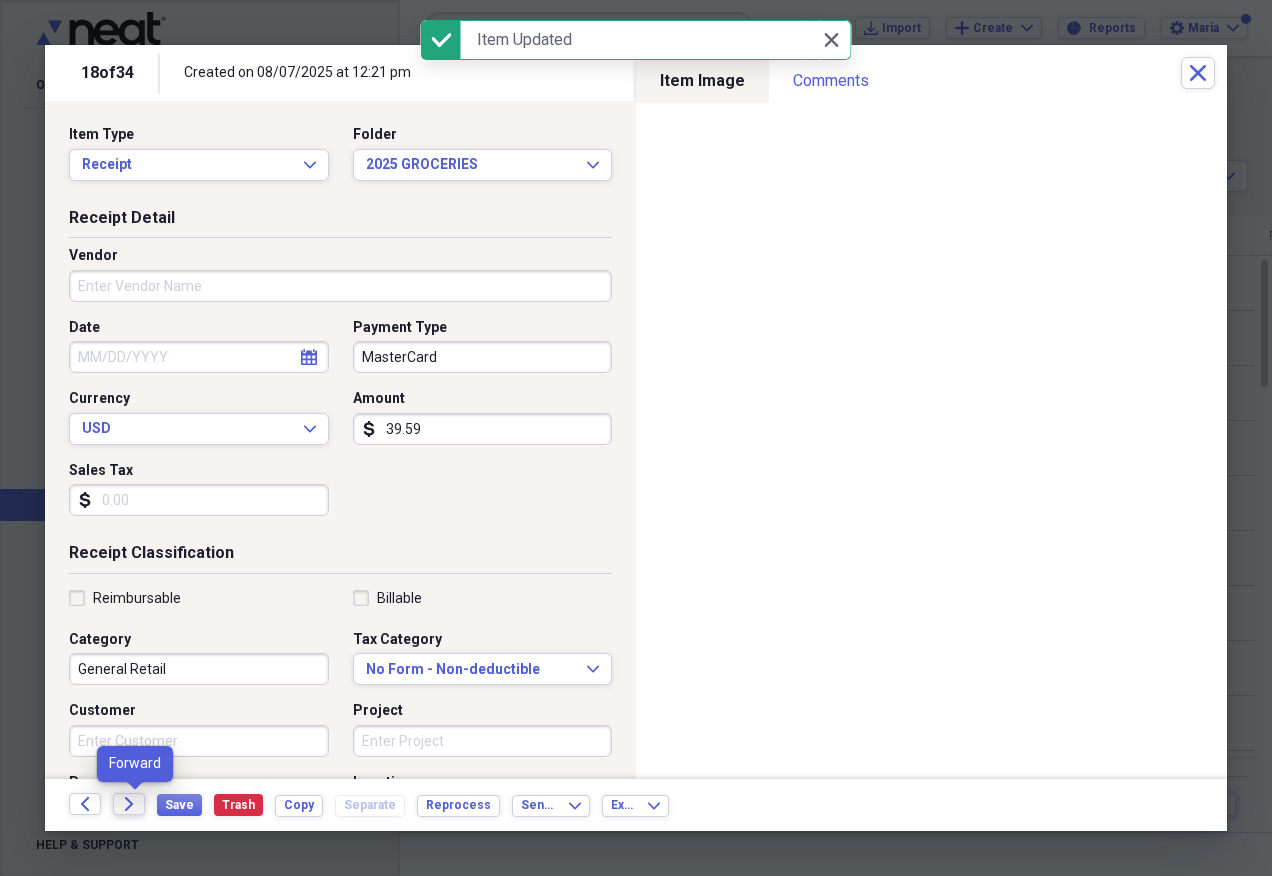 click 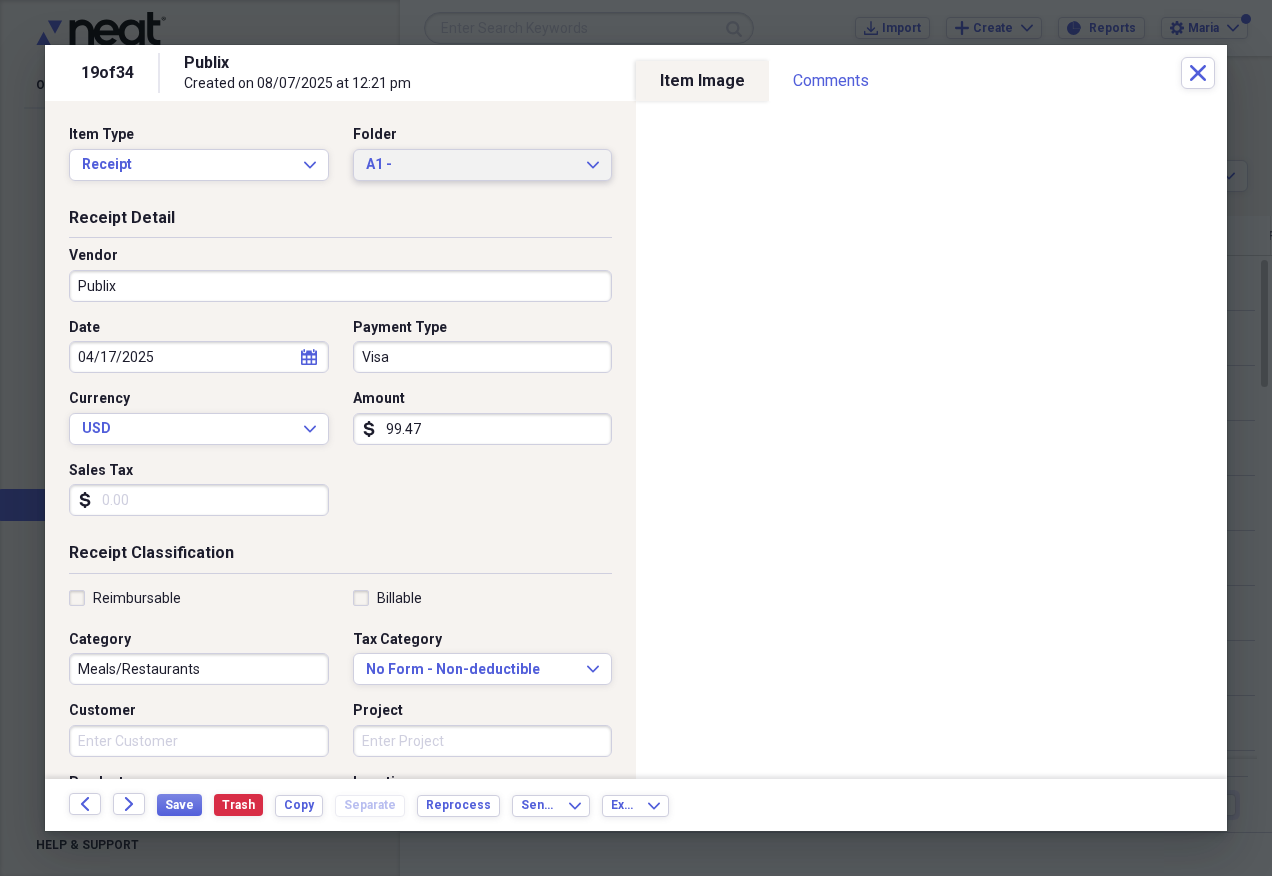 click on "A1 -" at bounding box center (471, 165) 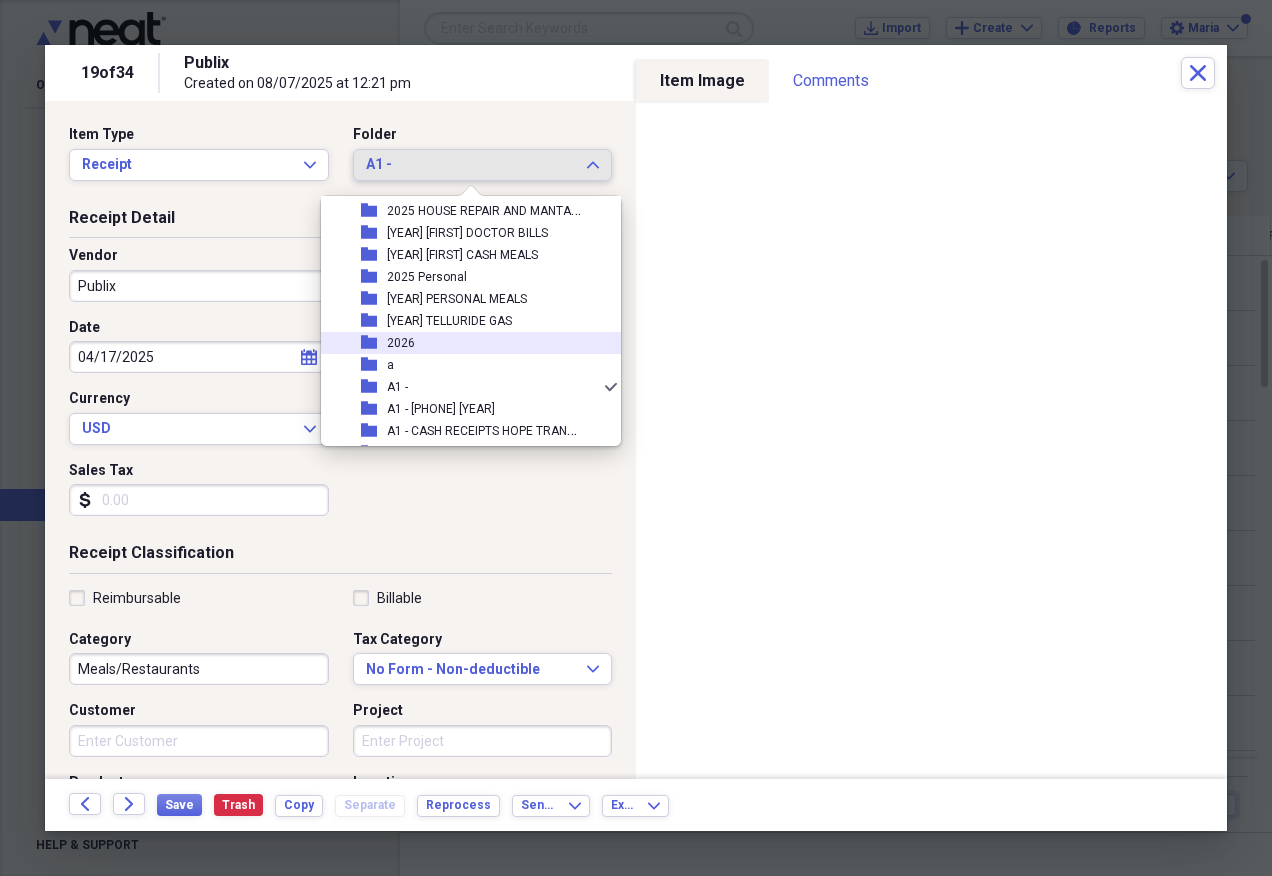 scroll, scrollTop: 197, scrollLeft: 0, axis: vertical 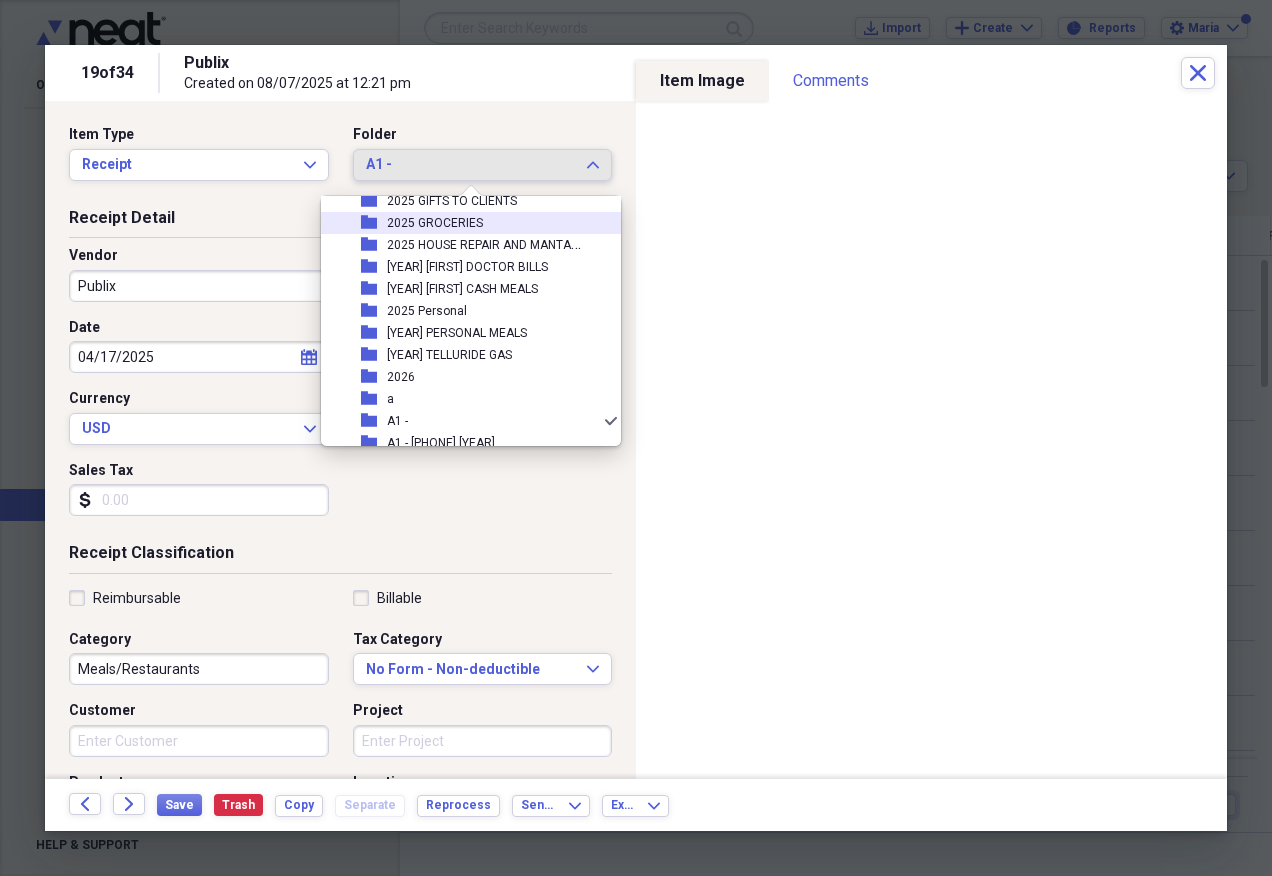 click on "folder [YEAR] GROCERIES" at bounding box center (463, 223) 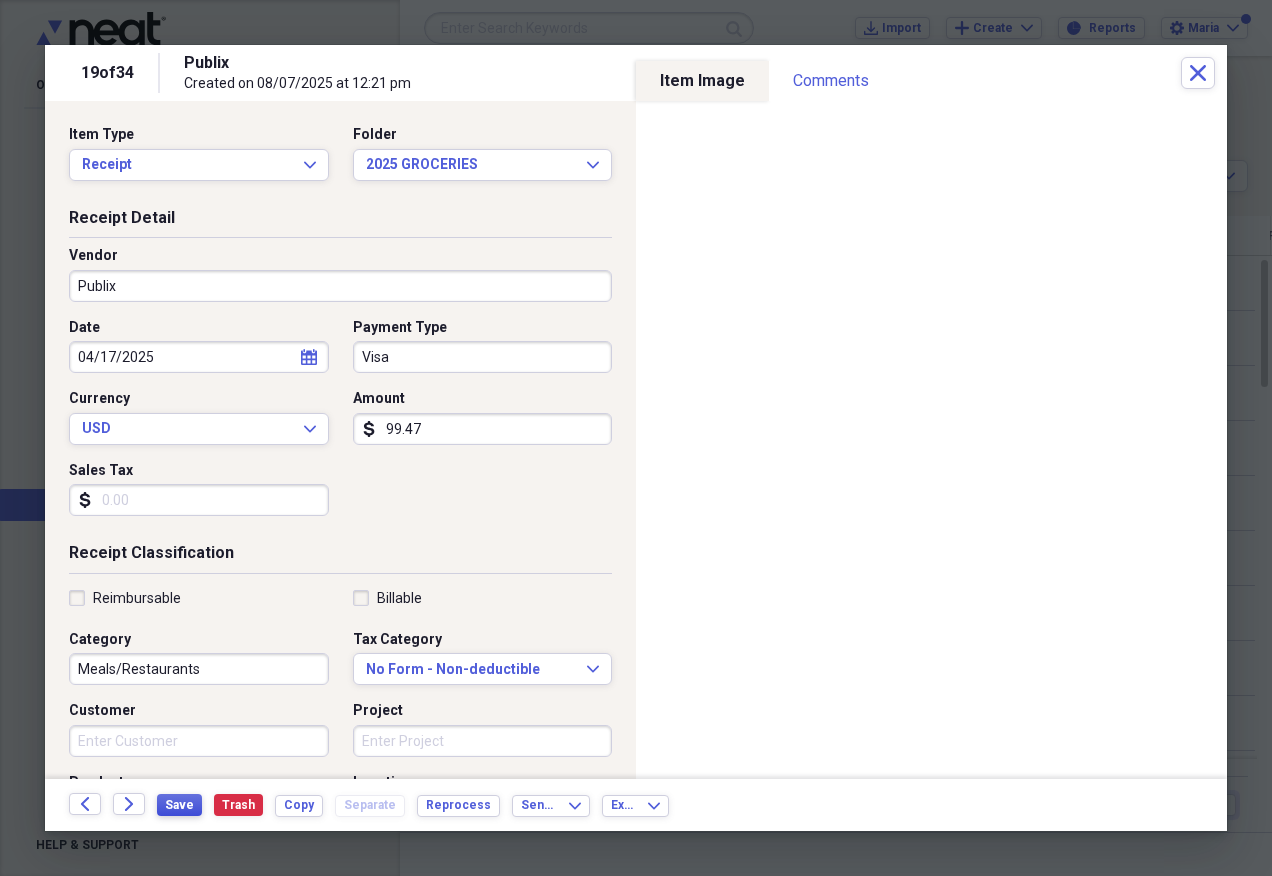 click on "Save" at bounding box center (179, 805) 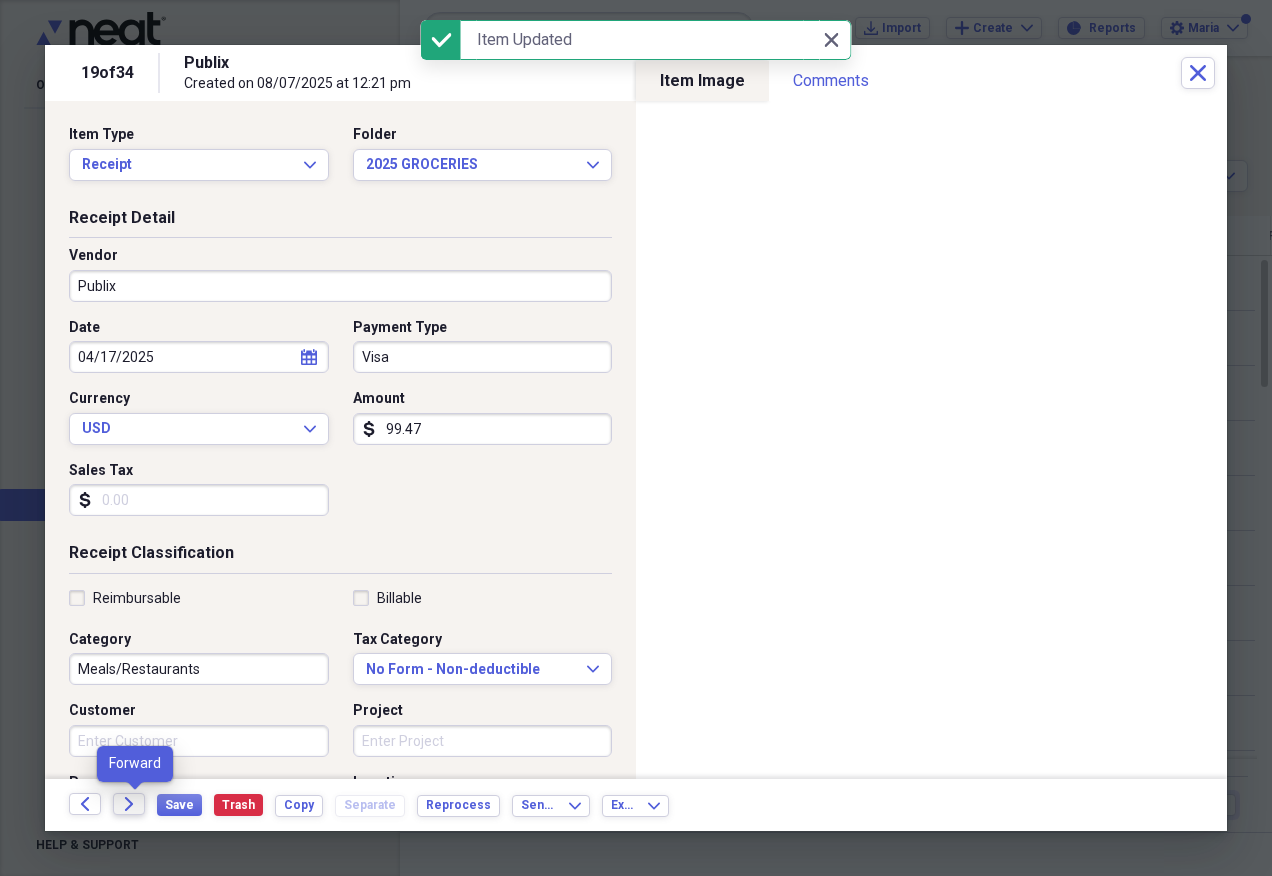 click on "Forward" 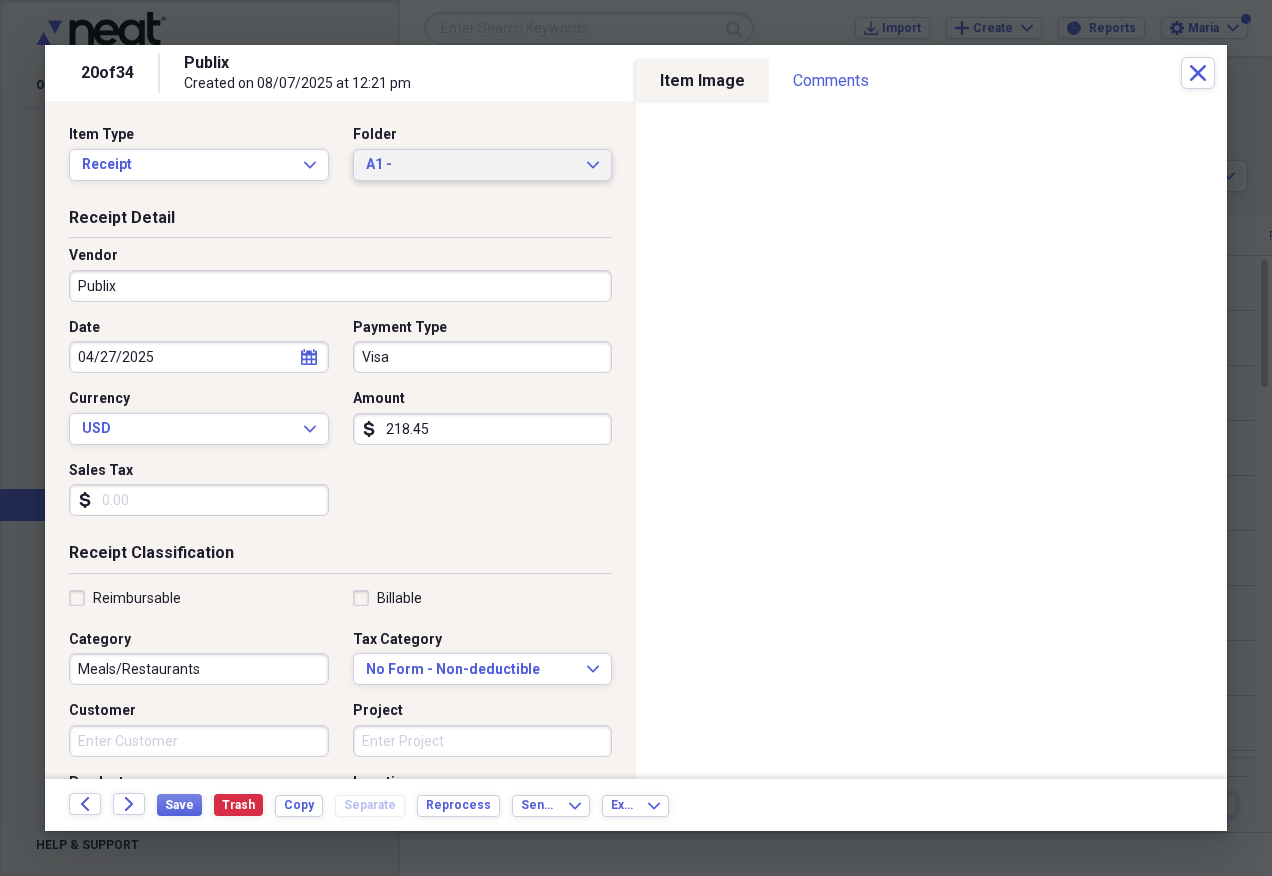 click on "A1 -" at bounding box center [471, 165] 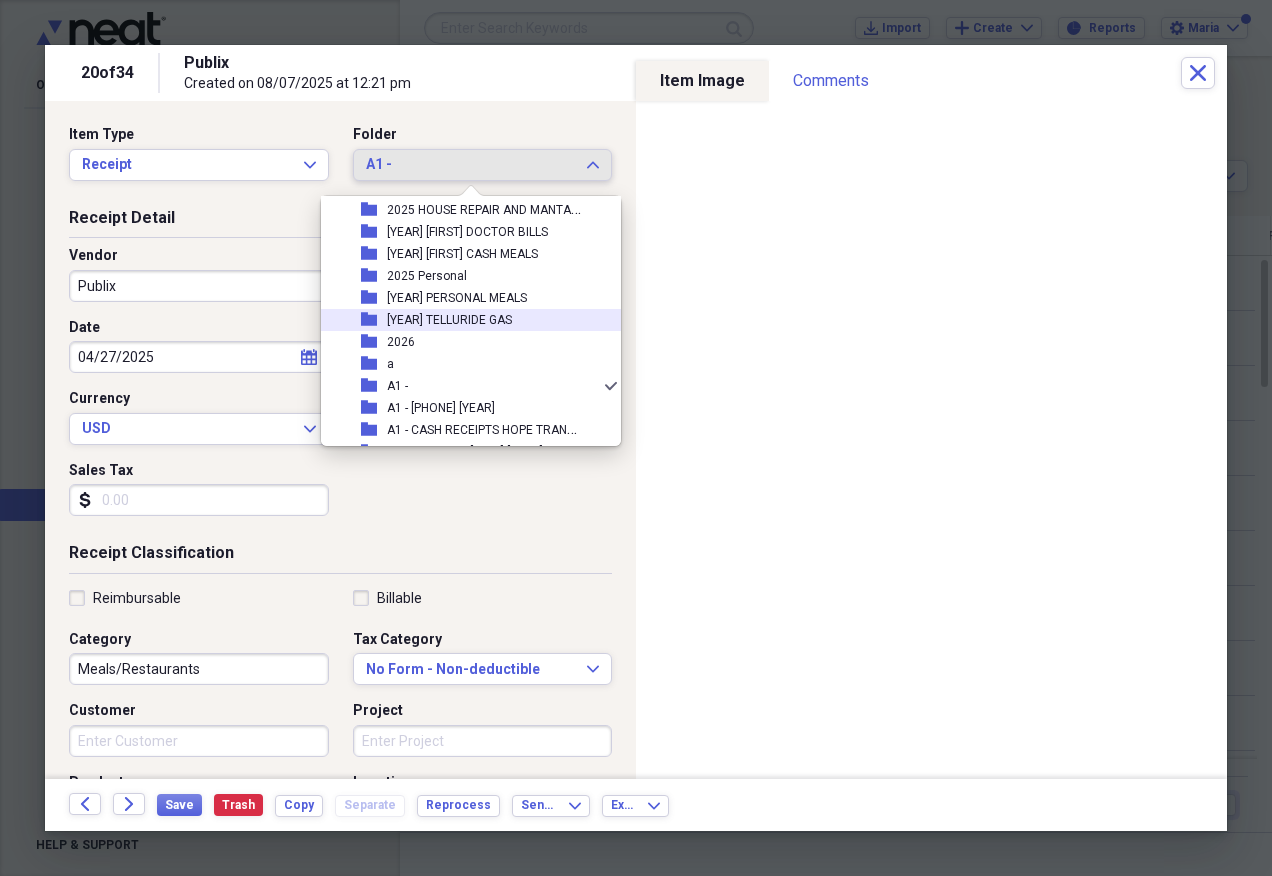 scroll, scrollTop: 197, scrollLeft: 0, axis: vertical 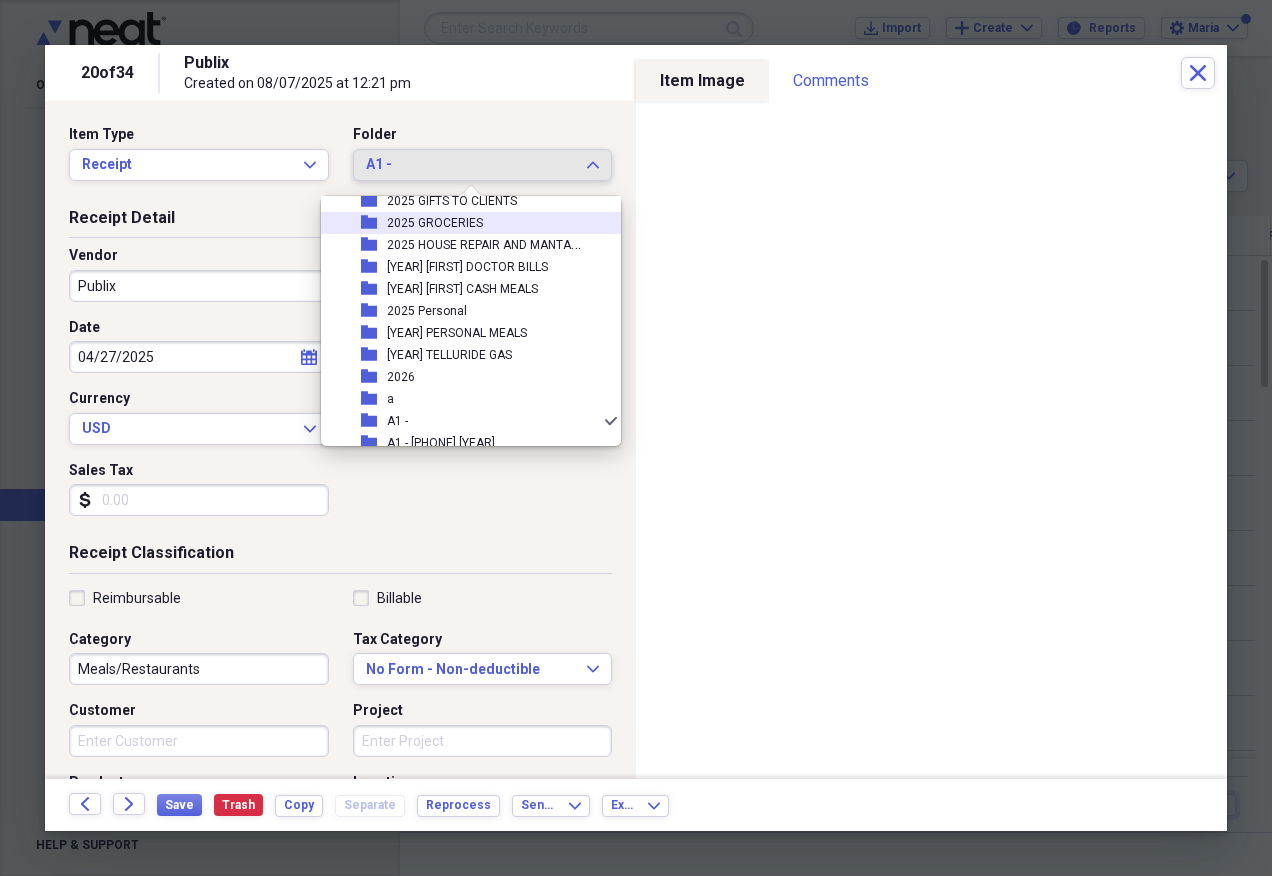click on "folder [YEAR] GROCERIES" at bounding box center [463, 223] 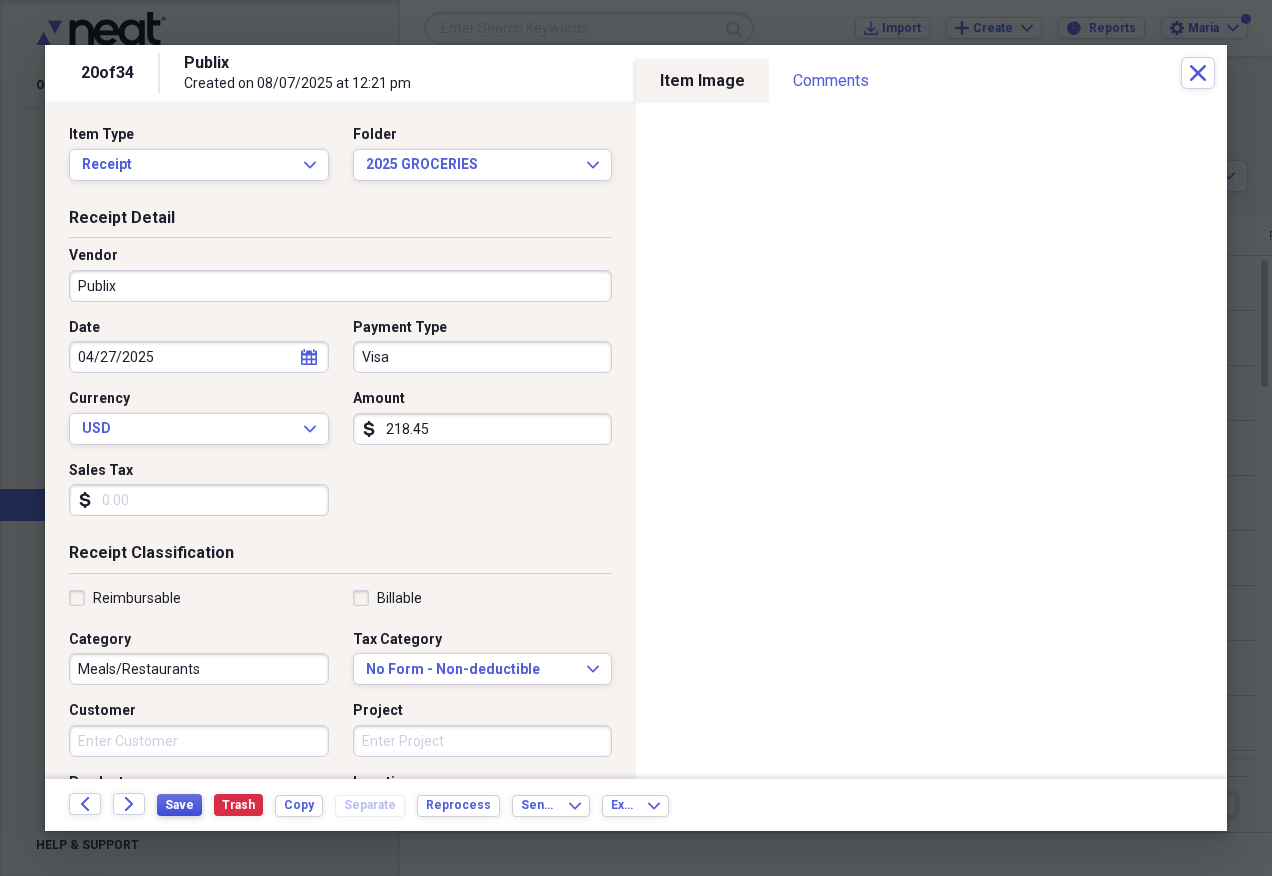 click on "Save" at bounding box center (179, 805) 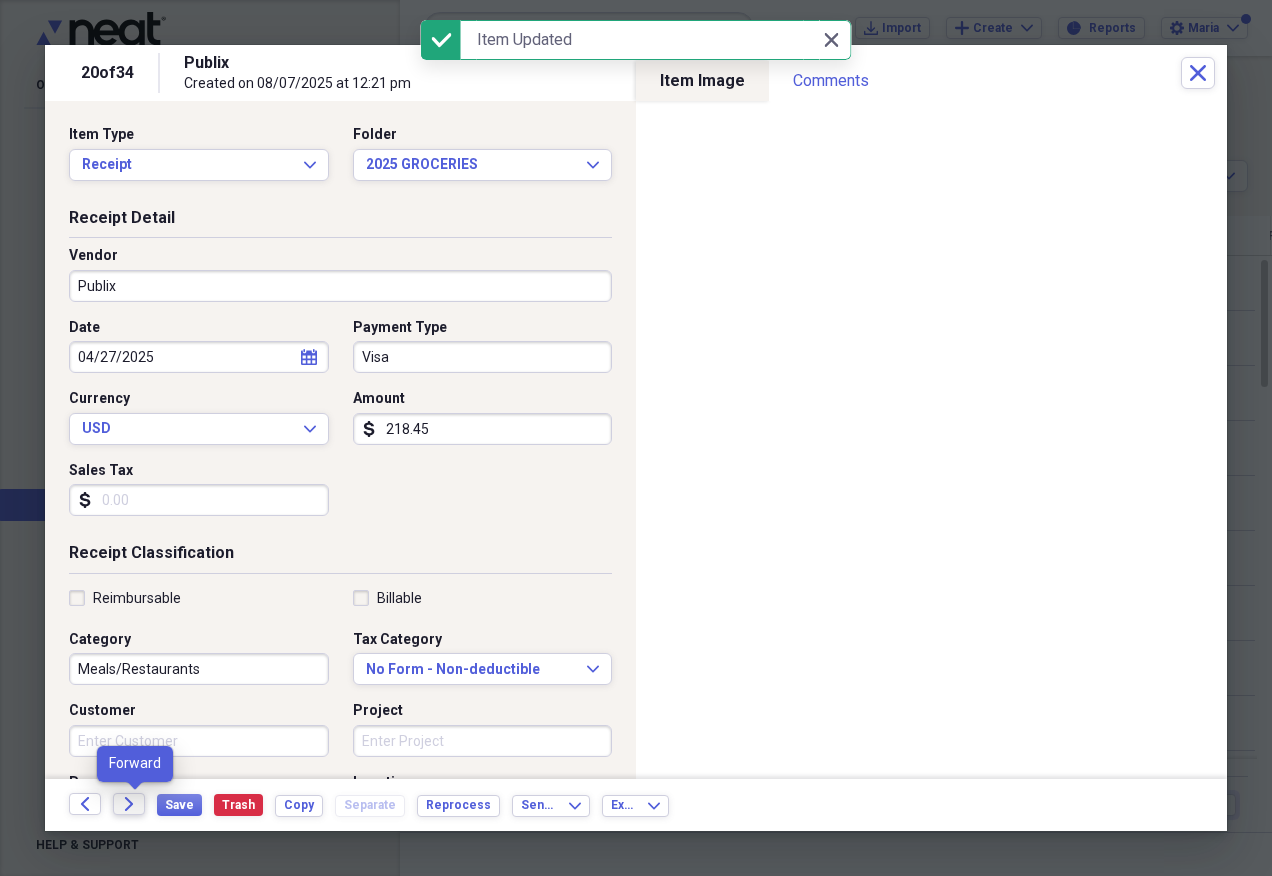 click on "Forward" 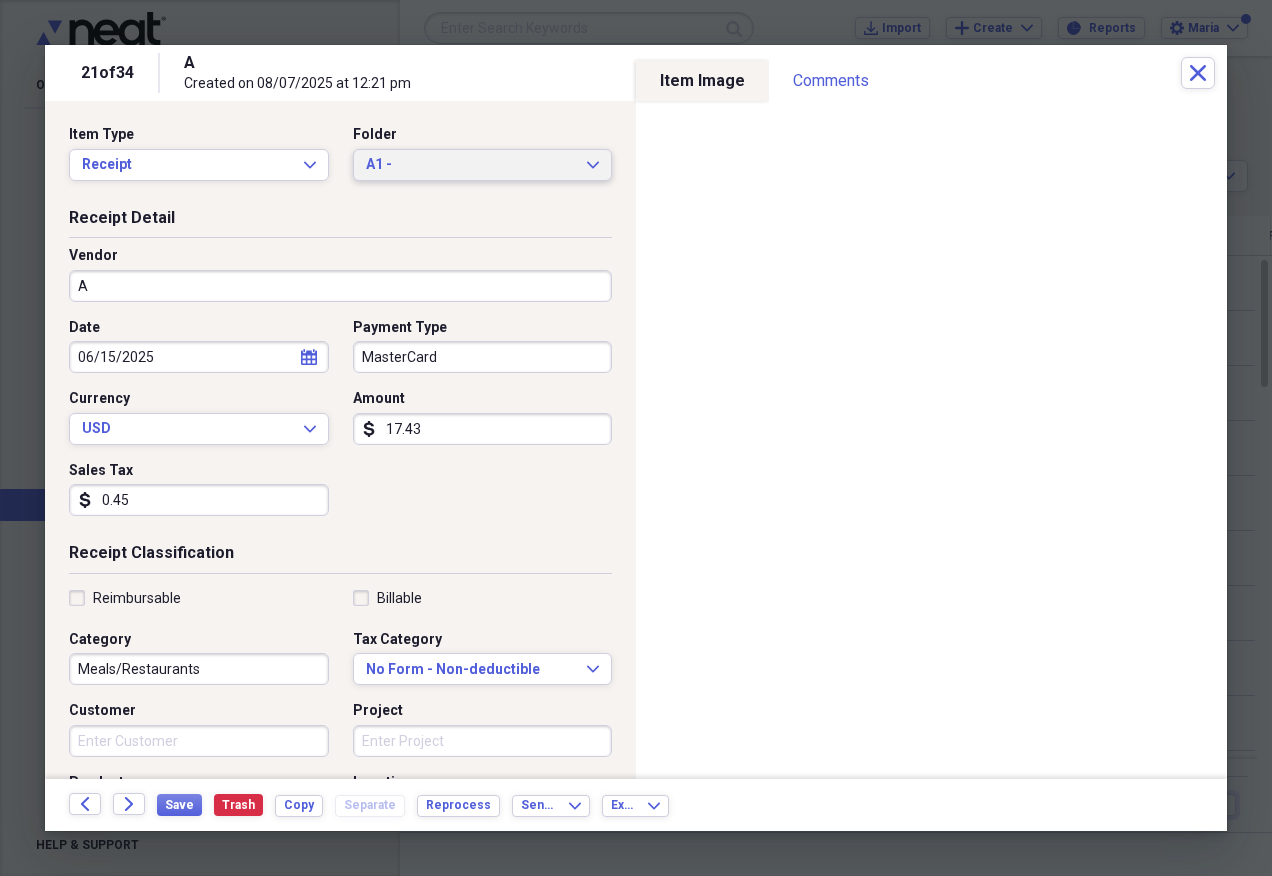 click on "A1 - Expand" at bounding box center [483, 165] 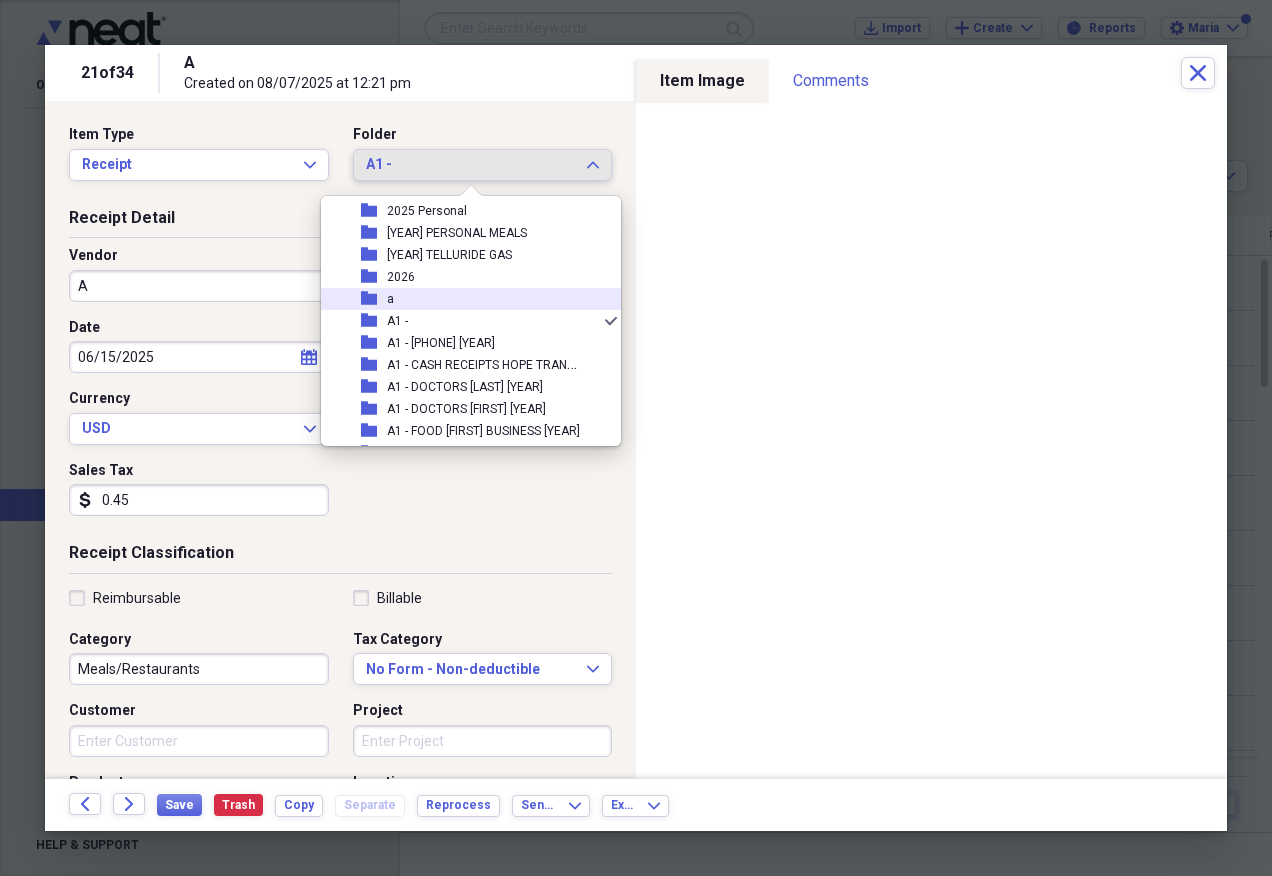 scroll, scrollTop: 197, scrollLeft: 0, axis: vertical 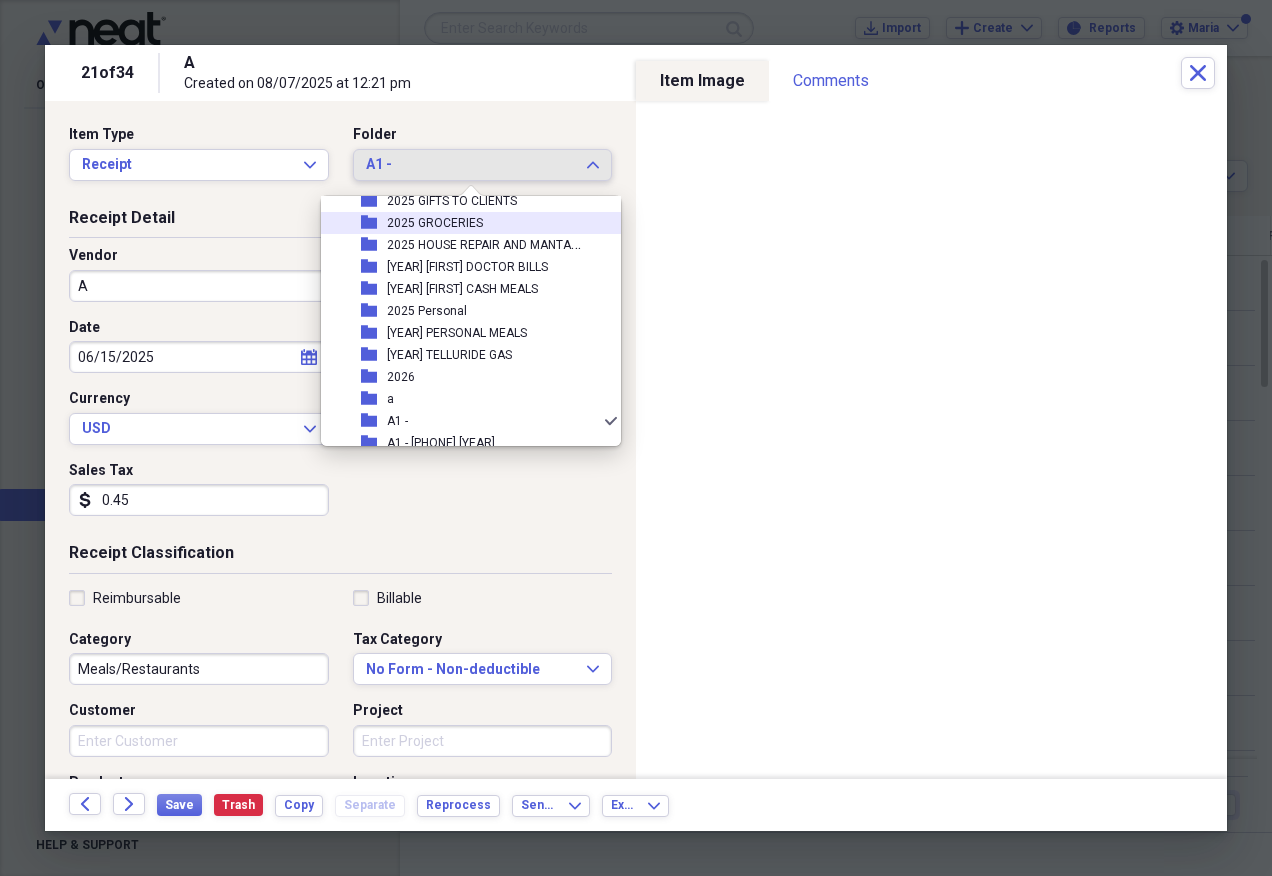click on "folder [YEAR] GROCERIES" at bounding box center [463, 223] 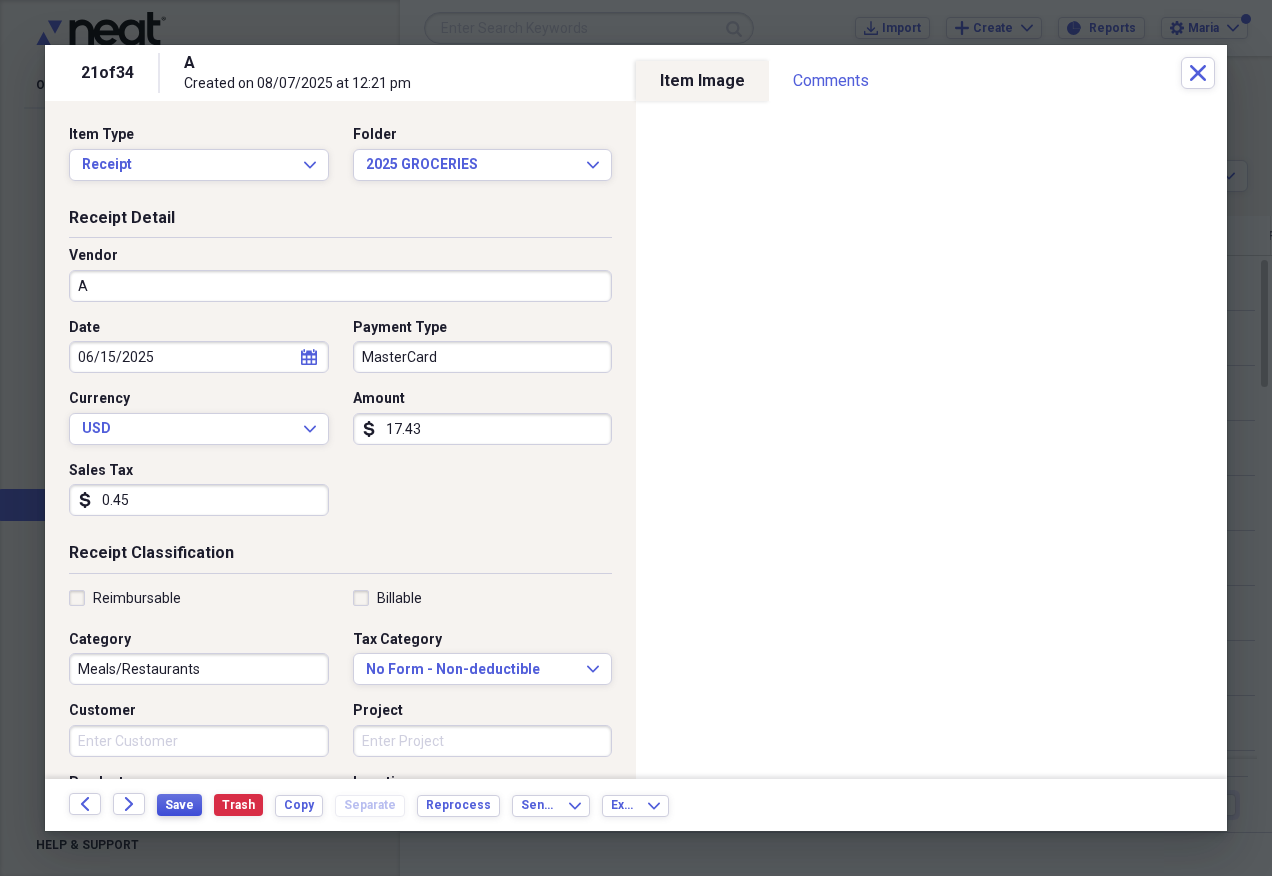 click on "Save" at bounding box center (179, 805) 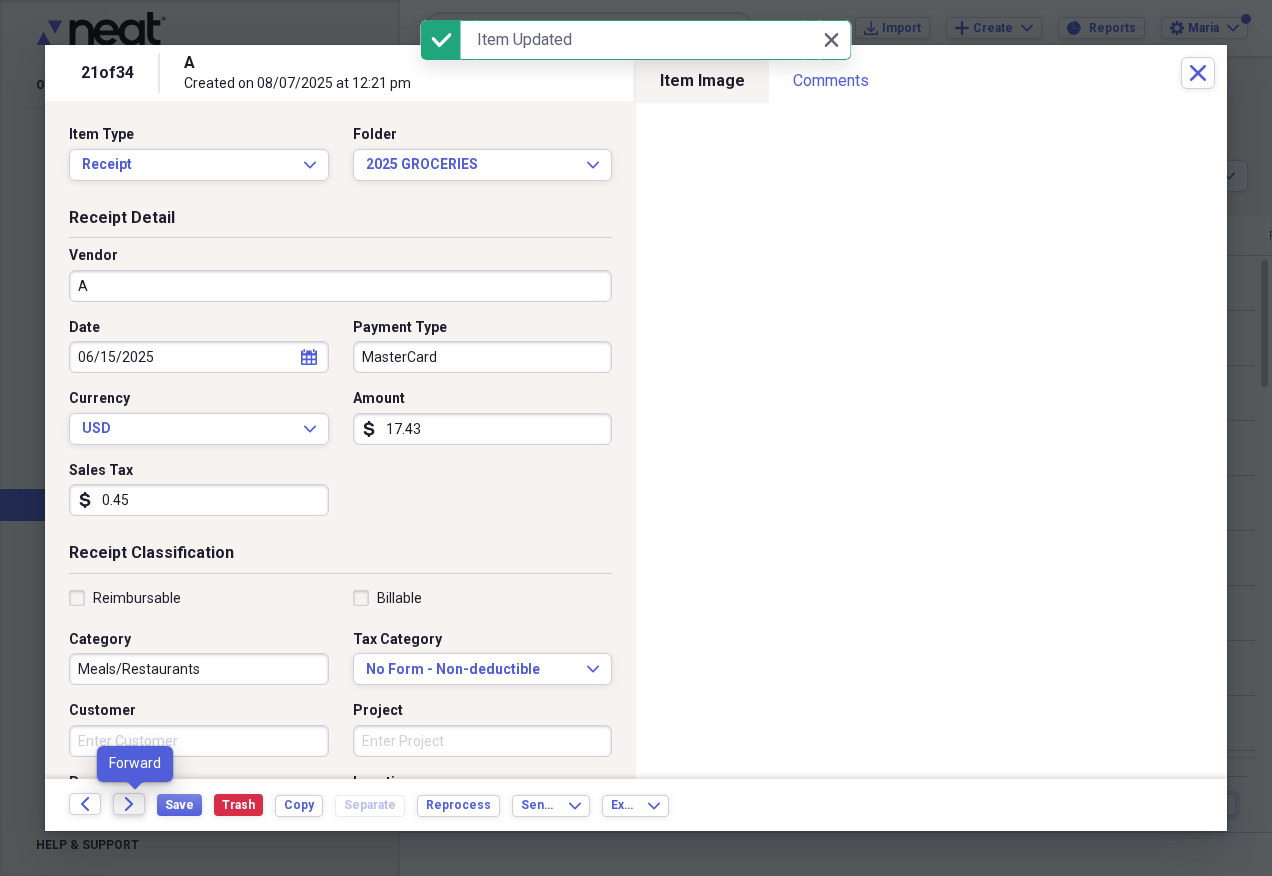 click on "Forward" at bounding box center (129, 804) 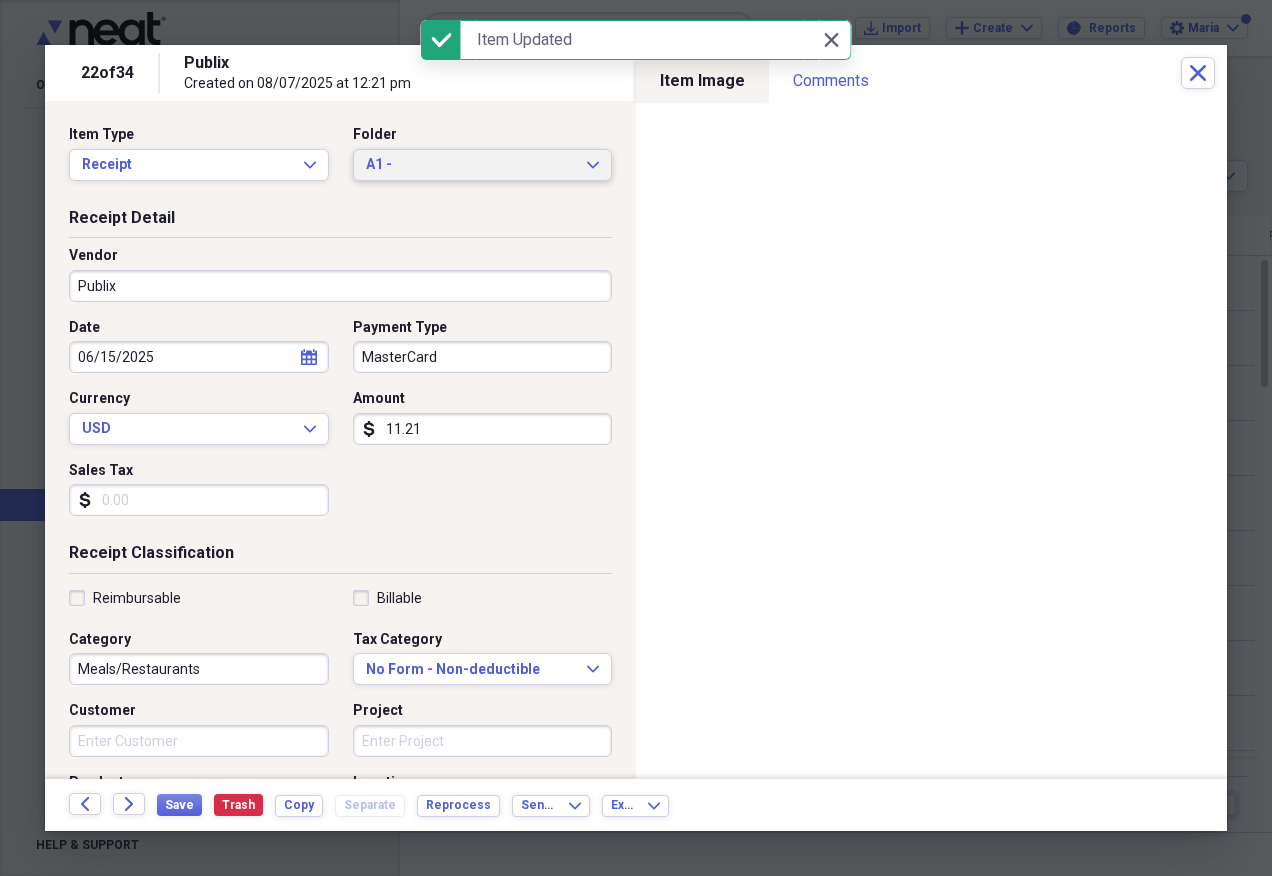click on "A1 -" at bounding box center [471, 165] 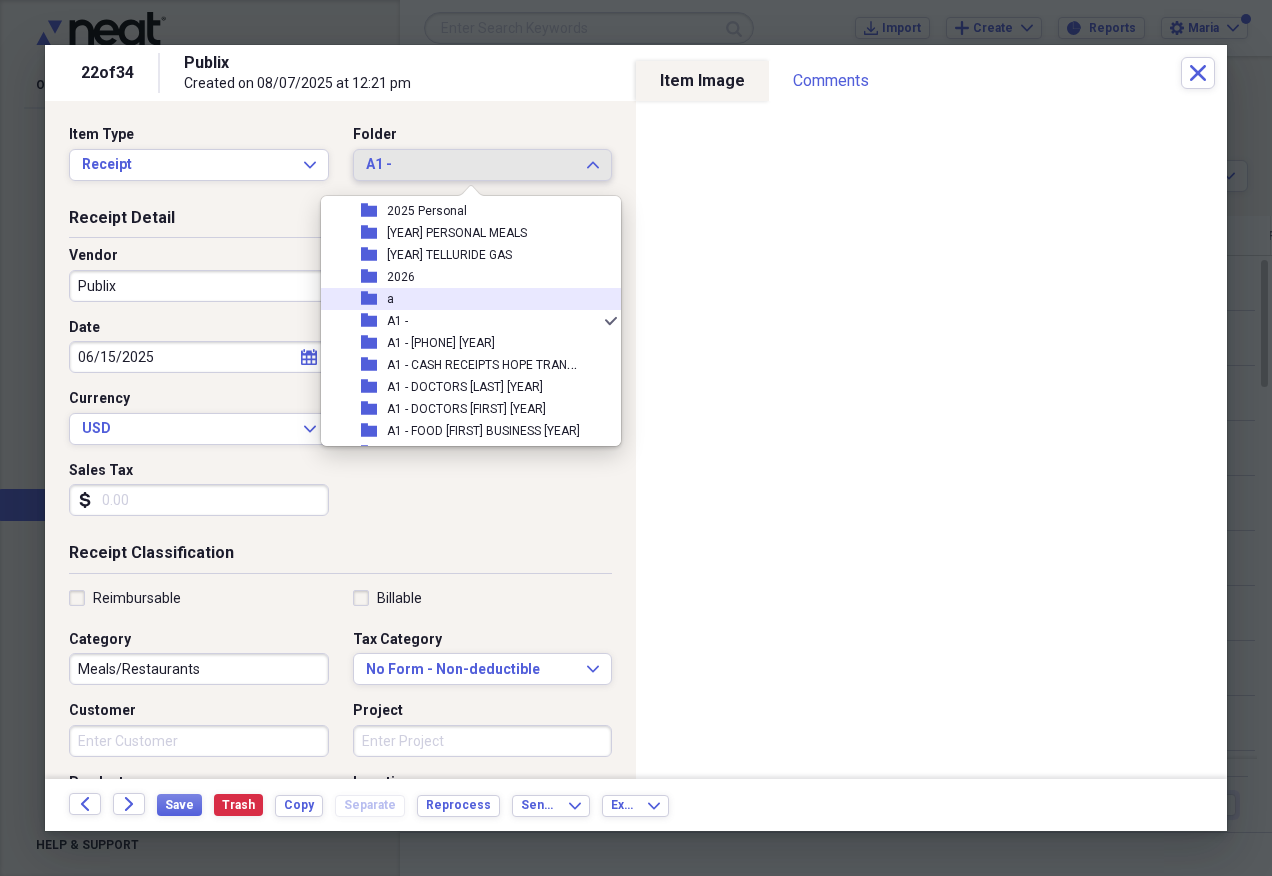 scroll, scrollTop: 197, scrollLeft: 0, axis: vertical 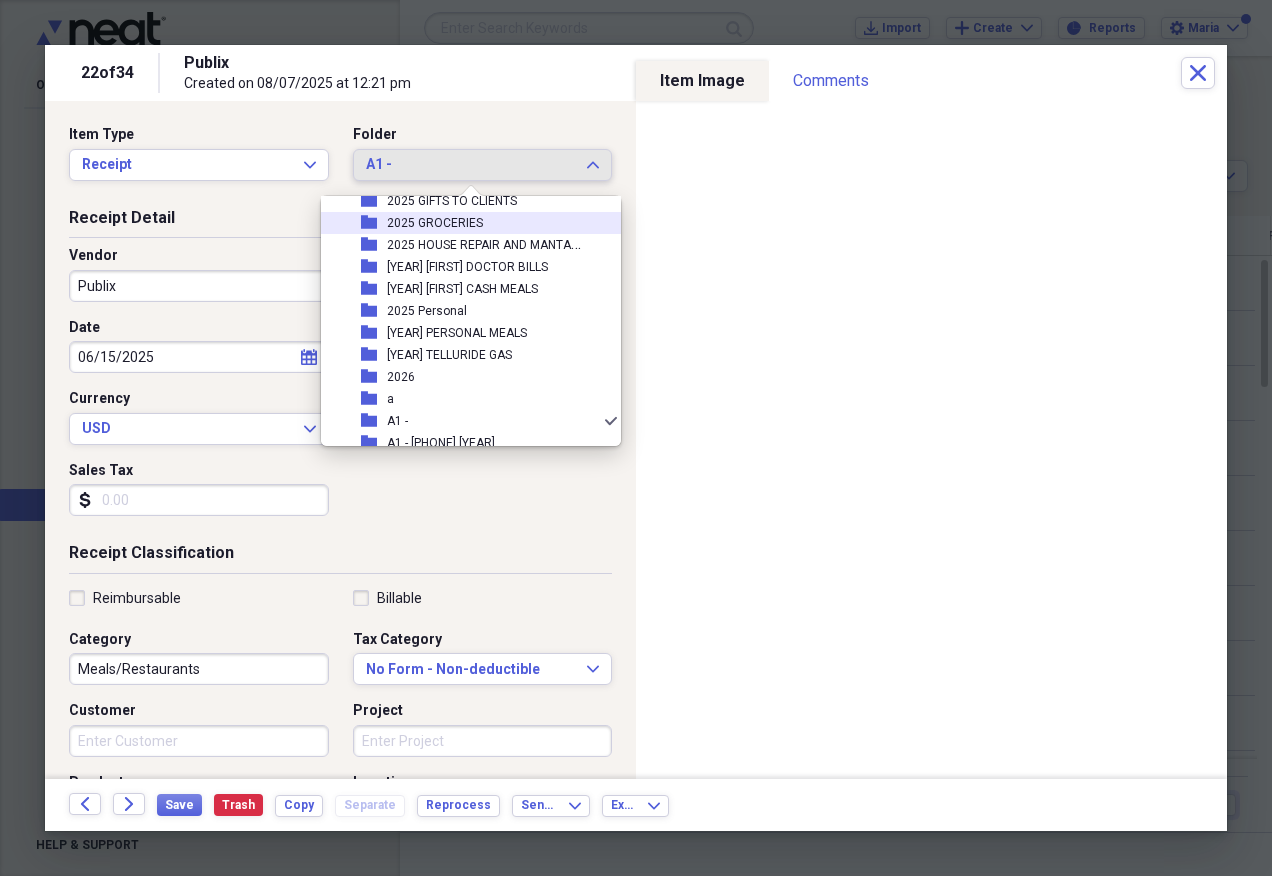 click on "folder [YEAR] GROCERIES" at bounding box center [463, 223] 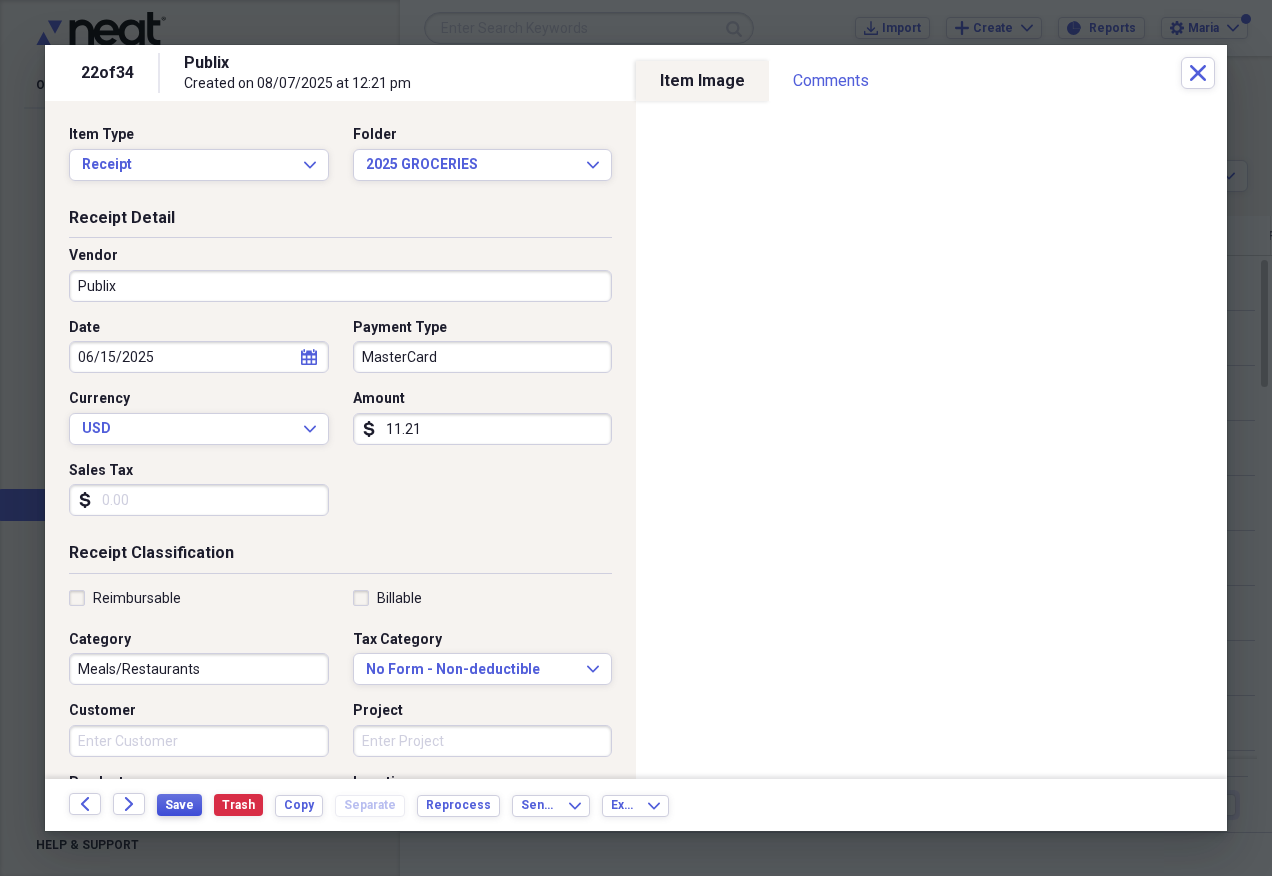 click on "Save" at bounding box center (179, 805) 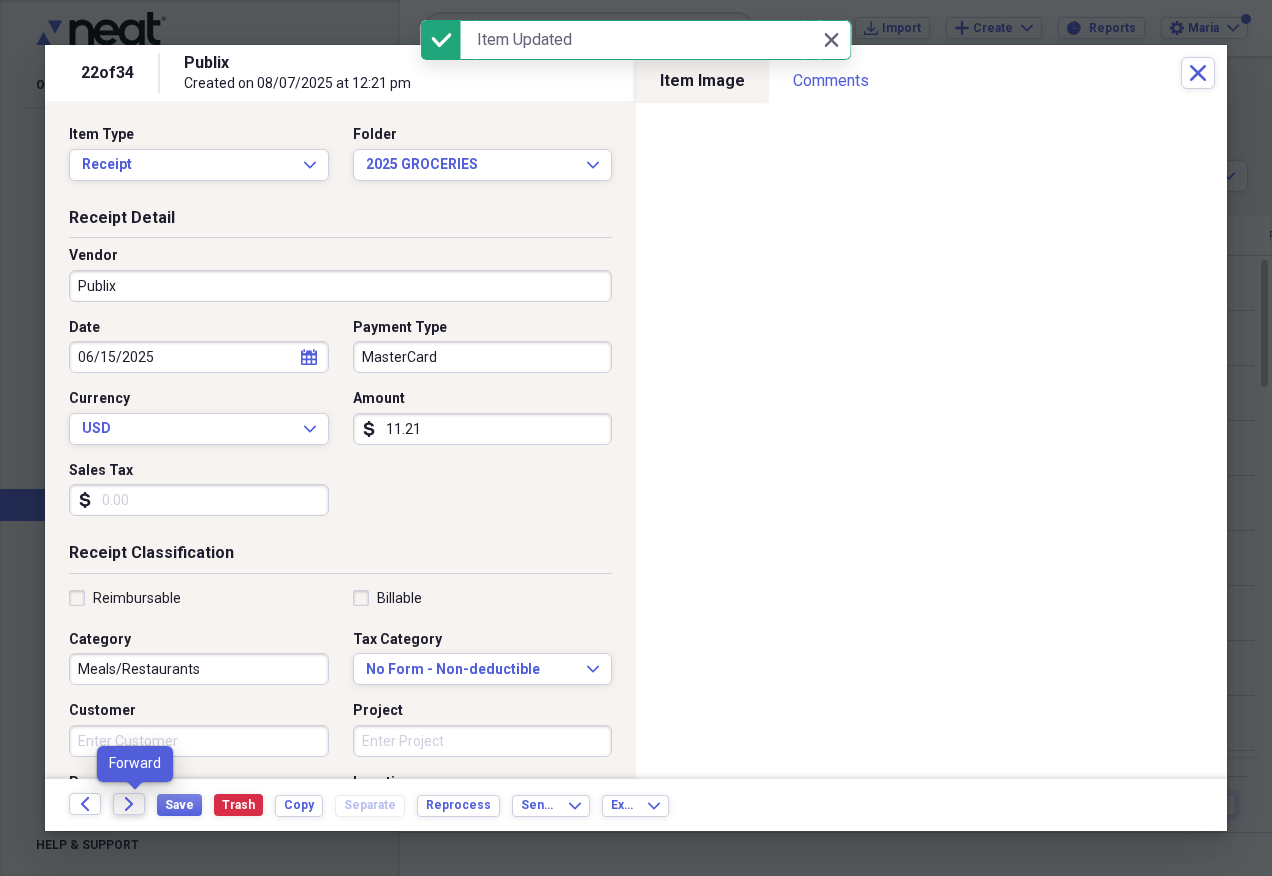 click 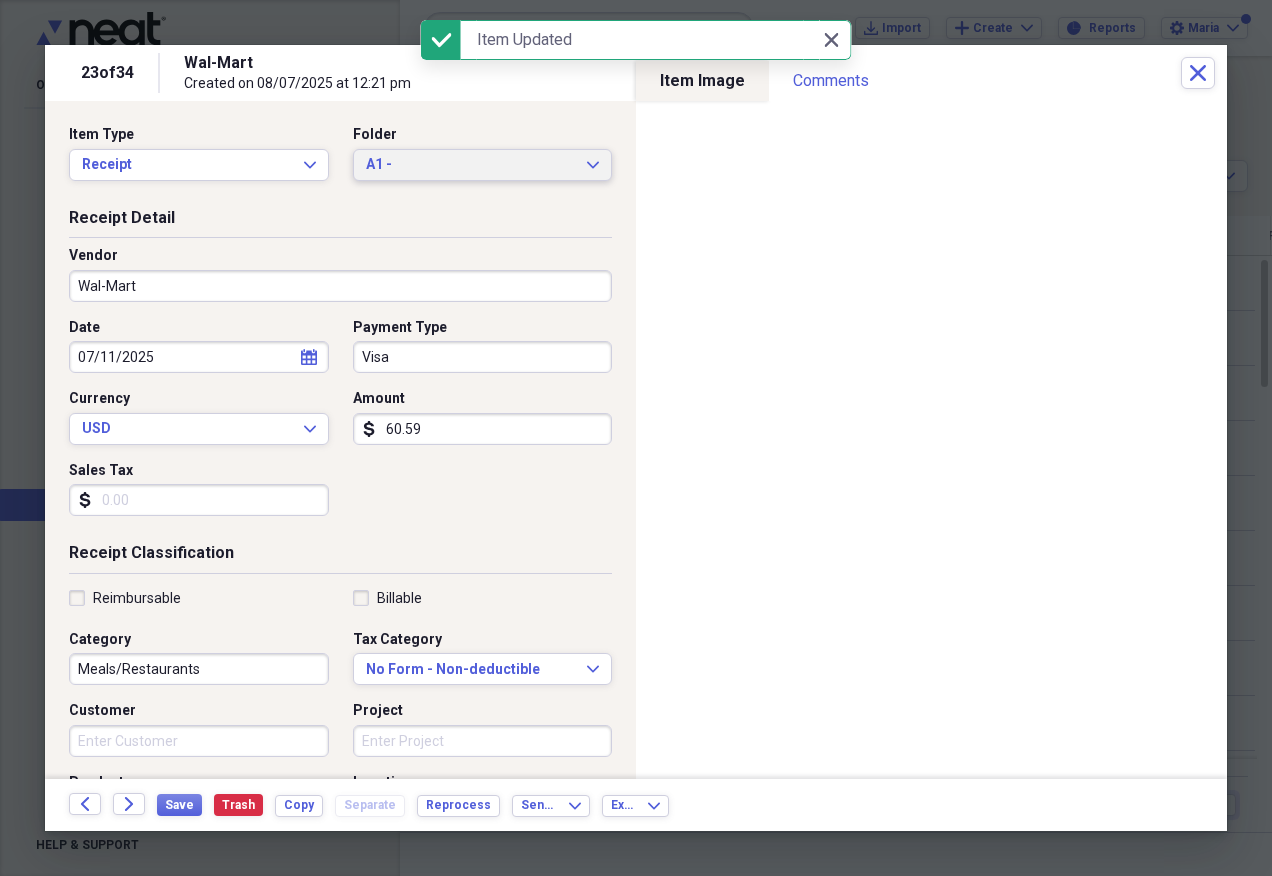 click on "A1 -" at bounding box center (471, 165) 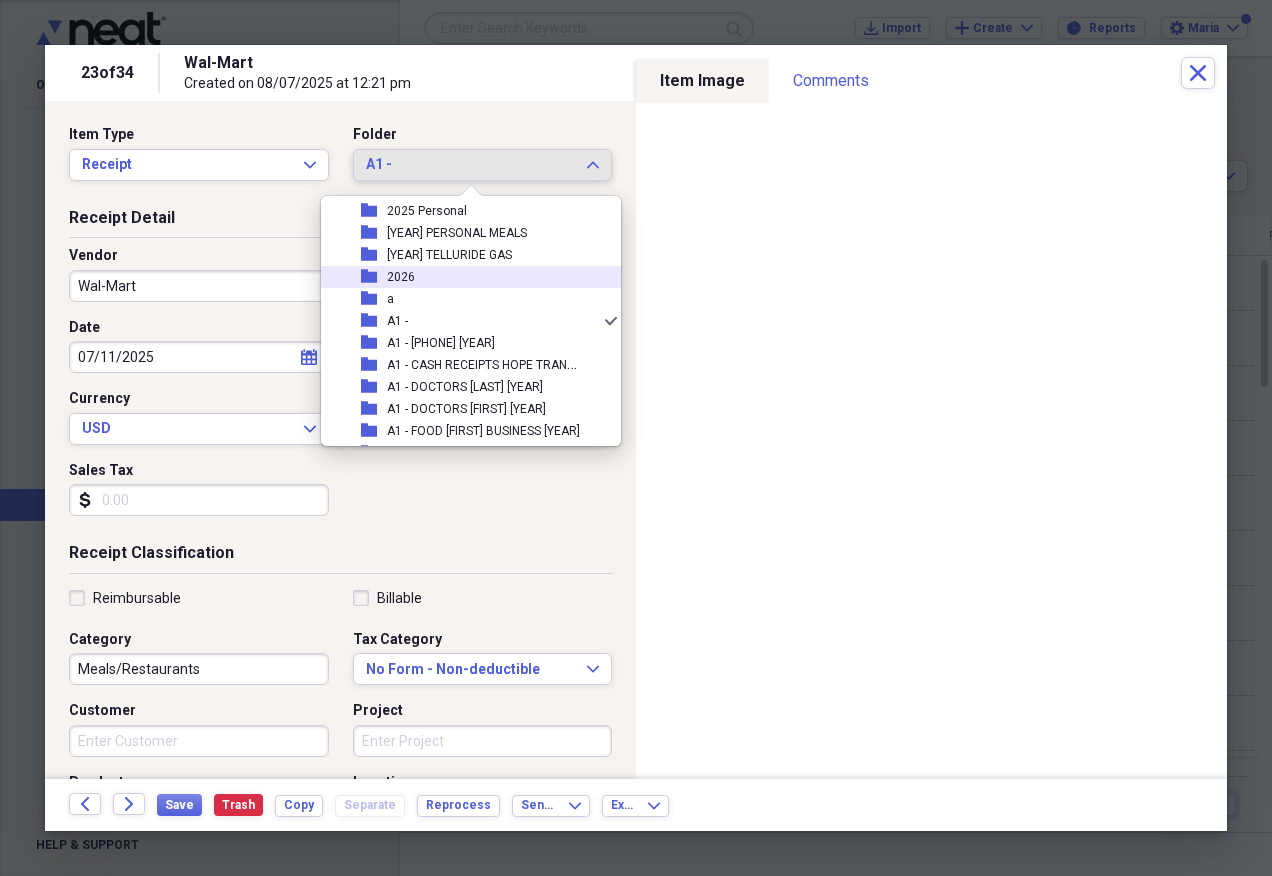 scroll, scrollTop: 197, scrollLeft: 0, axis: vertical 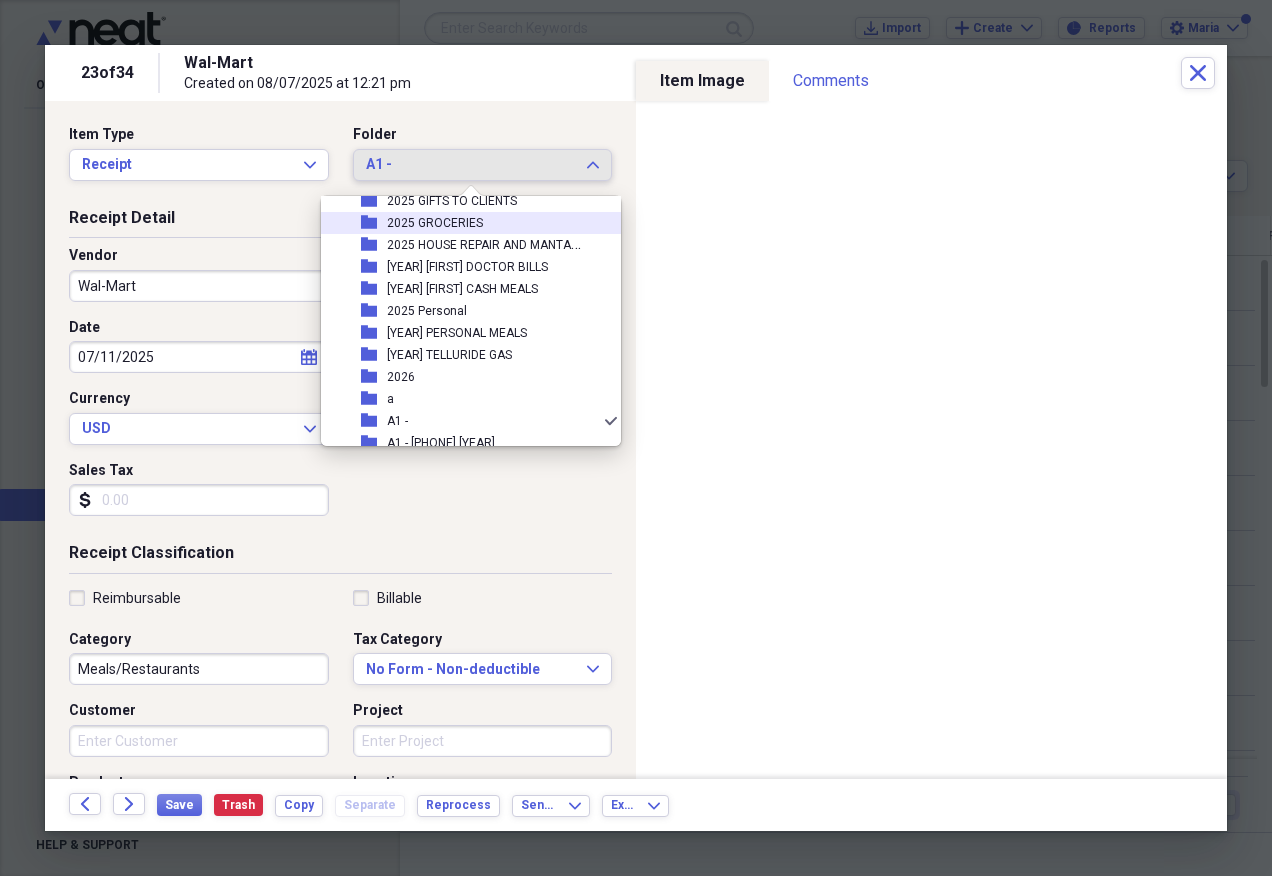 click on "folder [YEAR] GROCERIES" at bounding box center (463, 223) 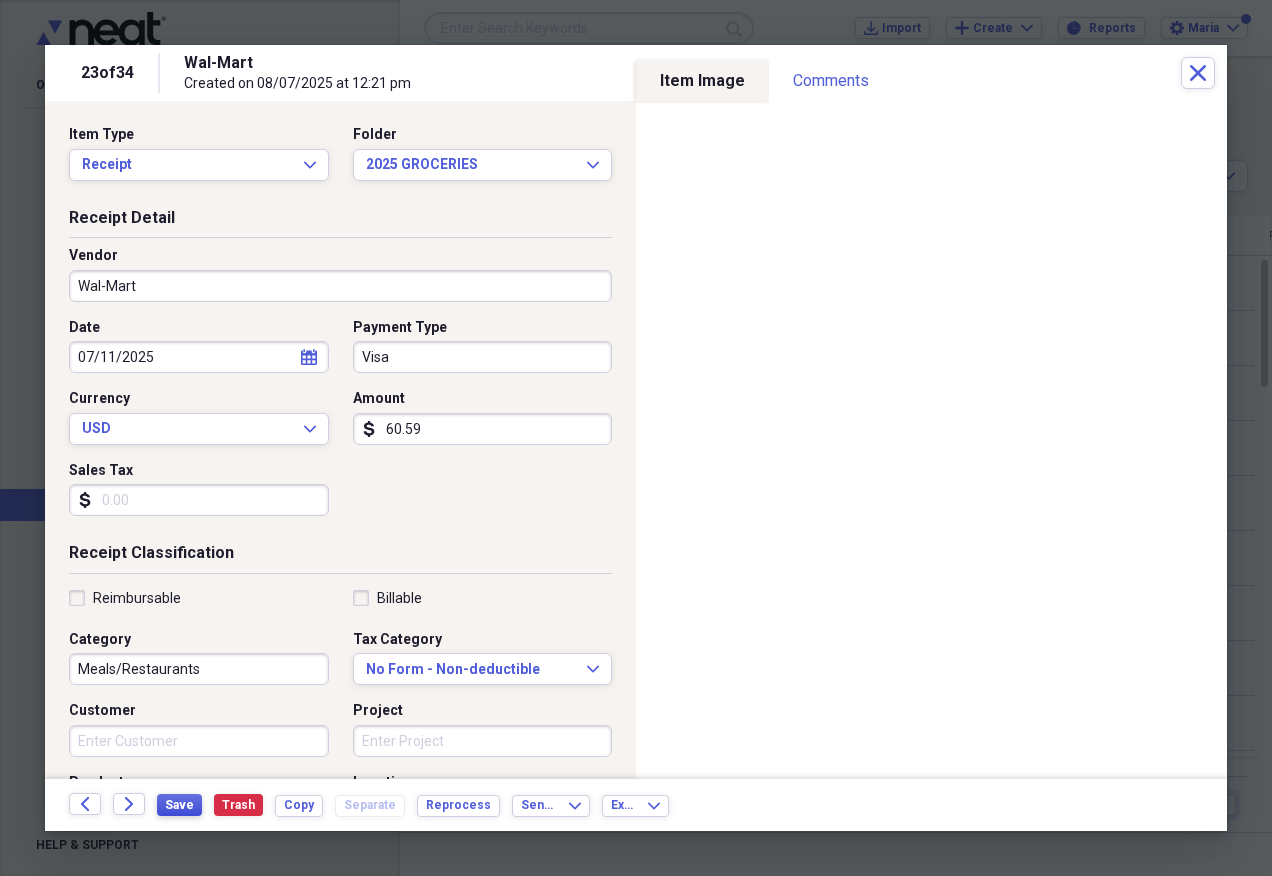 click on "Save" at bounding box center (179, 805) 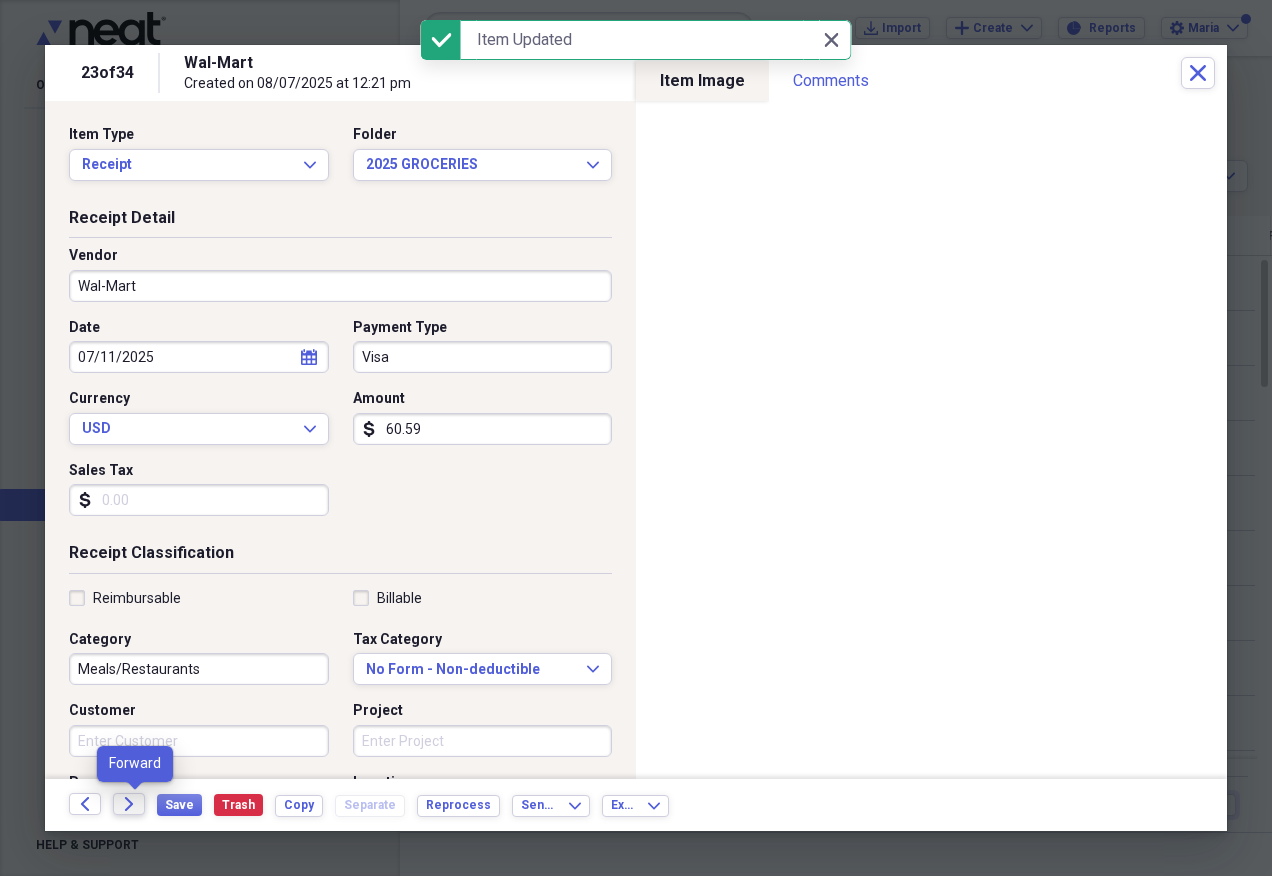 click on "Forward" 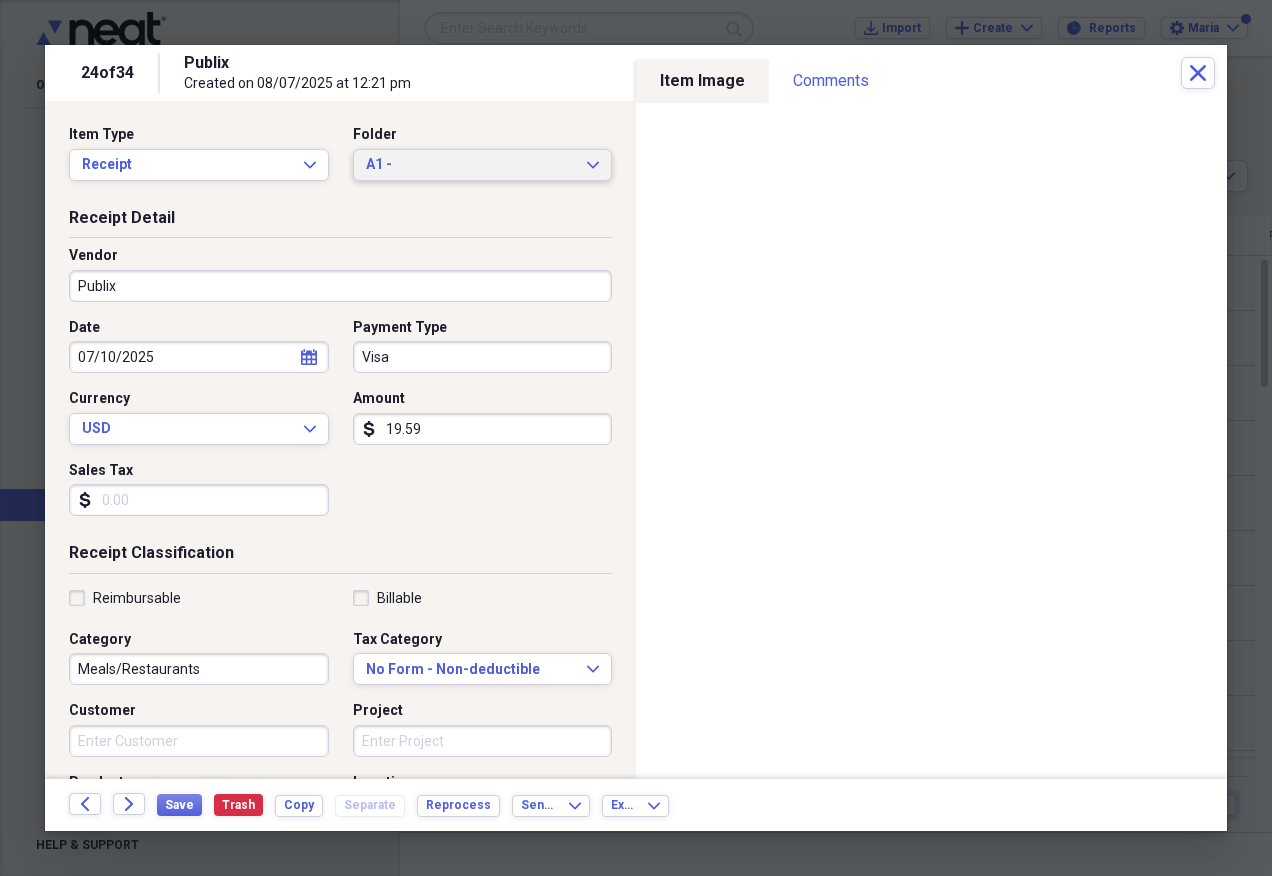 click on "A1 -" at bounding box center (471, 165) 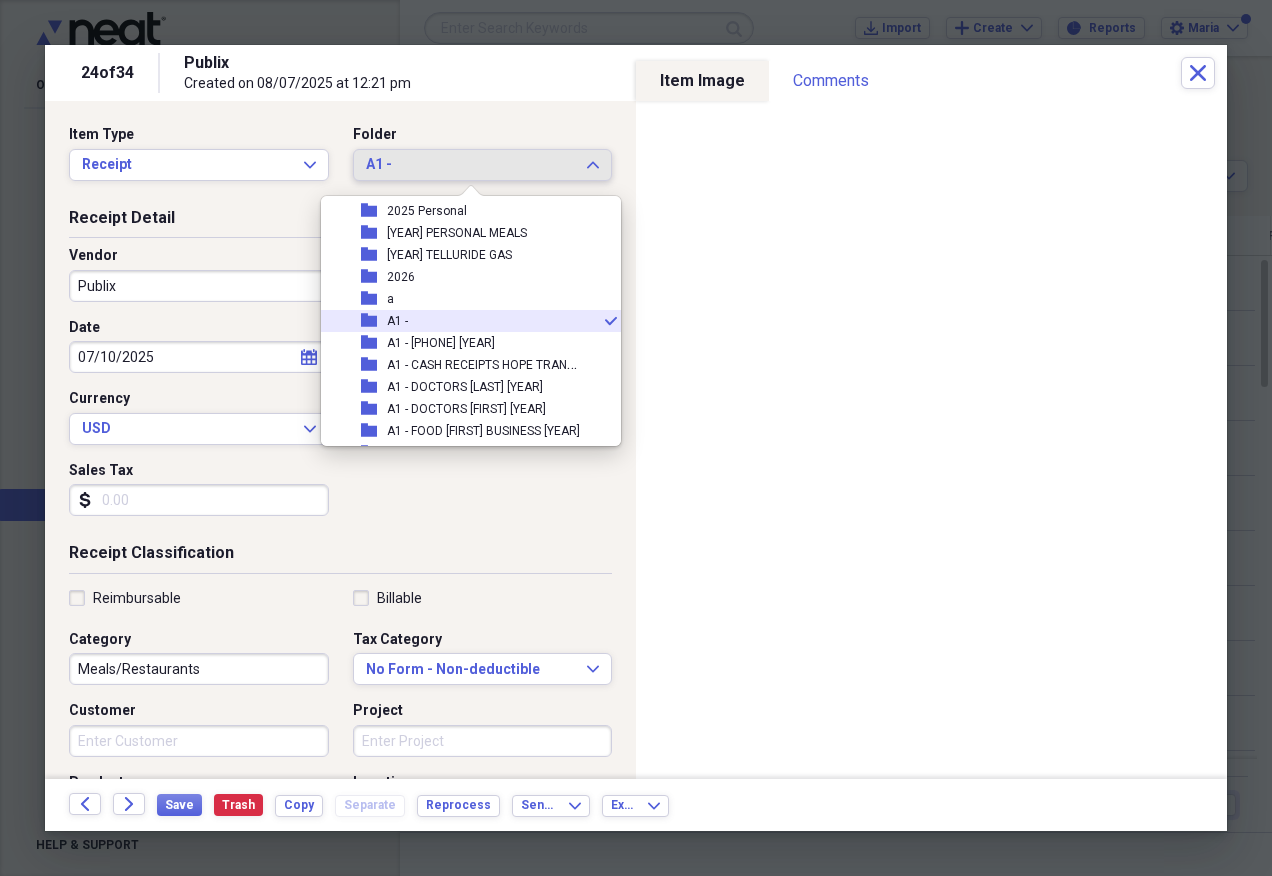 scroll, scrollTop: 197, scrollLeft: 0, axis: vertical 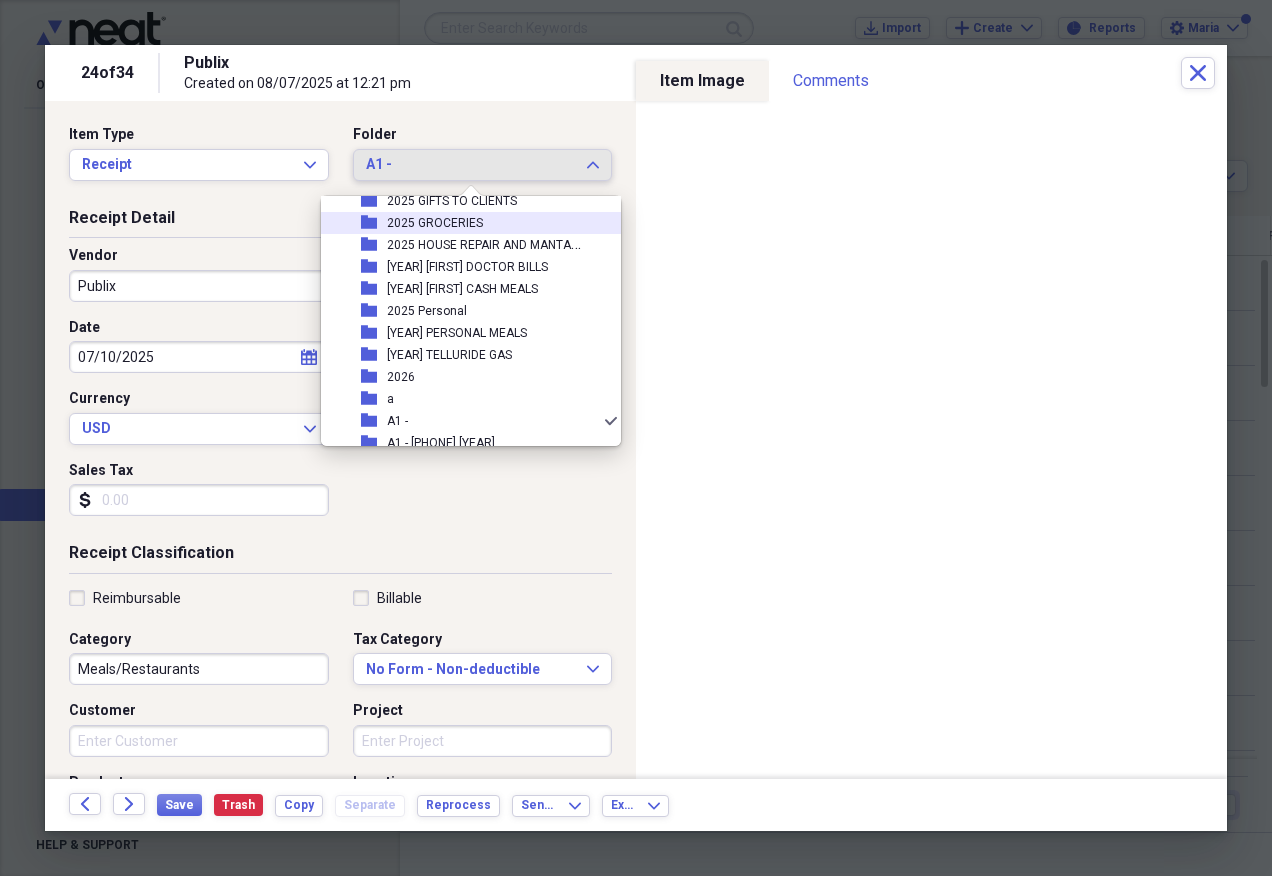 click on "folder [YEAR] GROCERIES" at bounding box center (463, 223) 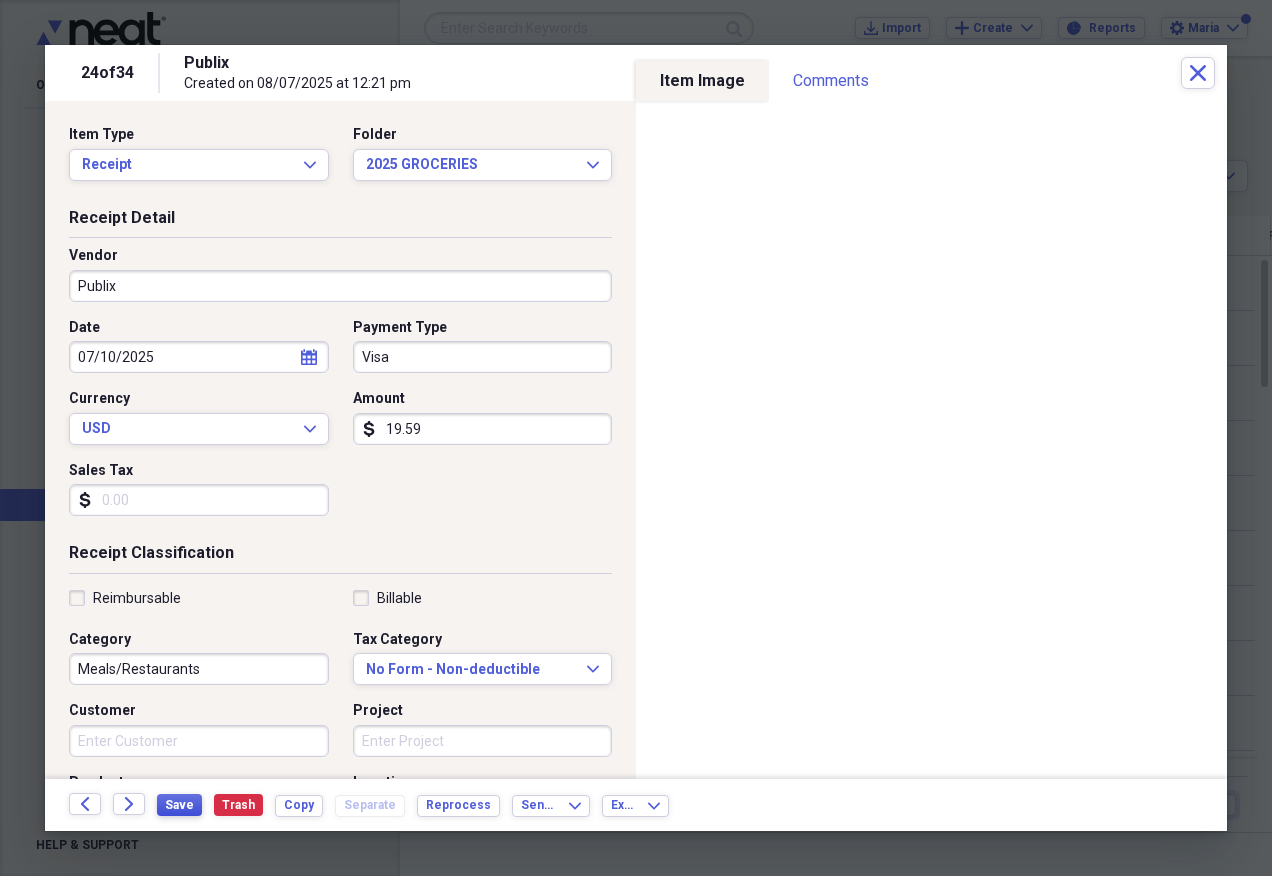 click on "Save" at bounding box center [179, 805] 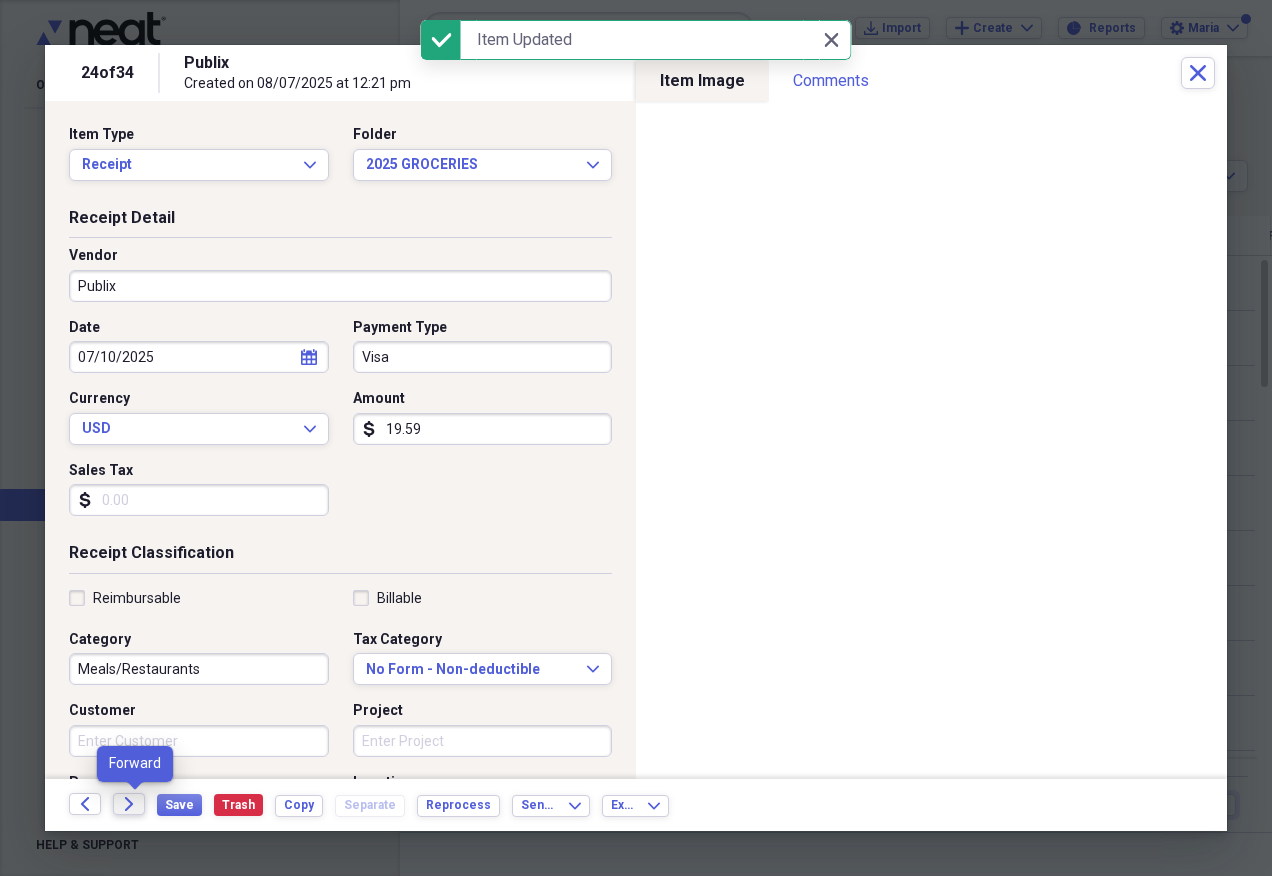 click 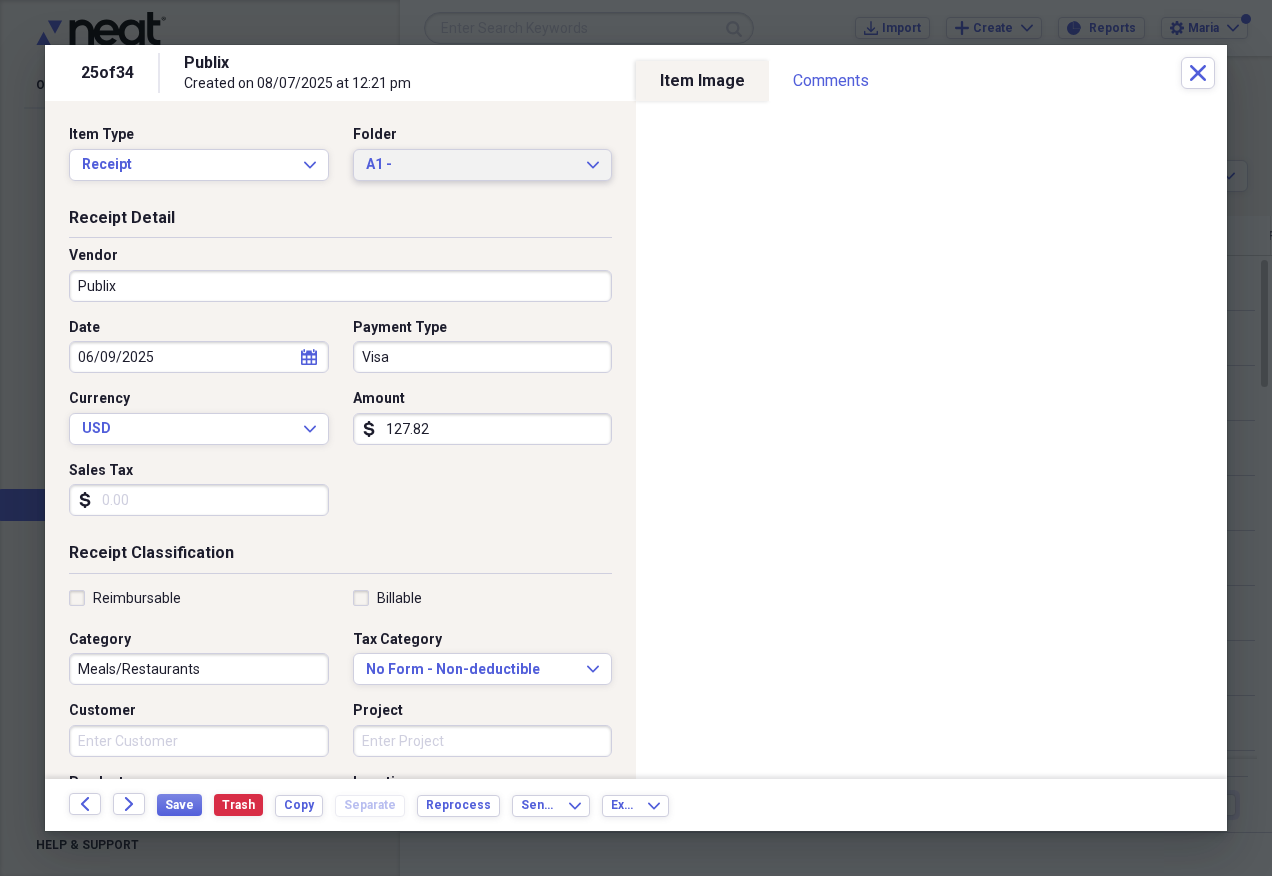 click on "A1 -" at bounding box center [471, 165] 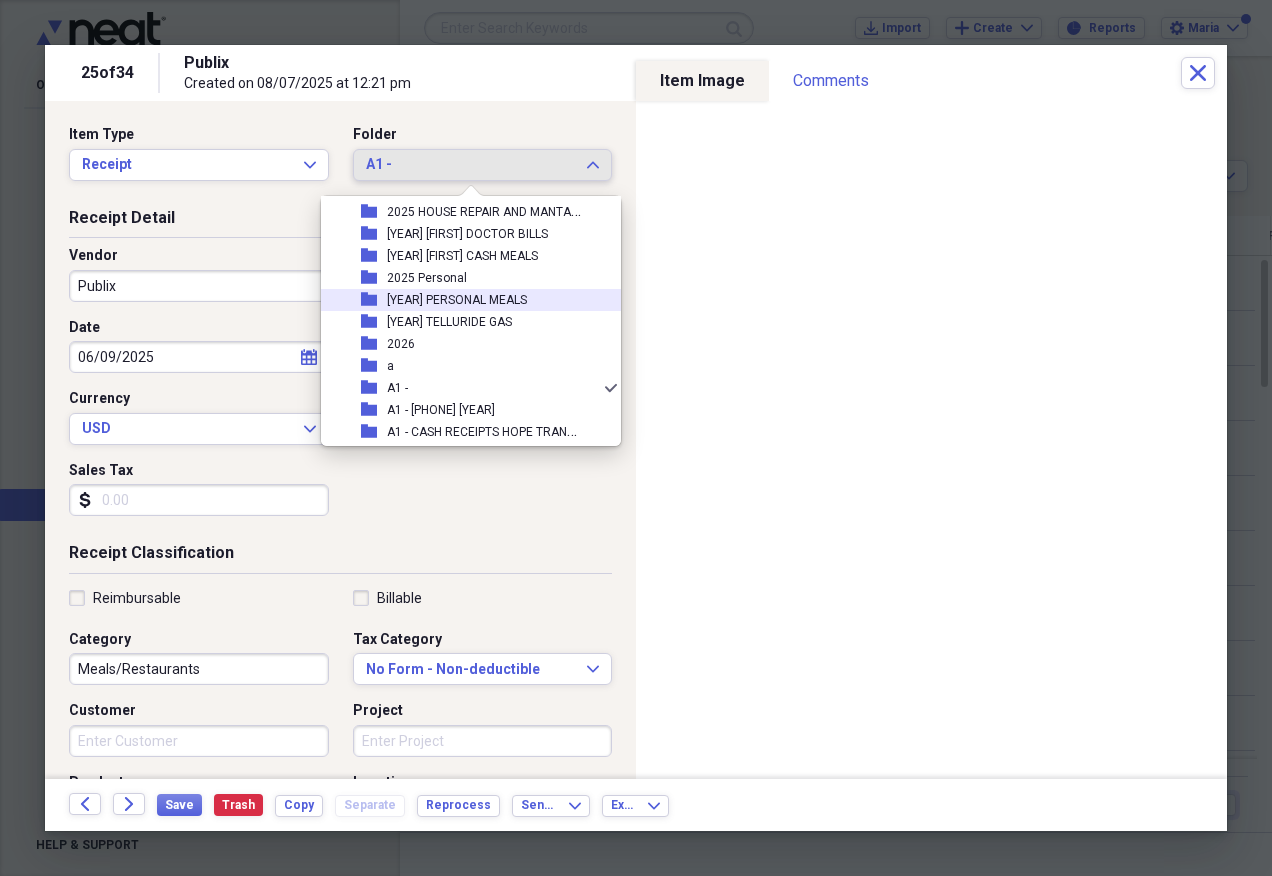scroll, scrollTop: 197, scrollLeft: 0, axis: vertical 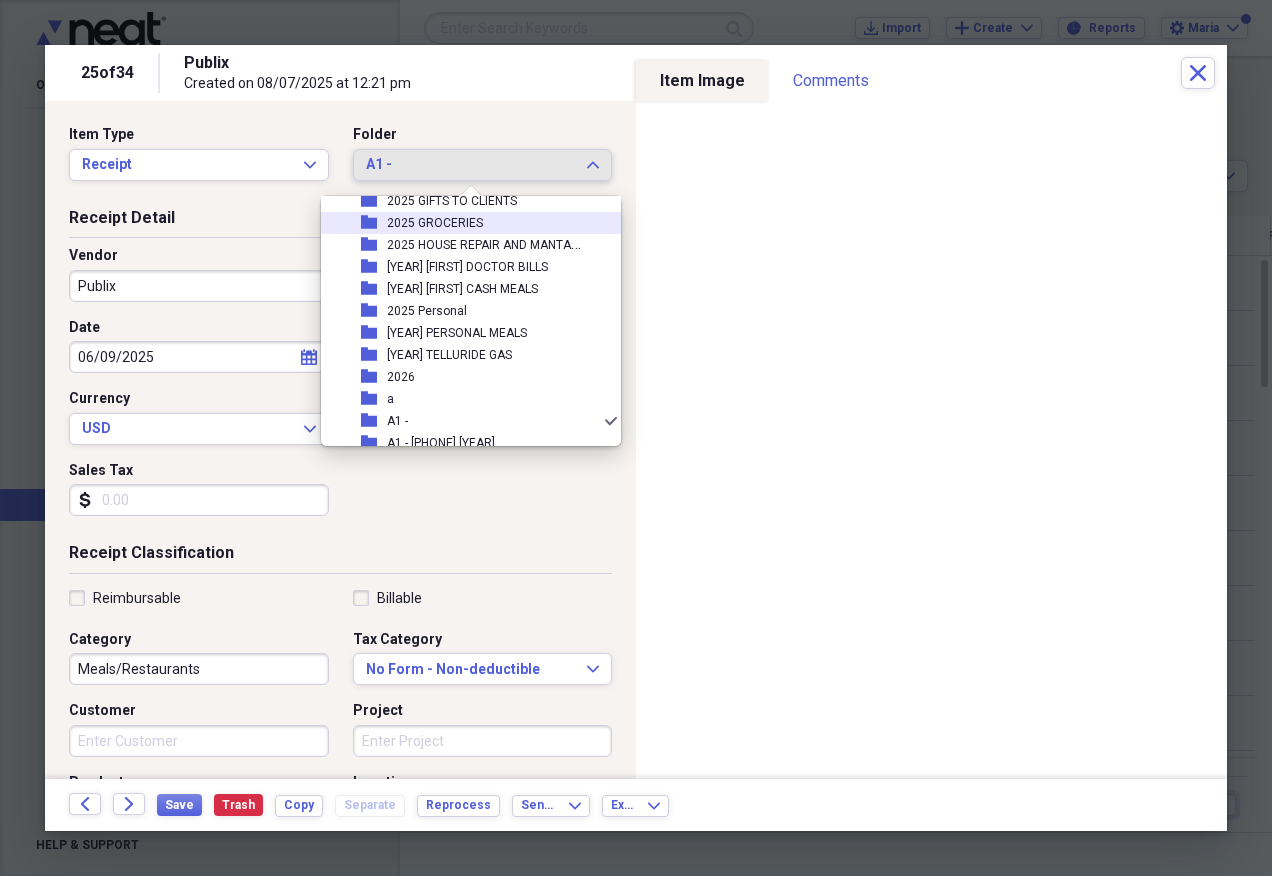 click on "folder [YEAR] GROCERIES" at bounding box center (463, 223) 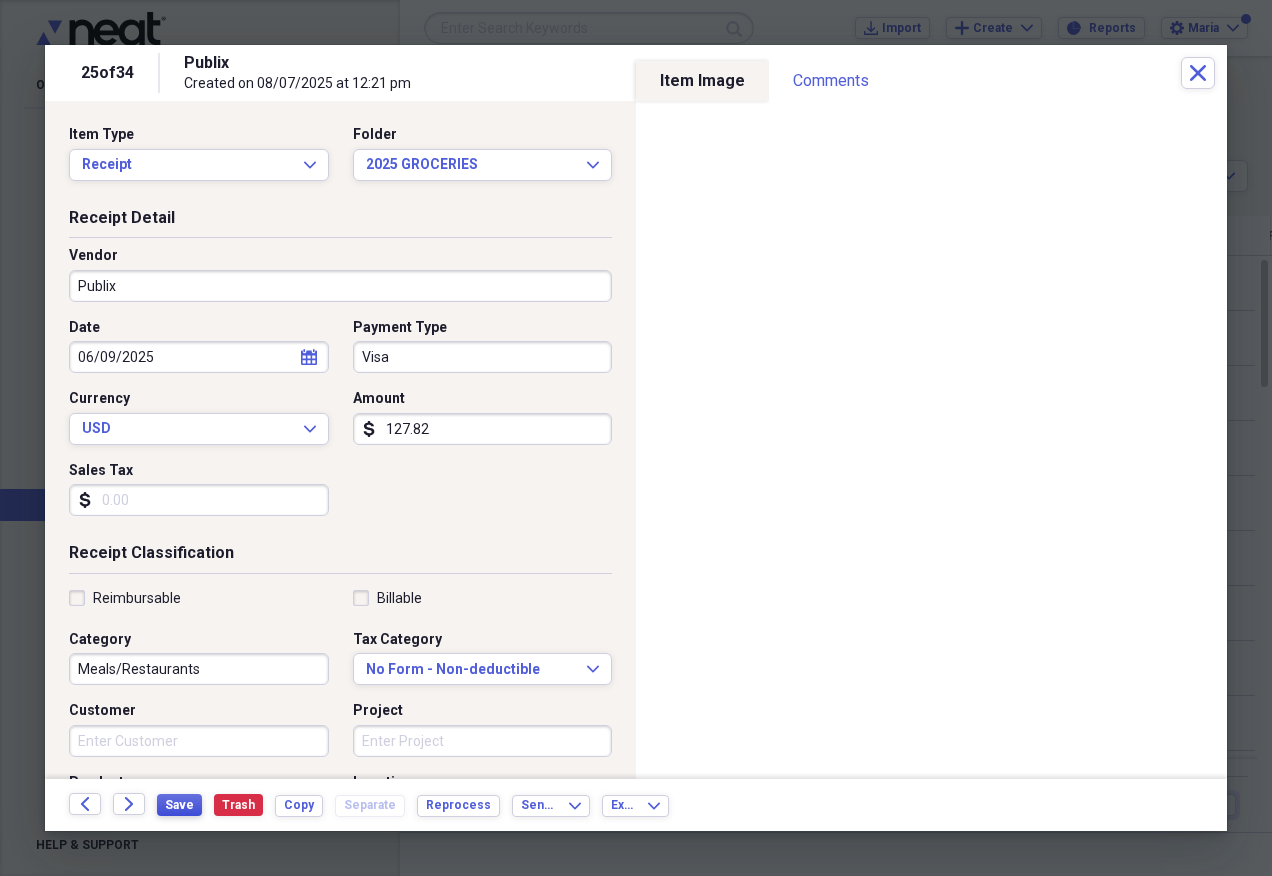 click on "Save" at bounding box center [179, 805] 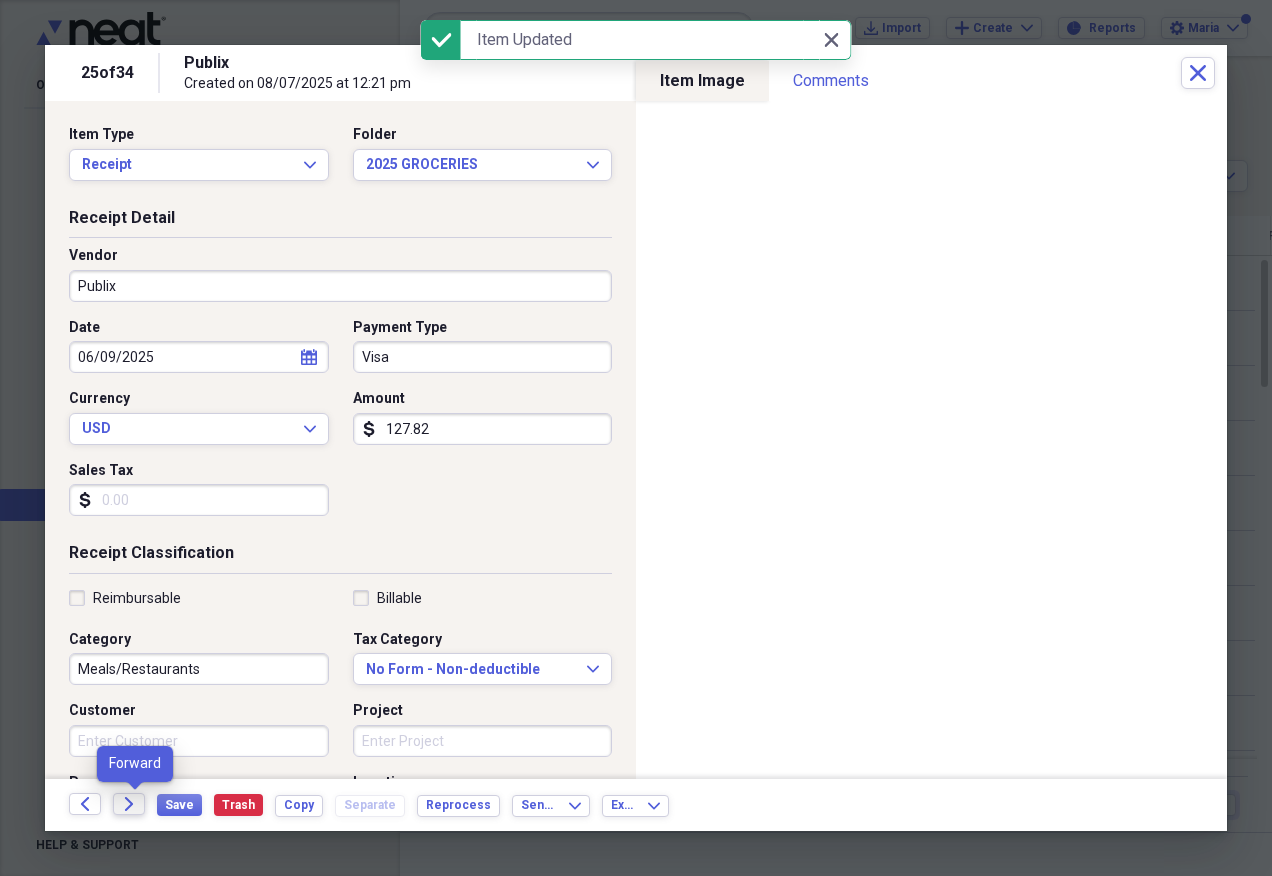 click on "Forward" 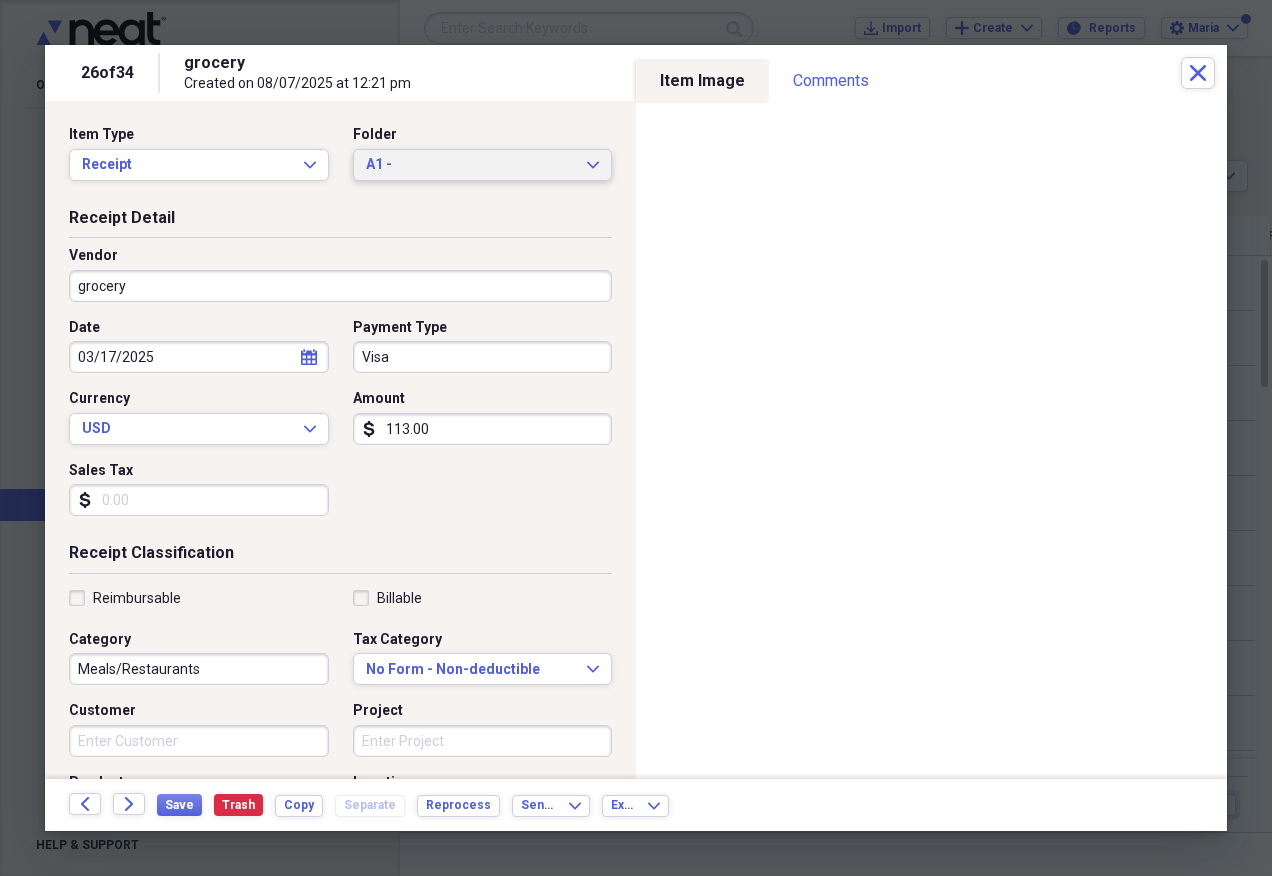click on "A1 -" at bounding box center [471, 165] 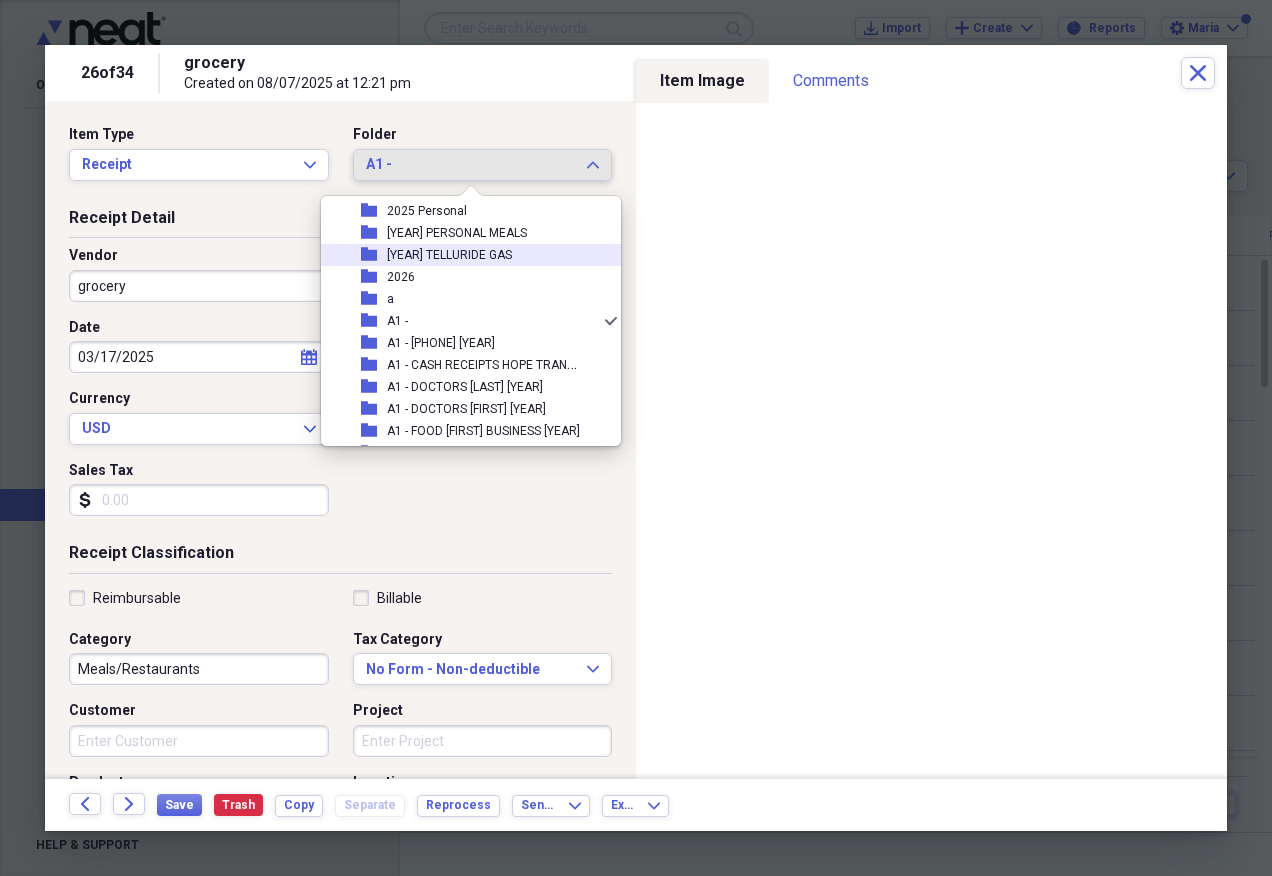 scroll, scrollTop: 197, scrollLeft: 0, axis: vertical 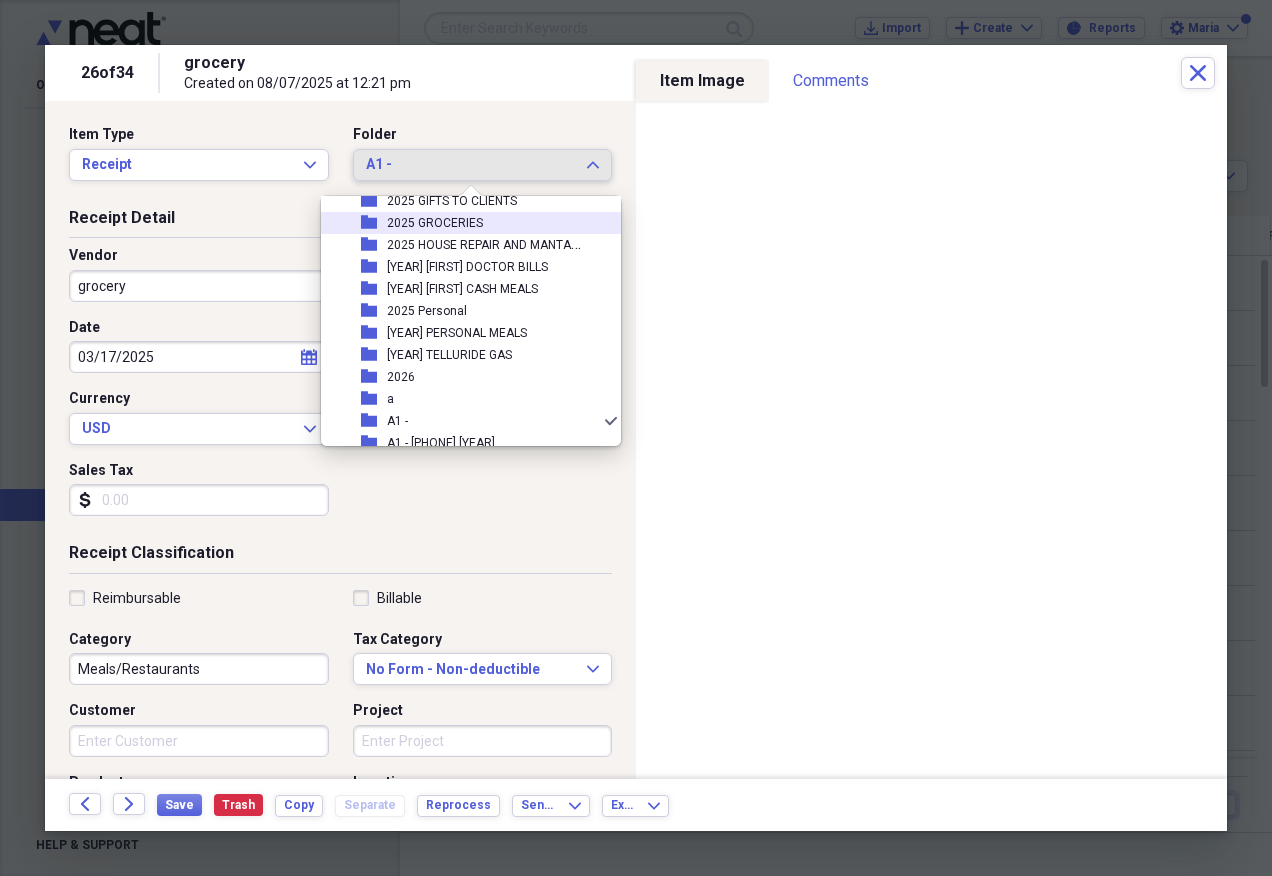 click on "folder [YEAR] GROCERIES" at bounding box center [463, 223] 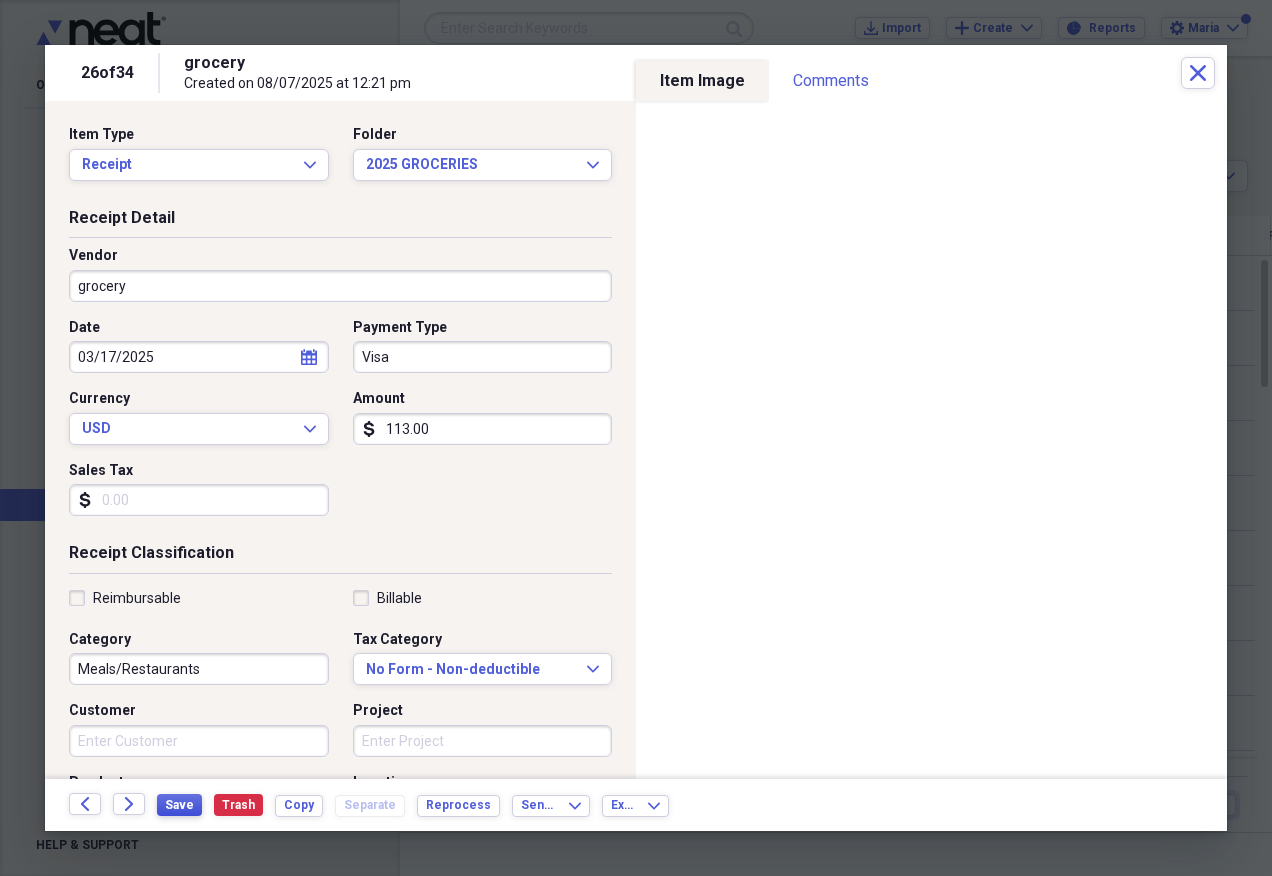 click on "Save" at bounding box center [179, 805] 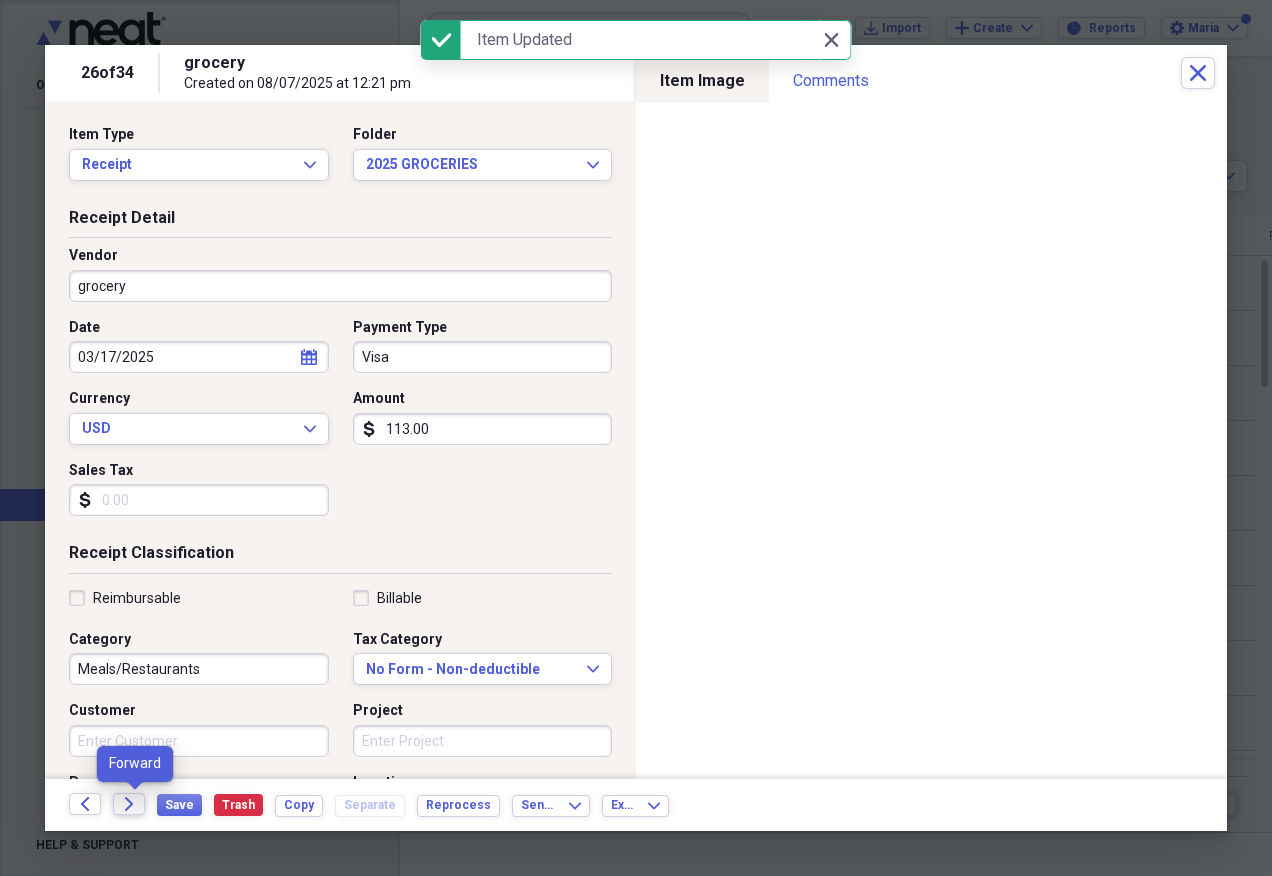 click 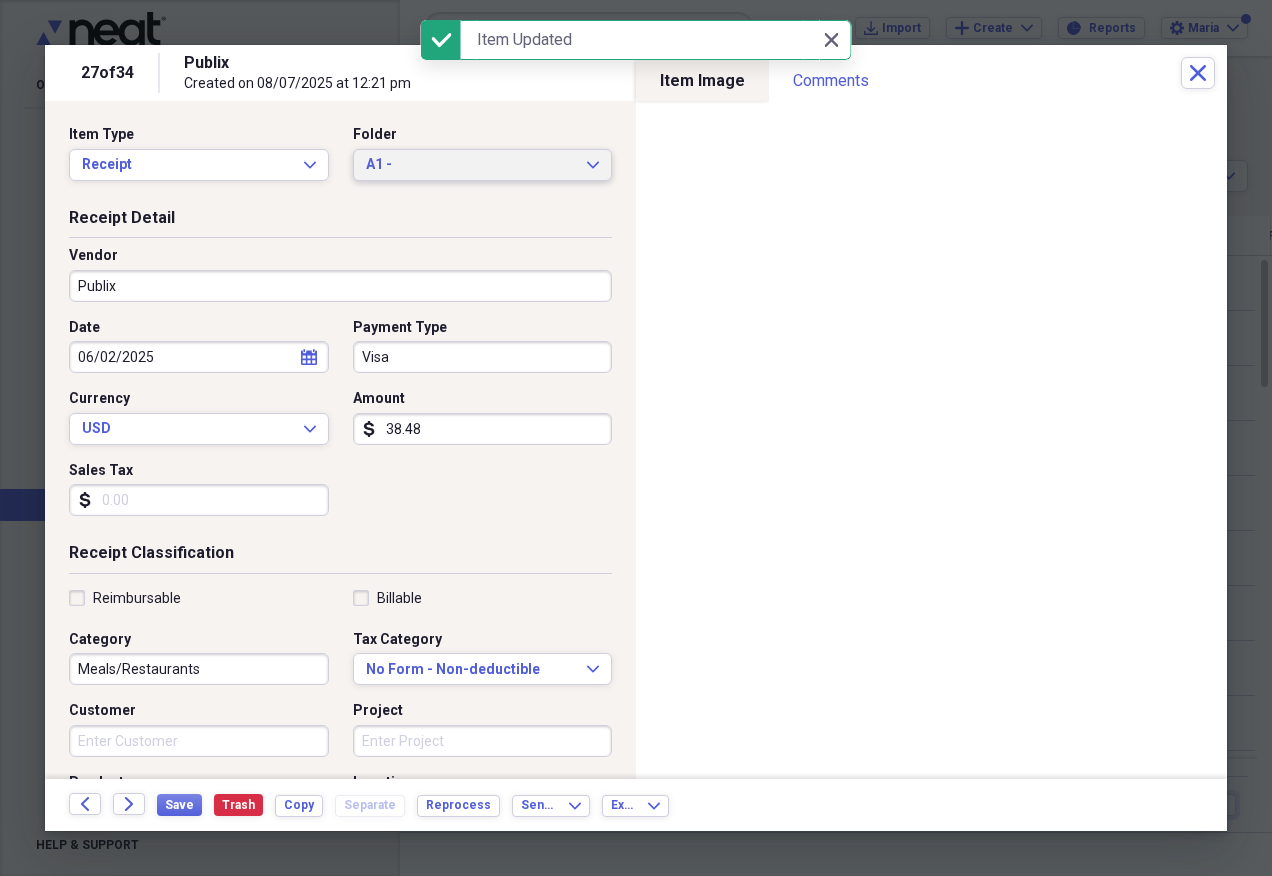 click on "A1 -" at bounding box center (471, 165) 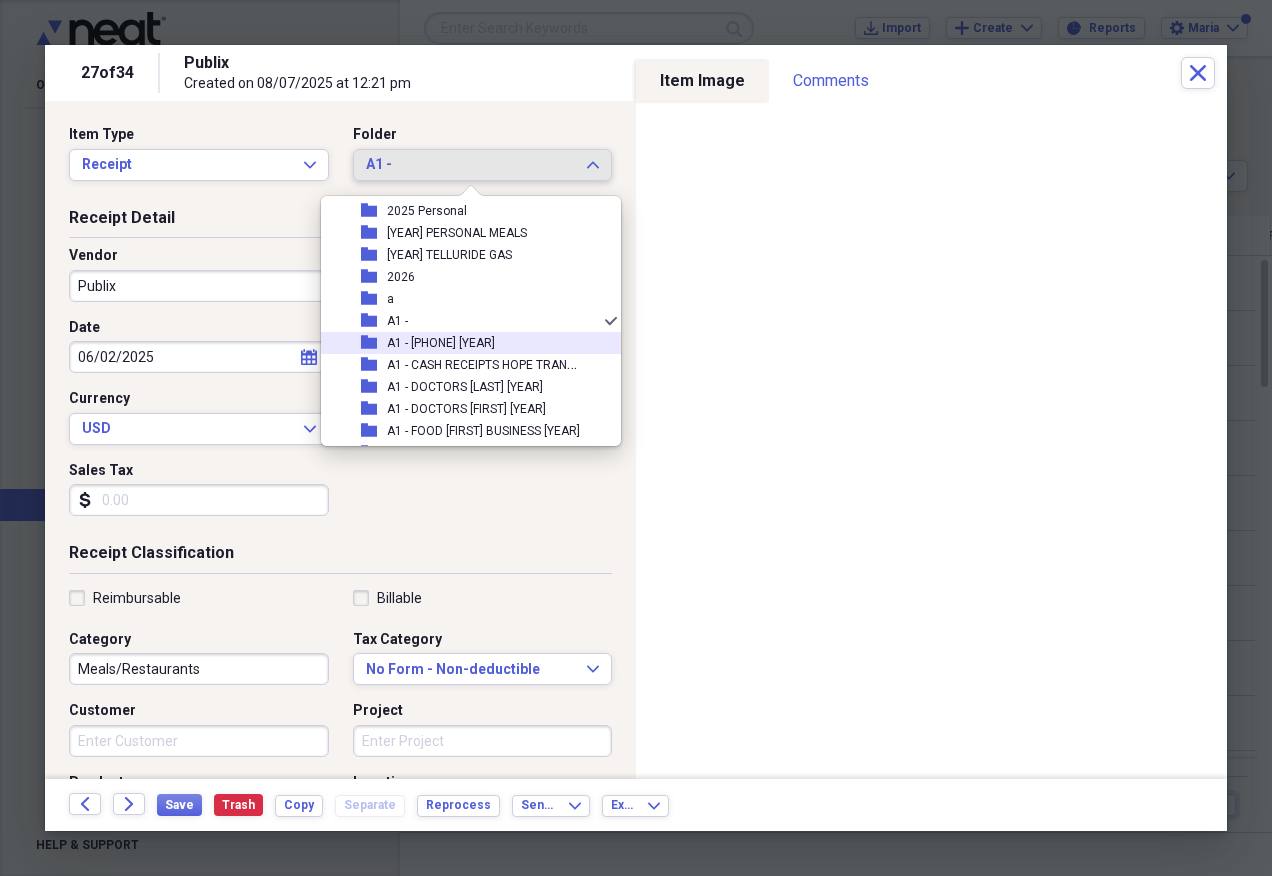 scroll, scrollTop: 197, scrollLeft: 0, axis: vertical 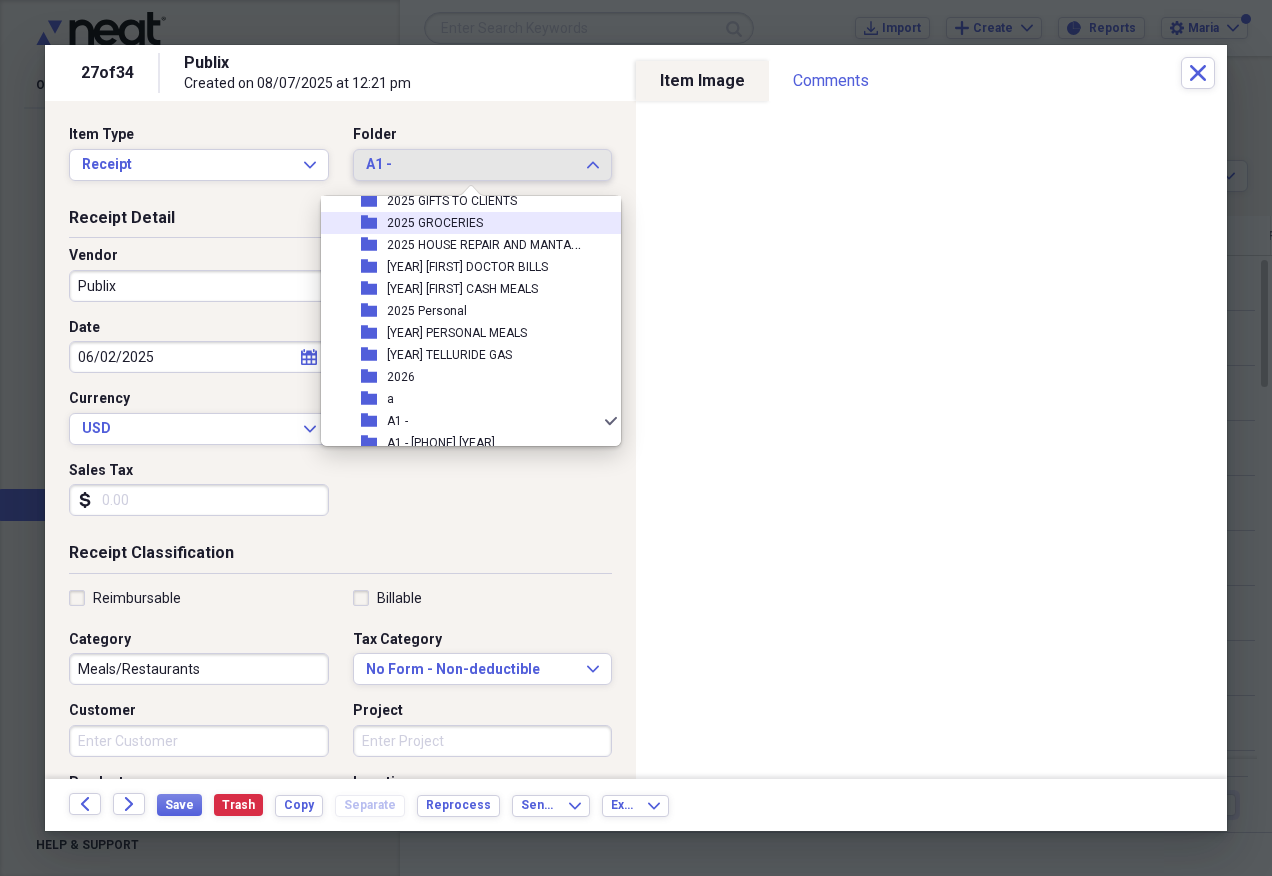 click on "folder [YEAR] GROCERIES" at bounding box center [463, 223] 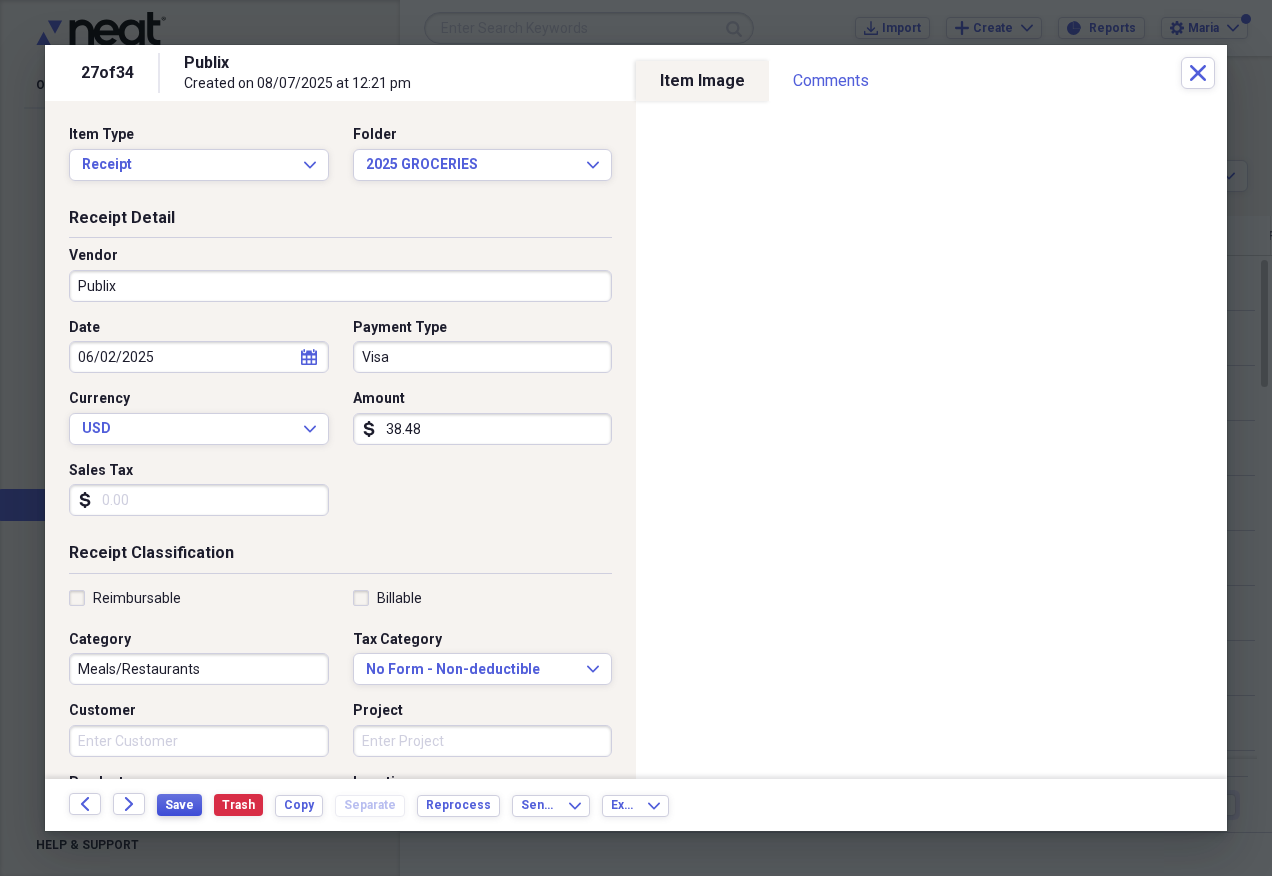 click on "Save" at bounding box center [179, 805] 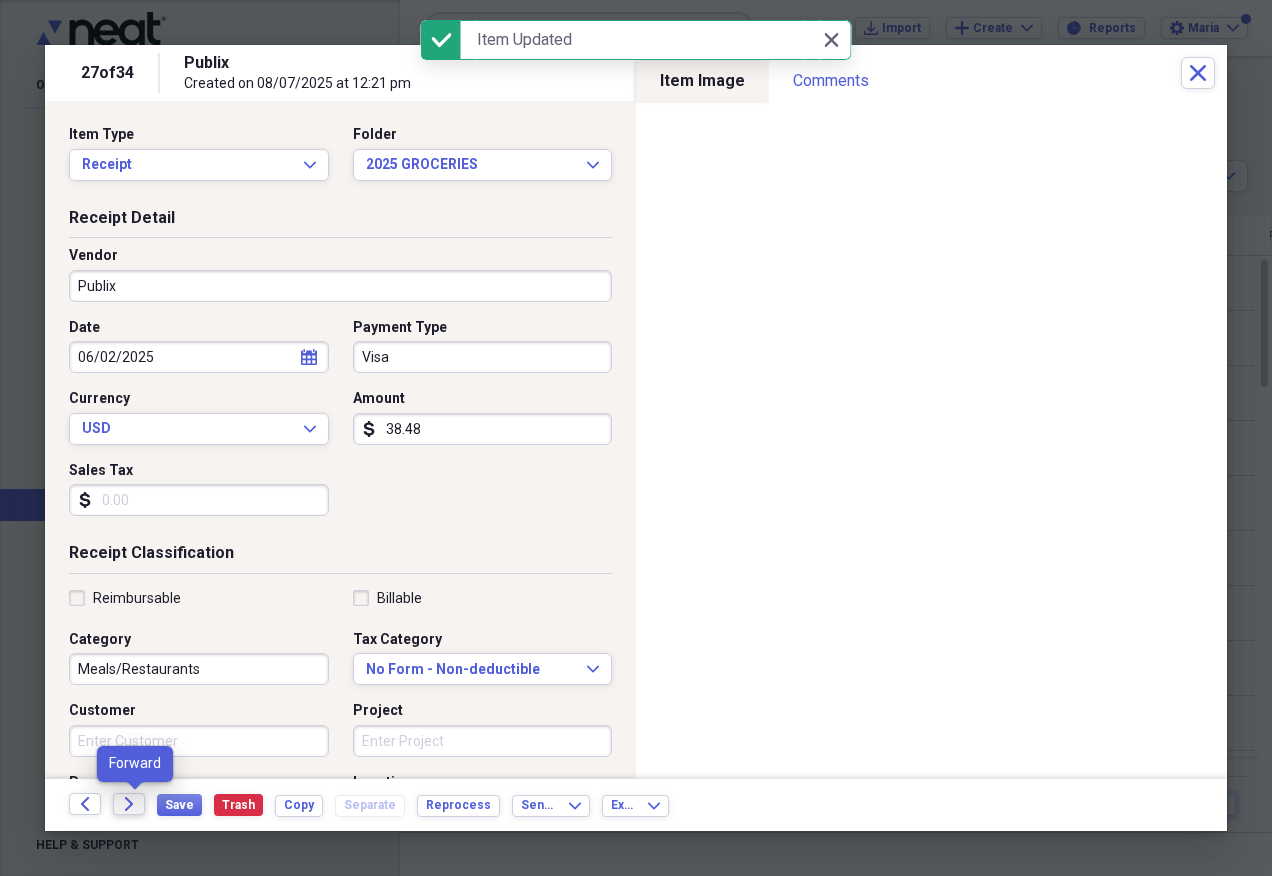 click on "Forward" at bounding box center [129, 804] 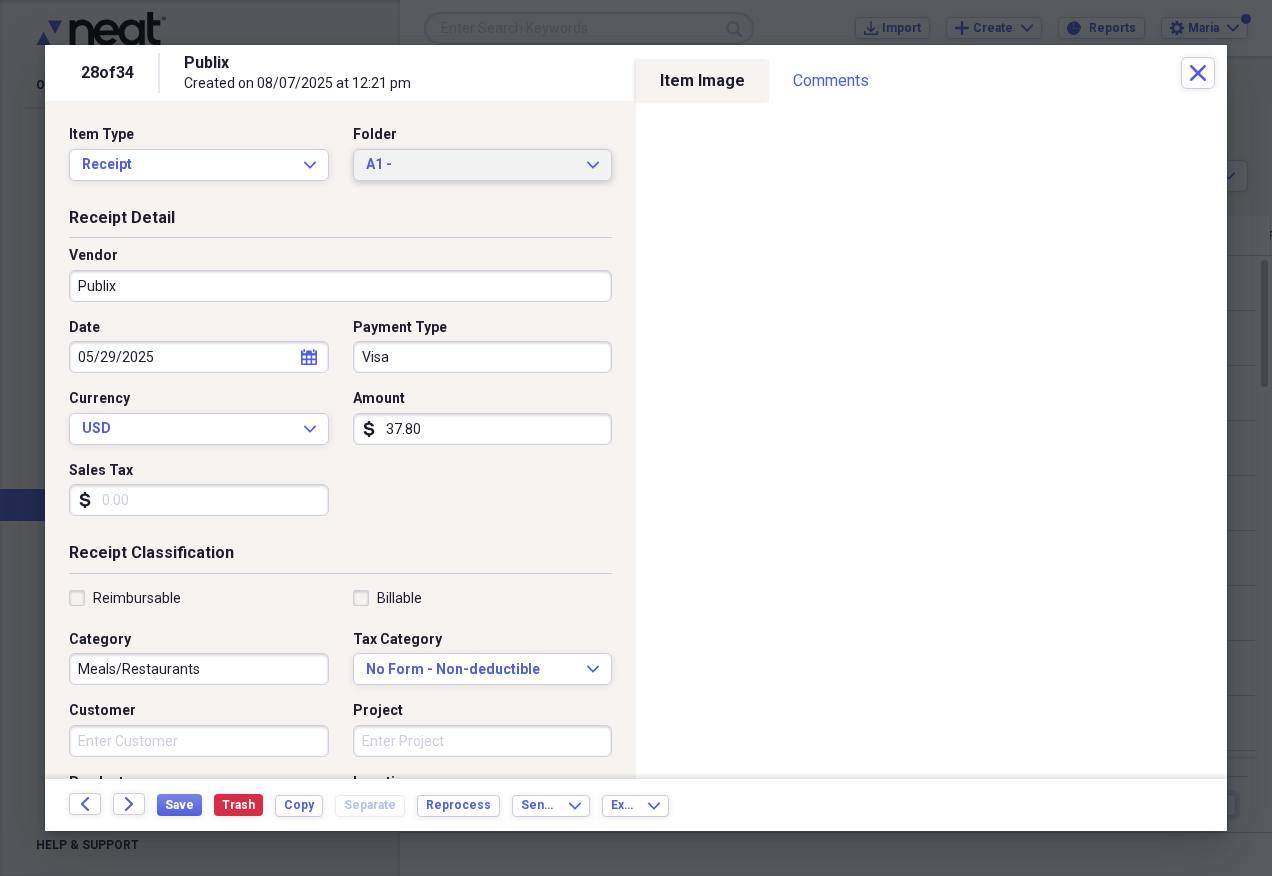 click 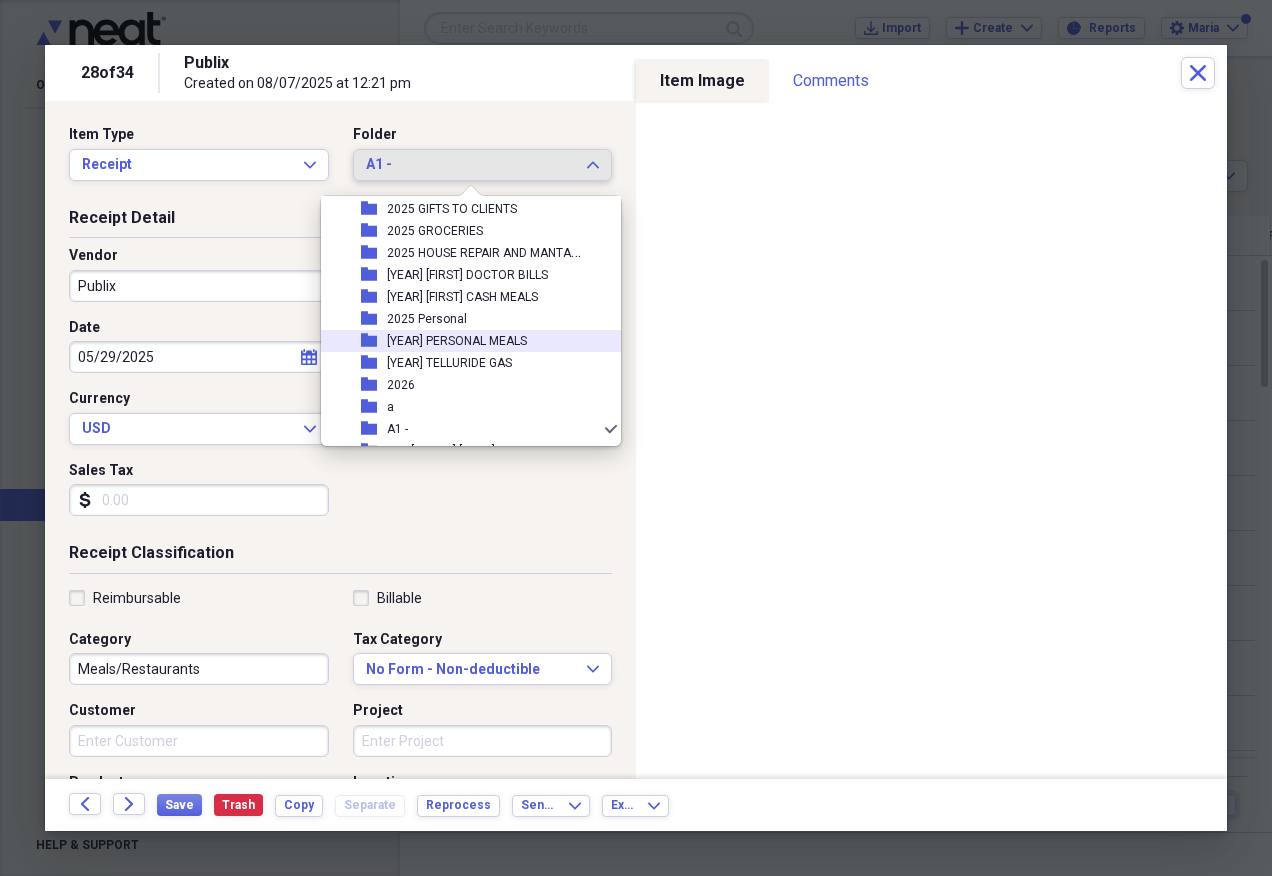 scroll, scrollTop: 97, scrollLeft: 0, axis: vertical 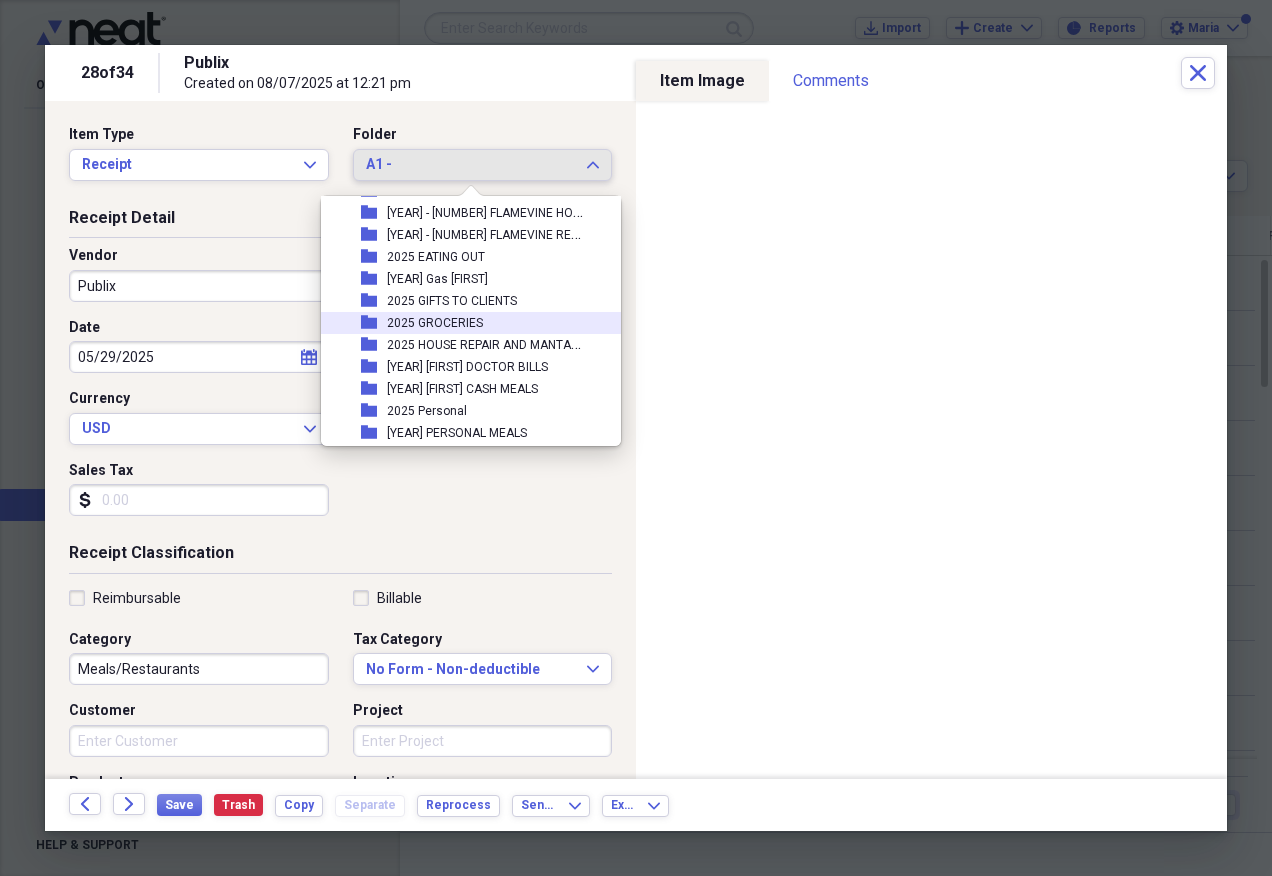 click on "folder [YEAR] GROCERIES" at bounding box center [463, 323] 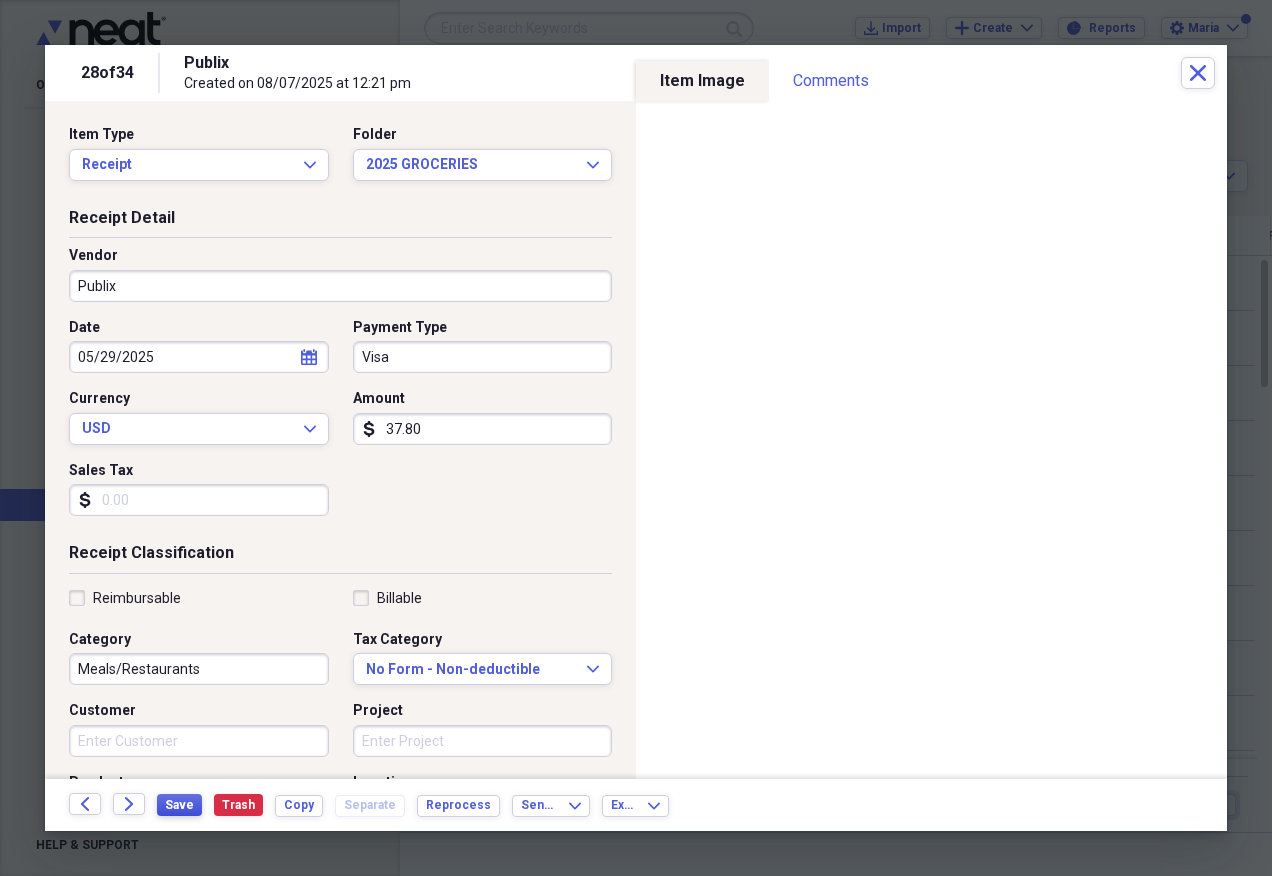click on "Save" at bounding box center [179, 805] 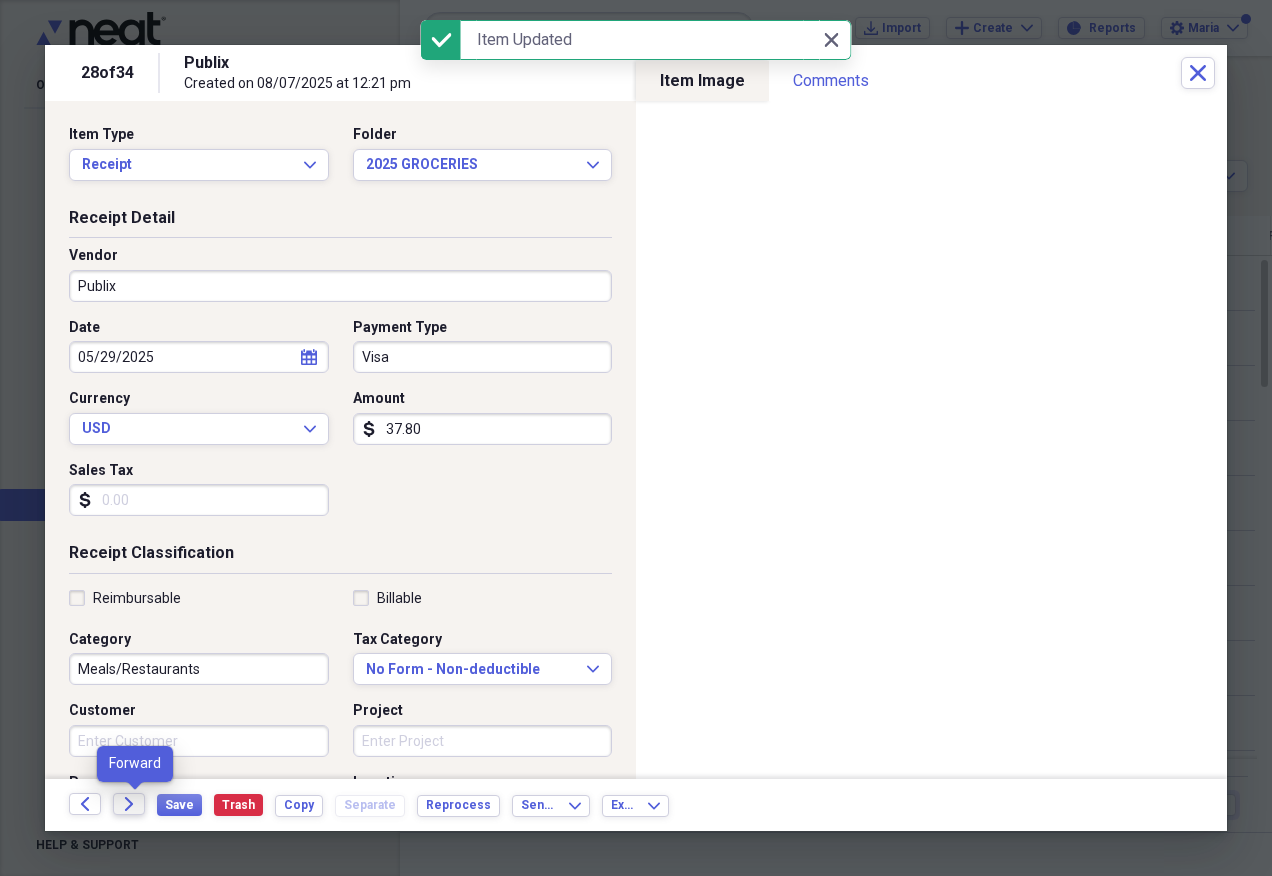 click on "Forward" 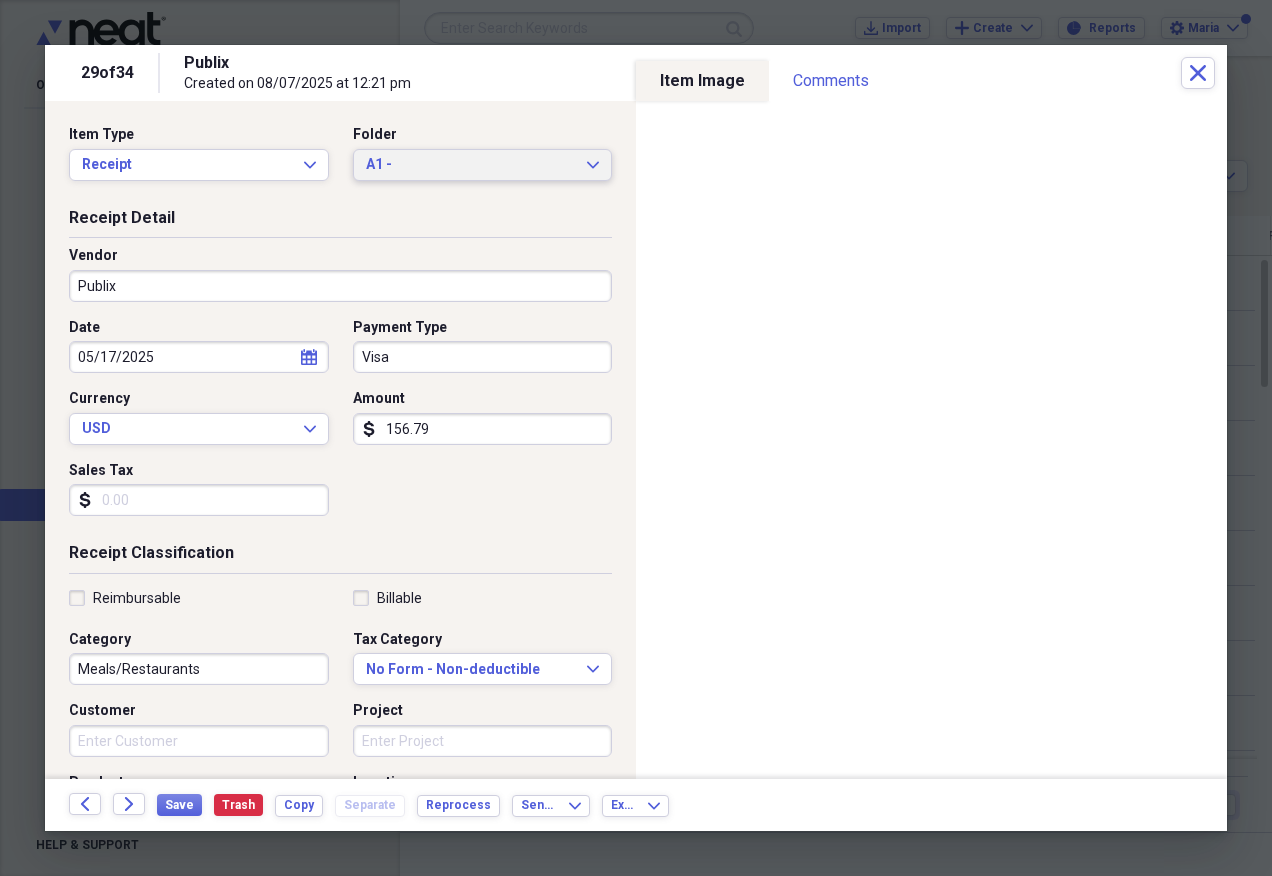 click on "A1 - Expand" at bounding box center (483, 165) 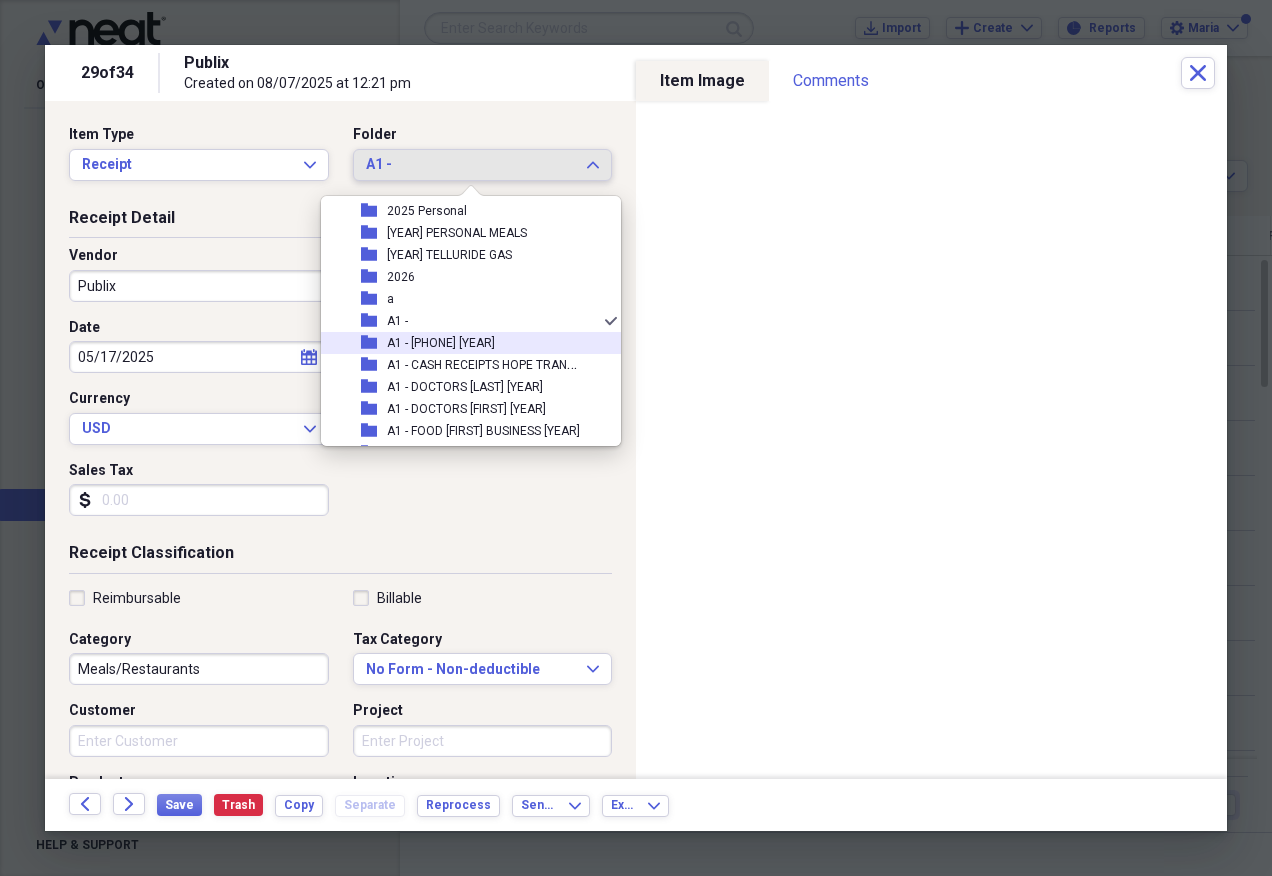 scroll, scrollTop: 197, scrollLeft: 0, axis: vertical 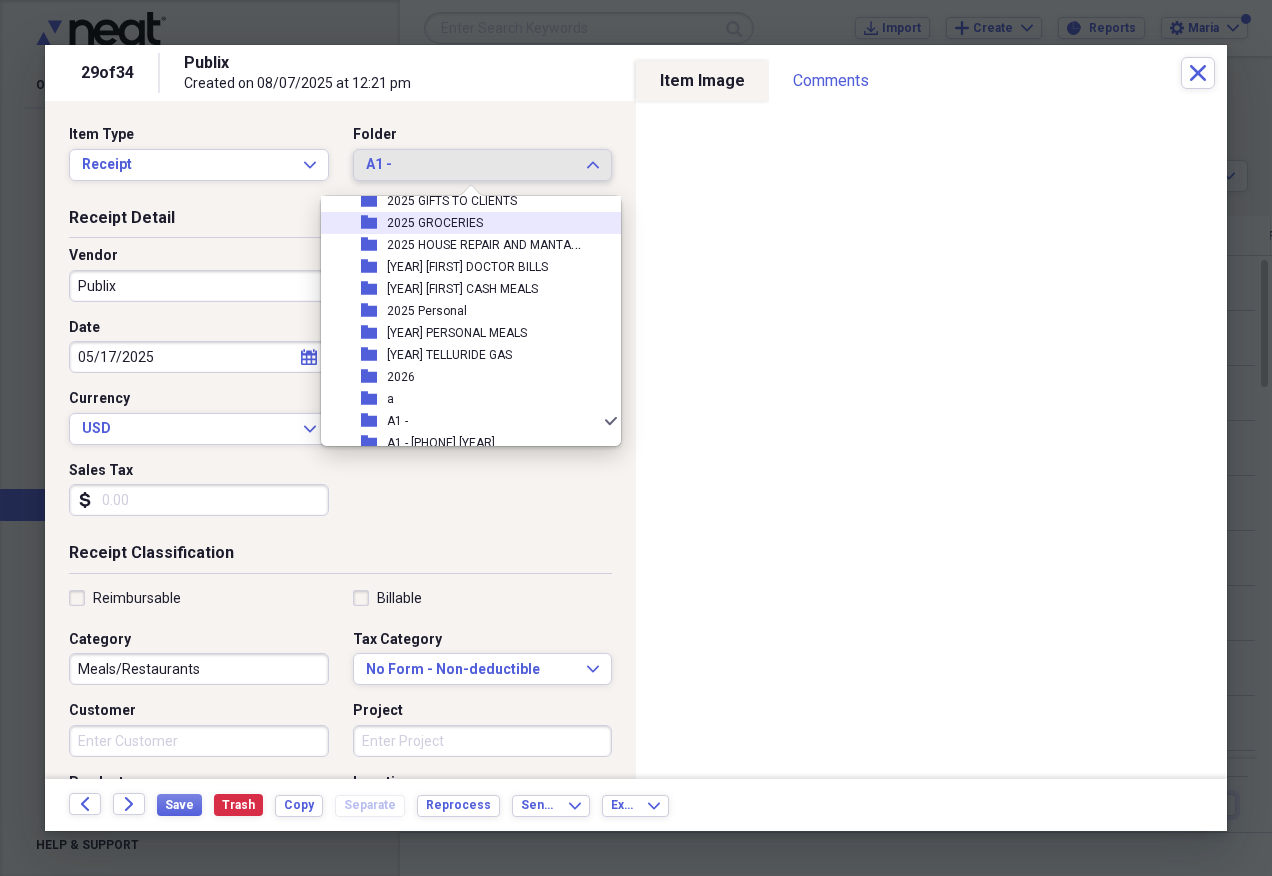 click on "folder [YEAR] GROCERIES" at bounding box center (463, 223) 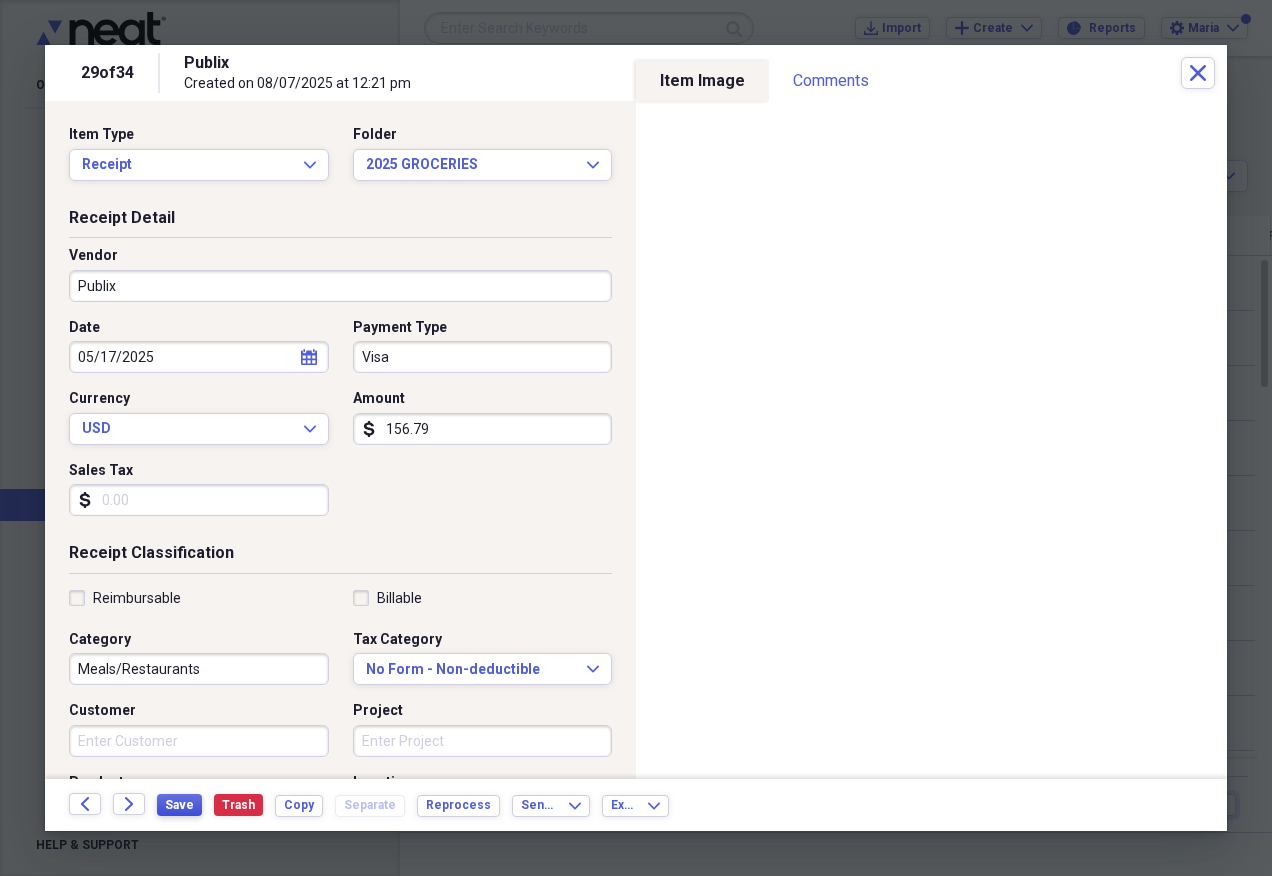 click on "Save" at bounding box center [179, 805] 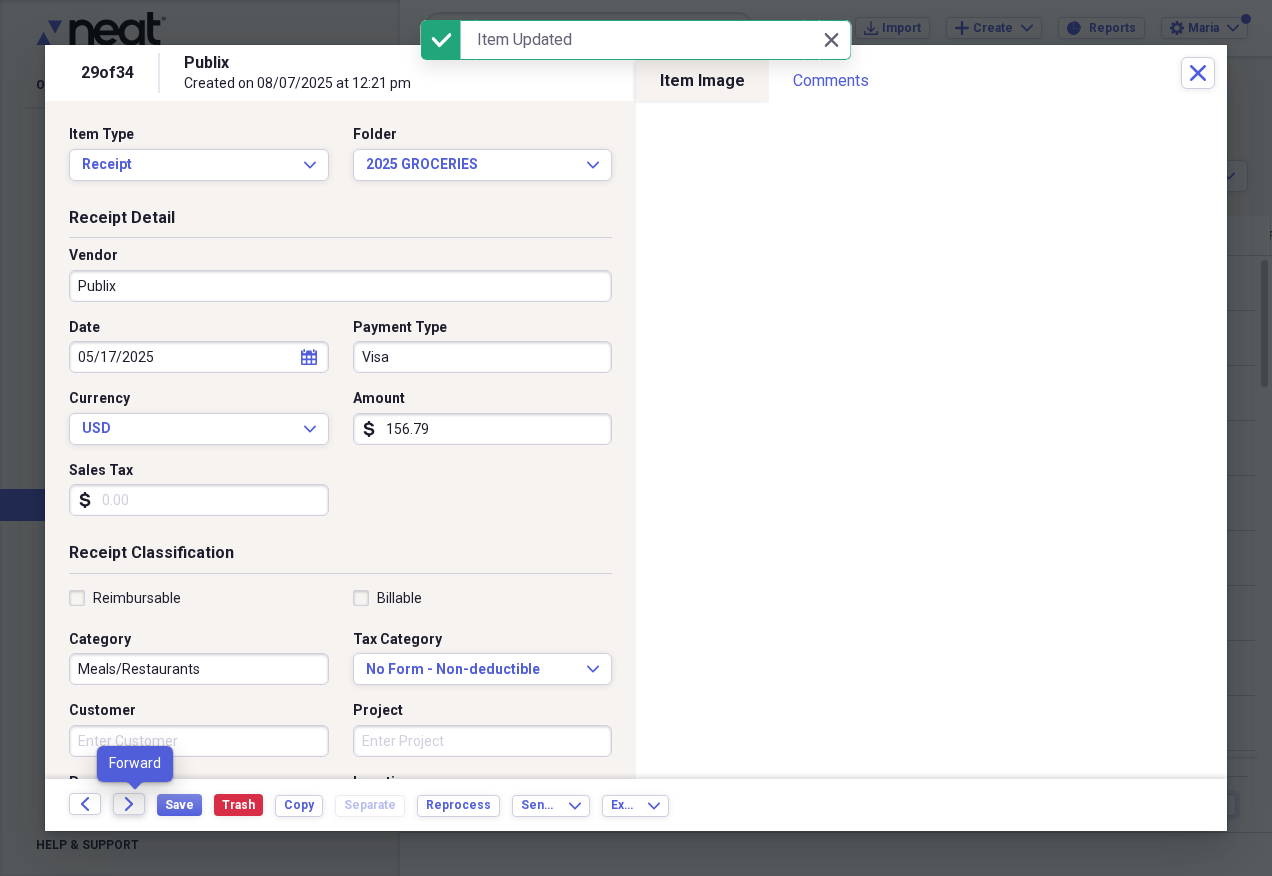 click on "Forward" at bounding box center [129, 804] 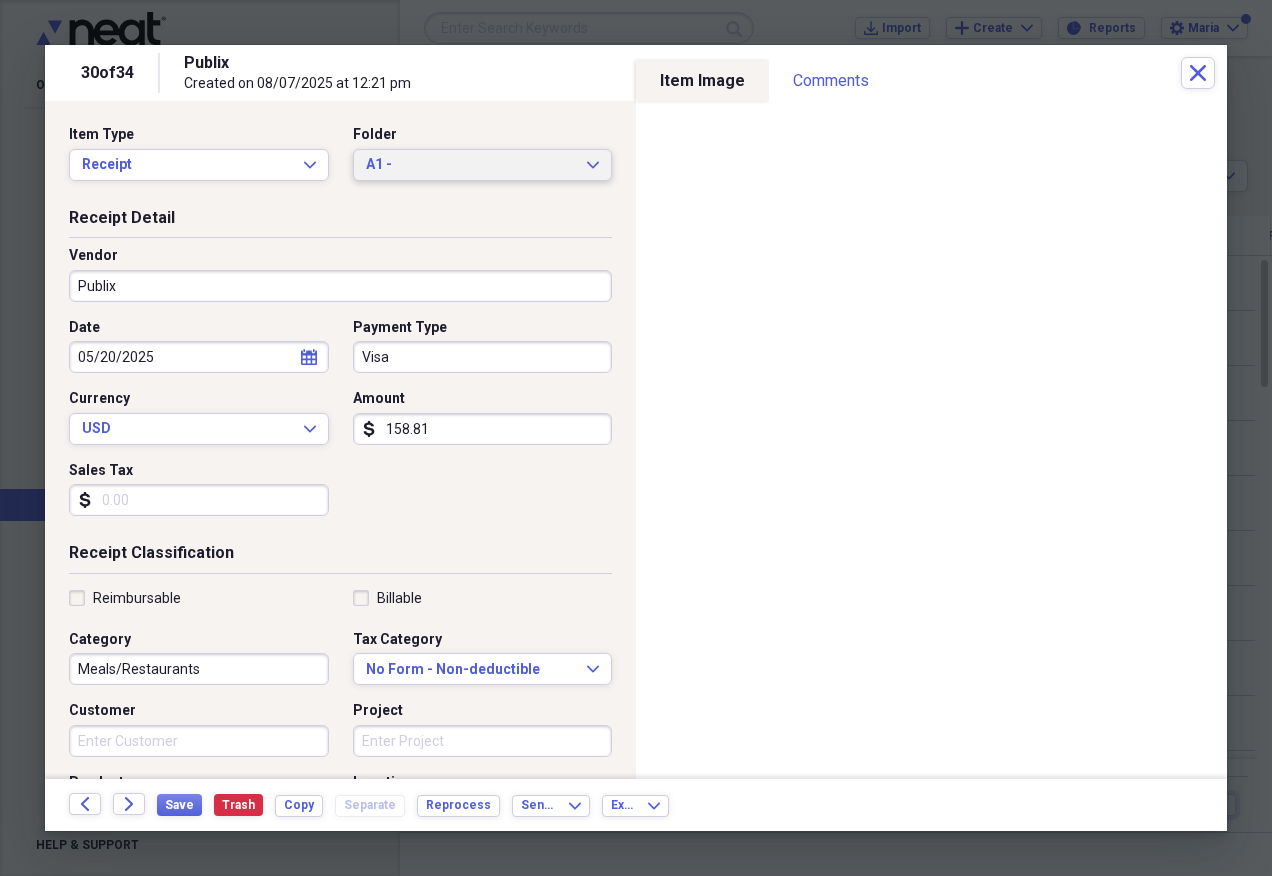 click on "A1 - Expand" at bounding box center (483, 165) 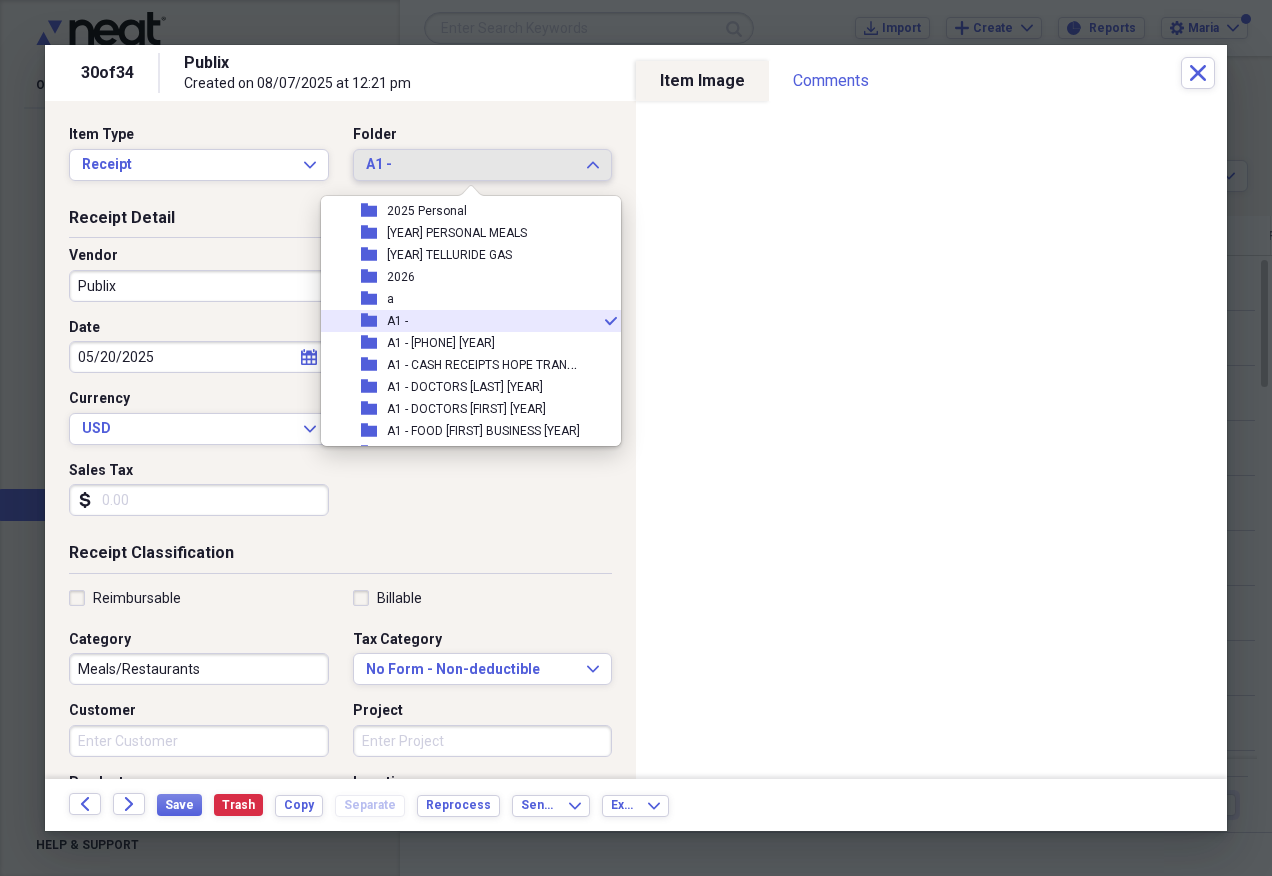 scroll, scrollTop: 197, scrollLeft: 0, axis: vertical 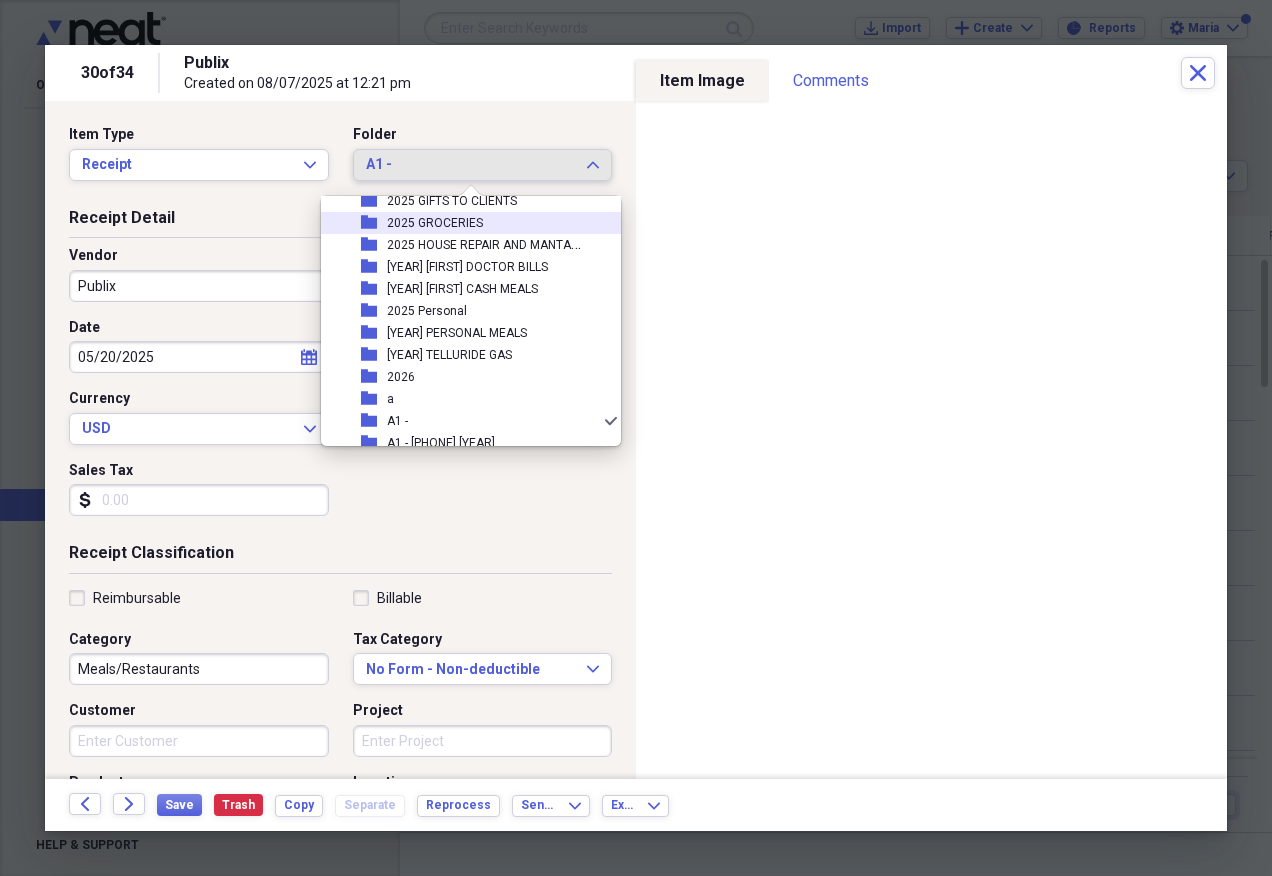 click on "folder [YEAR] GROCERIES" at bounding box center (463, 223) 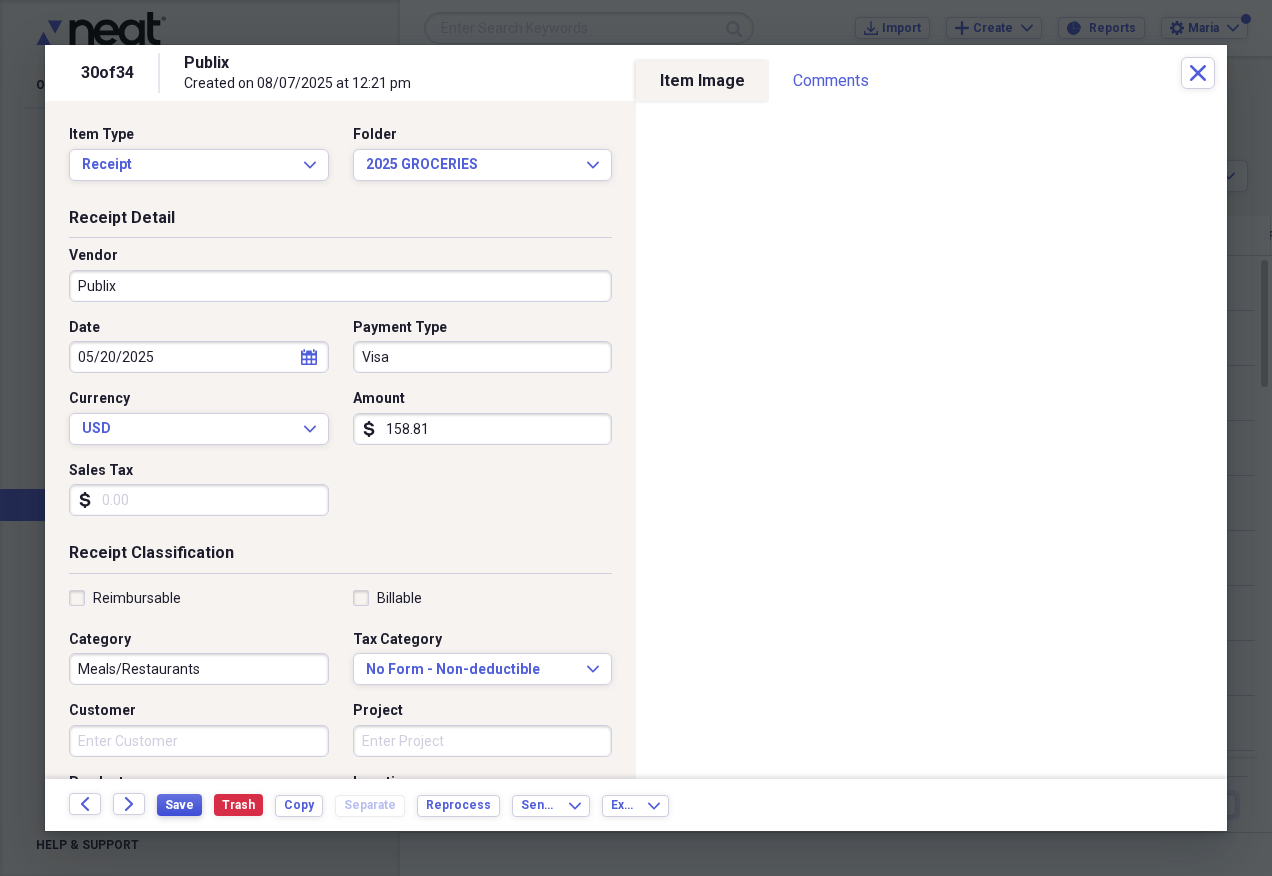 click on "Save" at bounding box center (179, 805) 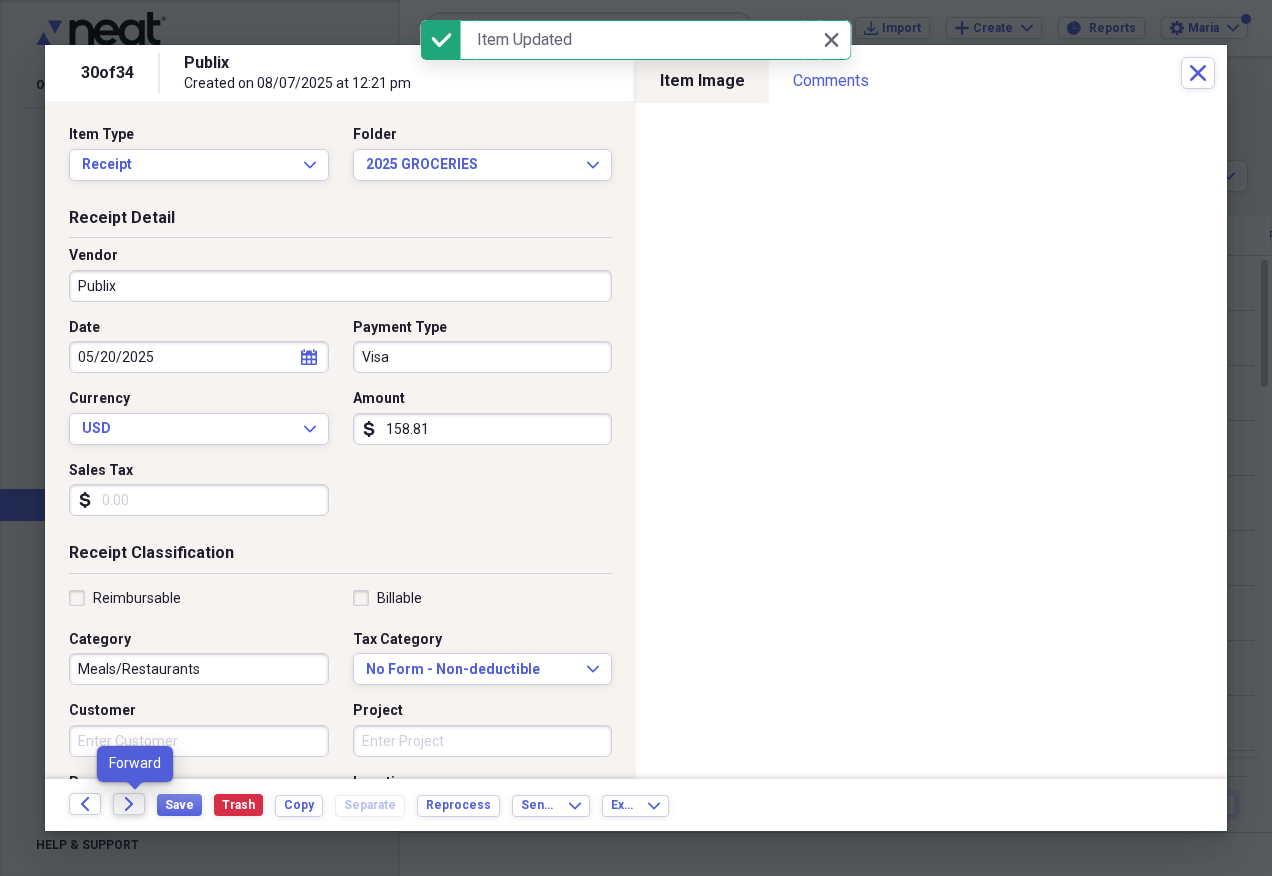 click on "Forward" 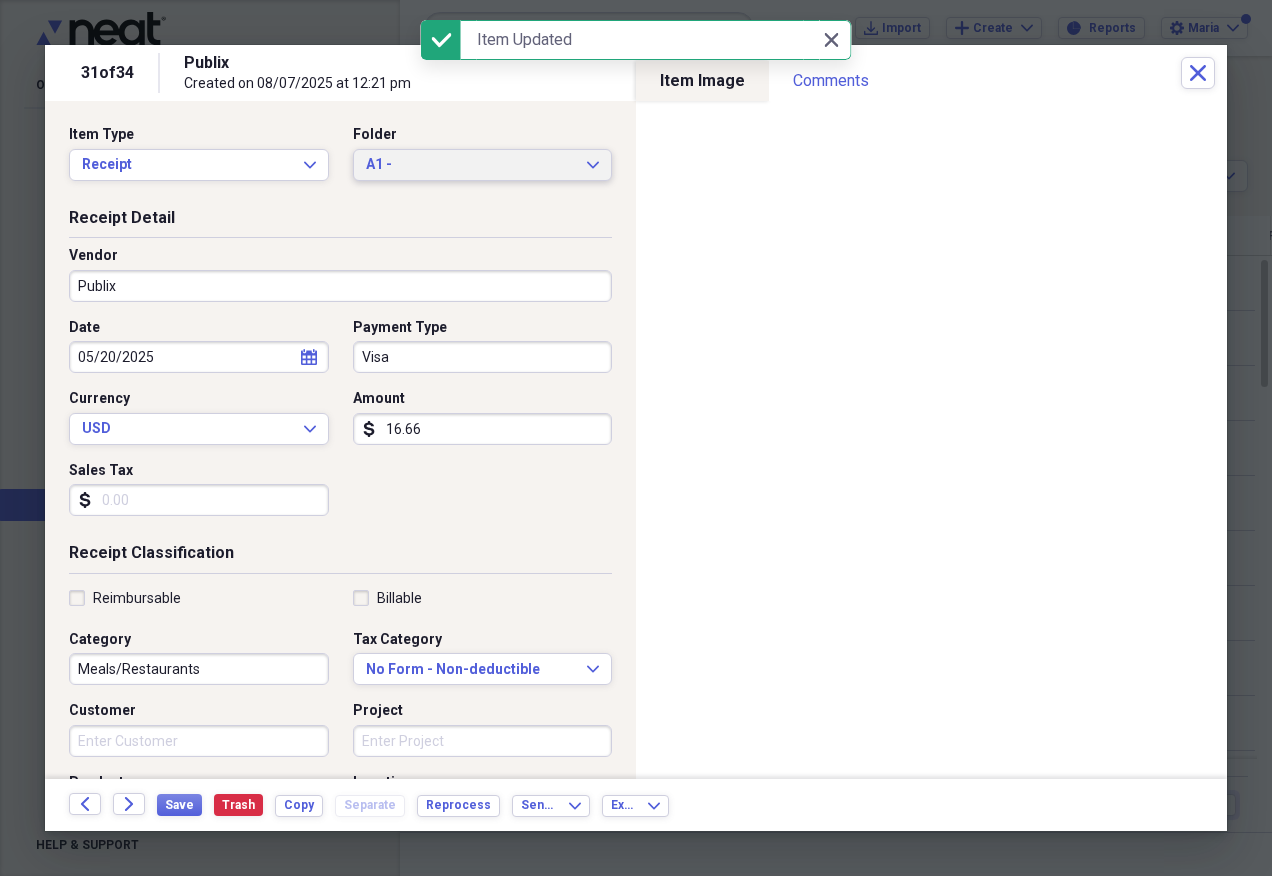 click on "A1 -" at bounding box center [471, 165] 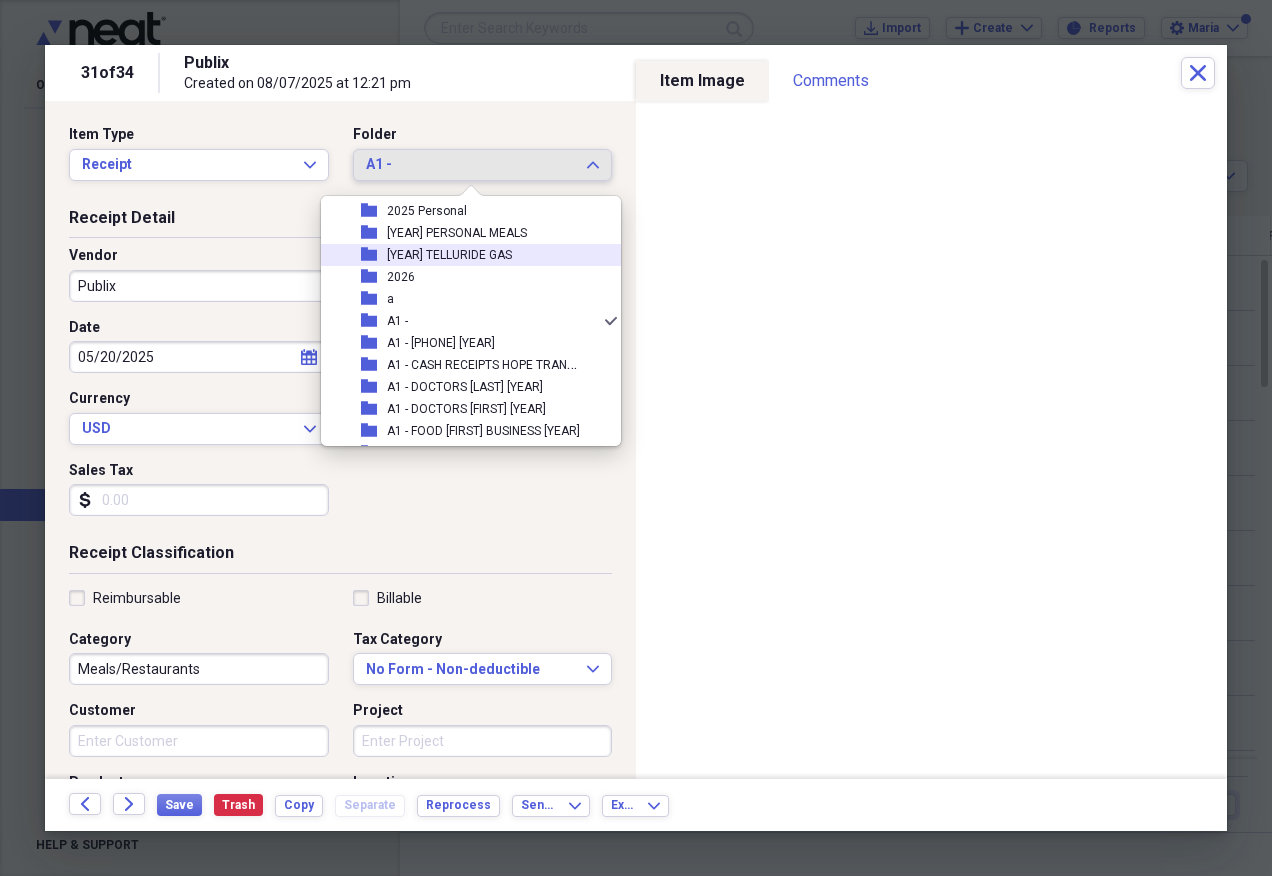scroll, scrollTop: 197, scrollLeft: 0, axis: vertical 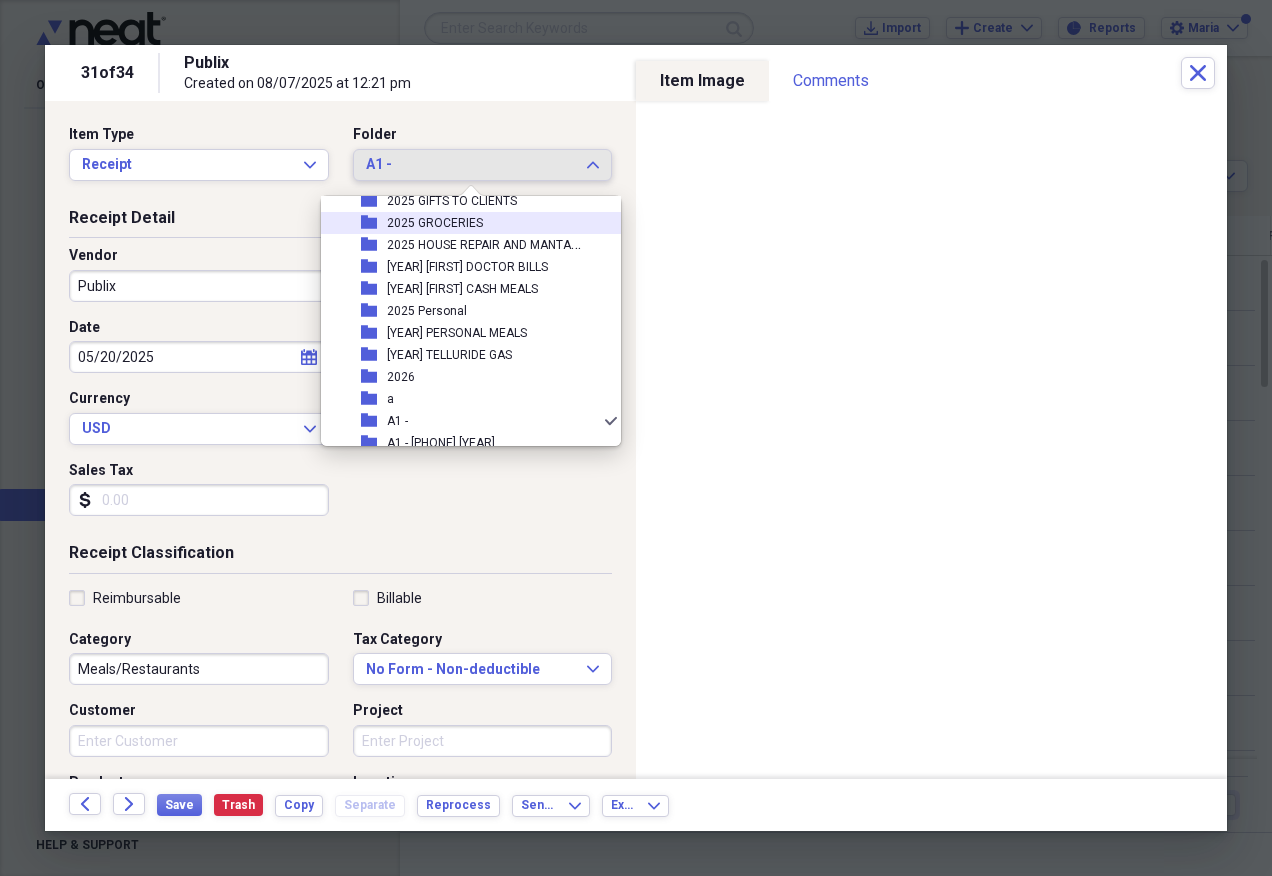 click on "folder [YEAR] GROCERIES" at bounding box center (463, 223) 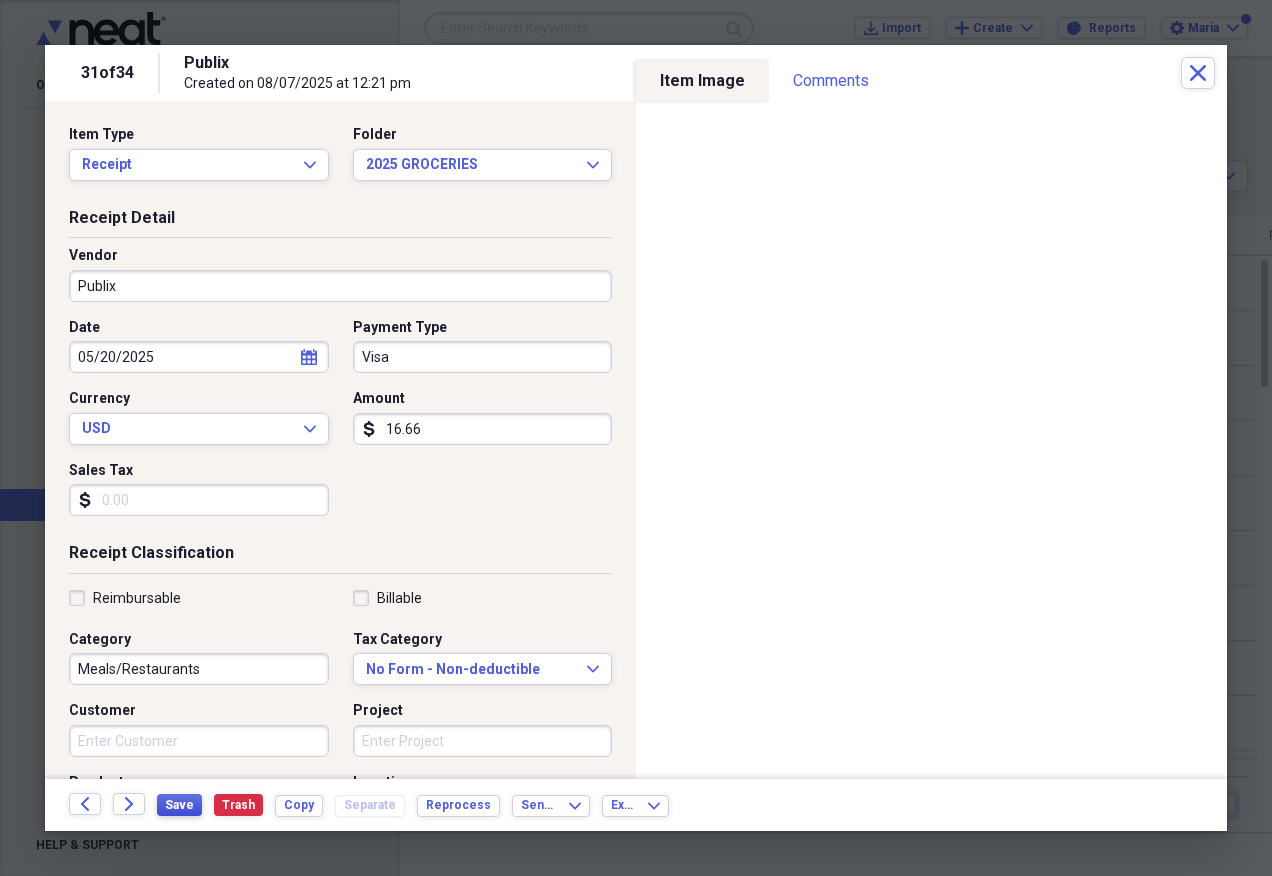 click on "Save" at bounding box center (179, 805) 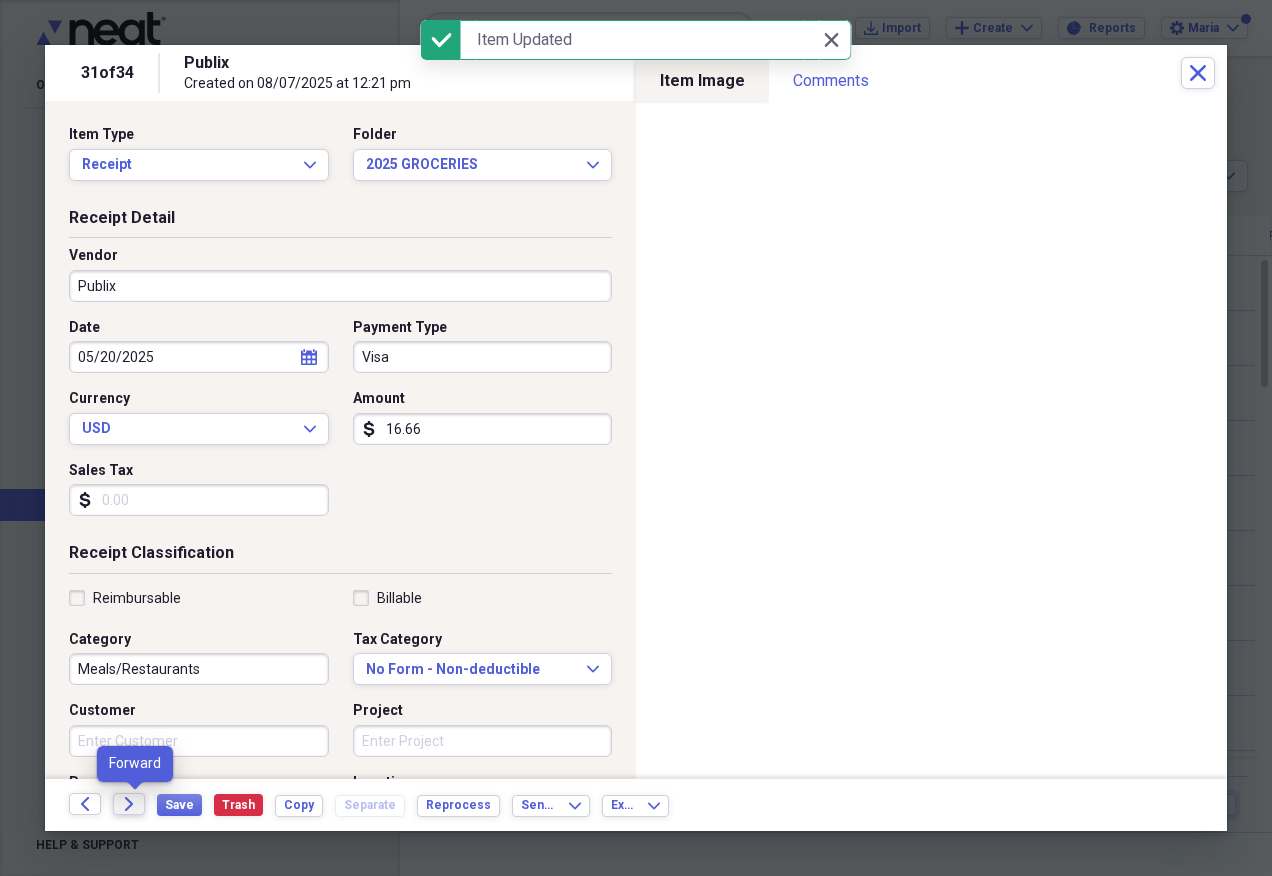 click 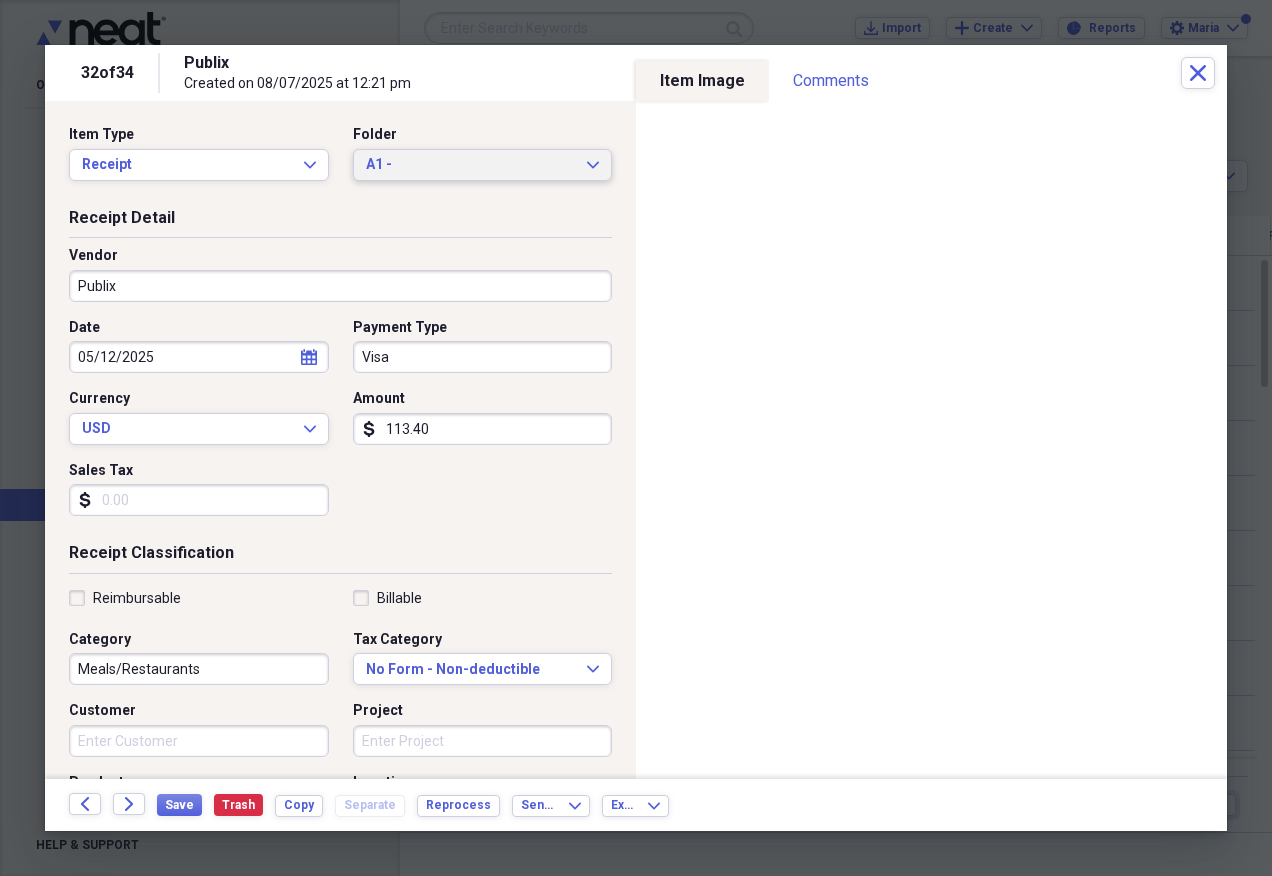 click on "A1 -" at bounding box center (471, 165) 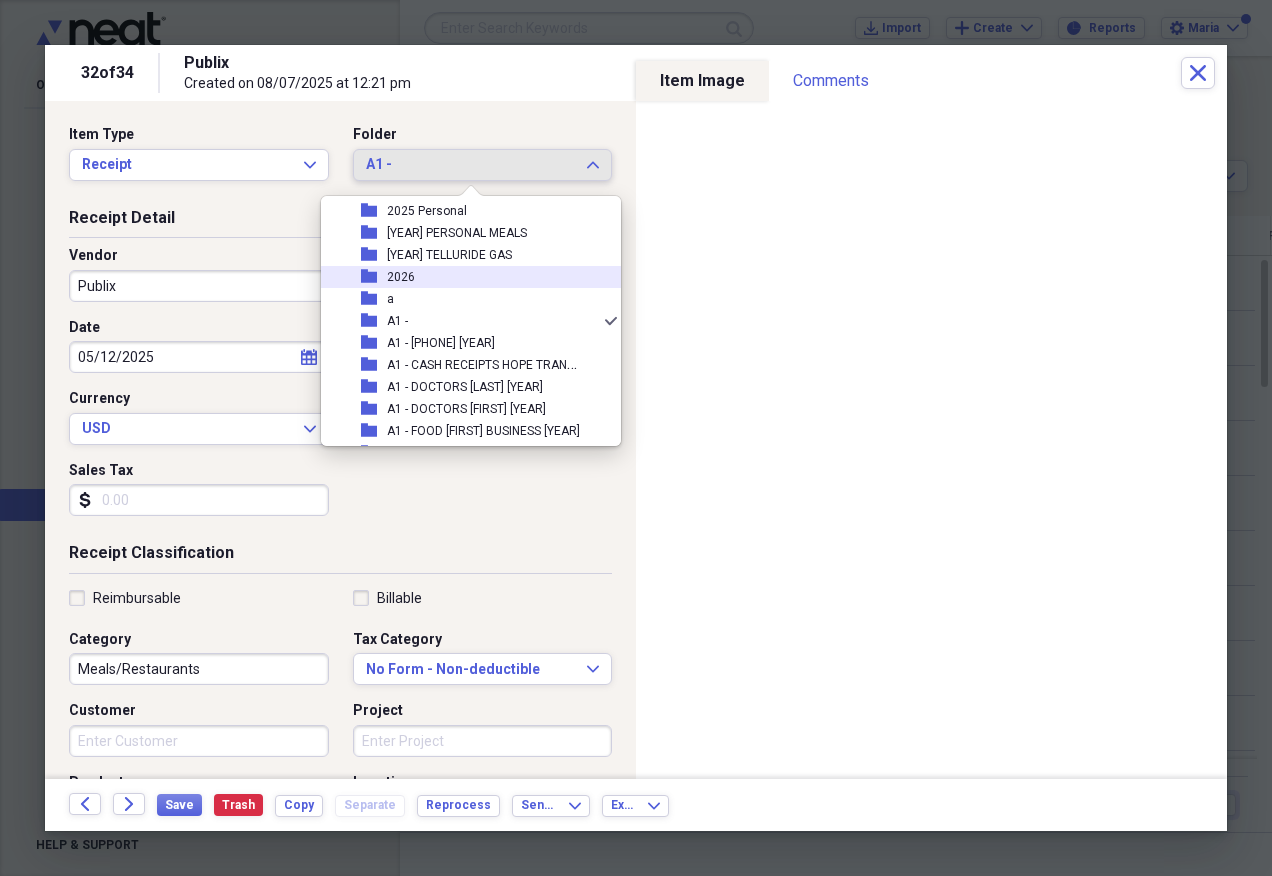 scroll, scrollTop: 197, scrollLeft: 0, axis: vertical 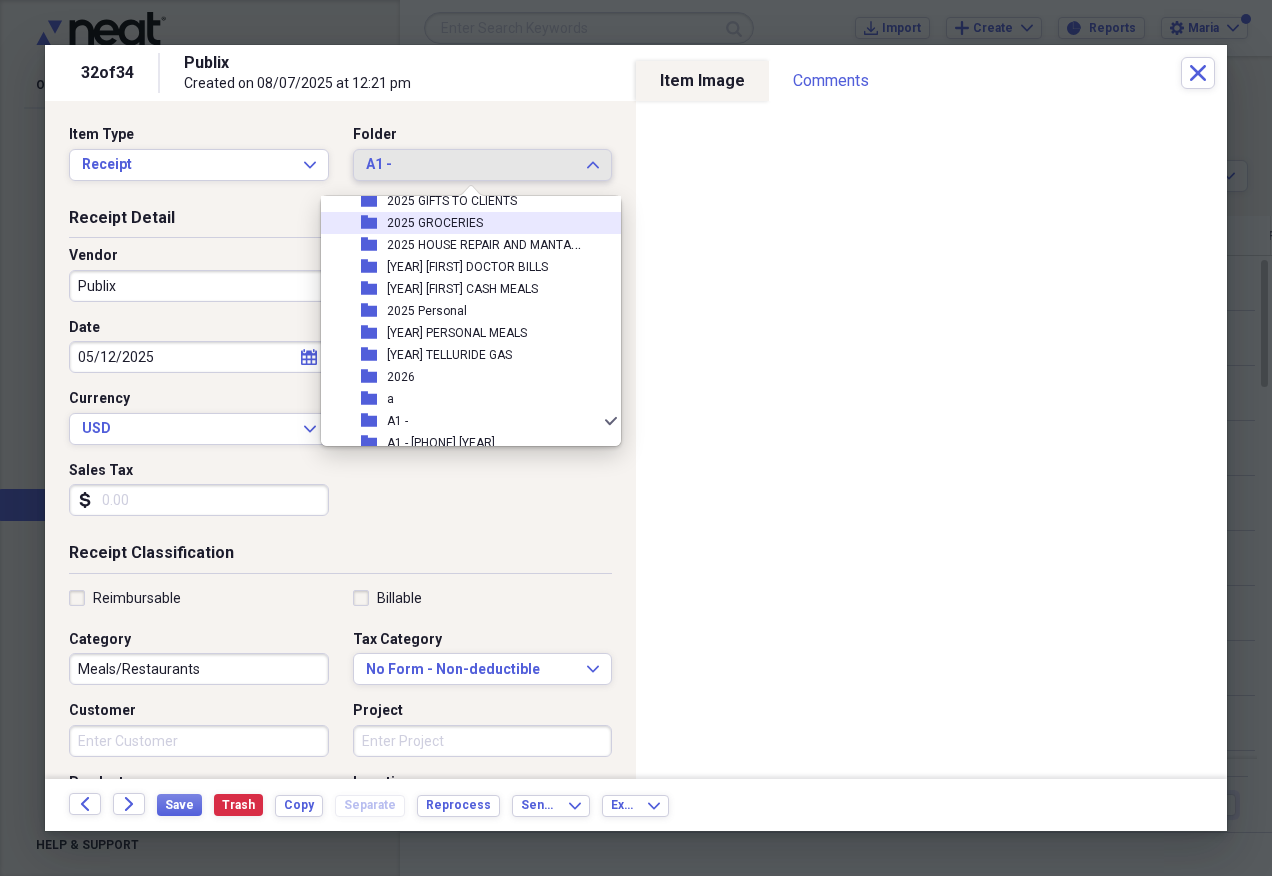 click on "folder [YEAR] GROCERIES" at bounding box center (463, 223) 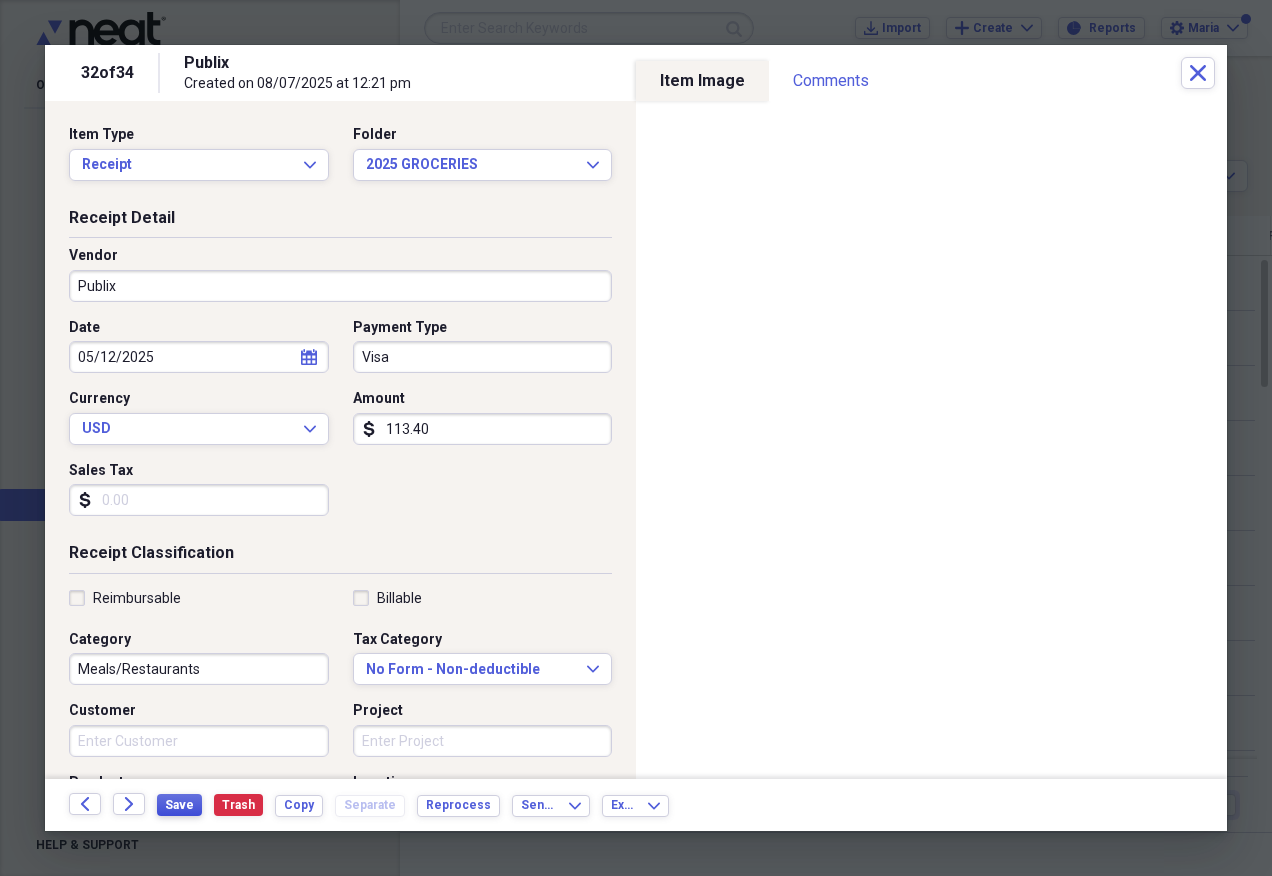 click on "Save" at bounding box center (179, 805) 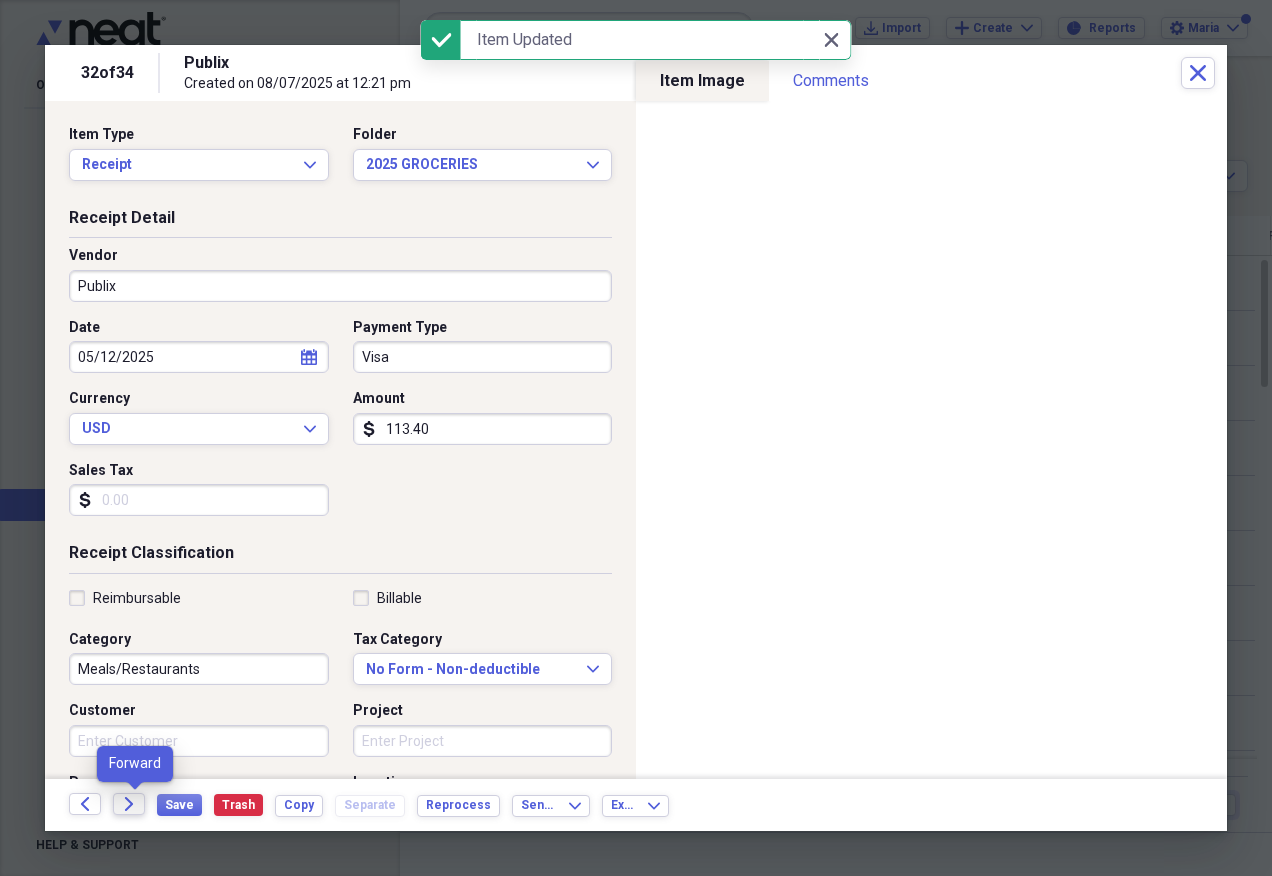 click on "Forward" 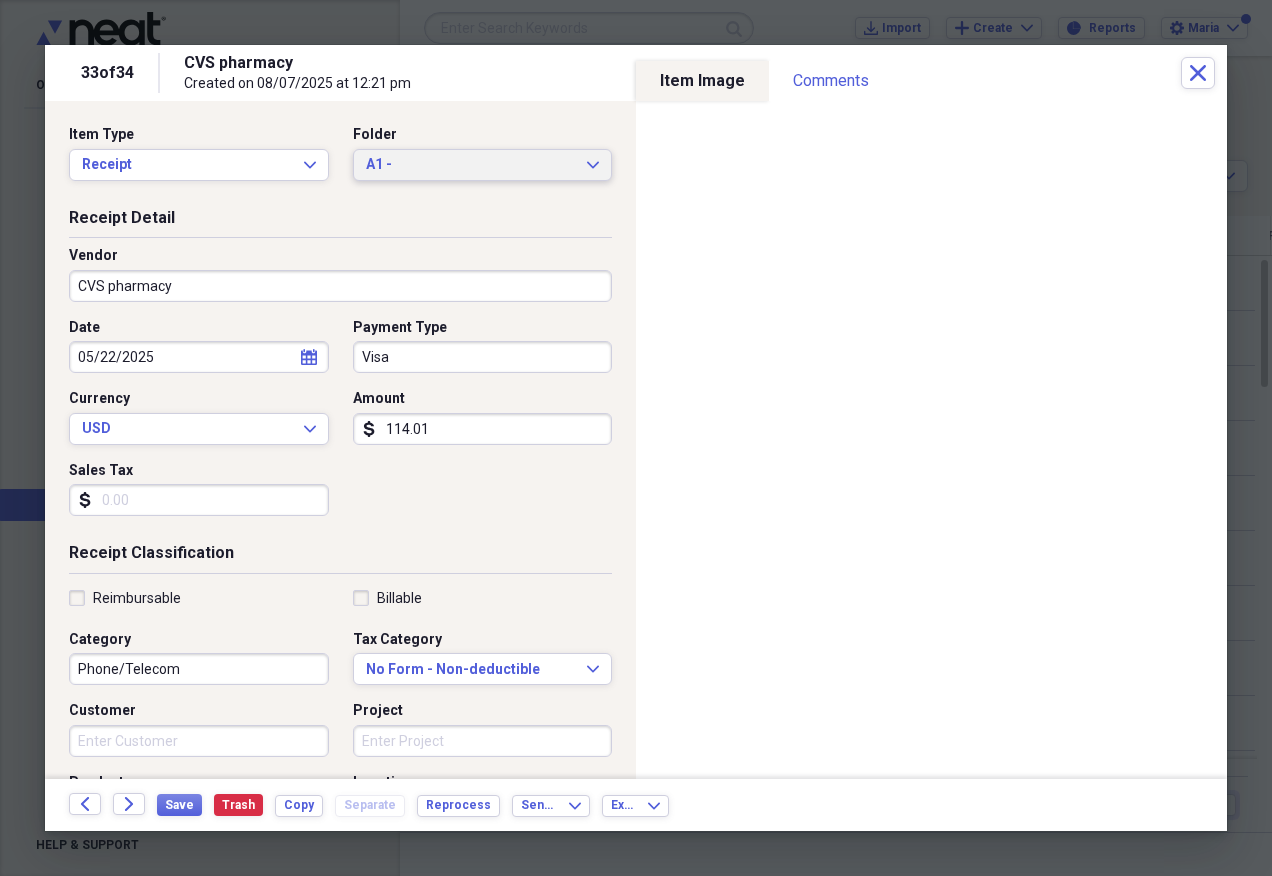 click on "A1 -" at bounding box center [471, 165] 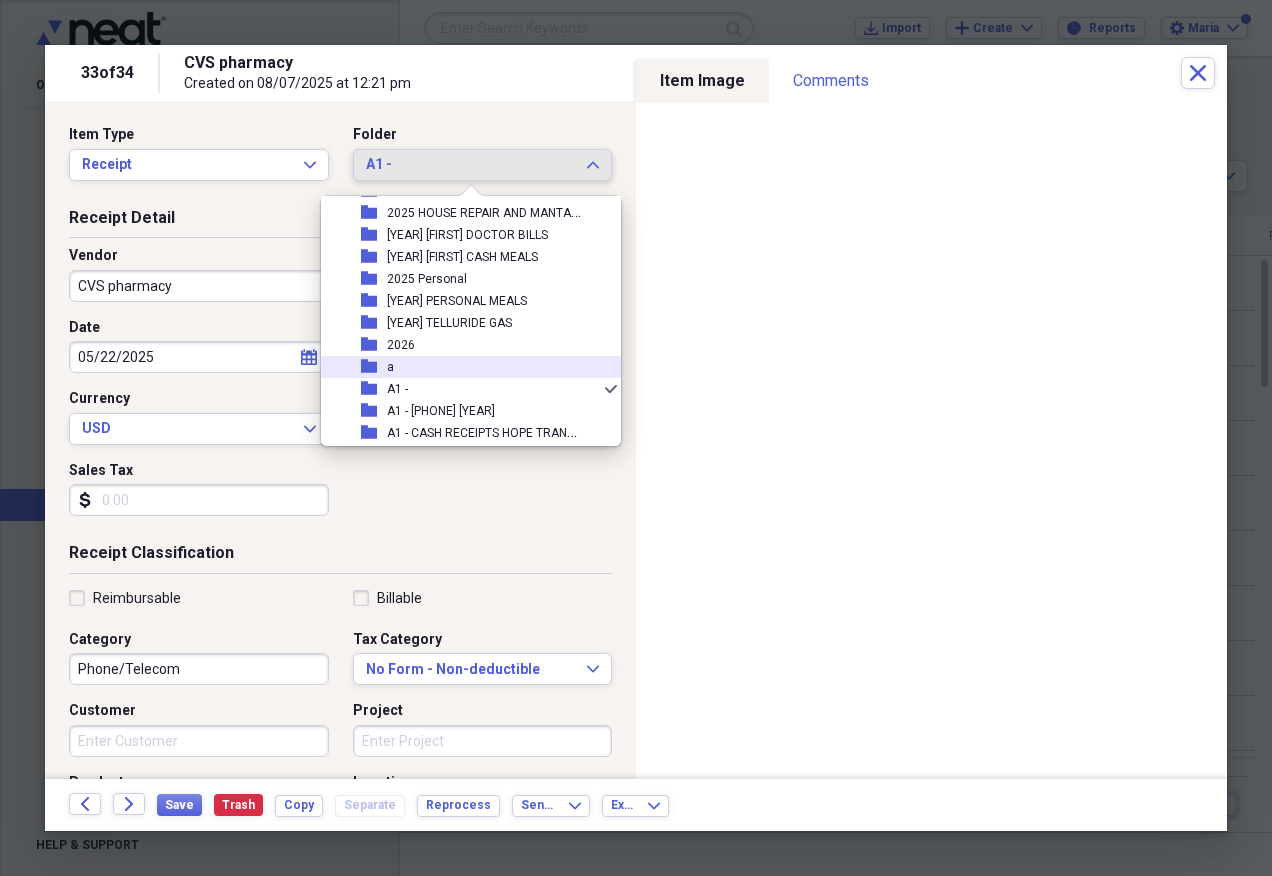scroll, scrollTop: 197, scrollLeft: 0, axis: vertical 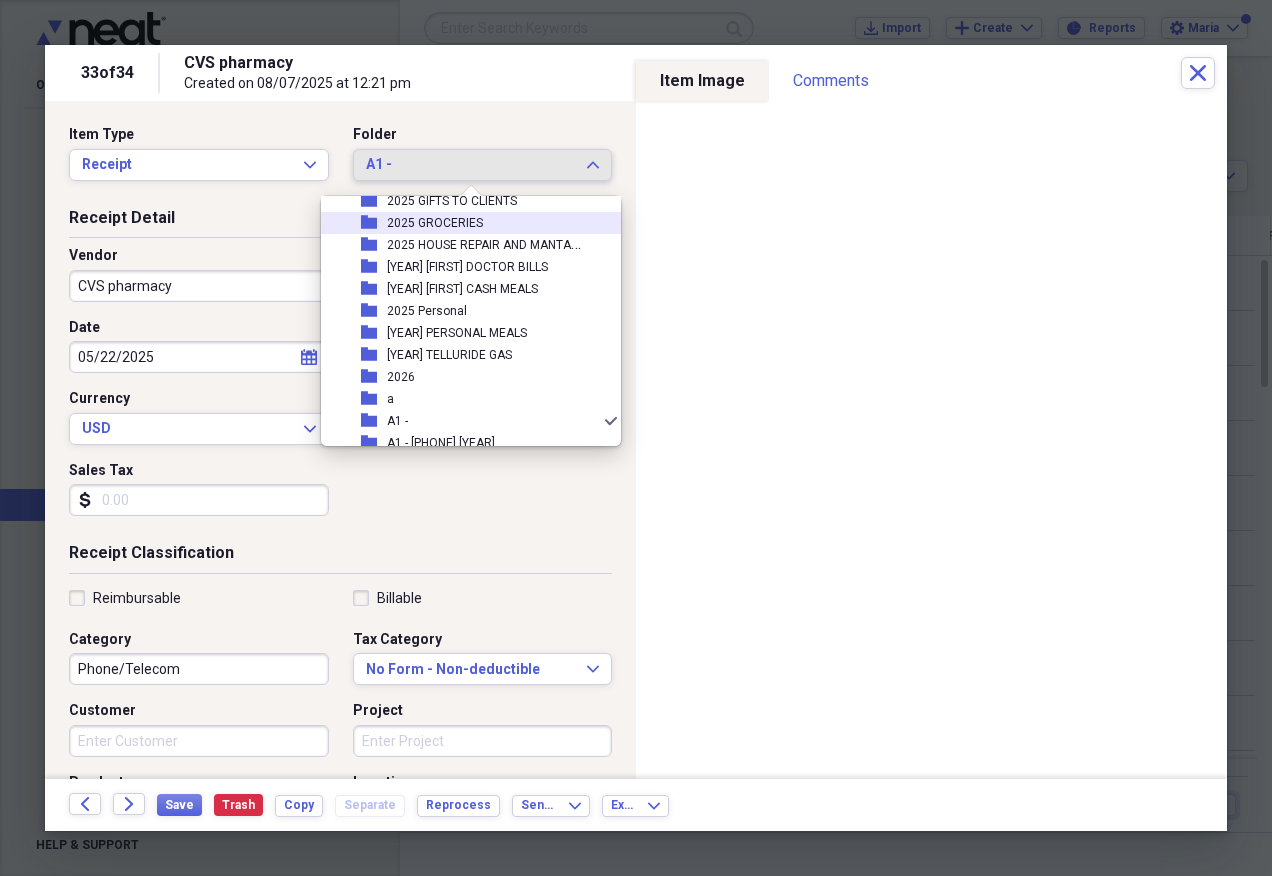 click on "folder [YEAR] GROCERIES" at bounding box center [463, 223] 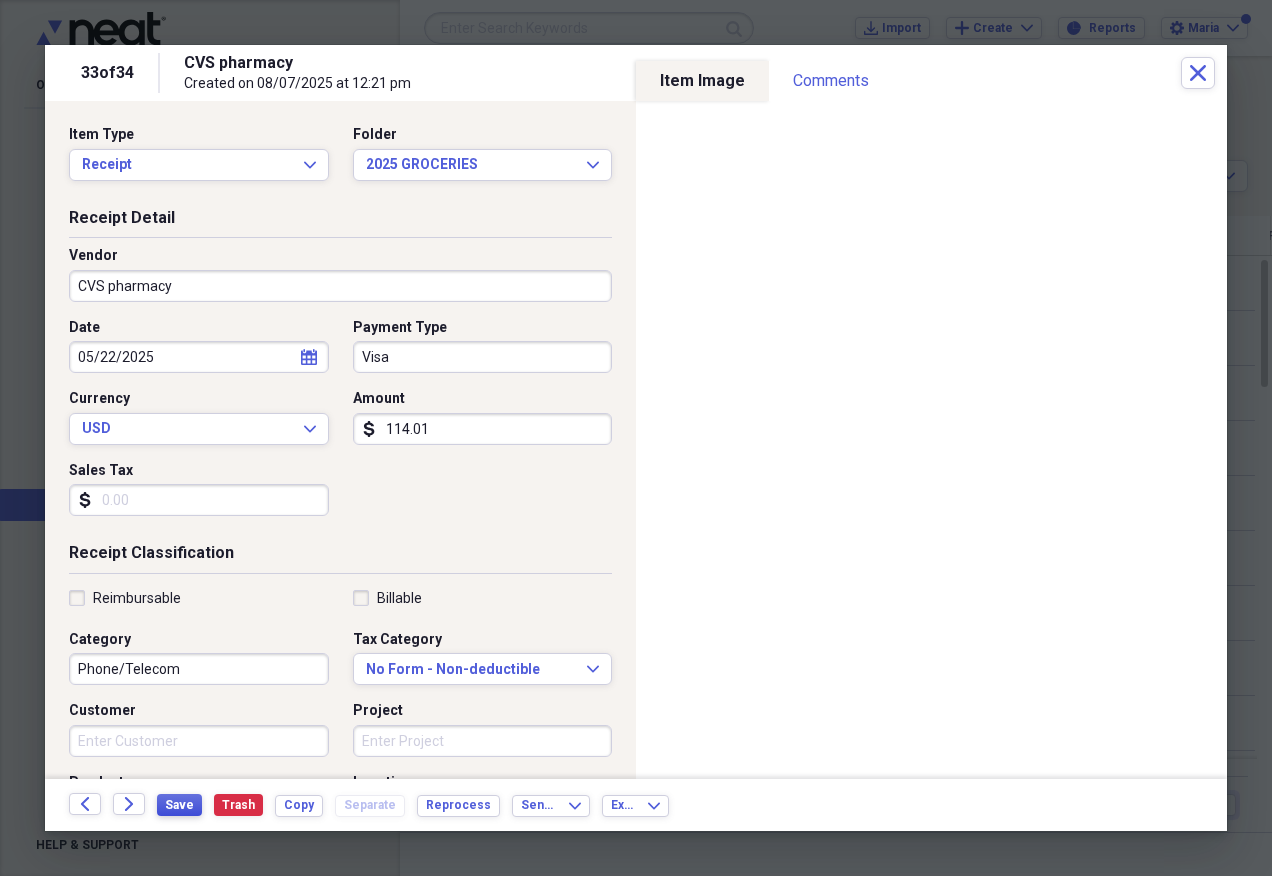 click on "Save" at bounding box center [179, 805] 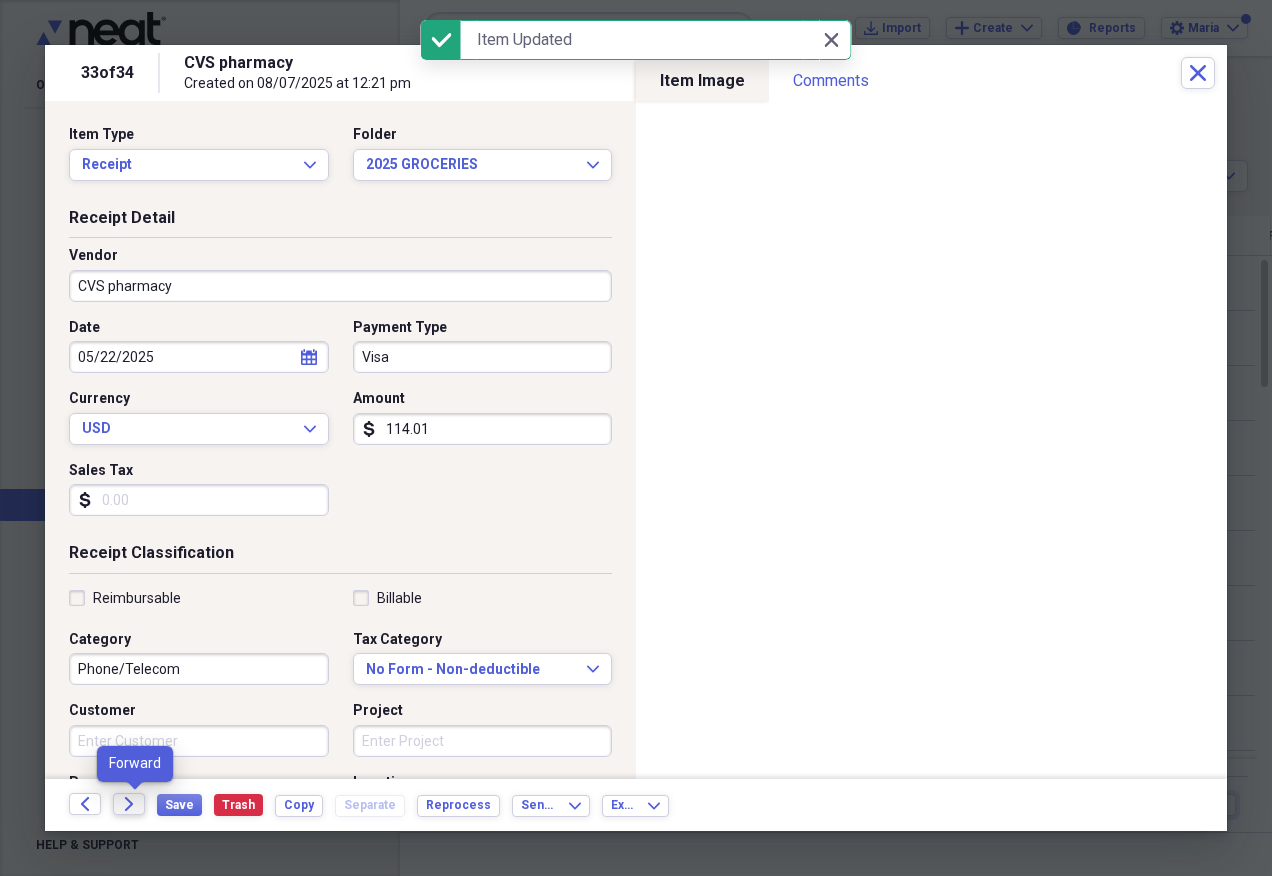 click 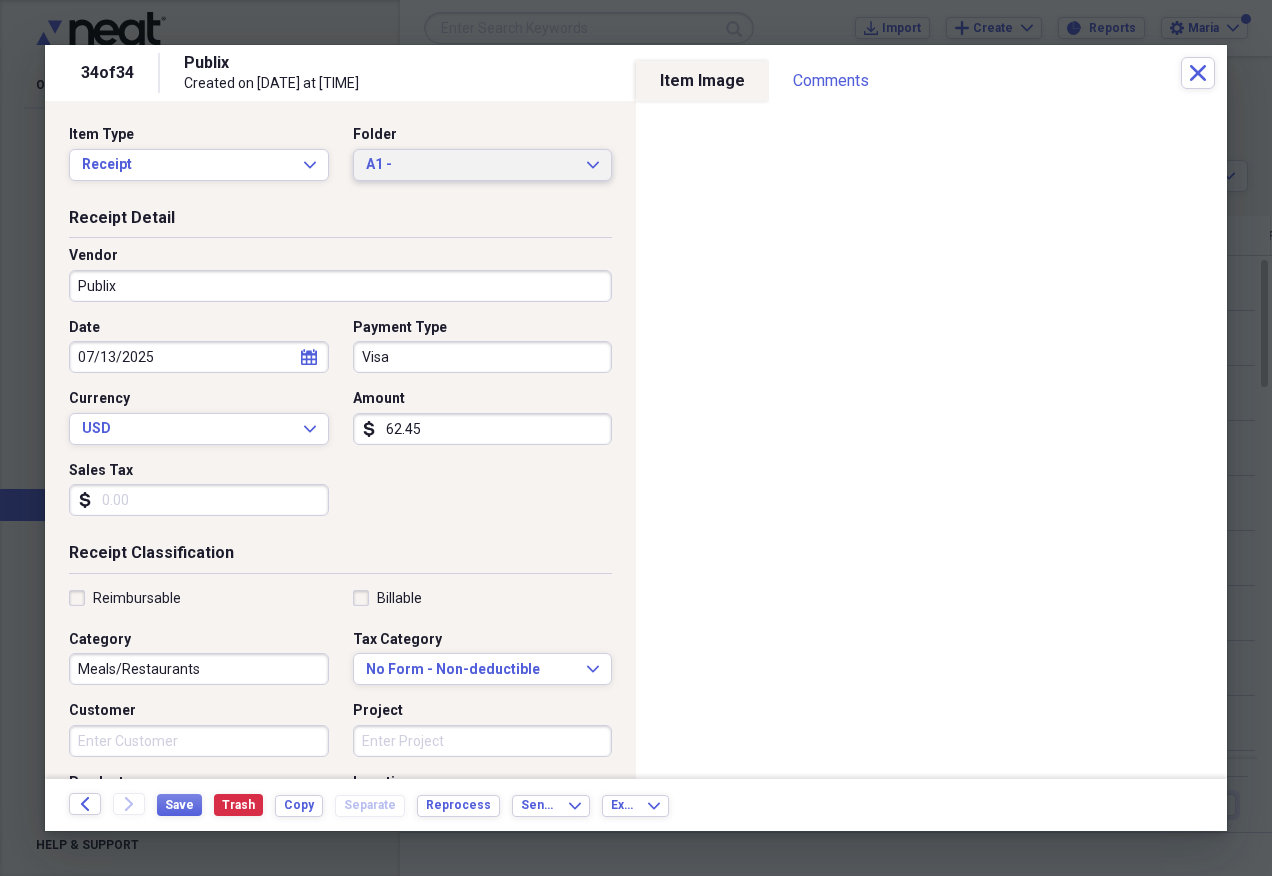 click on "A1 -" at bounding box center [471, 165] 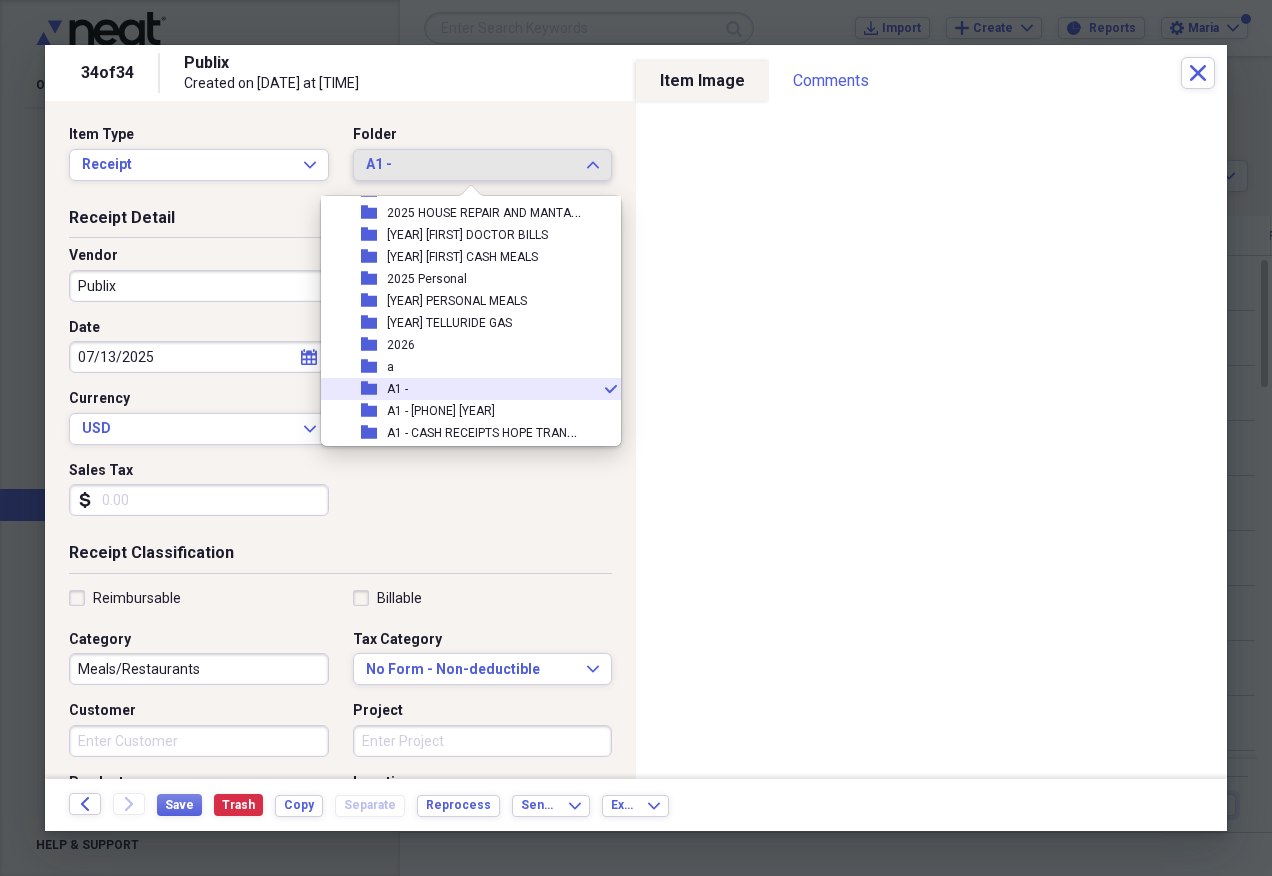 scroll, scrollTop: 197, scrollLeft: 0, axis: vertical 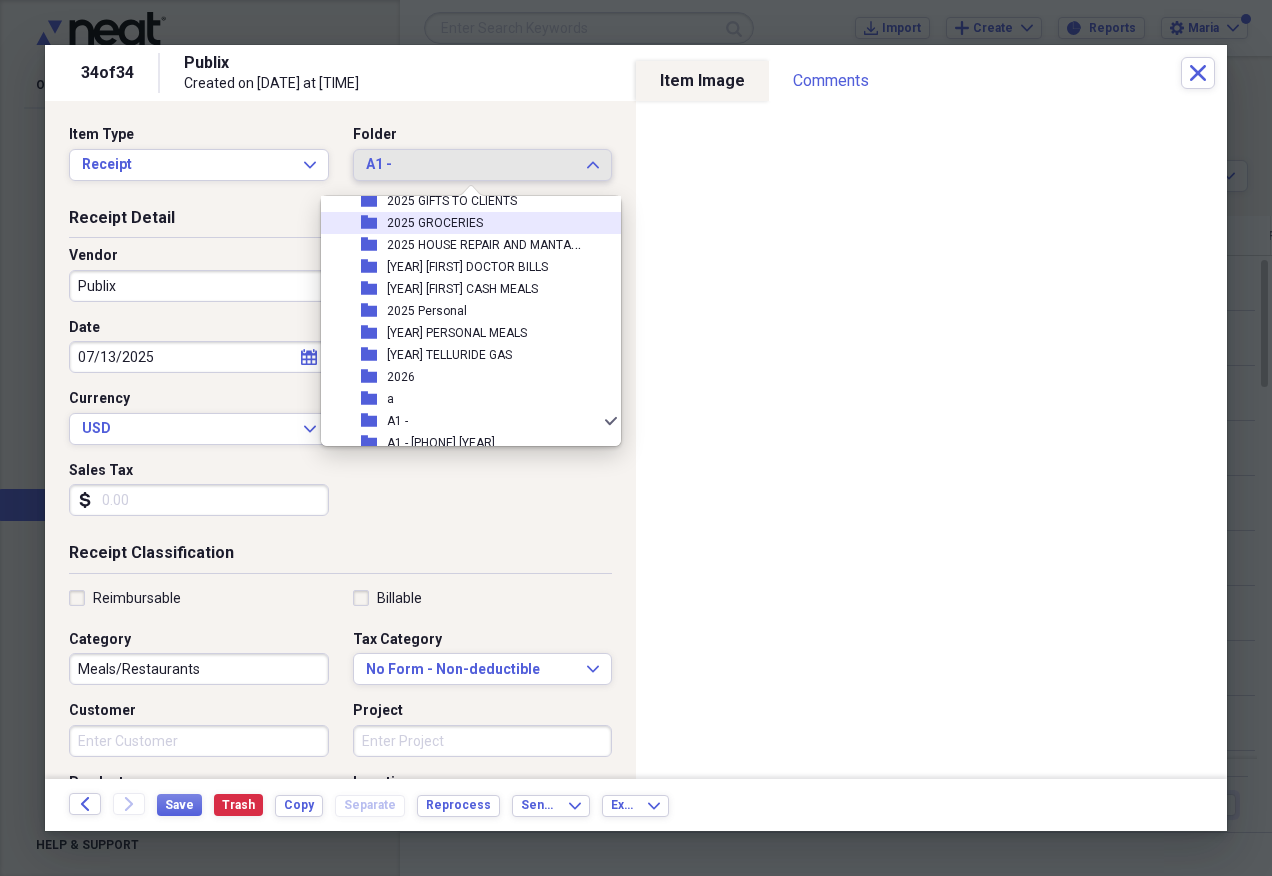 click on "2025 GROCERIES" at bounding box center [435, 223] 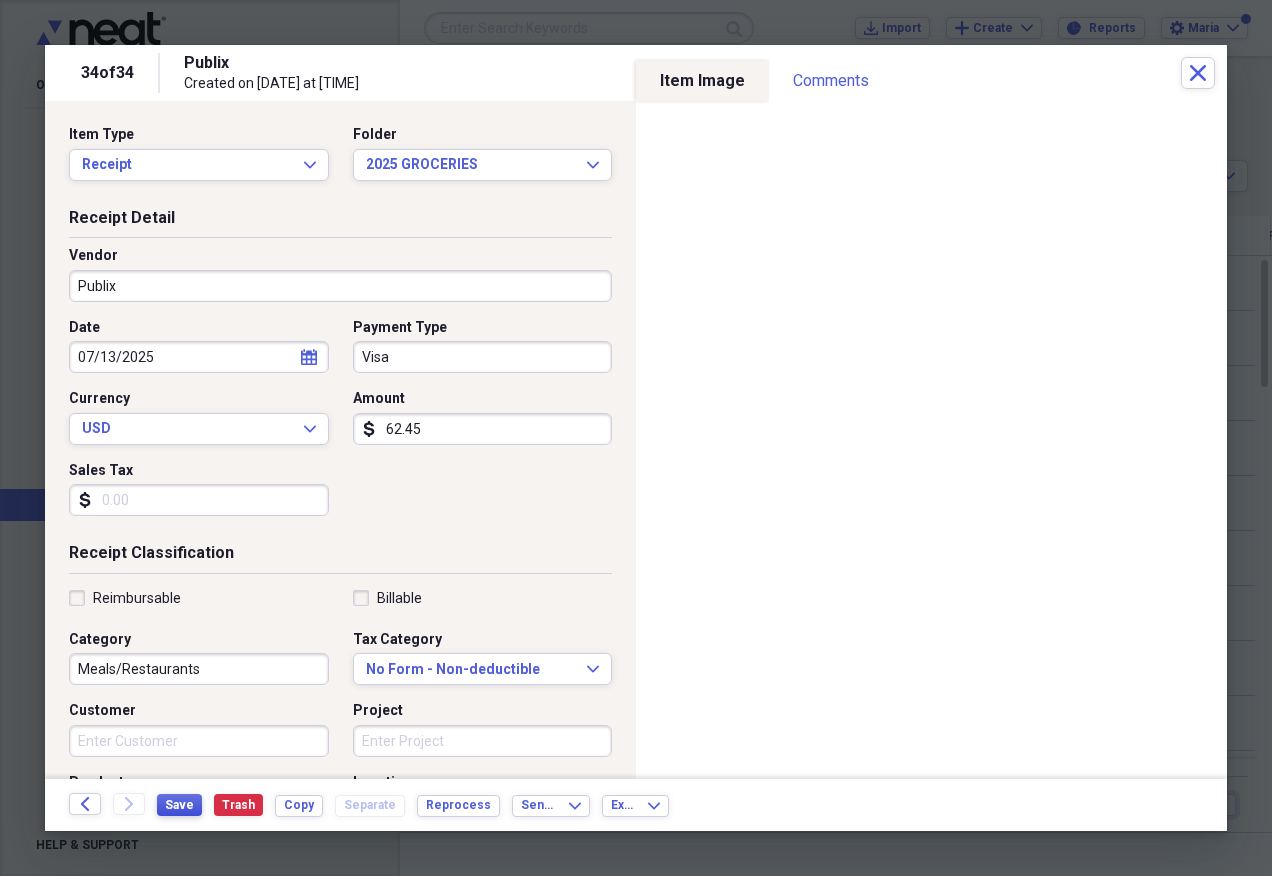 click on "Save" at bounding box center [179, 805] 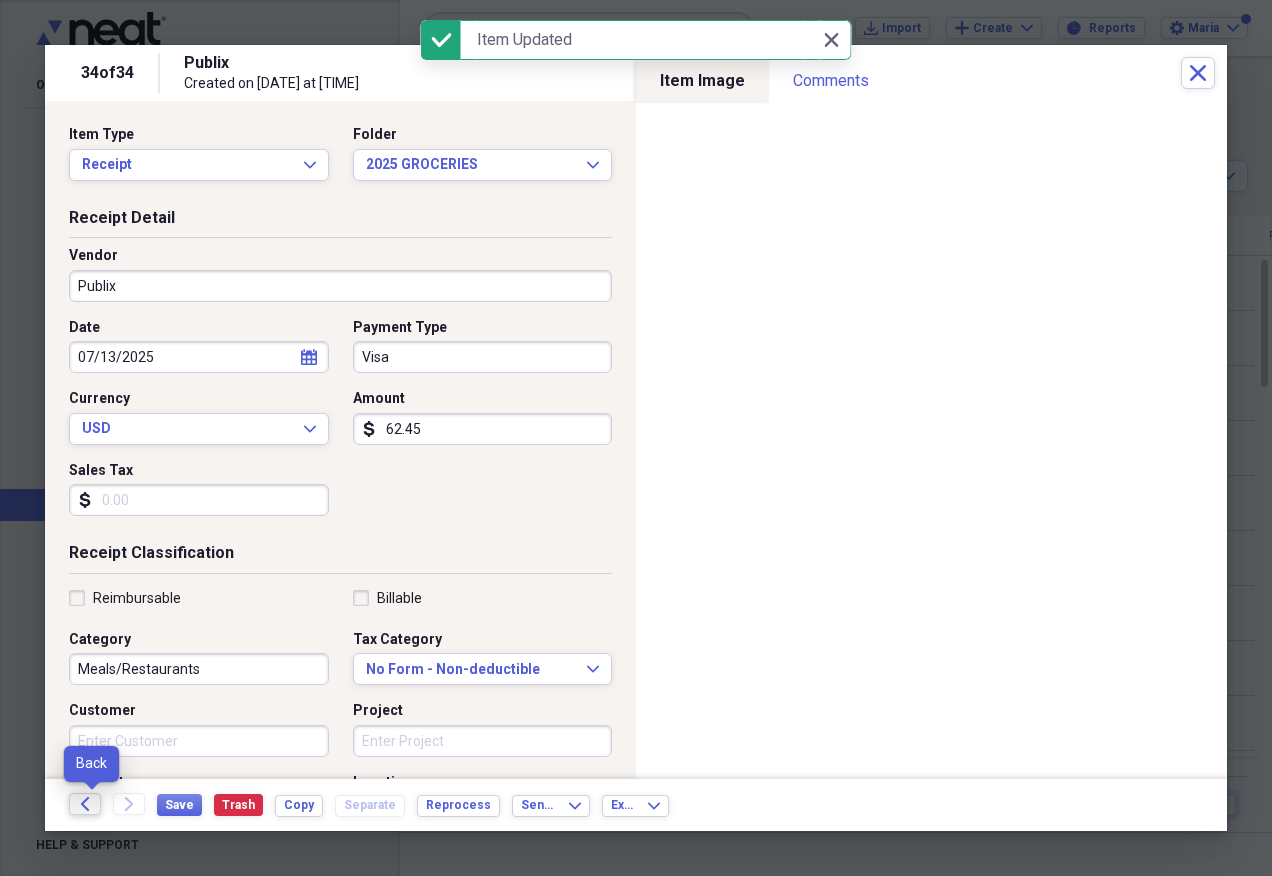 click 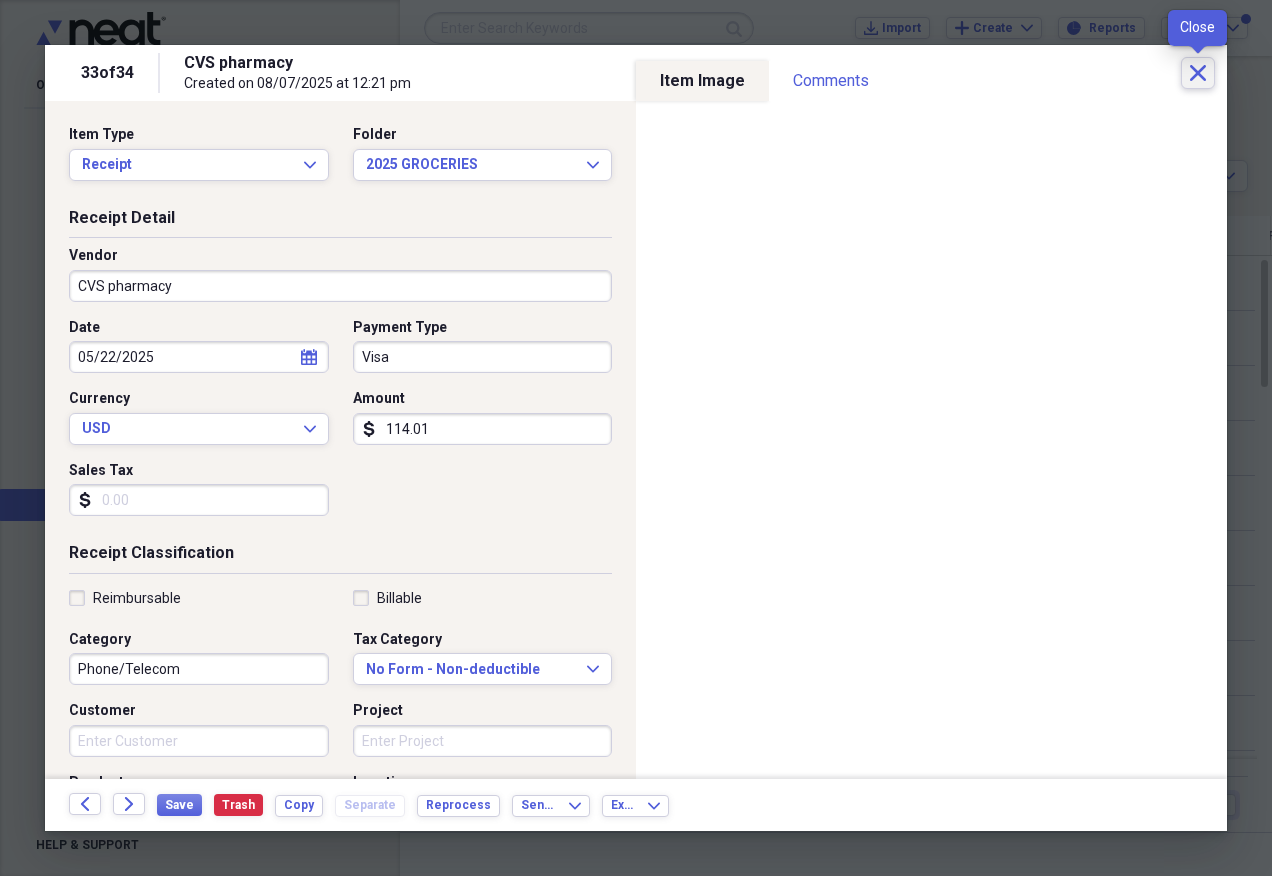 click on "Close" 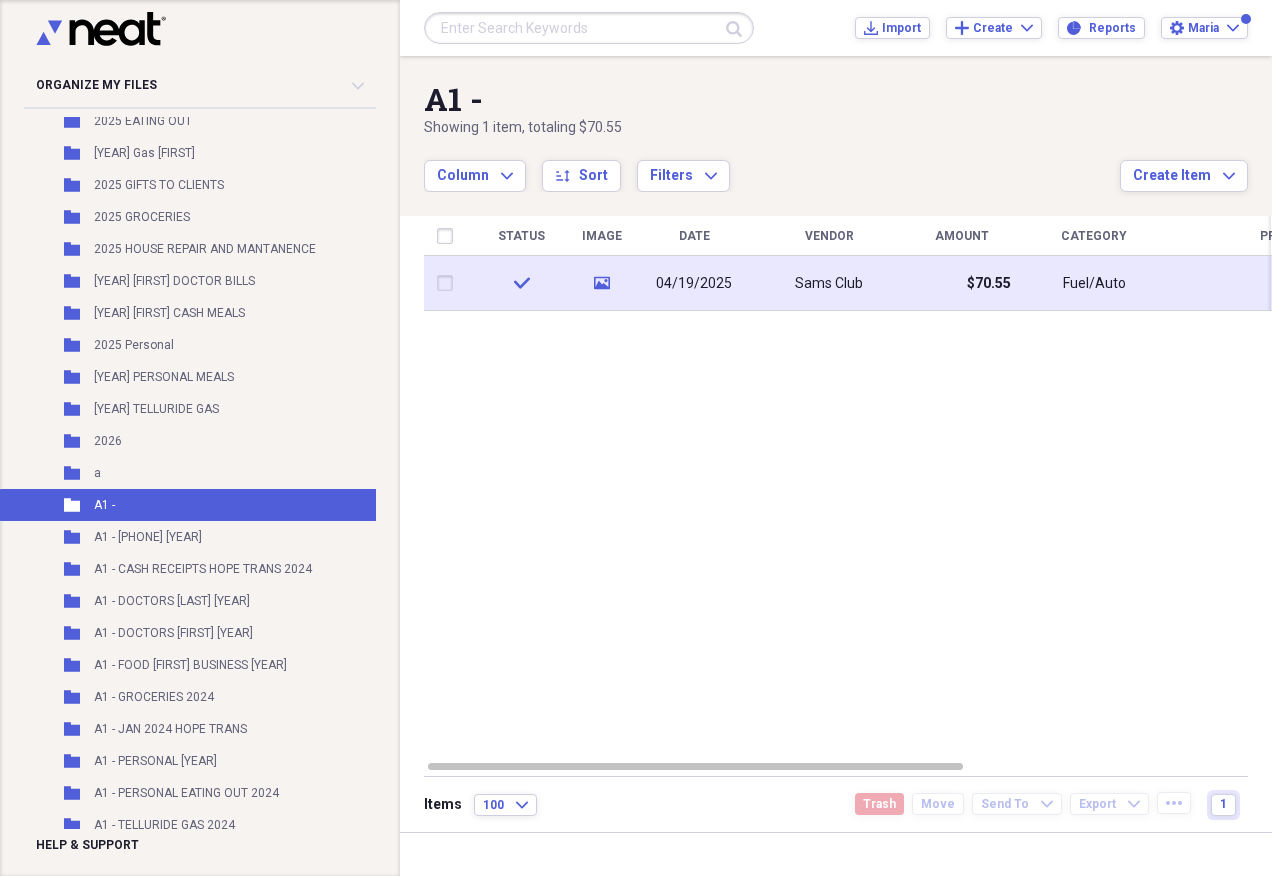 click on "Sams Club" at bounding box center [829, 283] 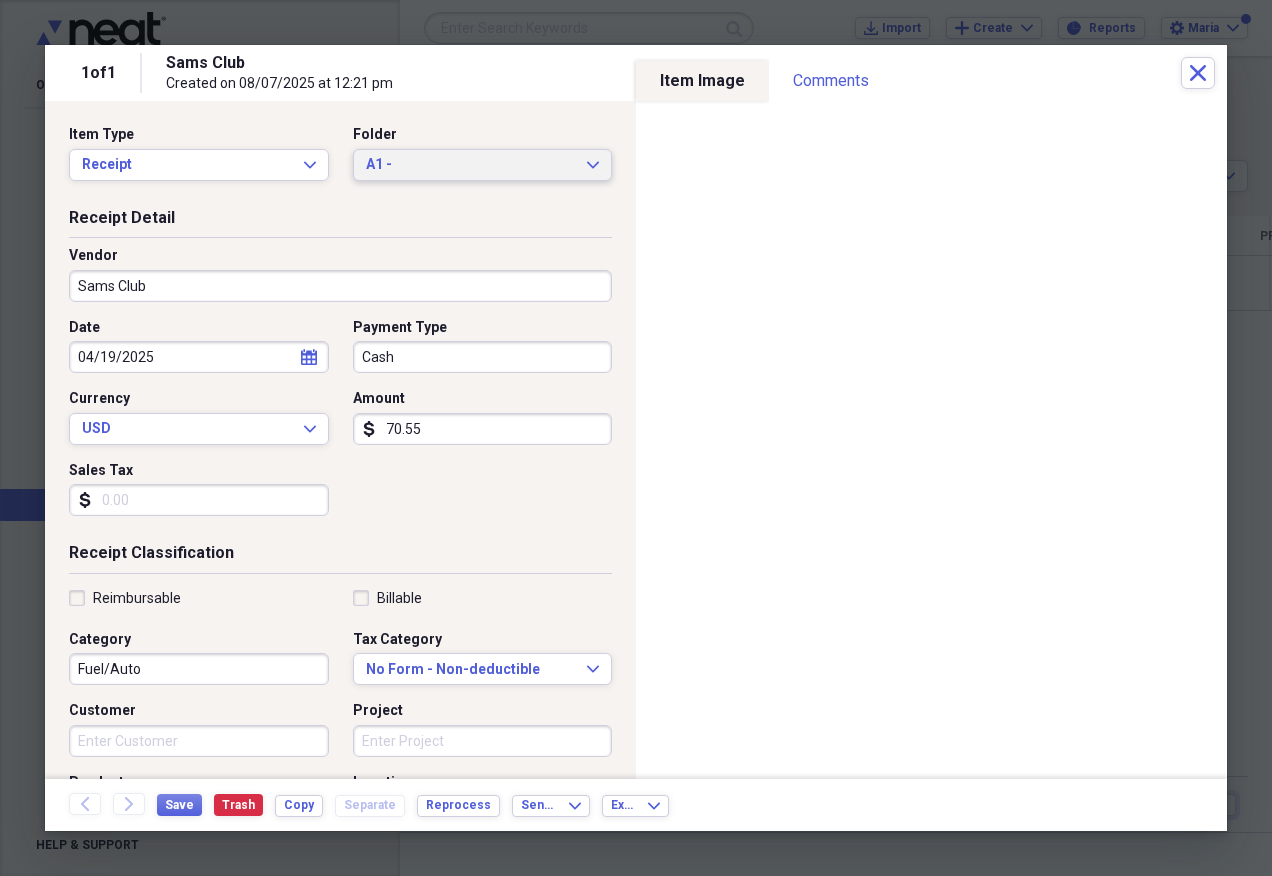 click on "A1 -" at bounding box center [471, 165] 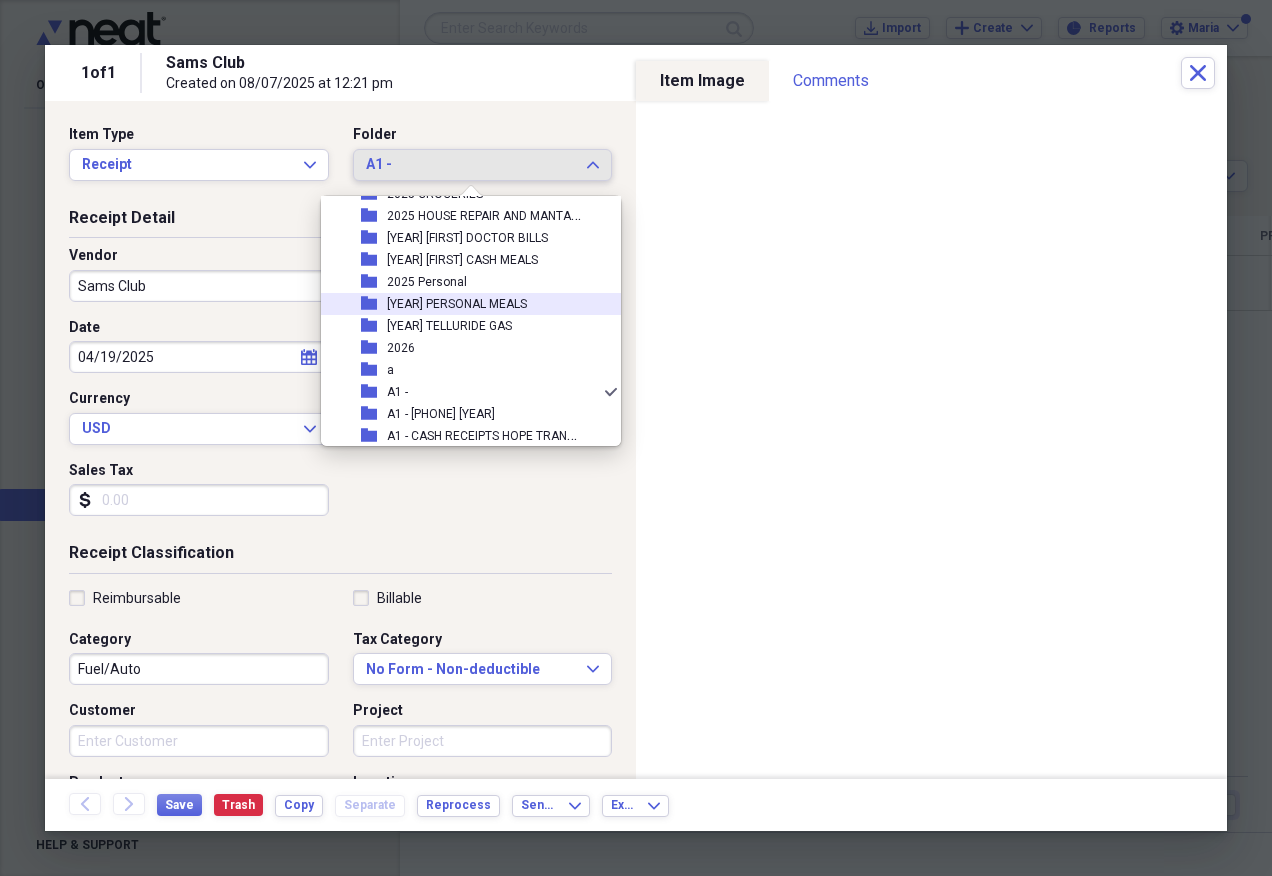 scroll, scrollTop: 197, scrollLeft: 0, axis: vertical 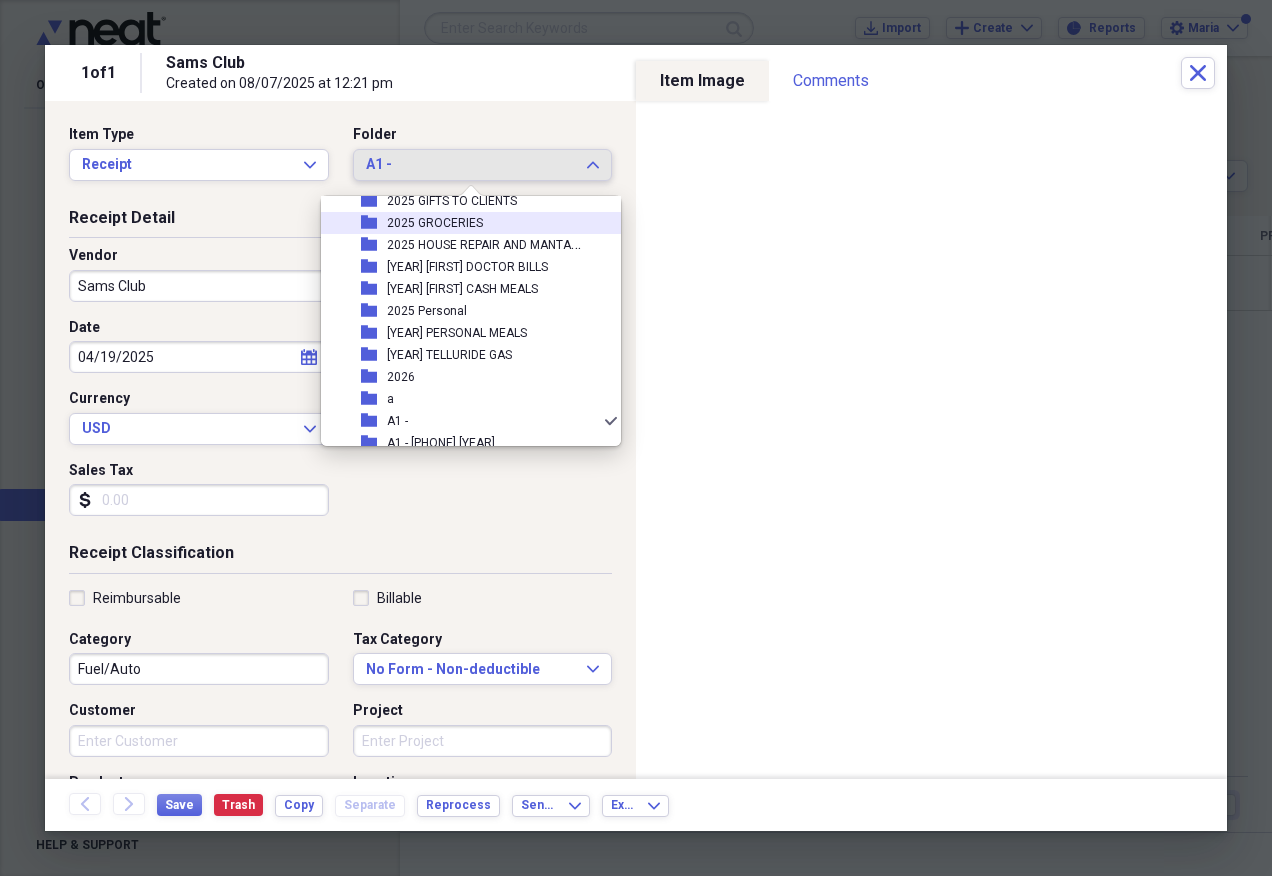 click on "folder [YEAR] GROCERIES" at bounding box center (463, 223) 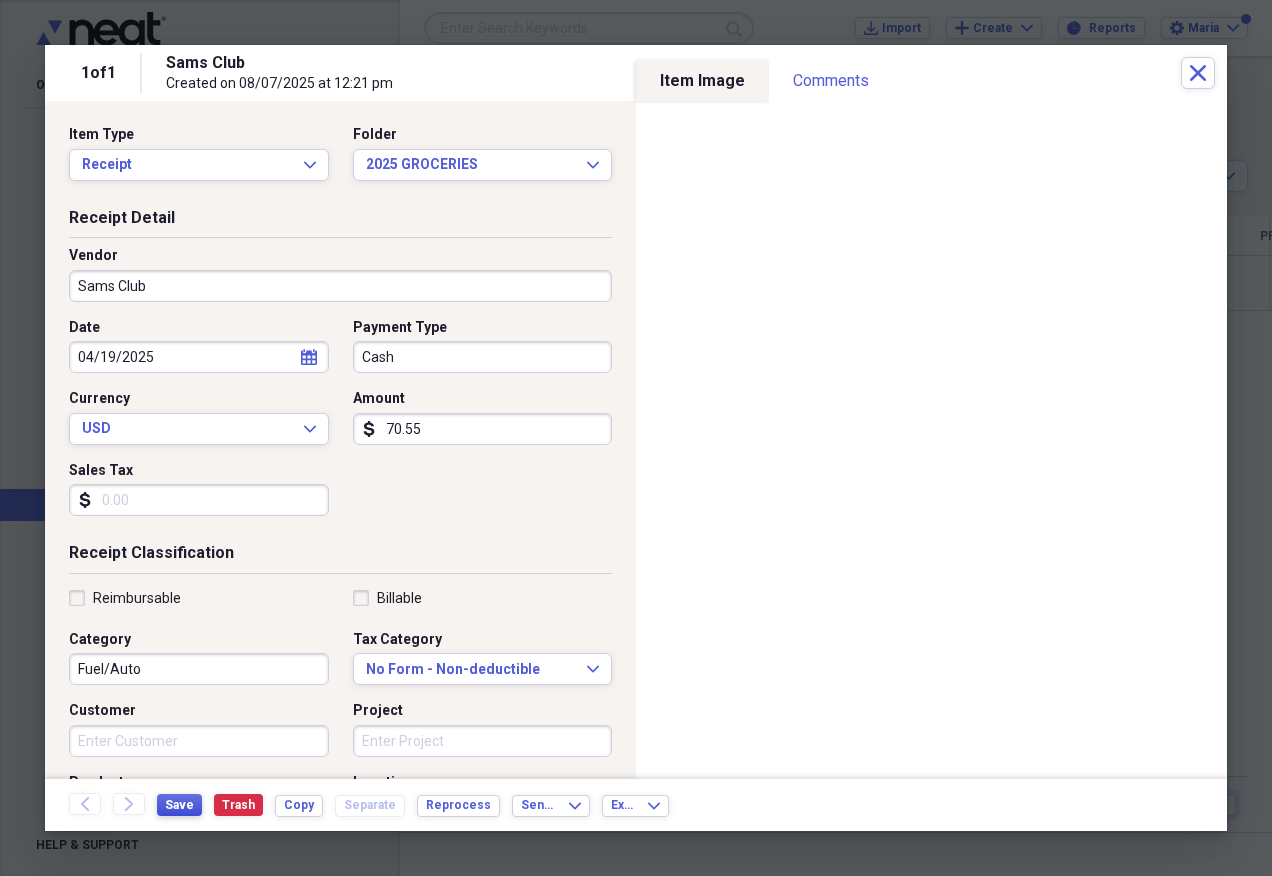 click on "Save" at bounding box center (179, 805) 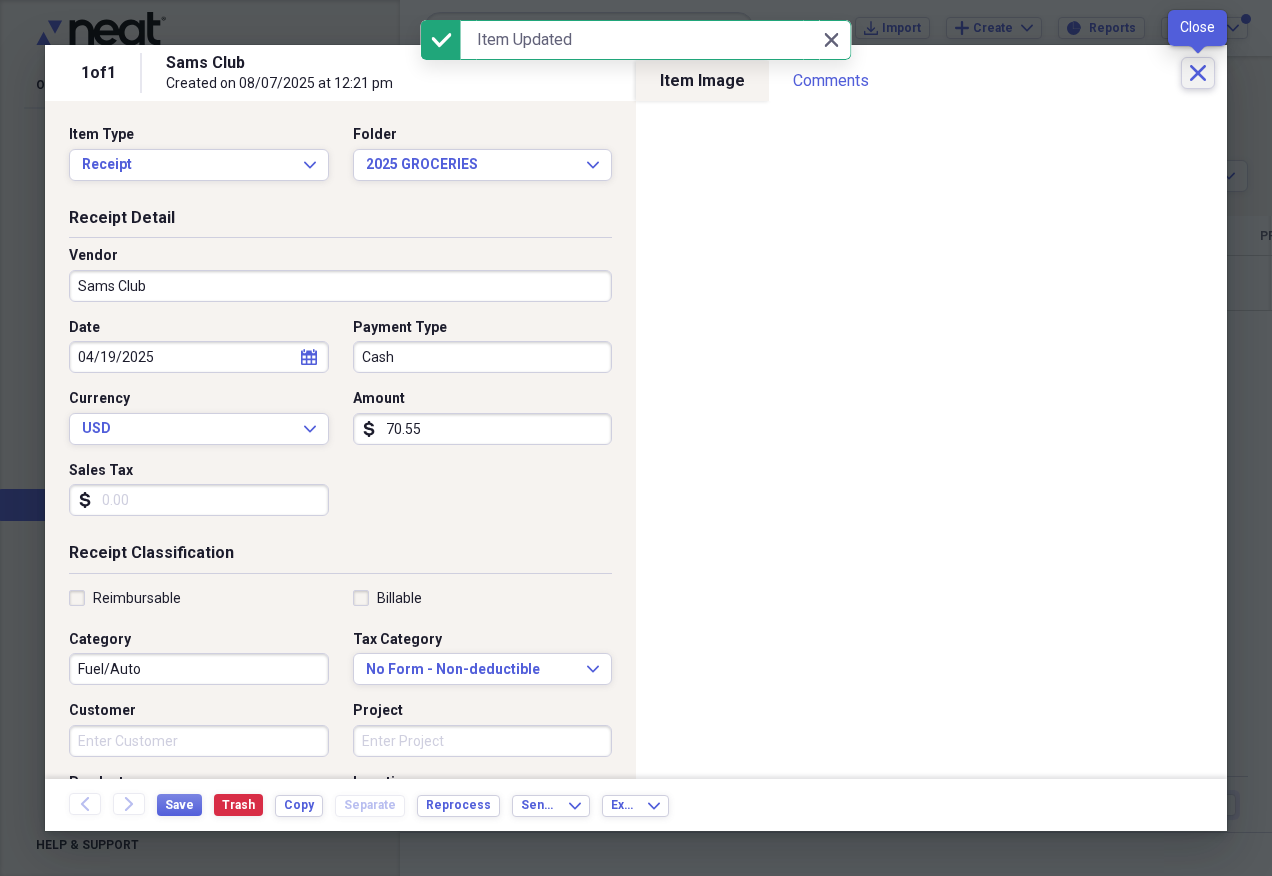 click on "Close" at bounding box center [1198, 73] 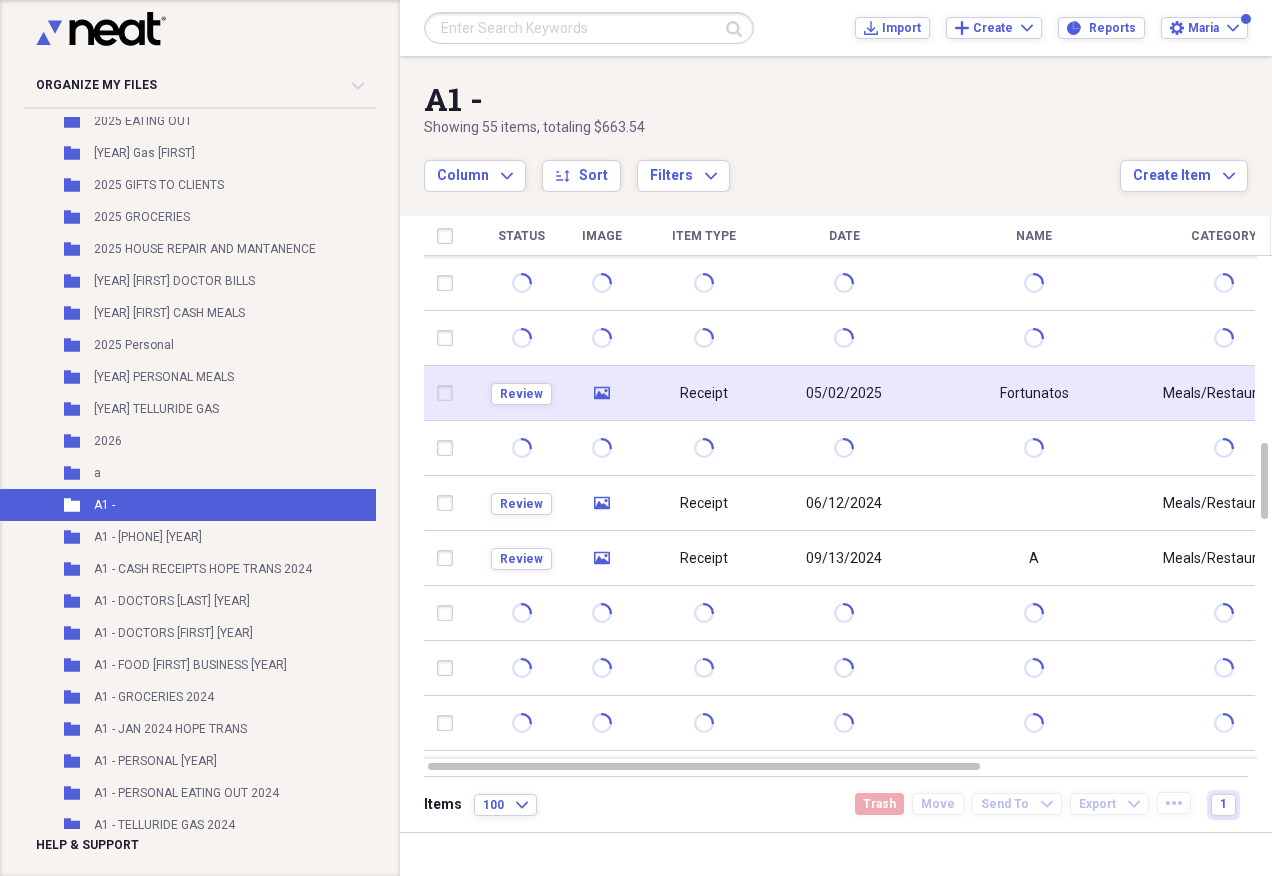 click on "Fortunatos" at bounding box center (1034, 393) 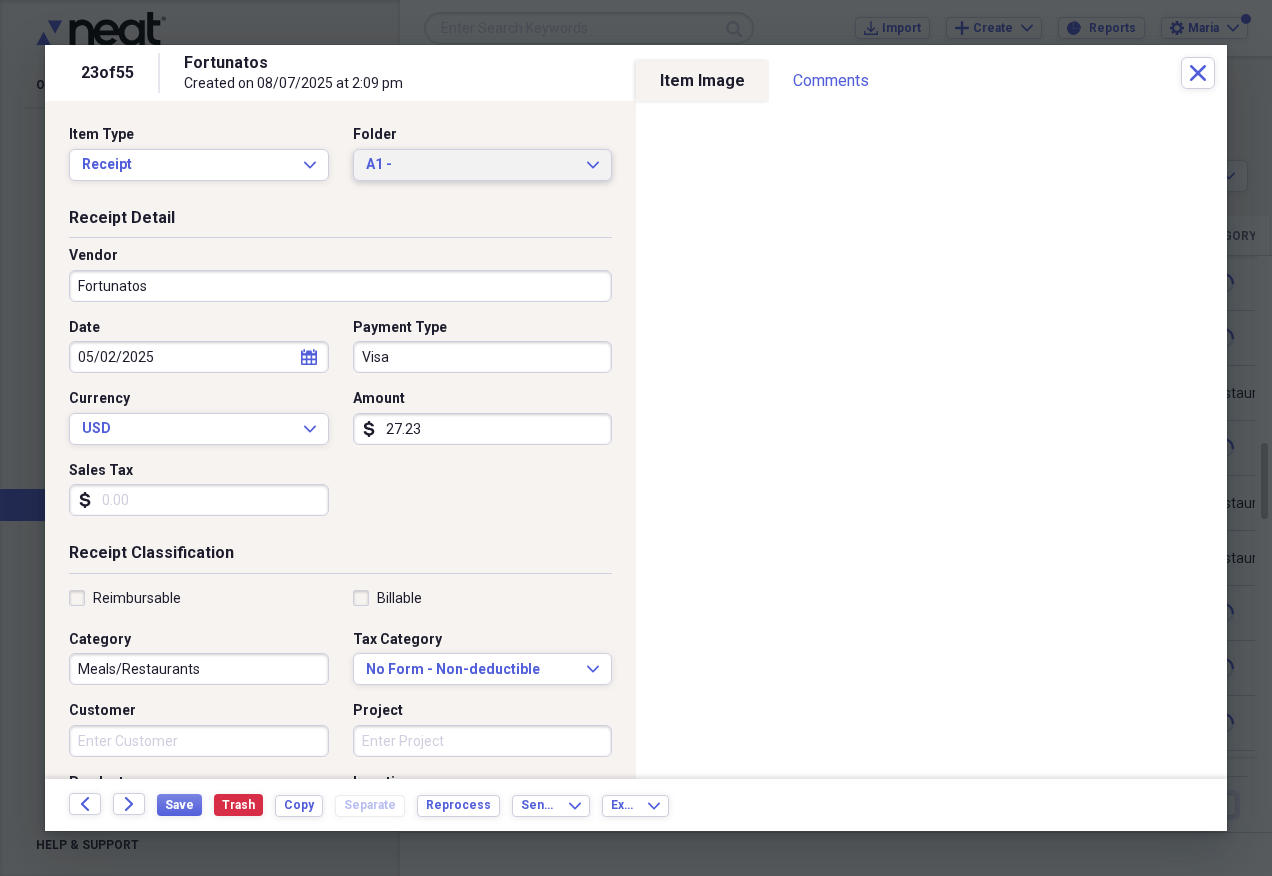 click on "A1 -" at bounding box center [471, 165] 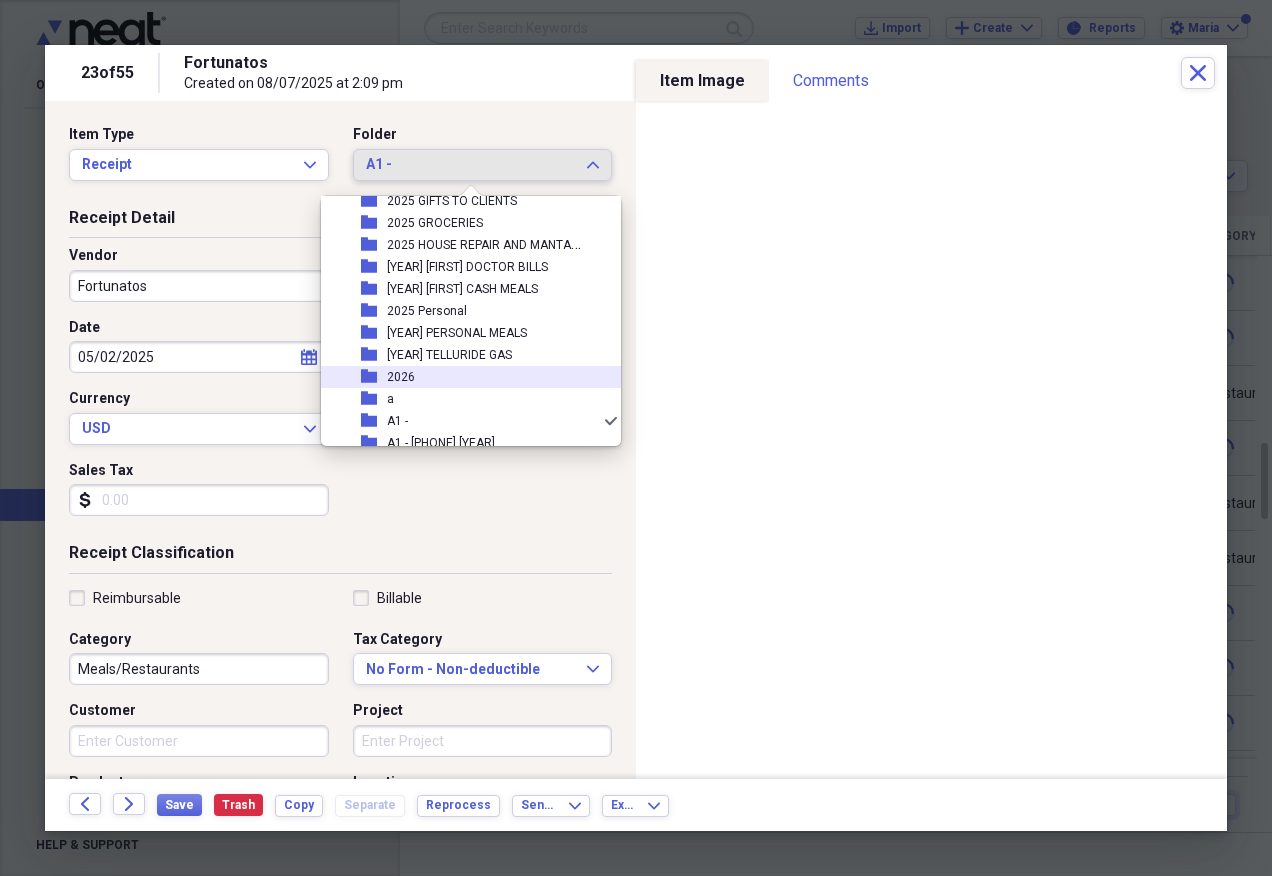 scroll, scrollTop: 97, scrollLeft: 0, axis: vertical 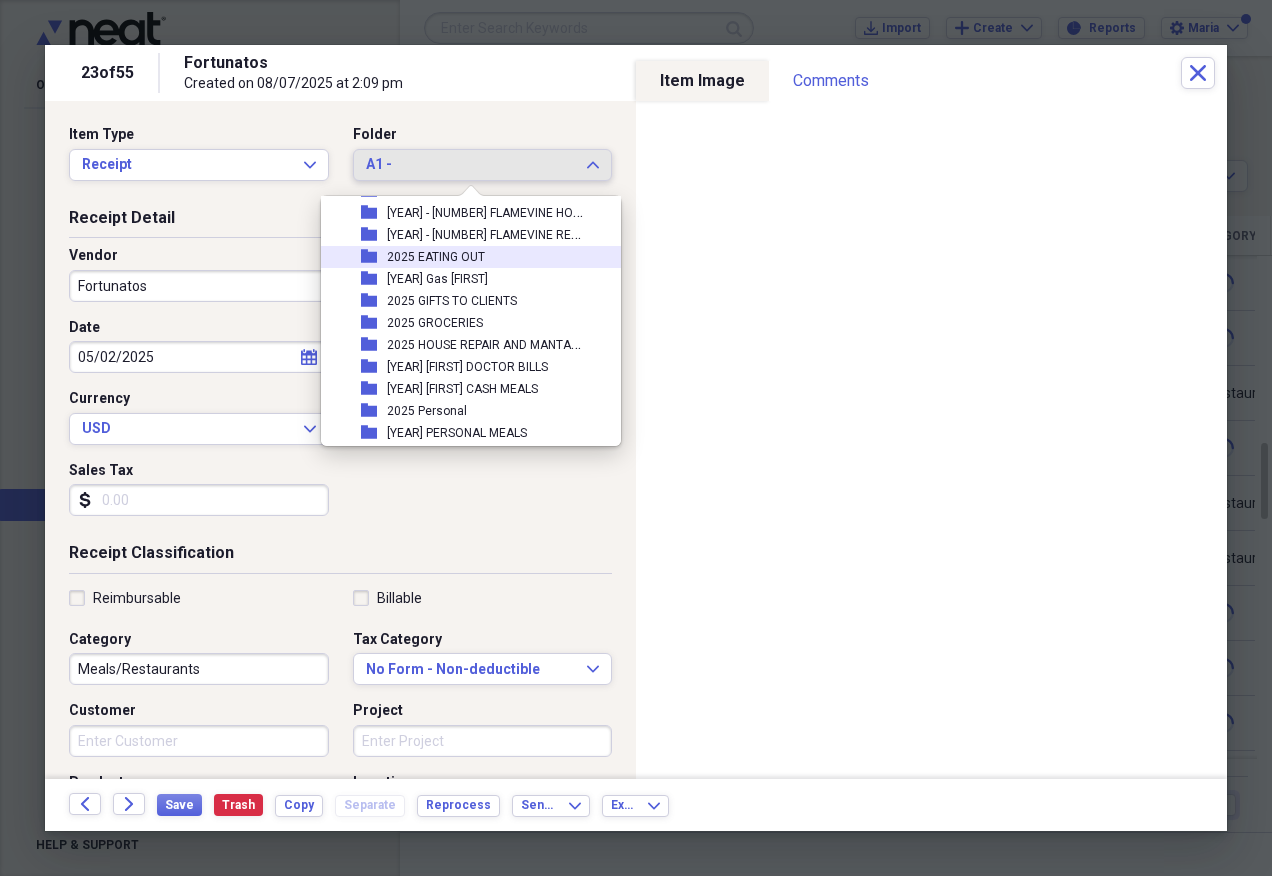 click on "folder [YEAR] EATING OUT" at bounding box center [463, 257] 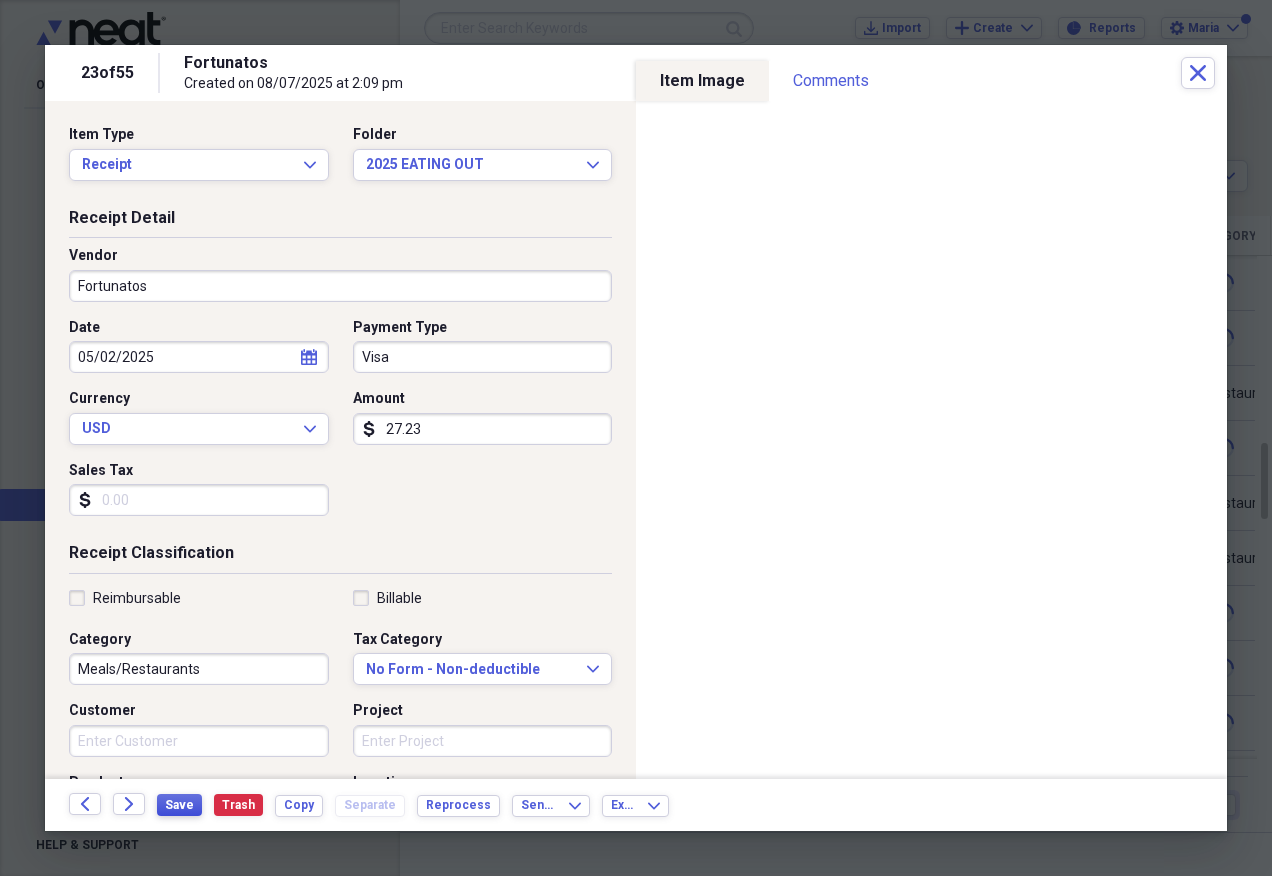 click on "Save" at bounding box center (179, 805) 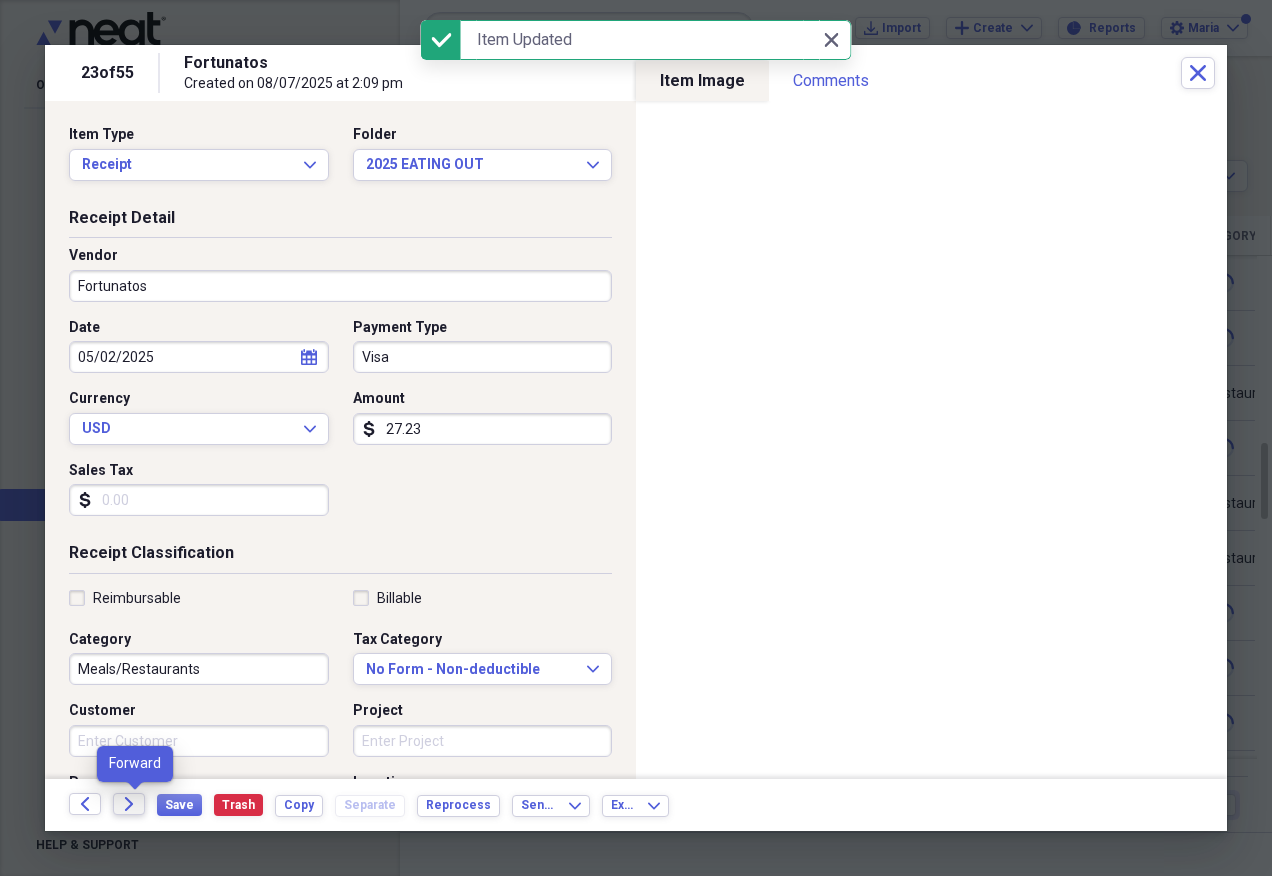 click on "Forward" 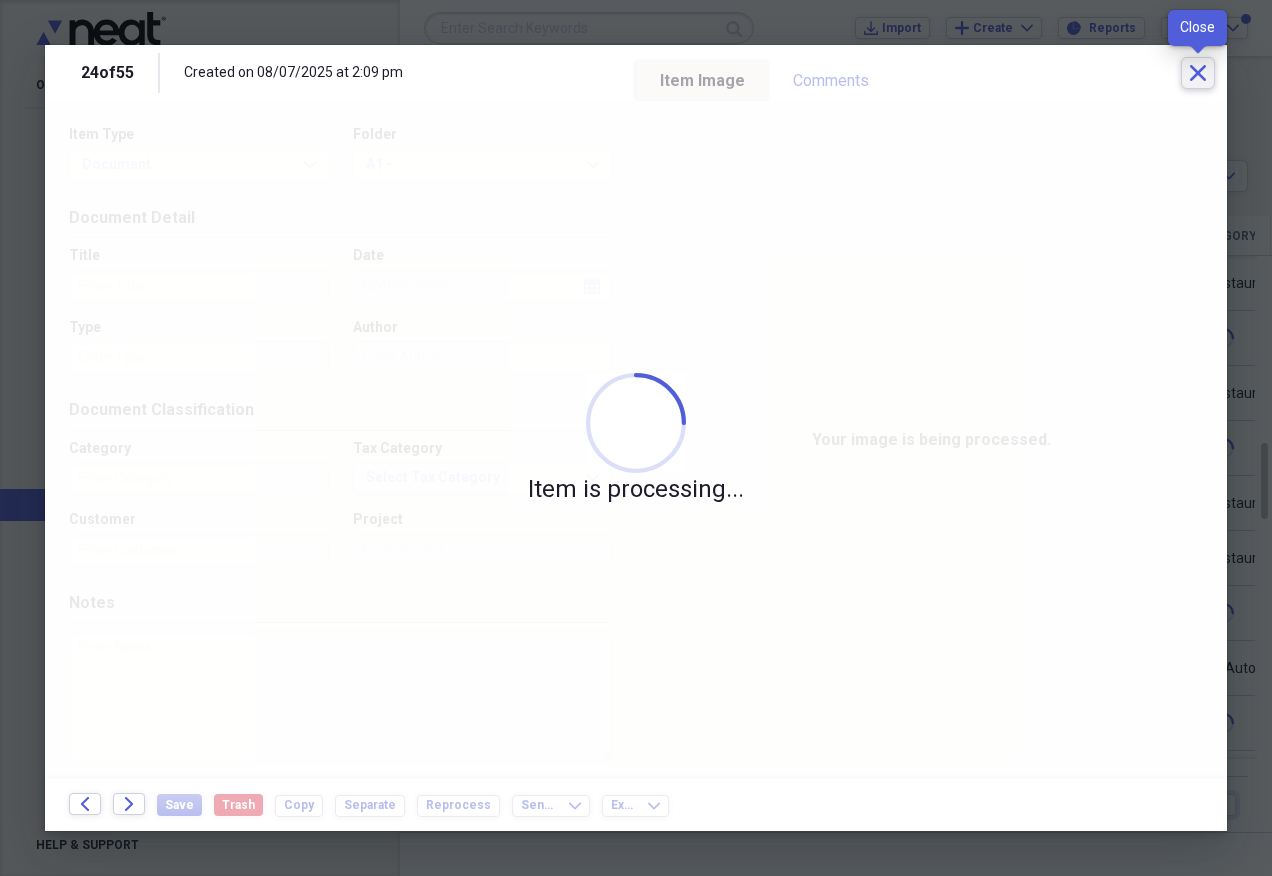 click on "Close" 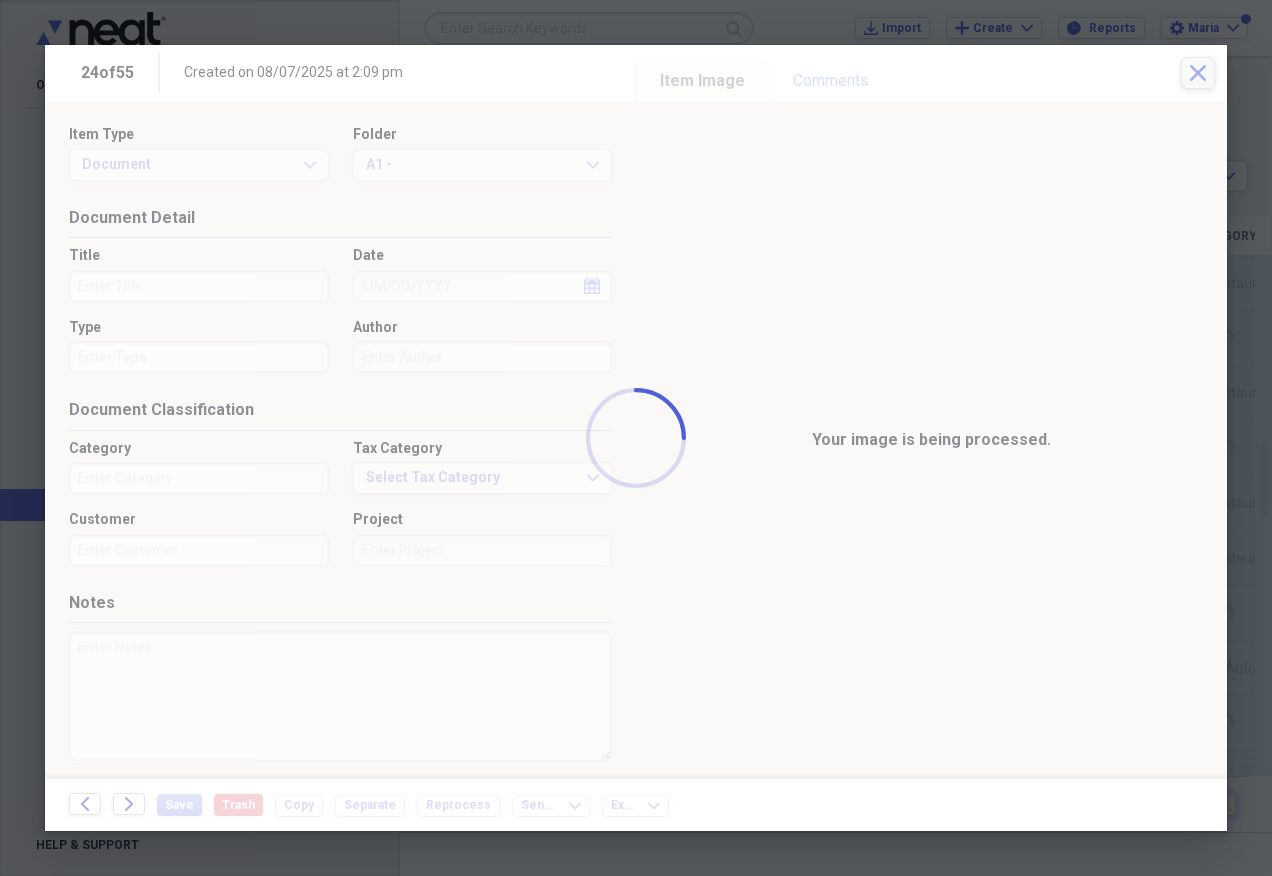 click on "Organize My Files 99+ Collapse Unfiled Needs Review 99+ Unfiled All Files Unfiled Unfiled Unfiled Saved Reports Collapse My Cabinet My Cabinet Add Folder Expand Folder [YEAR] Personal Add Folder Folder [YEAR] A - Add Folder Folder [YEAR] - [NUMBER] FLAMEVINE HOUSE FIXTURES Add Folder Folder [YEAR] - [NUMBER] FLAMEVINE RENTAL FIXTURES Add Folder Folder [YEAR] EATING OUT Add Folder Folder [YEAR] Gas [FIRST] Add Folder Folder [YEAR] GIFTS TO CLIENTS Add Folder Folder [YEAR] GROCERIES Add Folder Folder [YEAR] HOUSE REPAIR AND MANTANENCE Add Folder Folder [YEAR] [FIRST] DOCTOR BILLS Add Folder Folder [YEAR] [FIRST] CASH MEALS Add Folder Folder [YEAR] Personal Add Folder Folder [YEAR] PERSONAL MEALS Add Folder Folder [YEAR] TELLURIDE GAS Add Folder Folder [YEAR] Add Folder Folder A Add Folder Folder A1 - Add Folder Folder A1 - 2nd phone line [YEAR] Add Folder Folder A1 - CASH RECEIPTS HOPE TRANS [YEAR] Add Folder Folder A1 - DOCTORS [LAST] [YEAR] Add Folder Folder A1 - DOCTORS [FIRST] [YEAR] Add Folder Folder A1 - FOOD [FIRST] BUSINESS [YEAR] Add Folder Folder Add Folder" at bounding box center [636, 438] 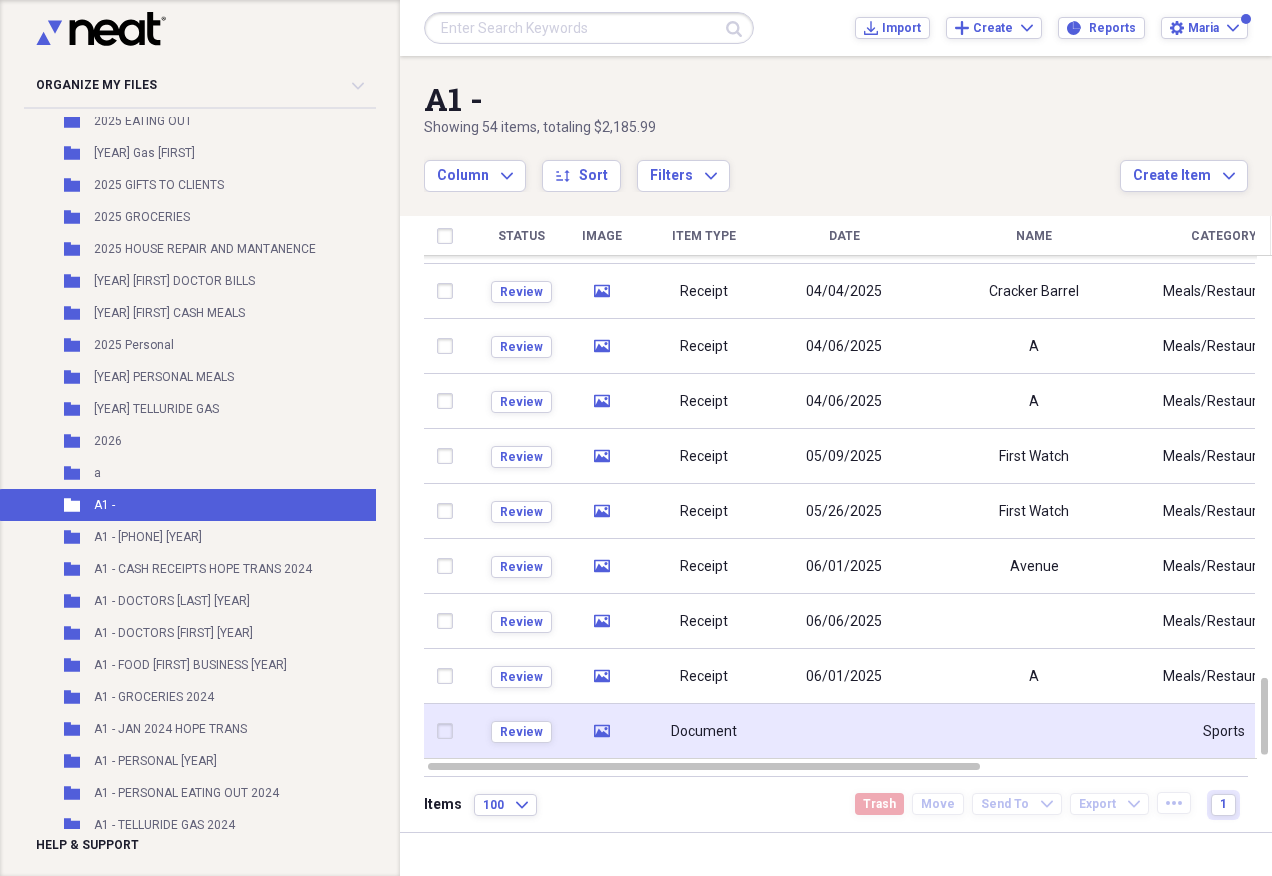 click at bounding box center [844, 731] 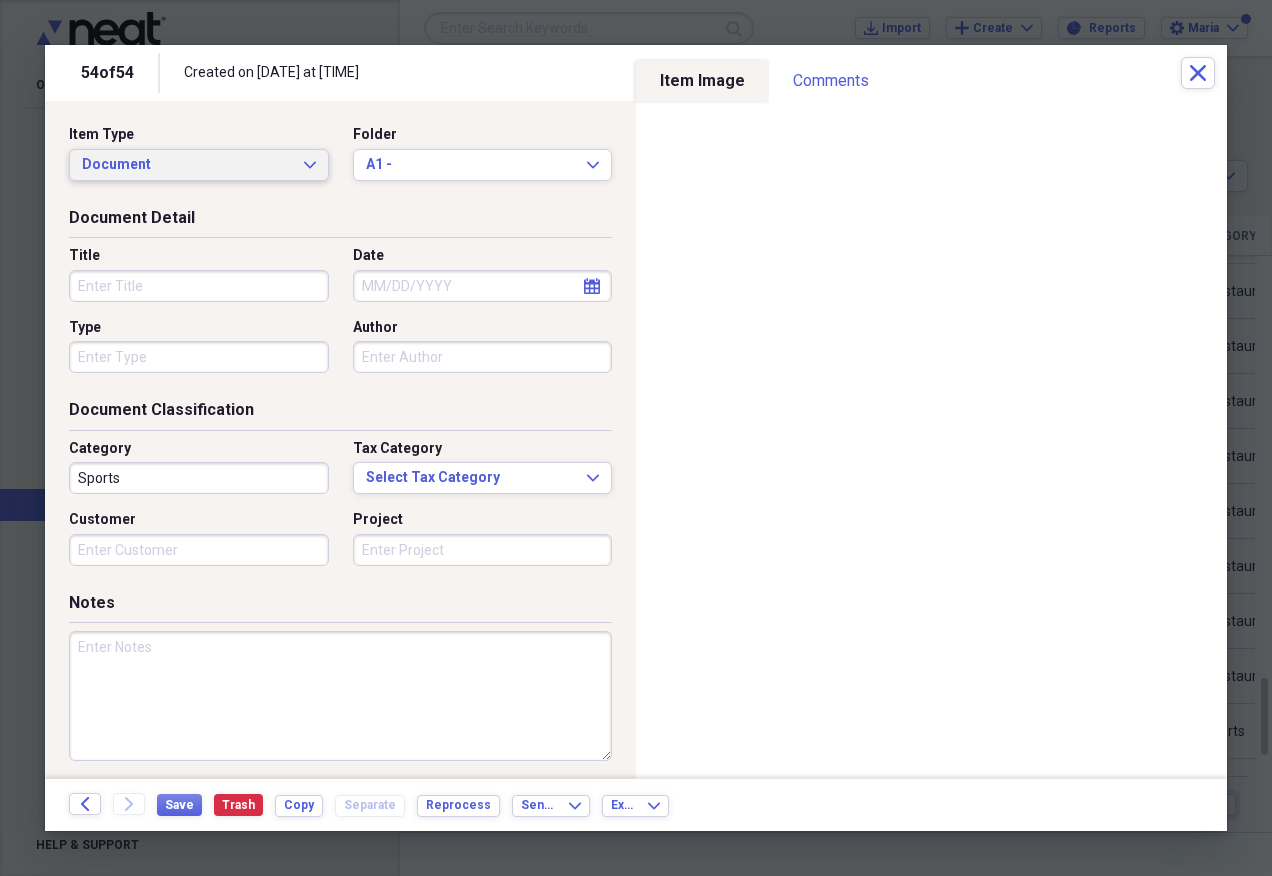 click on "Document Expand" at bounding box center (199, 165) 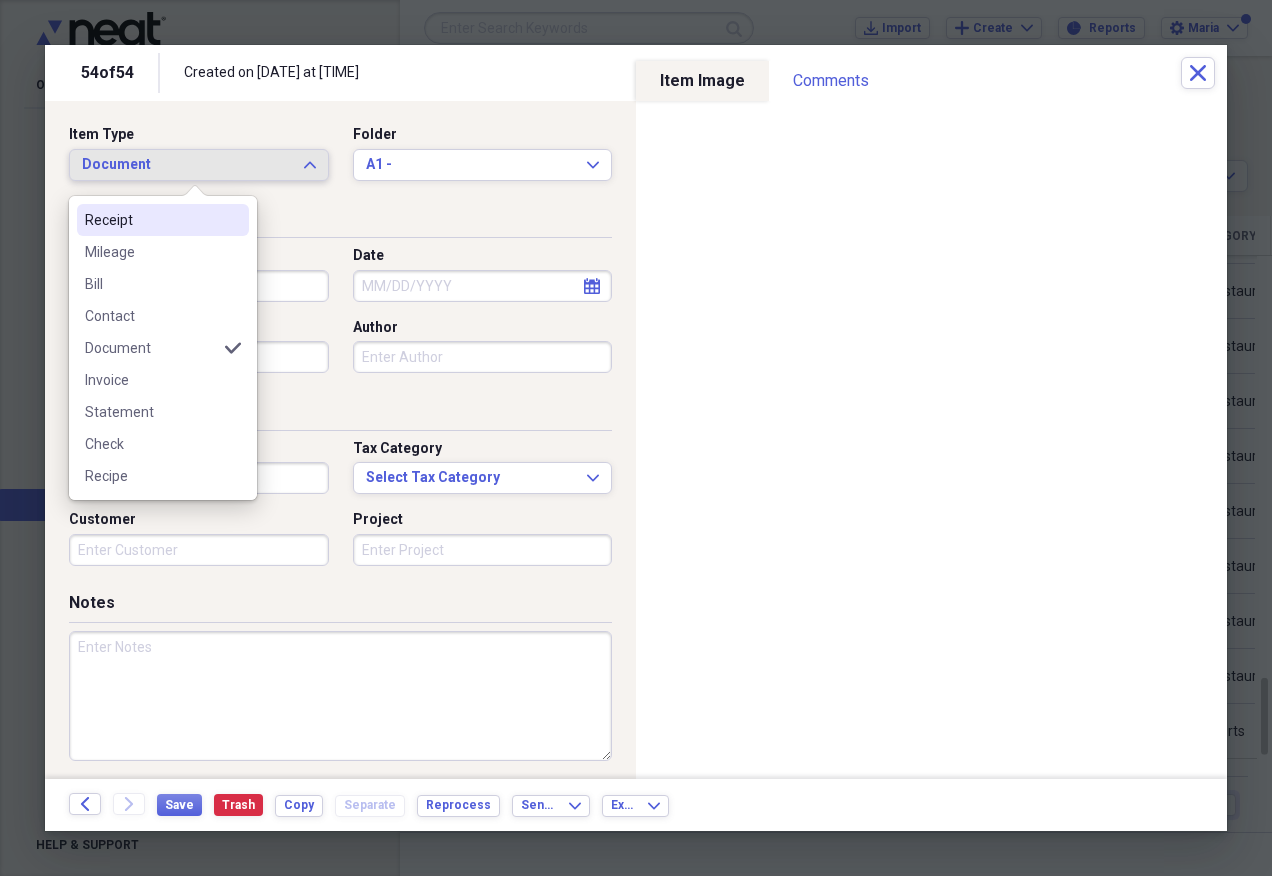 click on "Receipt" at bounding box center [163, 220] 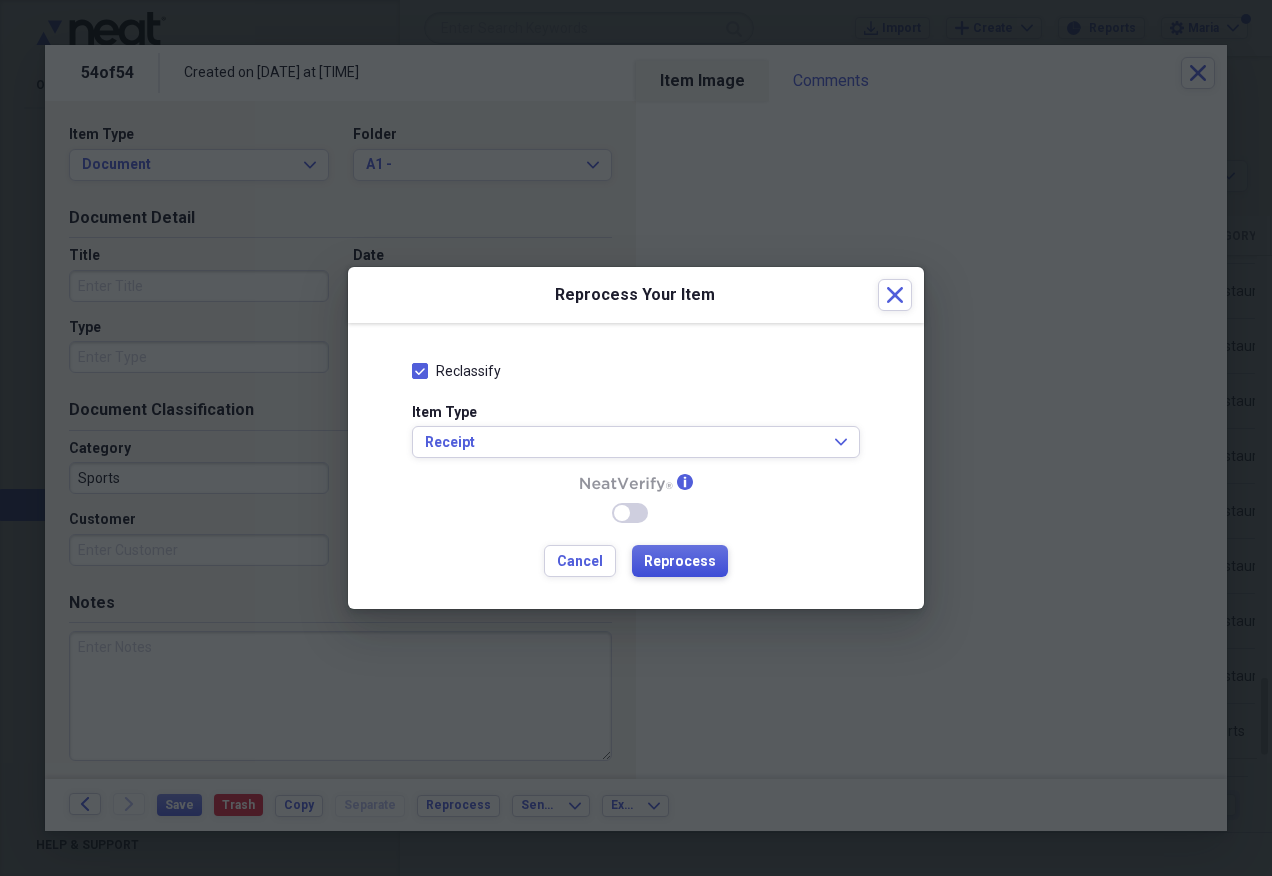 click on "Reprocess" at bounding box center (680, 562) 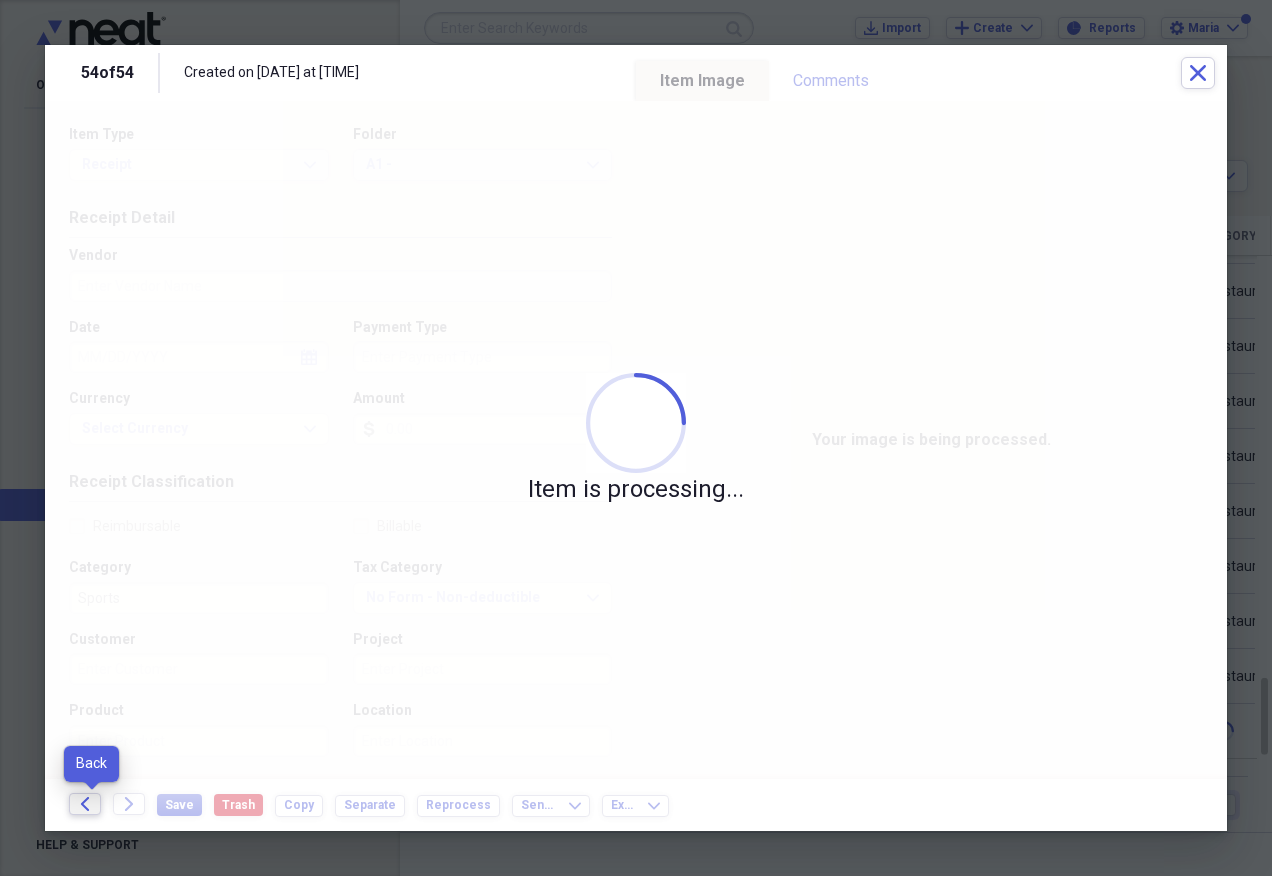 click on "Back" 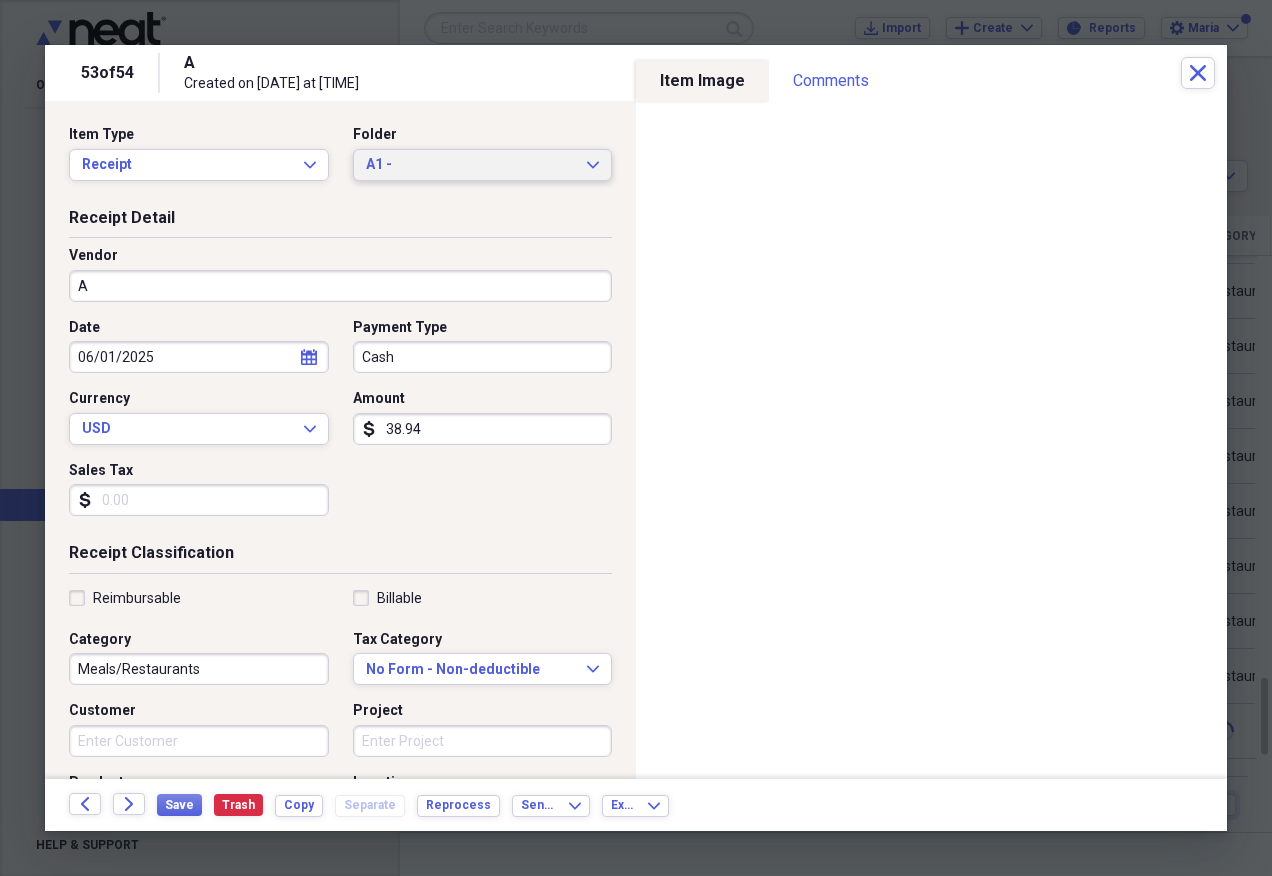 click on "A1 -" at bounding box center [471, 165] 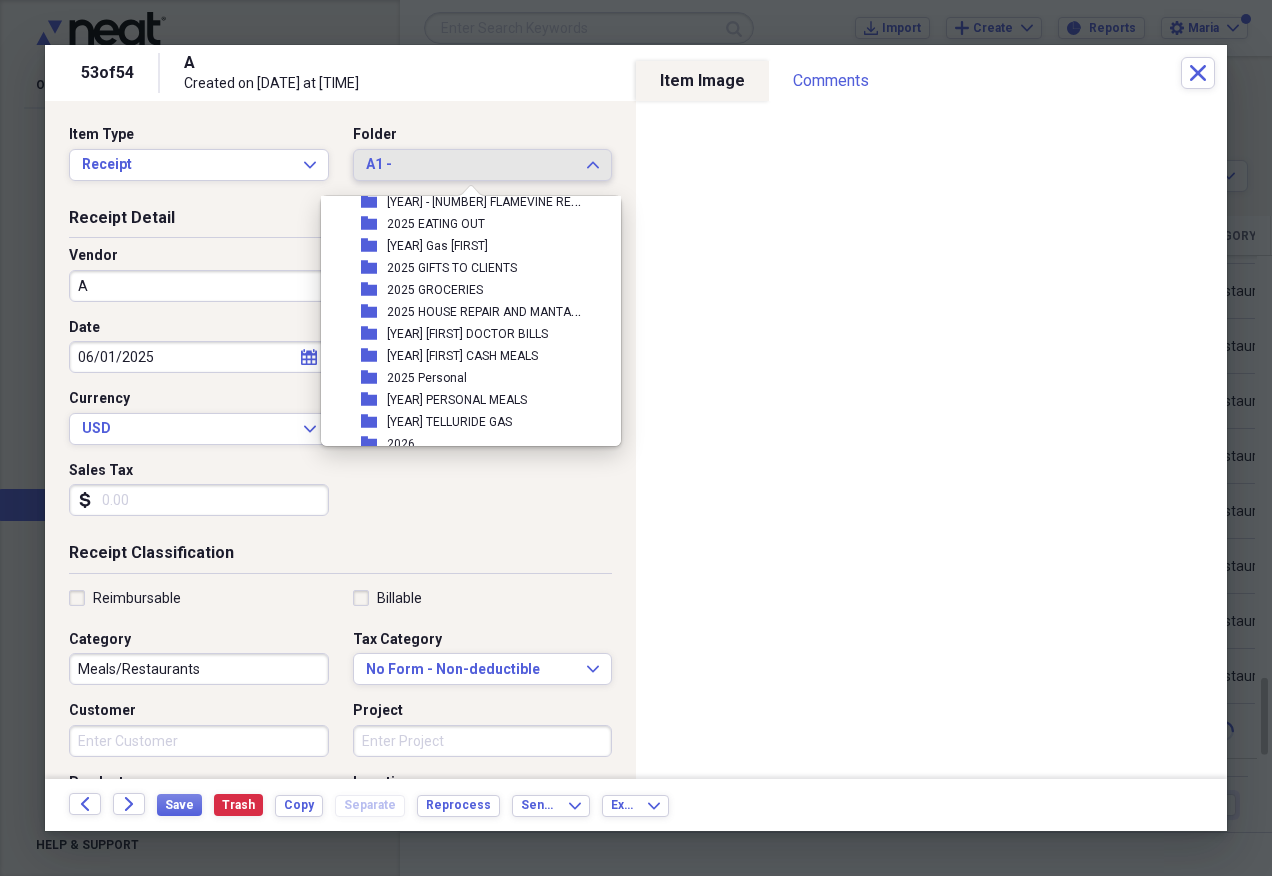 scroll, scrollTop: 97, scrollLeft: 0, axis: vertical 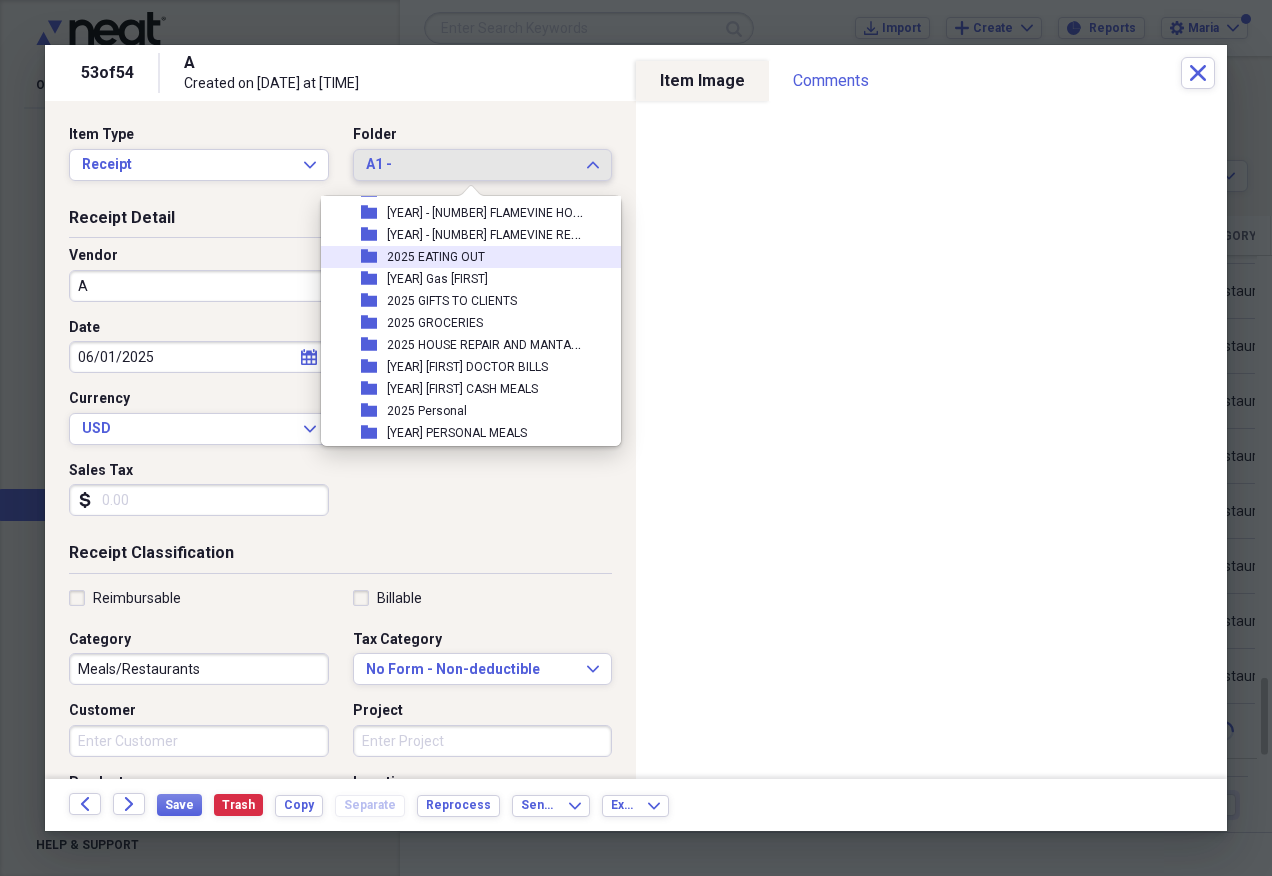 click on "2025 EATING OUT" at bounding box center [436, 257] 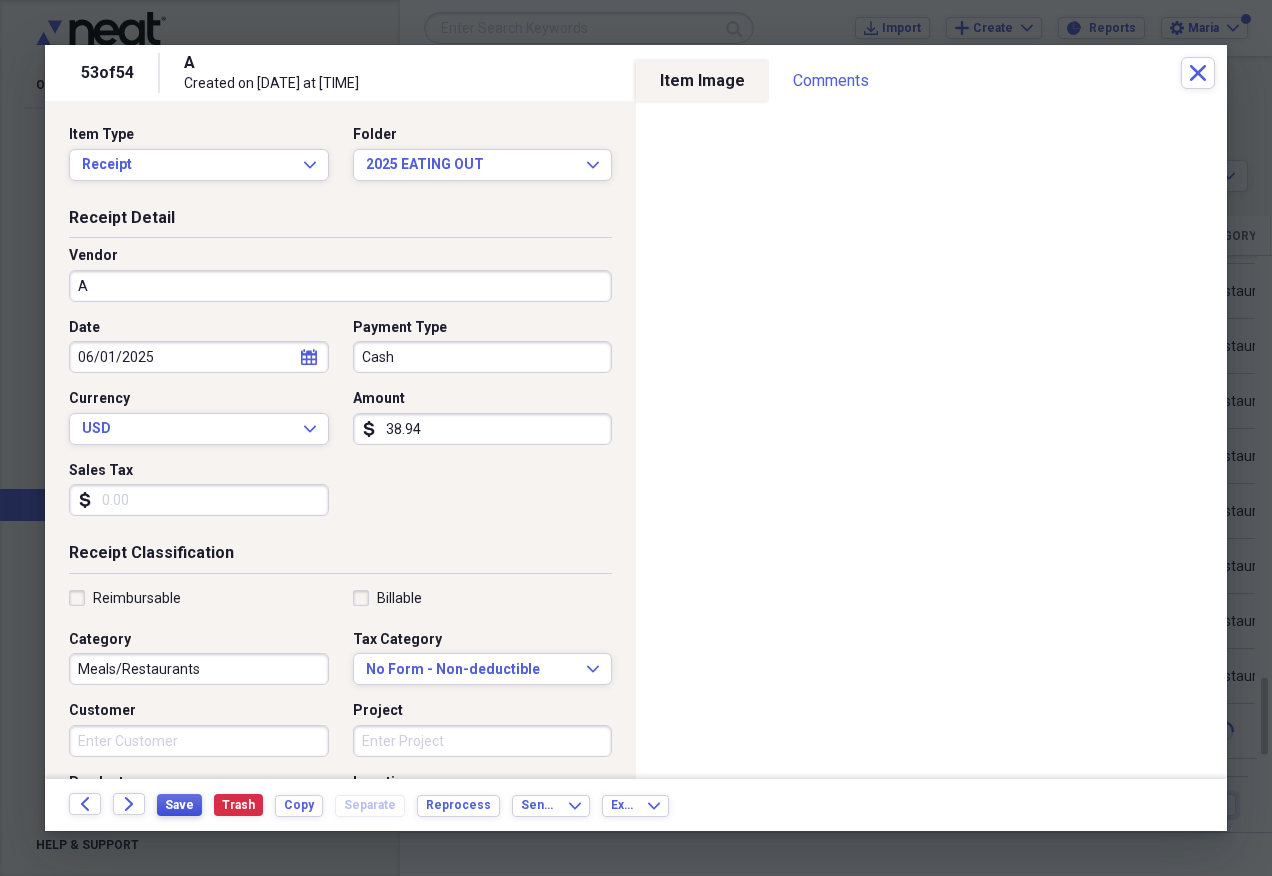 click on "Save" at bounding box center (179, 805) 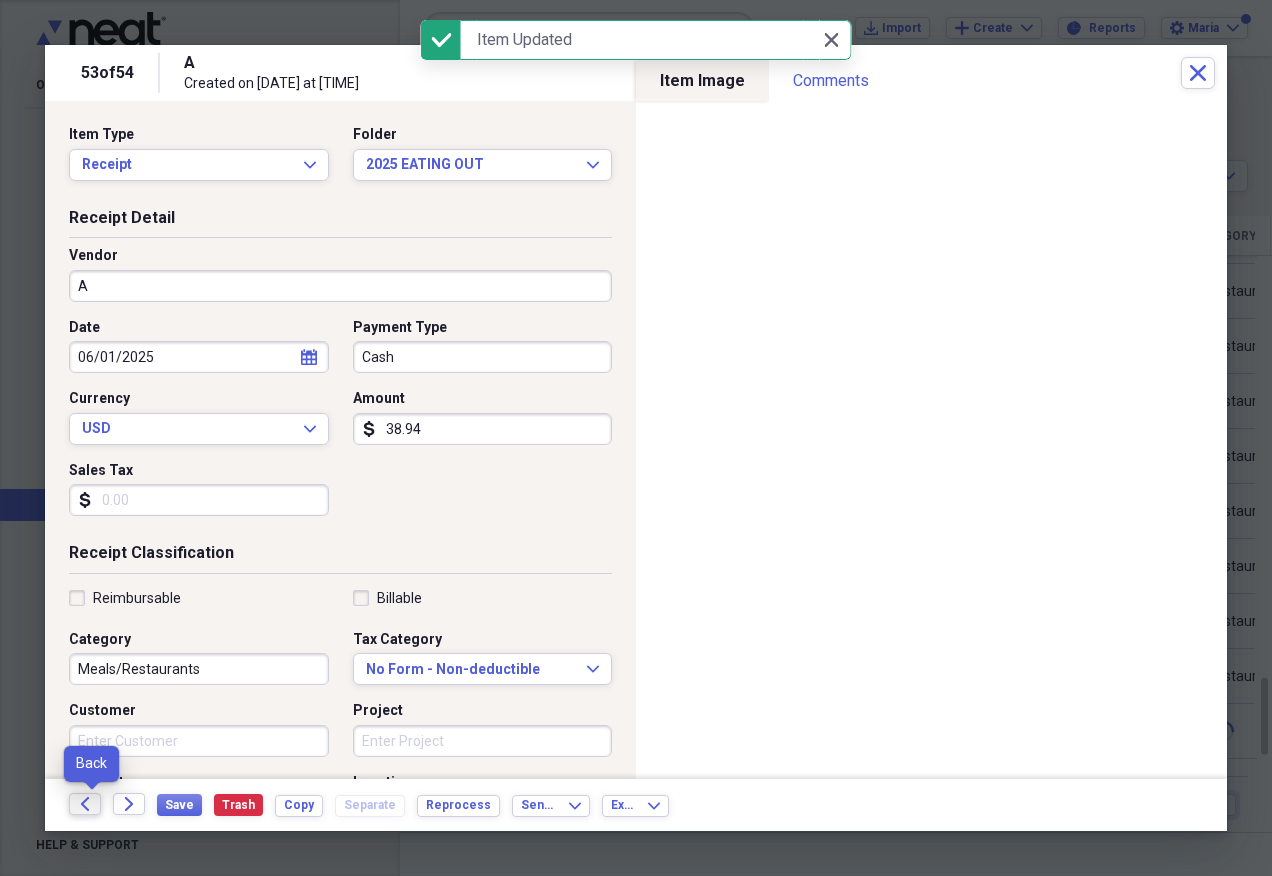 click on "Back" 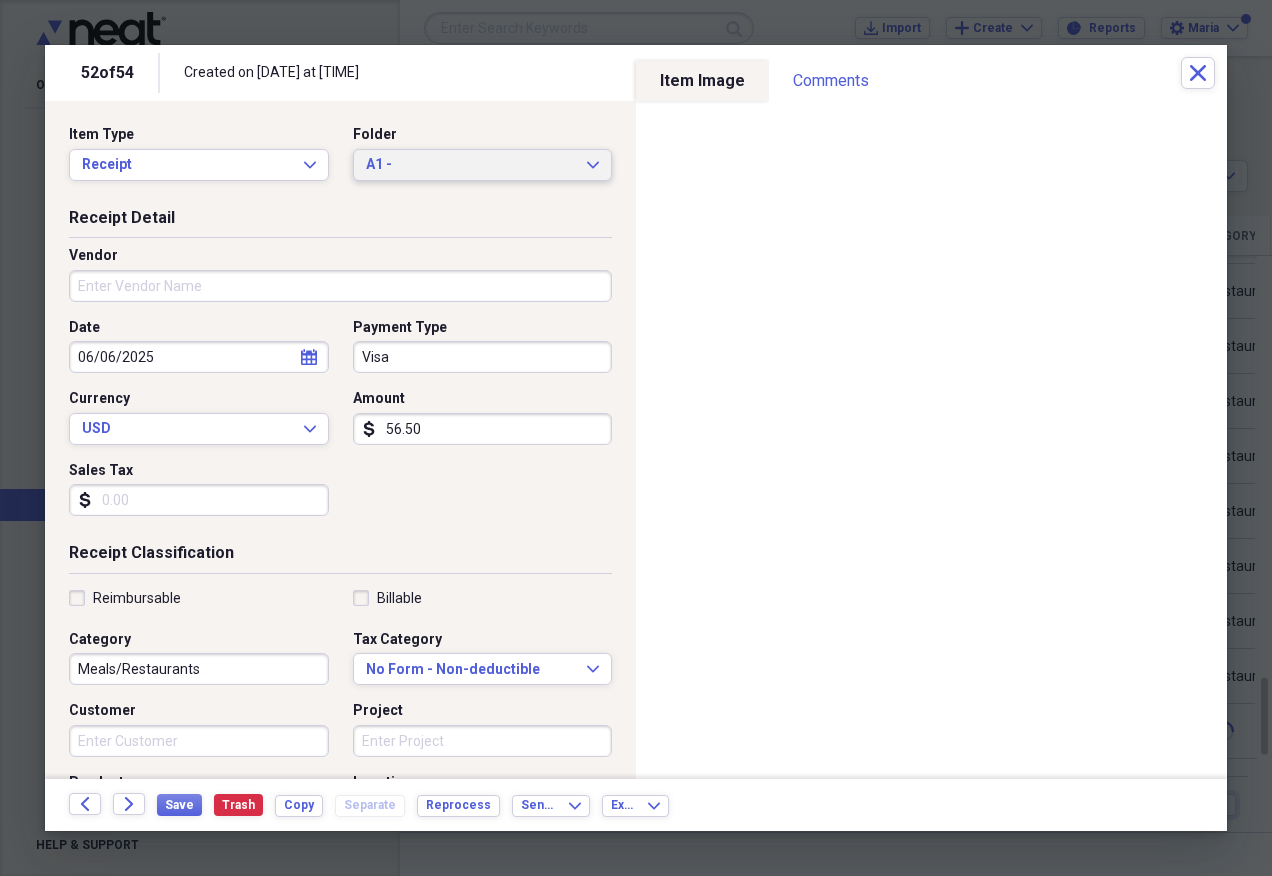 click on "Expand" 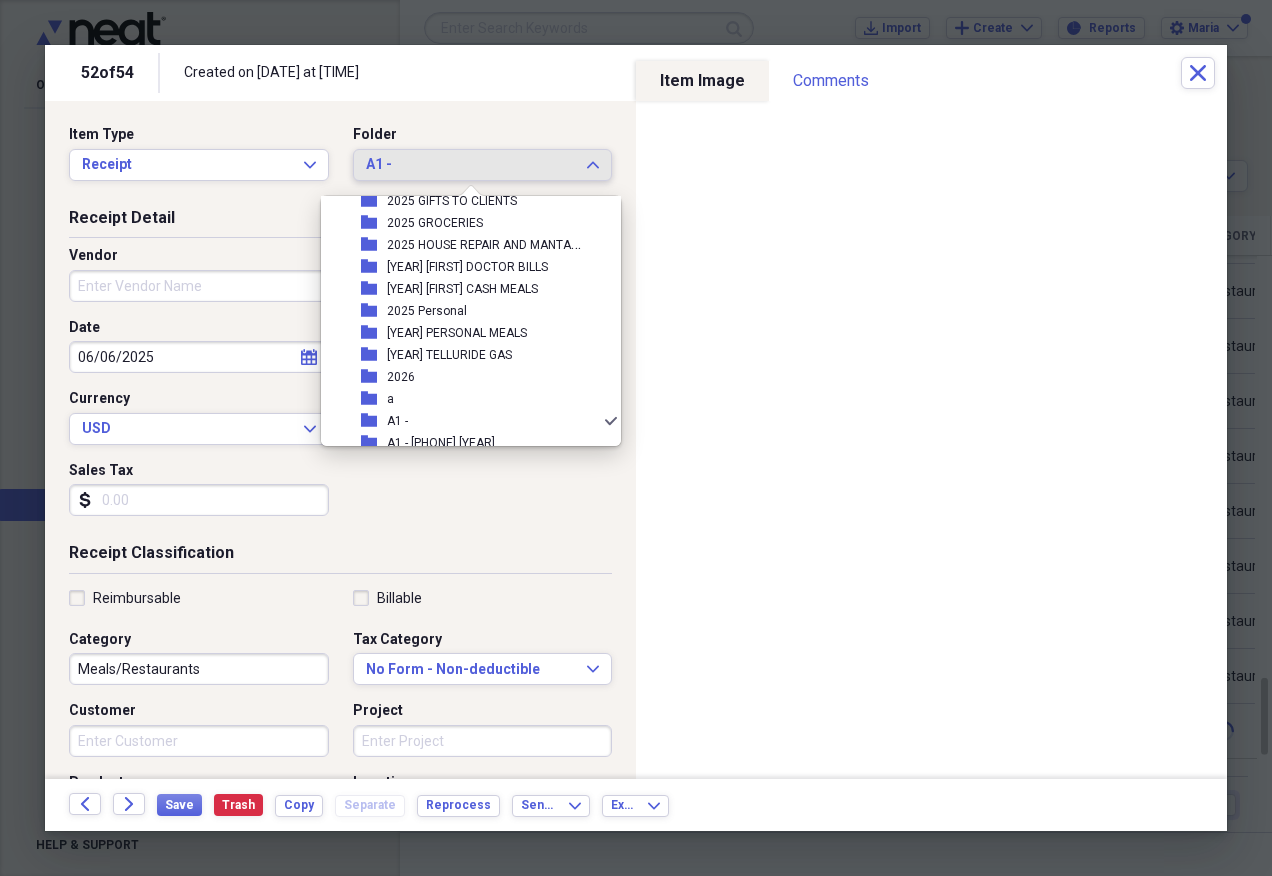 scroll, scrollTop: 97, scrollLeft: 0, axis: vertical 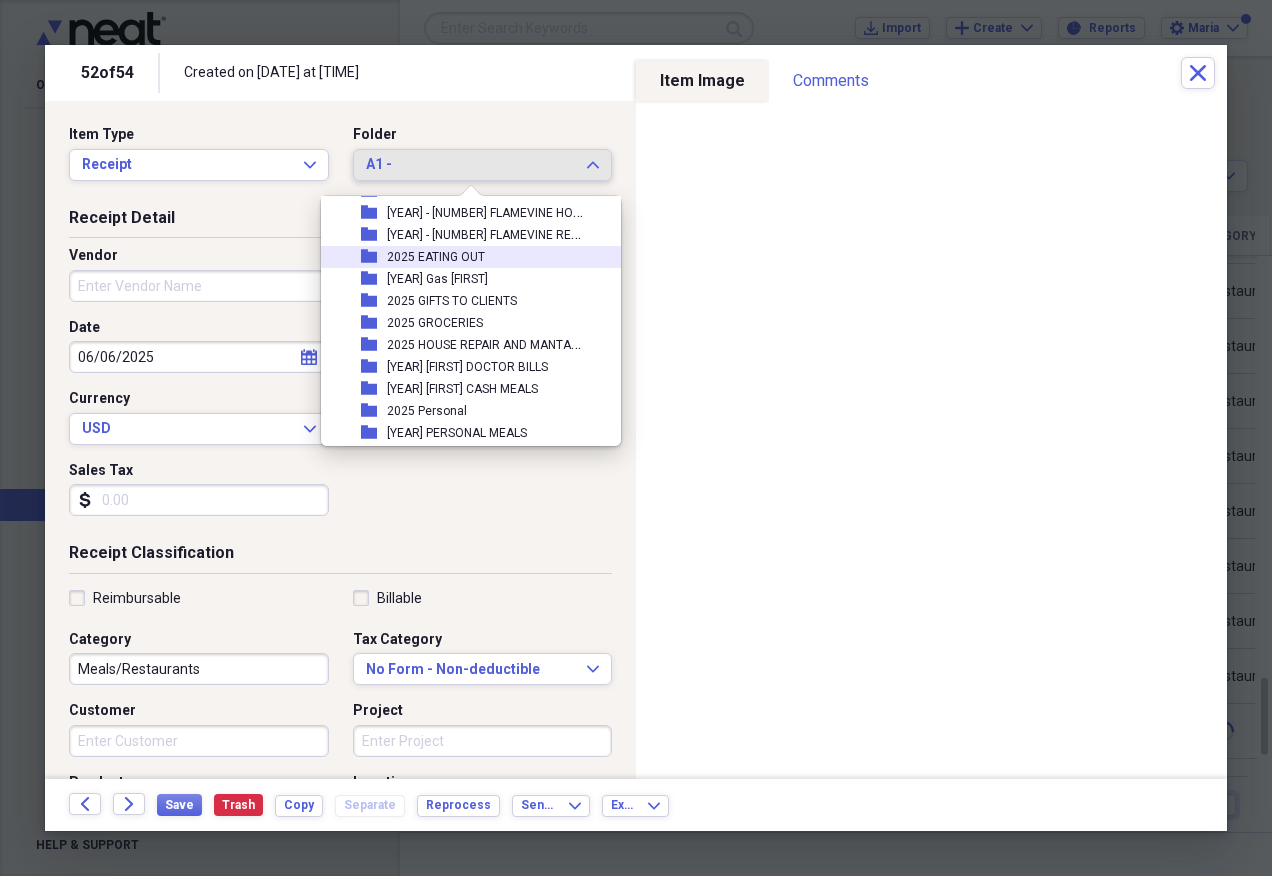 click on "folder [YEAR] EATING OUT" at bounding box center (463, 257) 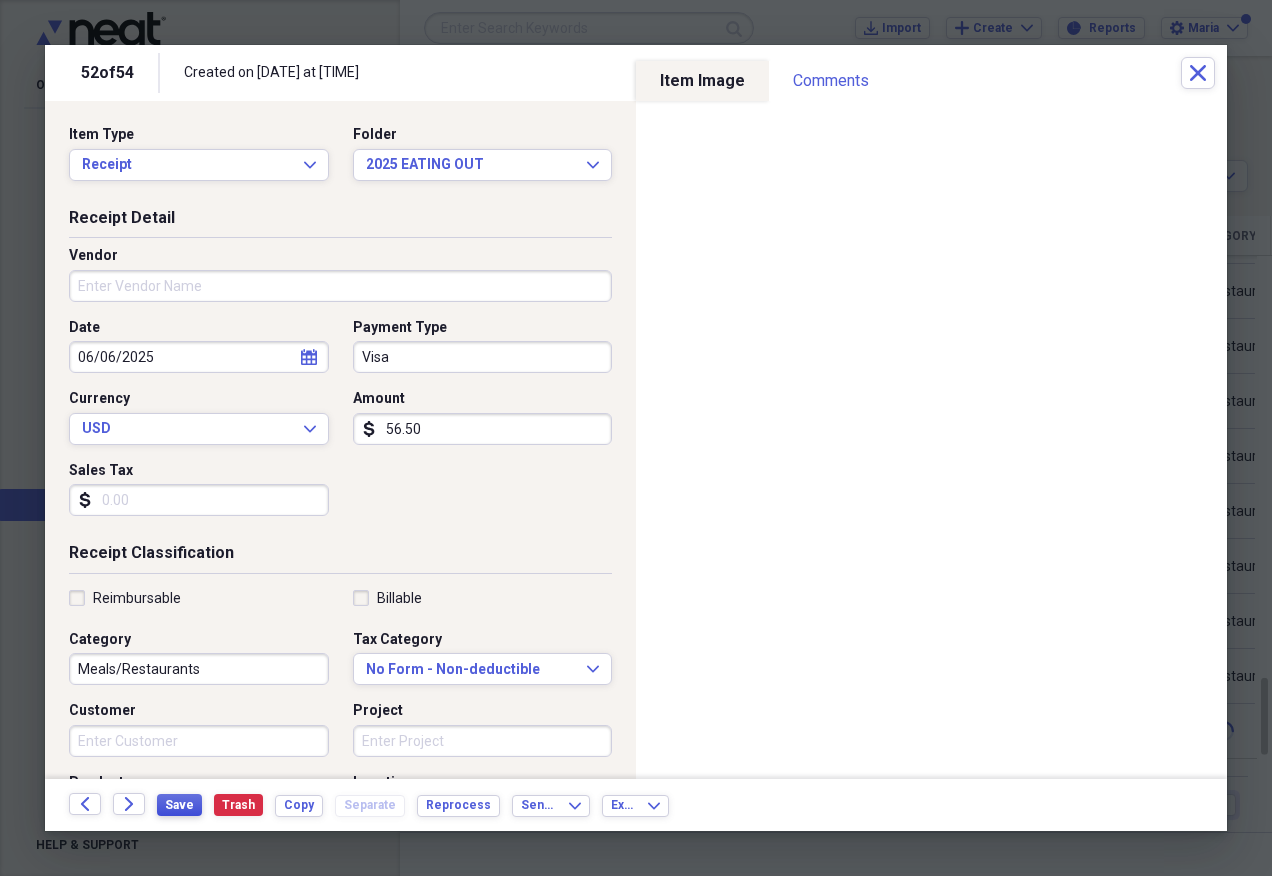 click on "Save" at bounding box center (179, 805) 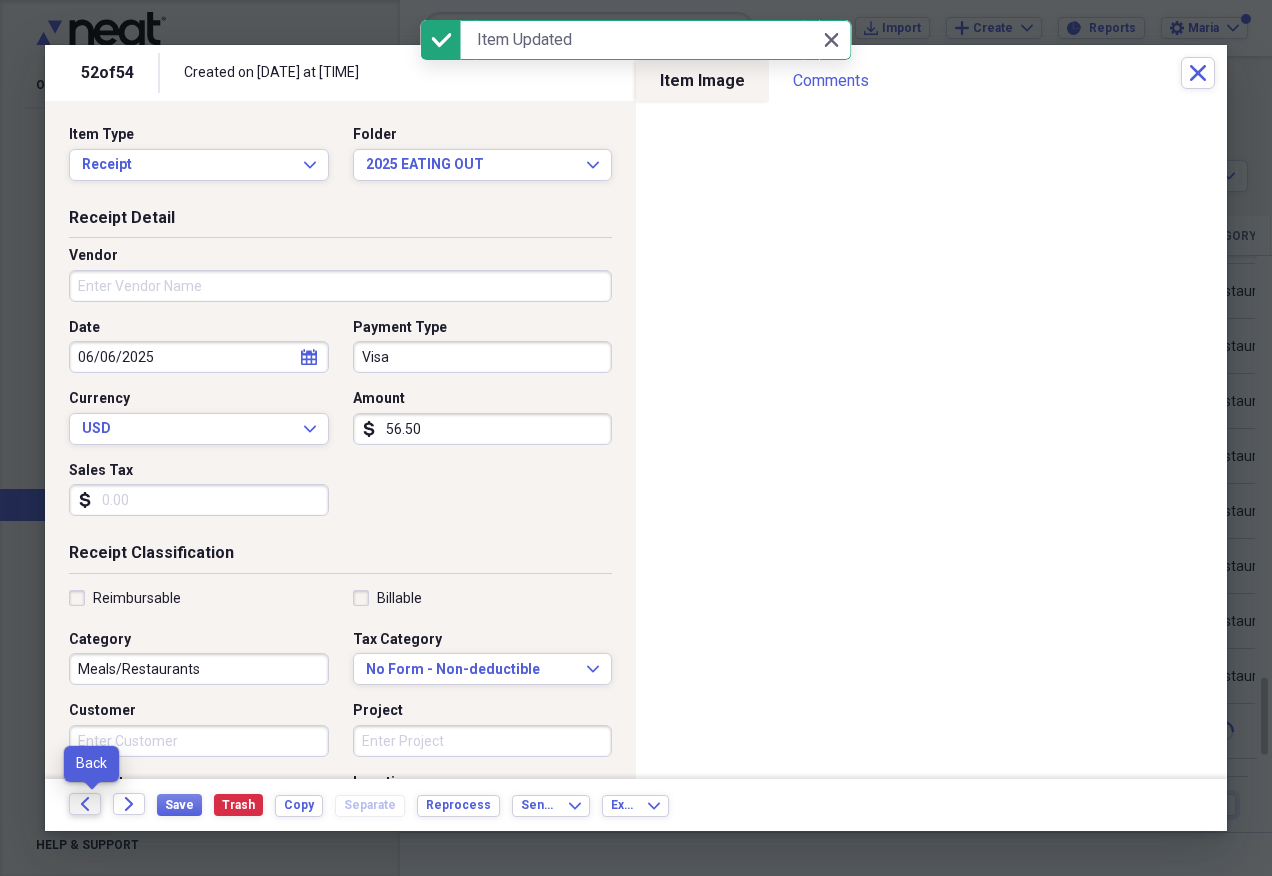 click on "Back" 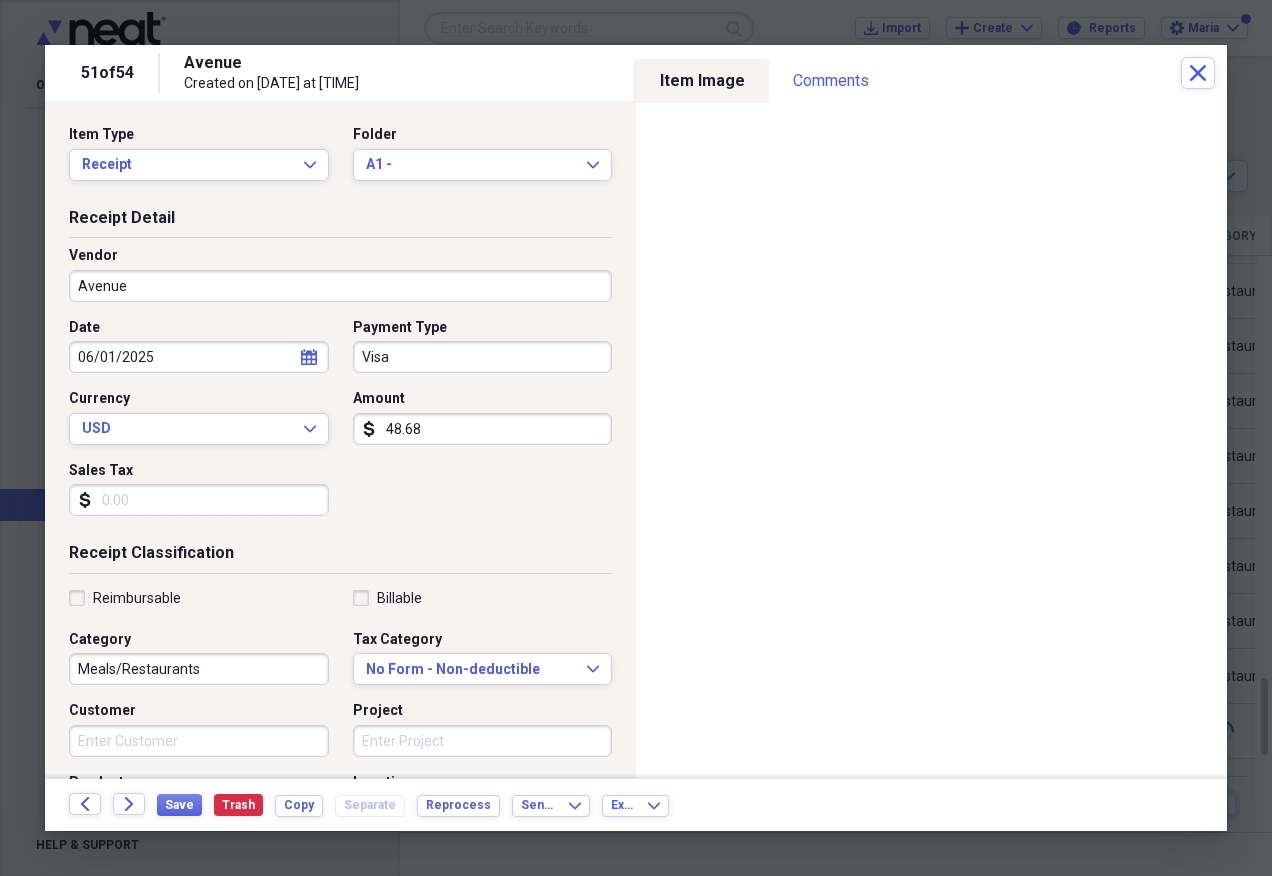 click on "48.68" at bounding box center [483, 429] 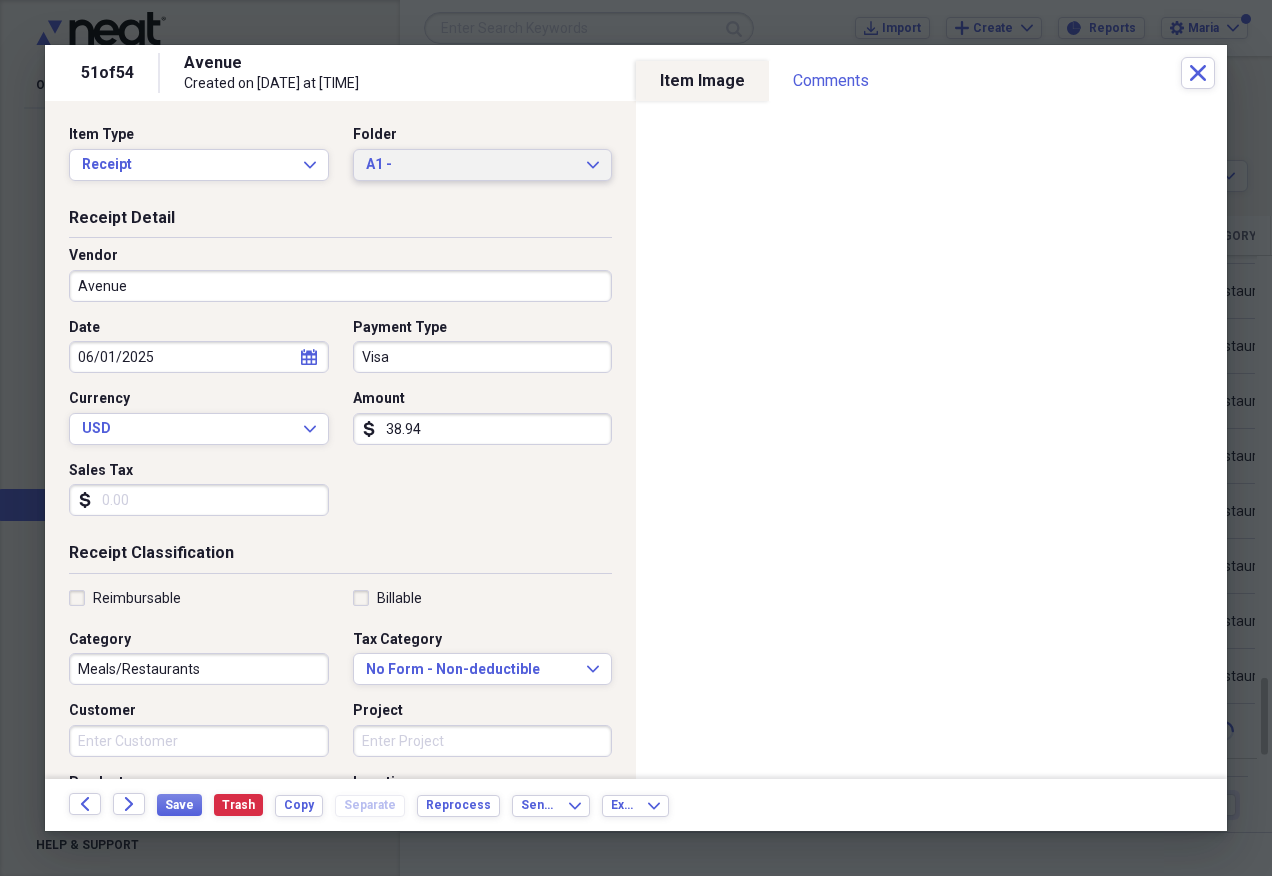 type on "38.94" 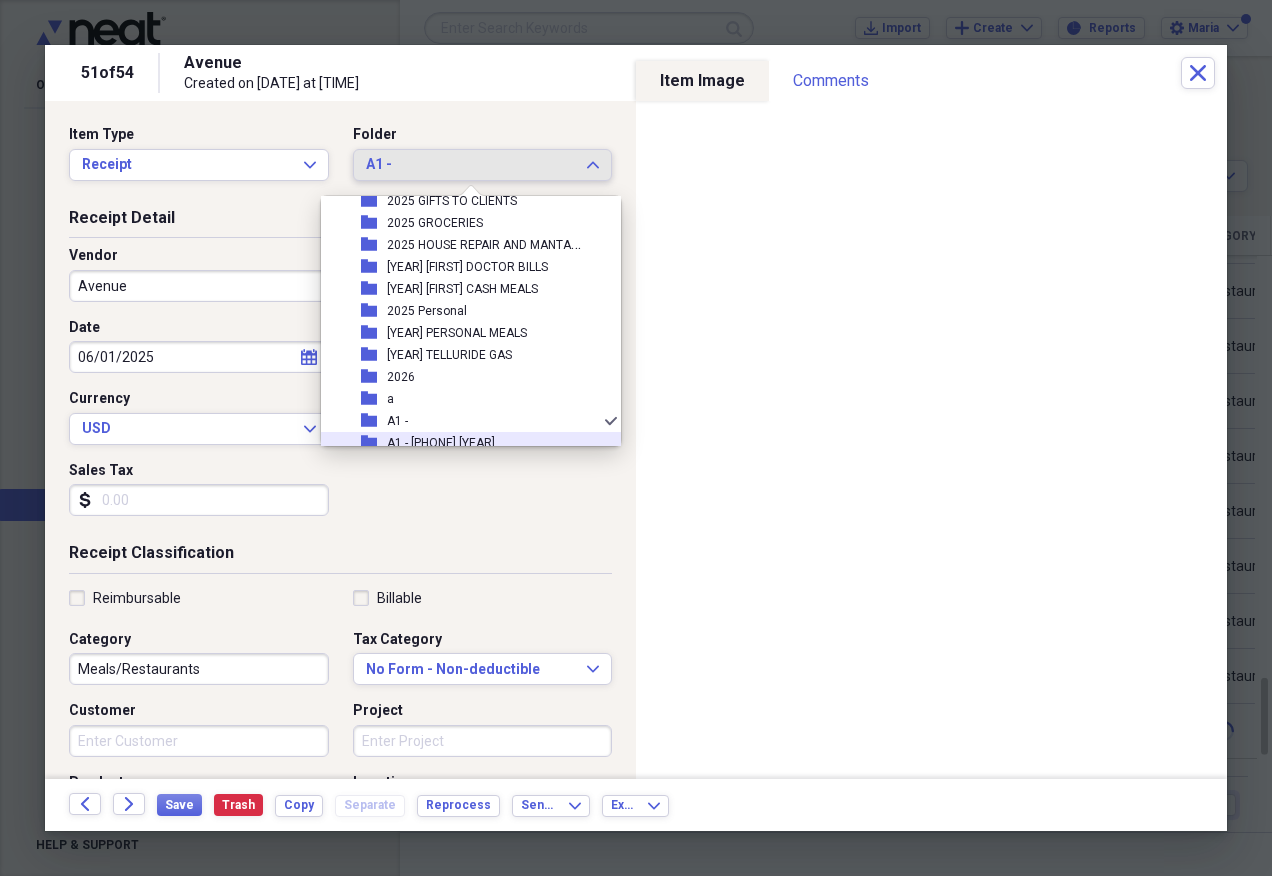 scroll, scrollTop: 97, scrollLeft: 0, axis: vertical 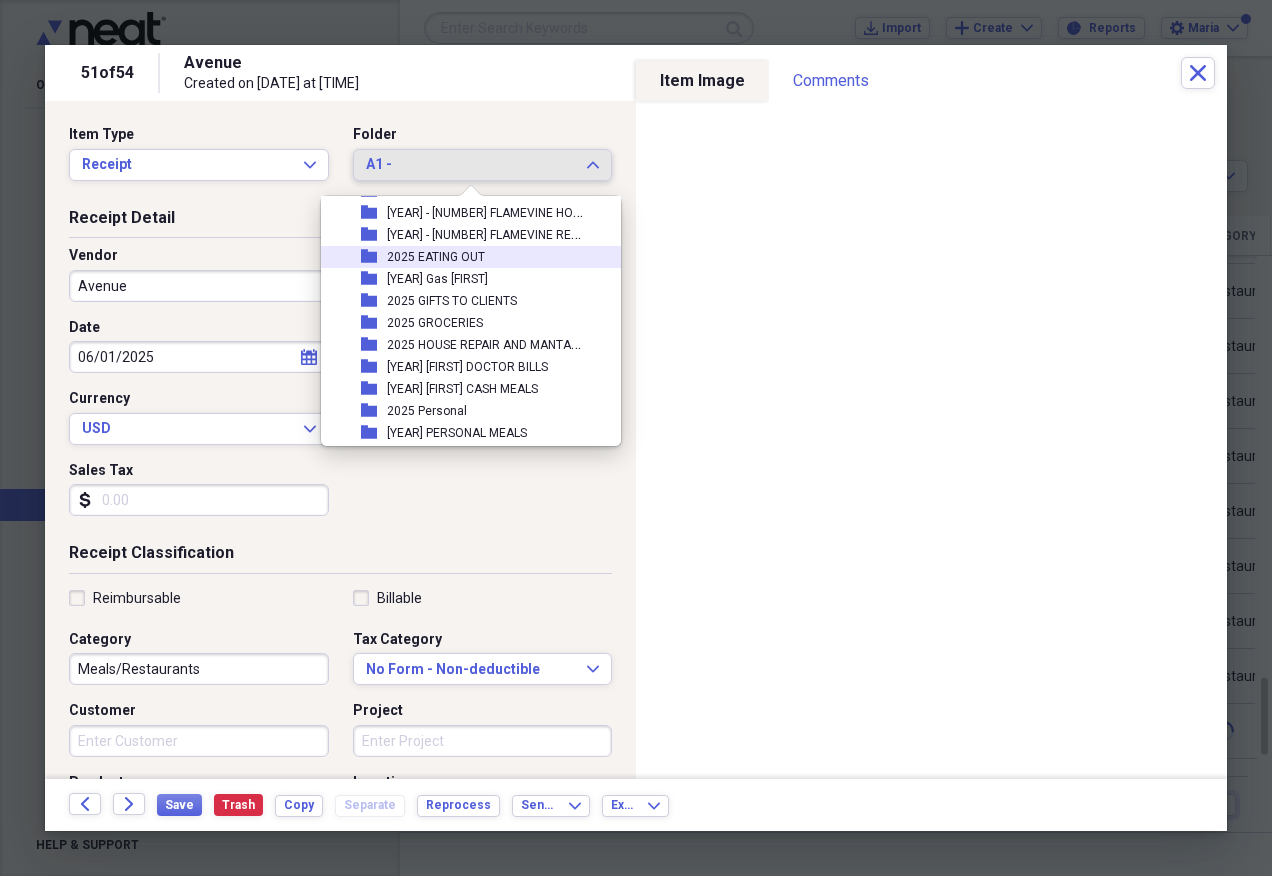 click on "folder [YEAR] EATING OUT" at bounding box center (463, 257) 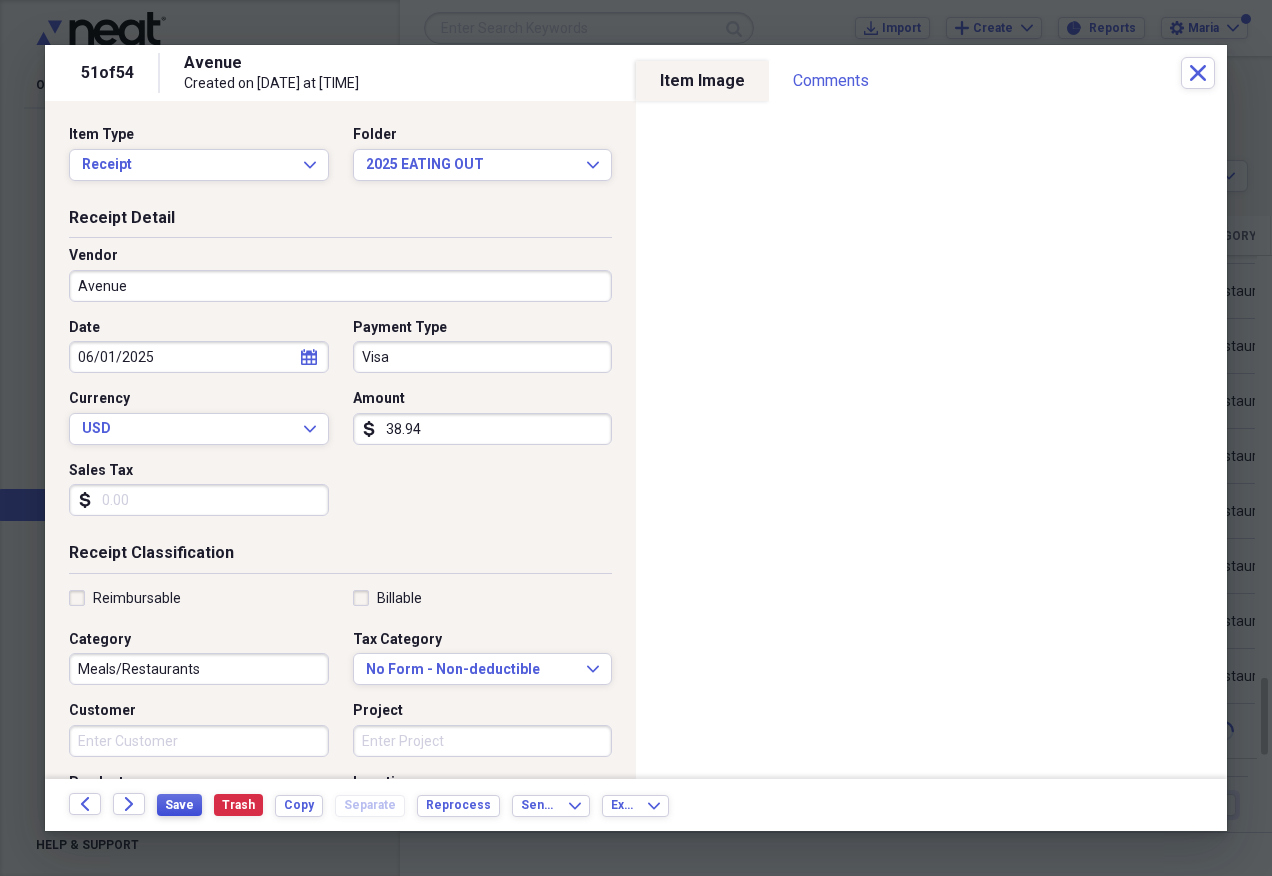click on "Save" at bounding box center (179, 805) 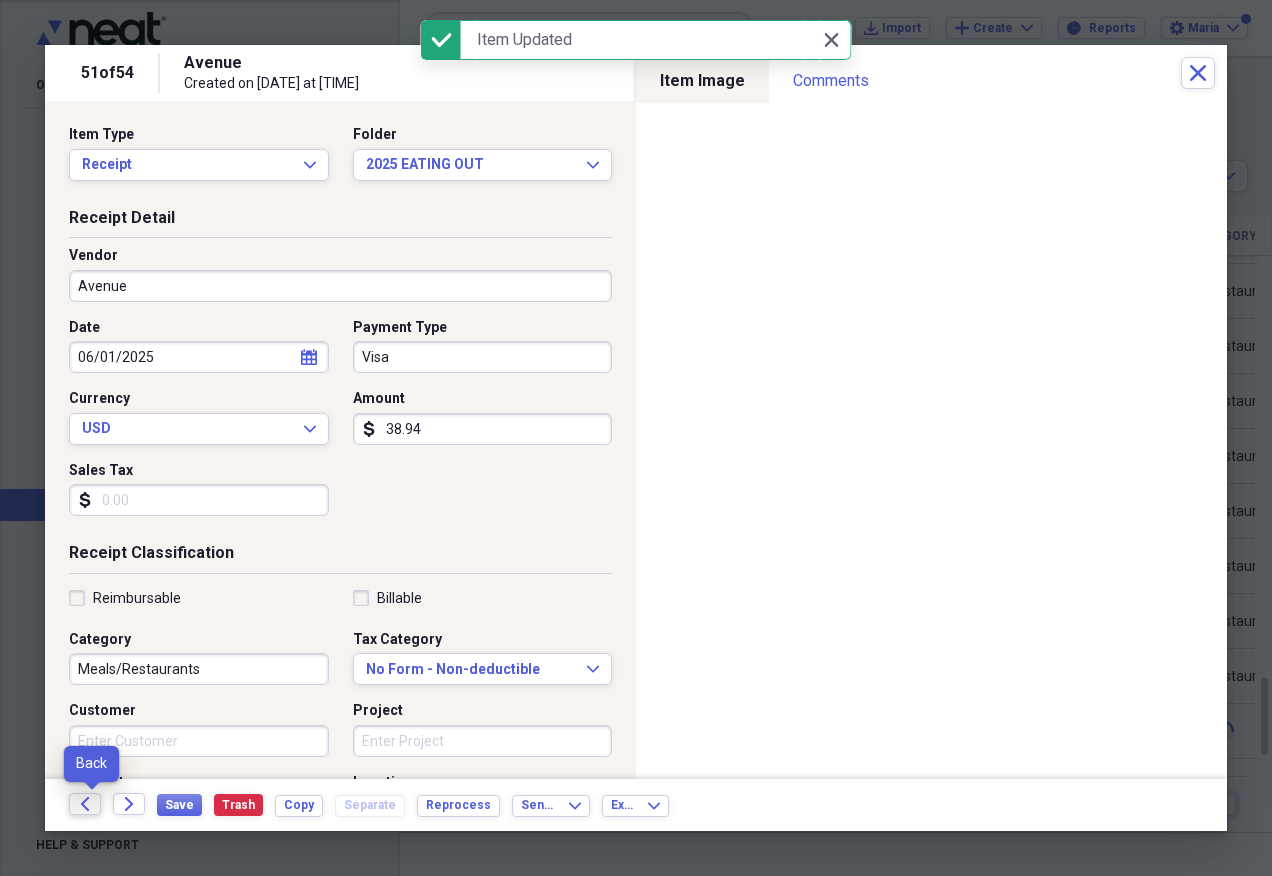 click on "Back" 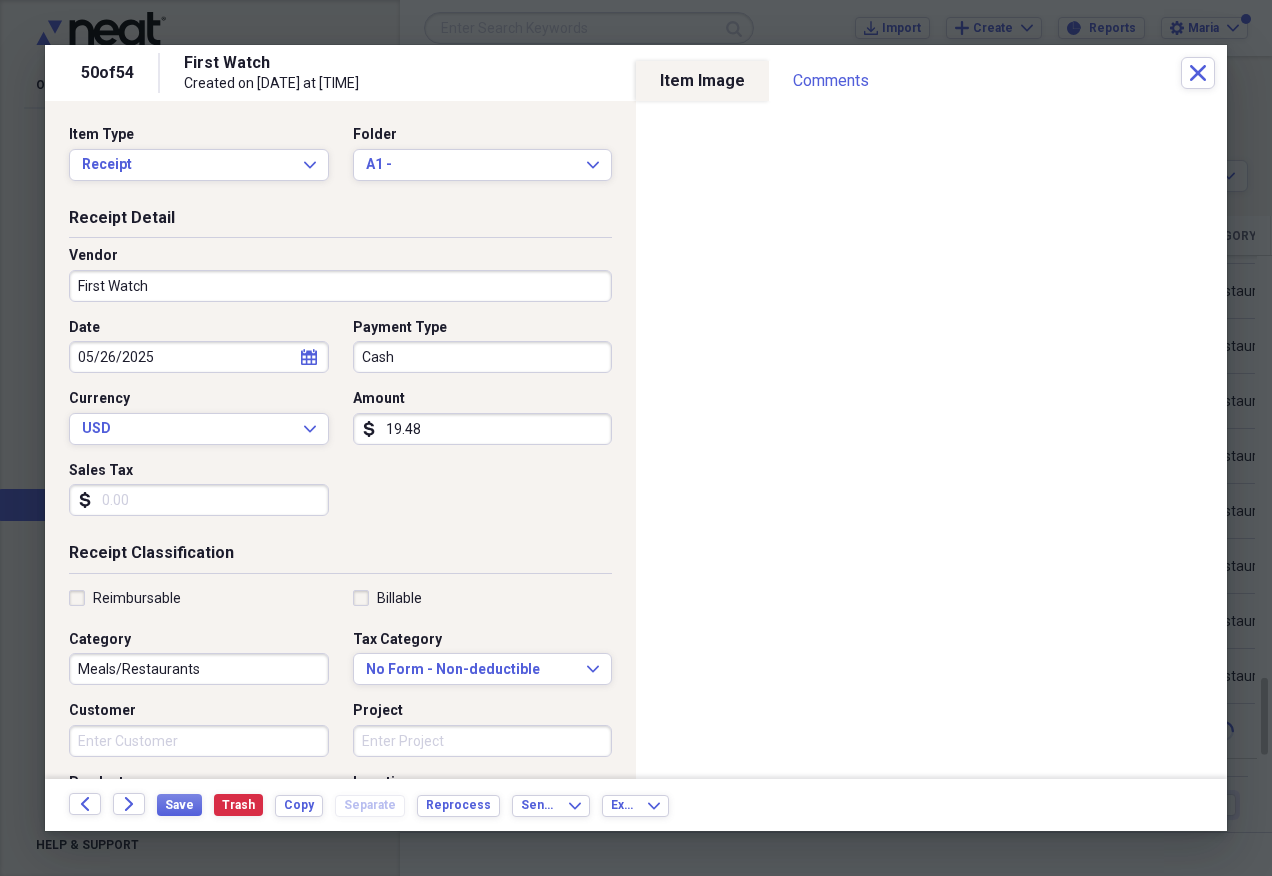 click on "19.48" at bounding box center (483, 429) 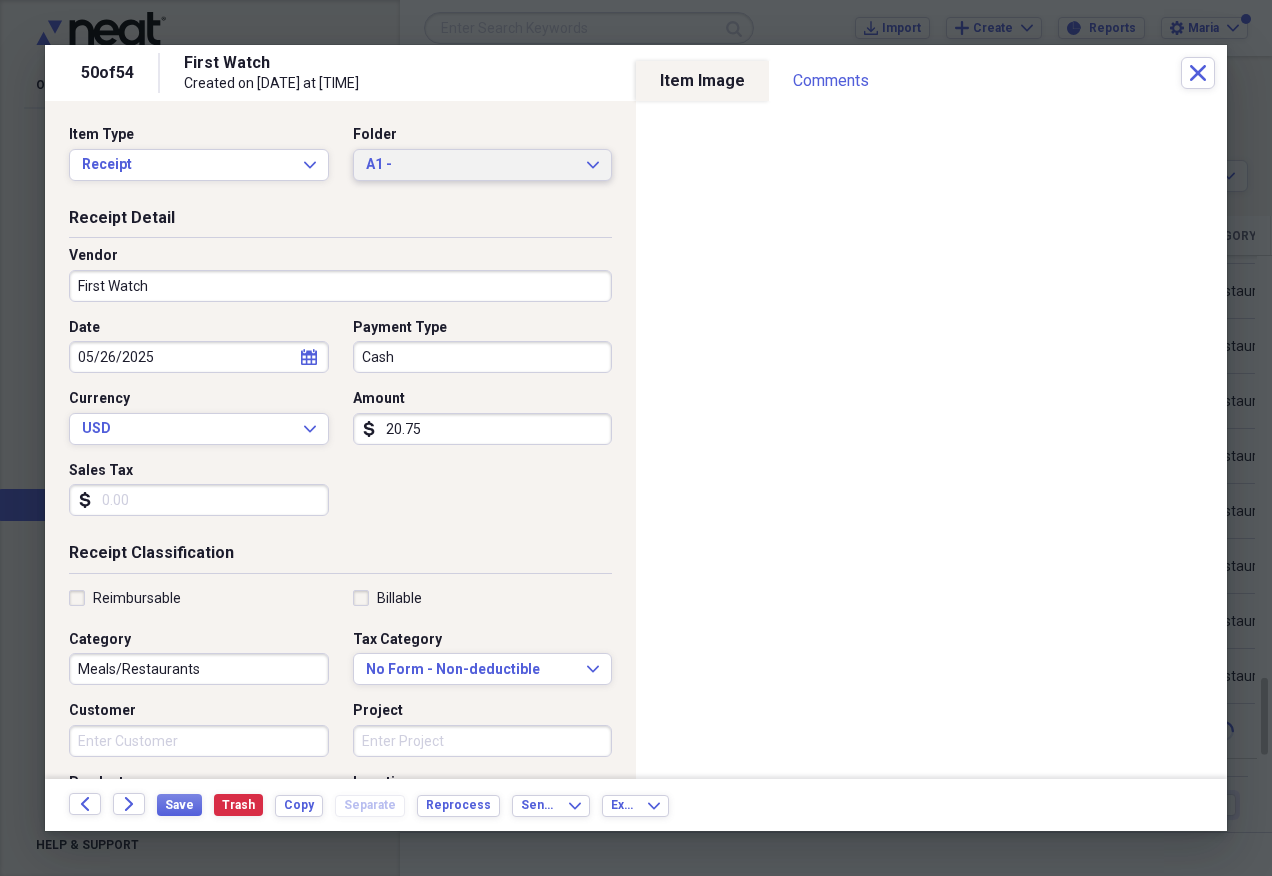 type on "20.75" 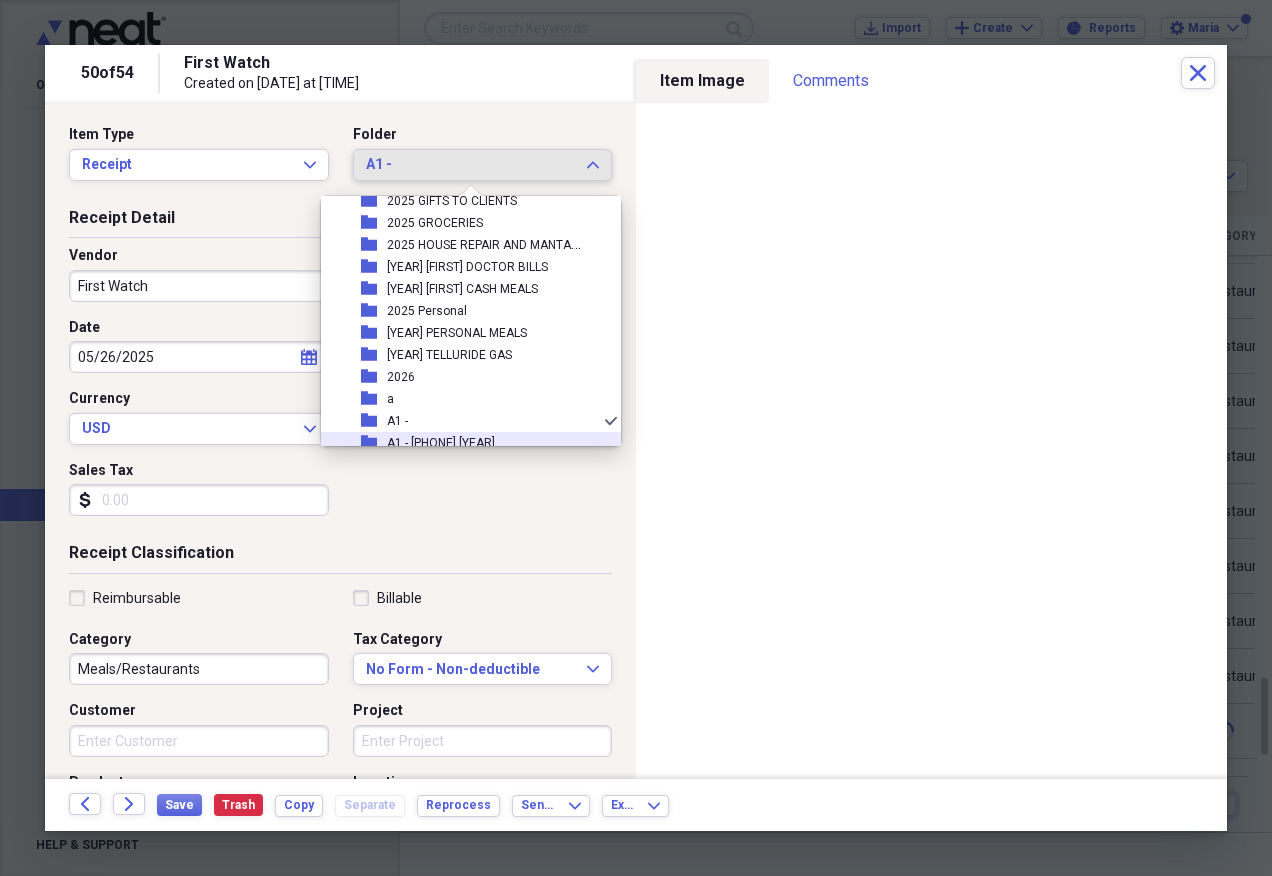 scroll, scrollTop: 97, scrollLeft: 0, axis: vertical 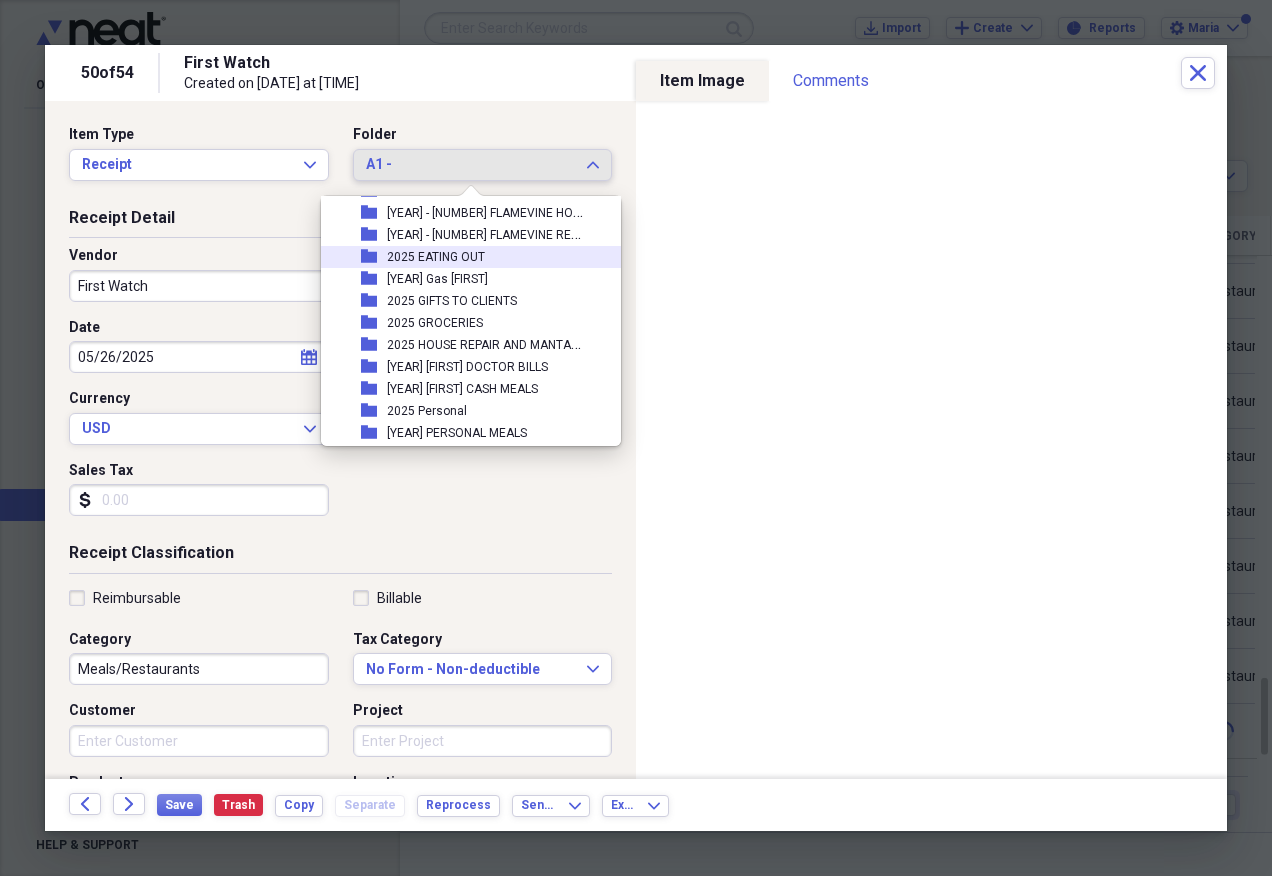 click on "folder [YEAR] EATING OUT" at bounding box center (463, 257) 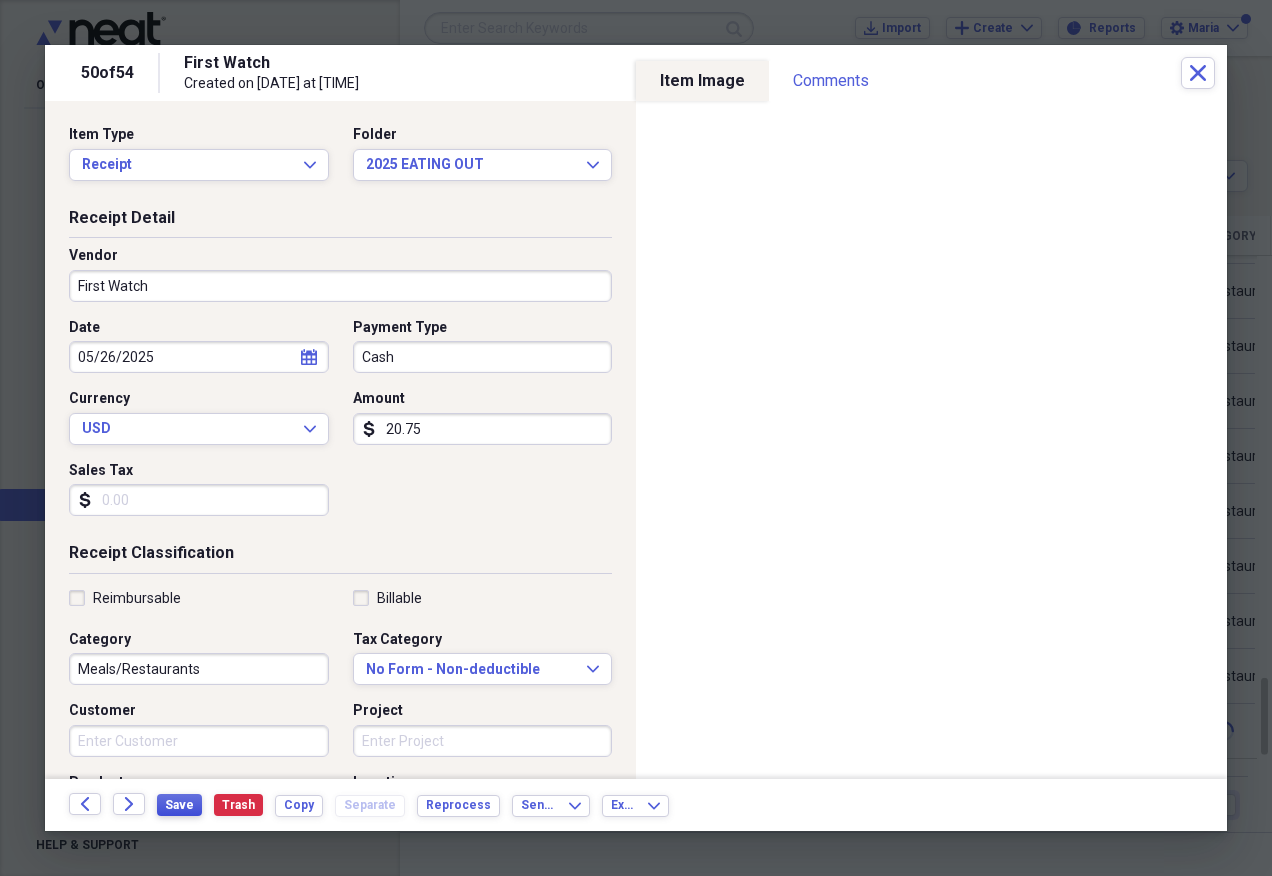 click on "Save" at bounding box center [179, 805] 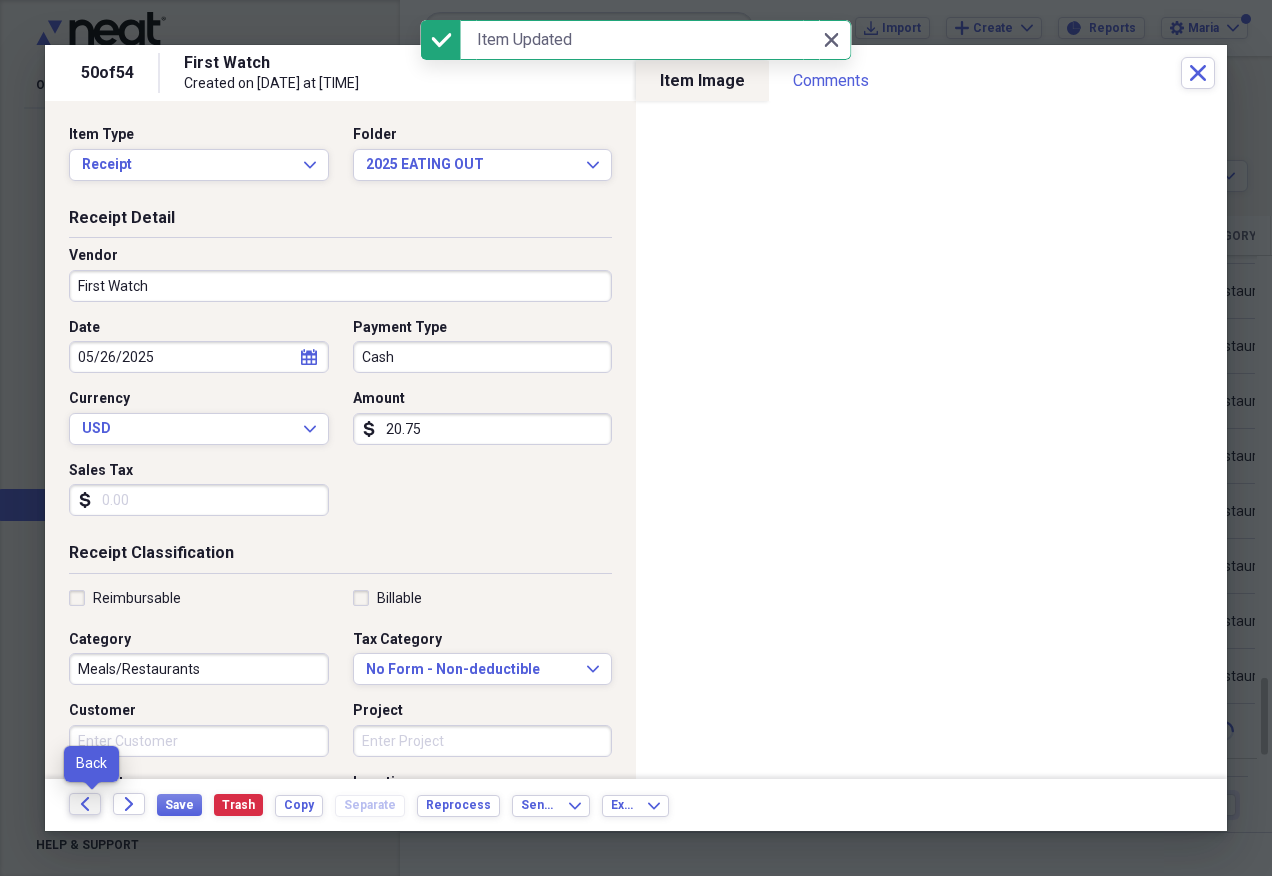 click 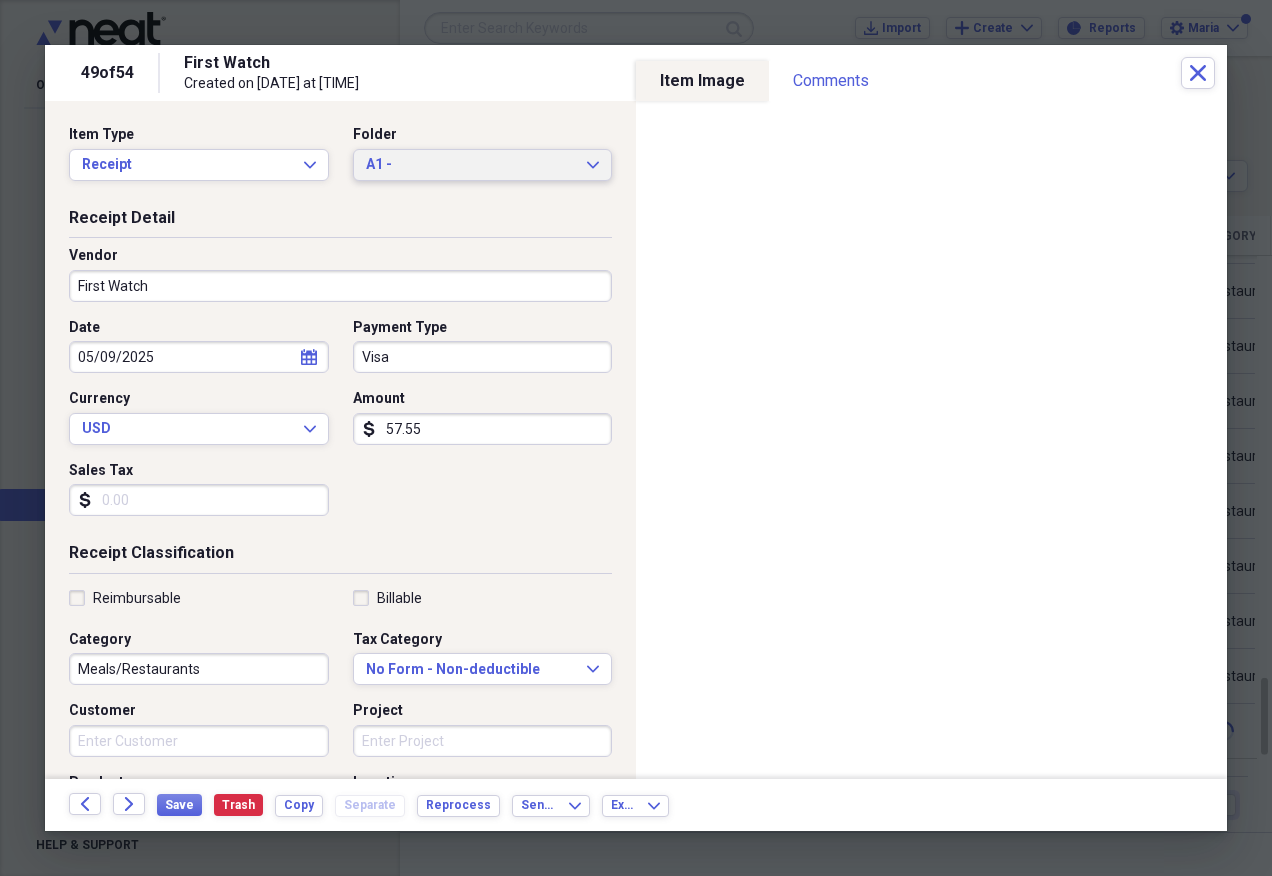 click on "A1 -" at bounding box center (471, 165) 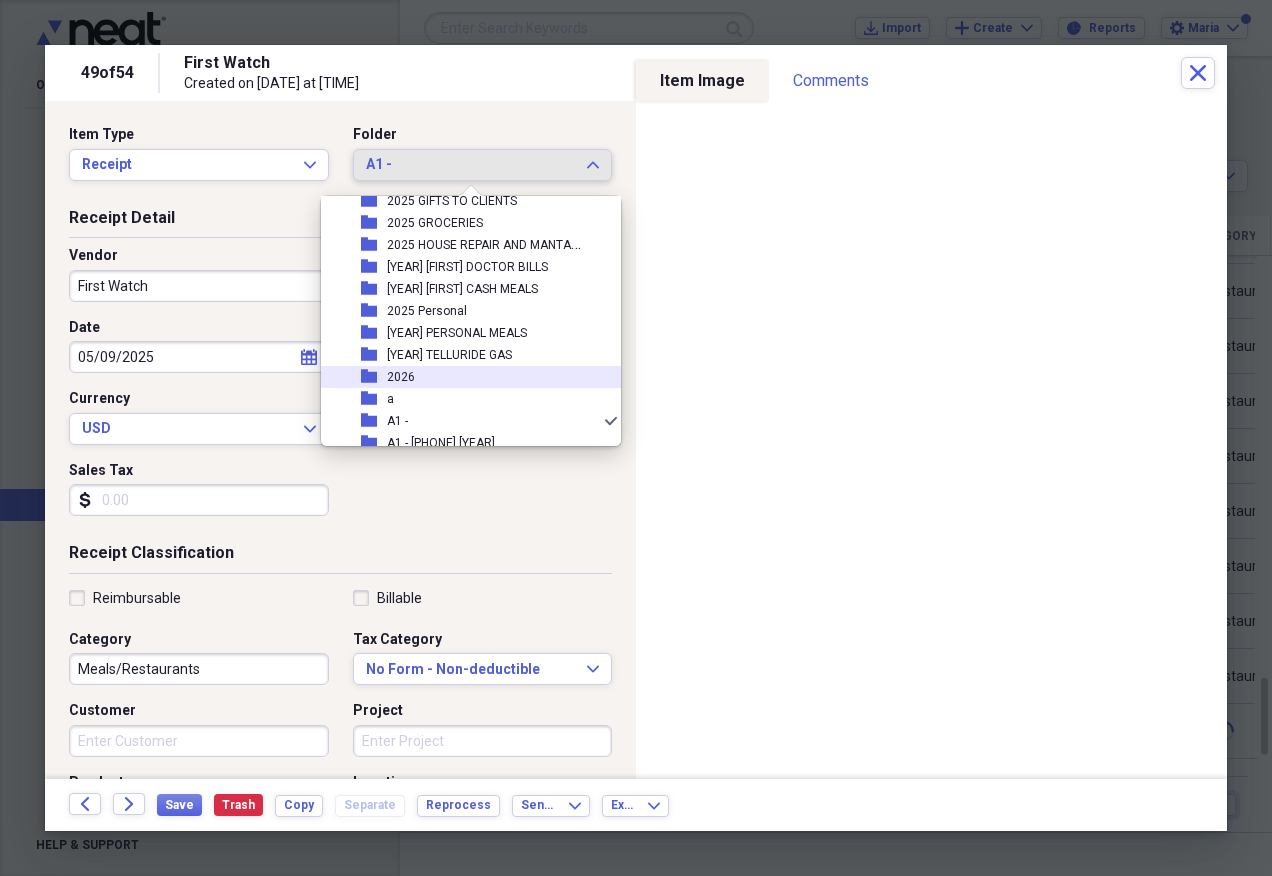 scroll, scrollTop: 97, scrollLeft: 0, axis: vertical 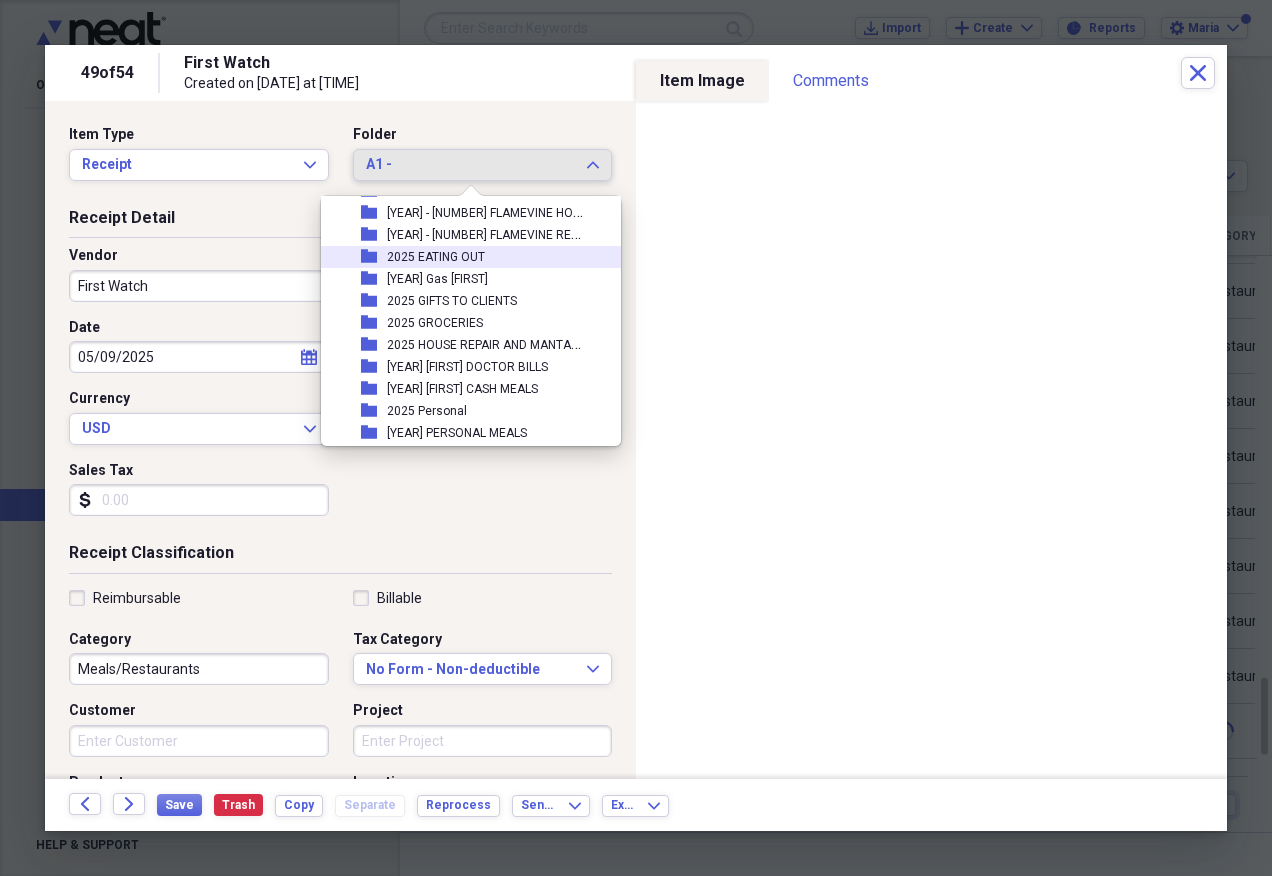 click on "folder [YEAR] EATING OUT" at bounding box center [463, 257] 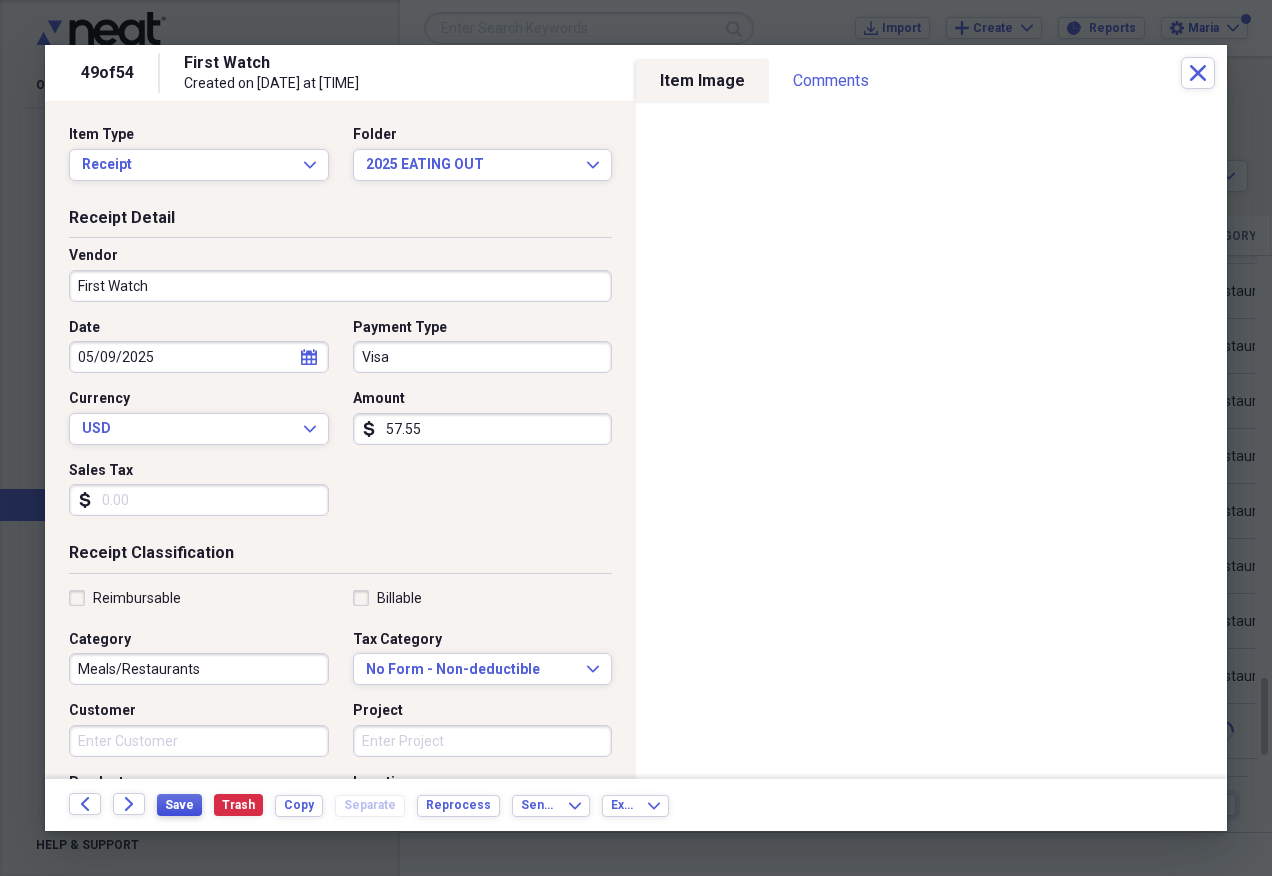 click on "Save" at bounding box center (179, 805) 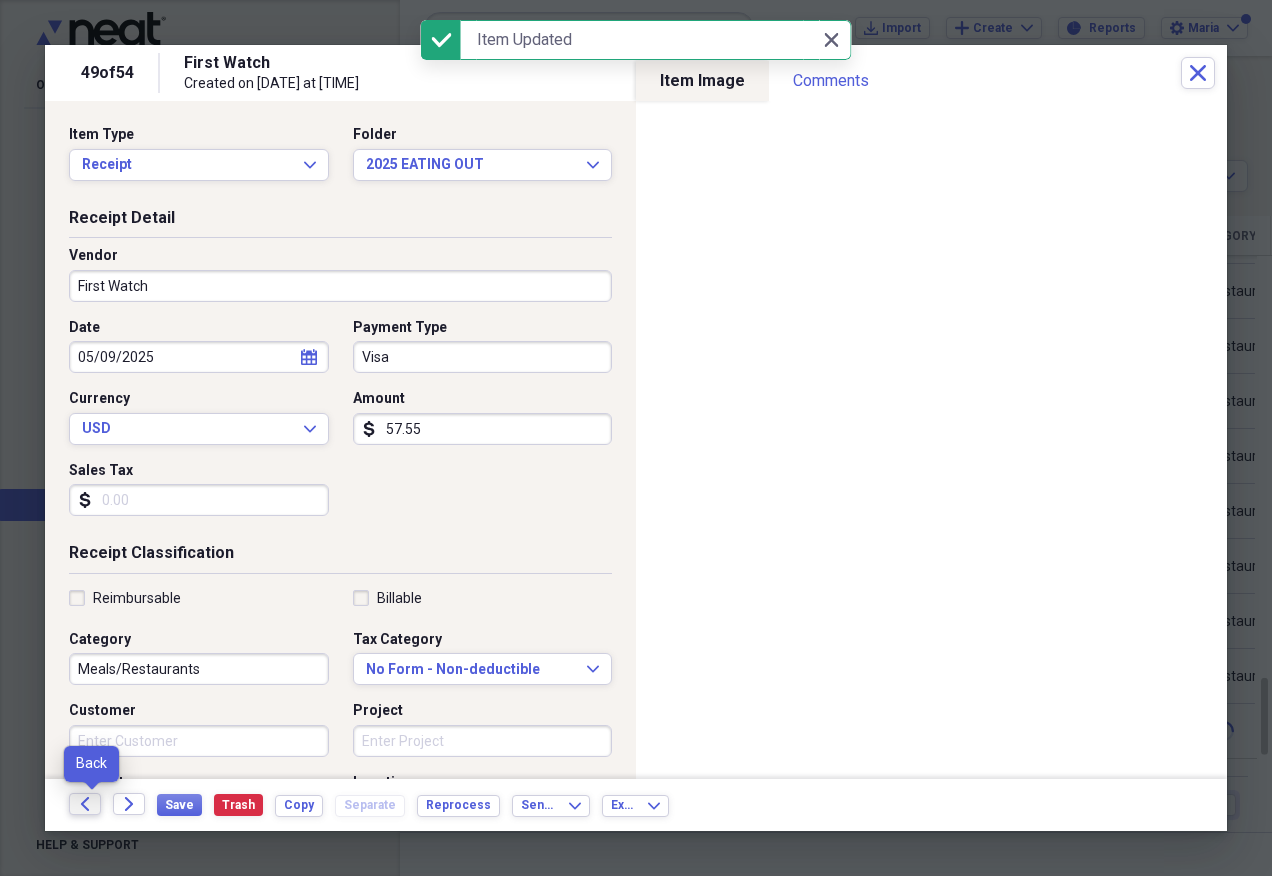 click on "Back" 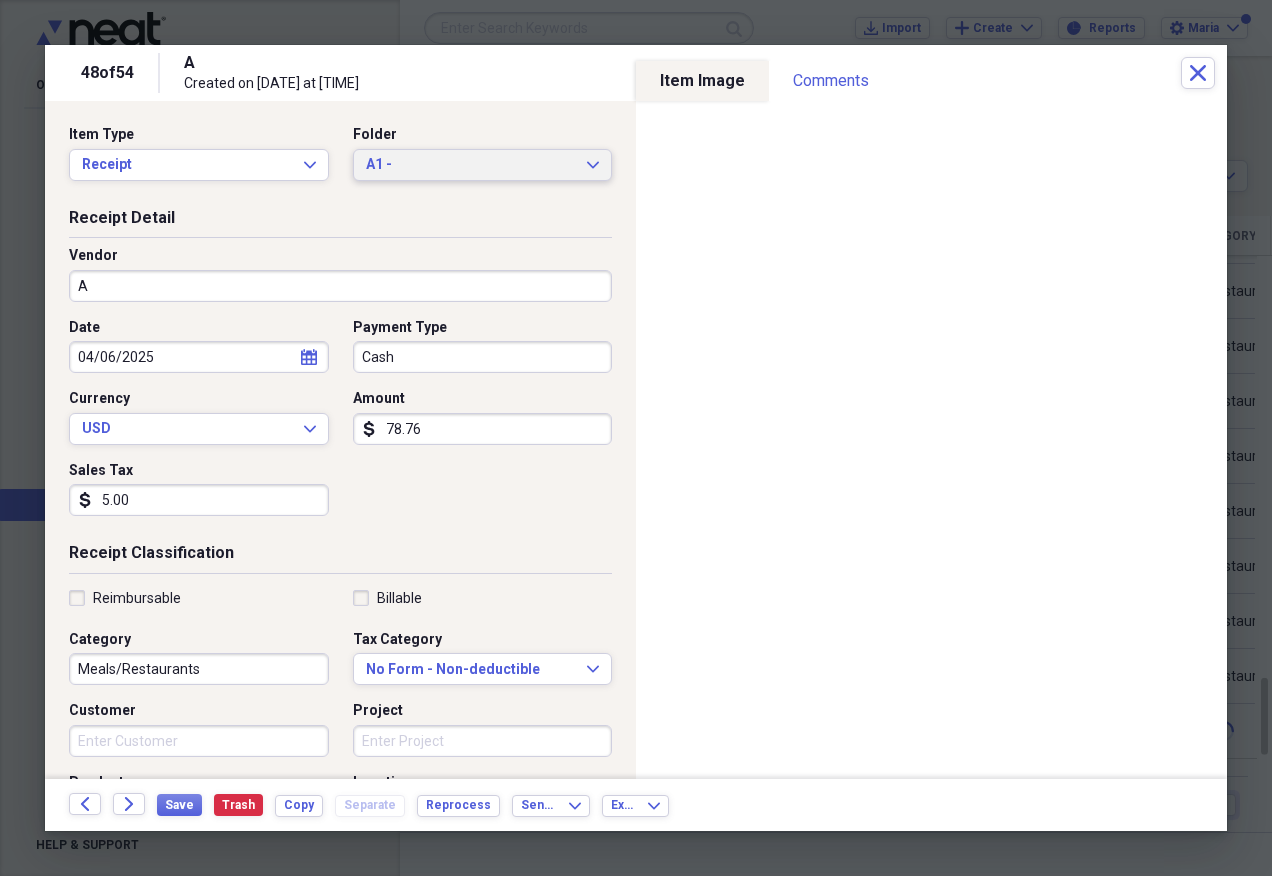 click on "A1 -" at bounding box center (471, 165) 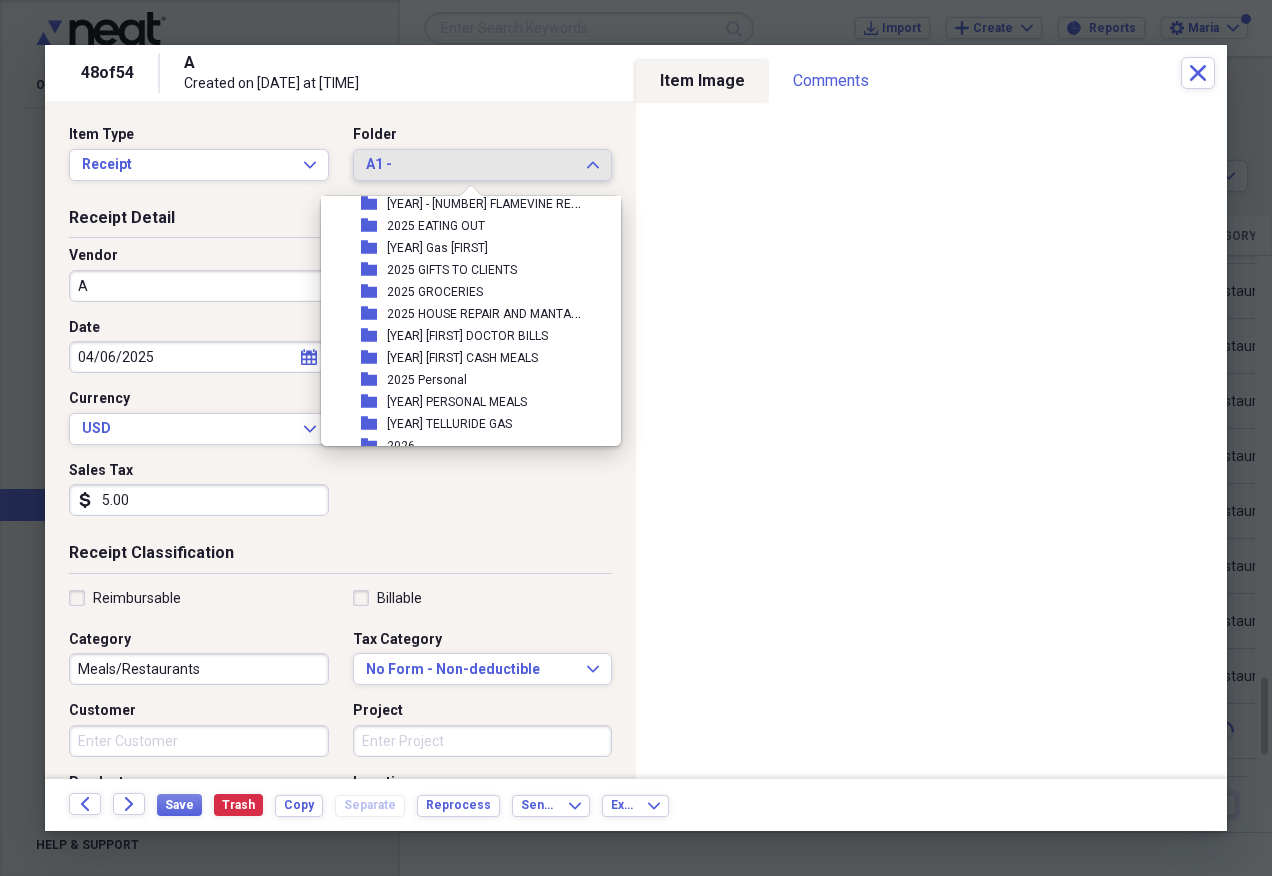 scroll, scrollTop: 97, scrollLeft: 0, axis: vertical 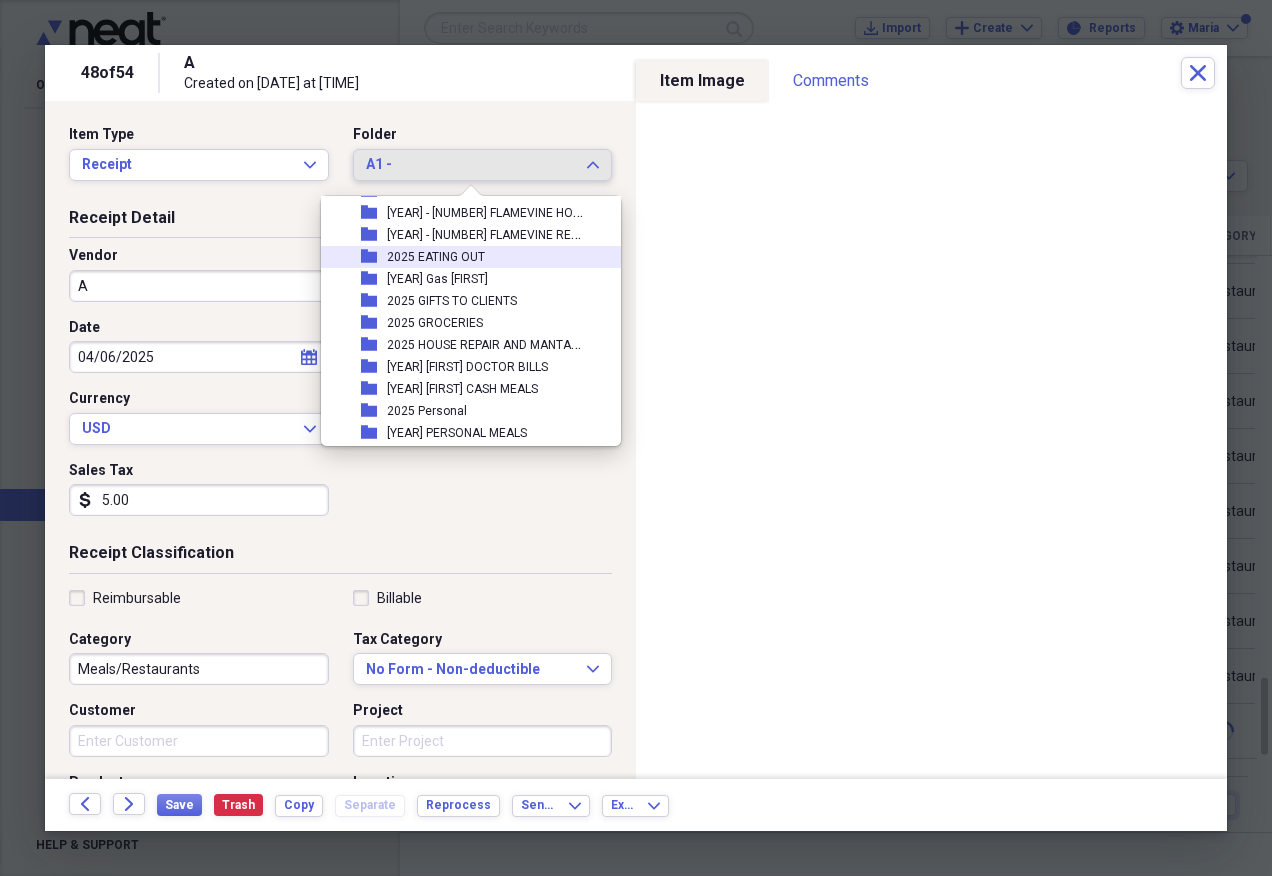 click on "folder [YEAR] EATING OUT" at bounding box center (463, 257) 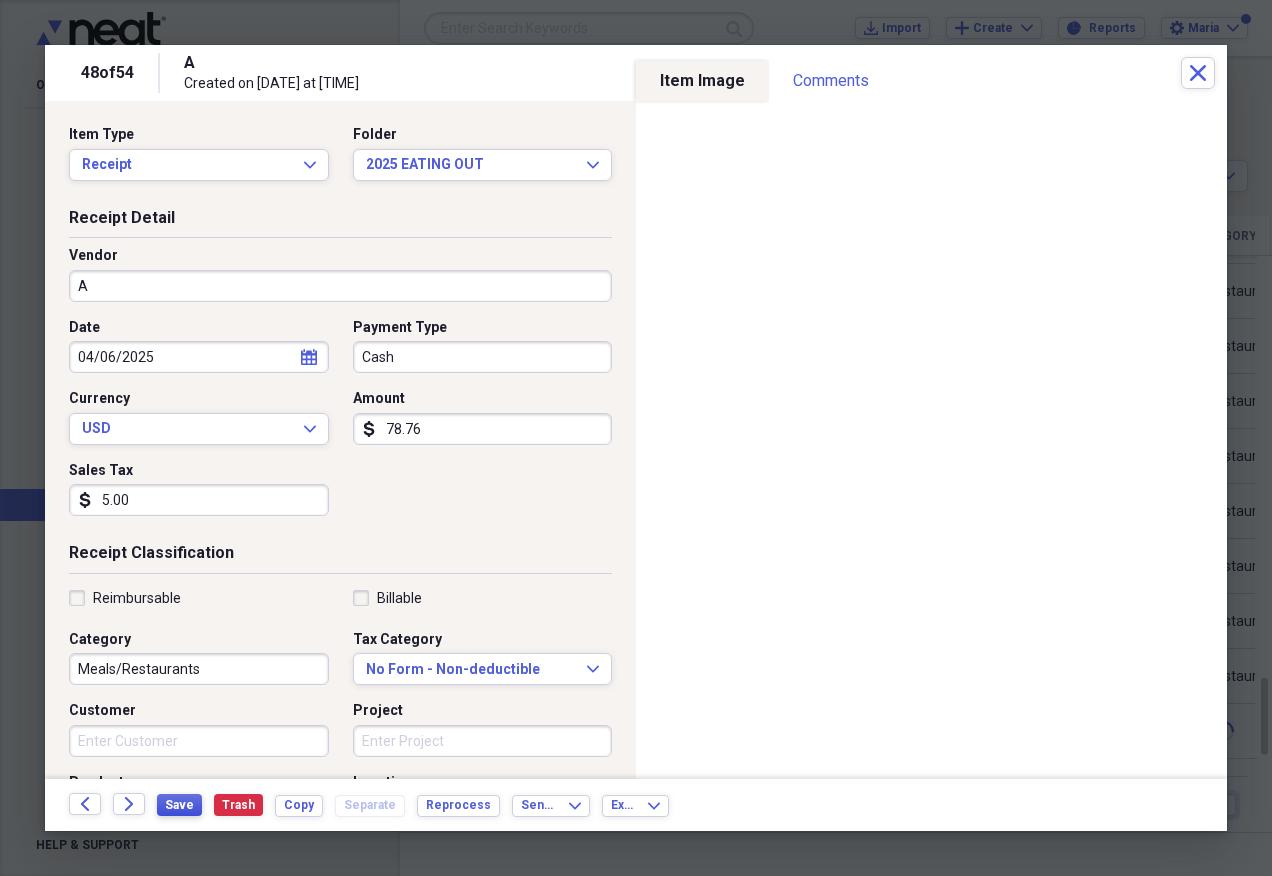 click on "Save" at bounding box center (179, 805) 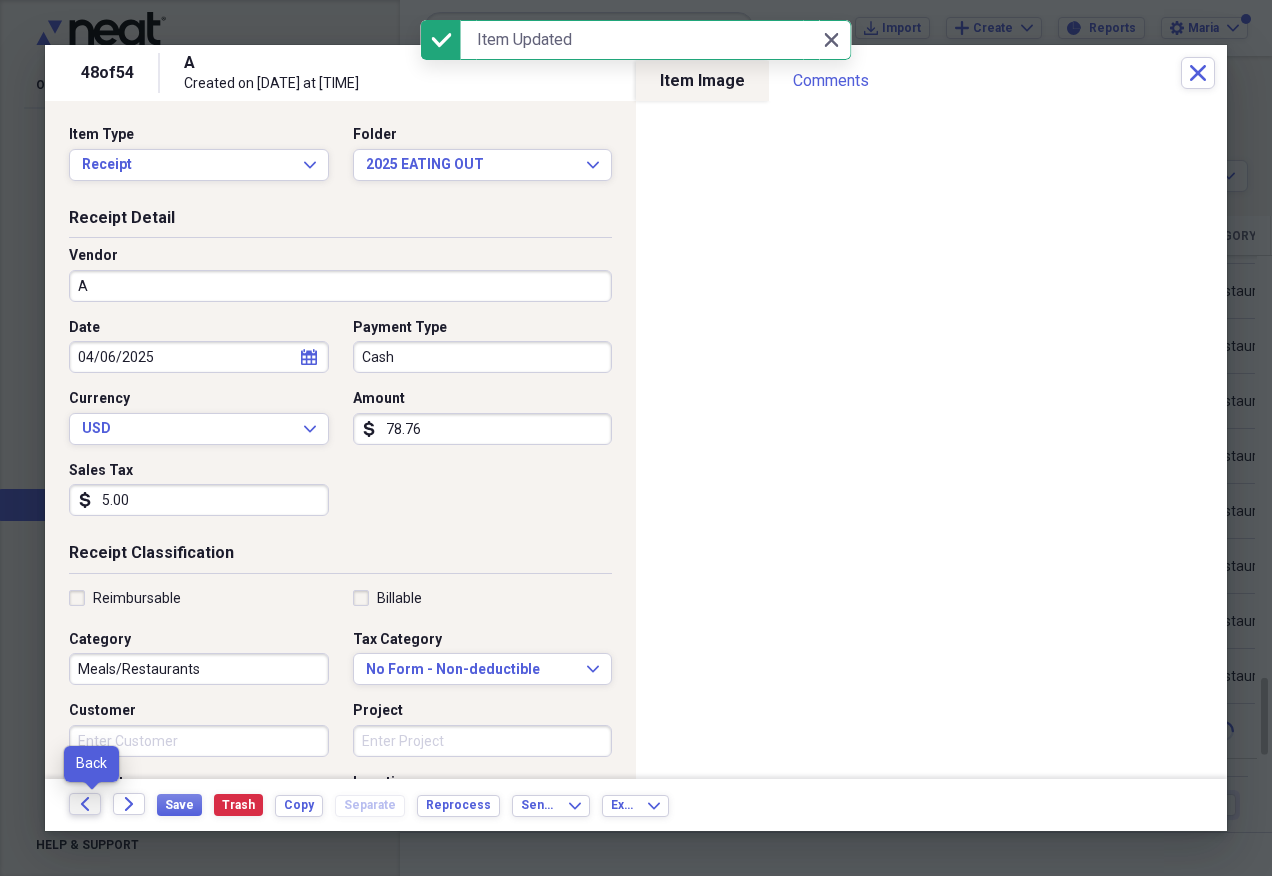 click on "Back" 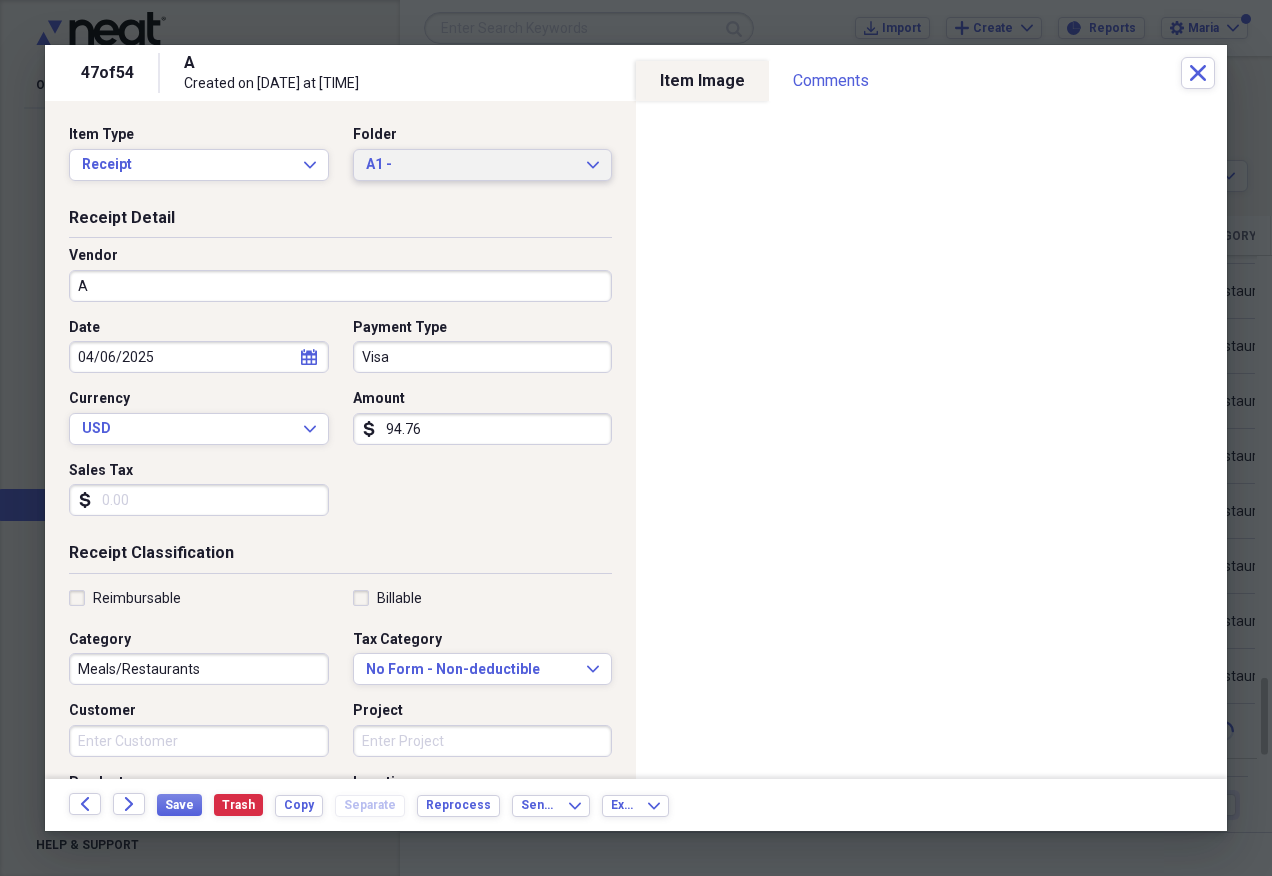 click on "Expand" 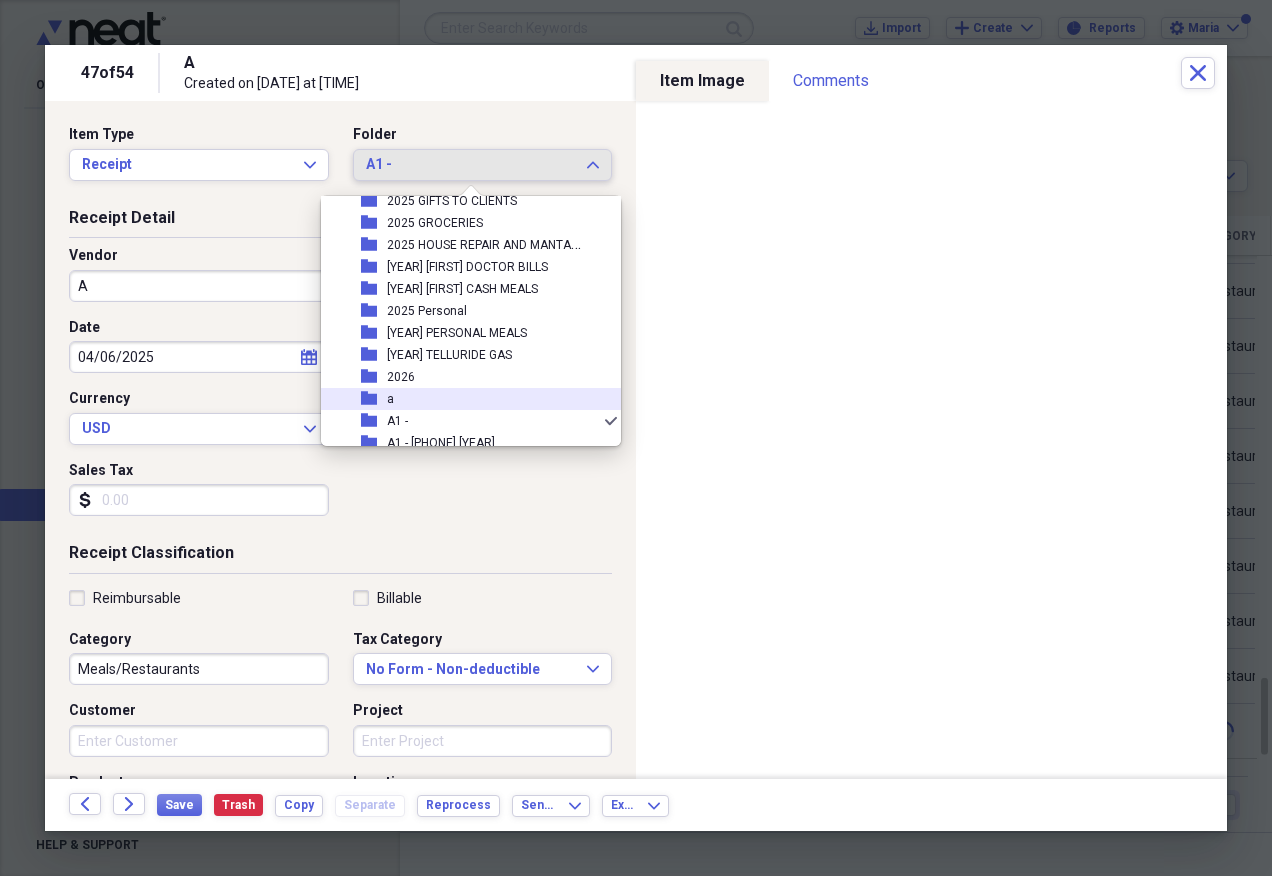 scroll, scrollTop: 97, scrollLeft: 0, axis: vertical 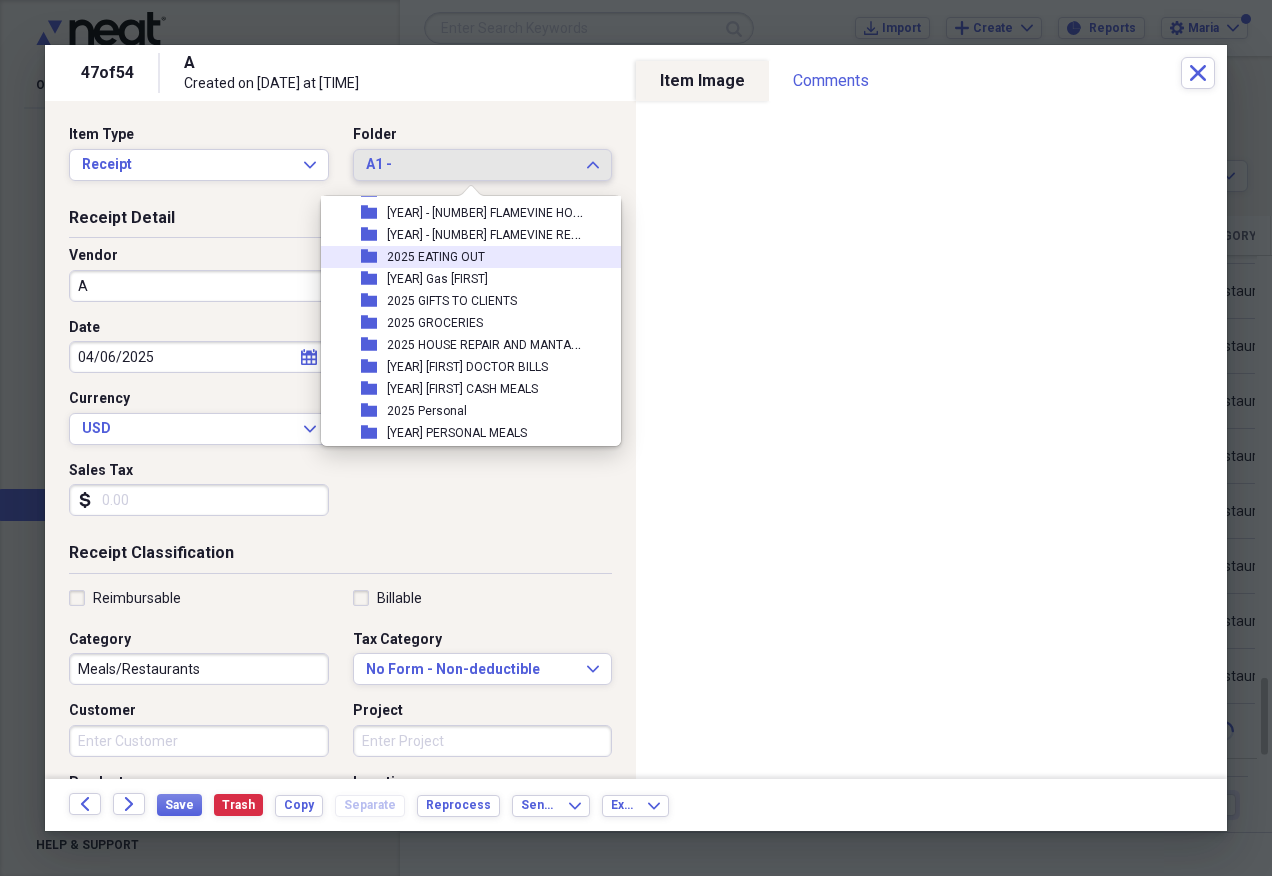 click on "folder [YEAR] EATING OUT" at bounding box center (463, 257) 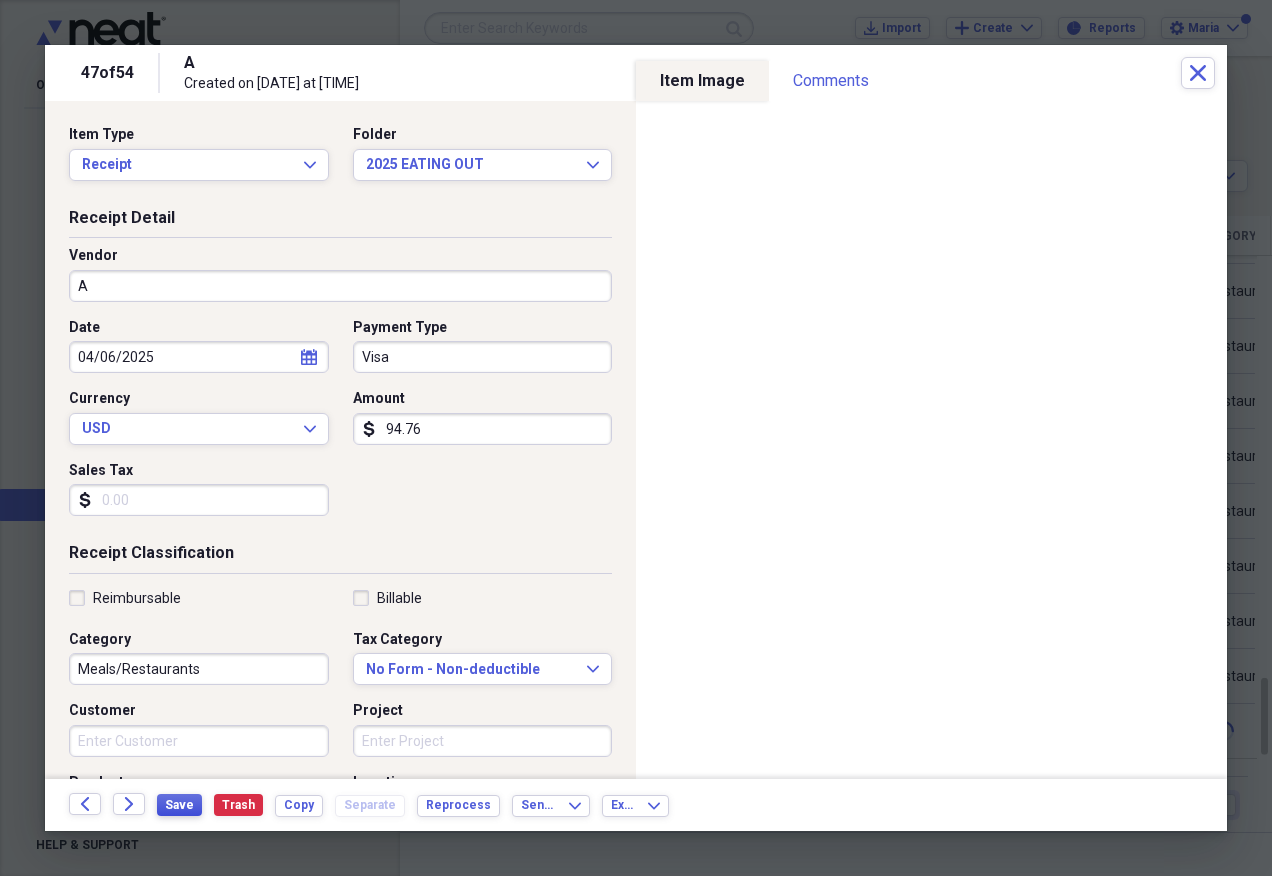 click on "Save" at bounding box center [179, 805] 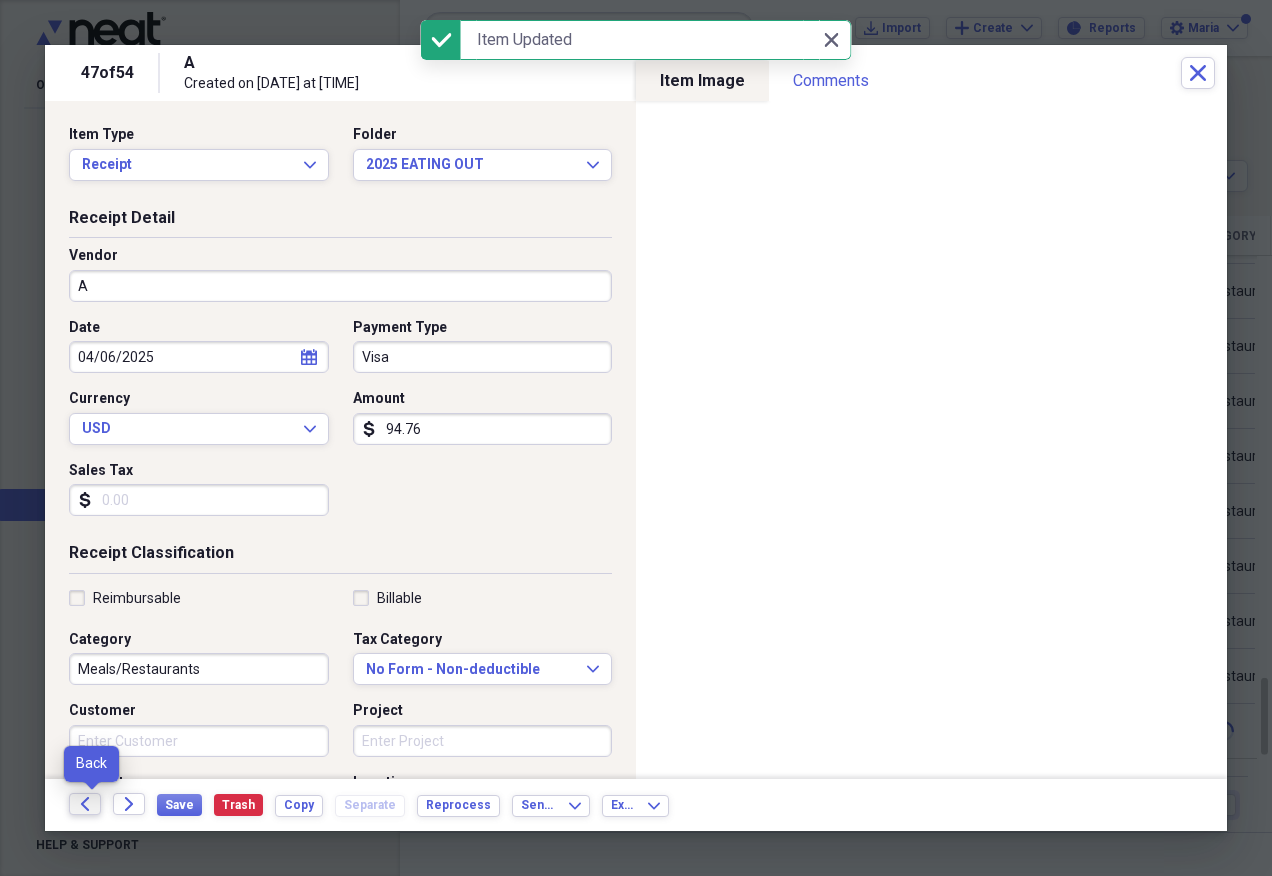 click on "Back" at bounding box center (85, 804) 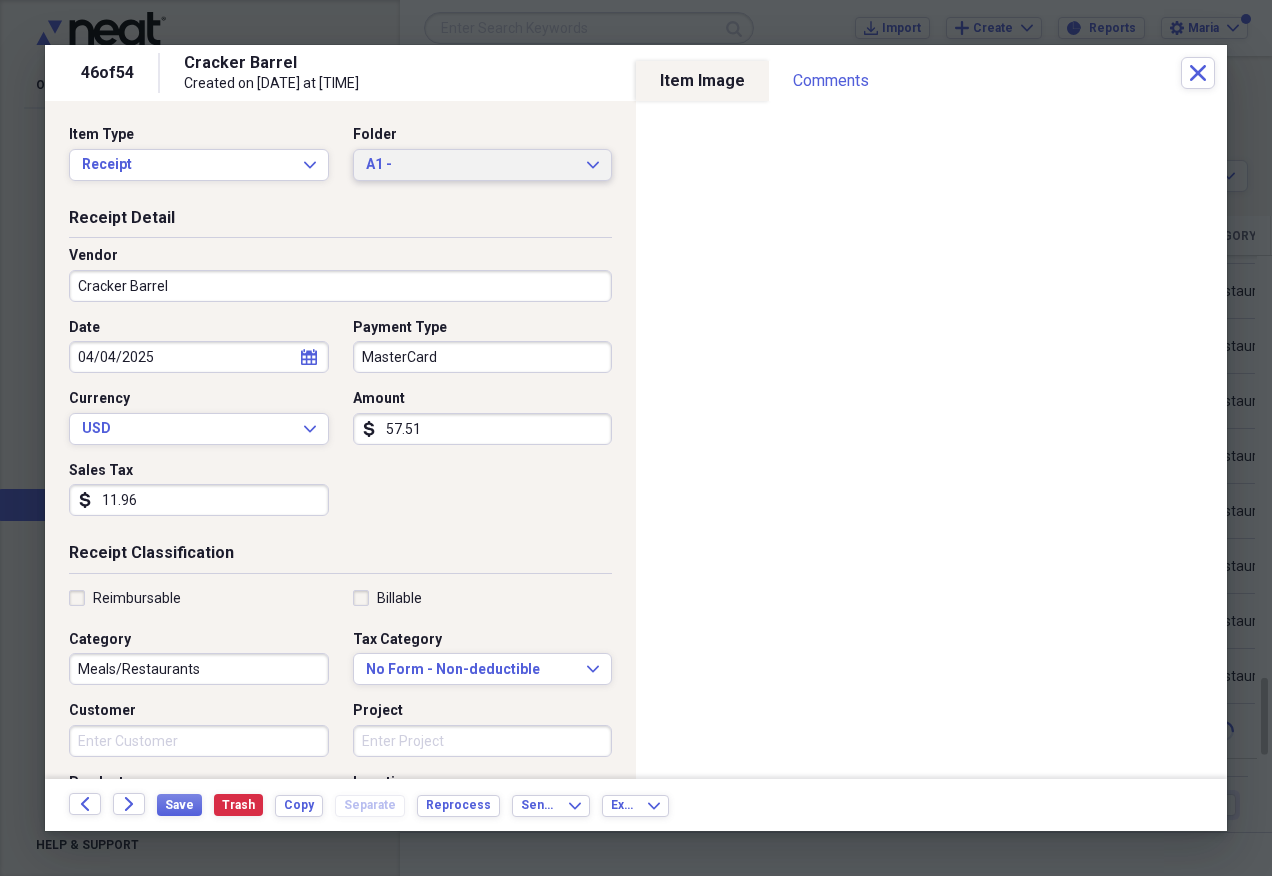click on "A1 -" at bounding box center (471, 165) 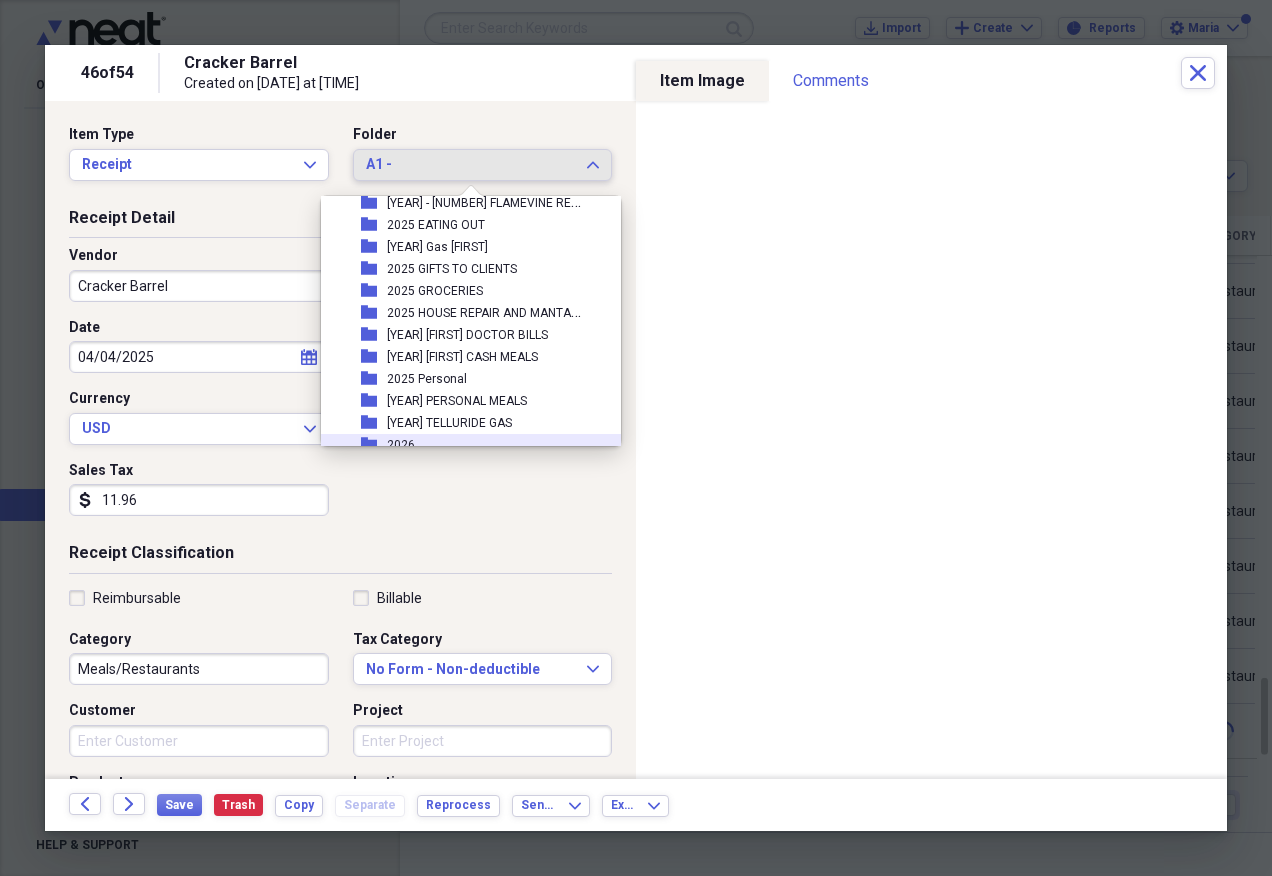 scroll, scrollTop: 97, scrollLeft: 0, axis: vertical 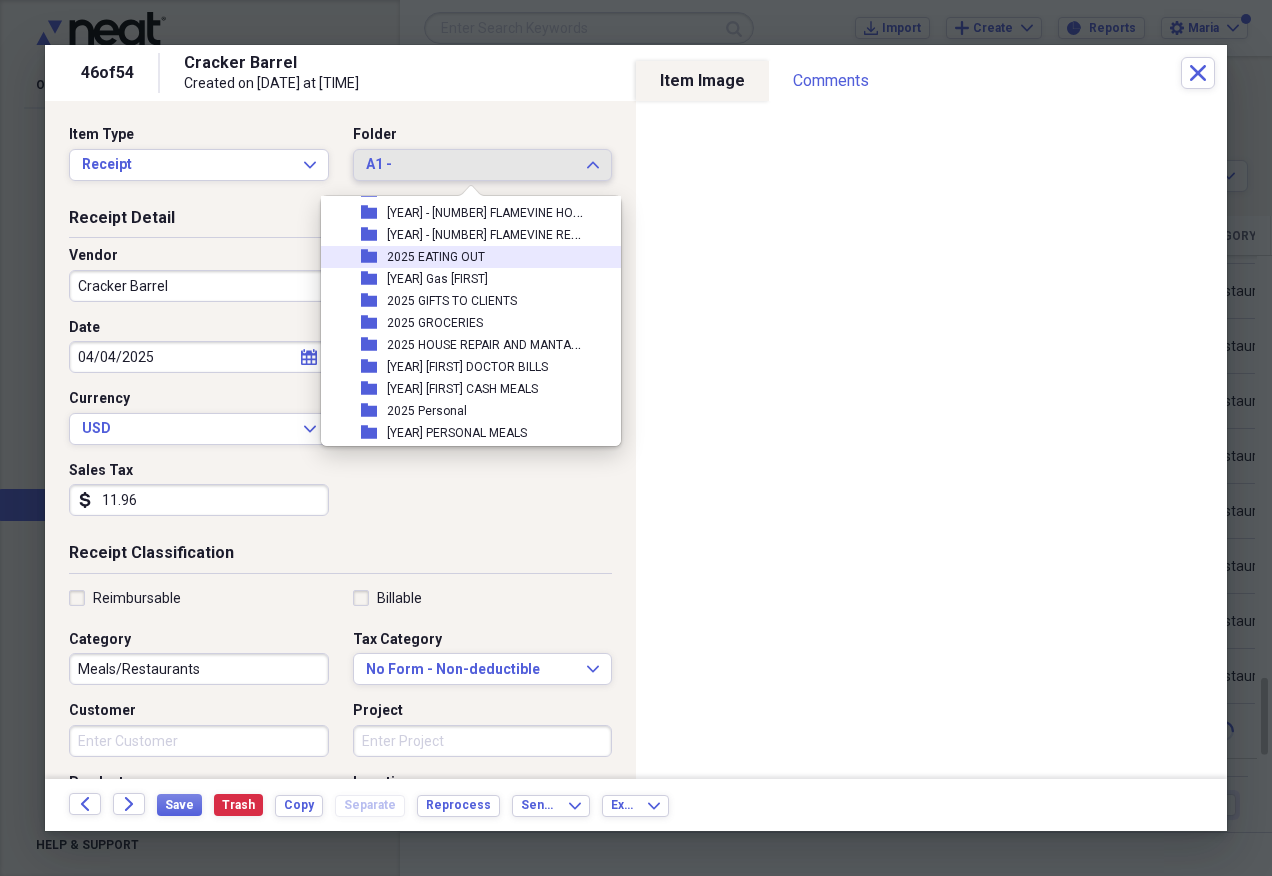 click on "2025 EATING OUT" at bounding box center [436, 257] 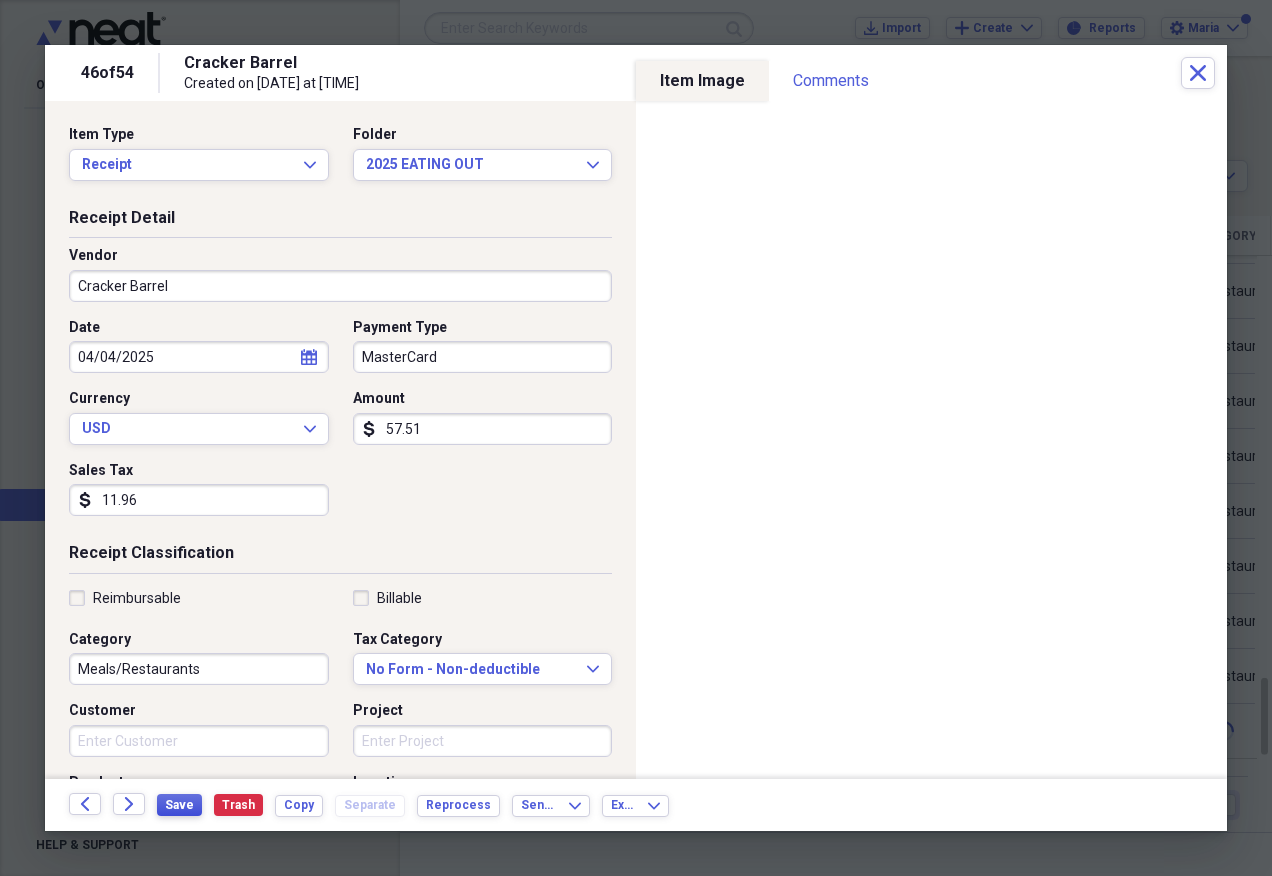 click on "Save" at bounding box center [179, 805] 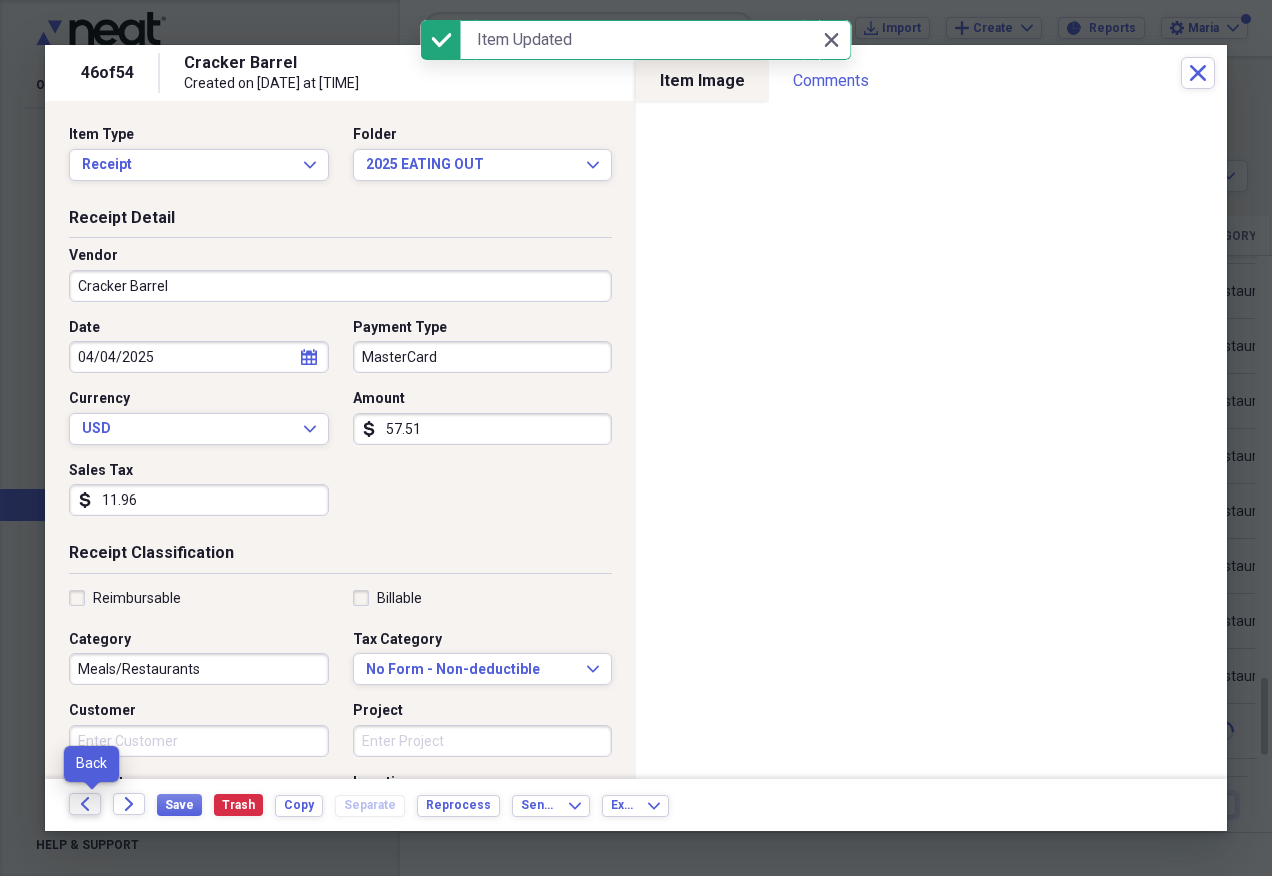 click 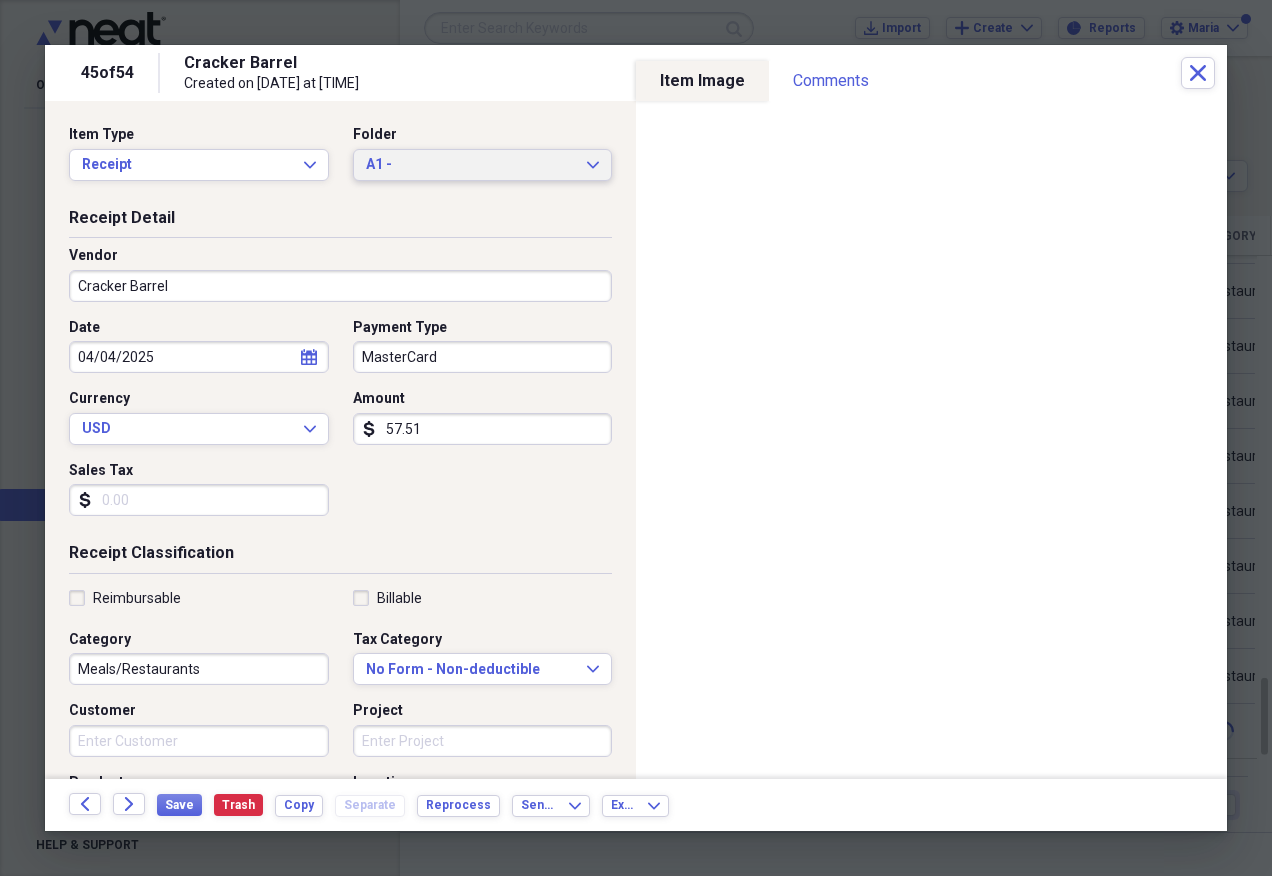 click on "A1 - Expand" at bounding box center (483, 165) 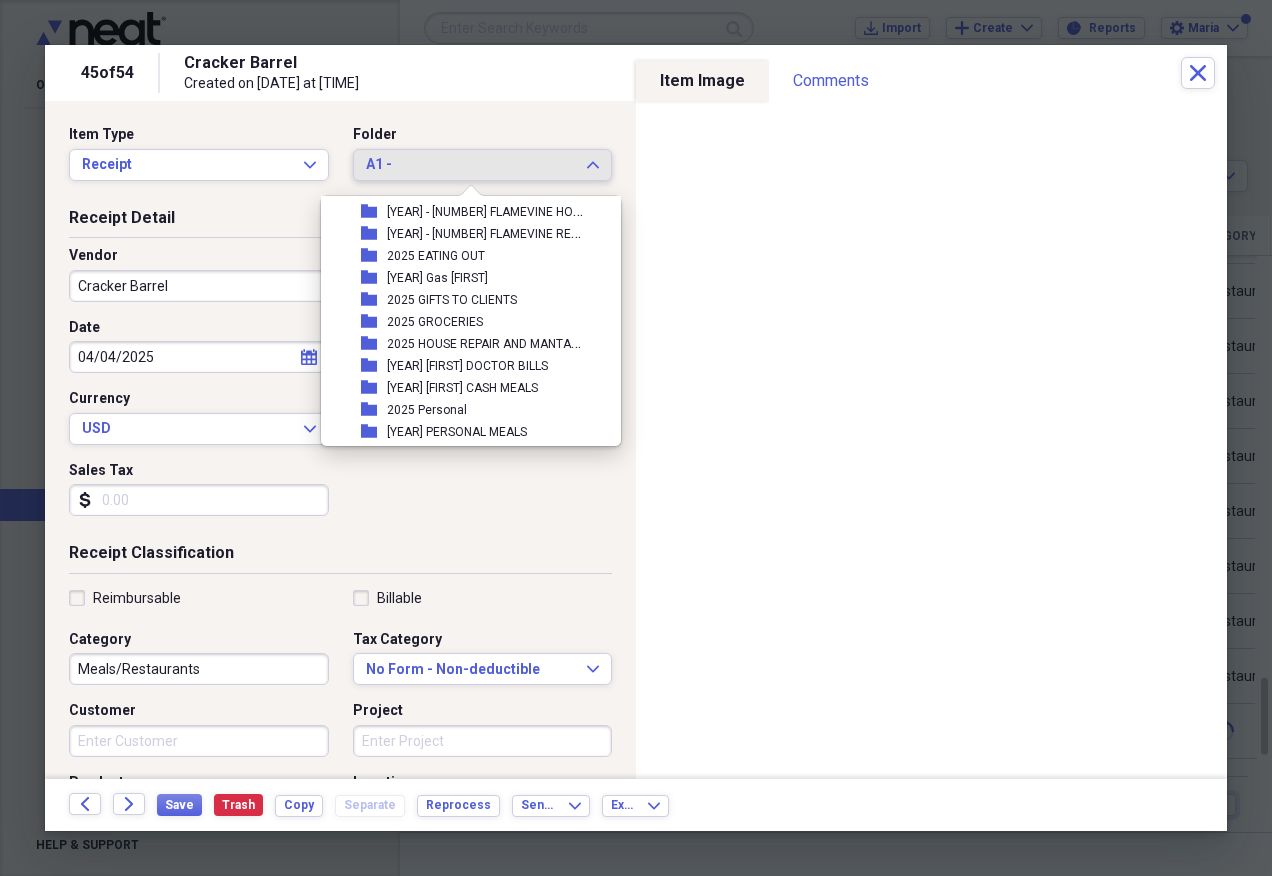 scroll, scrollTop: 97, scrollLeft: 0, axis: vertical 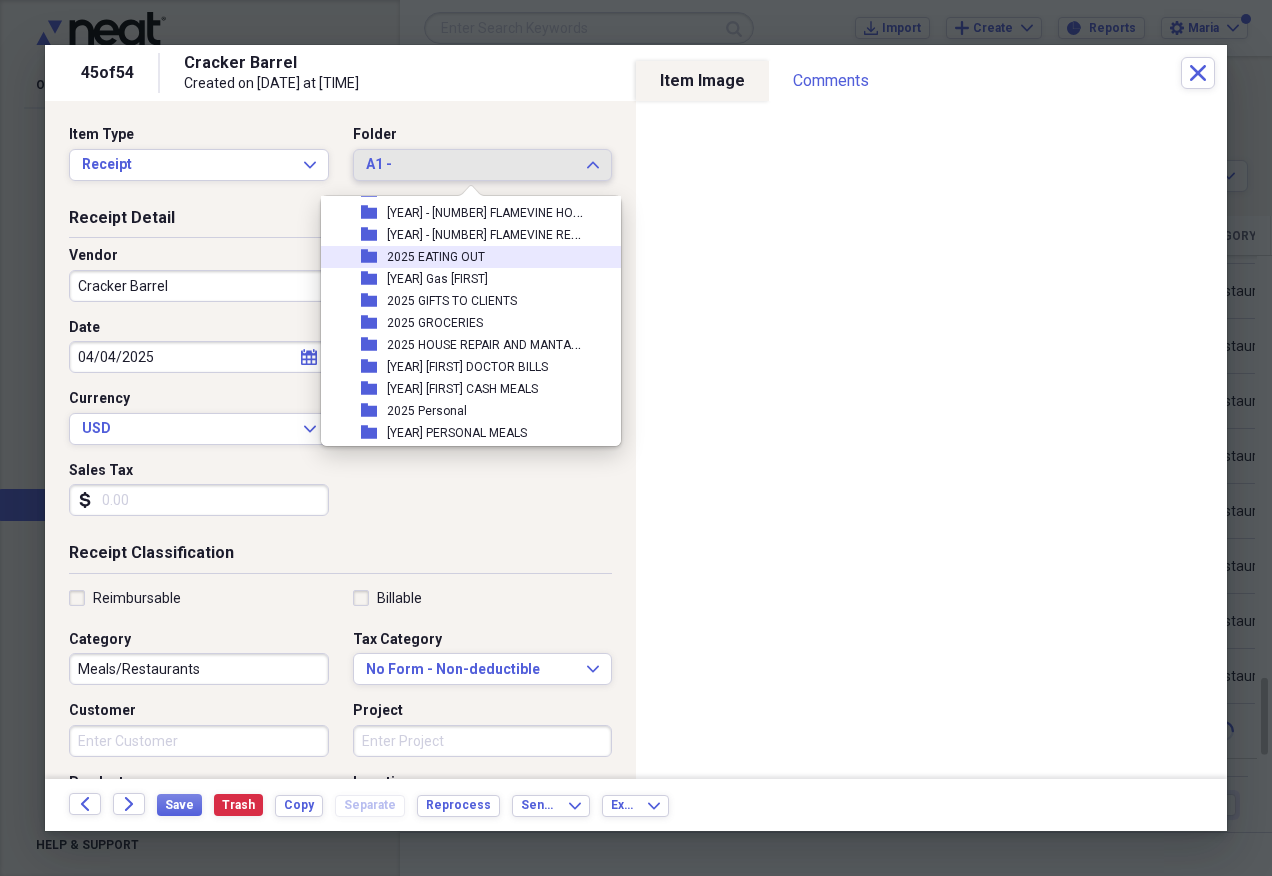 click on "folder [YEAR] EATING OUT" at bounding box center (463, 257) 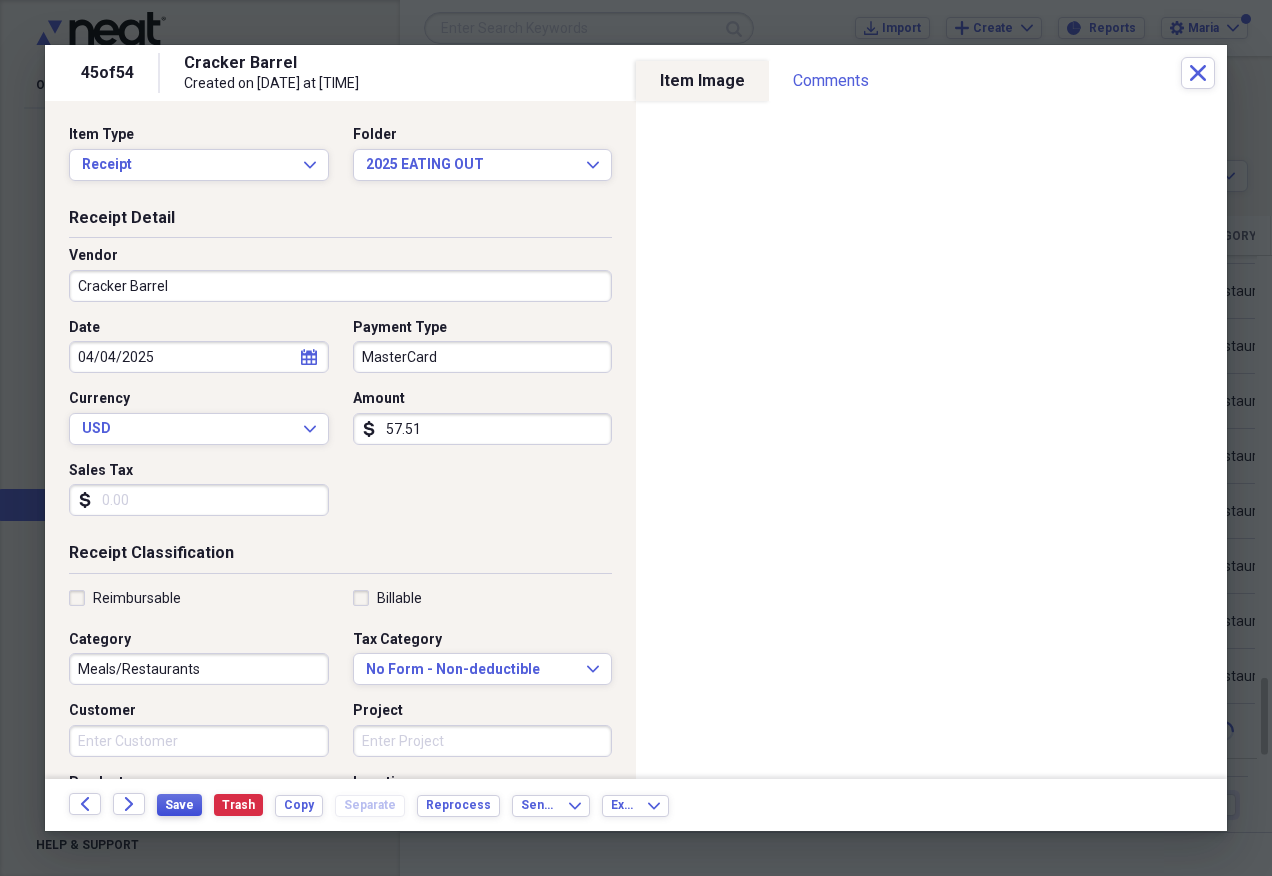click on "Save" at bounding box center [179, 805] 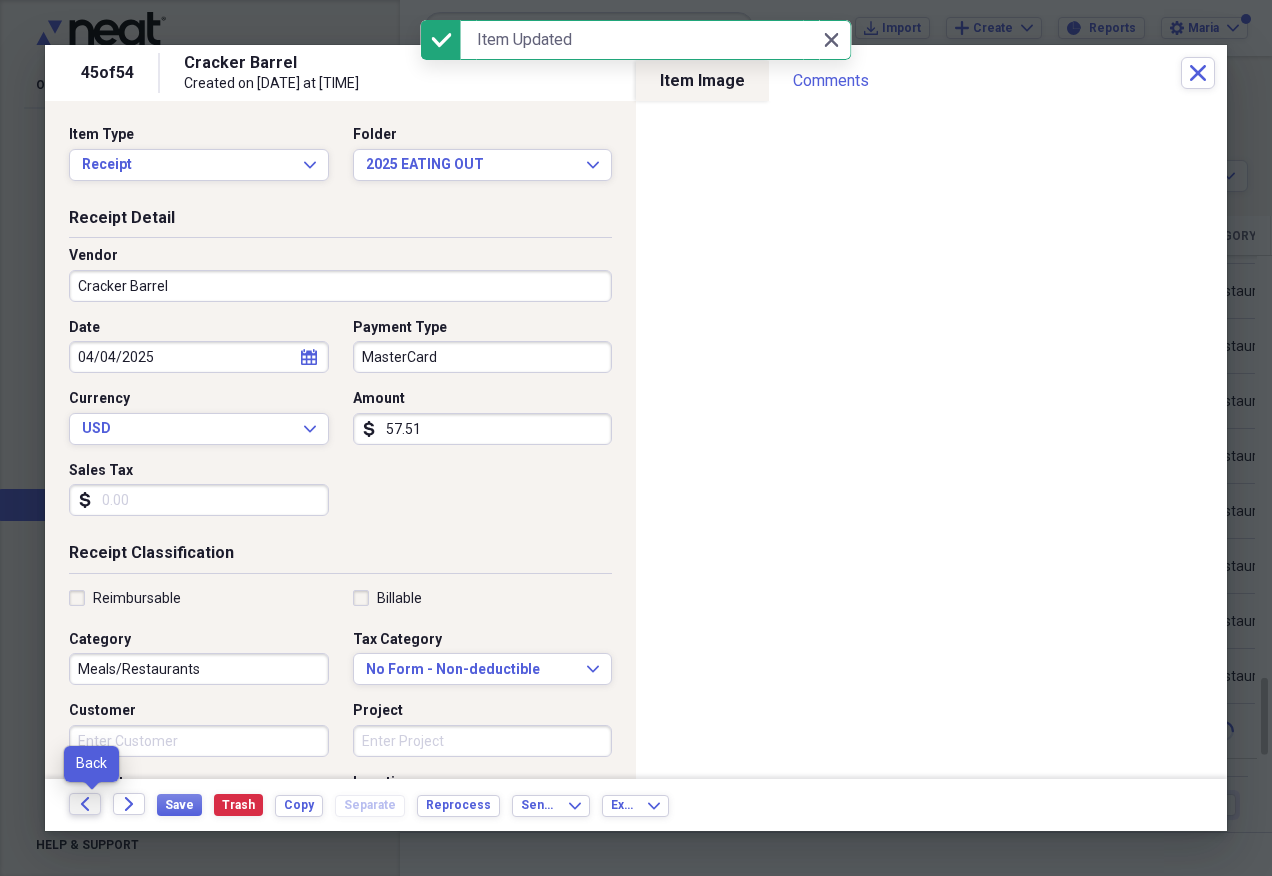click on "Back" 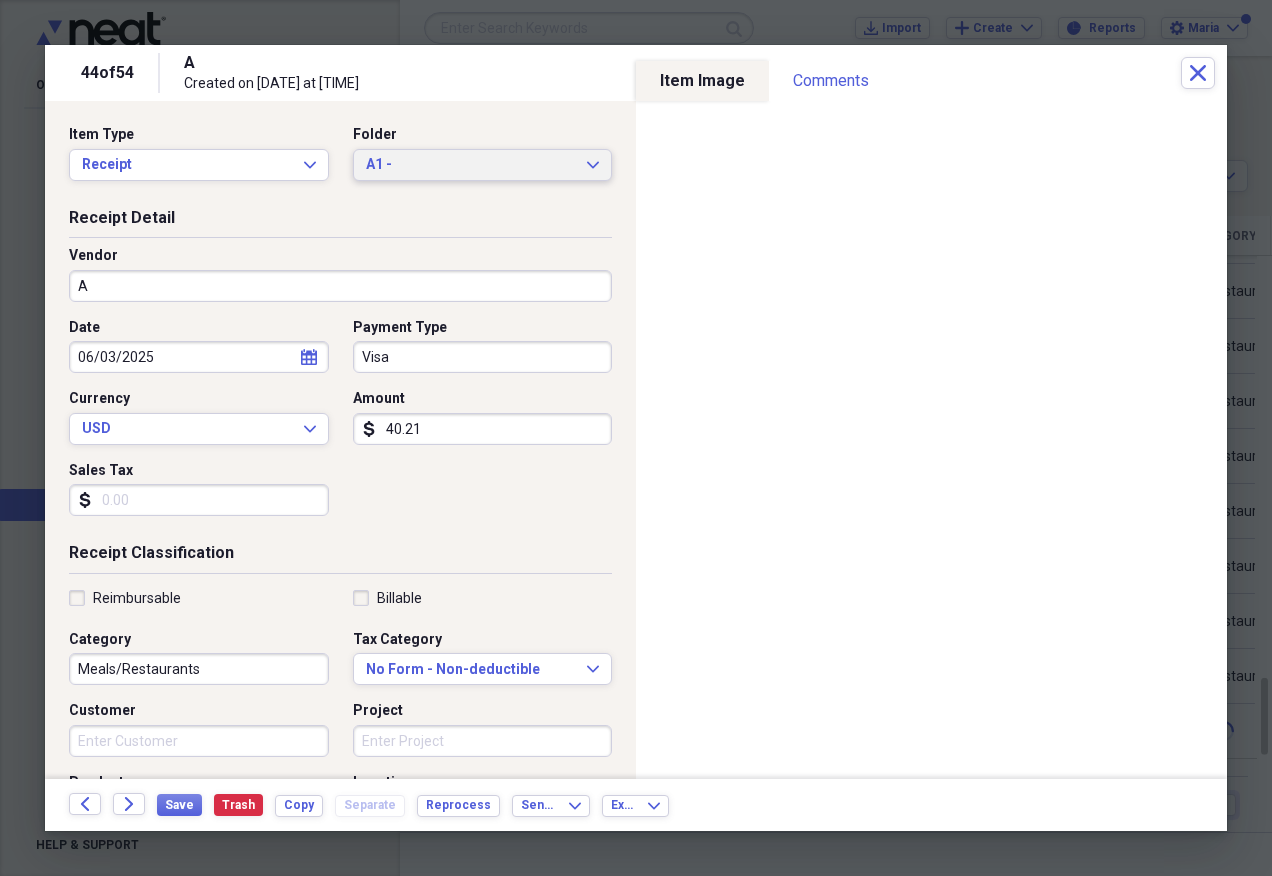 click on "A1 -" at bounding box center [471, 165] 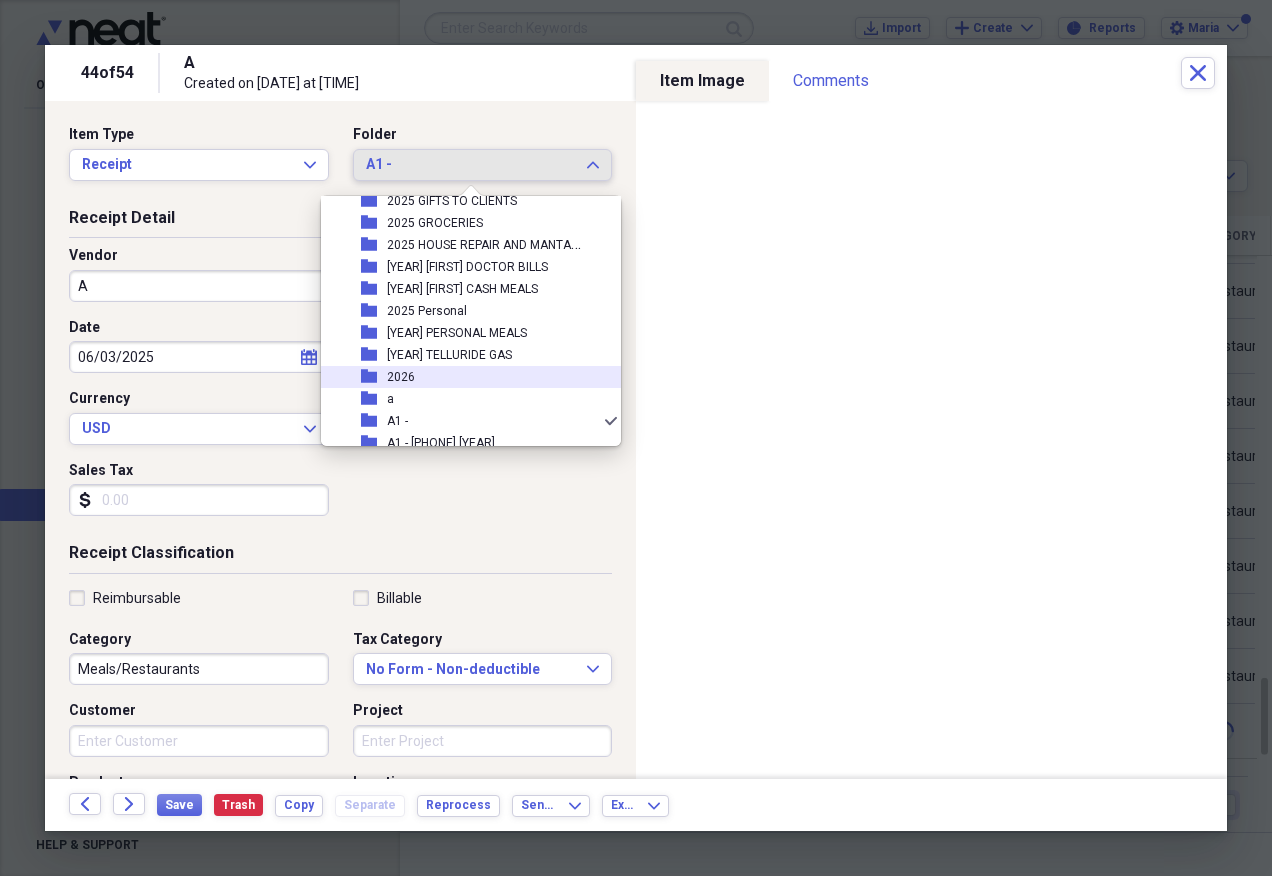 scroll, scrollTop: 97, scrollLeft: 0, axis: vertical 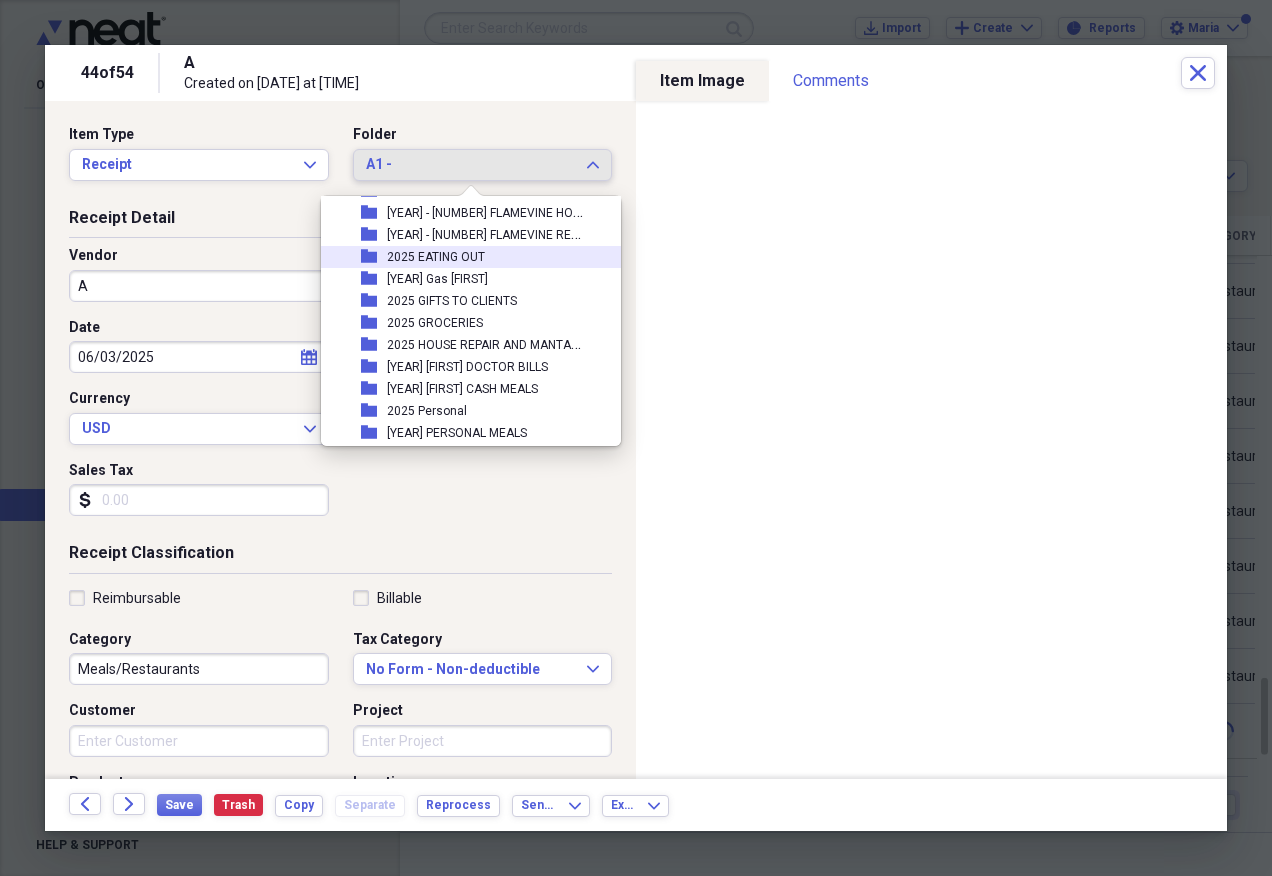 click on "2025 EATING OUT" at bounding box center [436, 257] 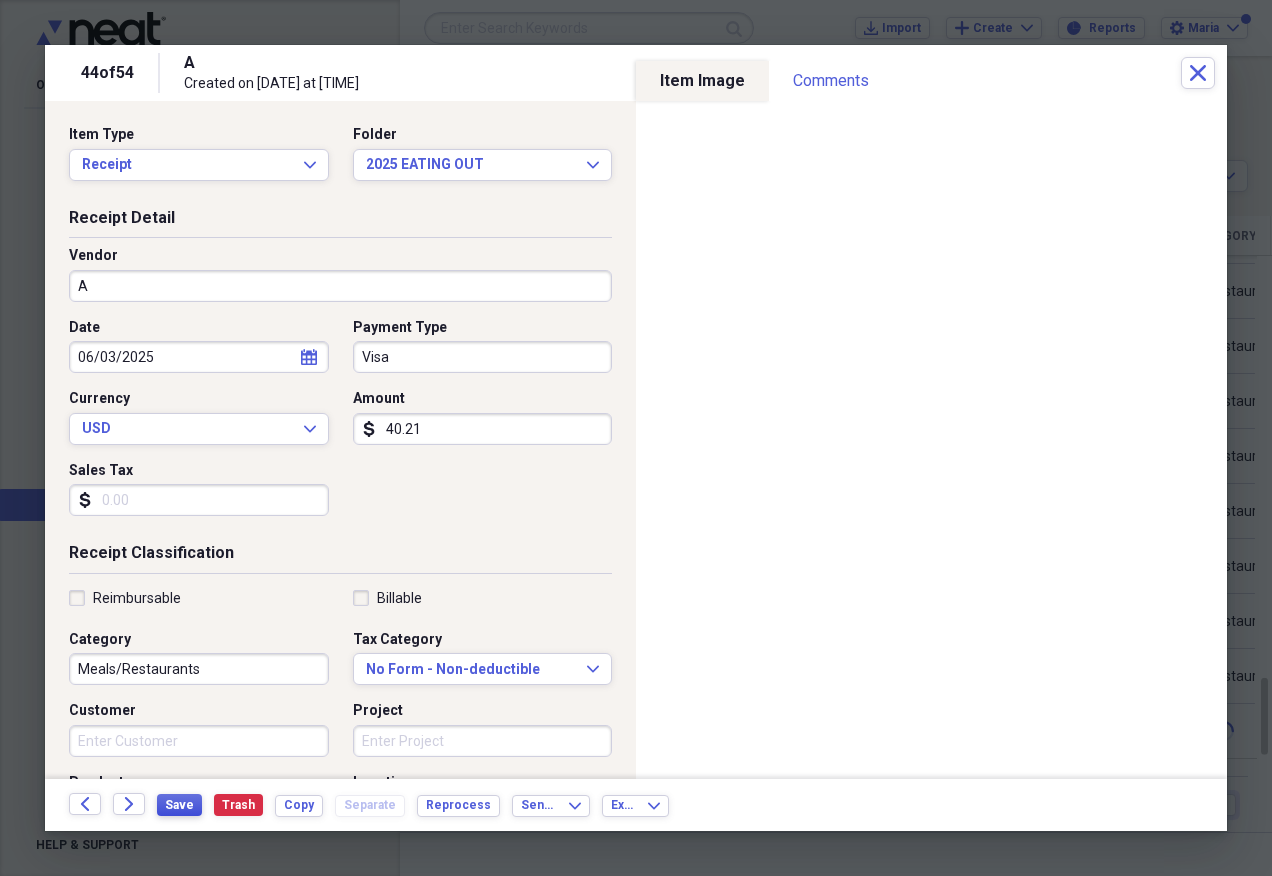 click on "Save" at bounding box center [179, 805] 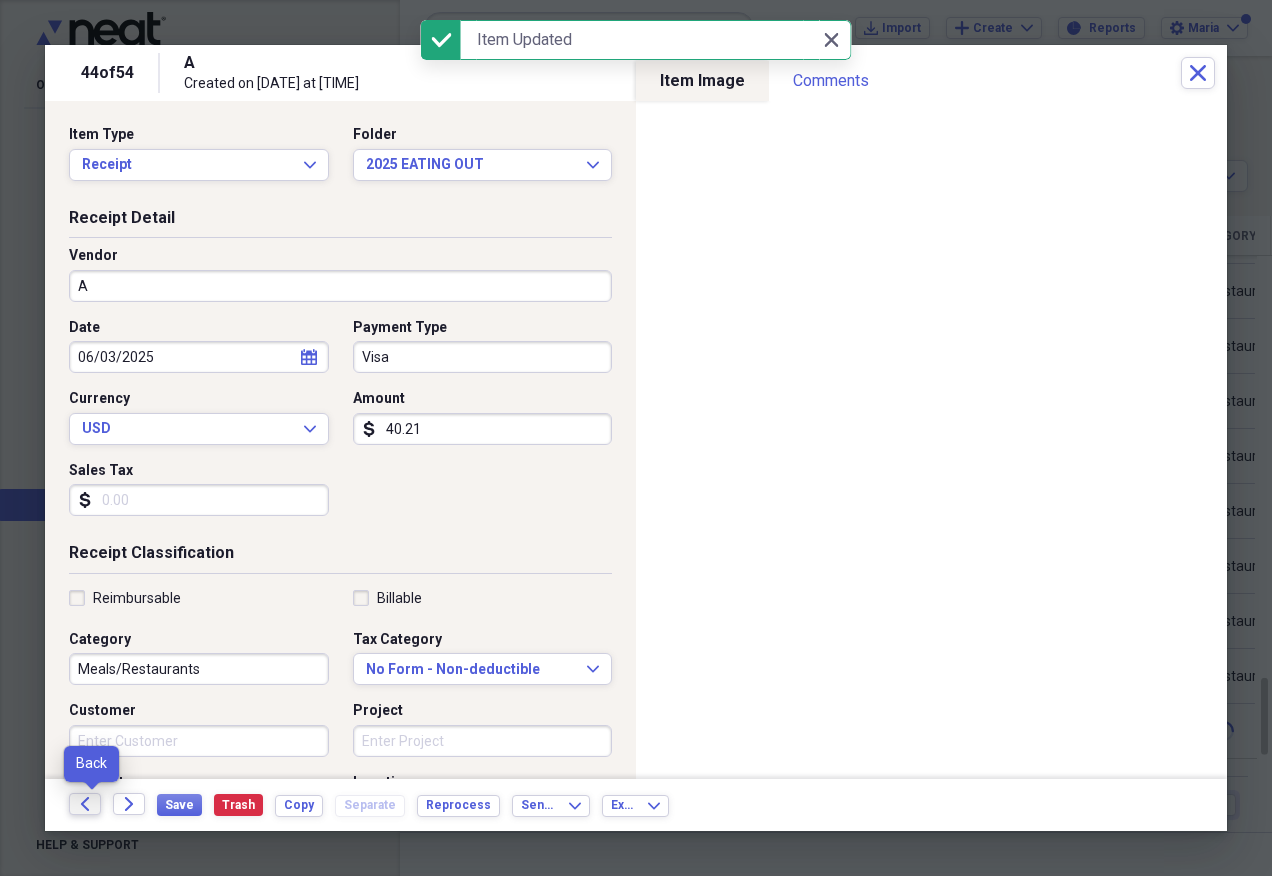 click 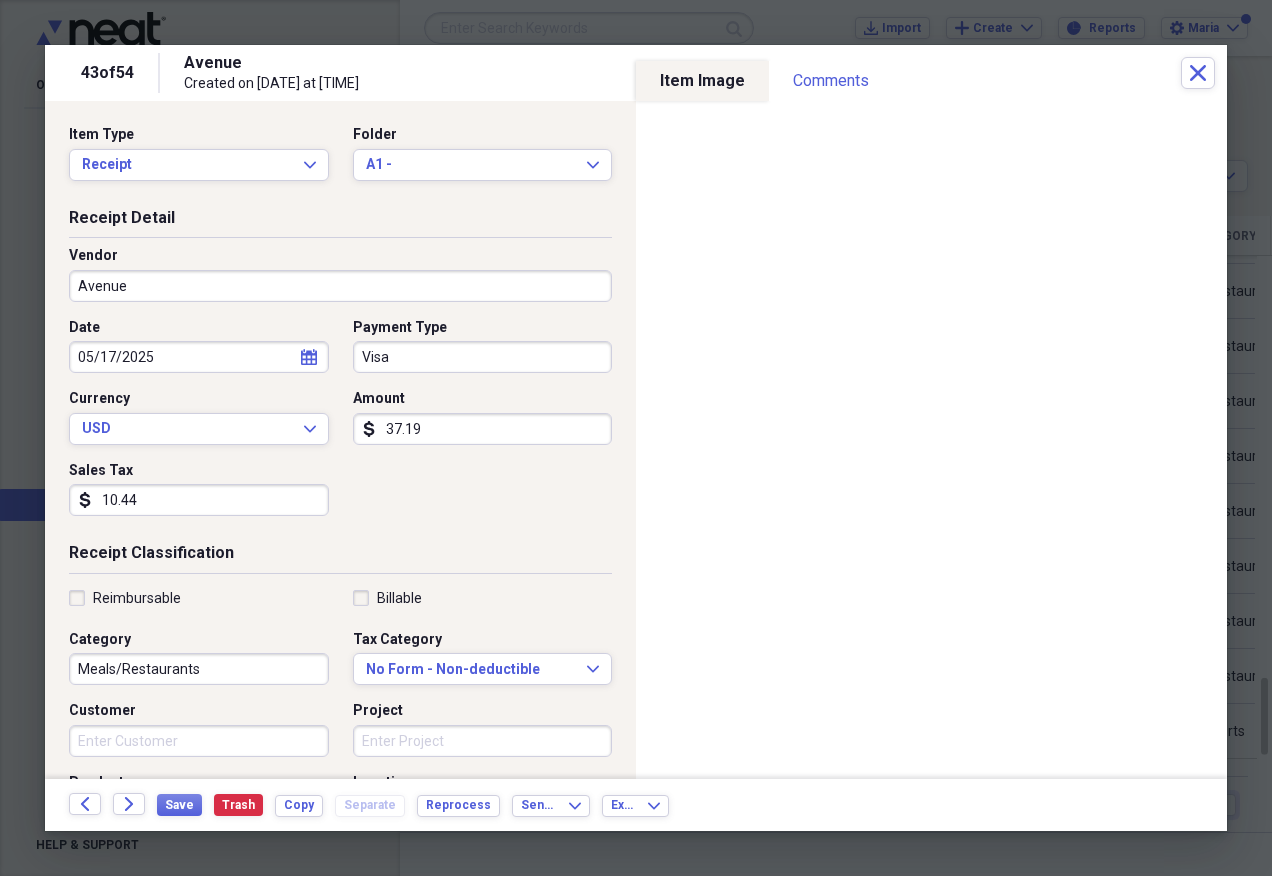 click on "37.19" at bounding box center [483, 429] 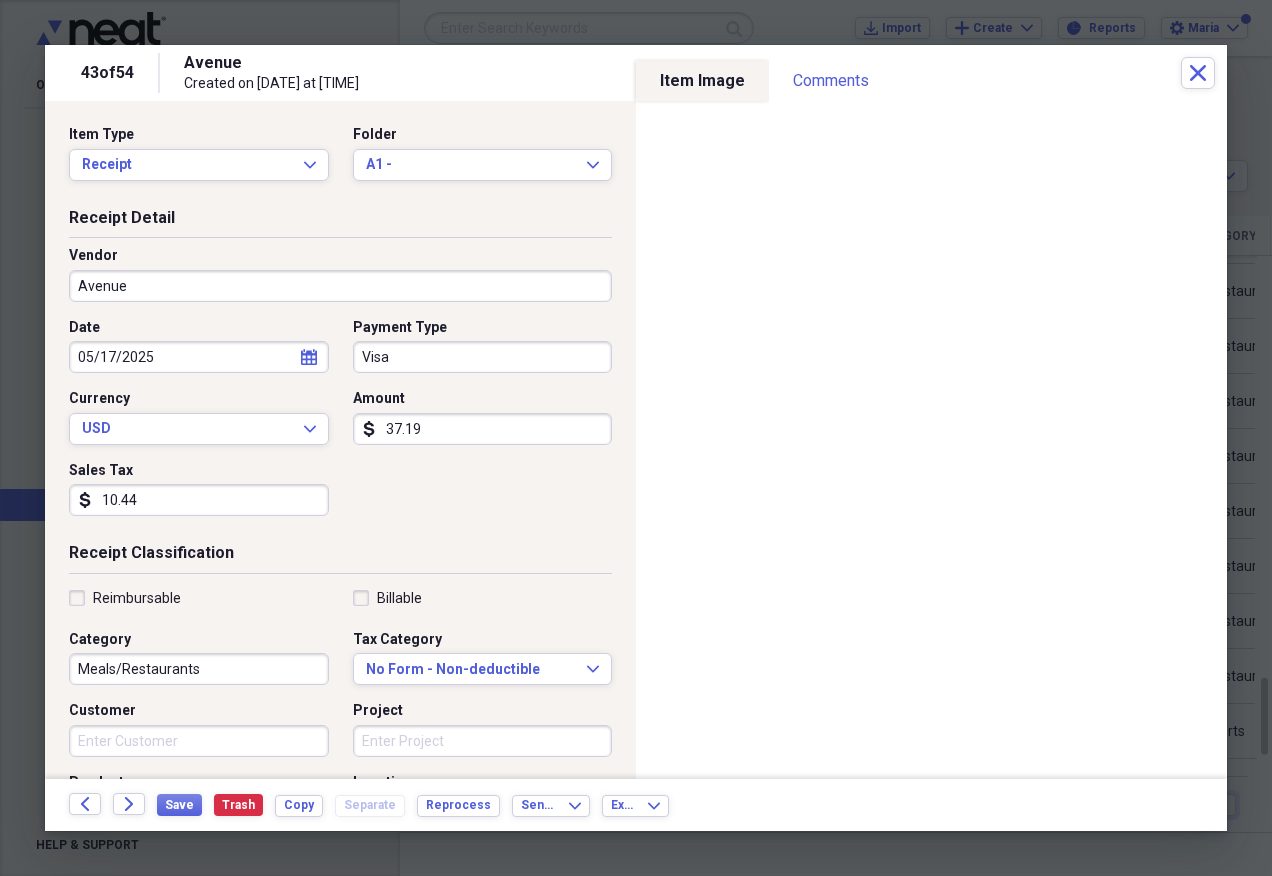 type on "0.03" 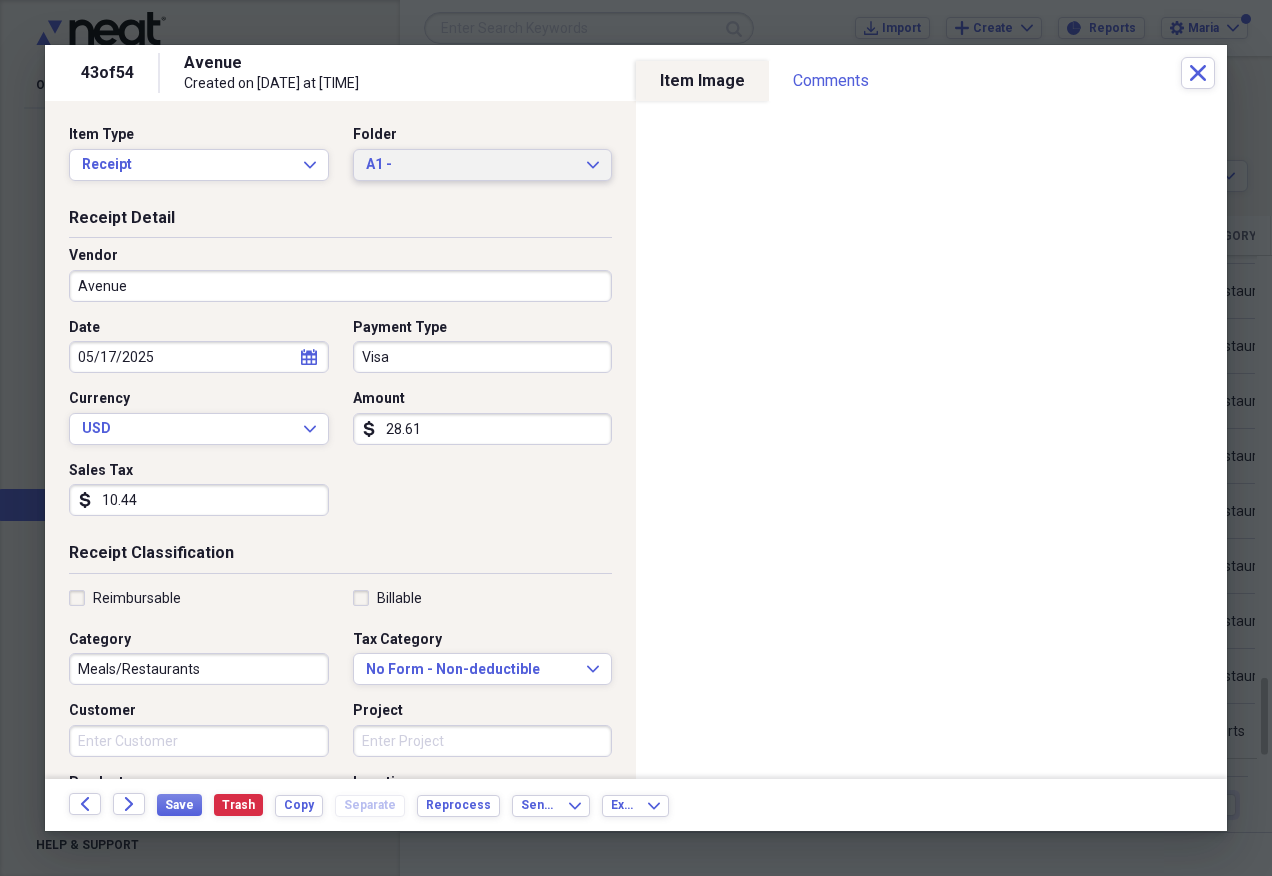 type on "28.61" 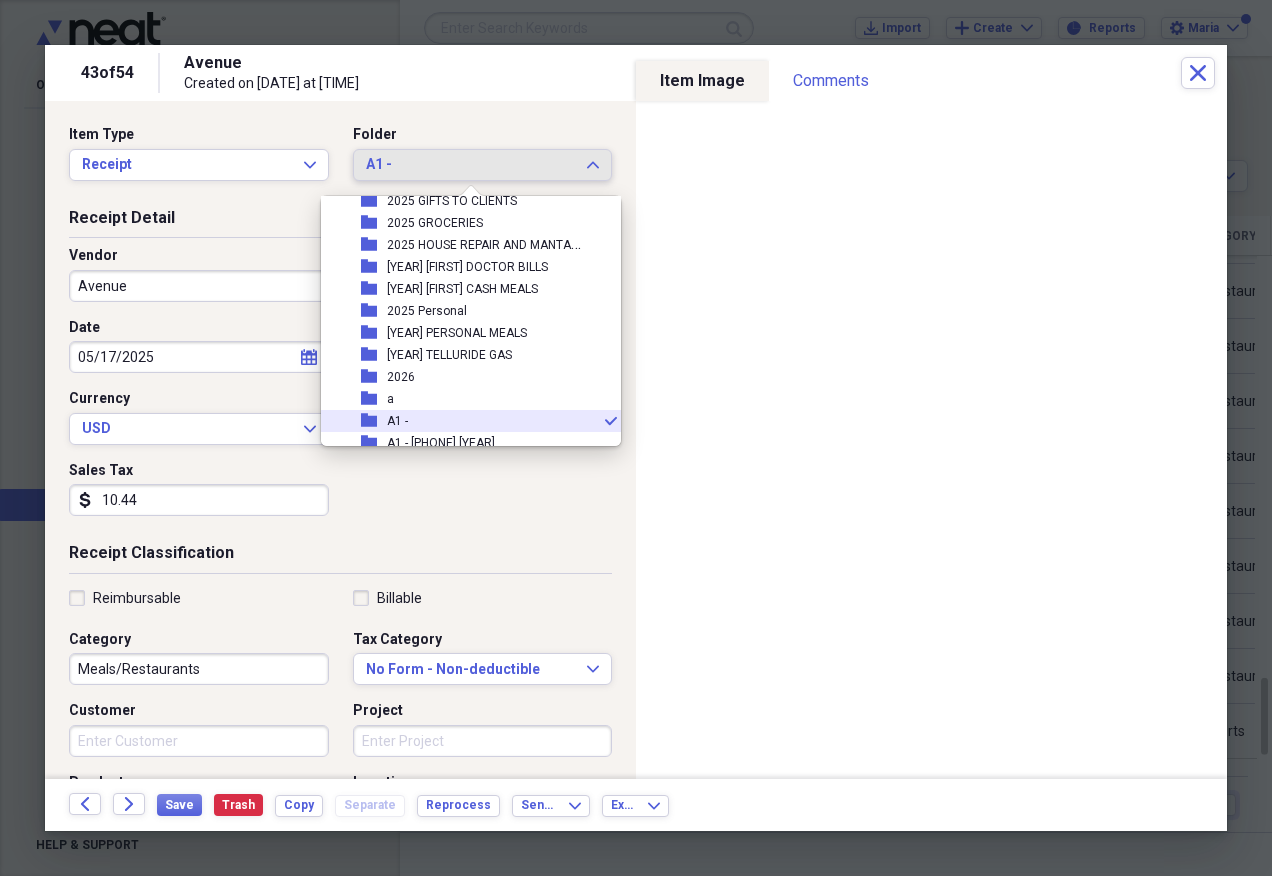 scroll, scrollTop: 97, scrollLeft: 0, axis: vertical 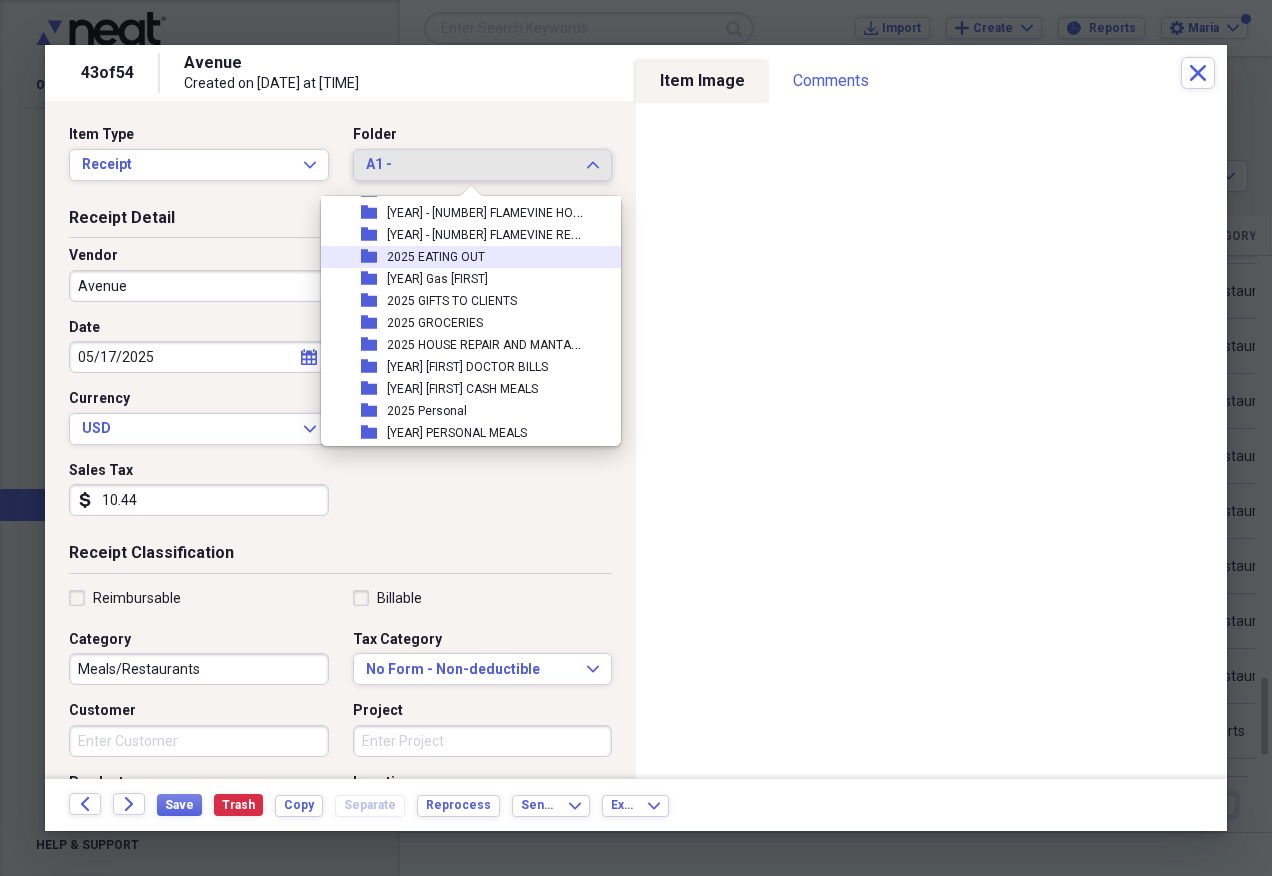 click on "folder [YEAR] EATING OUT" at bounding box center (463, 257) 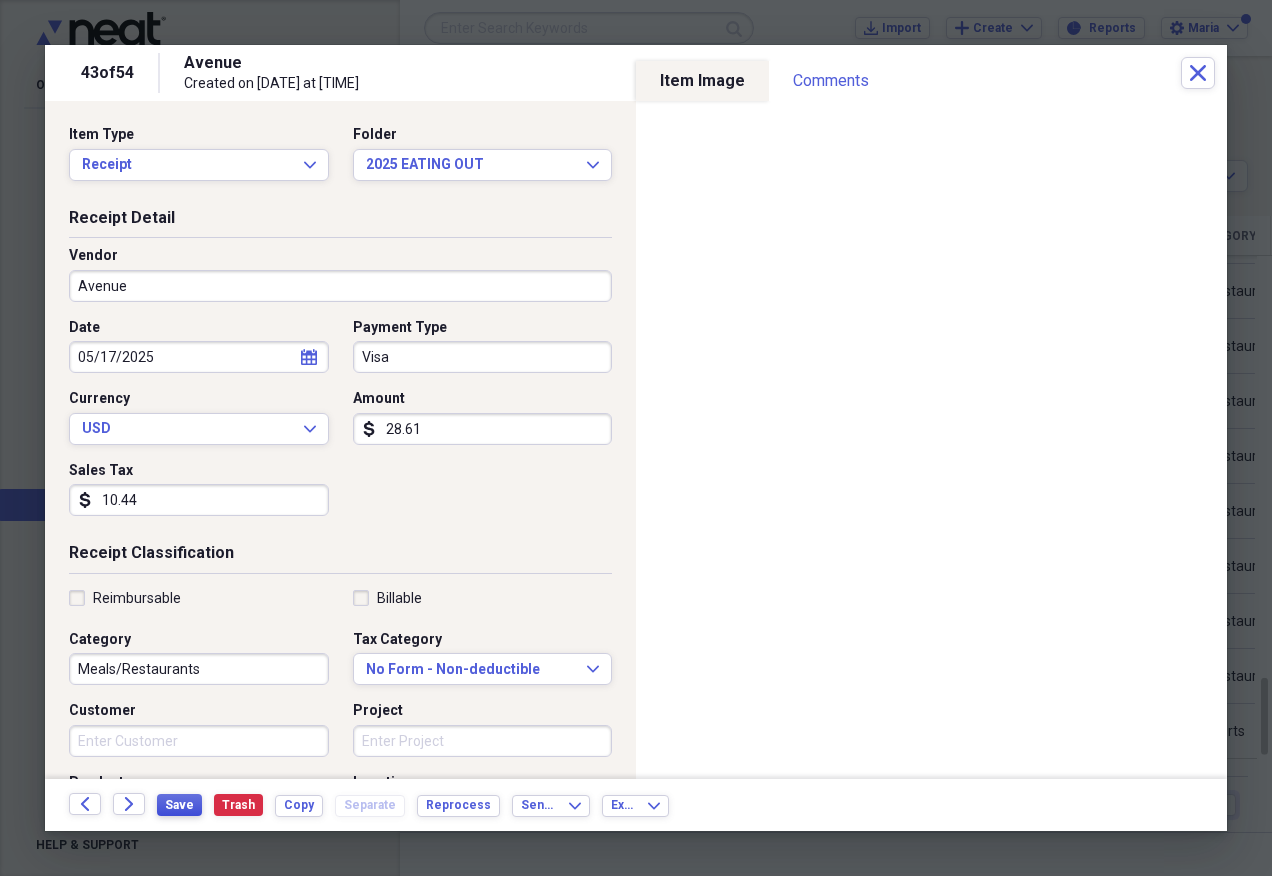 click on "Save" at bounding box center (179, 805) 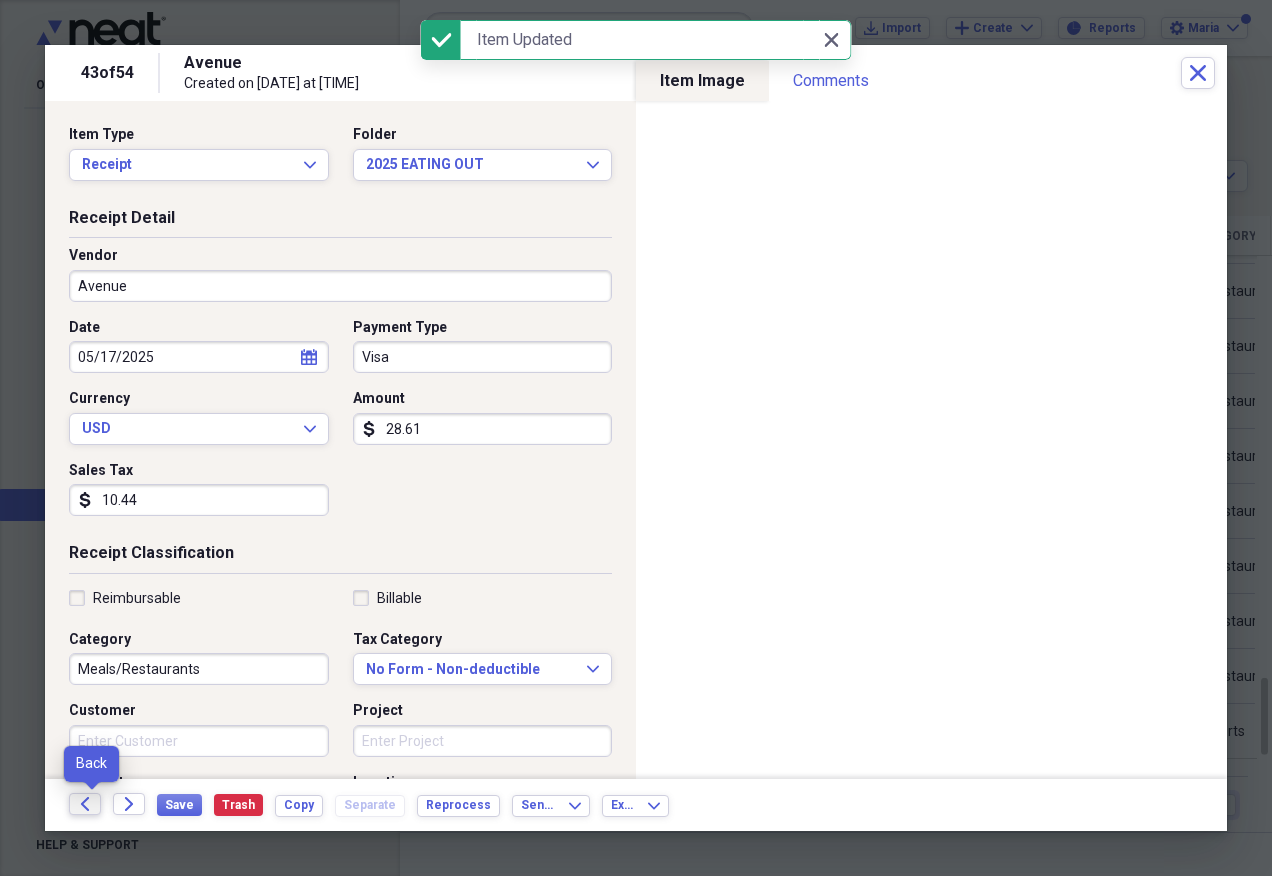click 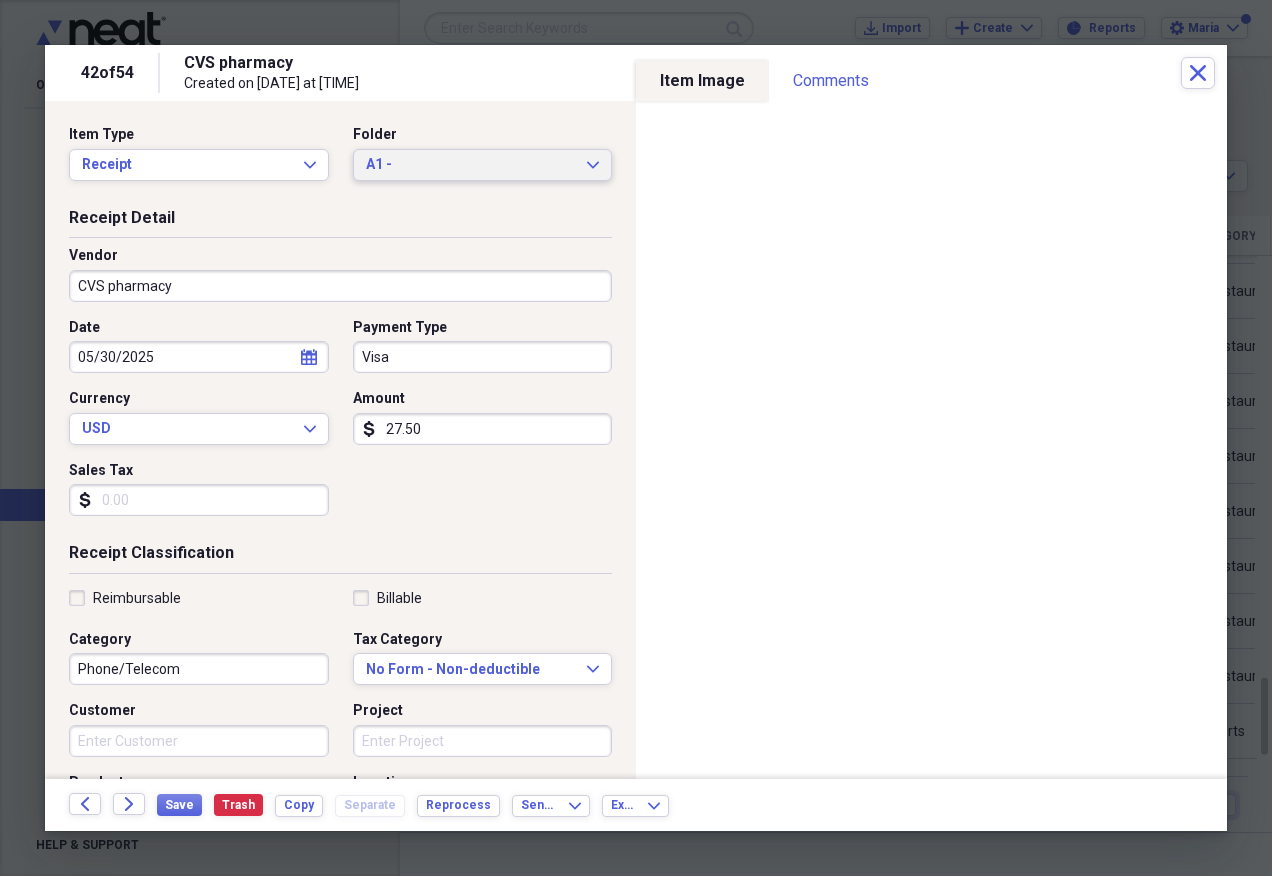 click on "A1 - Expand" at bounding box center (483, 165) 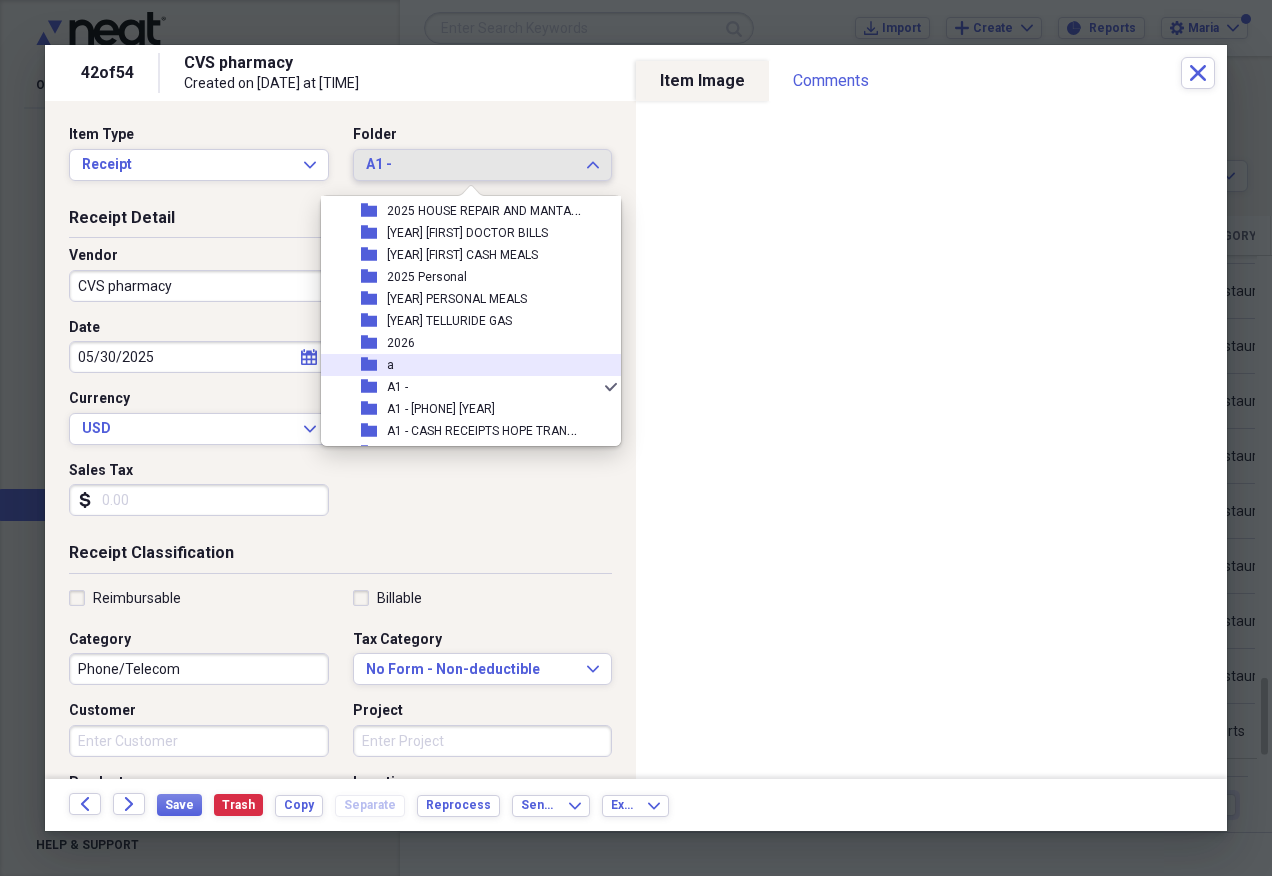 scroll, scrollTop: 197, scrollLeft: 0, axis: vertical 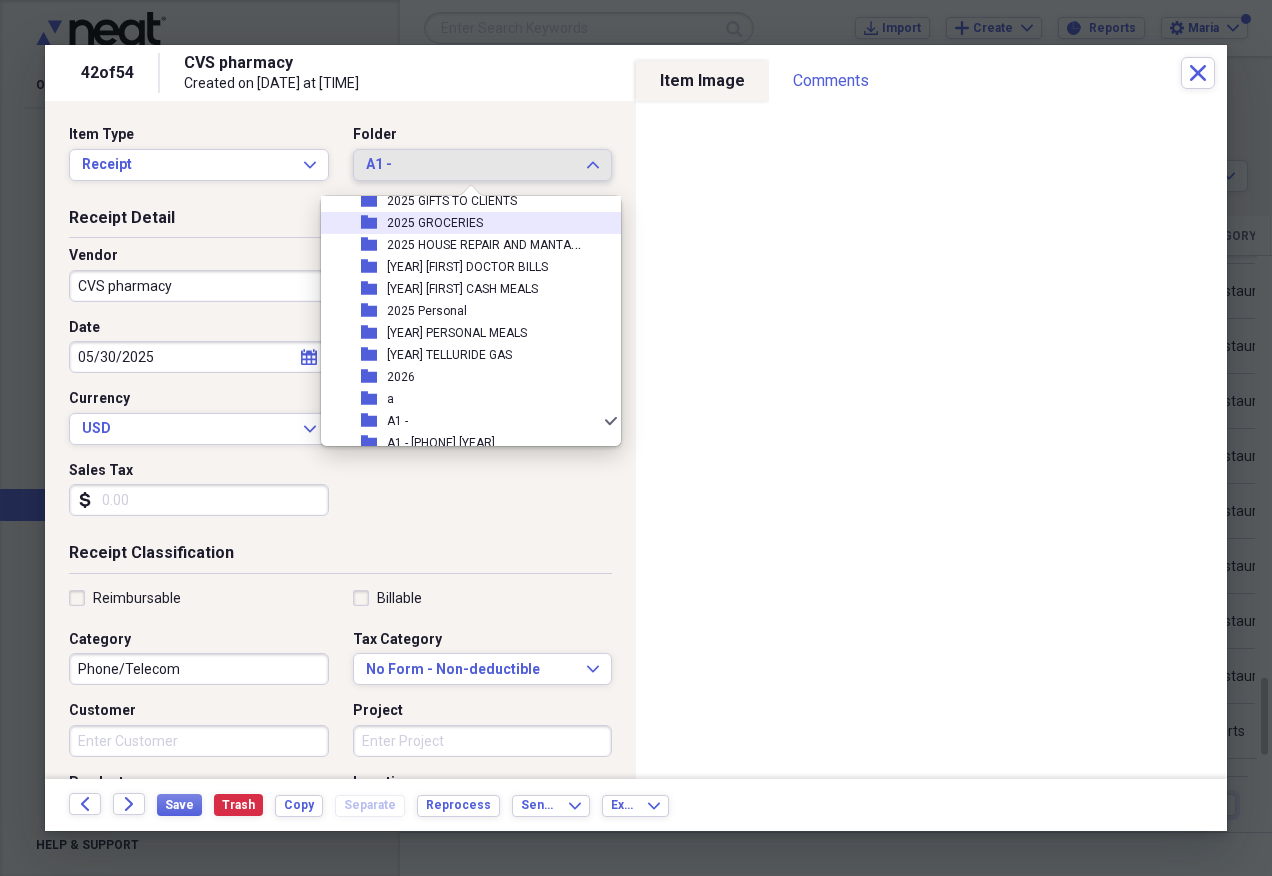 click on "folder [YEAR] GROCERIES" at bounding box center (463, 223) 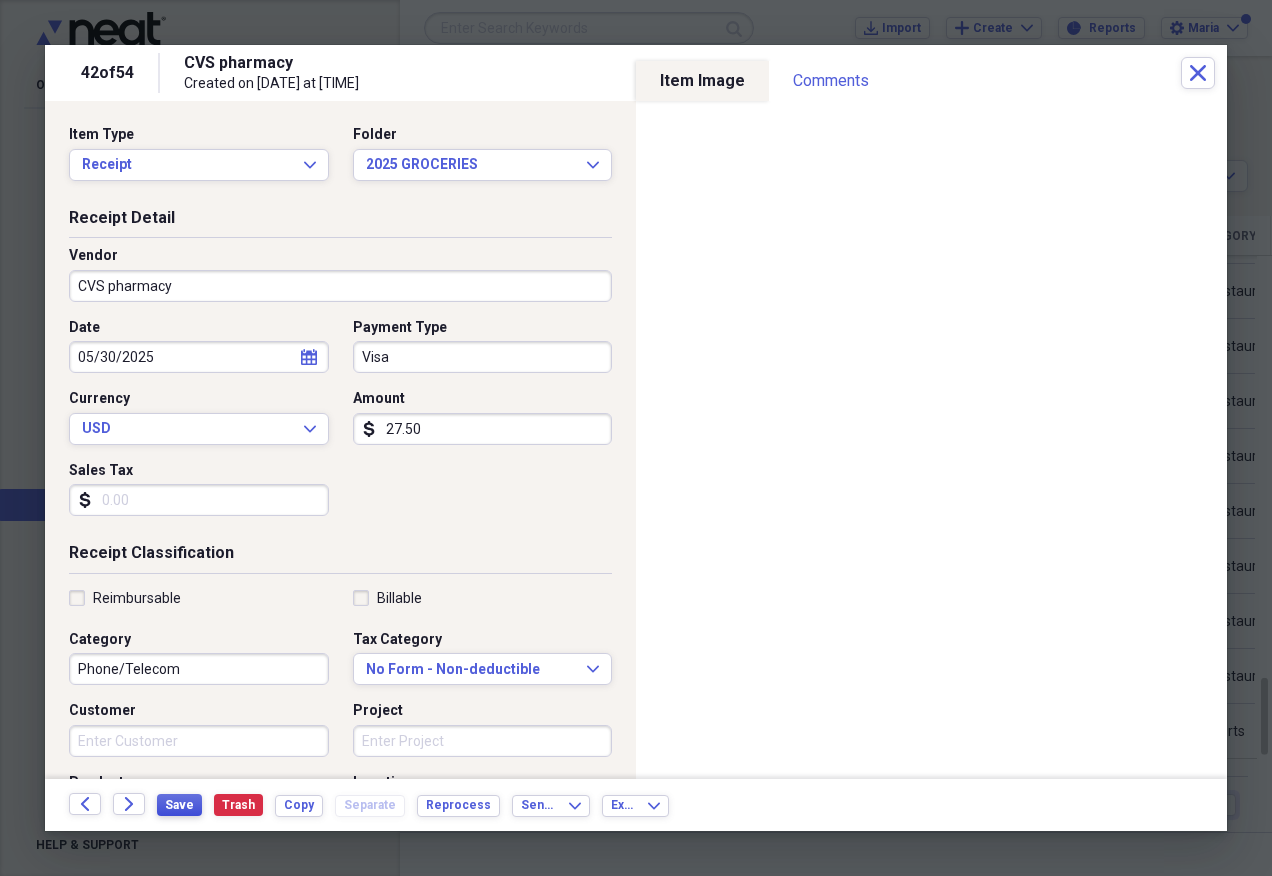 click on "Save" at bounding box center (179, 805) 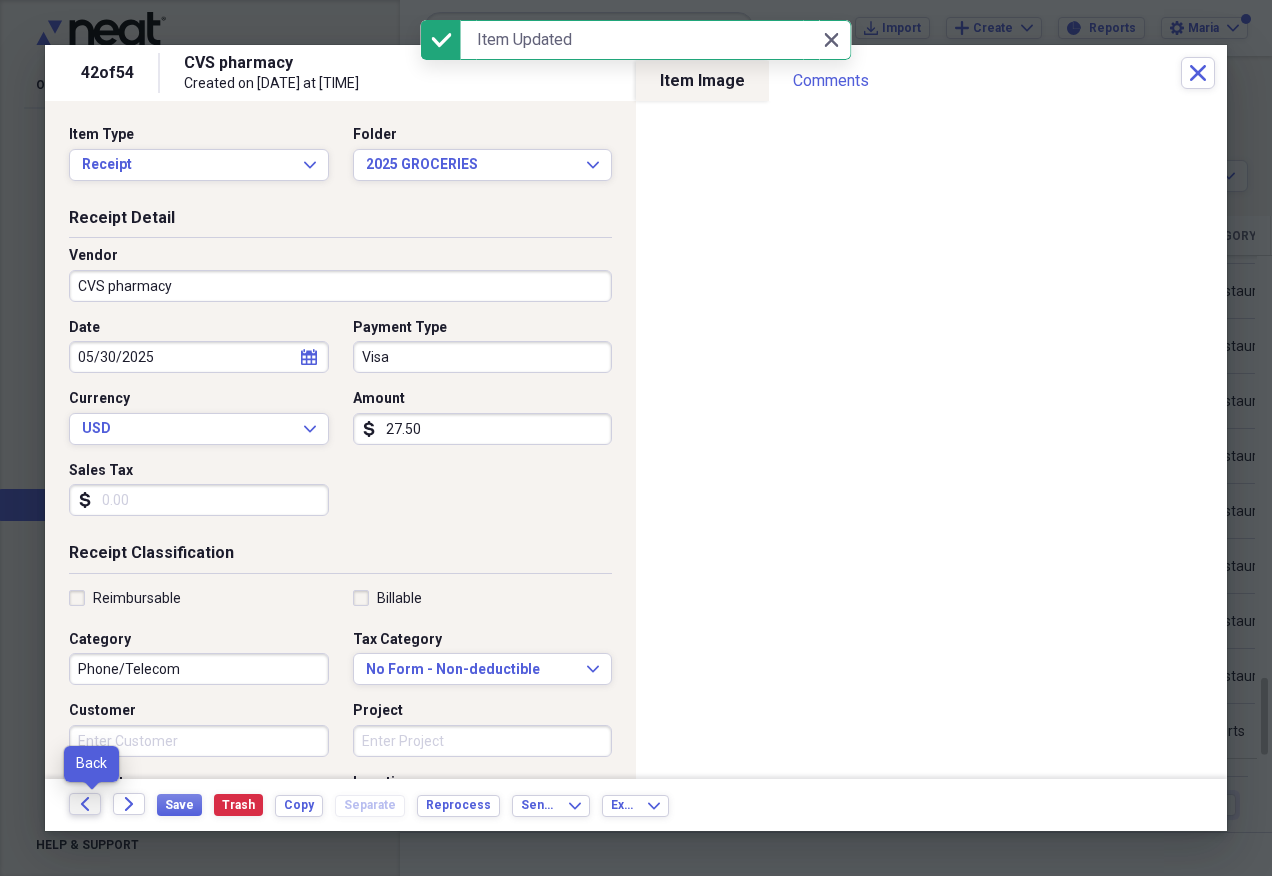 click on "Back" 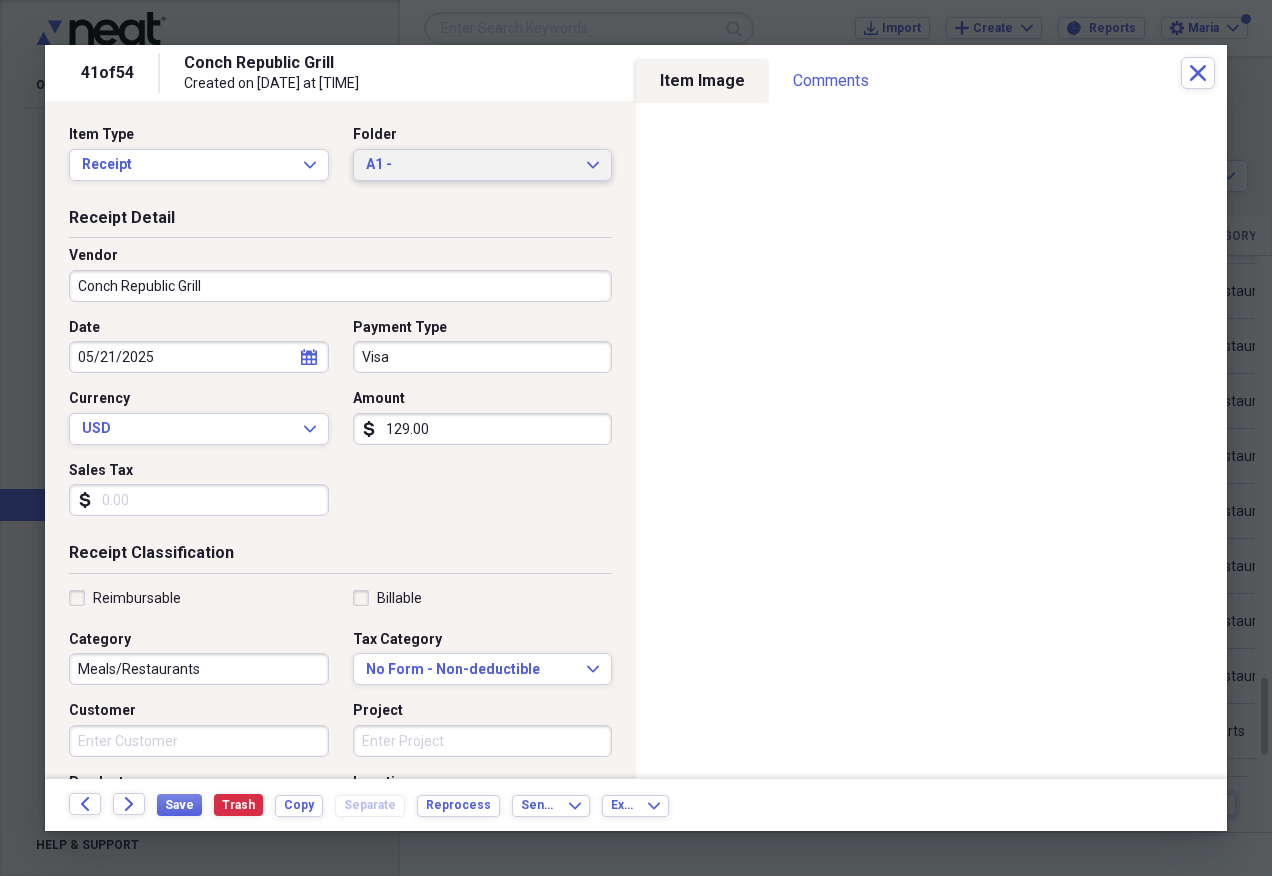 click on "A1 -" at bounding box center [471, 165] 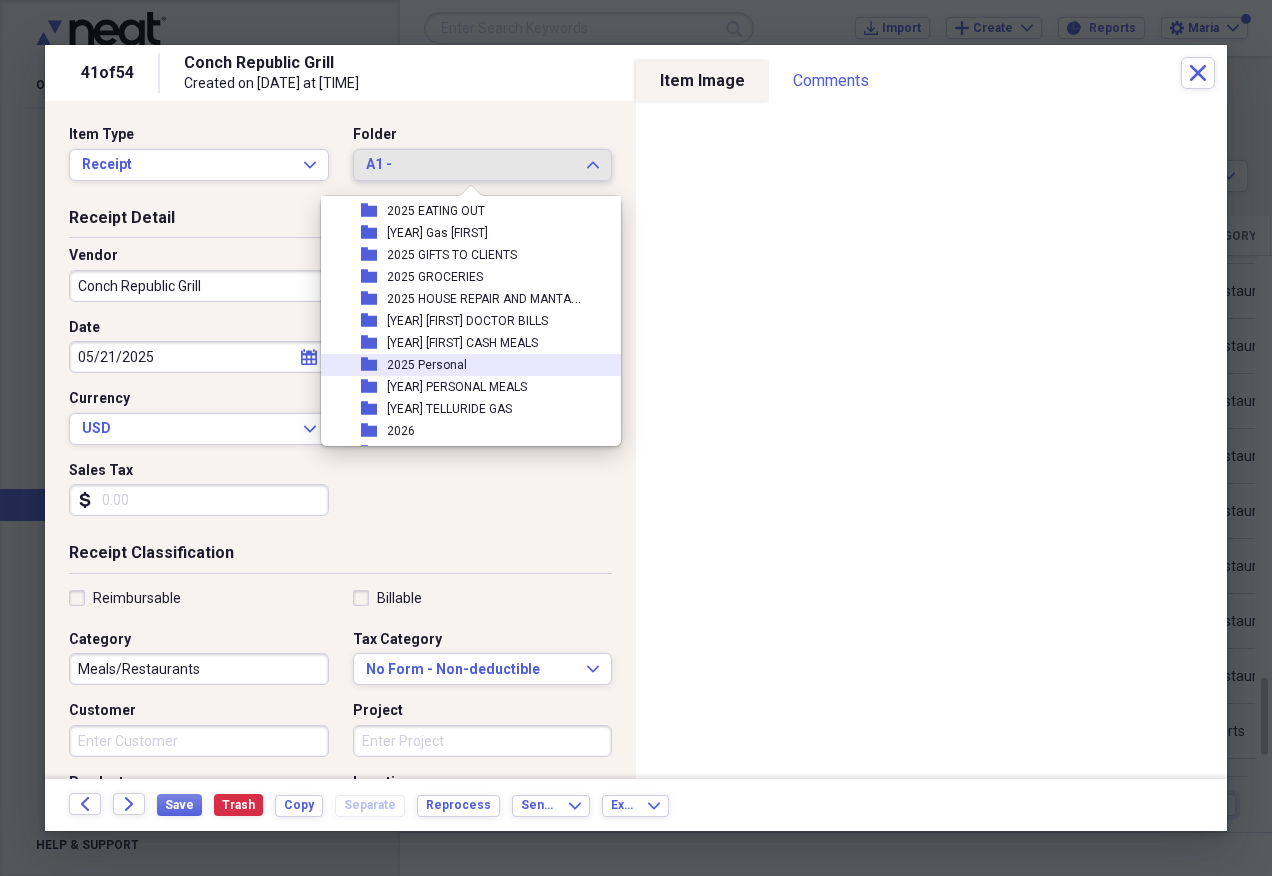 scroll, scrollTop: 97, scrollLeft: 0, axis: vertical 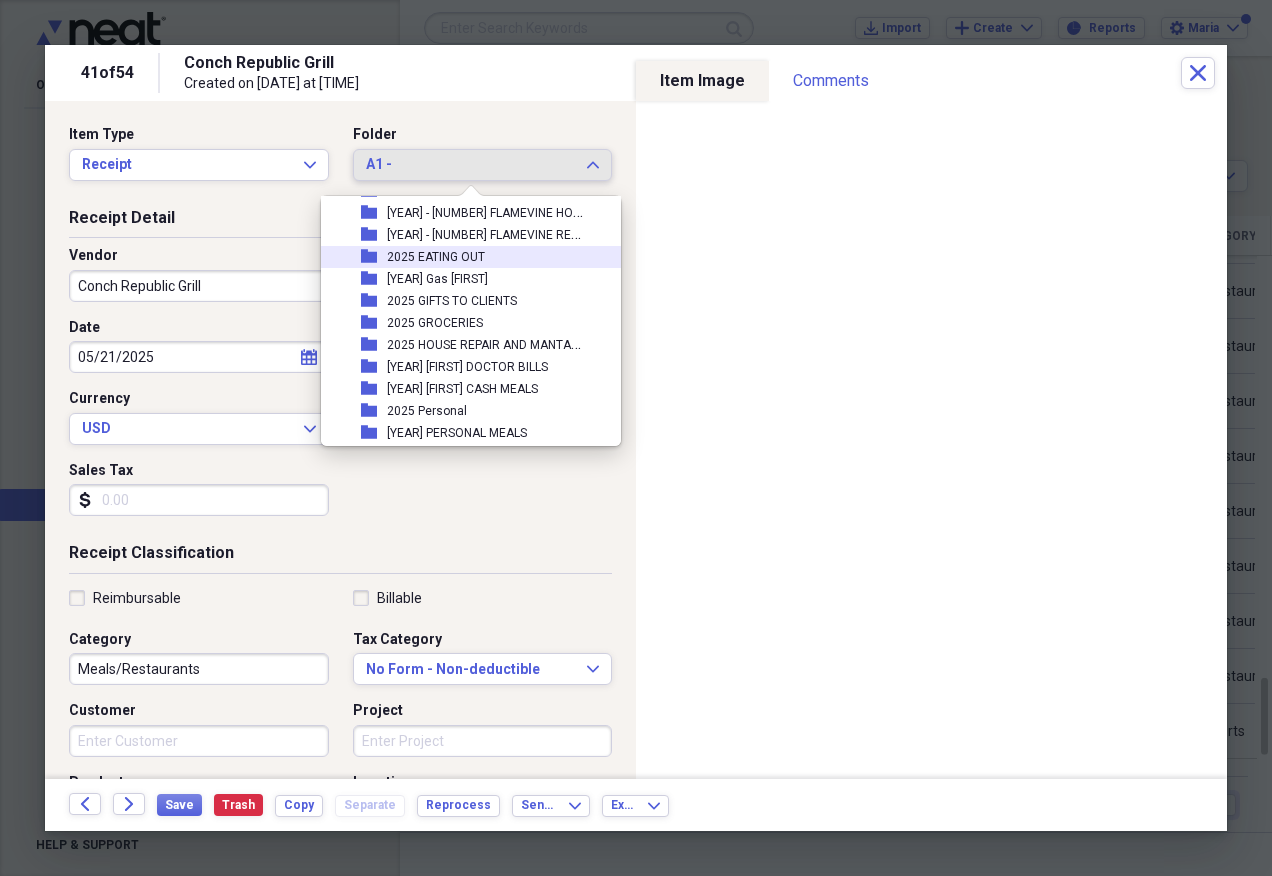 click on "2025 EATING OUT" at bounding box center (436, 257) 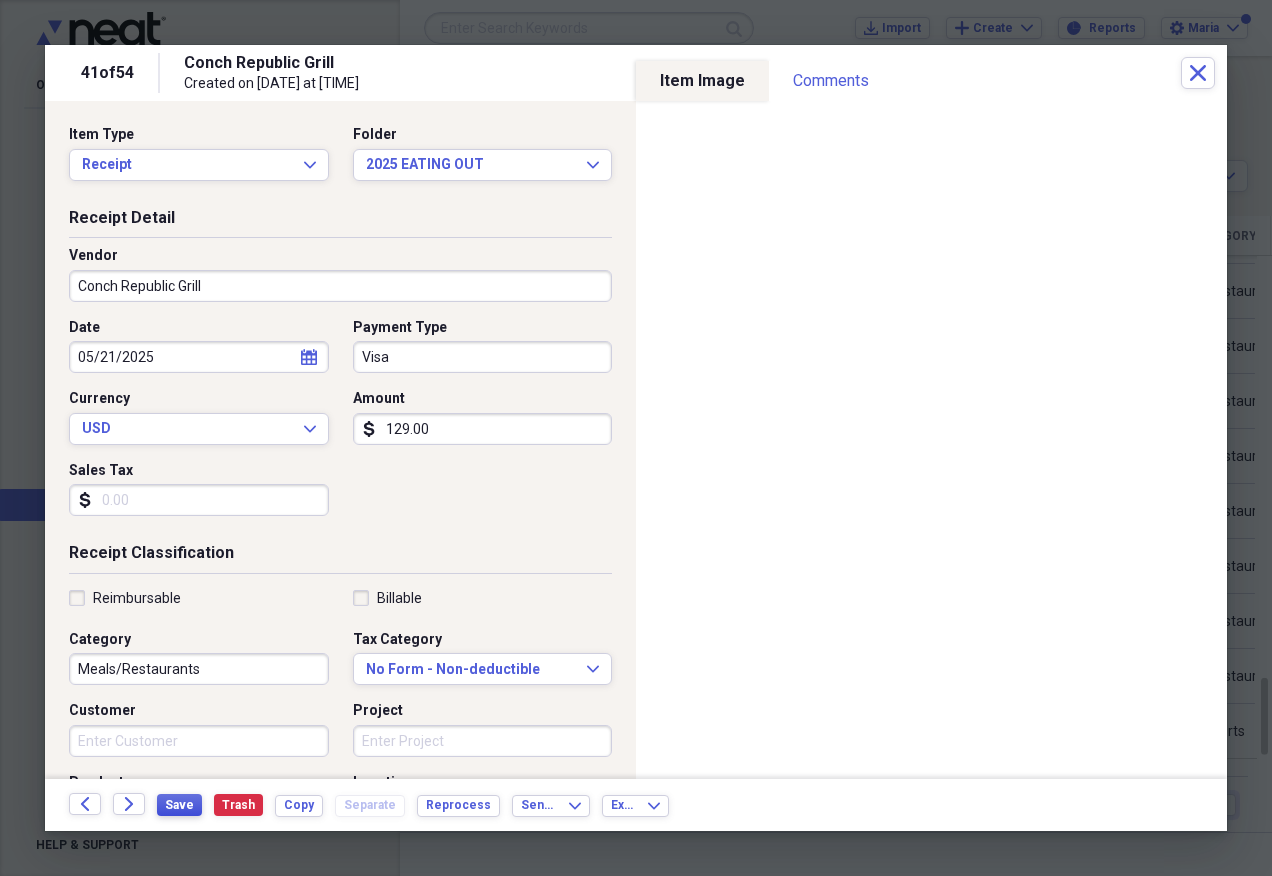 click on "Save" at bounding box center (179, 805) 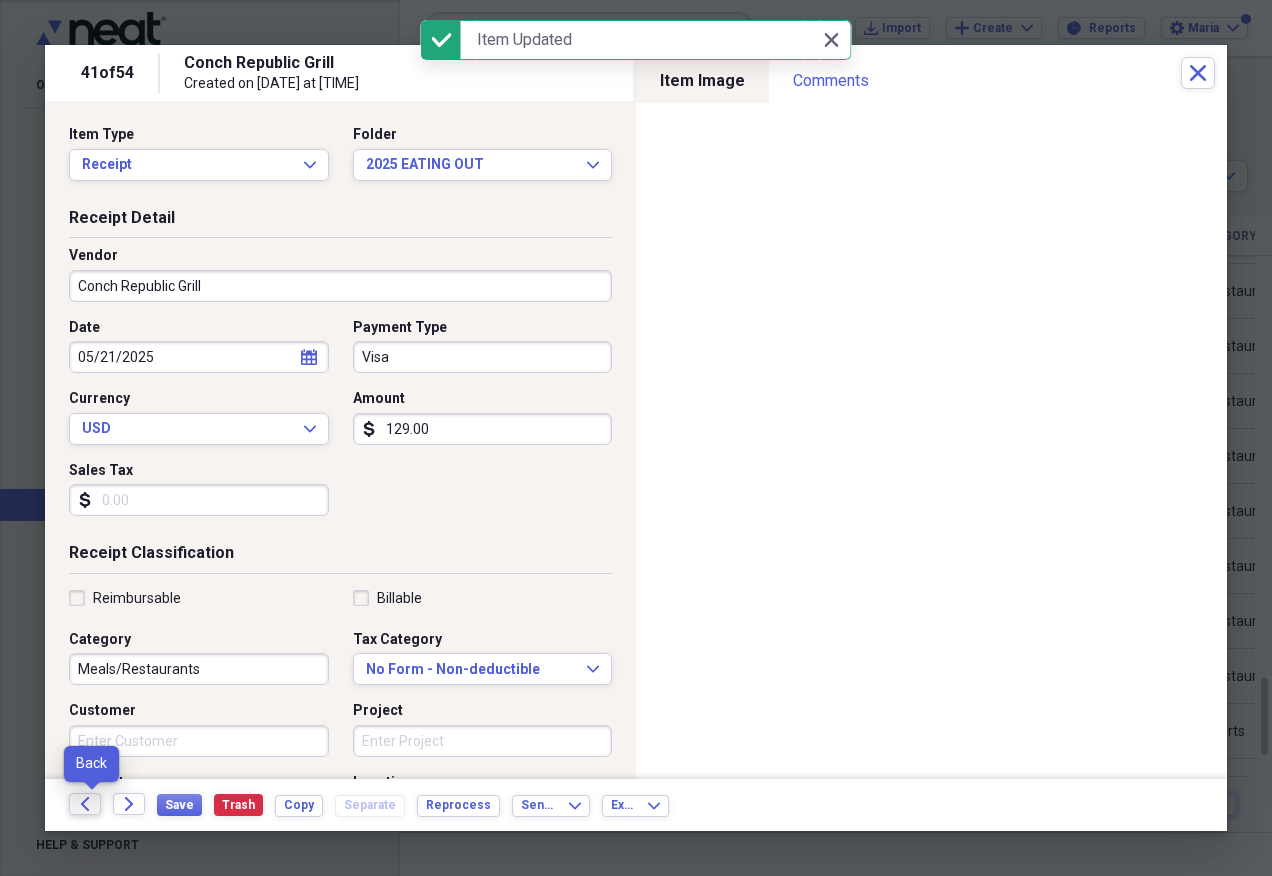 click 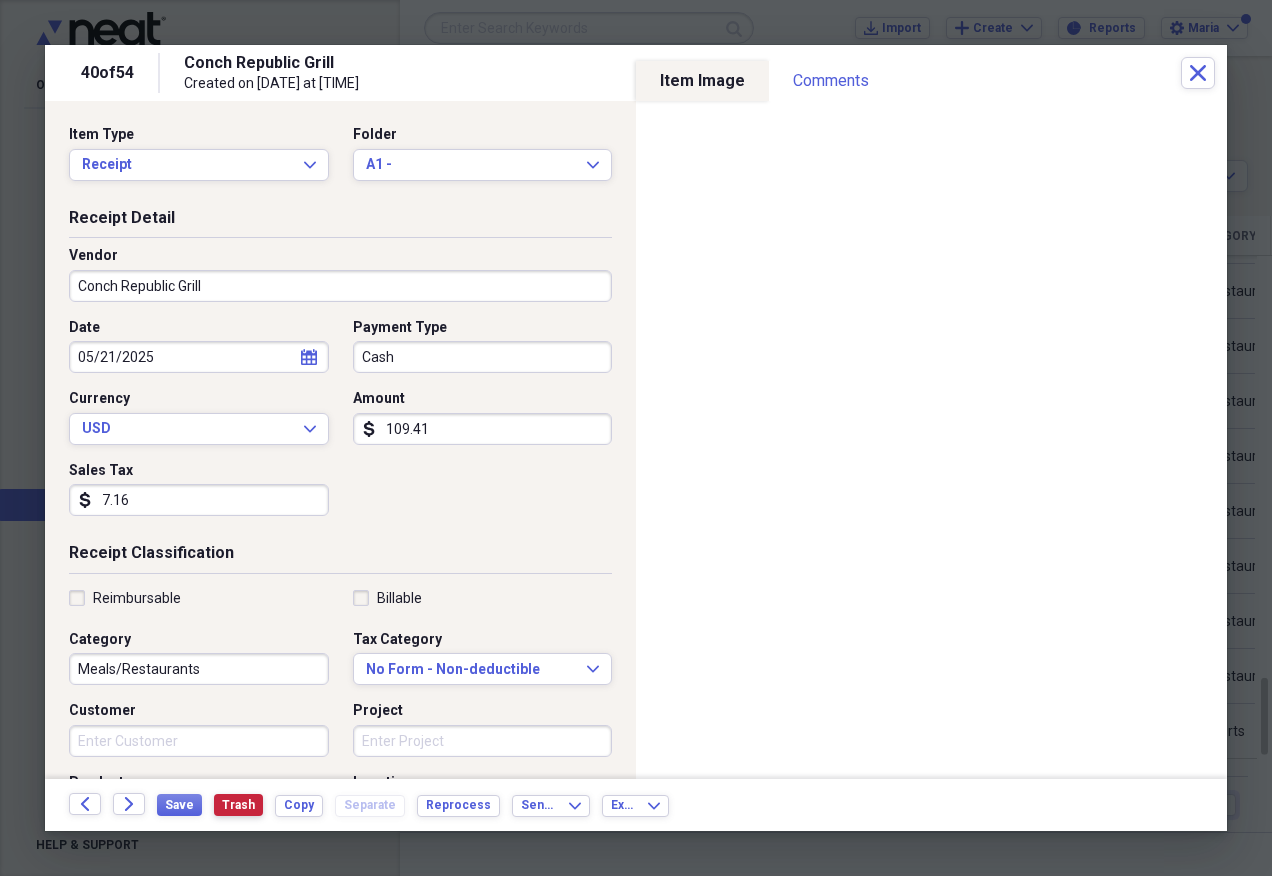 click on "Trash" at bounding box center (238, 805) 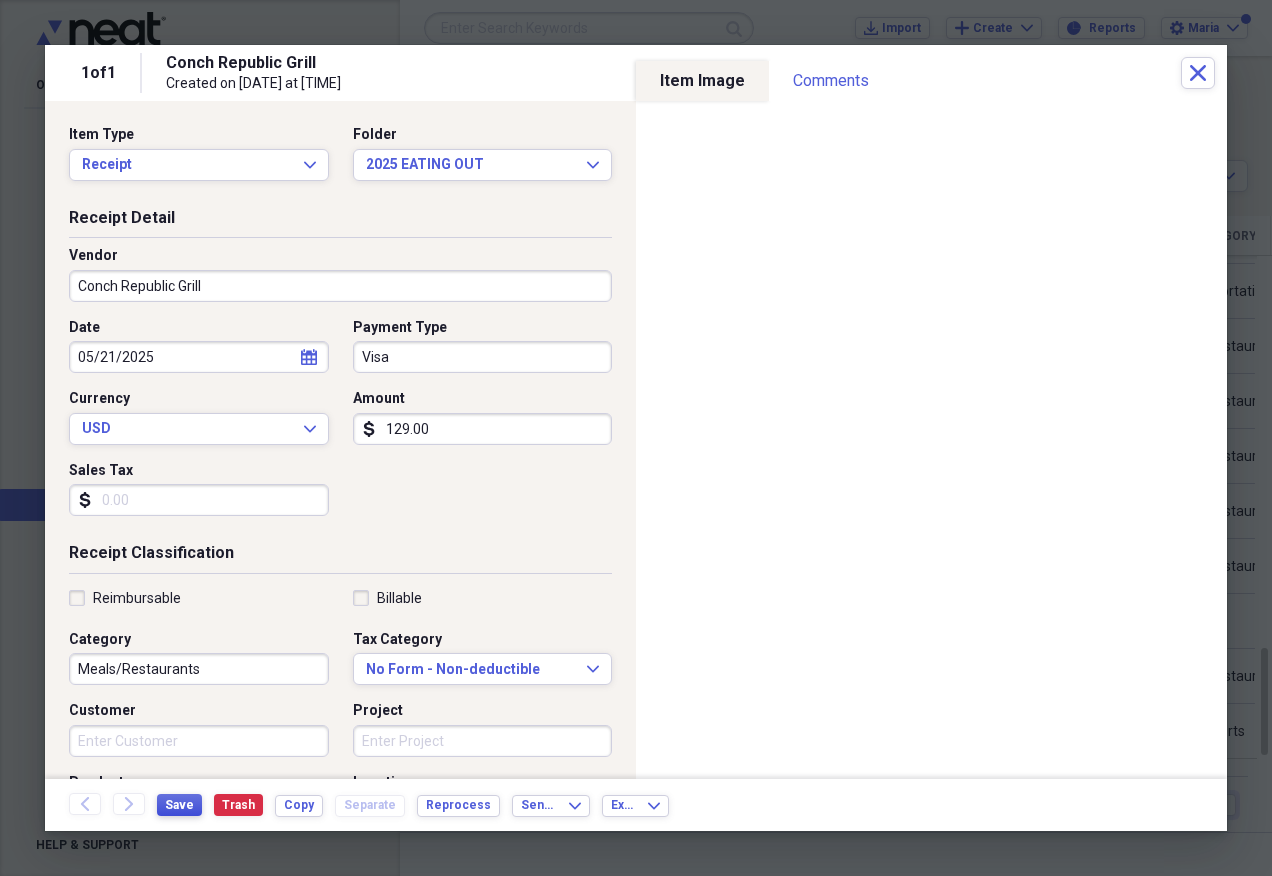 click on "Save" at bounding box center [179, 805] 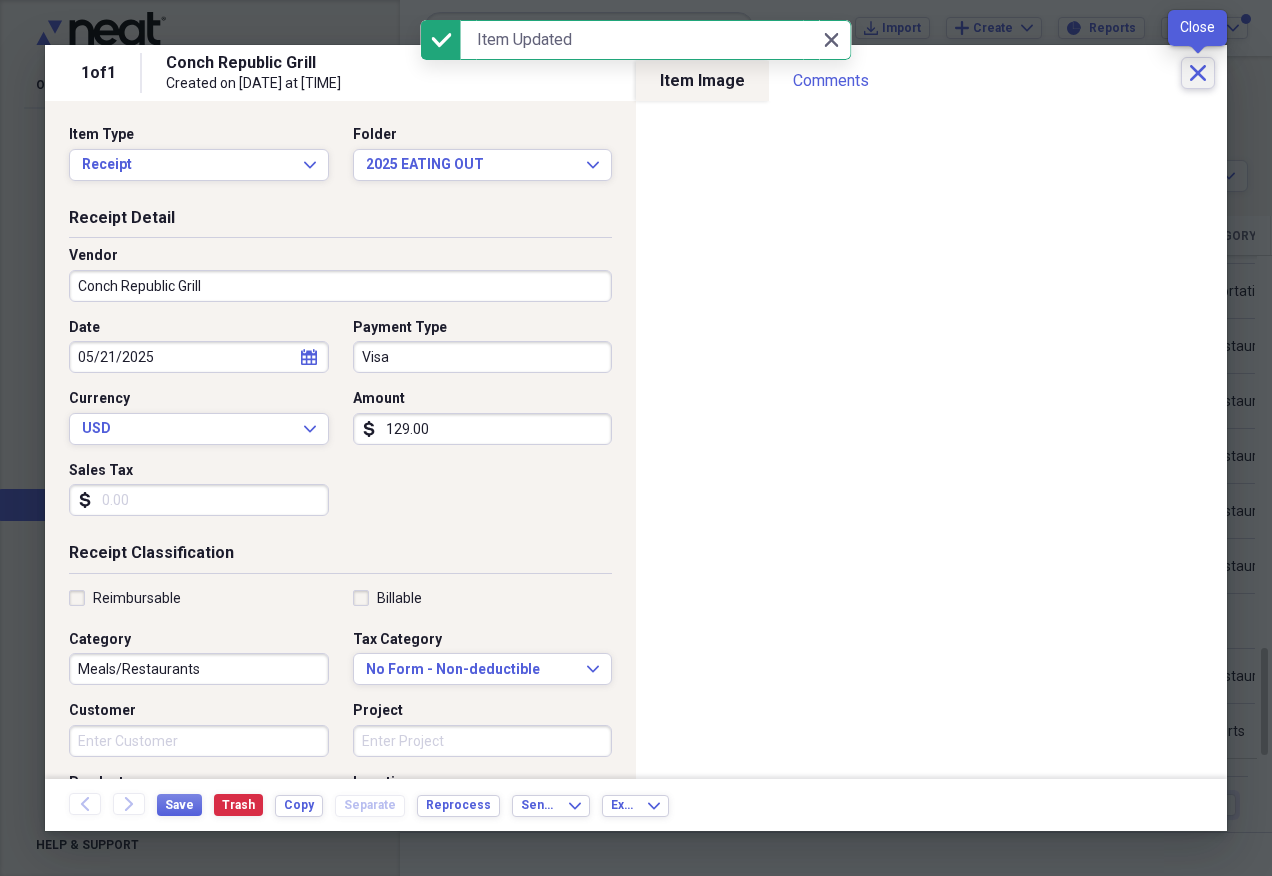 click on "Close" 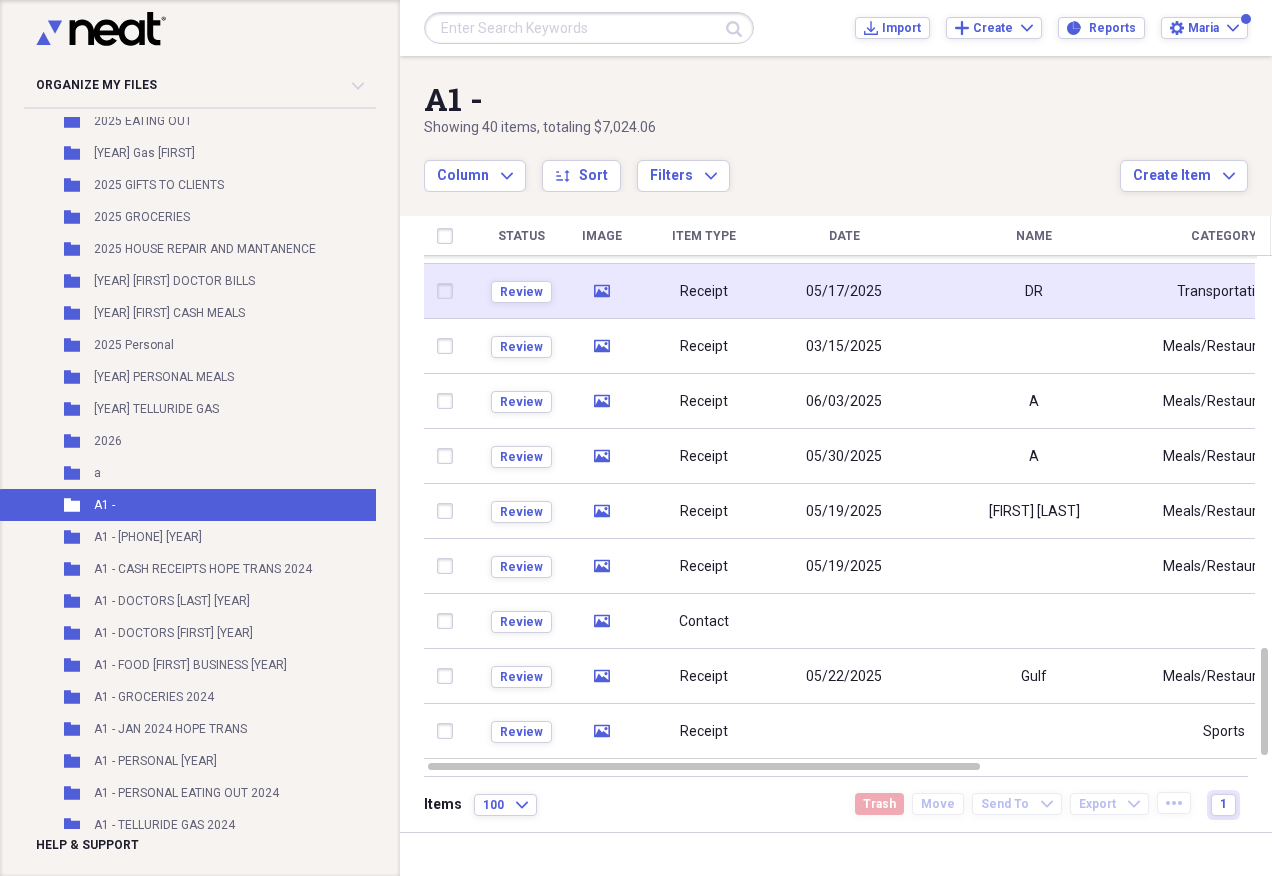 click on "DR" at bounding box center [1034, 291] 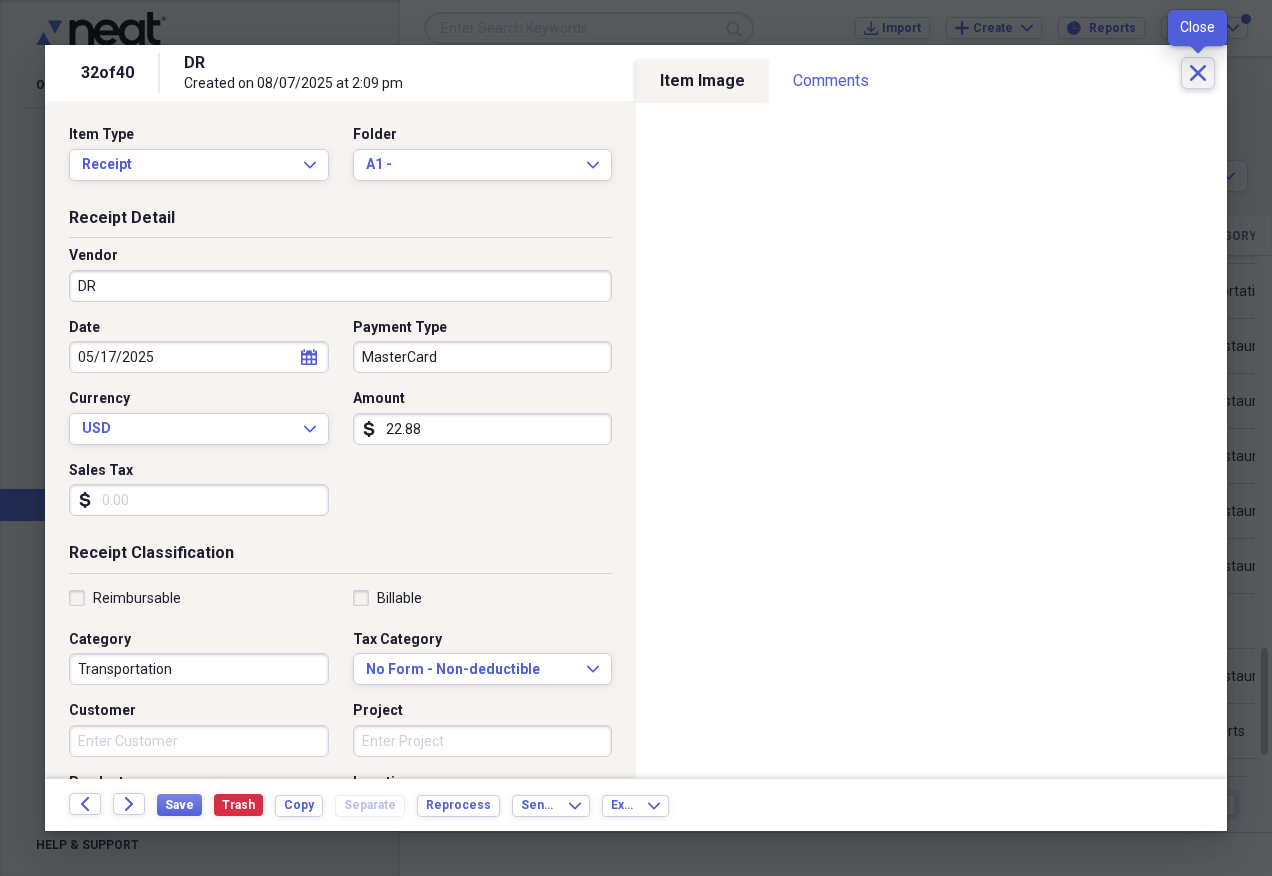 click 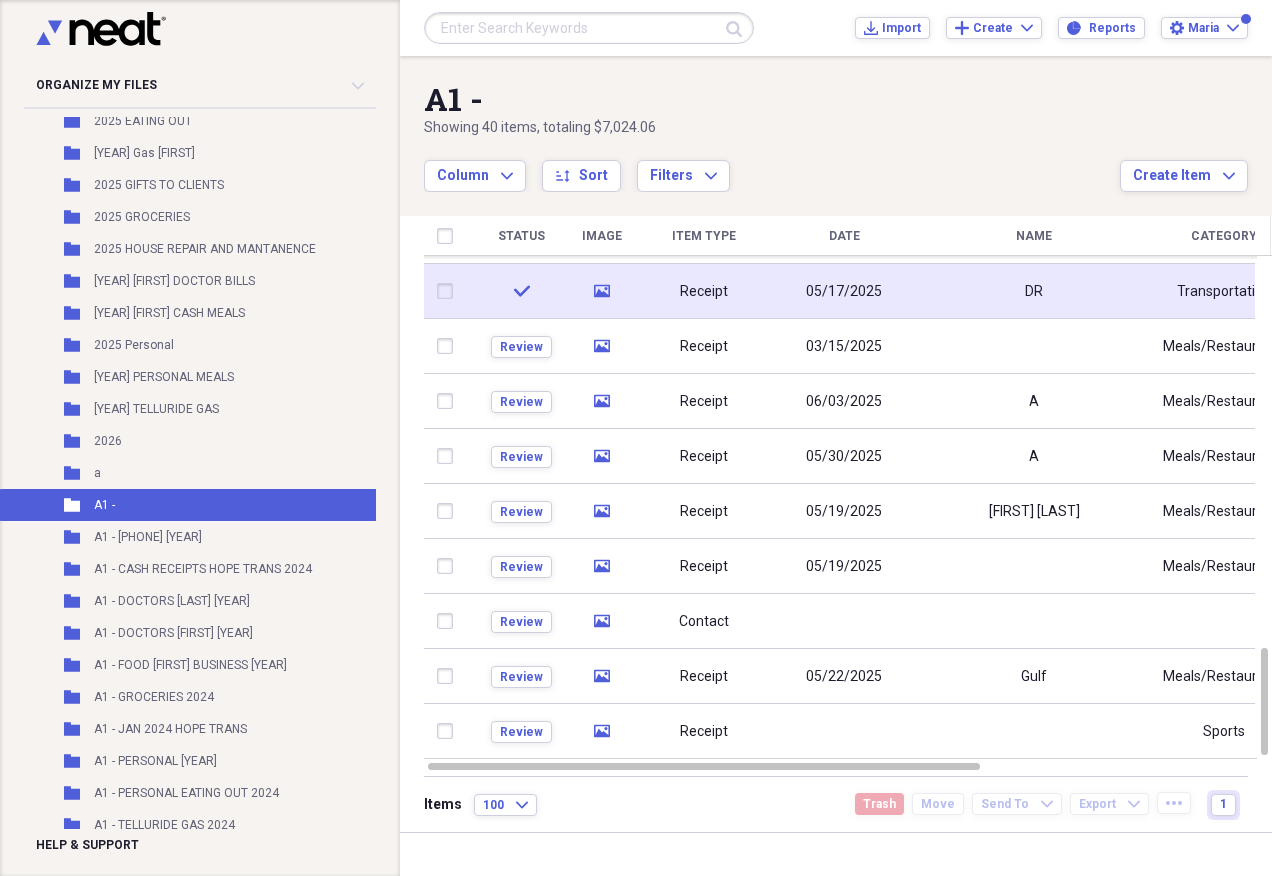 click on "05/17/2025" at bounding box center (844, 291) 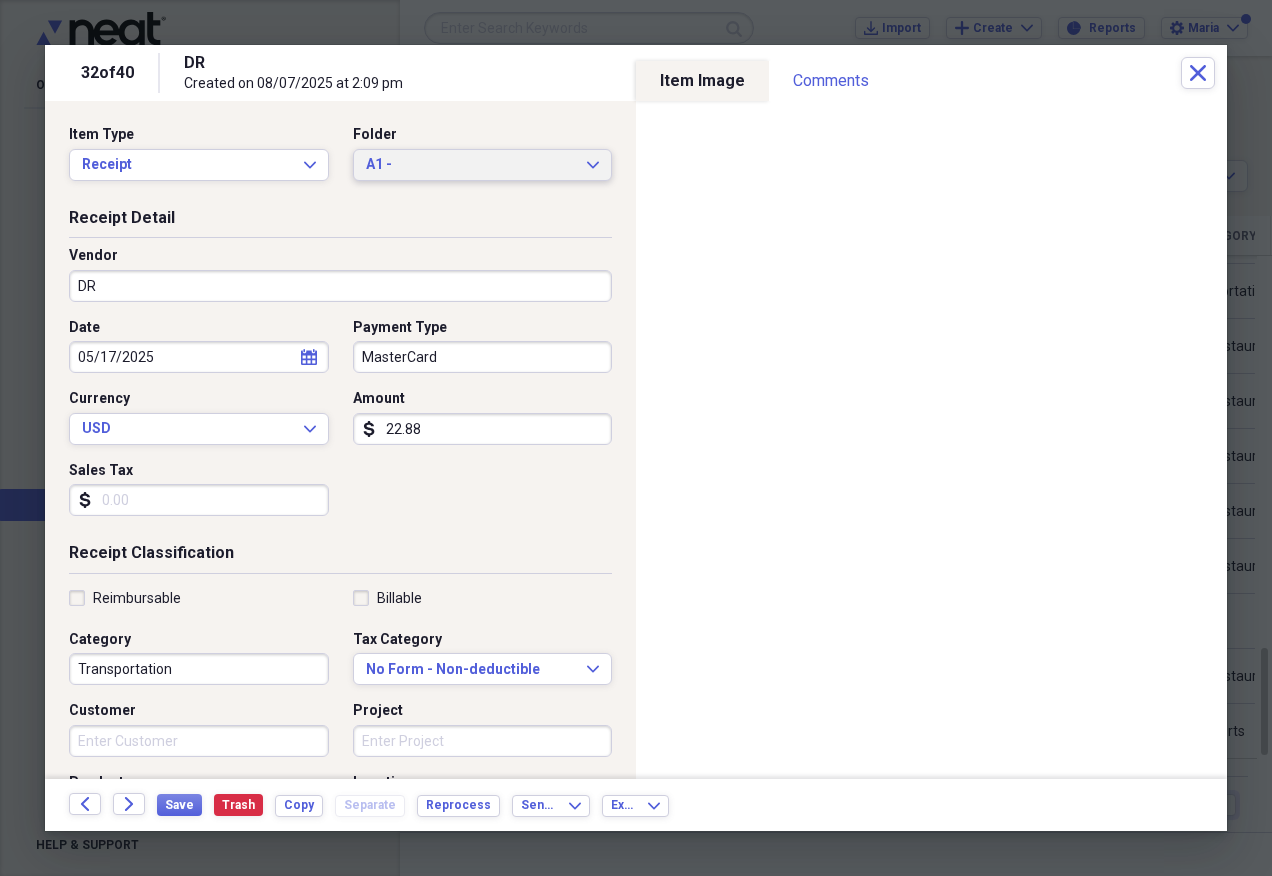 click on "A1 - Expand" at bounding box center [483, 165] 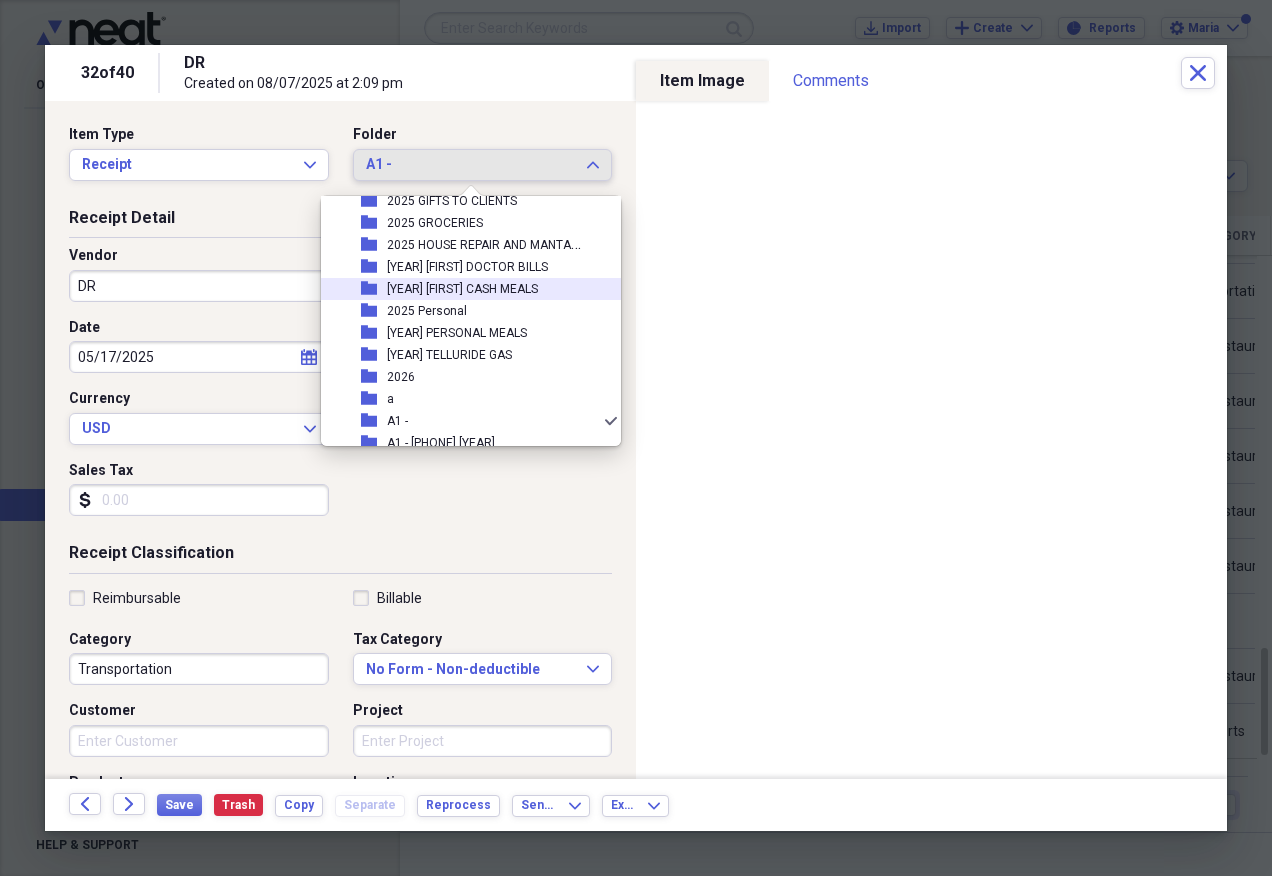 scroll, scrollTop: 97, scrollLeft: 0, axis: vertical 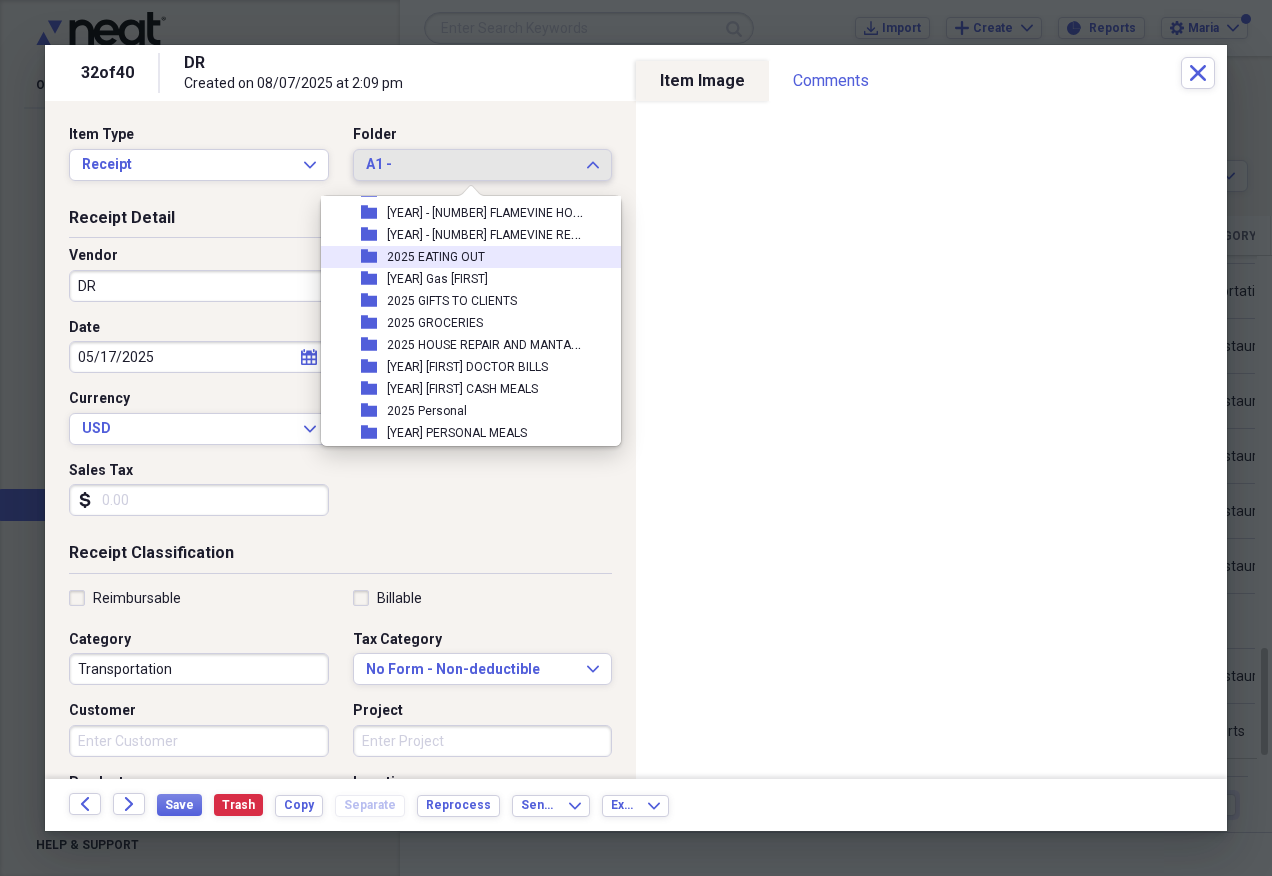 click on "folder [YEAR] EATING OUT" at bounding box center (463, 257) 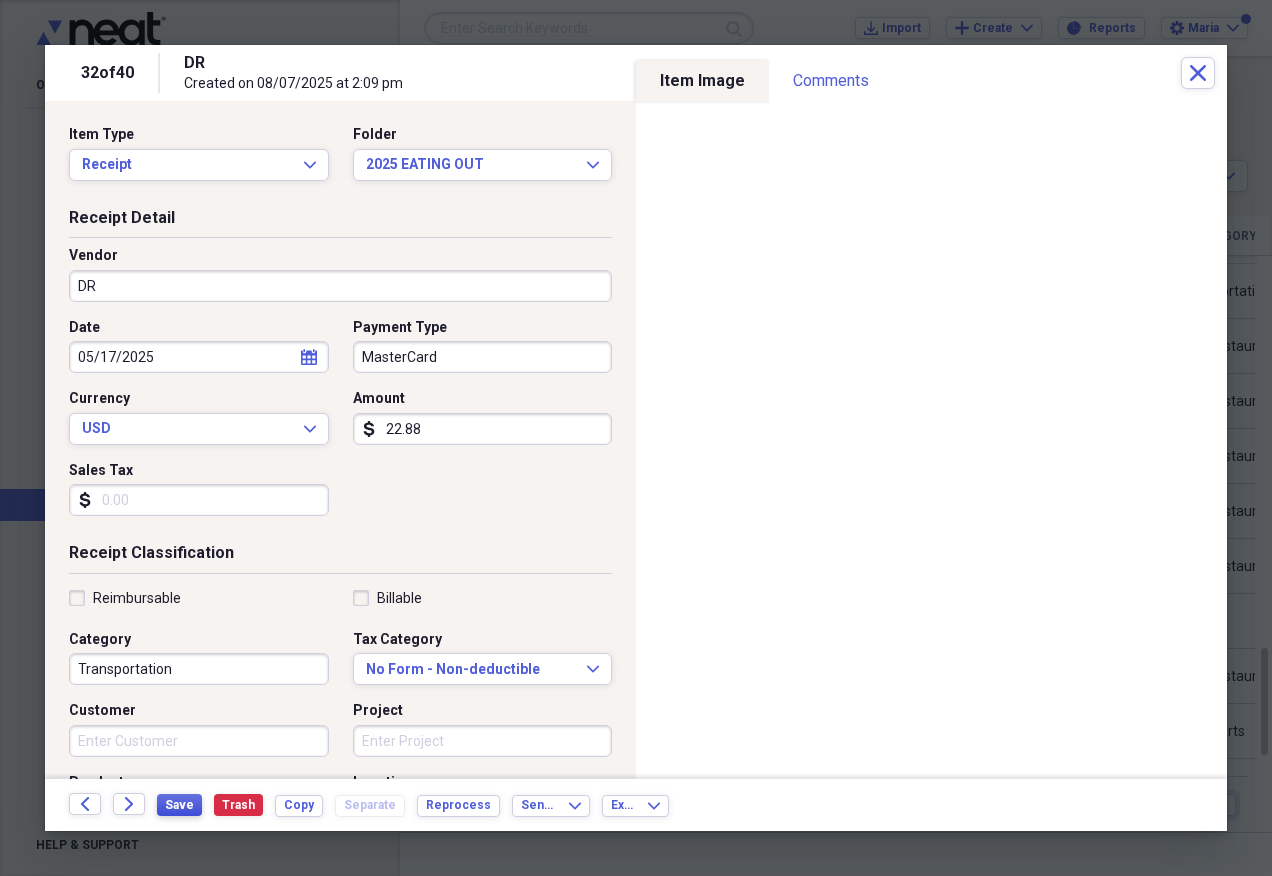 click on "Save" at bounding box center [179, 805] 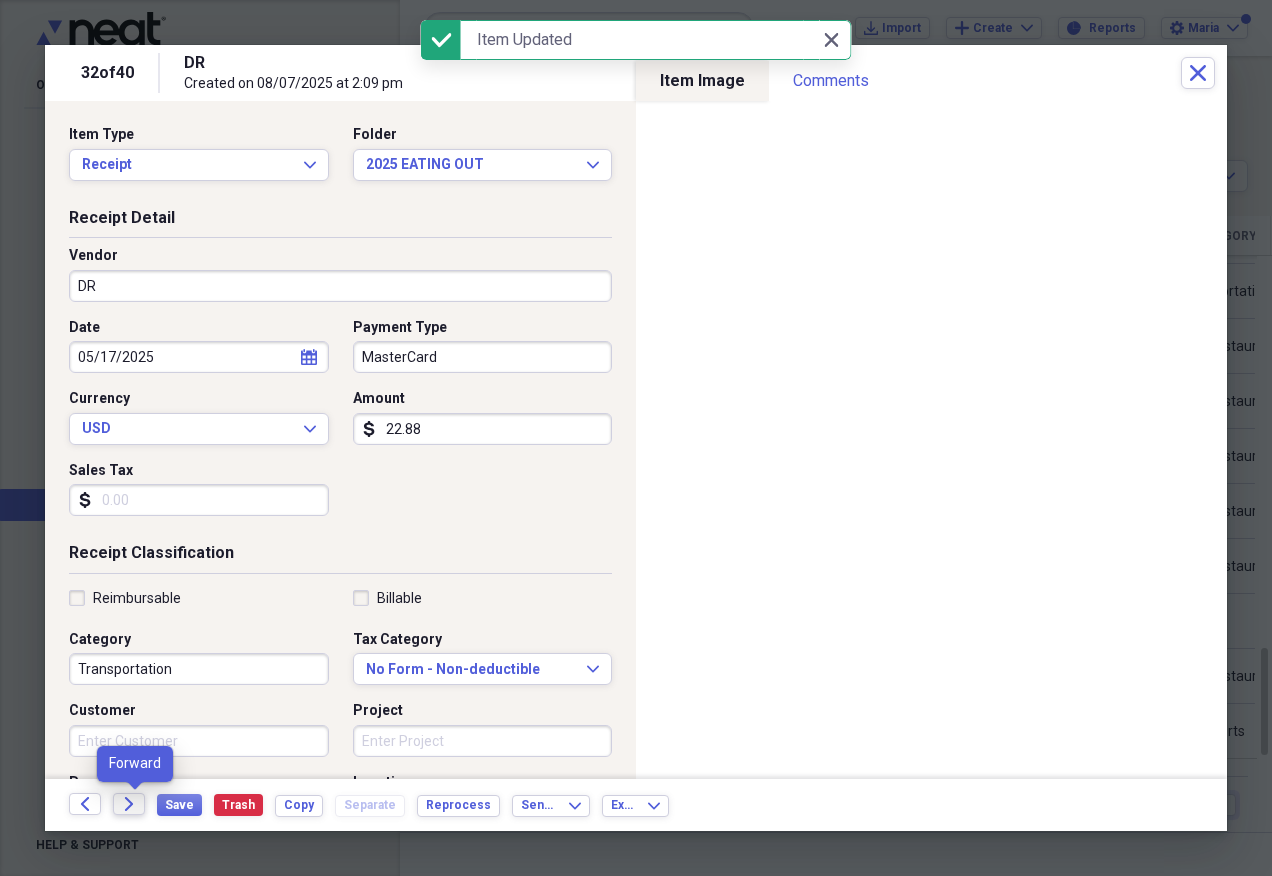 click on "Forward" 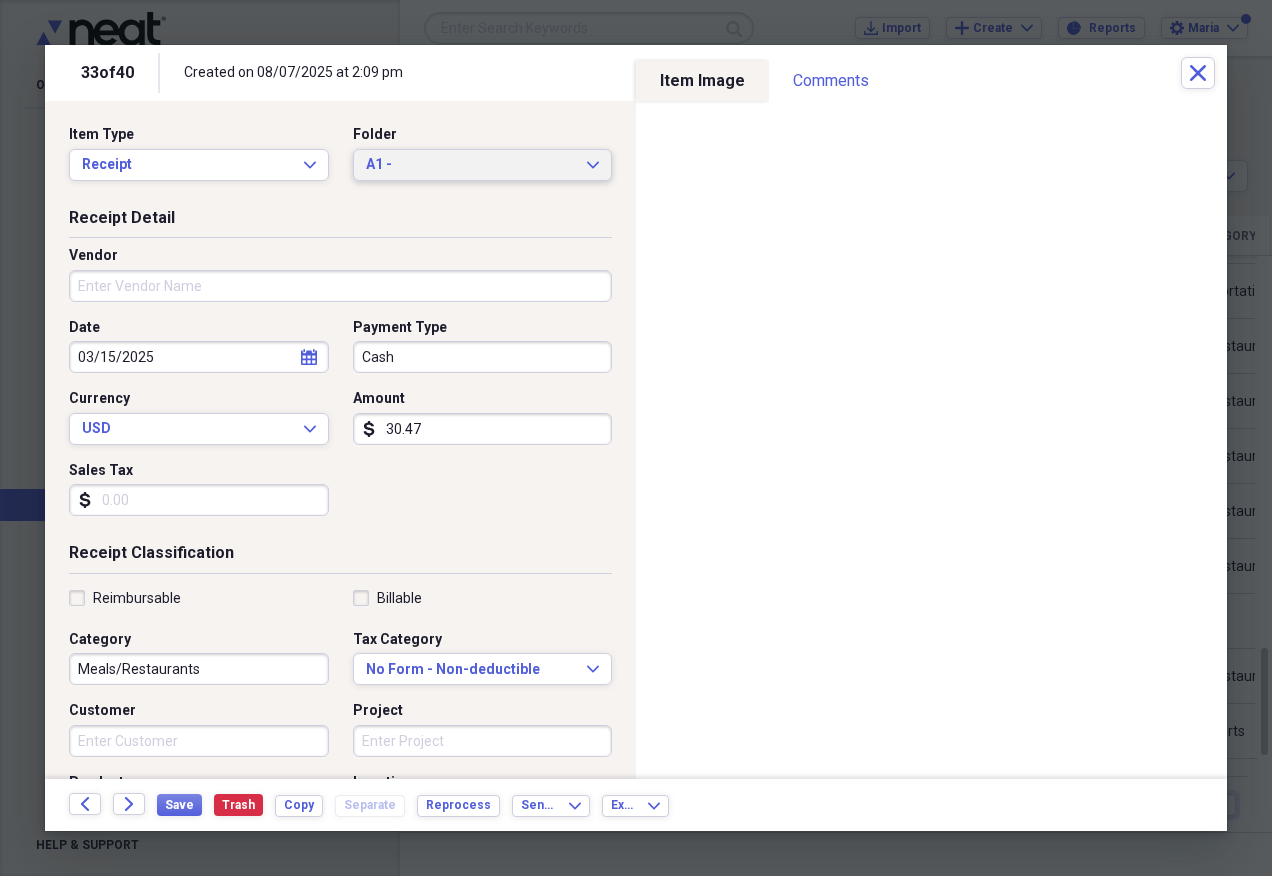 click on "A1 - Expand" at bounding box center (483, 165) 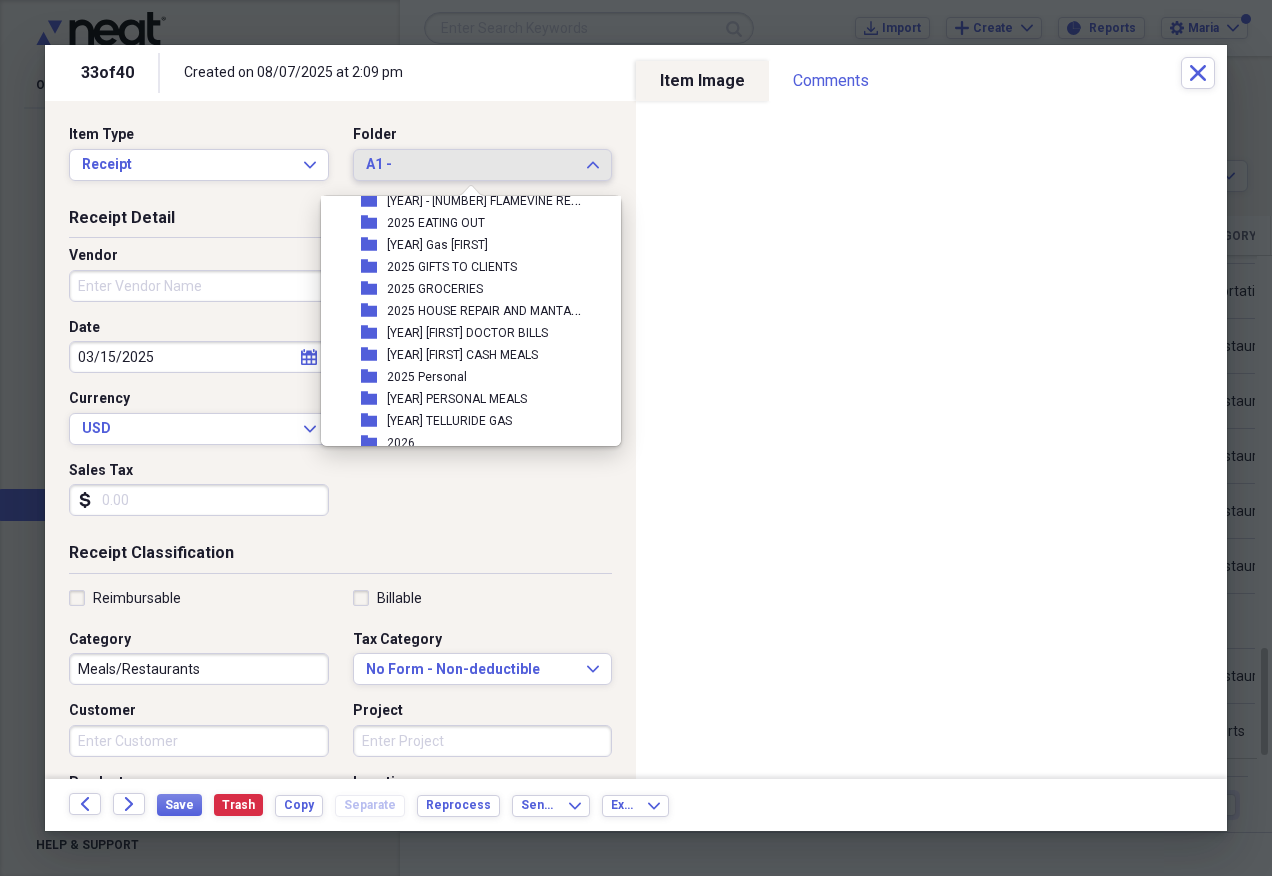 scroll, scrollTop: 97, scrollLeft: 0, axis: vertical 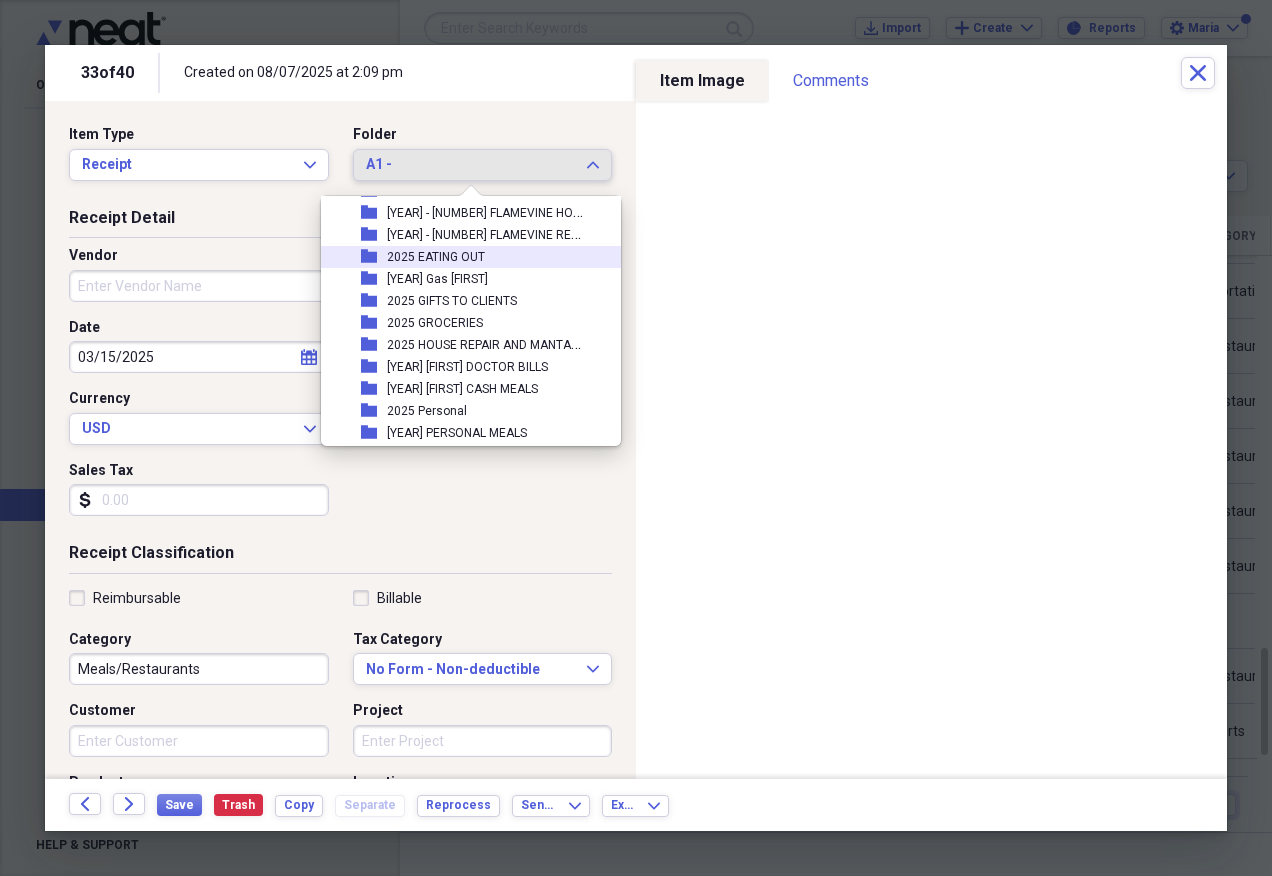 click on "2025 EATING OUT" at bounding box center [436, 257] 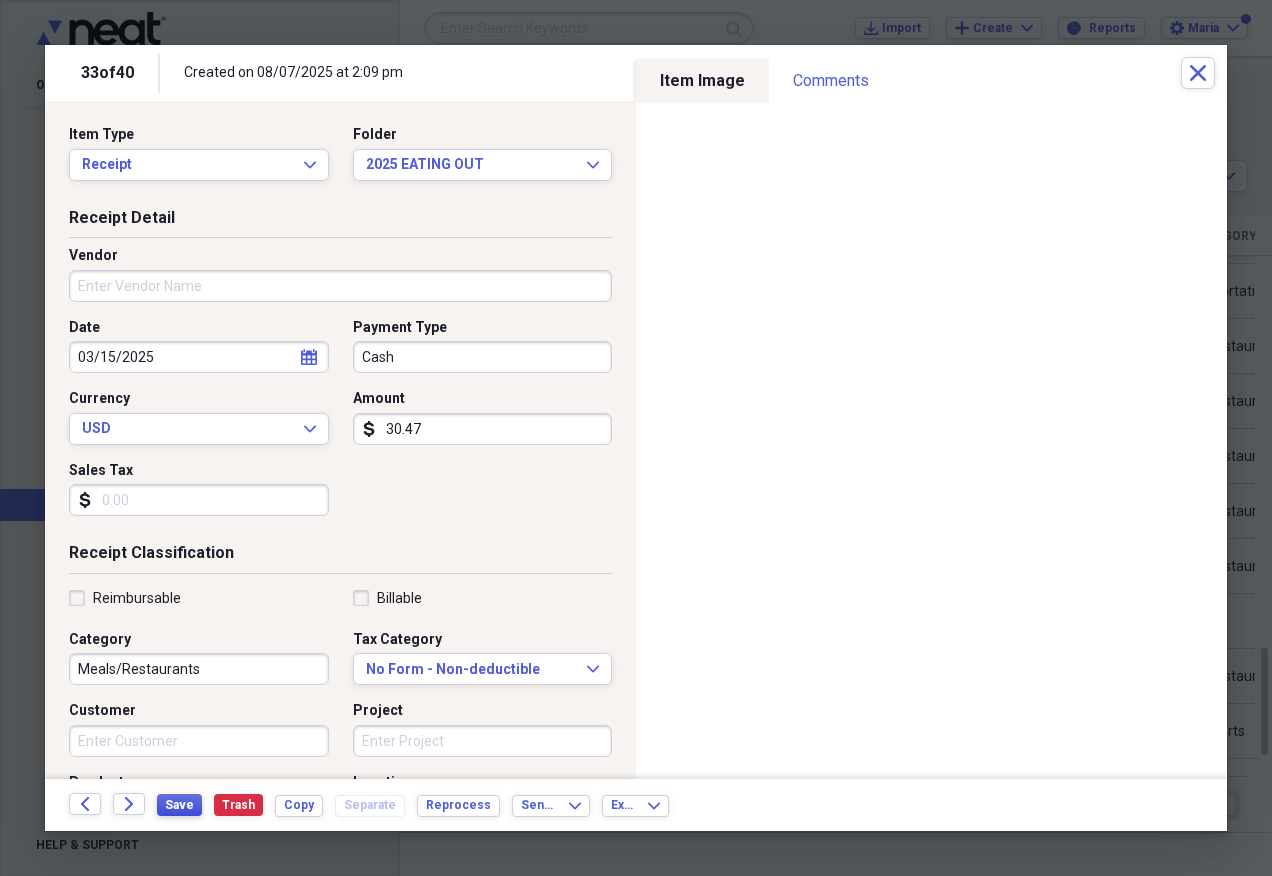 click on "Save" at bounding box center [179, 805] 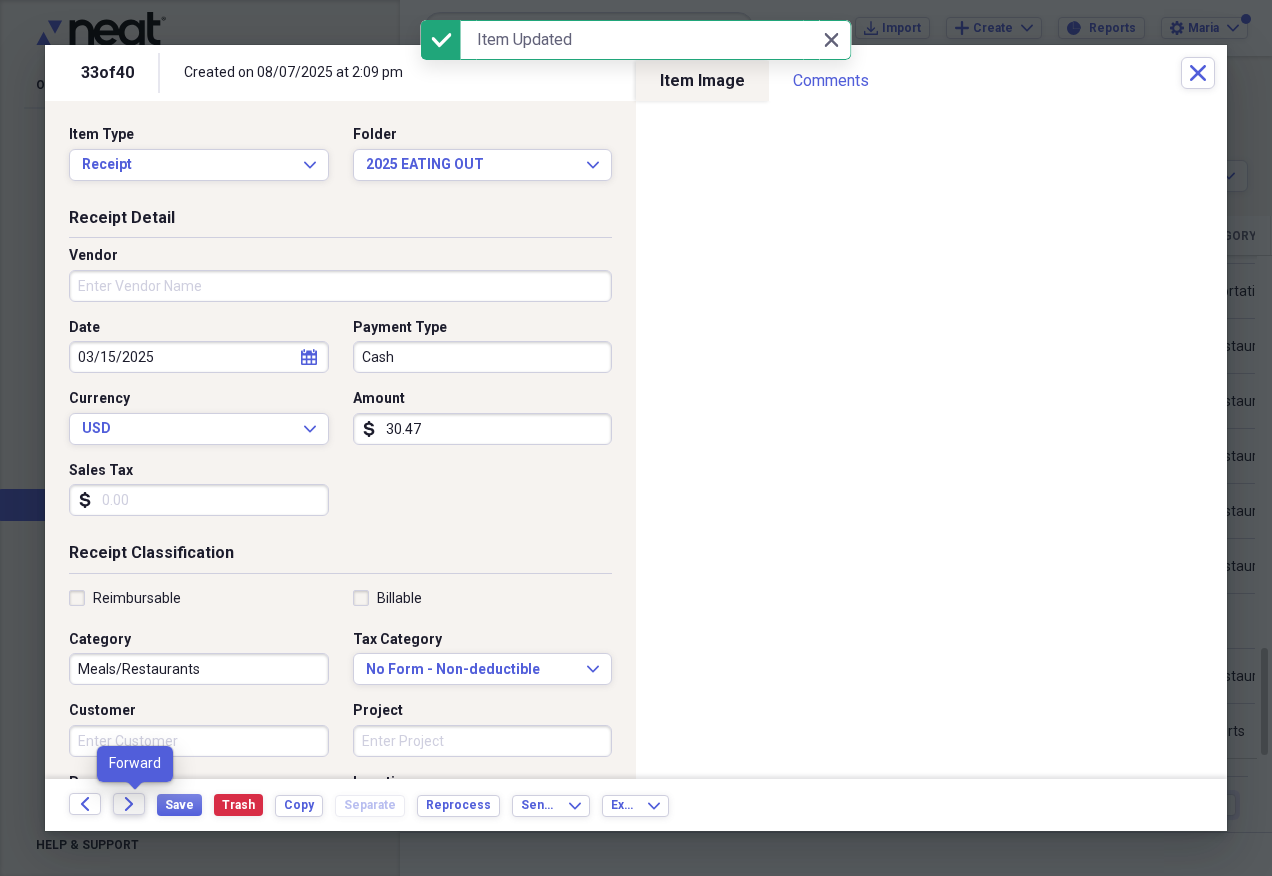 click on "Forward" 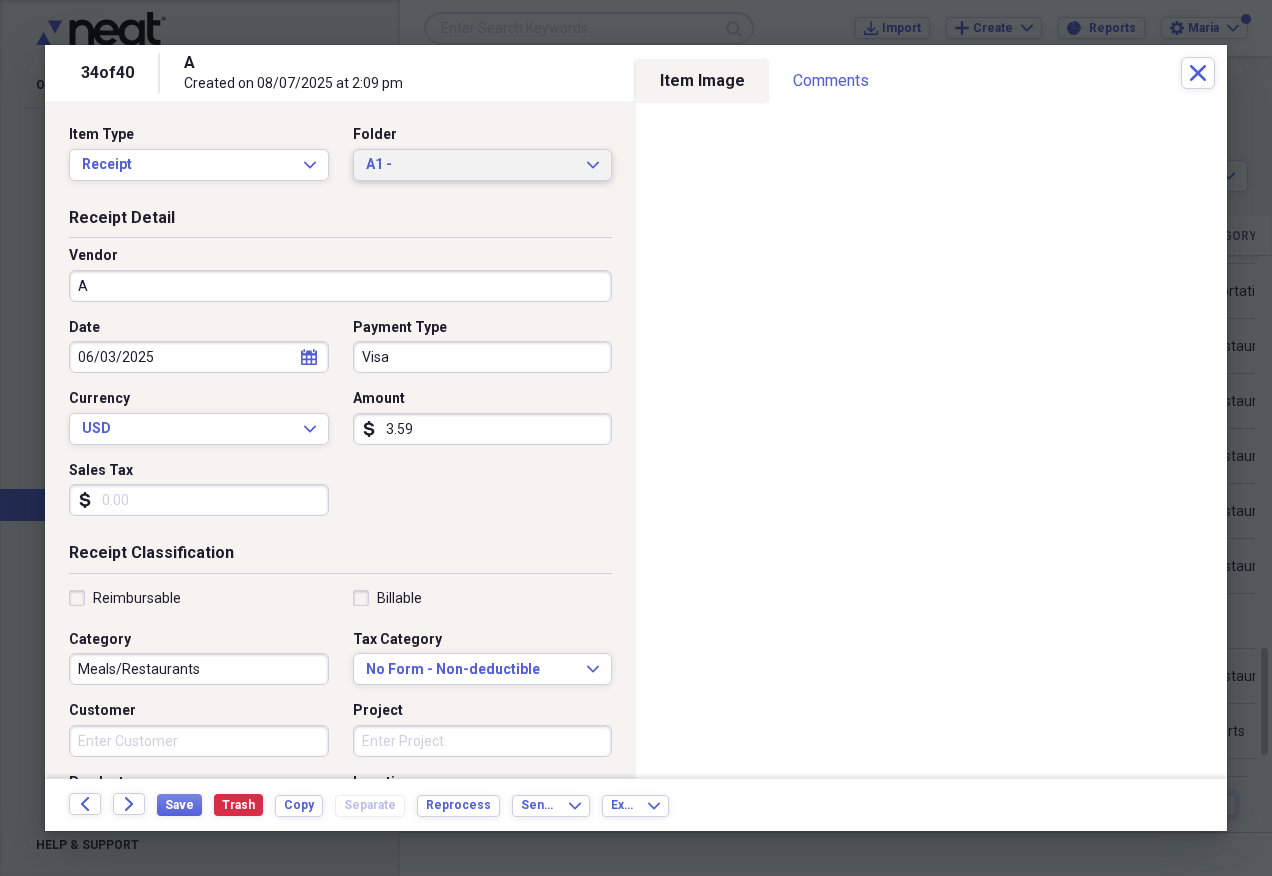 click on "A1 -" at bounding box center [471, 165] 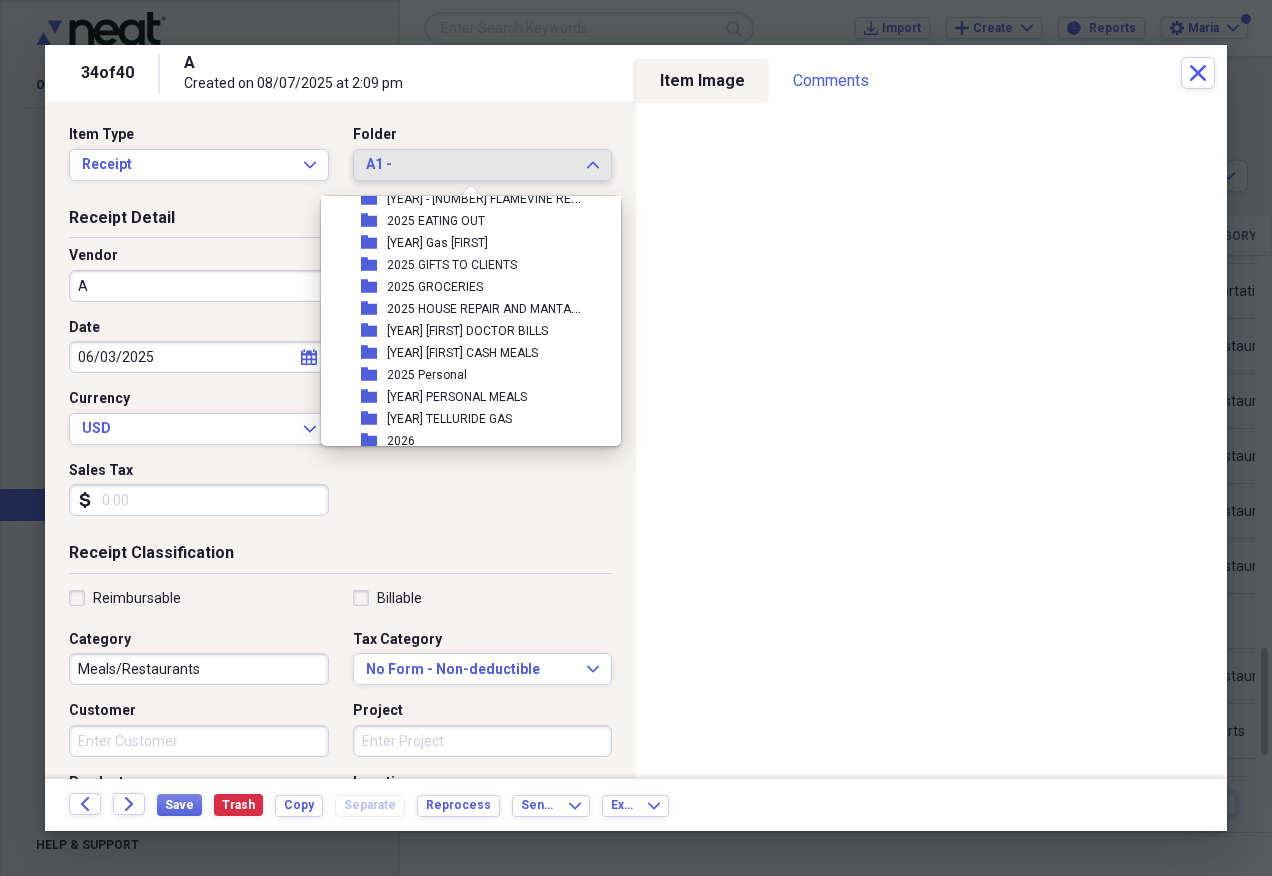 scroll, scrollTop: 97, scrollLeft: 0, axis: vertical 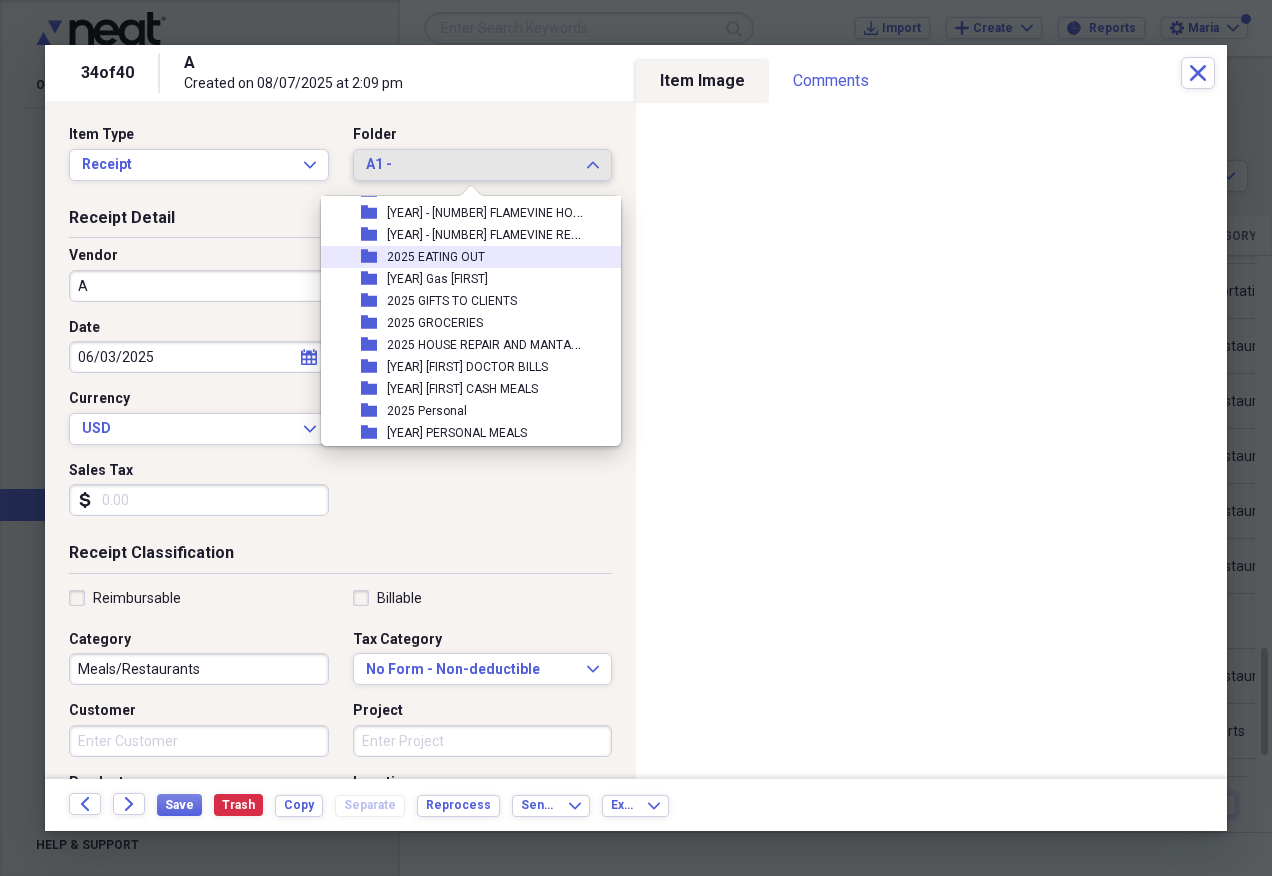 click on "2025 EATING OUT" at bounding box center (436, 257) 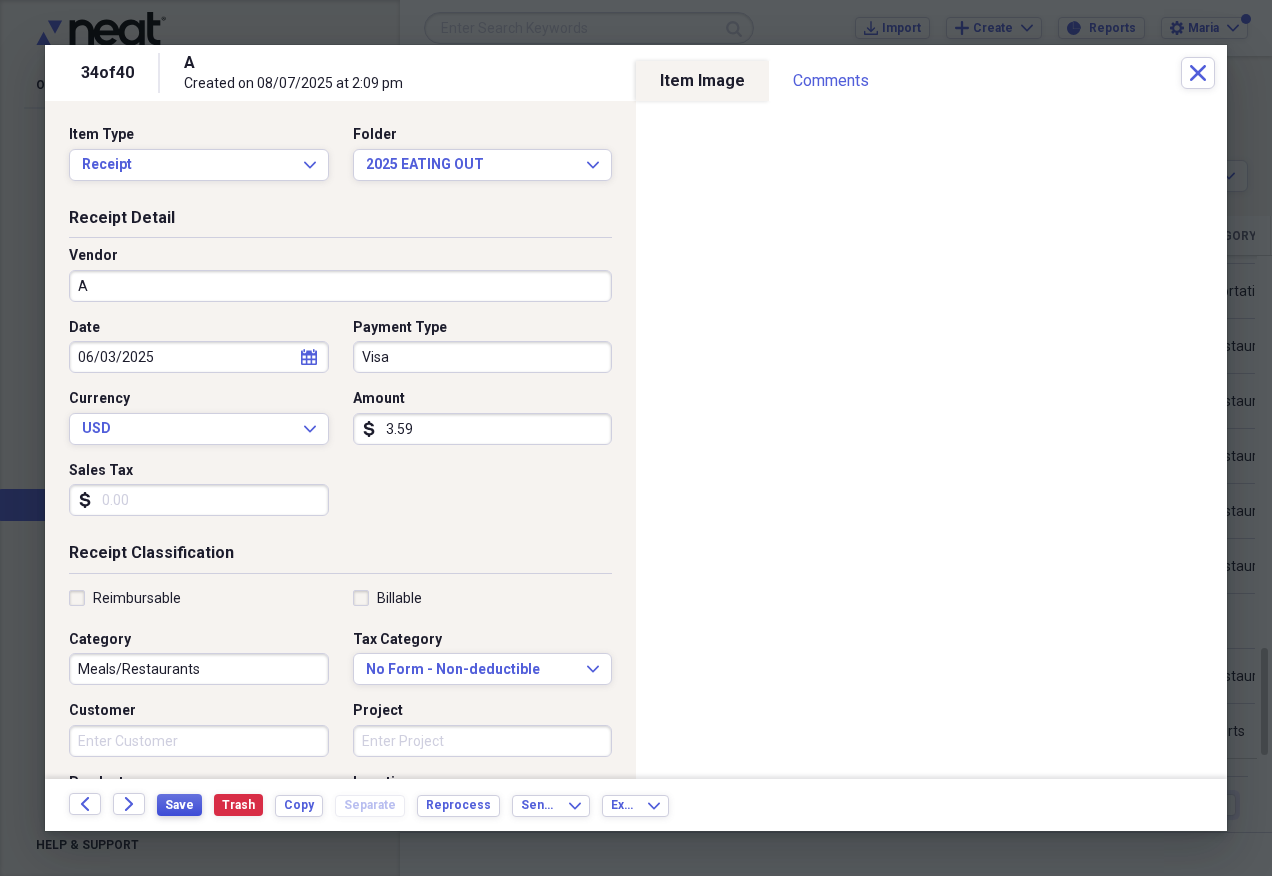 click on "Save" at bounding box center [179, 805] 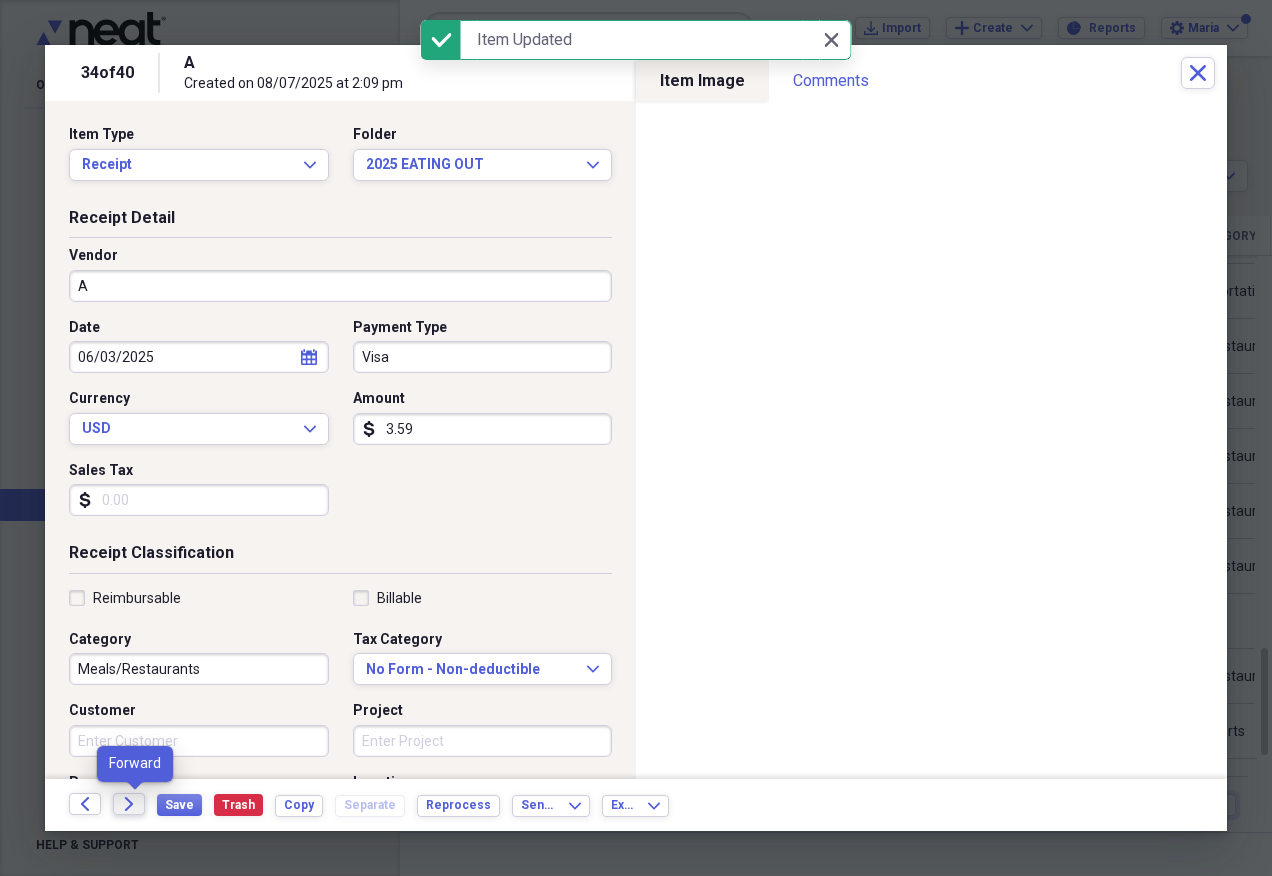 click on "Forward" 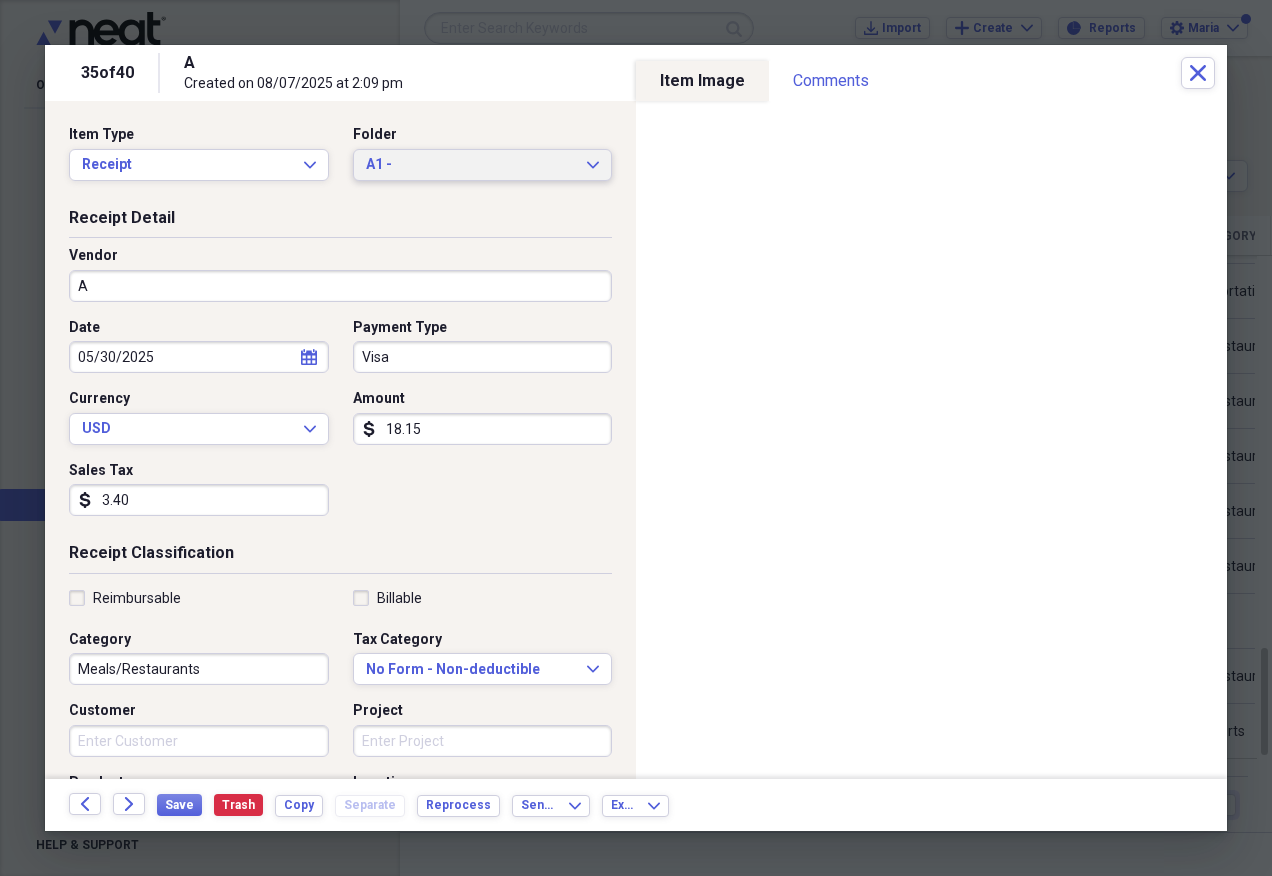 click on "A1 -" at bounding box center (471, 165) 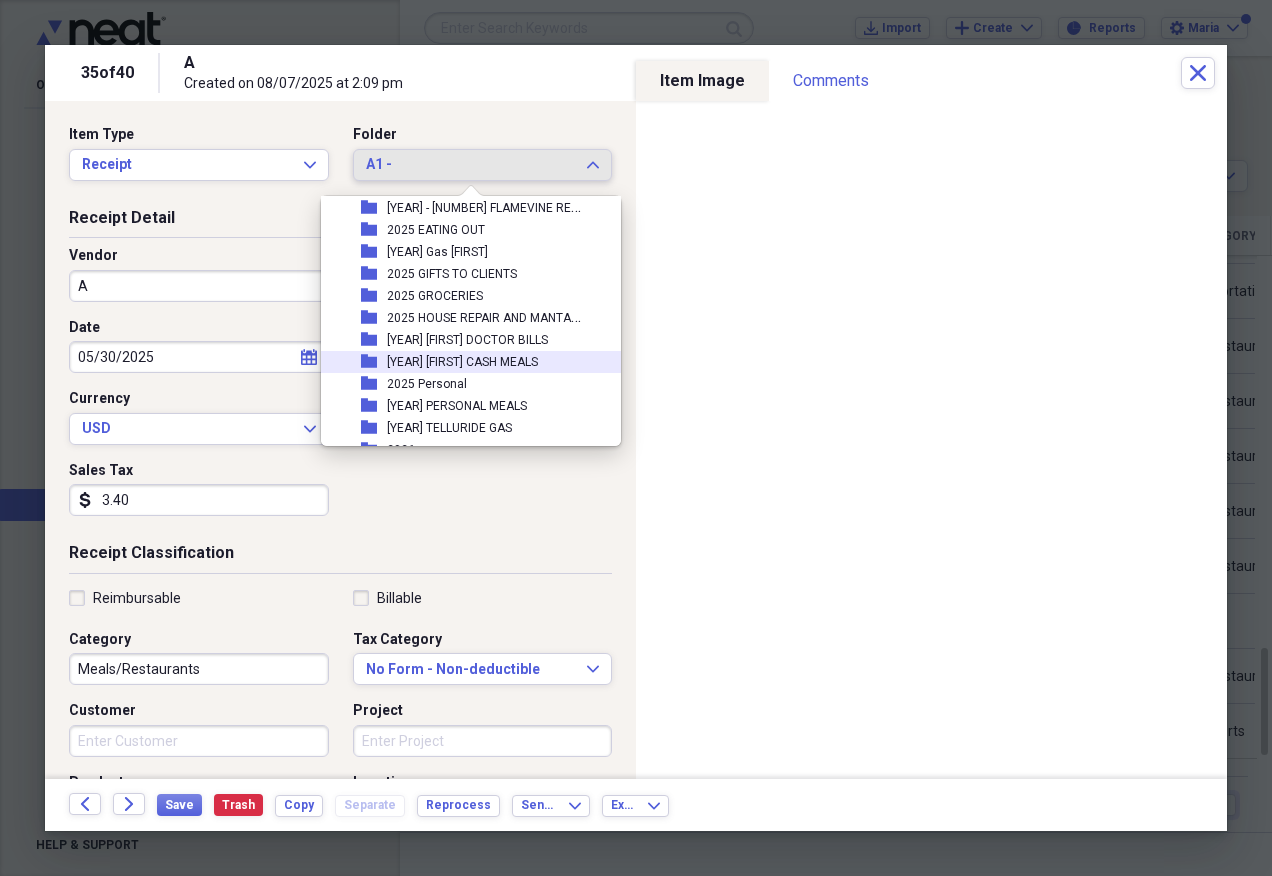 scroll, scrollTop: 97, scrollLeft: 0, axis: vertical 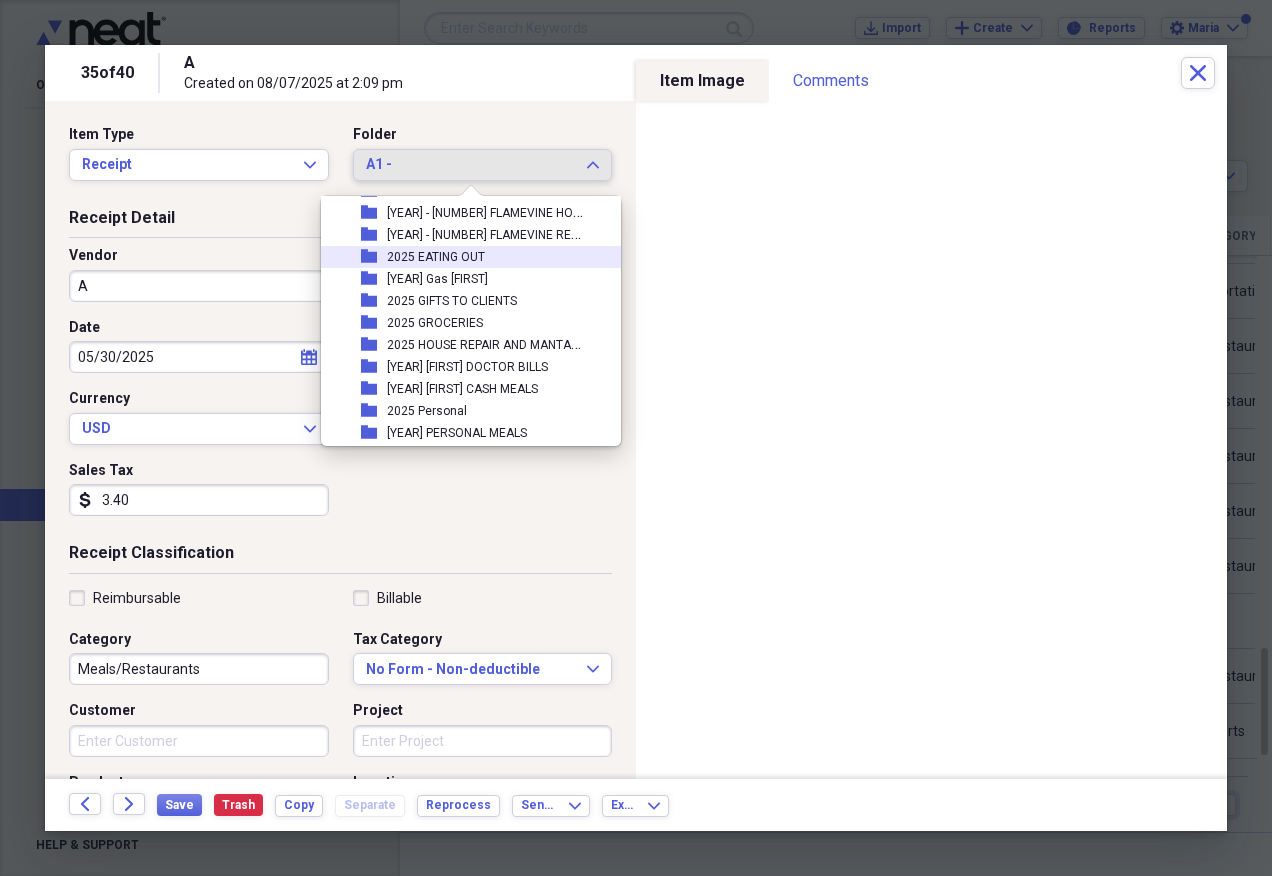 click on "folder [YEAR] EATING OUT" at bounding box center (463, 257) 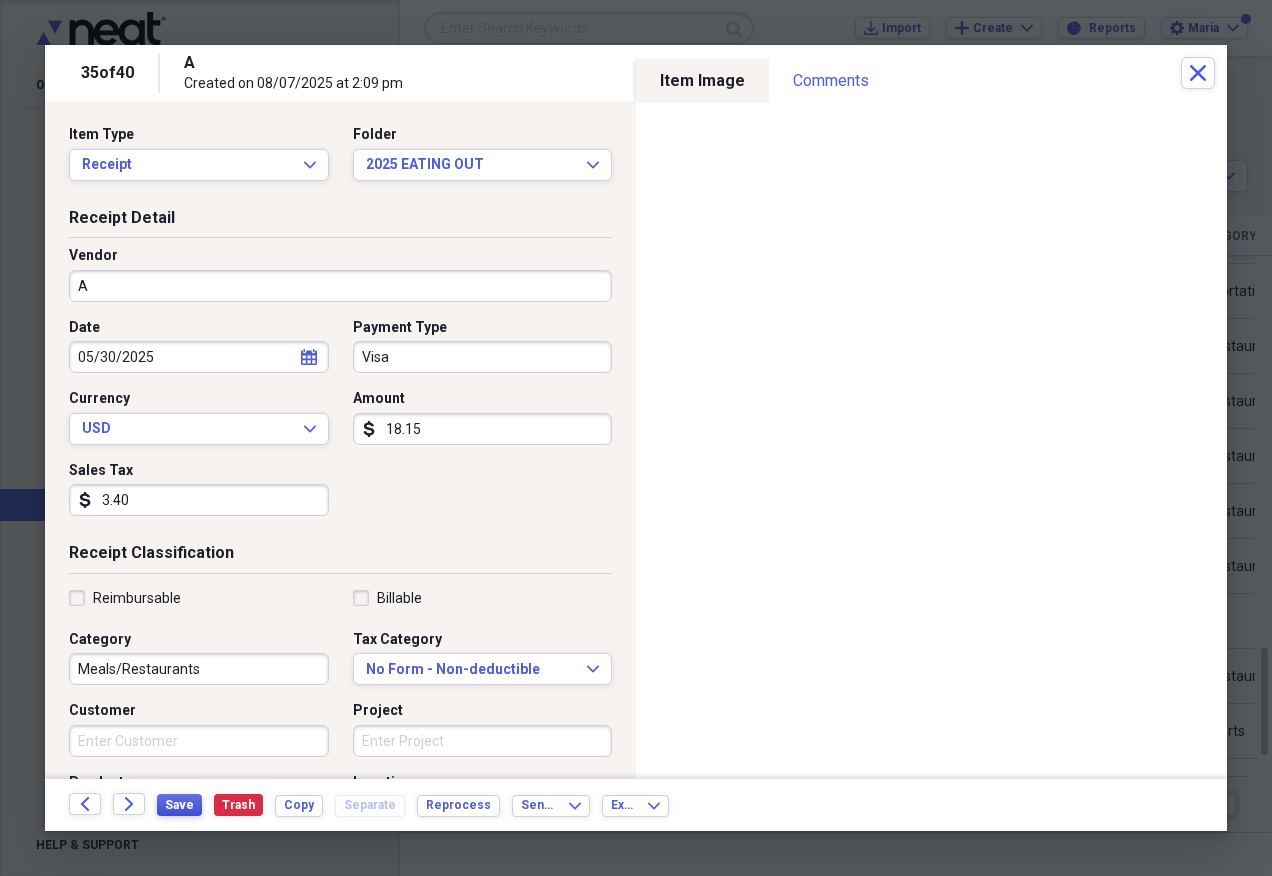 click on "Save" at bounding box center (179, 805) 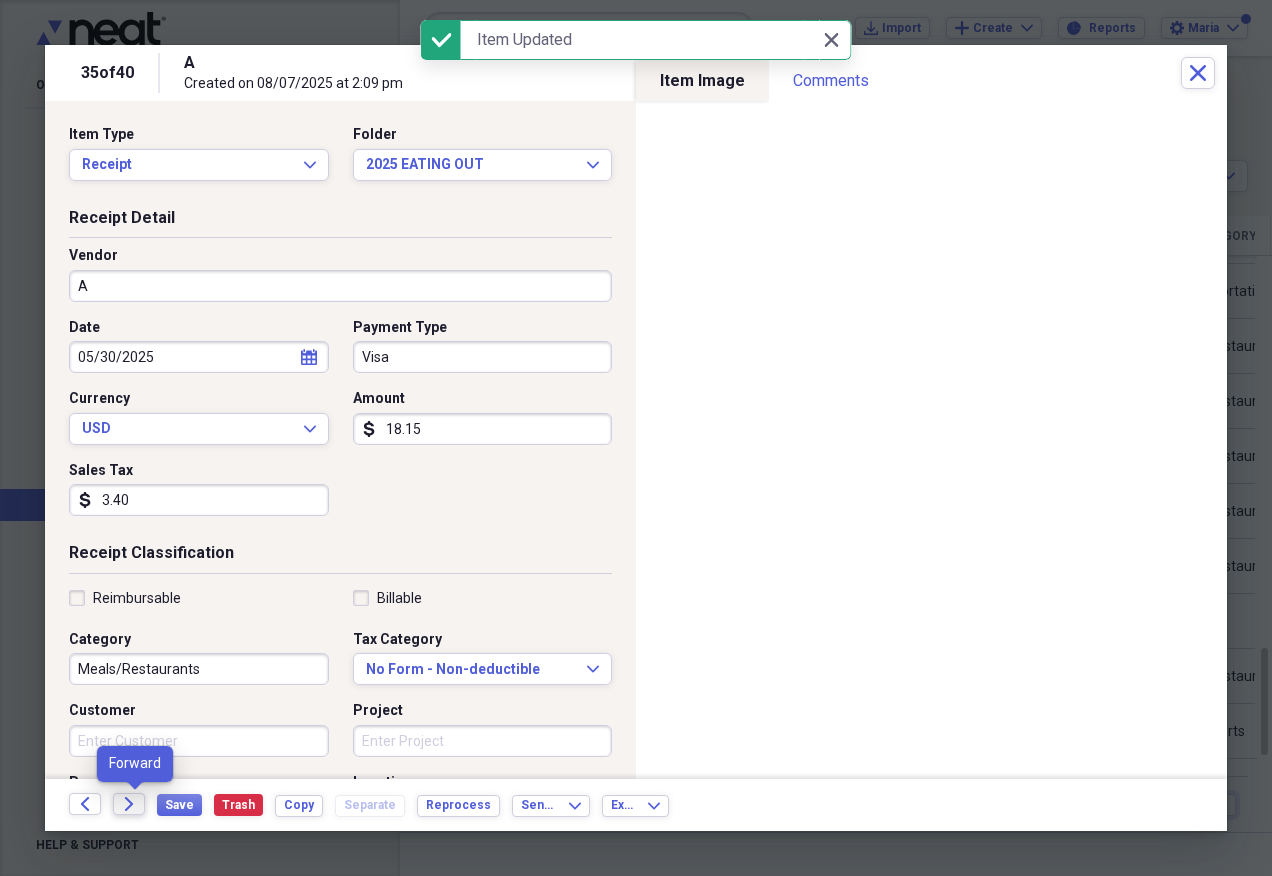 click on "Forward" 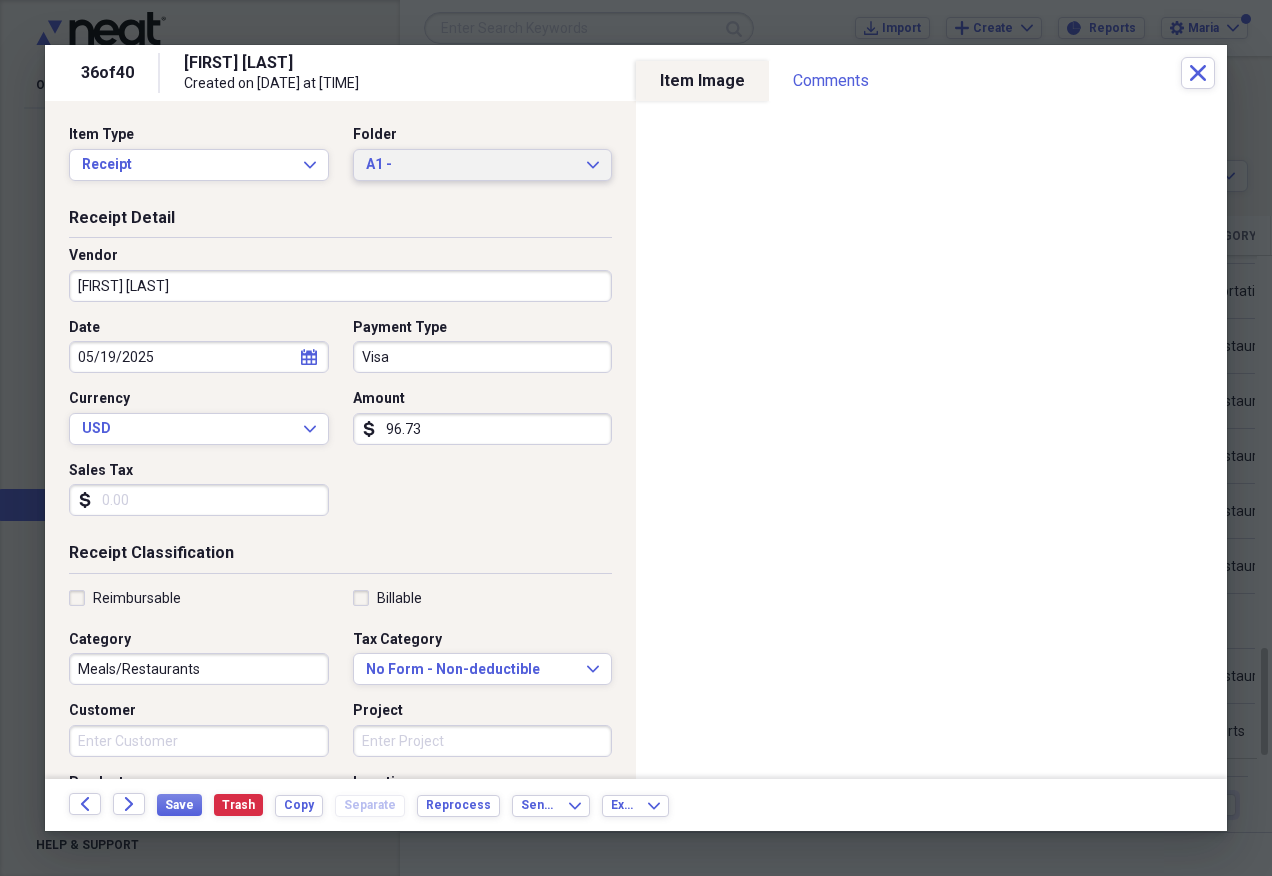 click on "A1 -" at bounding box center [471, 165] 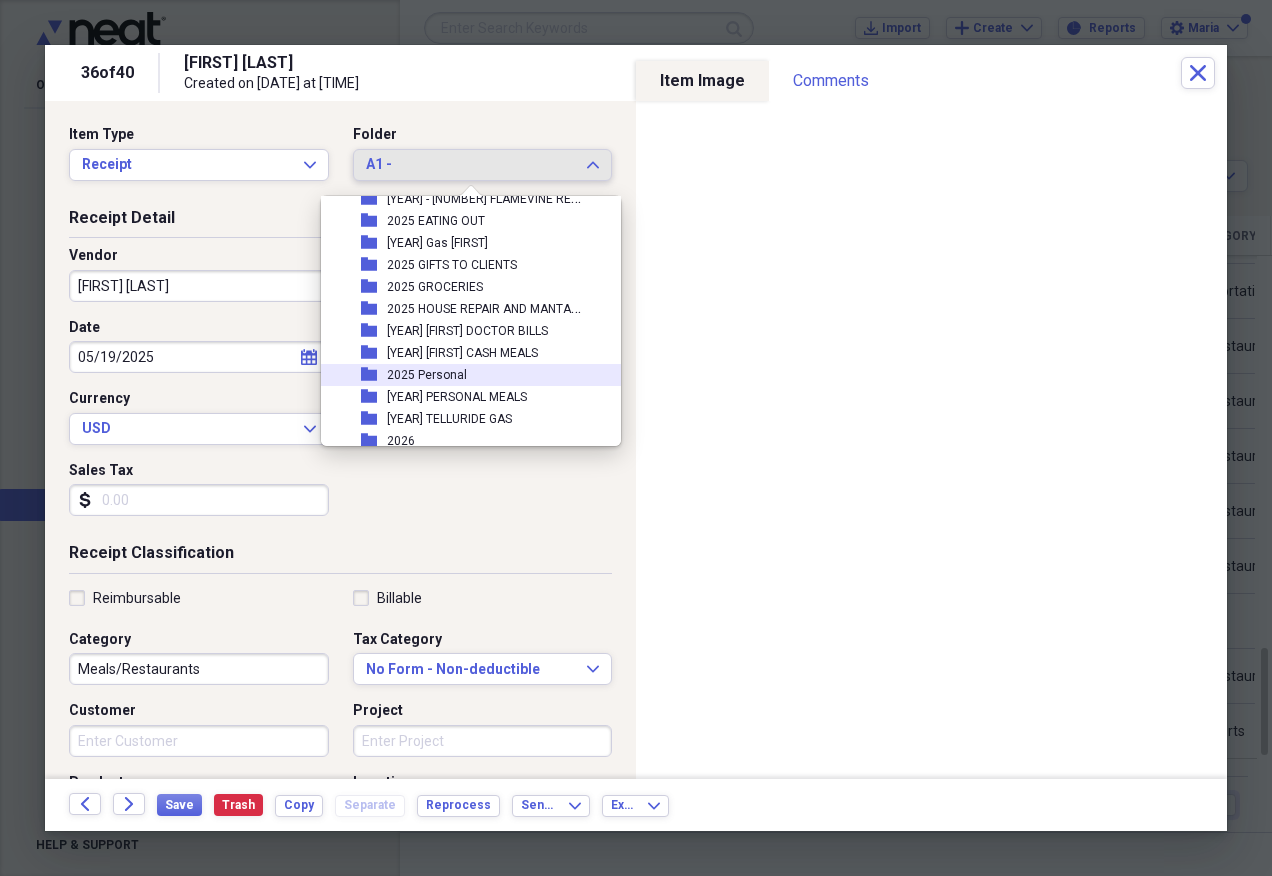 scroll, scrollTop: 97, scrollLeft: 0, axis: vertical 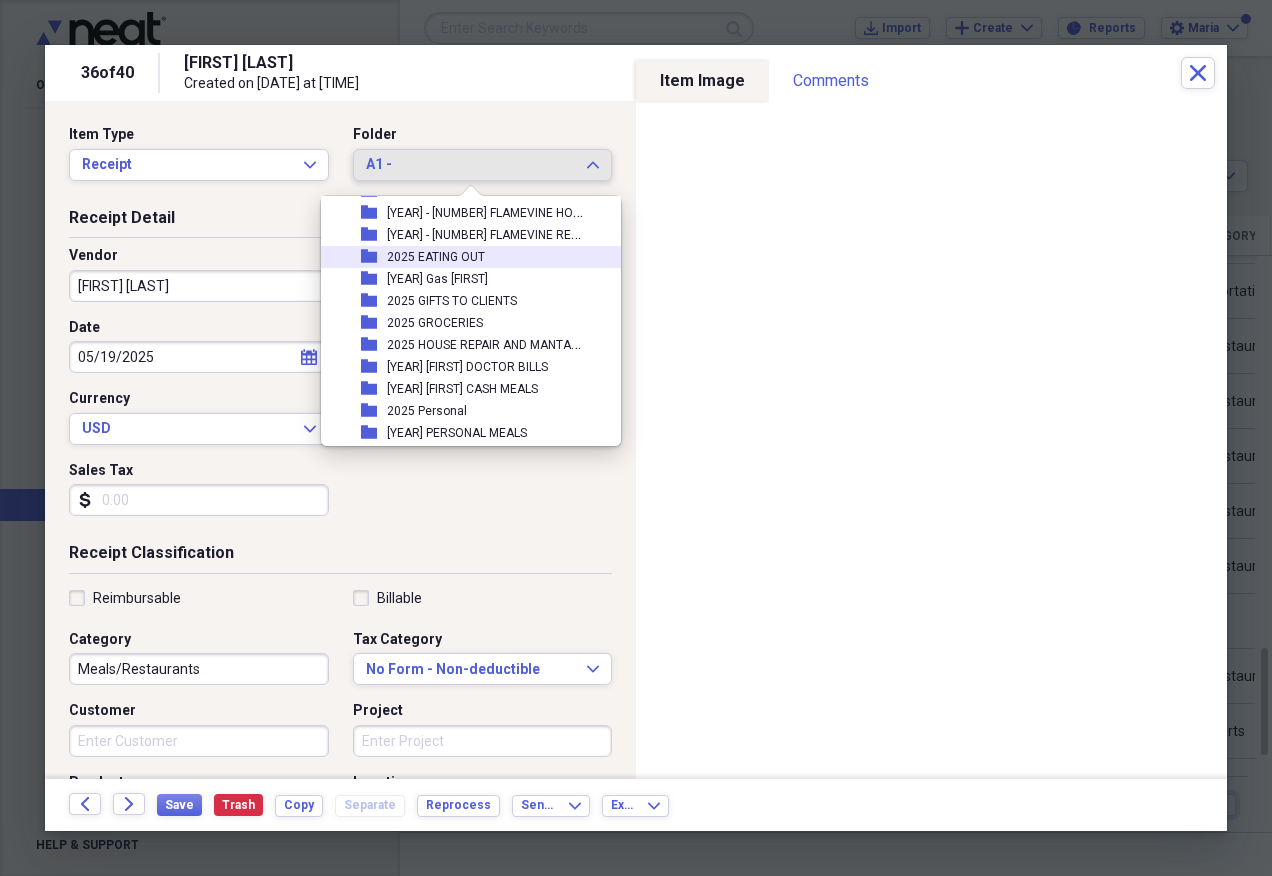click on "folder [YEAR] EATING OUT" at bounding box center (463, 257) 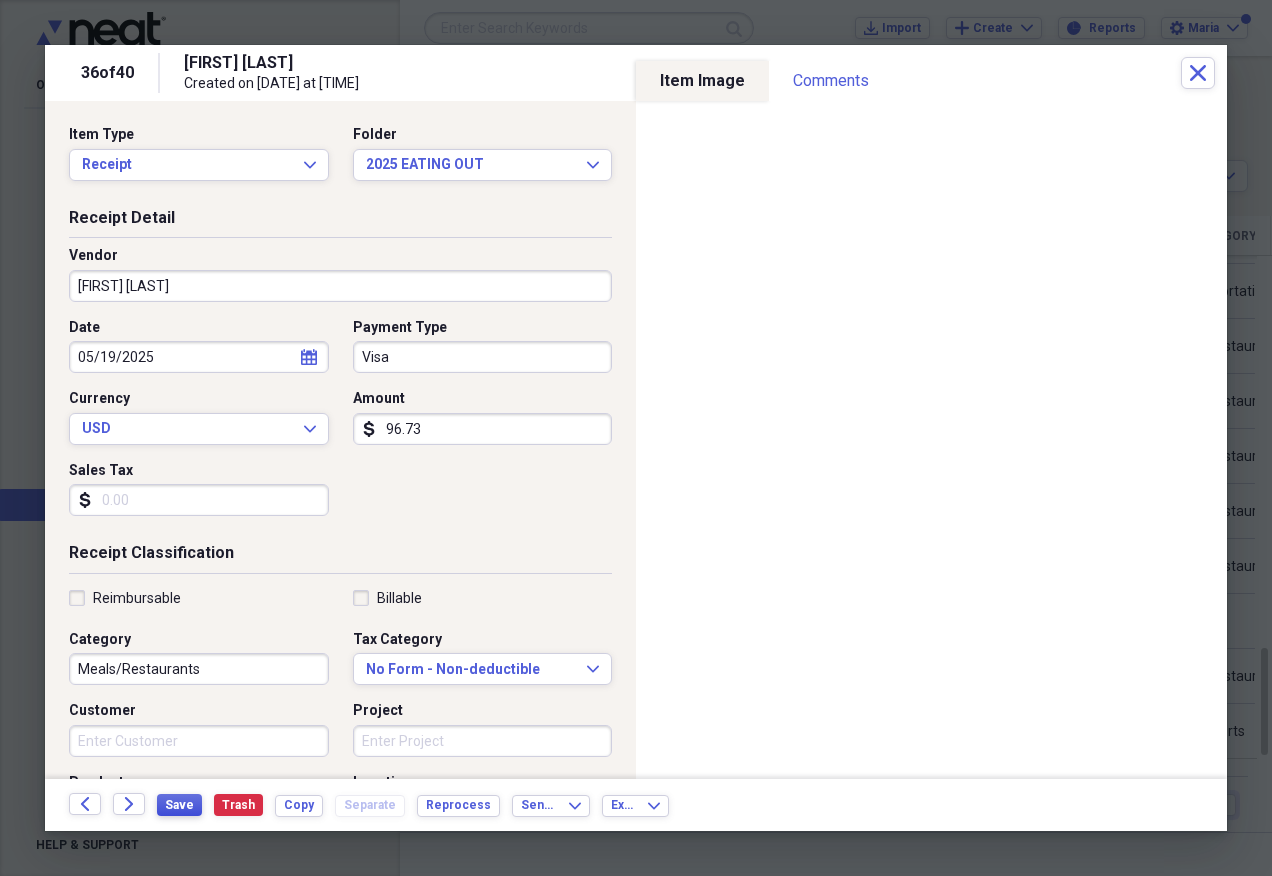 click on "Save" at bounding box center [179, 805] 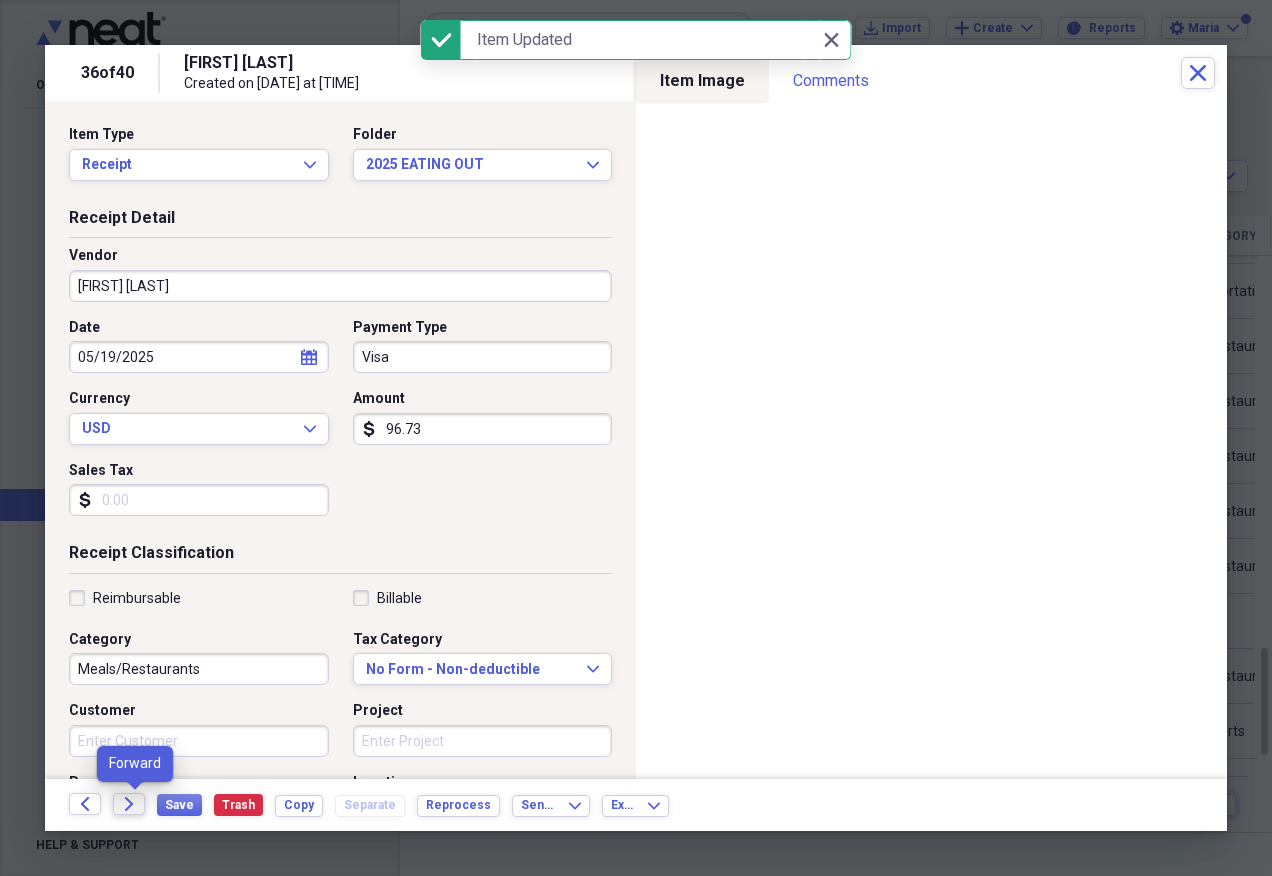 click on "Forward" 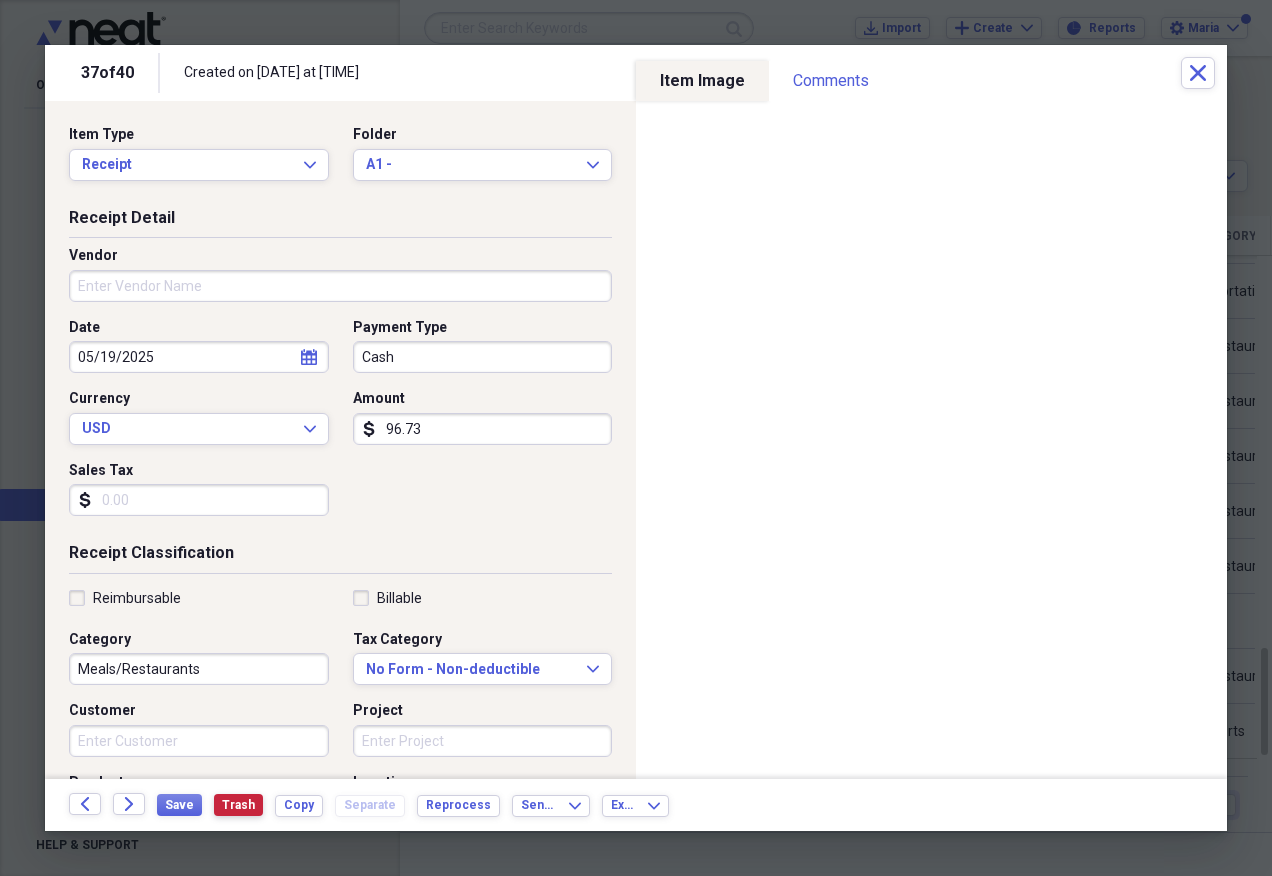 click on "Trash" at bounding box center [238, 805] 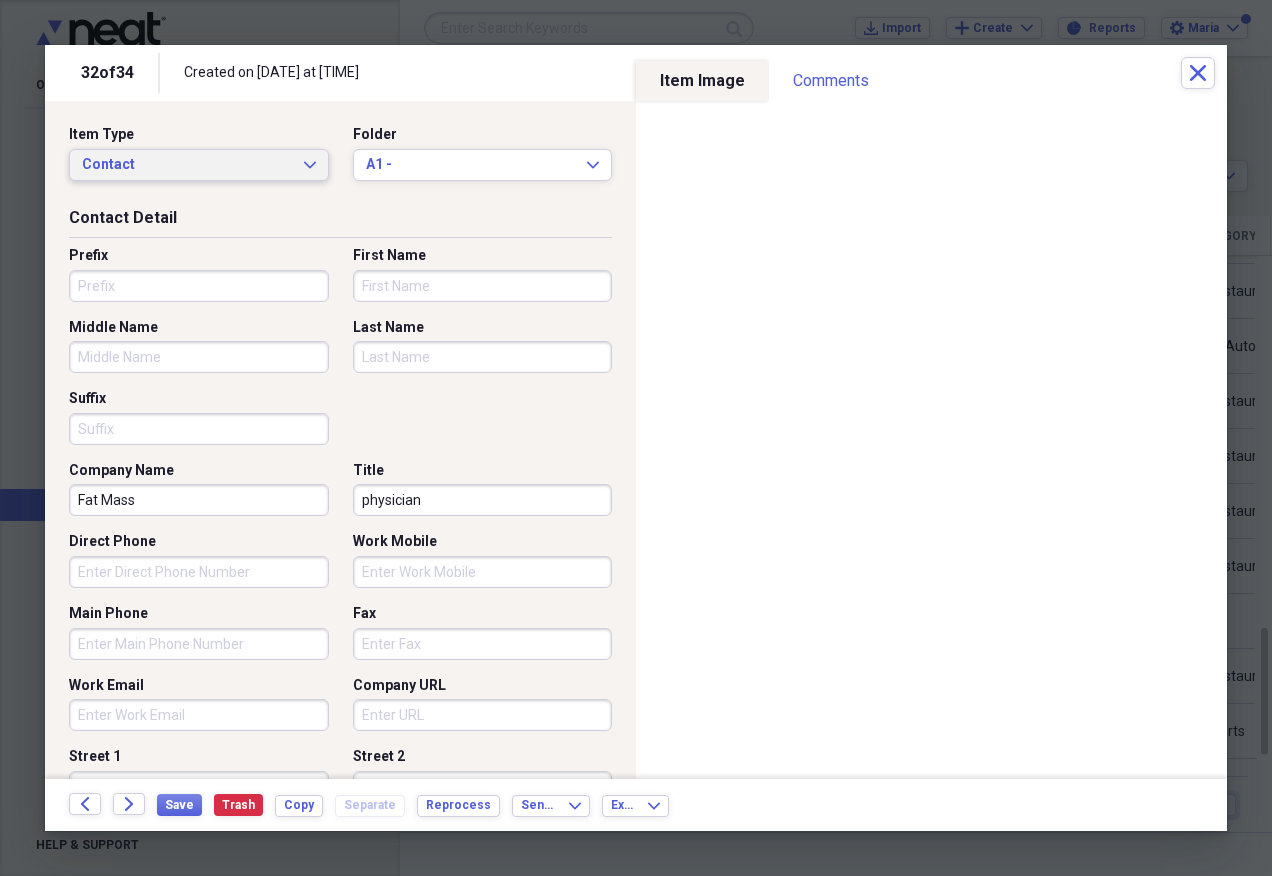 click on "Contact Expand" at bounding box center (199, 165) 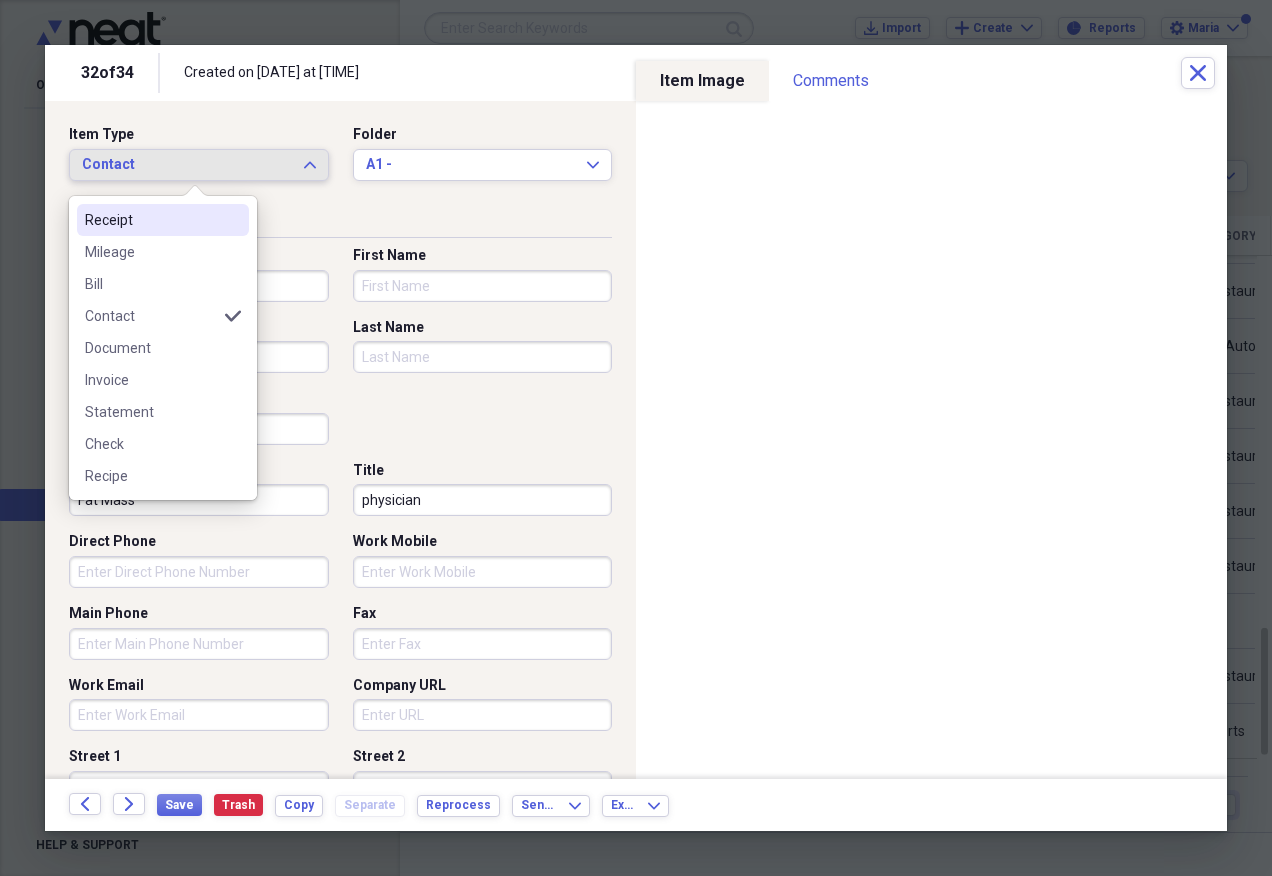click on "Receipt" at bounding box center (163, 220) 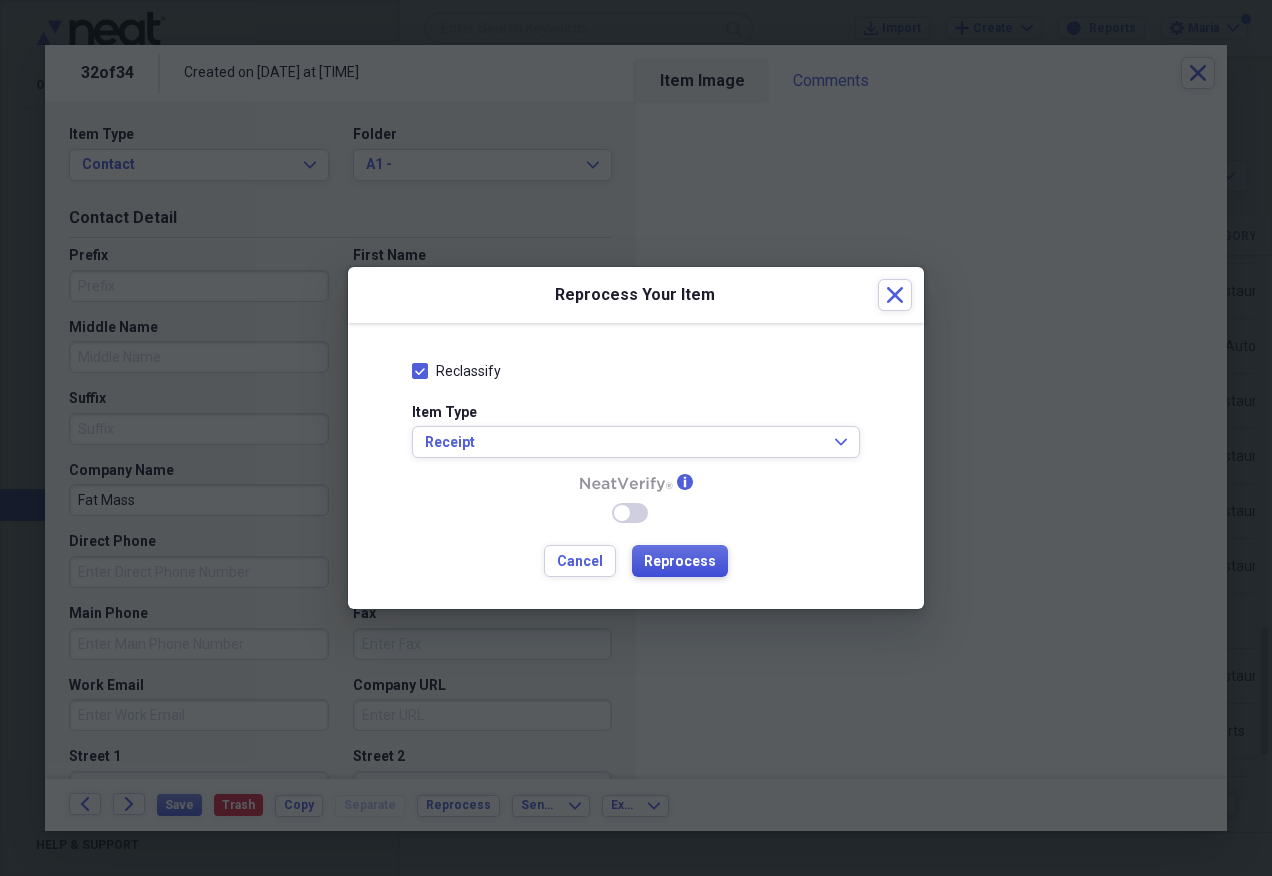 click on "Reprocess" at bounding box center (680, 562) 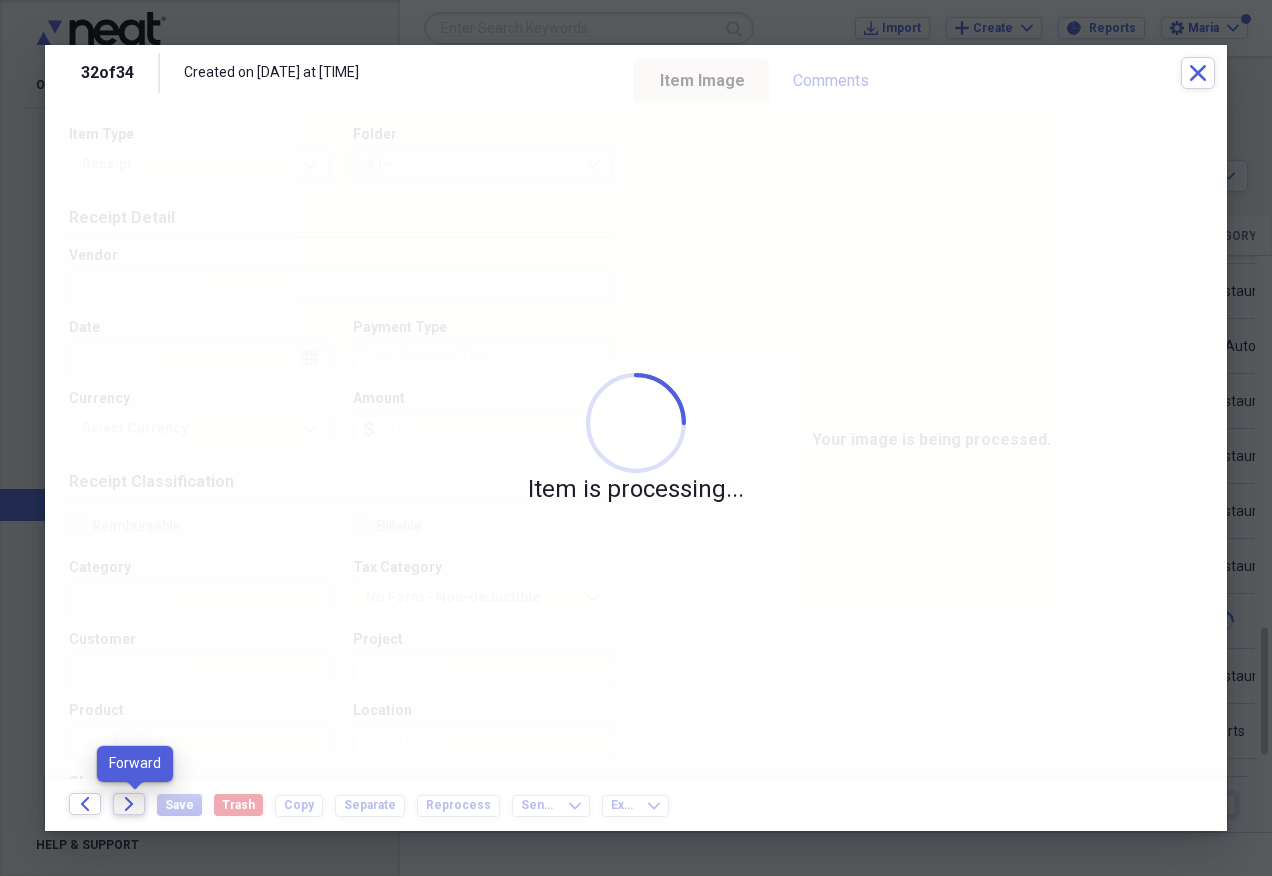 click on "Forward" 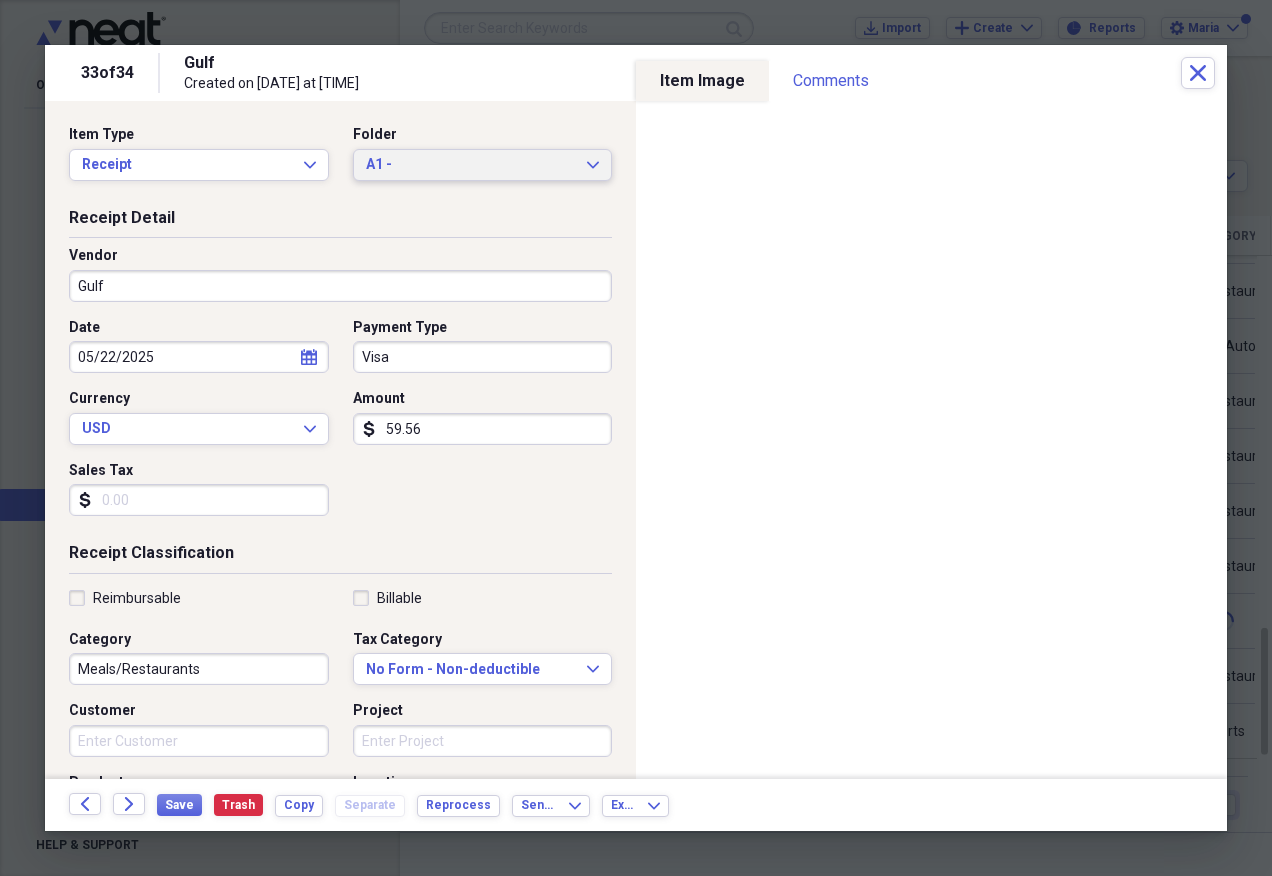 click on "A1 -" at bounding box center (471, 165) 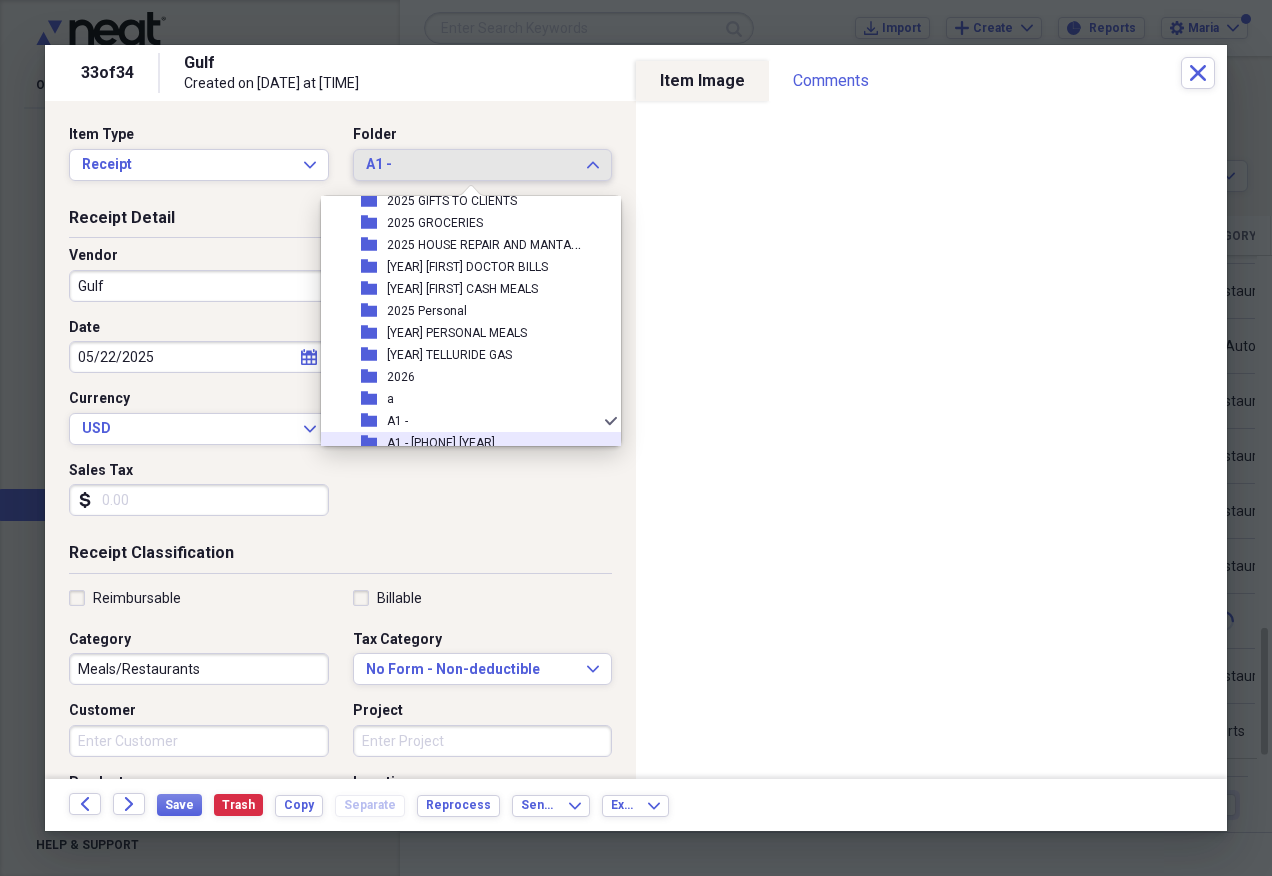 scroll, scrollTop: 97, scrollLeft: 0, axis: vertical 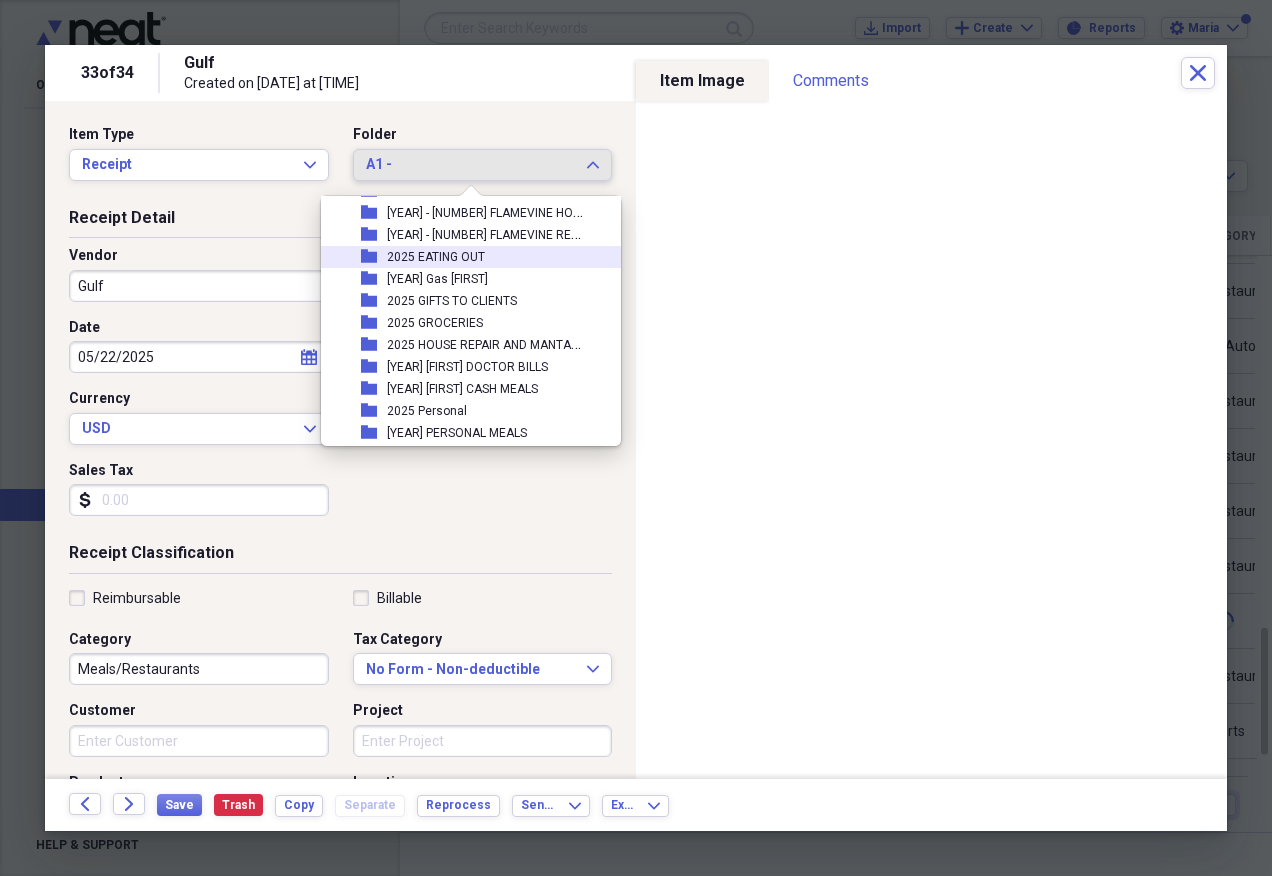 click on "2025 EATING OUT" at bounding box center (436, 257) 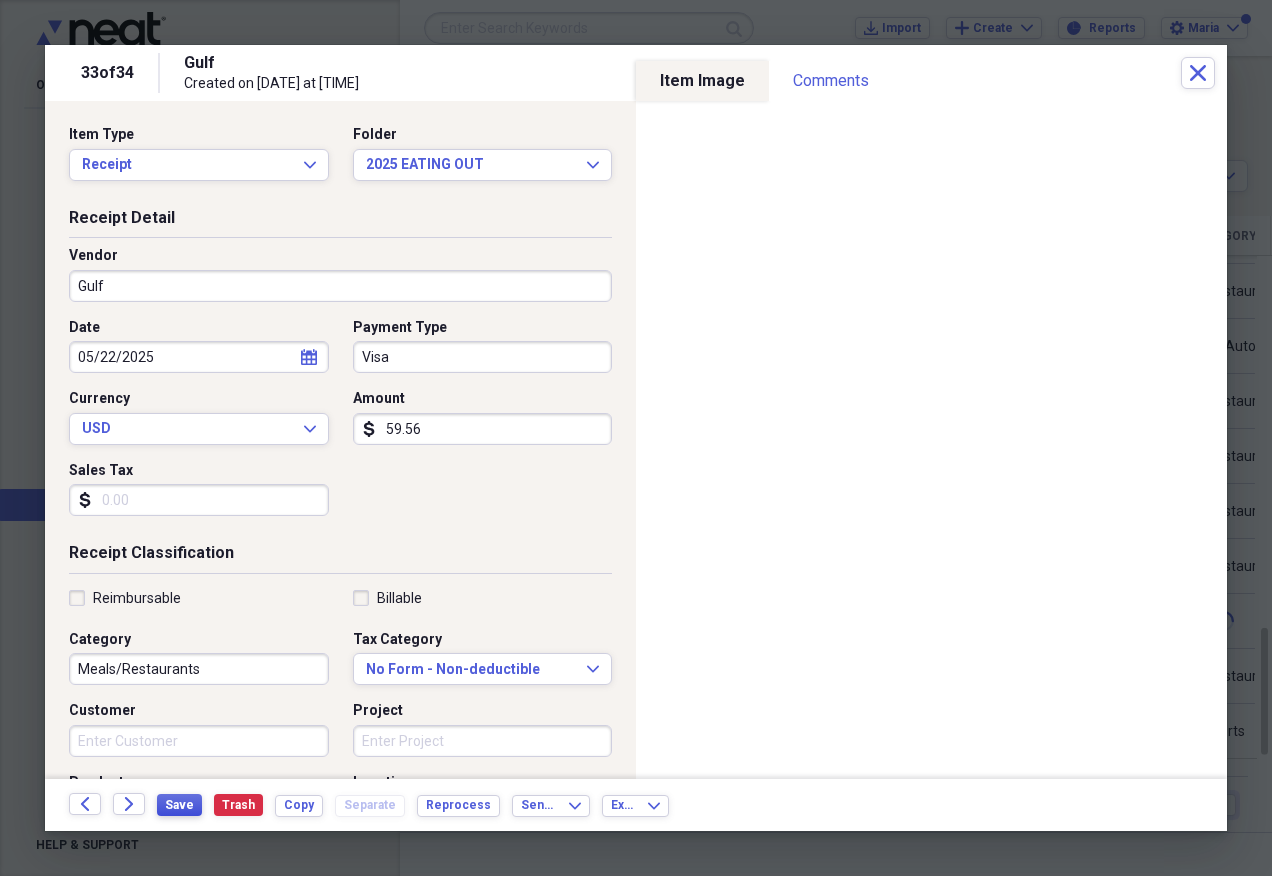 click on "Save" at bounding box center [179, 805] 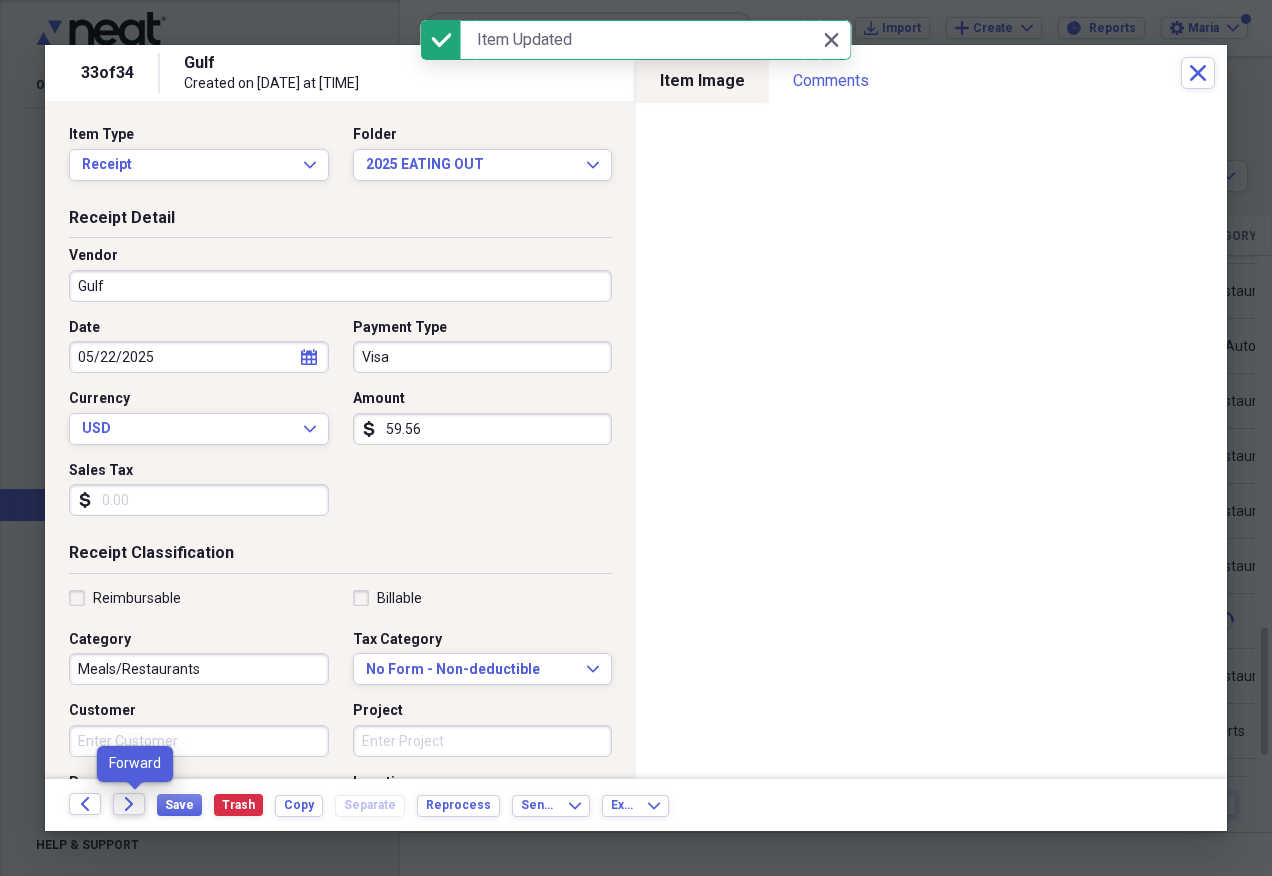 click on "Forward" 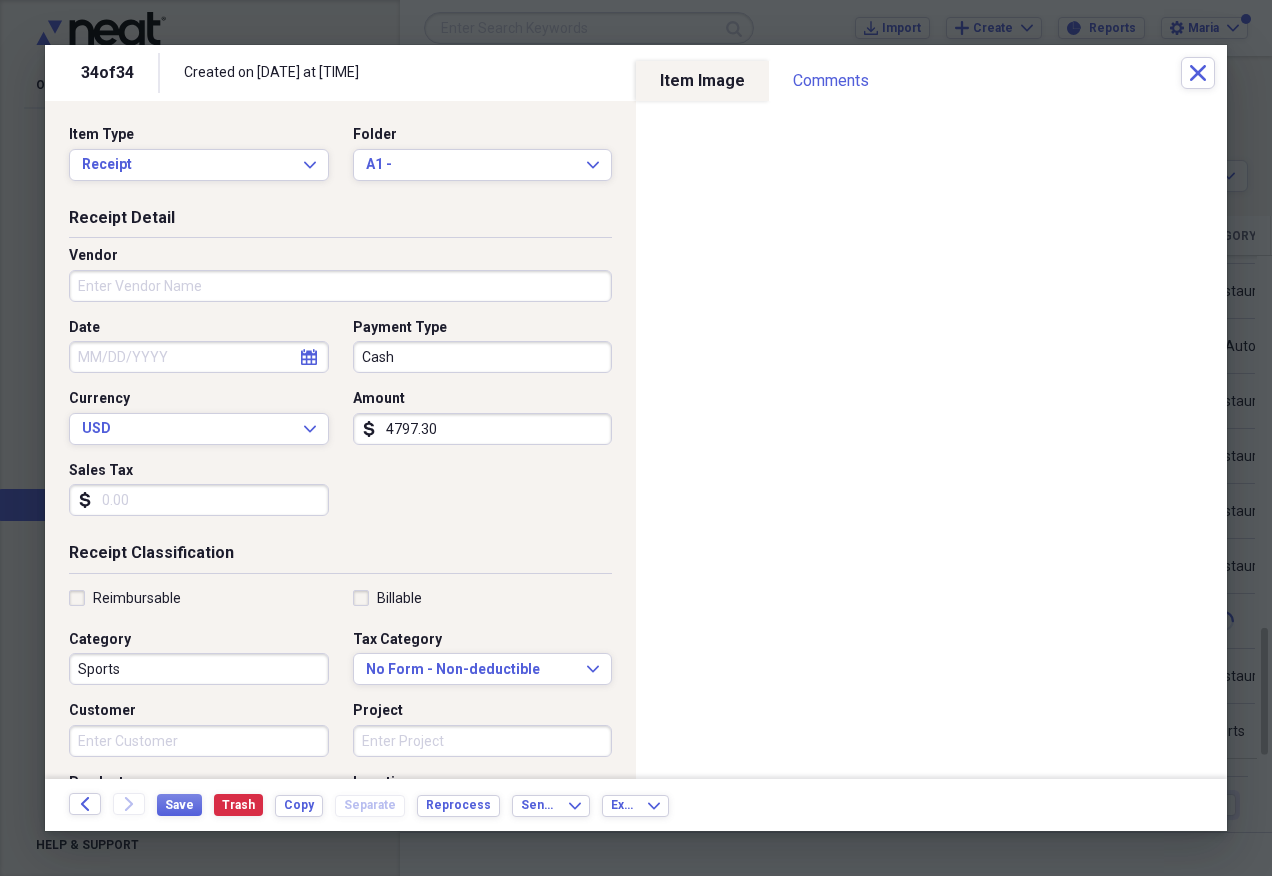 click on "4797.30" at bounding box center (483, 429) 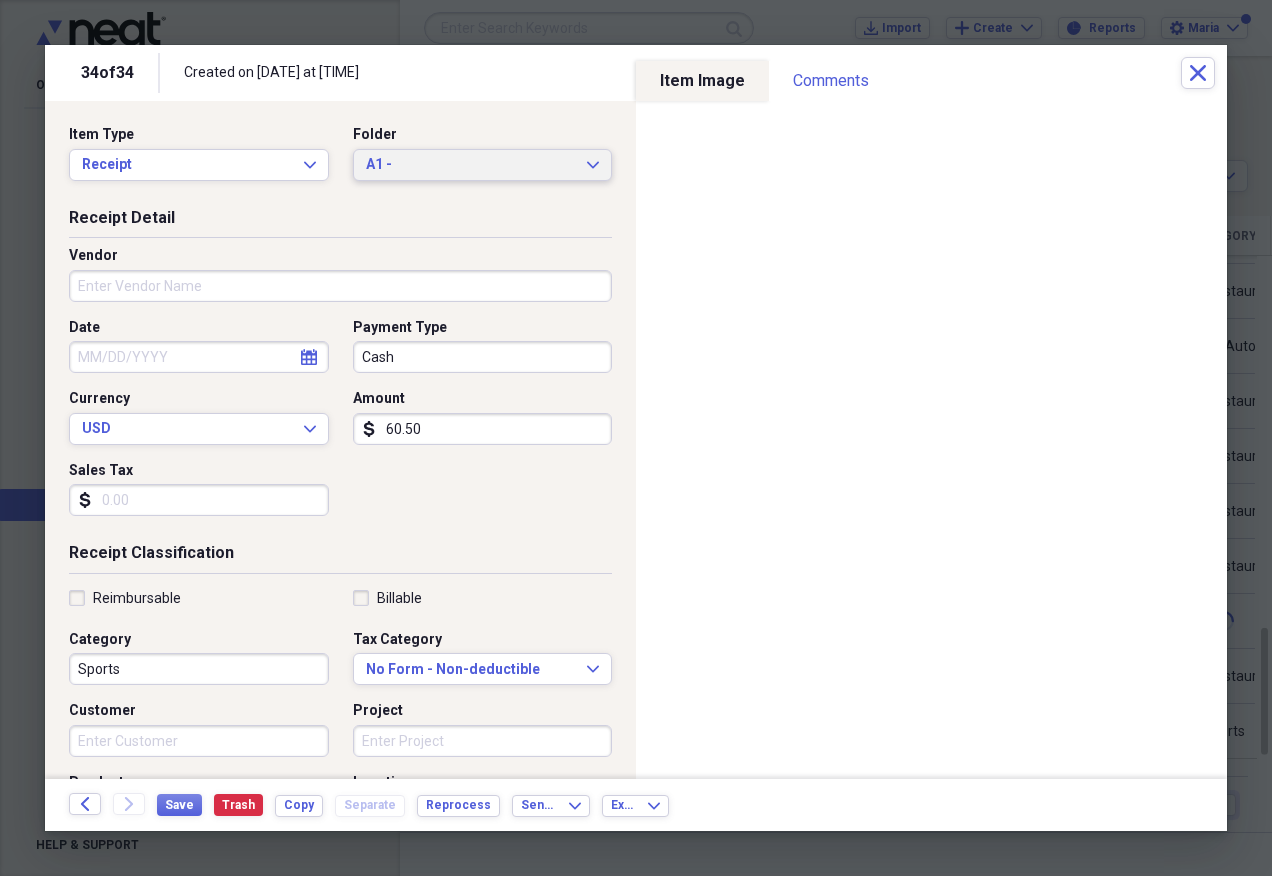 type on "60.50" 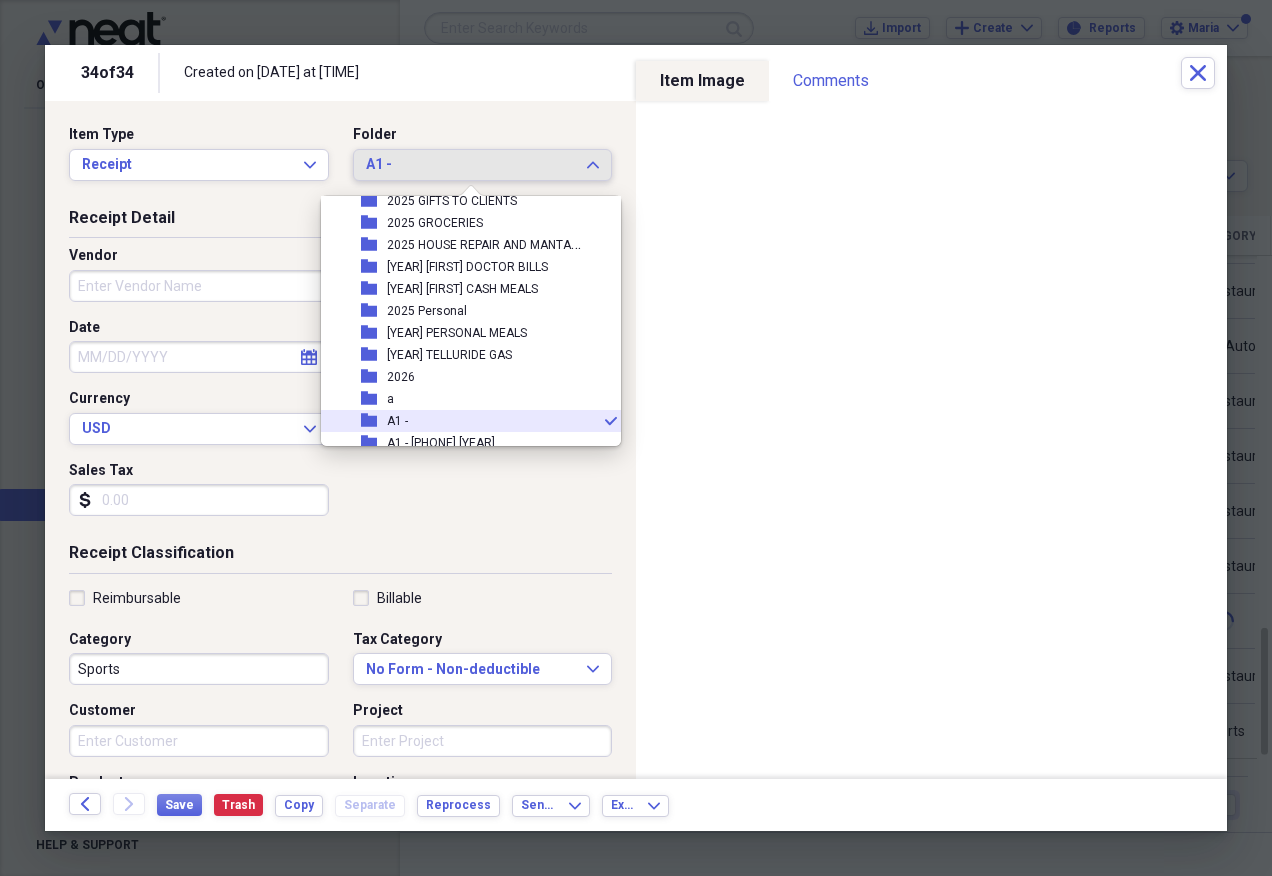 scroll, scrollTop: 97, scrollLeft: 0, axis: vertical 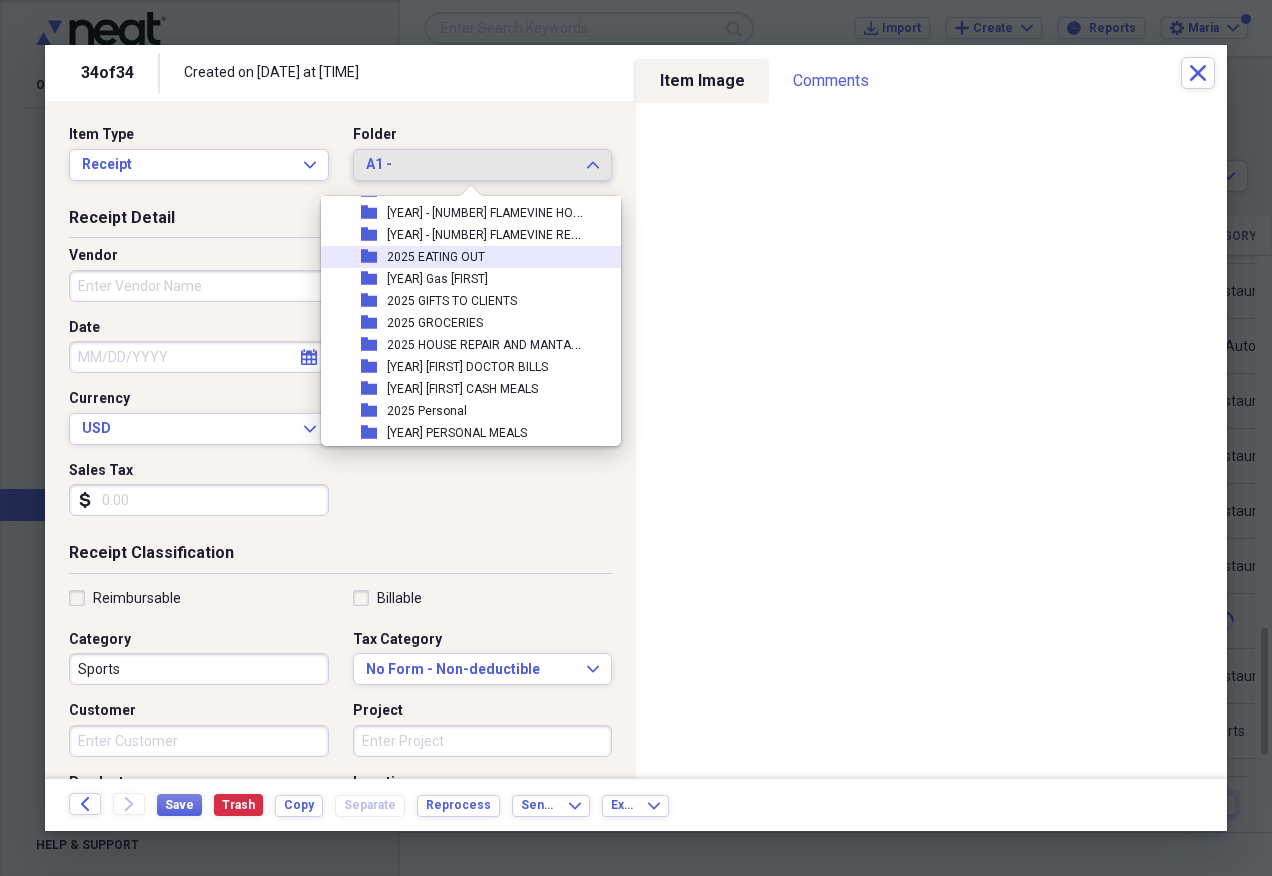 click on "2025 EATING OUT" at bounding box center [436, 257] 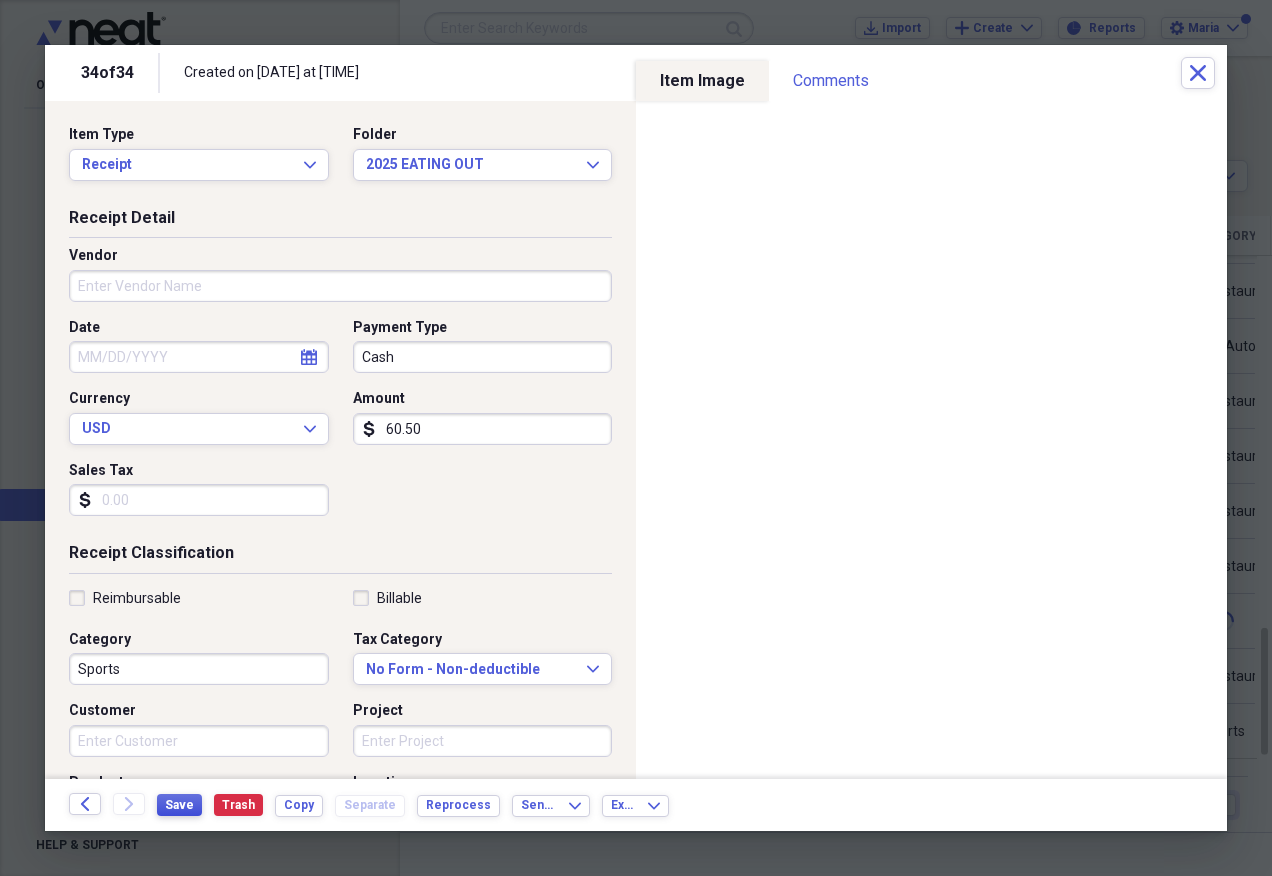 click on "Save" at bounding box center (179, 805) 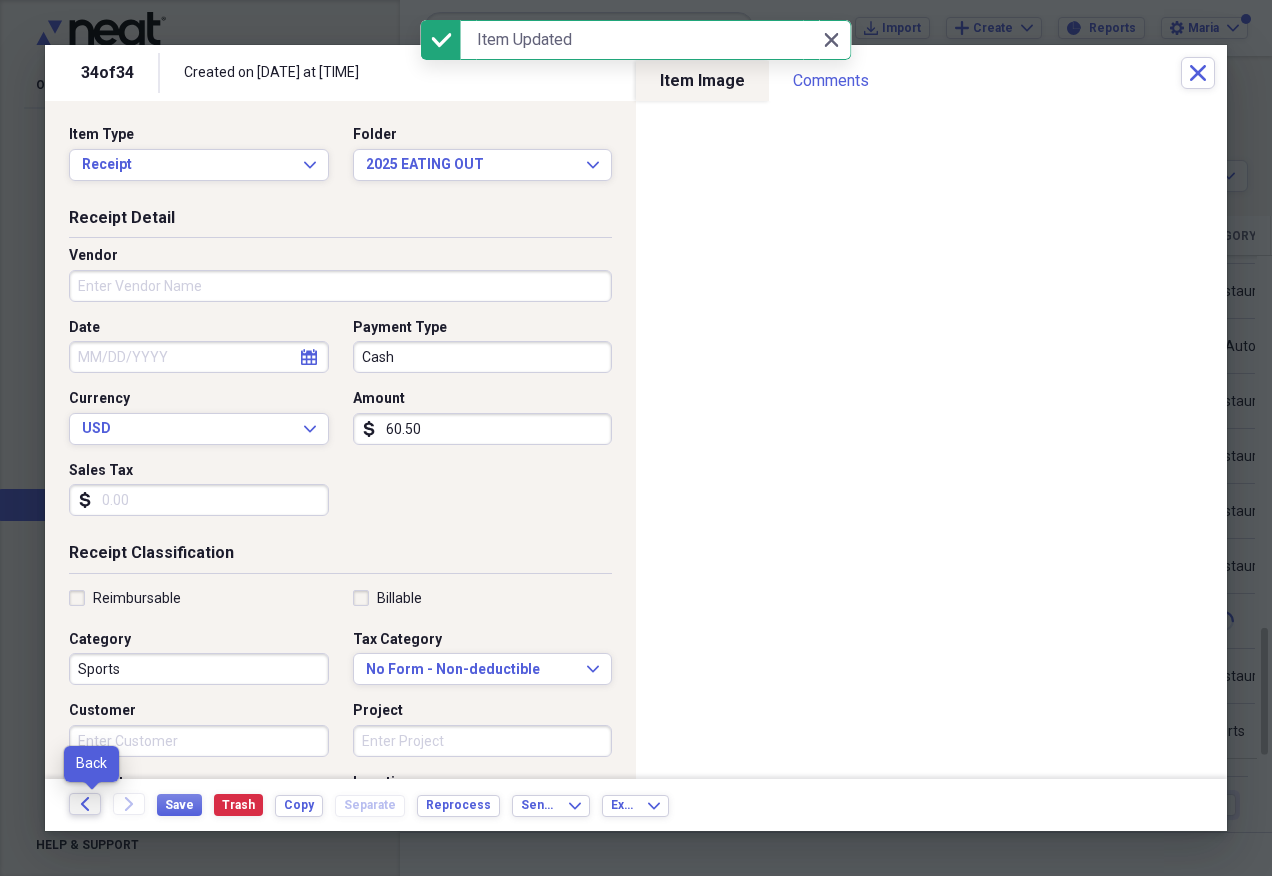 click on "Back" 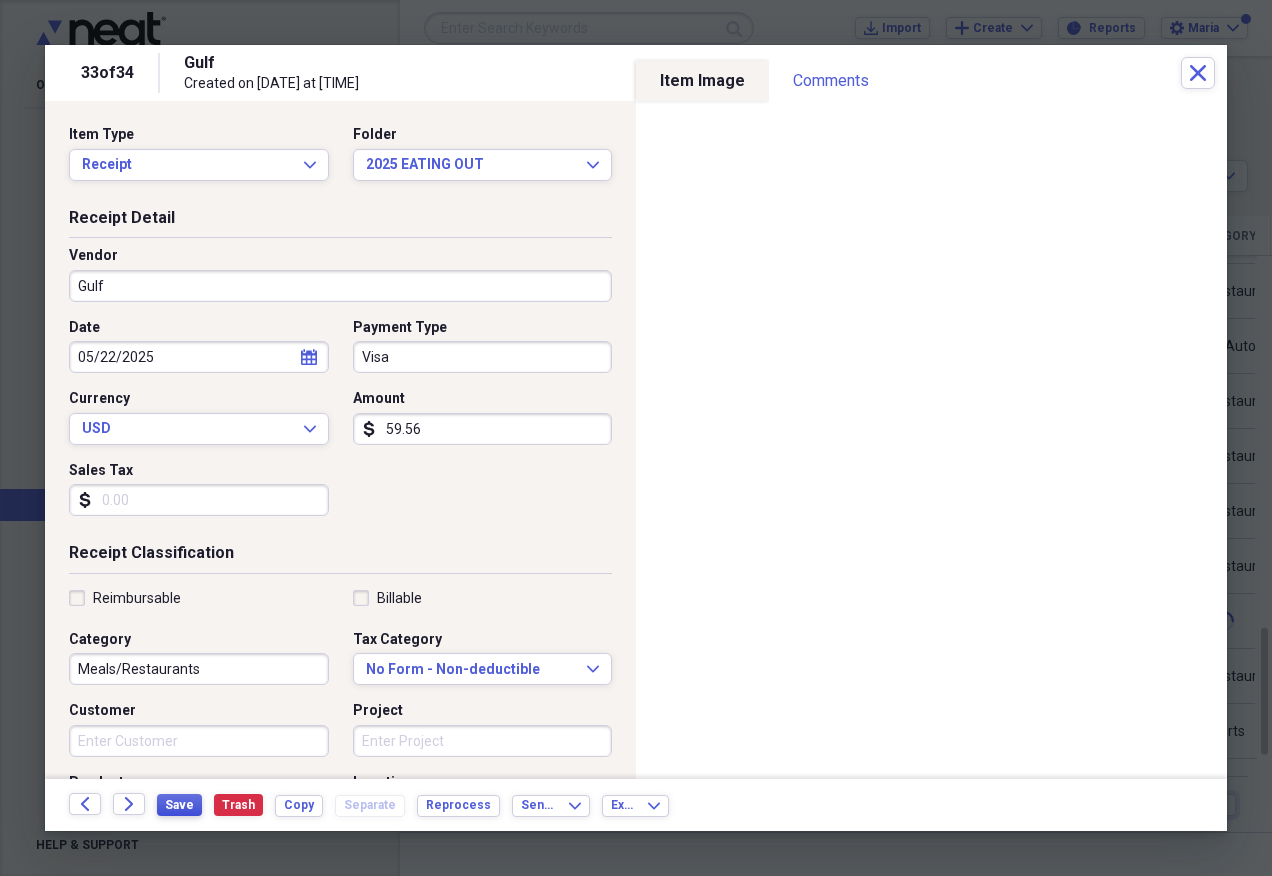 click on "Save" at bounding box center [179, 805] 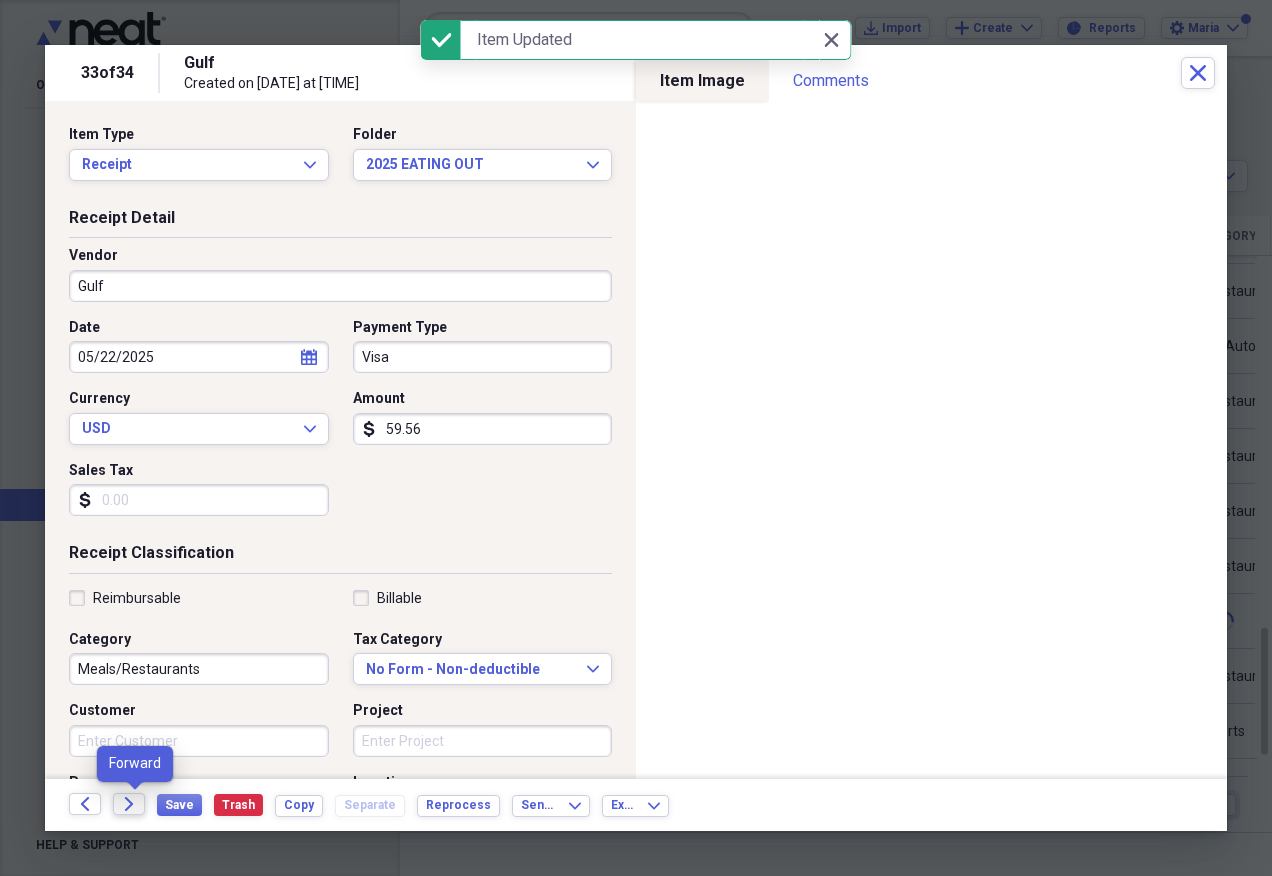 click on "Forward" 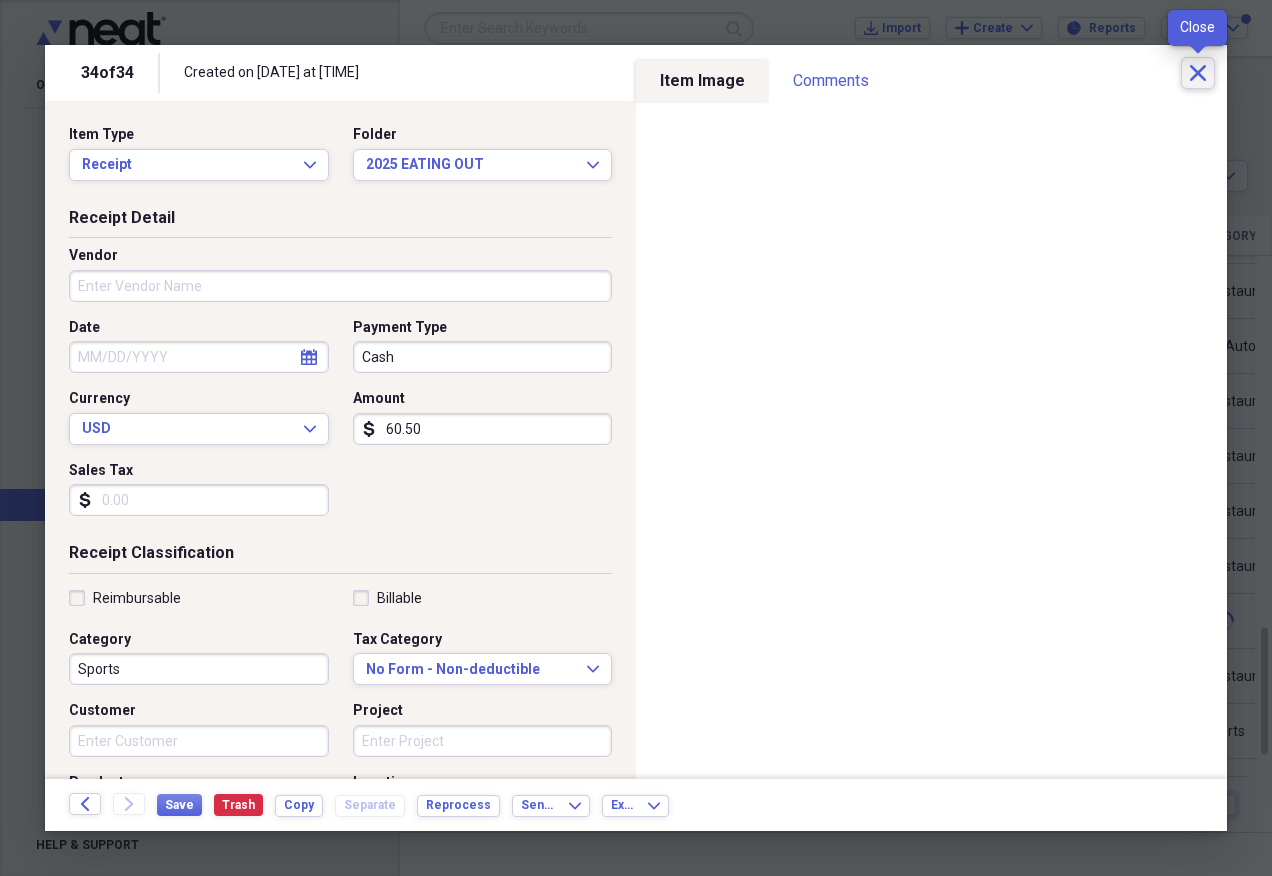 click 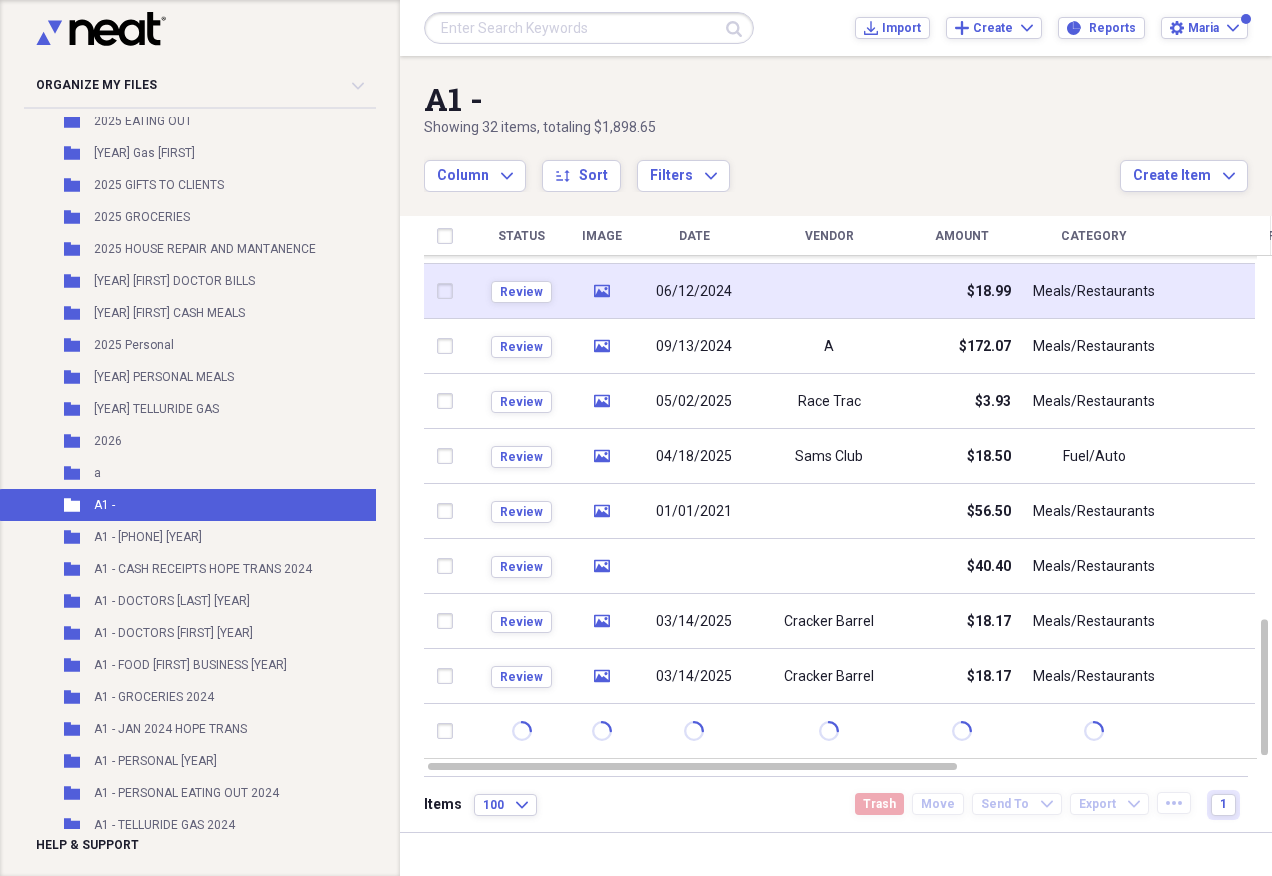 click at bounding box center (829, 291) 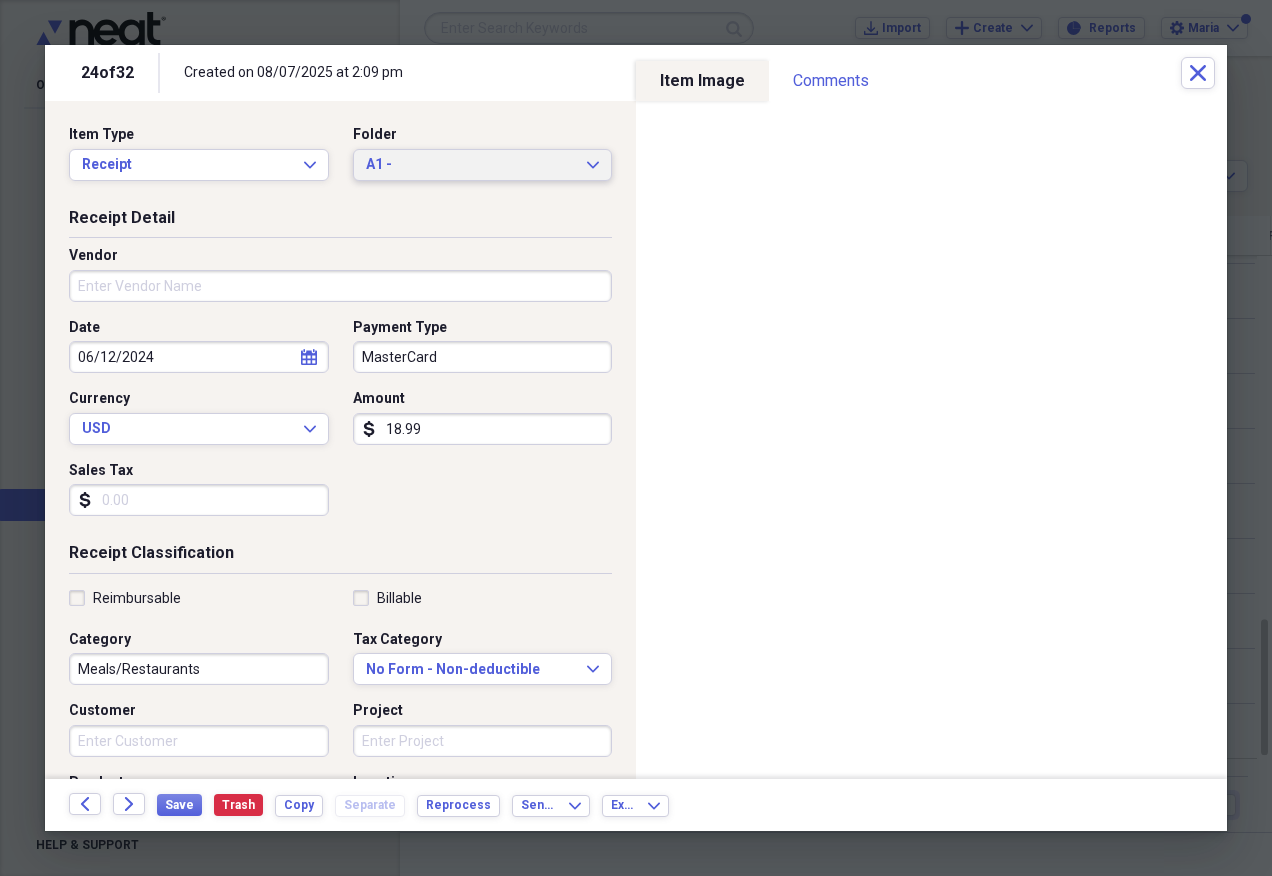 click on "A1 -" at bounding box center [471, 165] 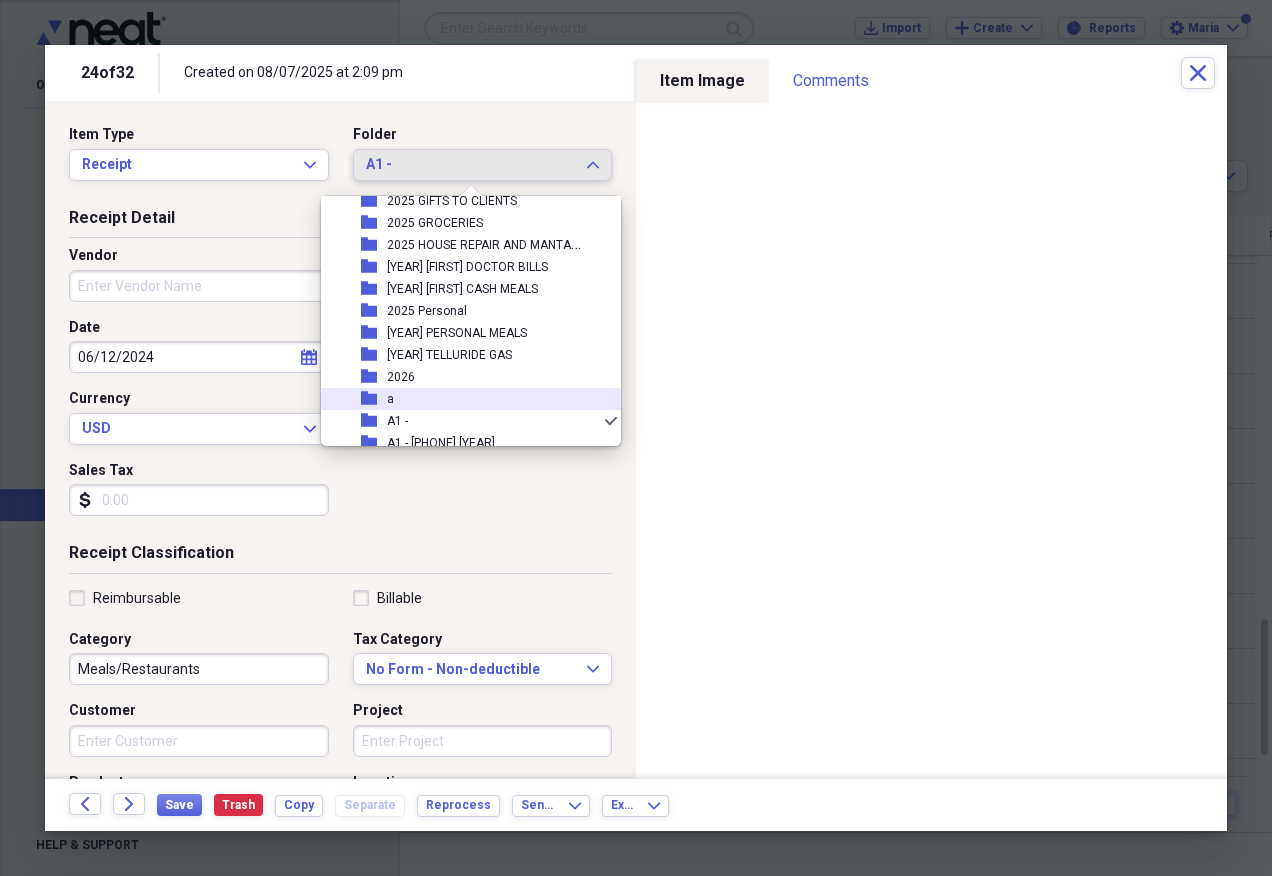 scroll, scrollTop: 97, scrollLeft: 0, axis: vertical 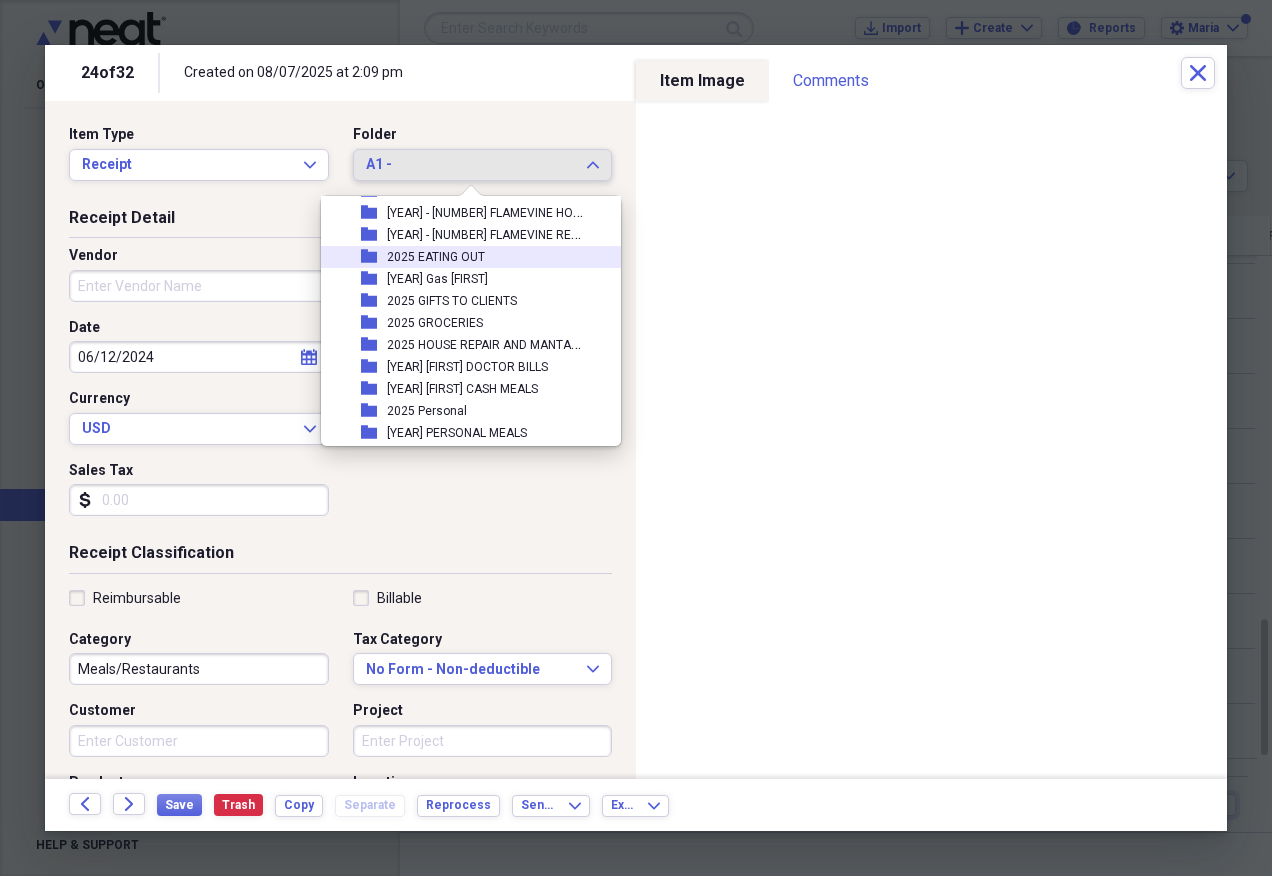 click on "folder [YEAR] EATING OUT" at bounding box center [463, 257] 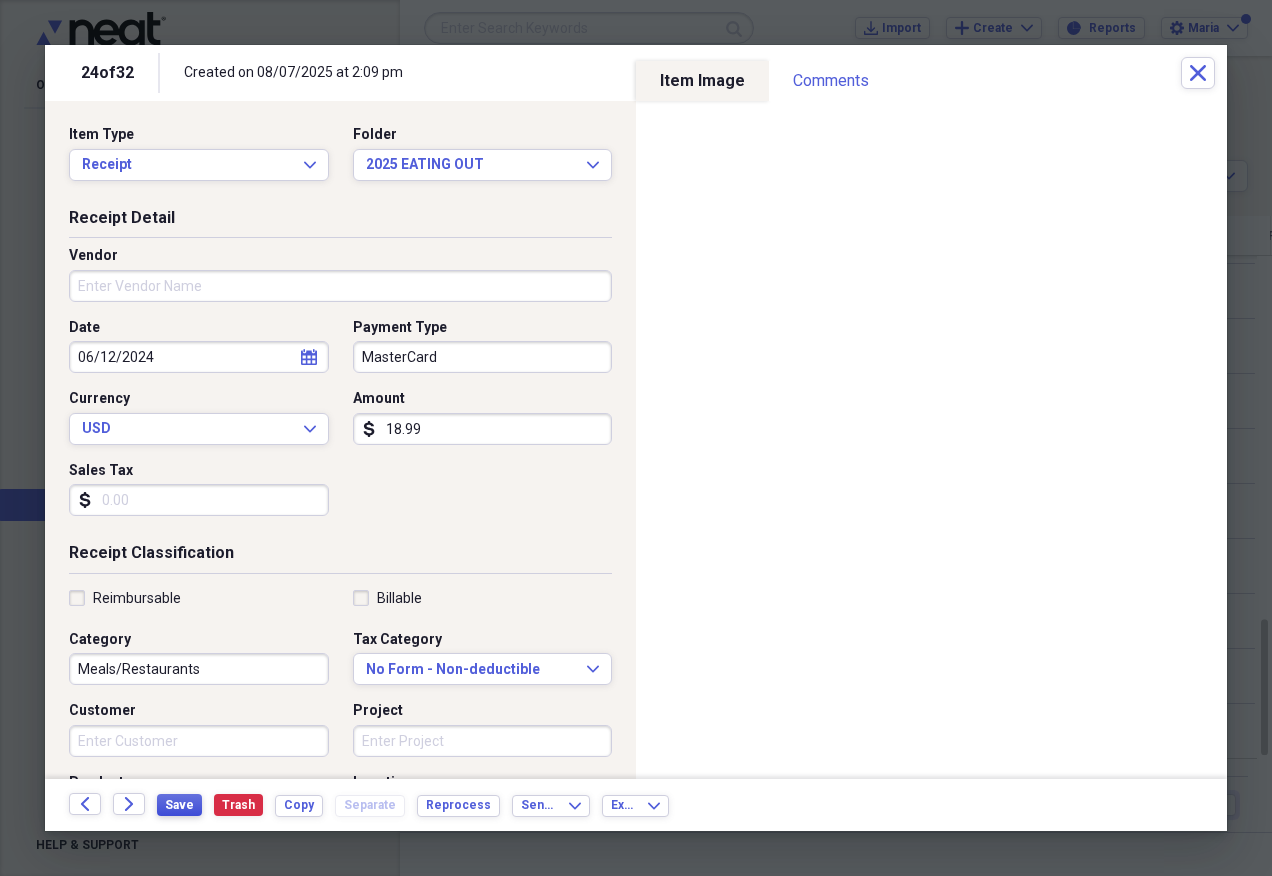 click on "Save" at bounding box center [179, 805] 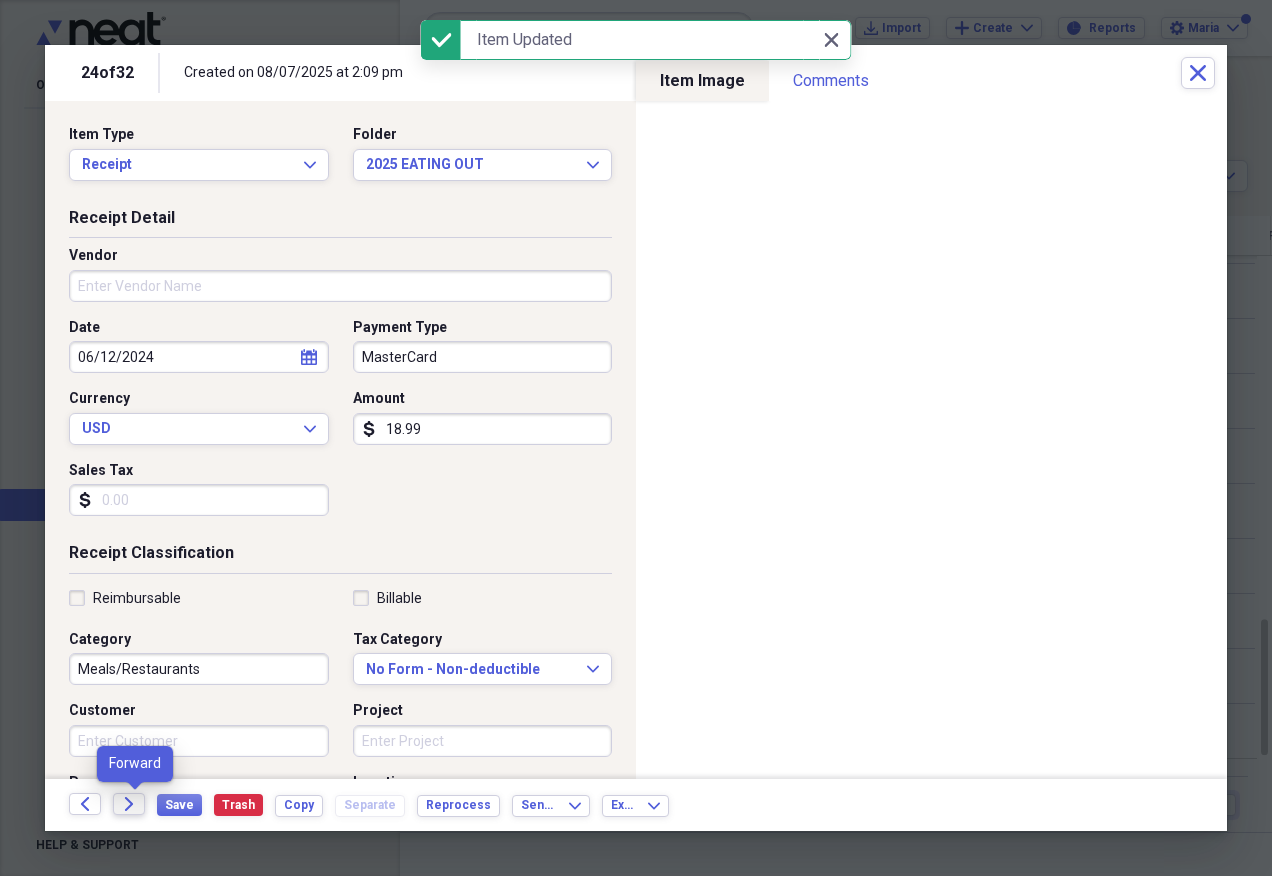 click 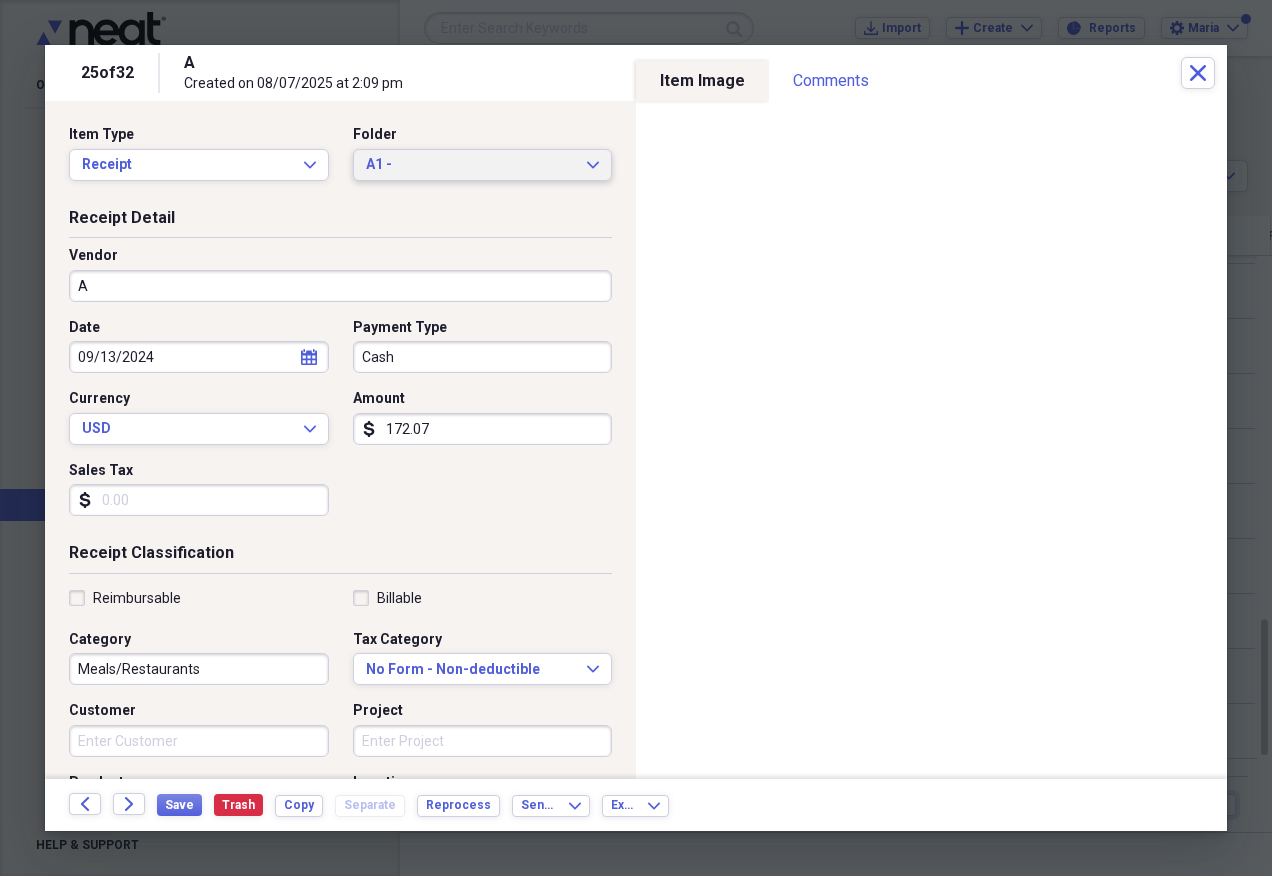 click on "A1 - Expand" at bounding box center [483, 165] 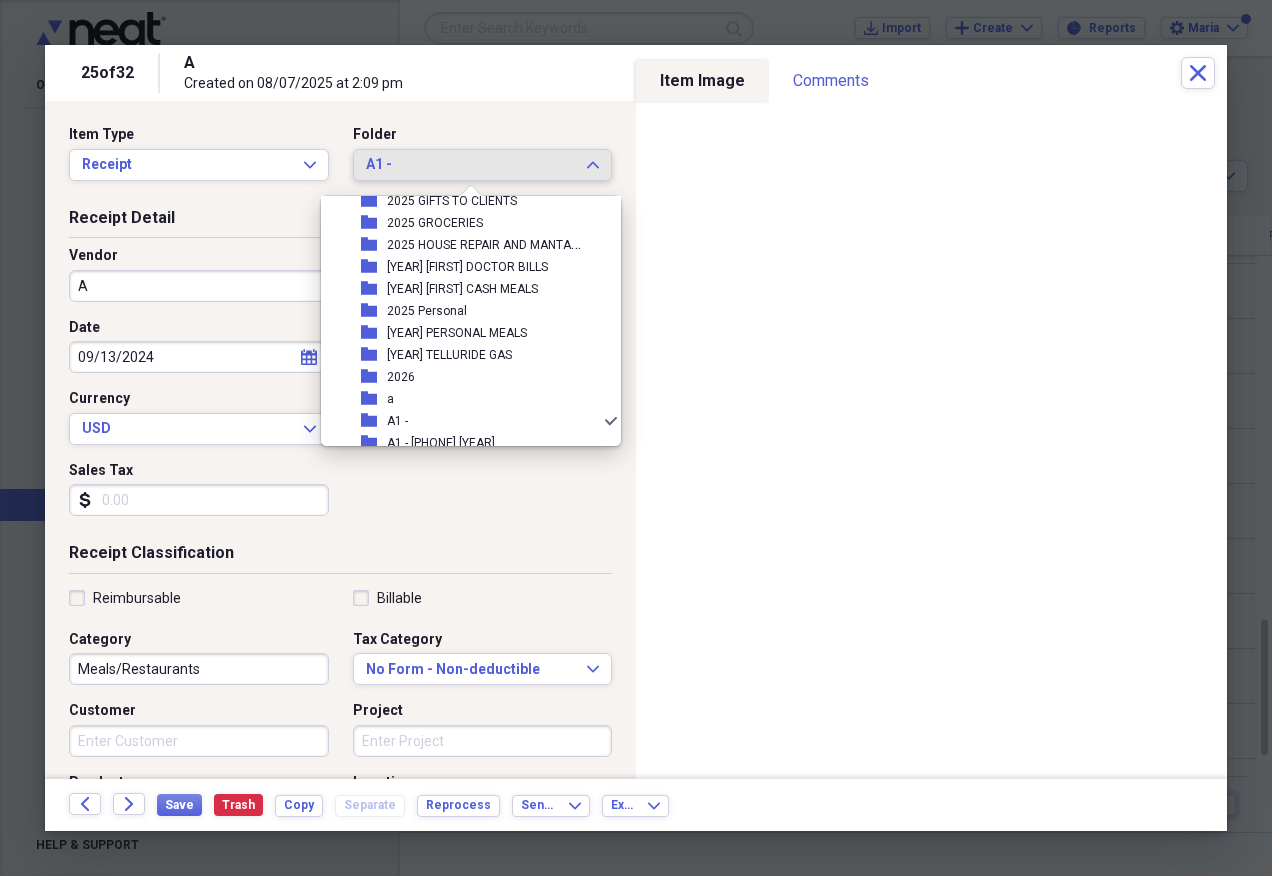 scroll, scrollTop: 97, scrollLeft: 0, axis: vertical 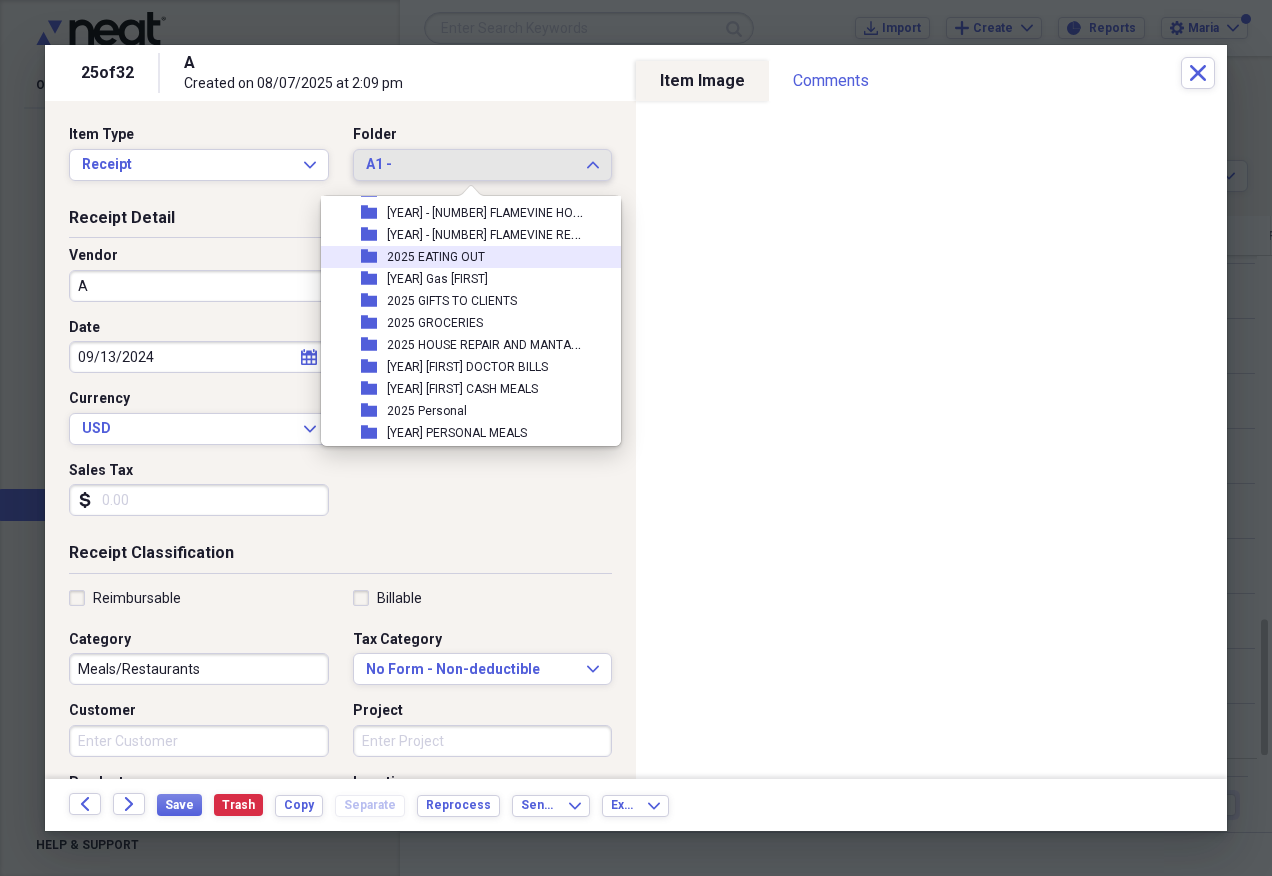 click on "2025 EATING OUT" at bounding box center (436, 257) 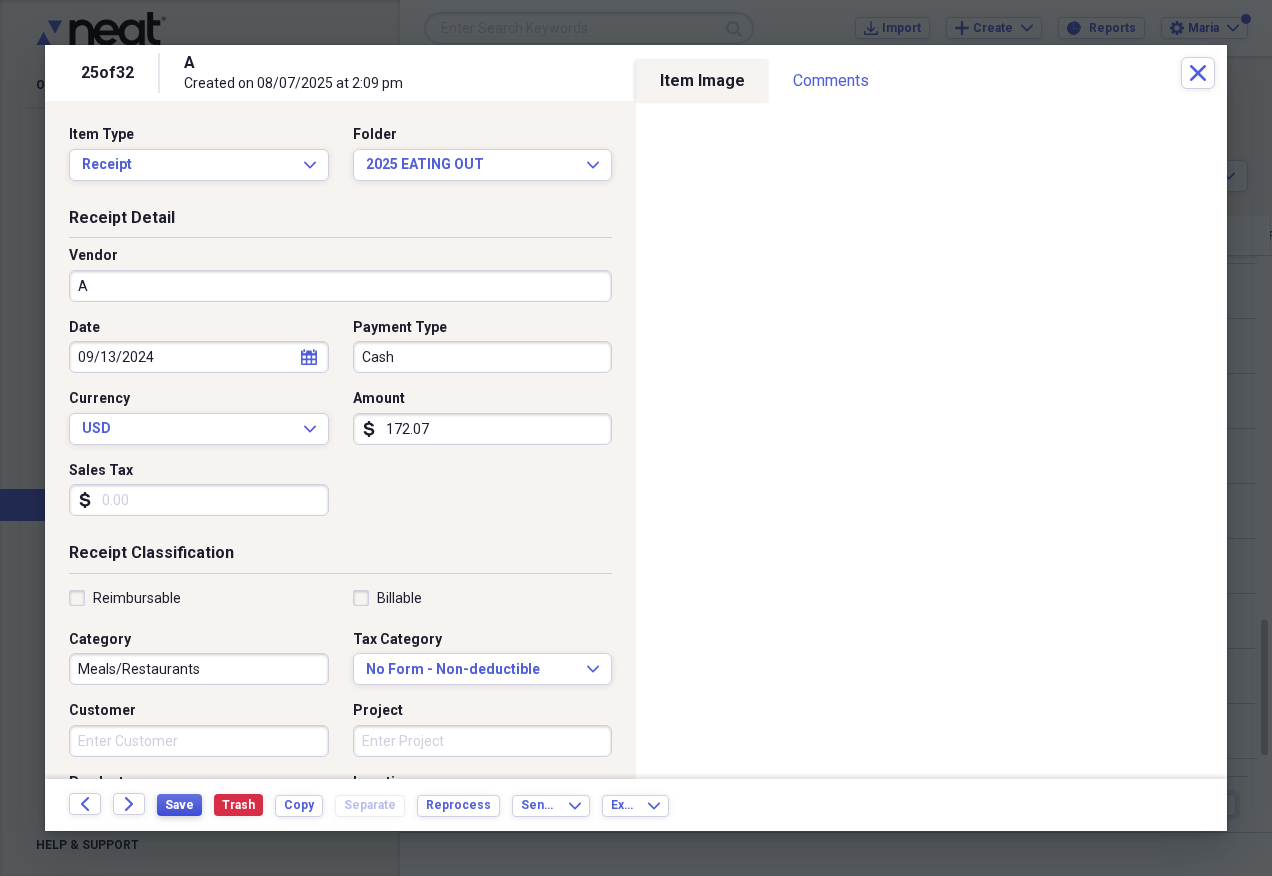 click on "Save" at bounding box center [179, 805] 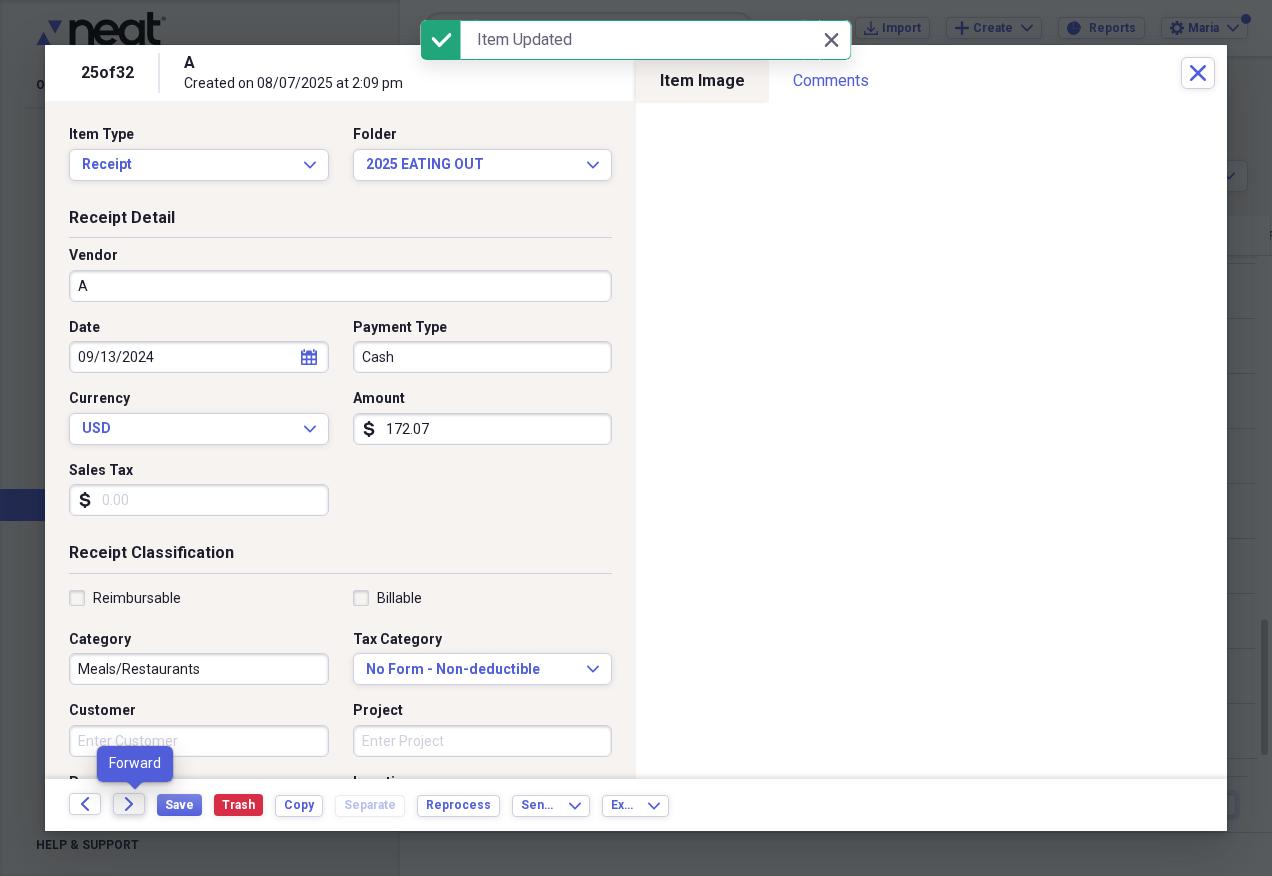 click on "Forward" 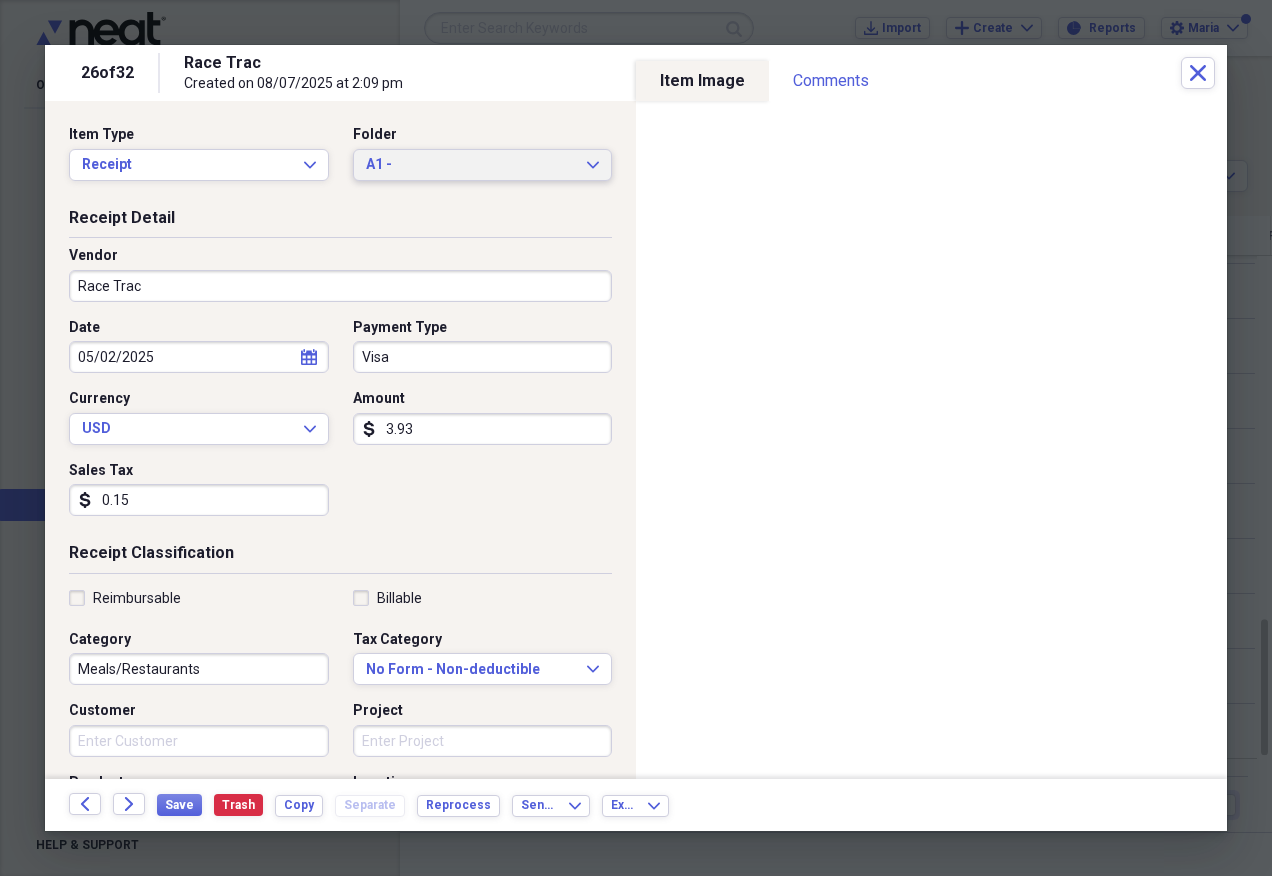 click on "A1 -" at bounding box center (471, 165) 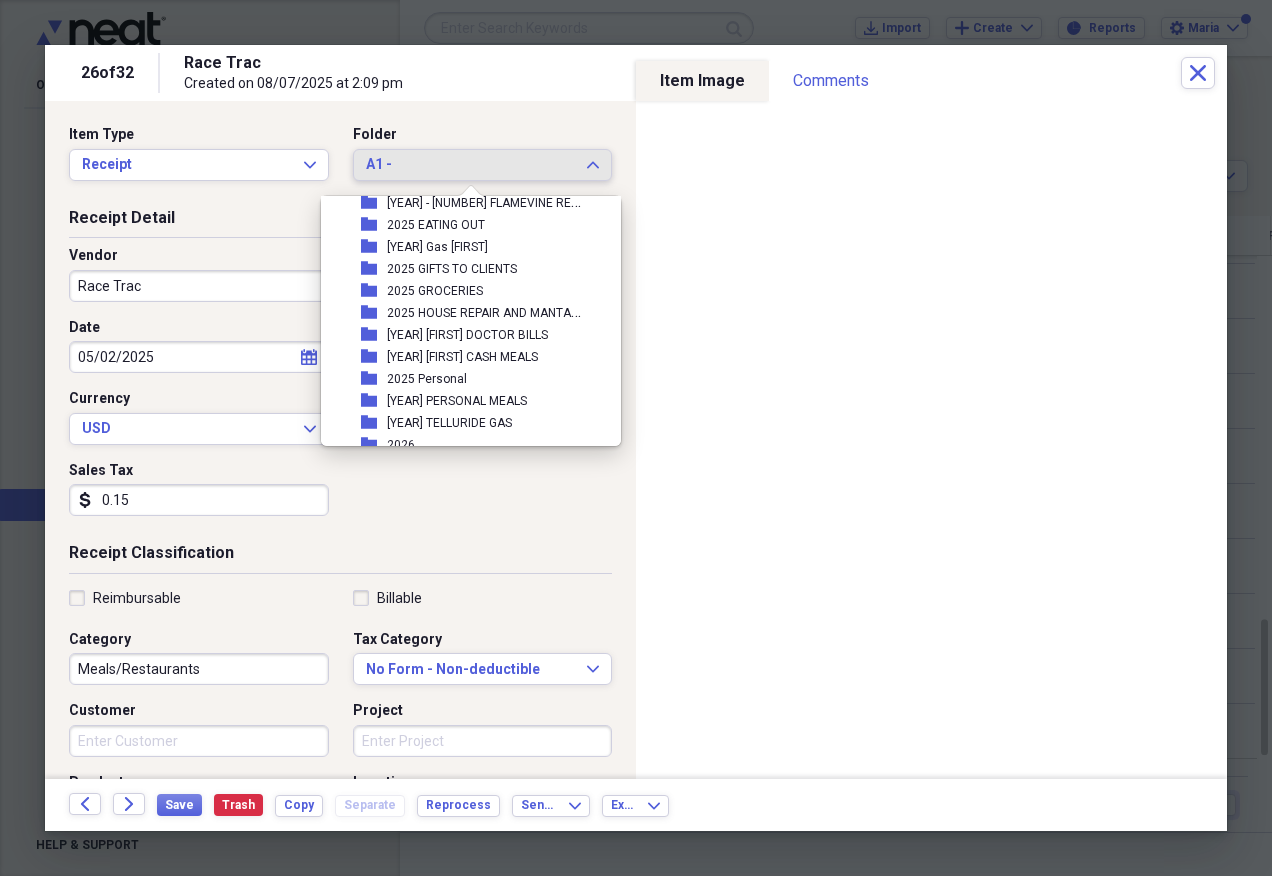 scroll, scrollTop: 97, scrollLeft: 0, axis: vertical 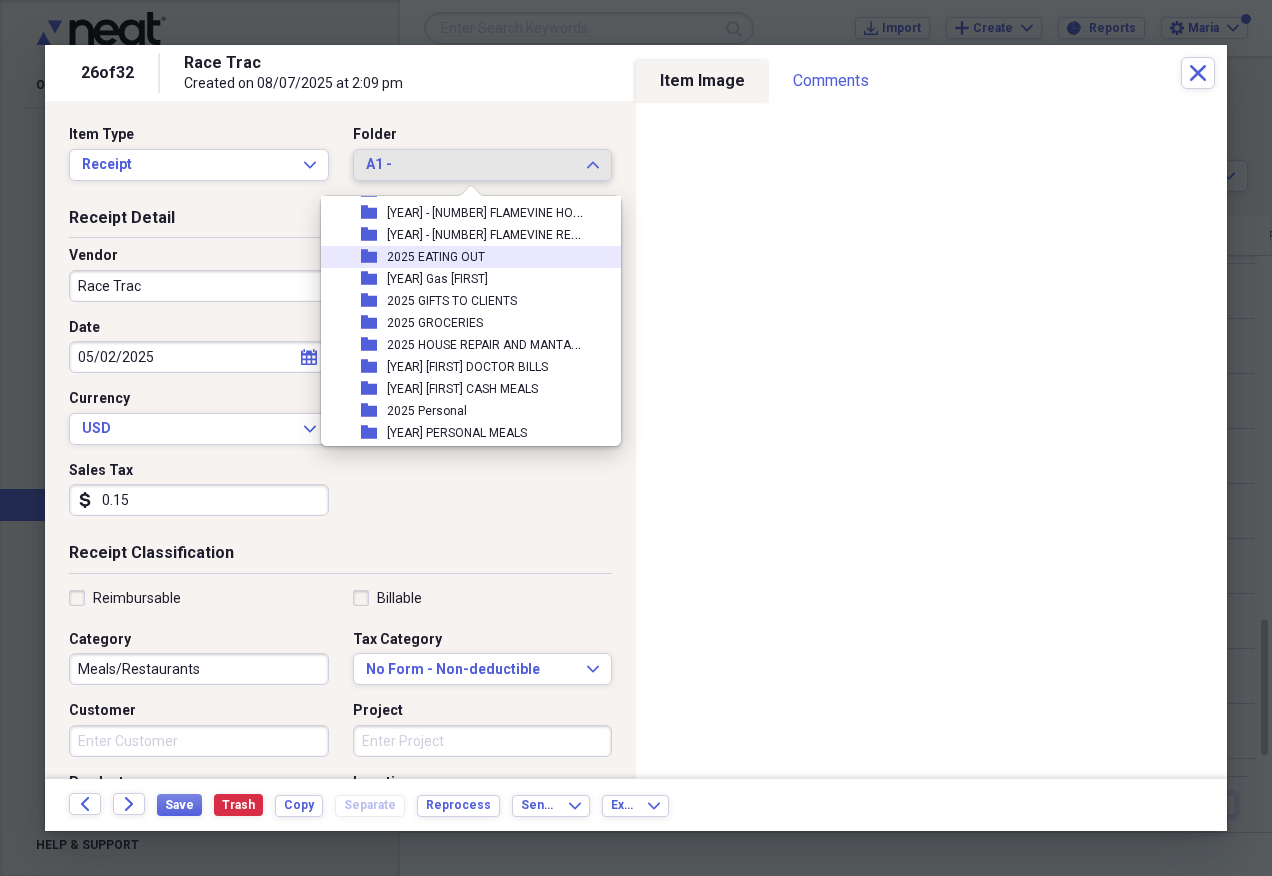 click on "2025 EATING OUT" at bounding box center [436, 257] 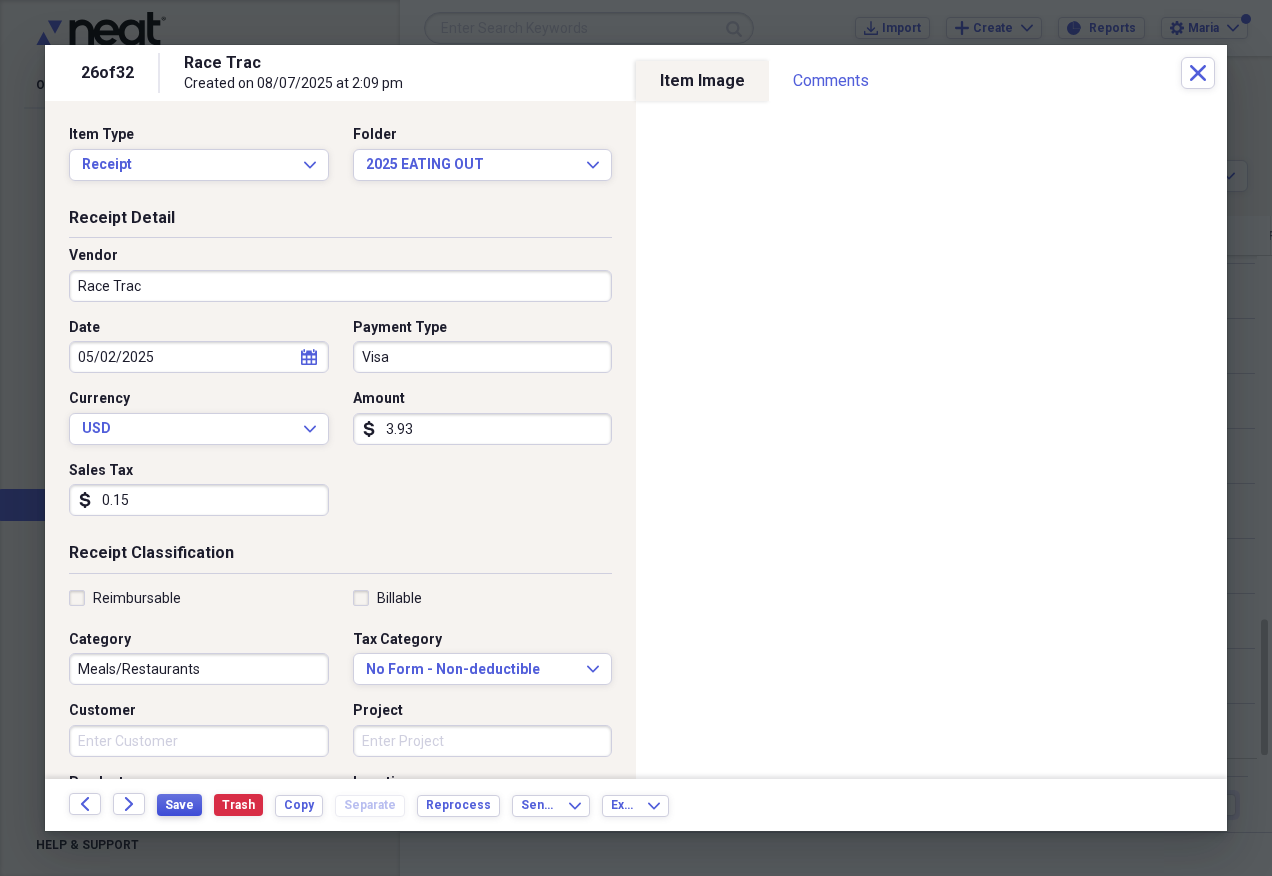 click on "Save" at bounding box center (179, 805) 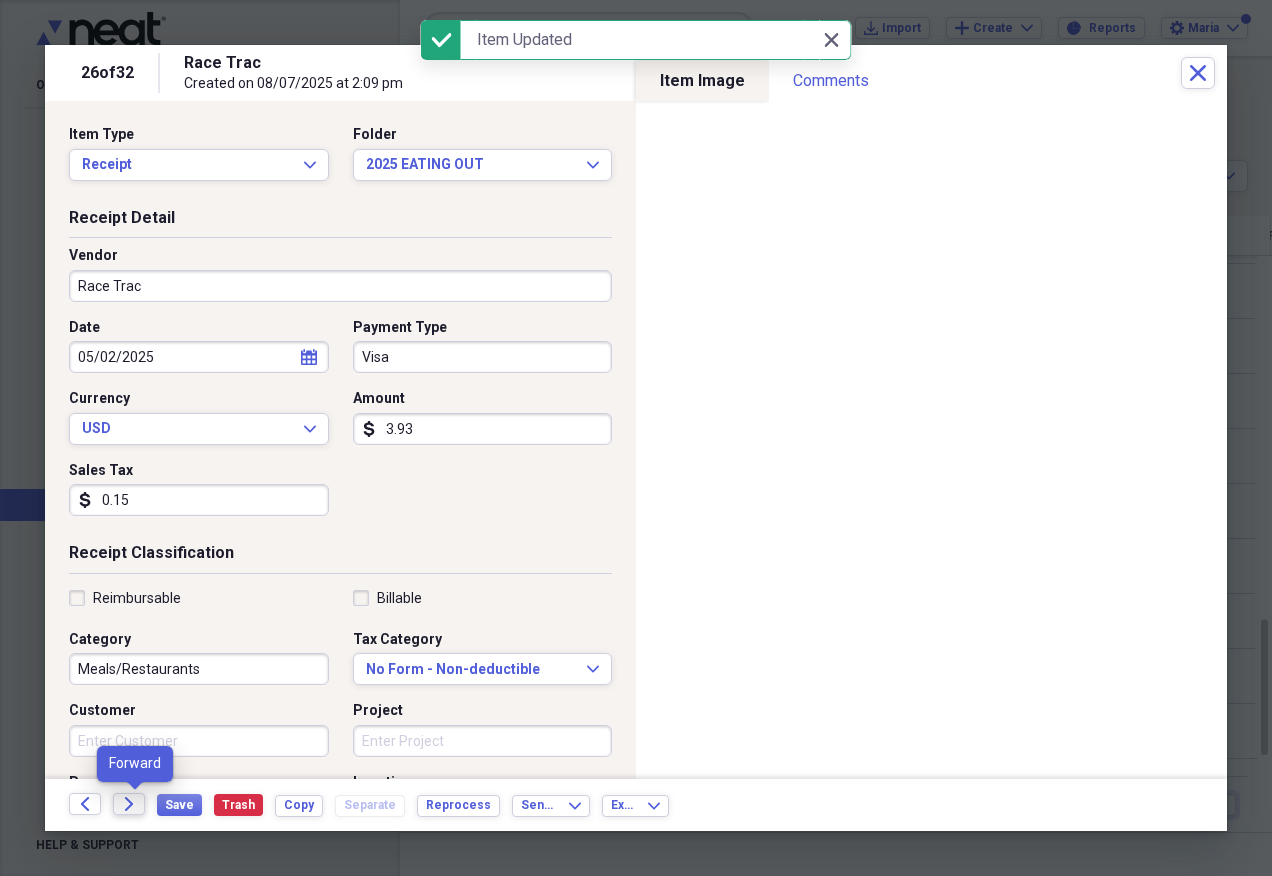 click on "Forward" 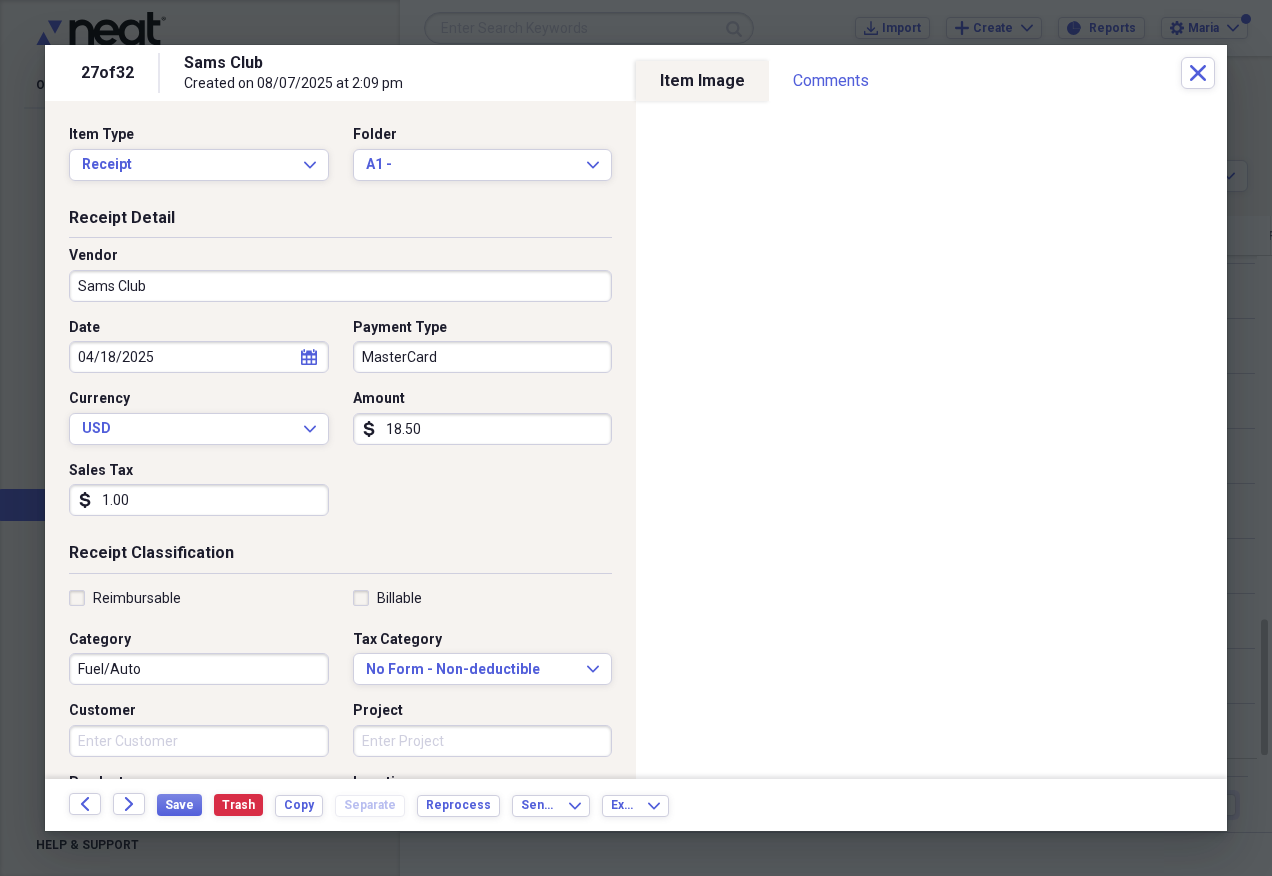 click on "18.50" at bounding box center (483, 429) 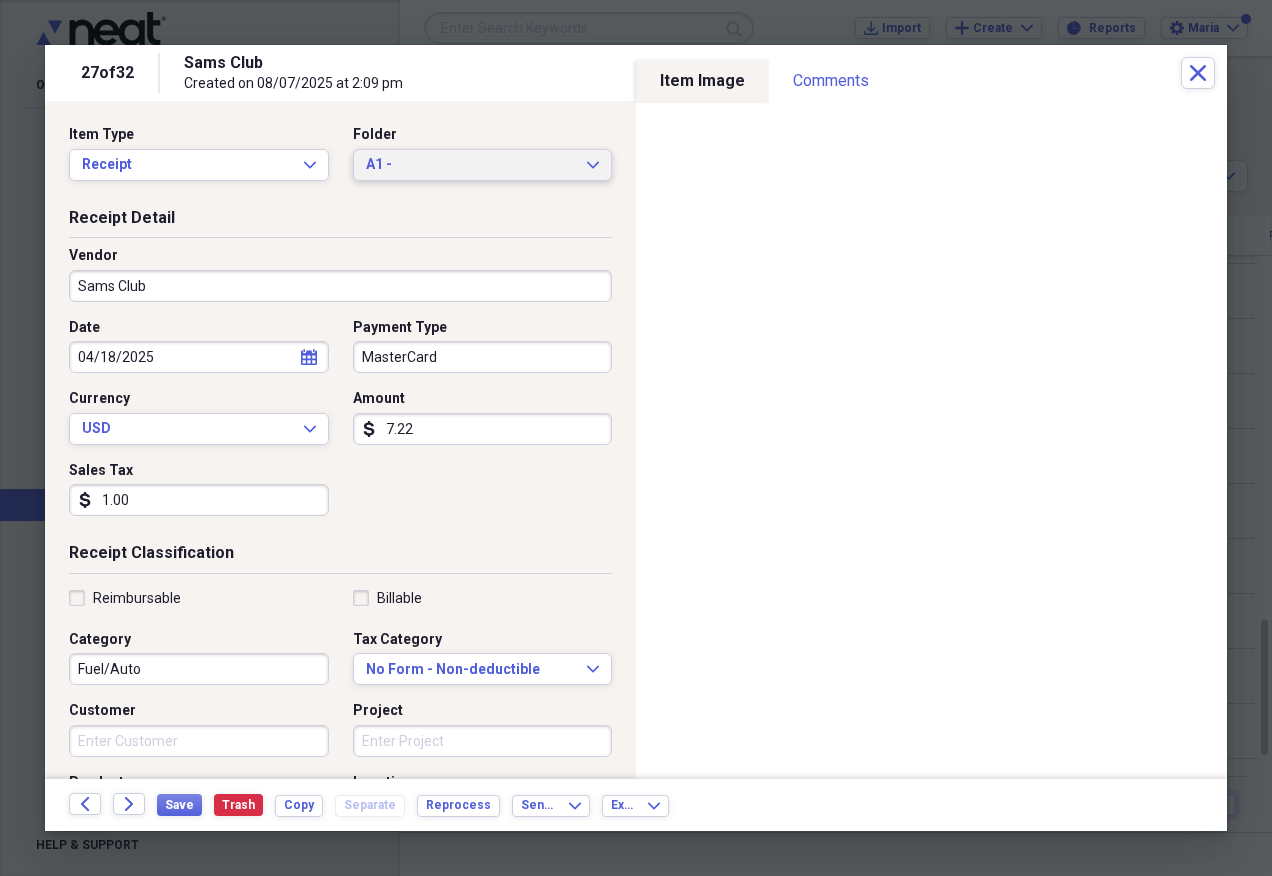 type on "7.22" 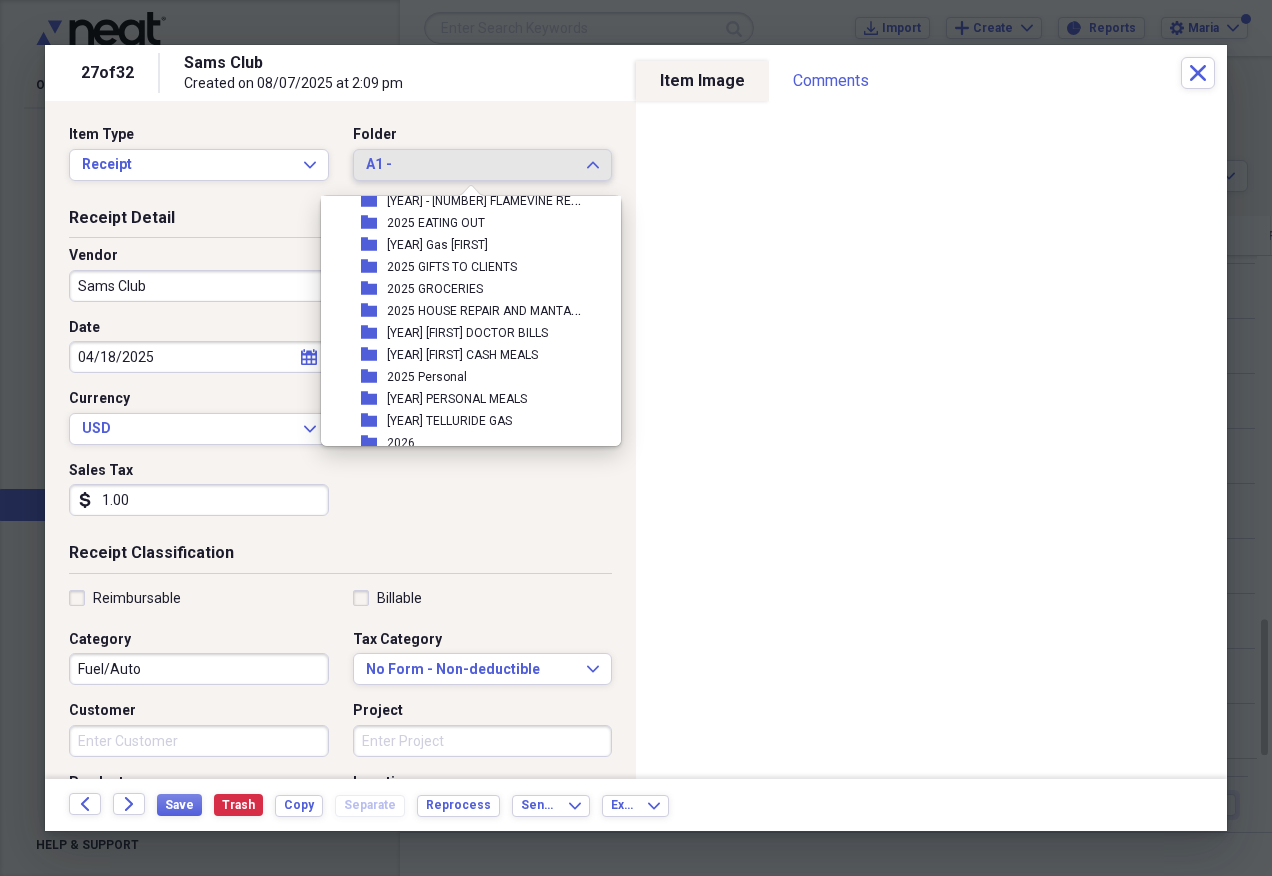 scroll, scrollTop: 97, scrollLeft: 0, axis: vertical 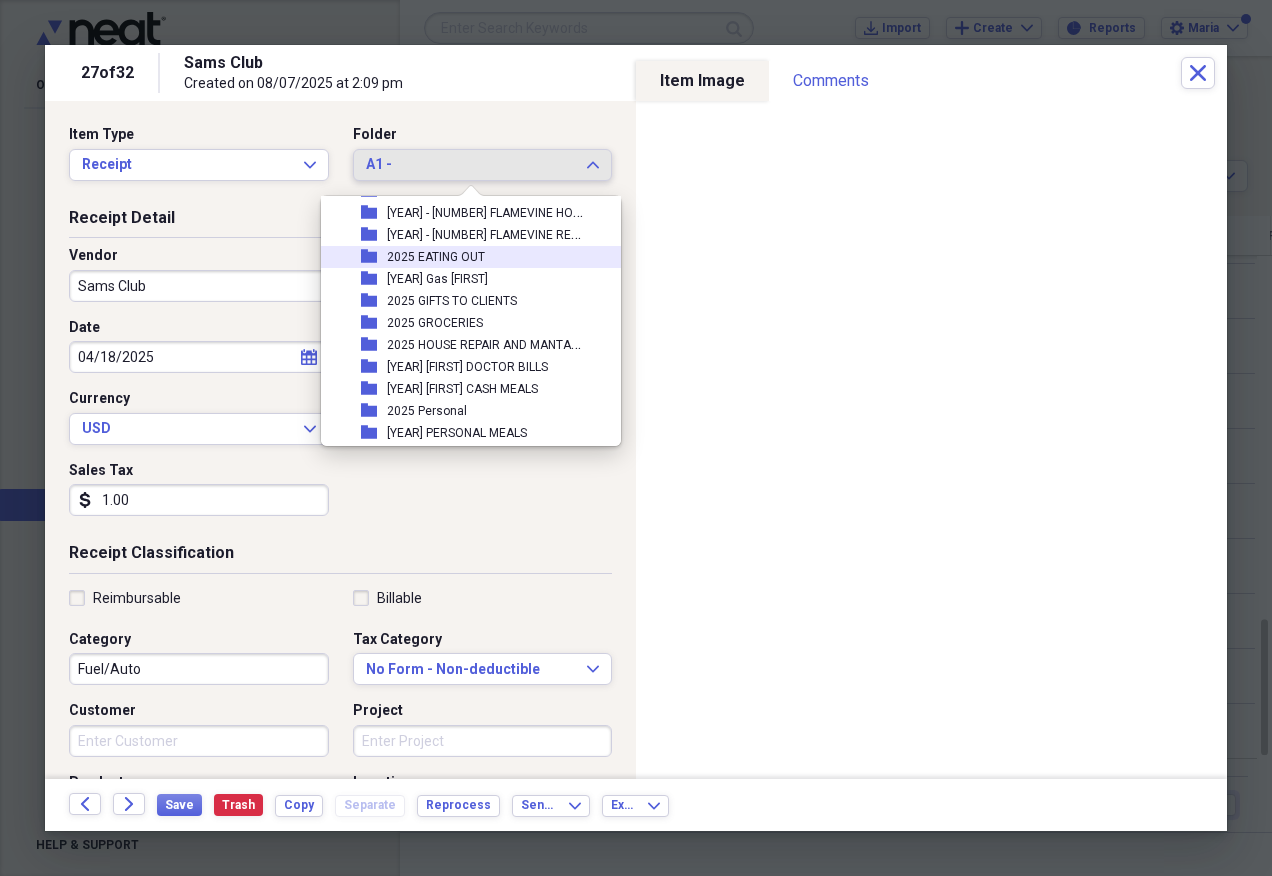 click on "folder [YEAR] EATING OUT" at bounding box center [463, 257] 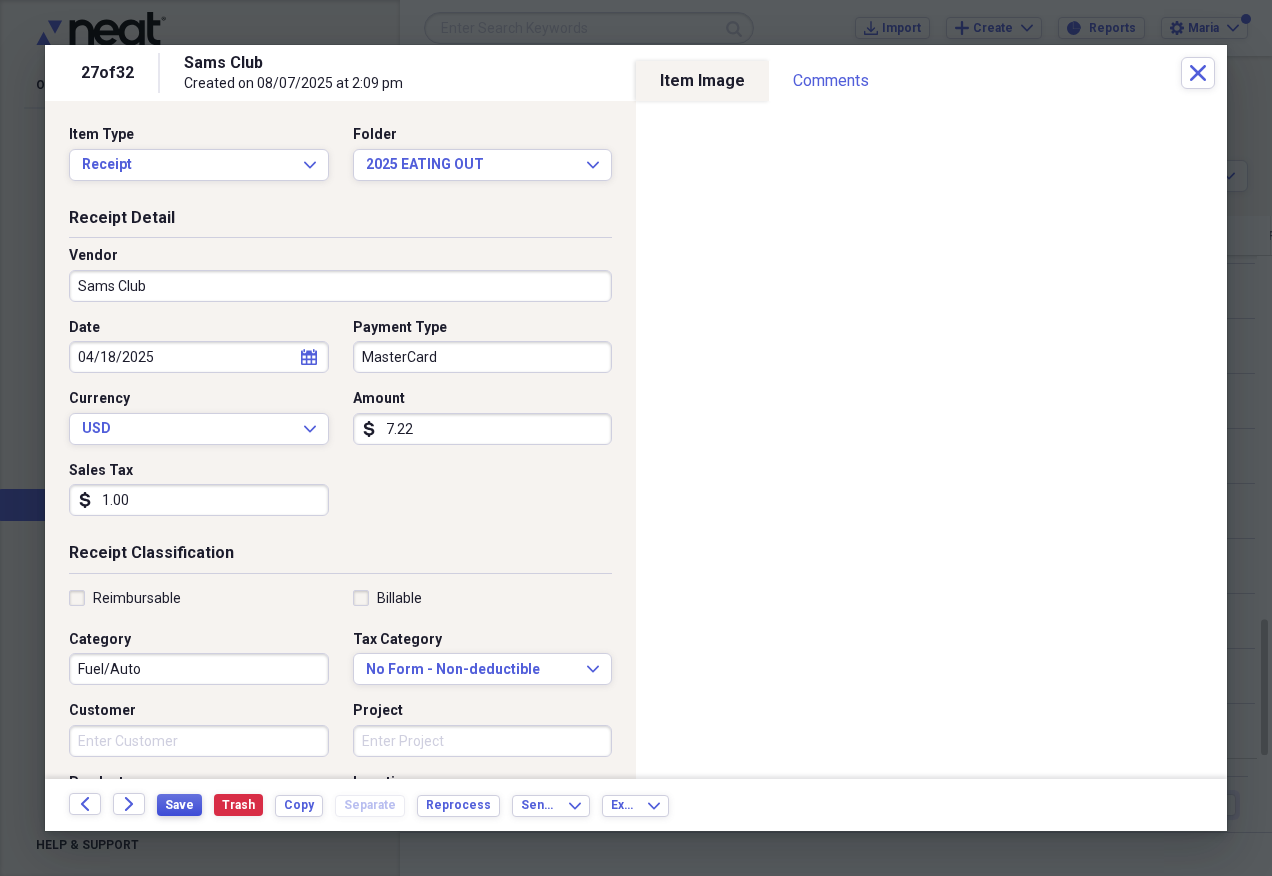 click on "Save" at bounding box center (179, 805) 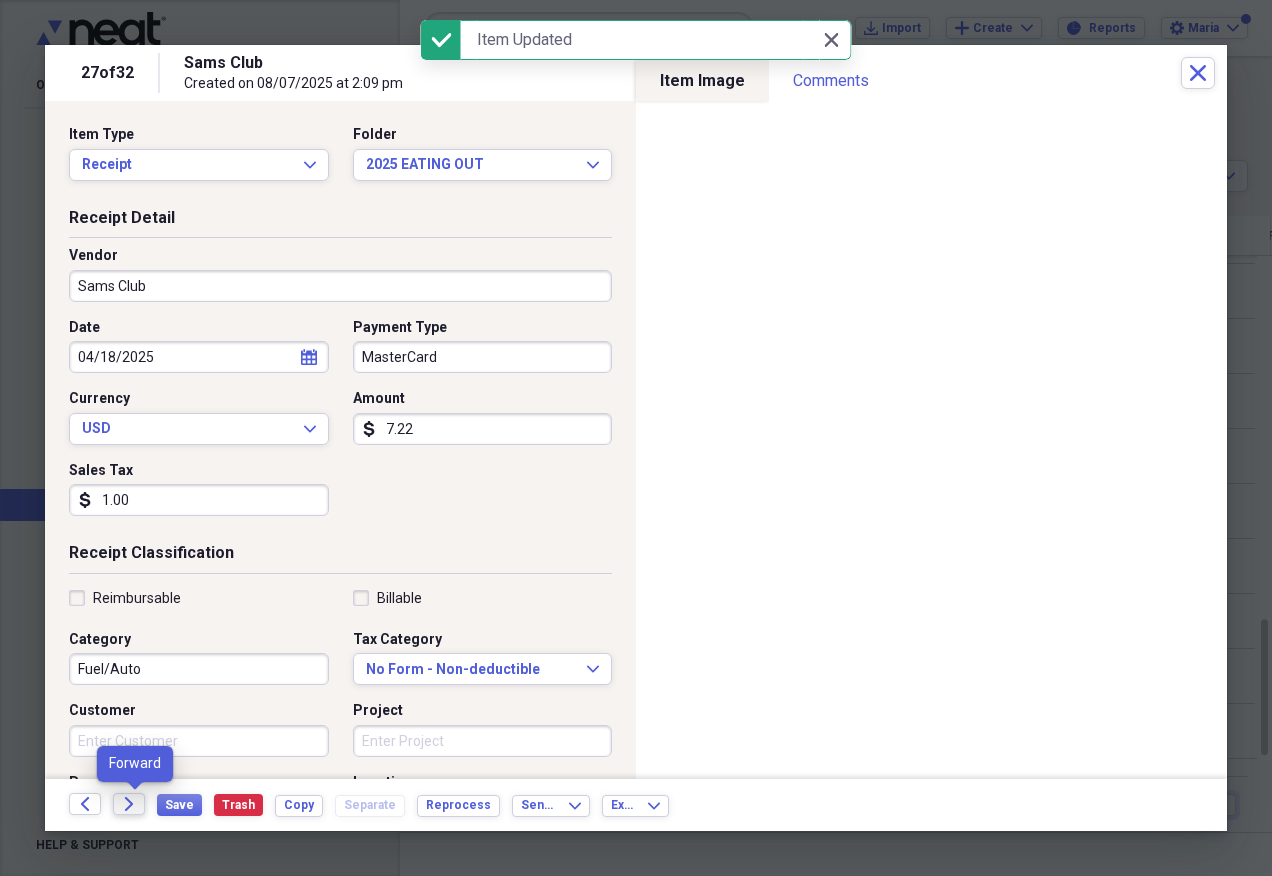 click on "Forward" 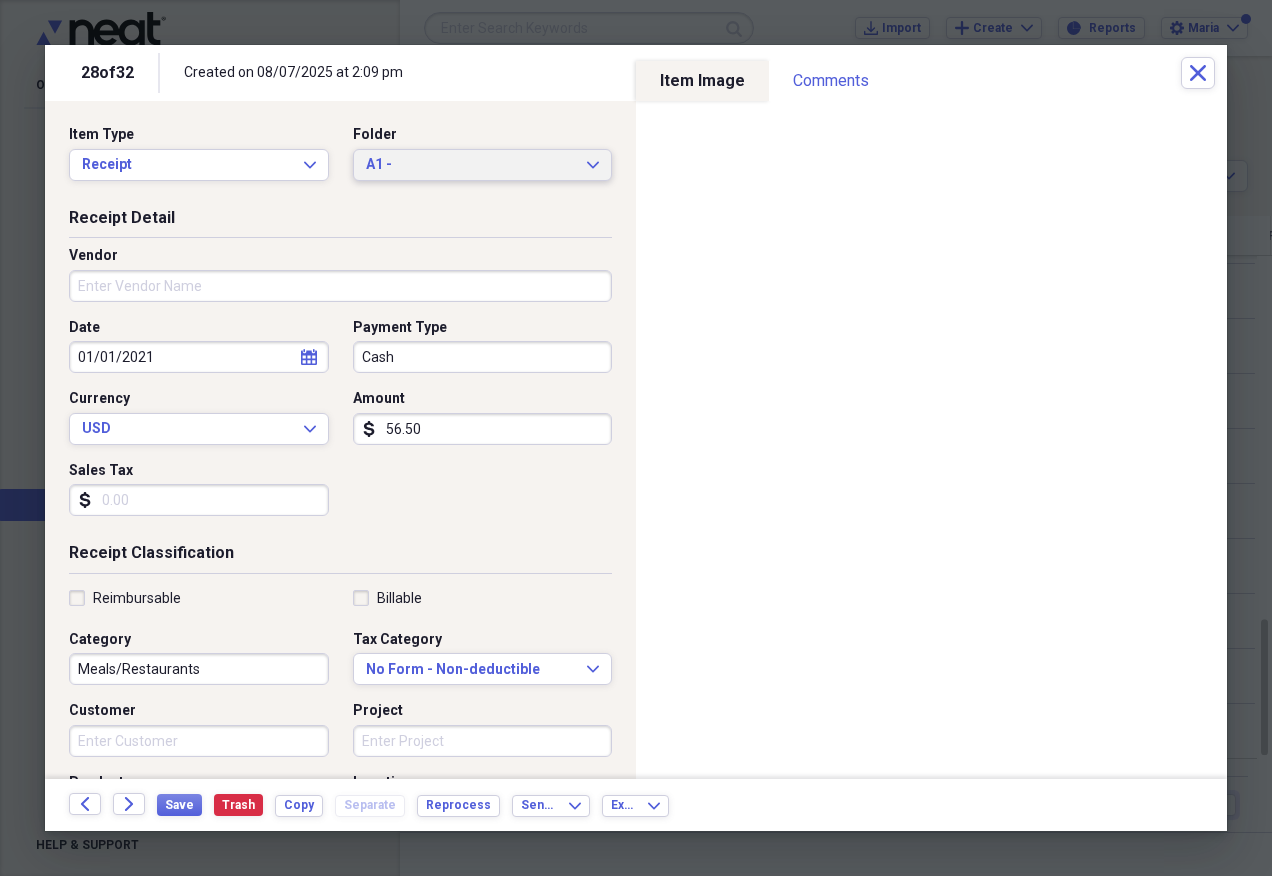 click on "A1 -" at bounding box center (471, 165) 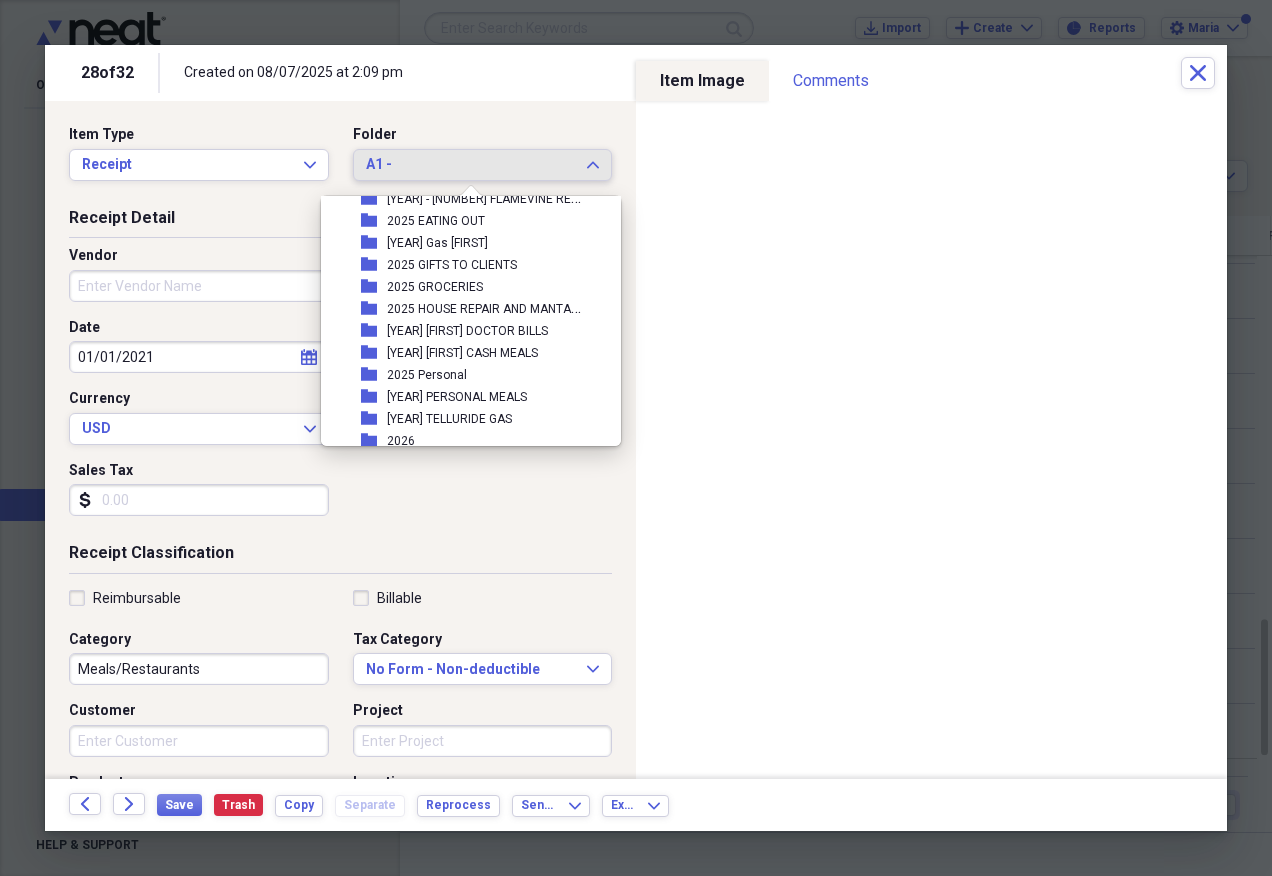 scroll, scrollTop: 97, scrollLeft: 0, axis: vertical 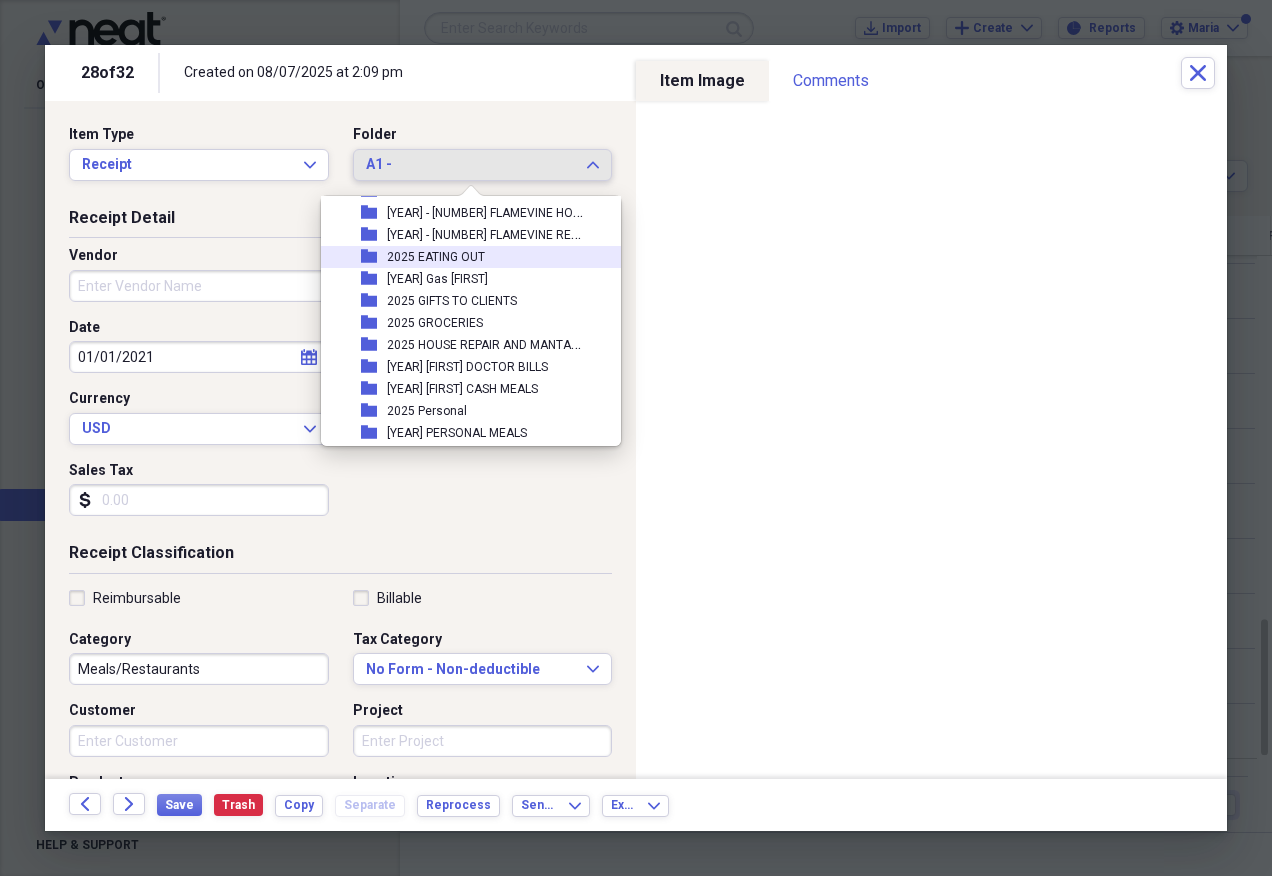 click on "2025 EATING OUT" at bounding box center [436, 257] 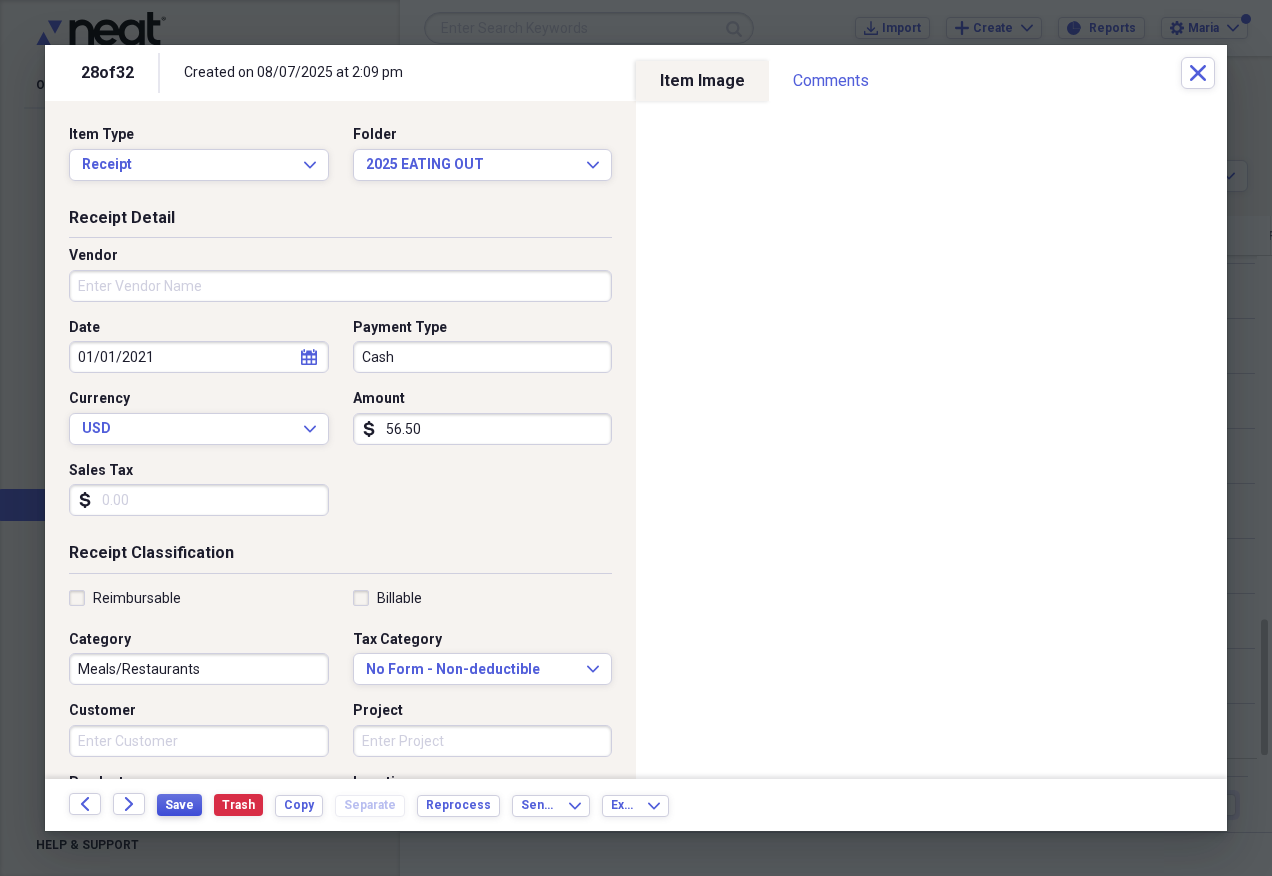 click on "Save" at bounding box center [179, 805] 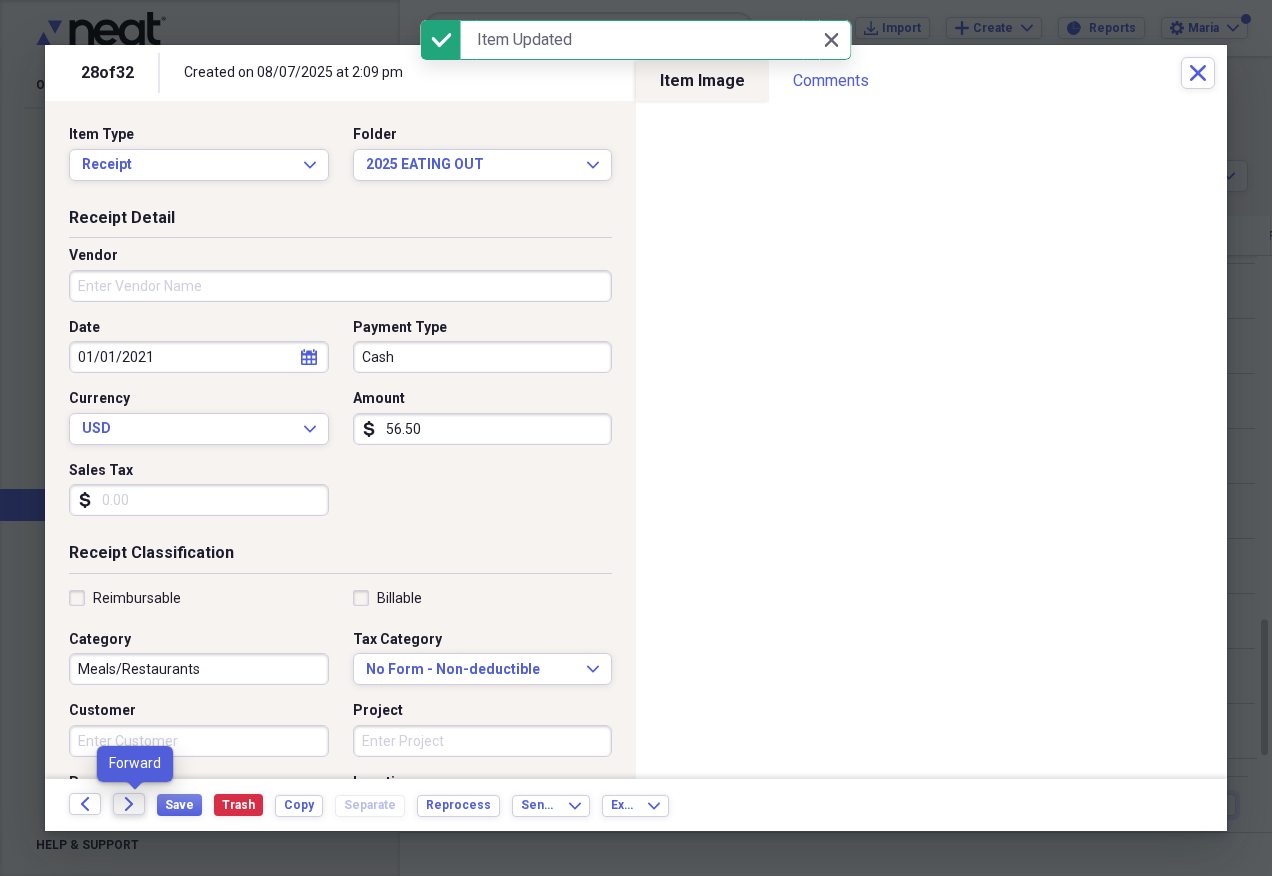 click on "Forward" 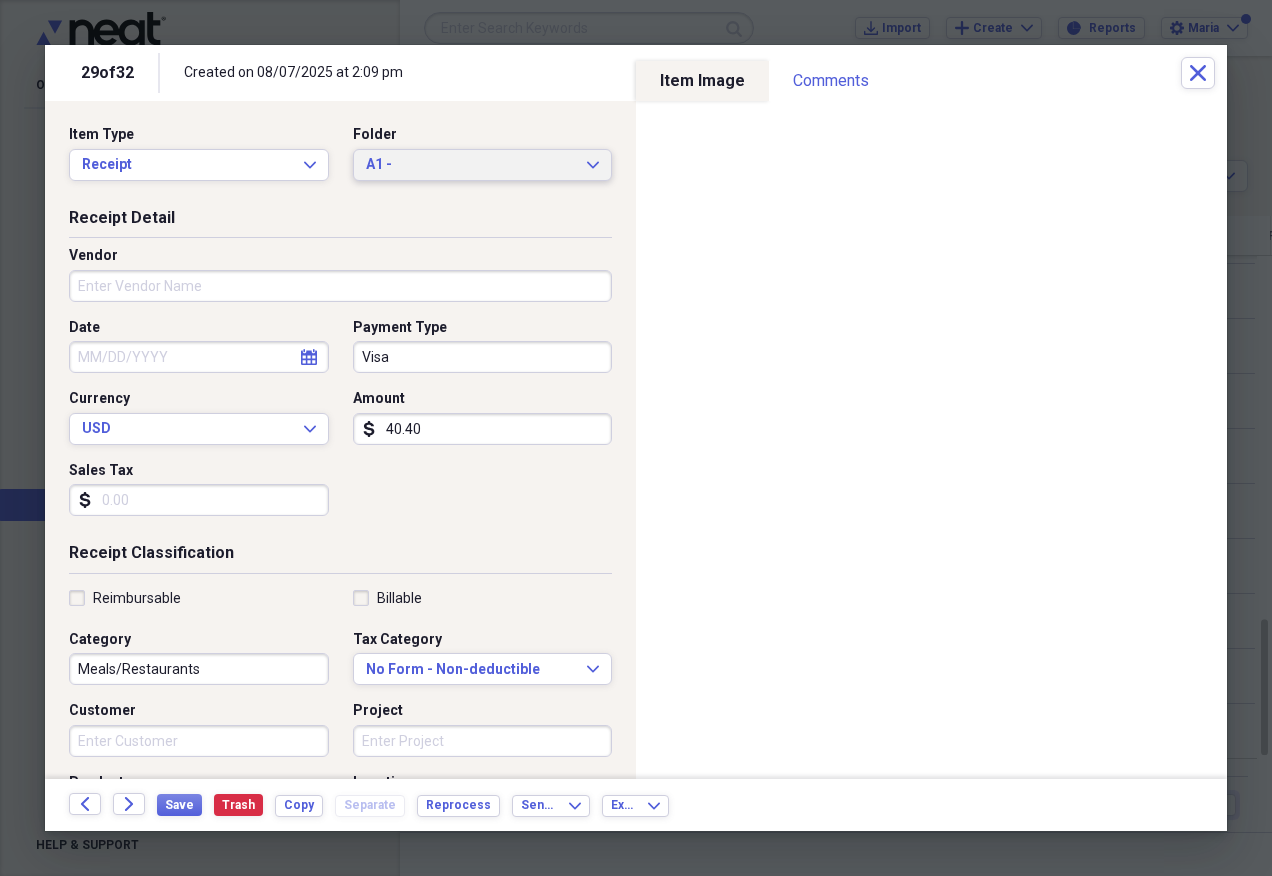 click on "A1 -" at bounding box center [471, 165] 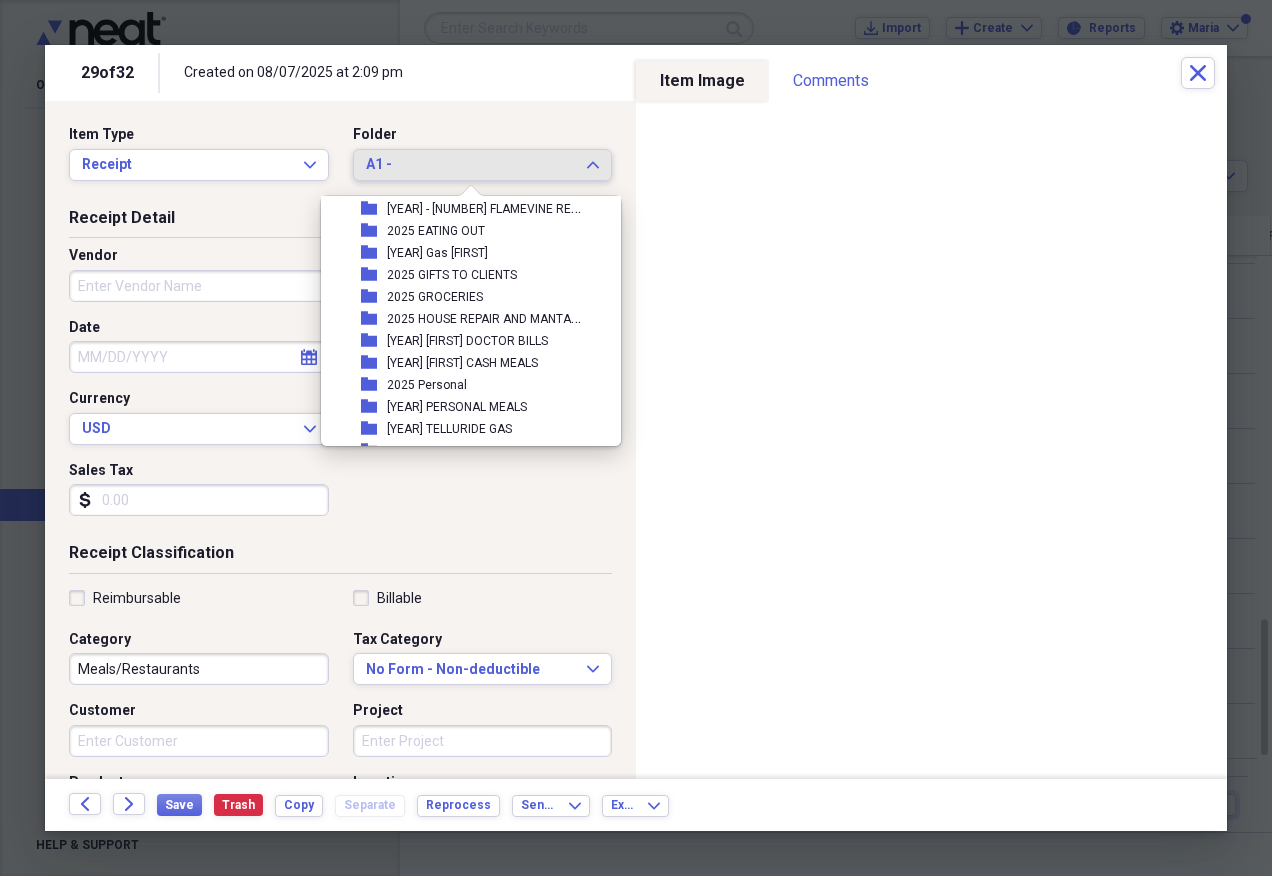 scroll, scrollTop: 97, scrollLeft: 0, axis: vertical 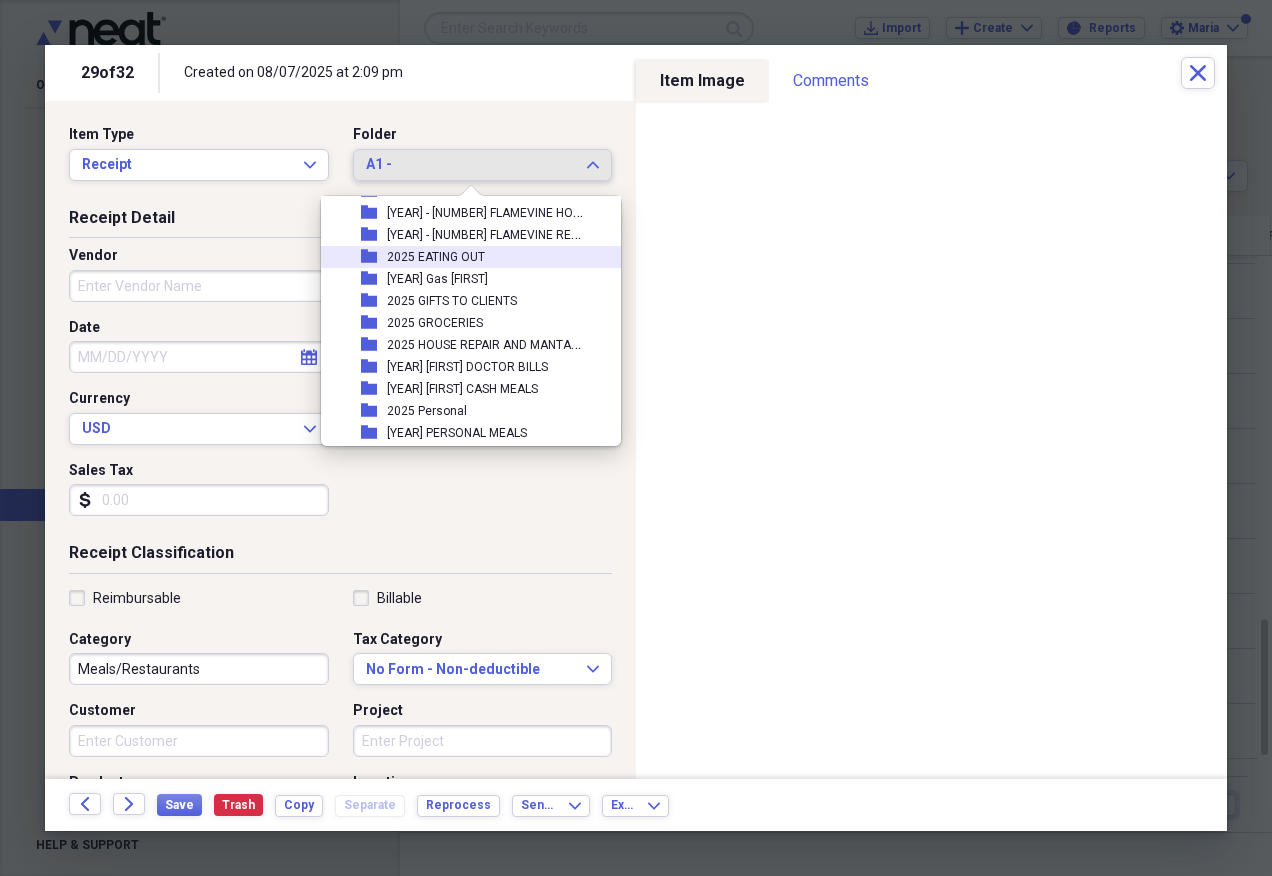 click on "folder [YEAR] EATING OUT" at bounding box center [463, 257] 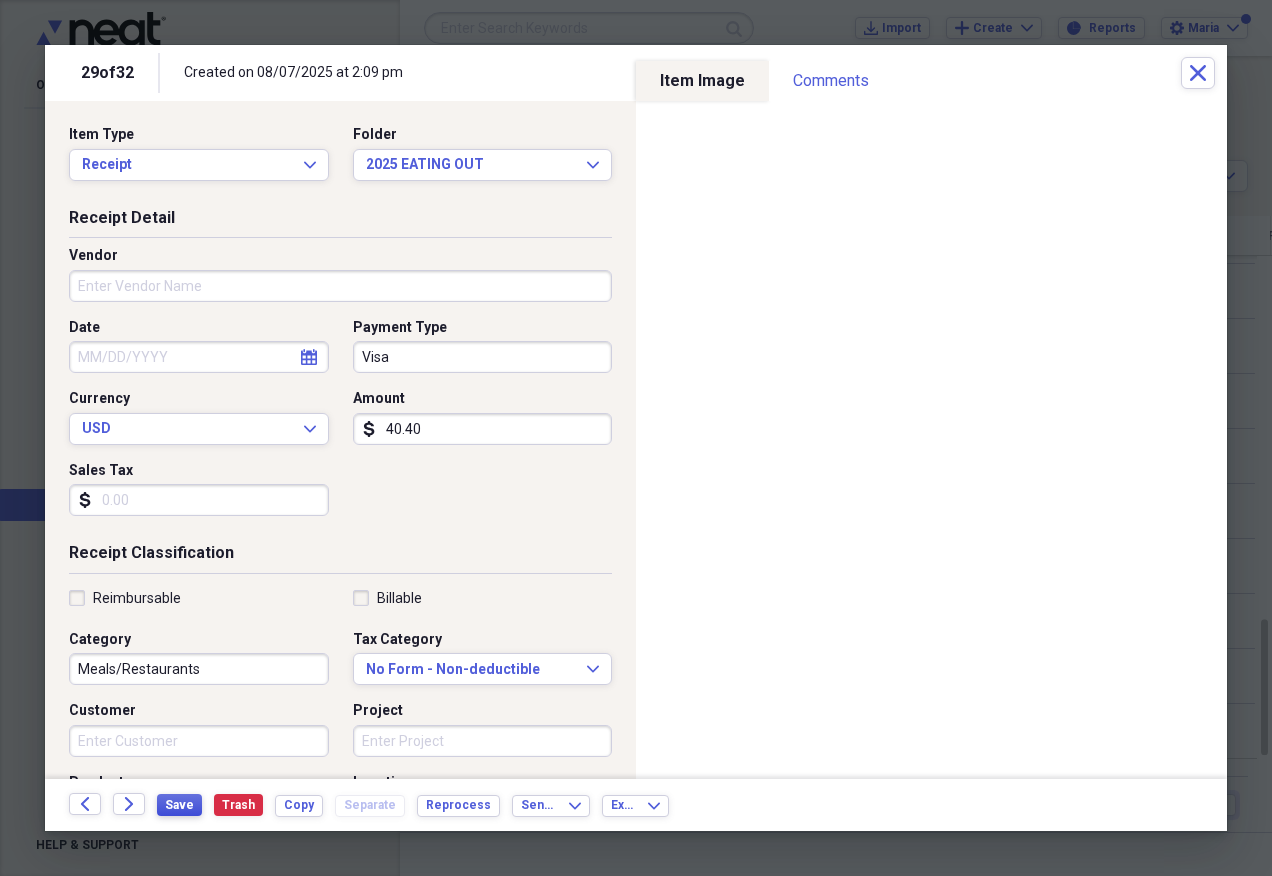 click on "Save" at bounding box center [179, 805] 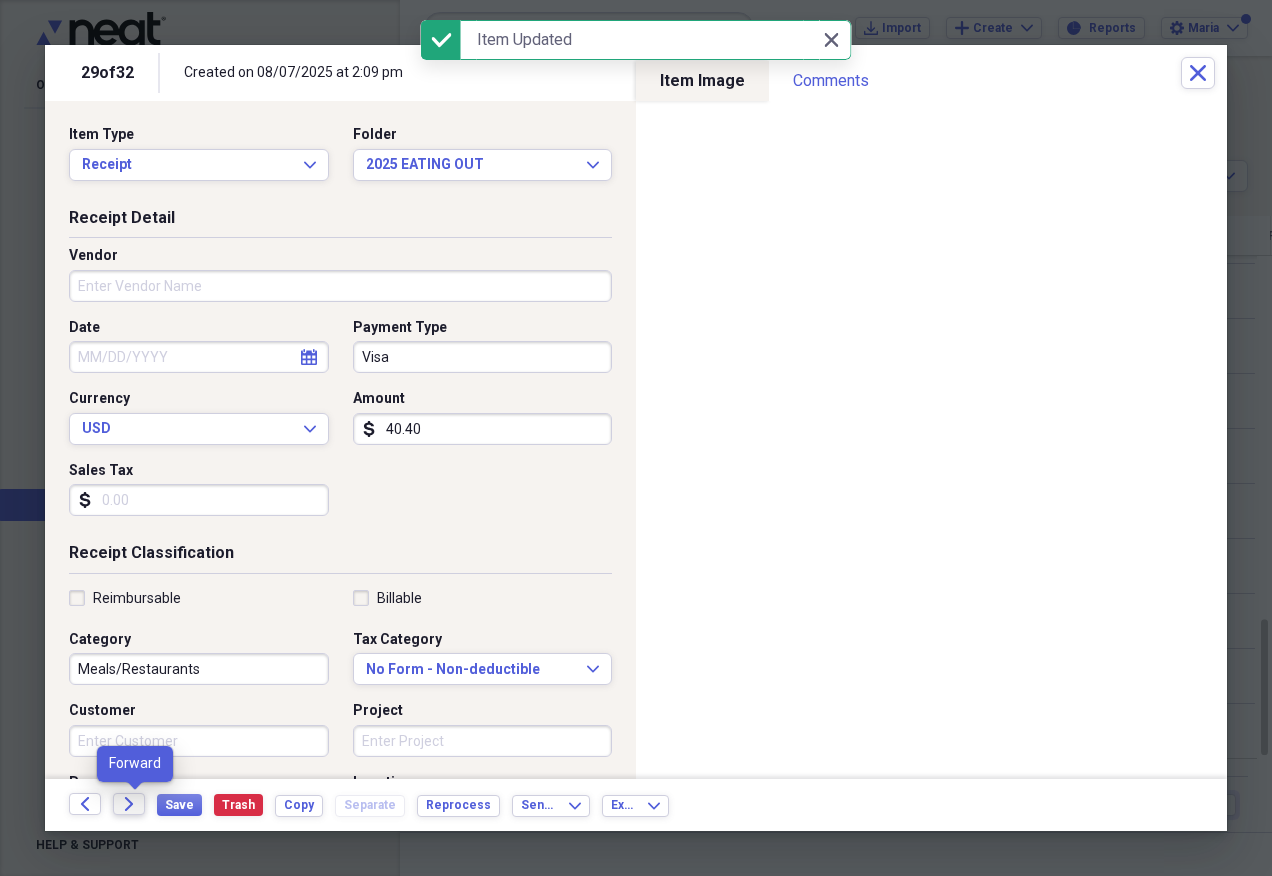 click on "Forward" 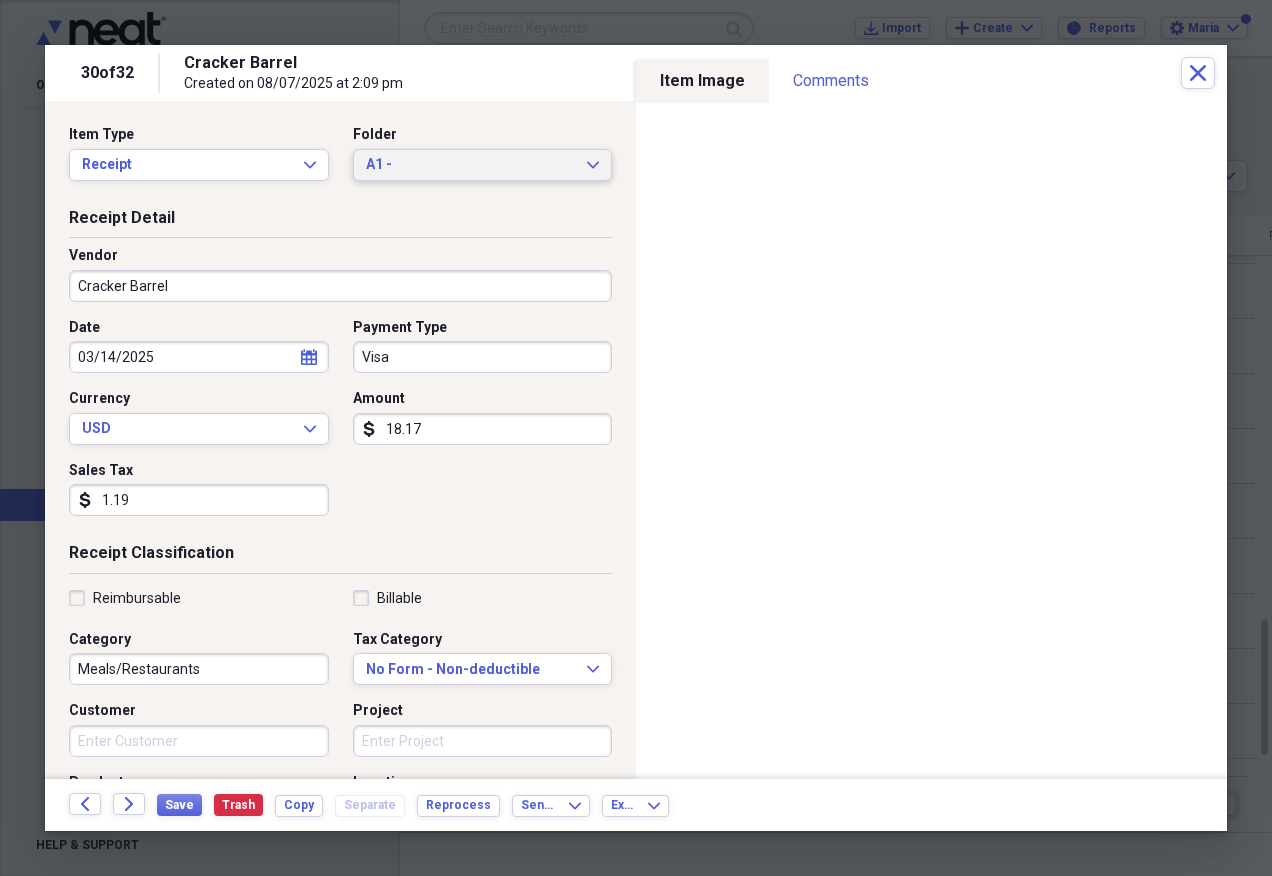 click on "A1 -" at bounding box center (471, 165) 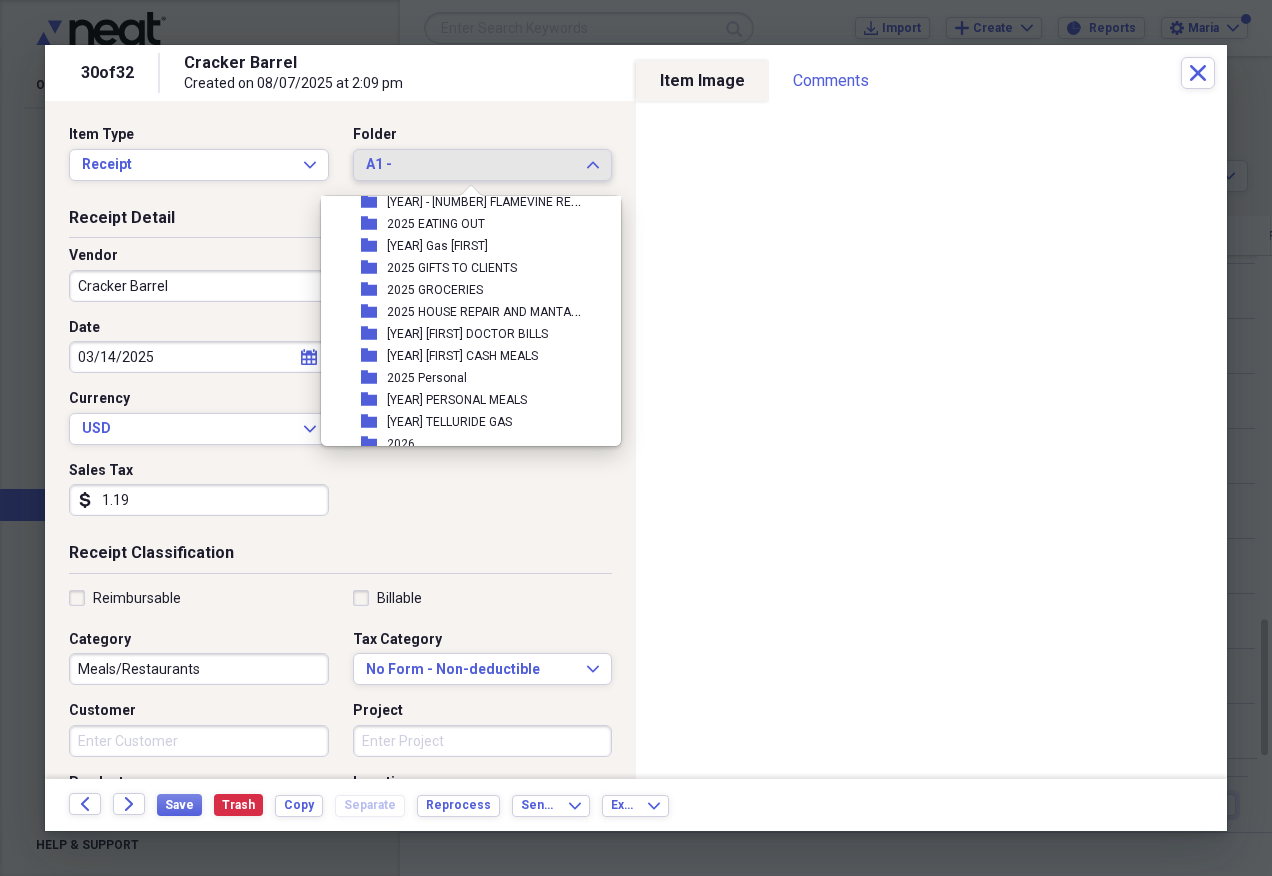 scroll, scrollTop: 97, scrollLeft: 0, axis: vertical 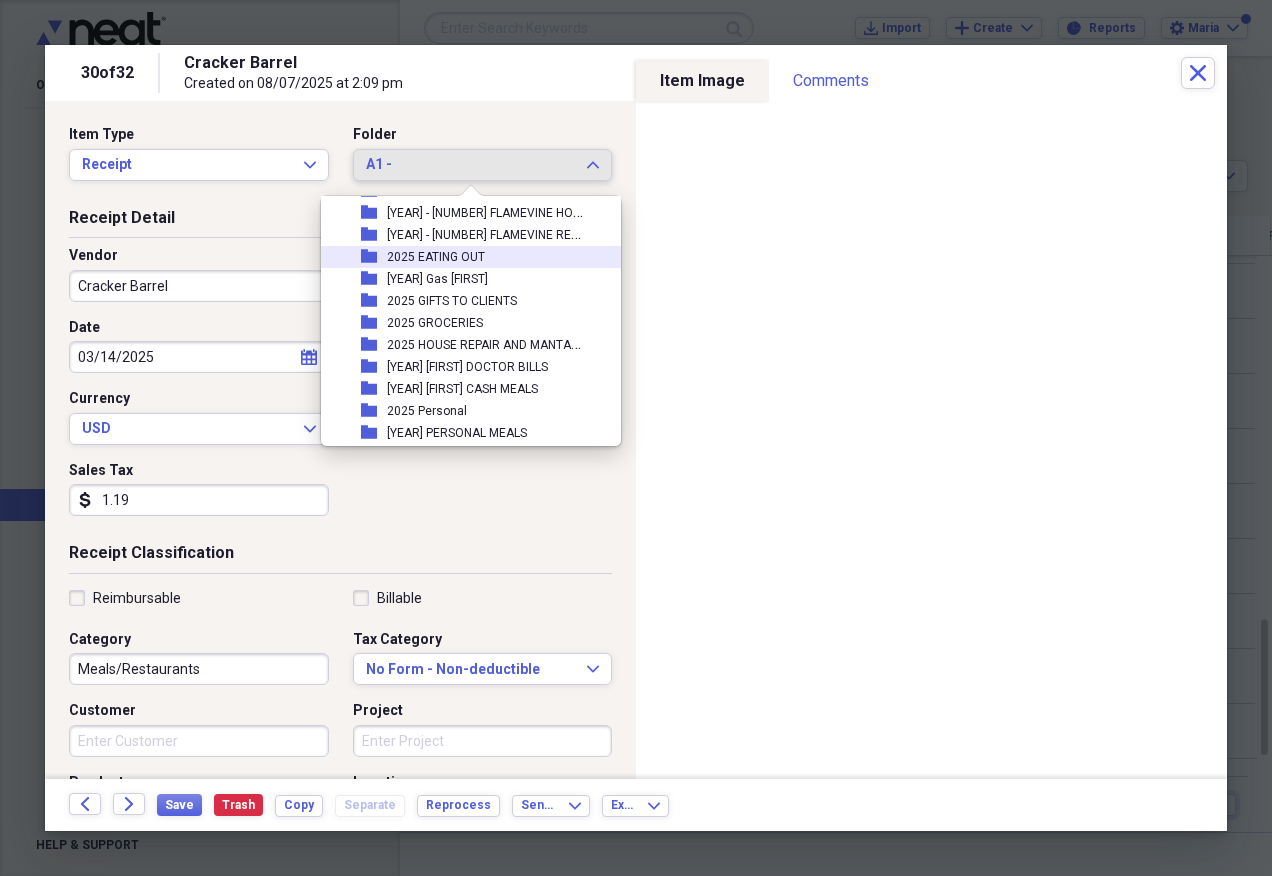 click on "folder [YEAR] EATING OUT" at bounding box center (463, 257) 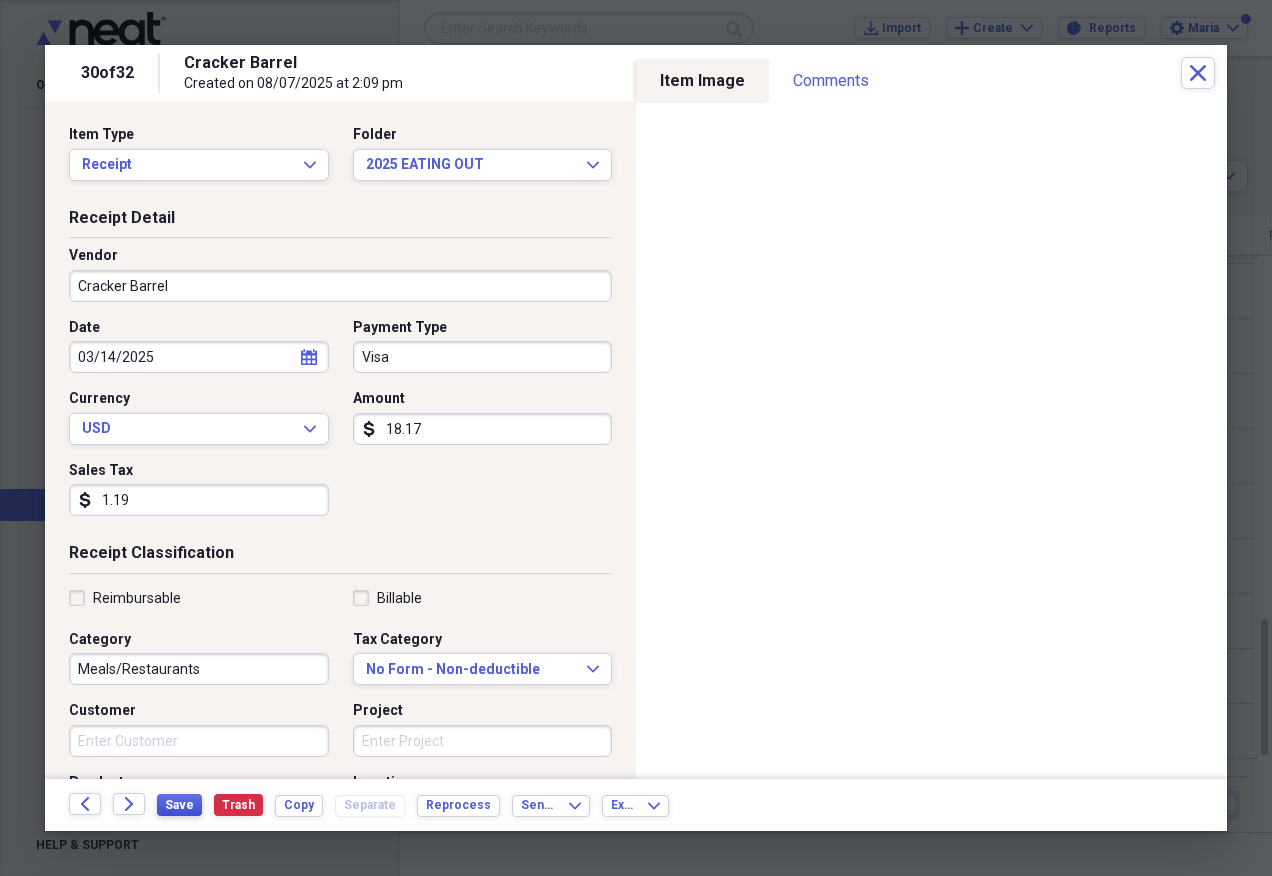 click on "Save" at bounding box center (179, 805) 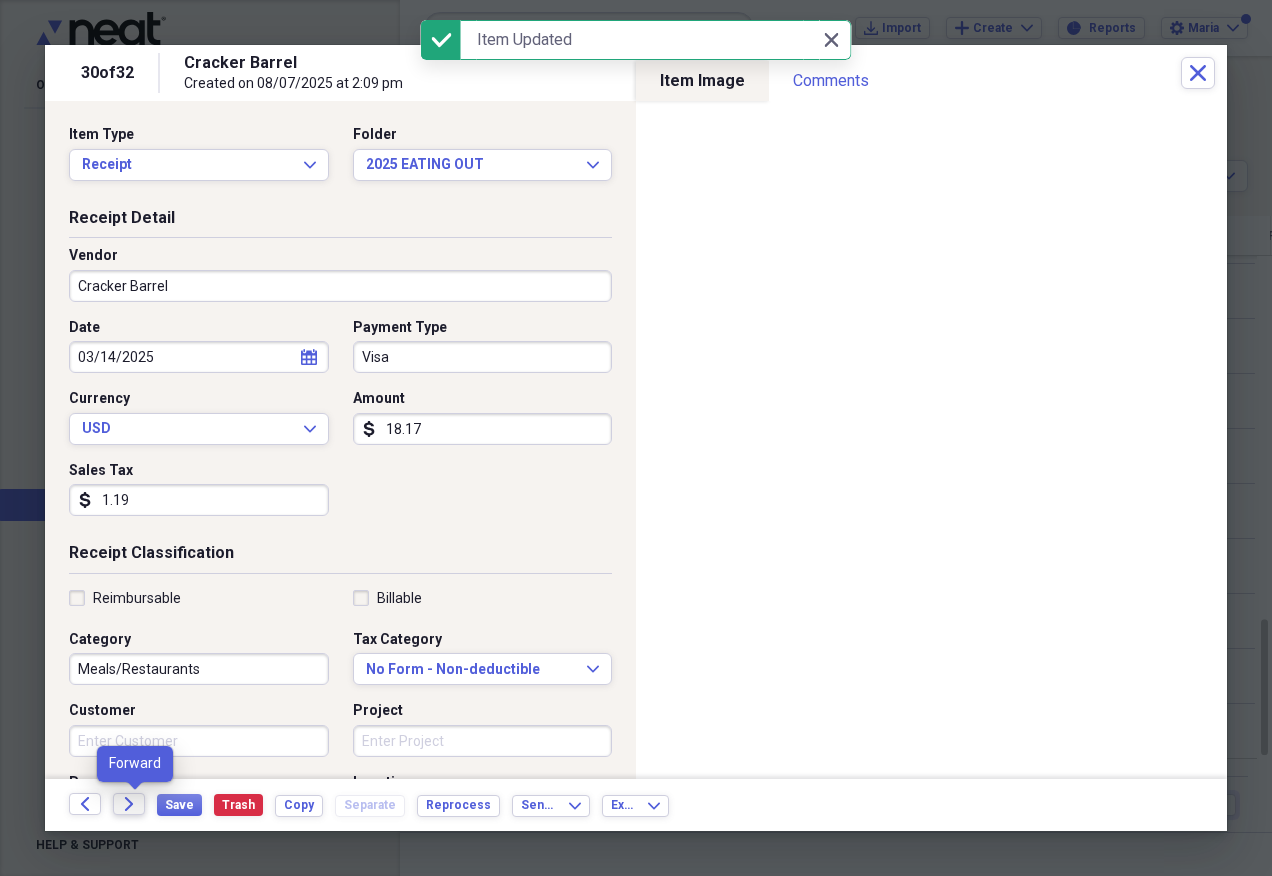 click on "Forward" 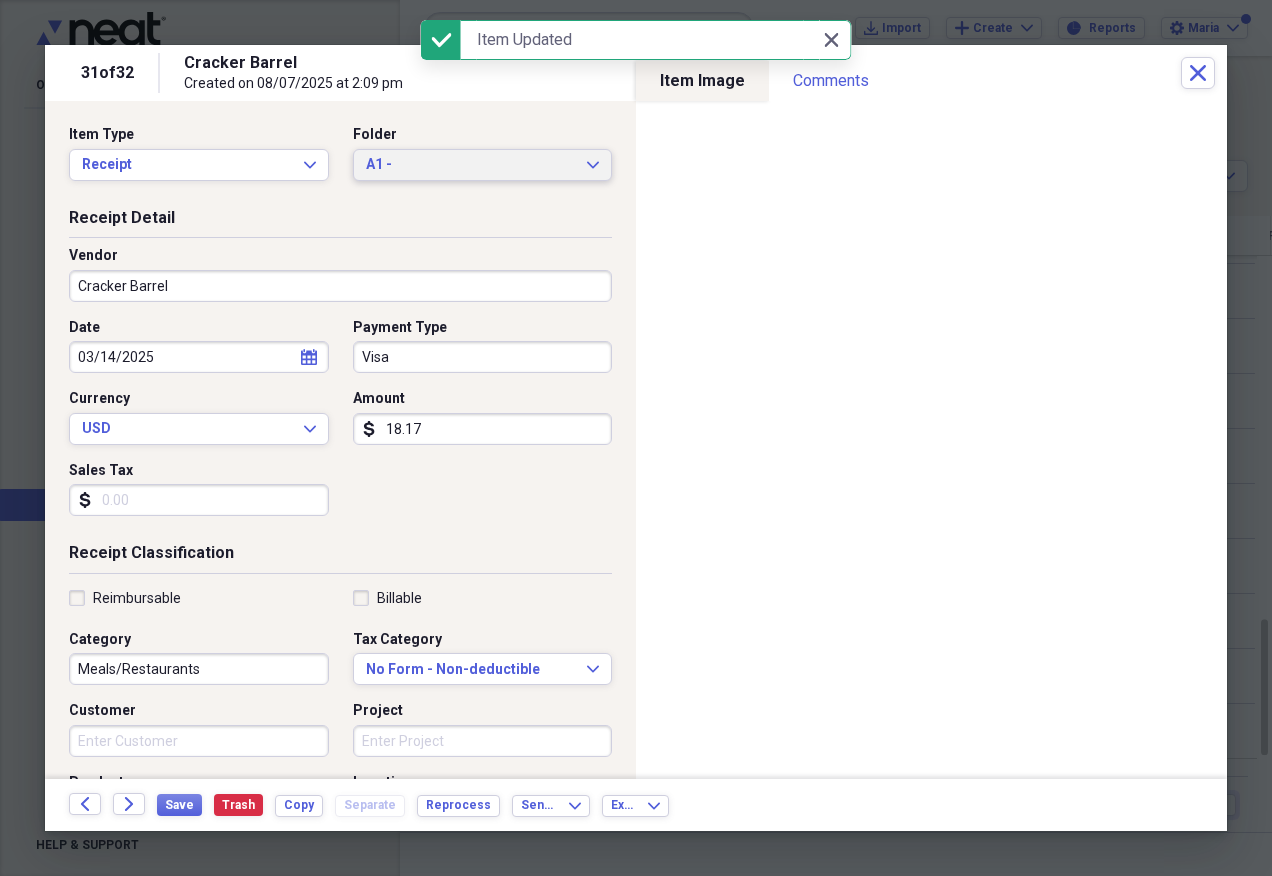click on "A1 -" at bounding box center (471, 165) 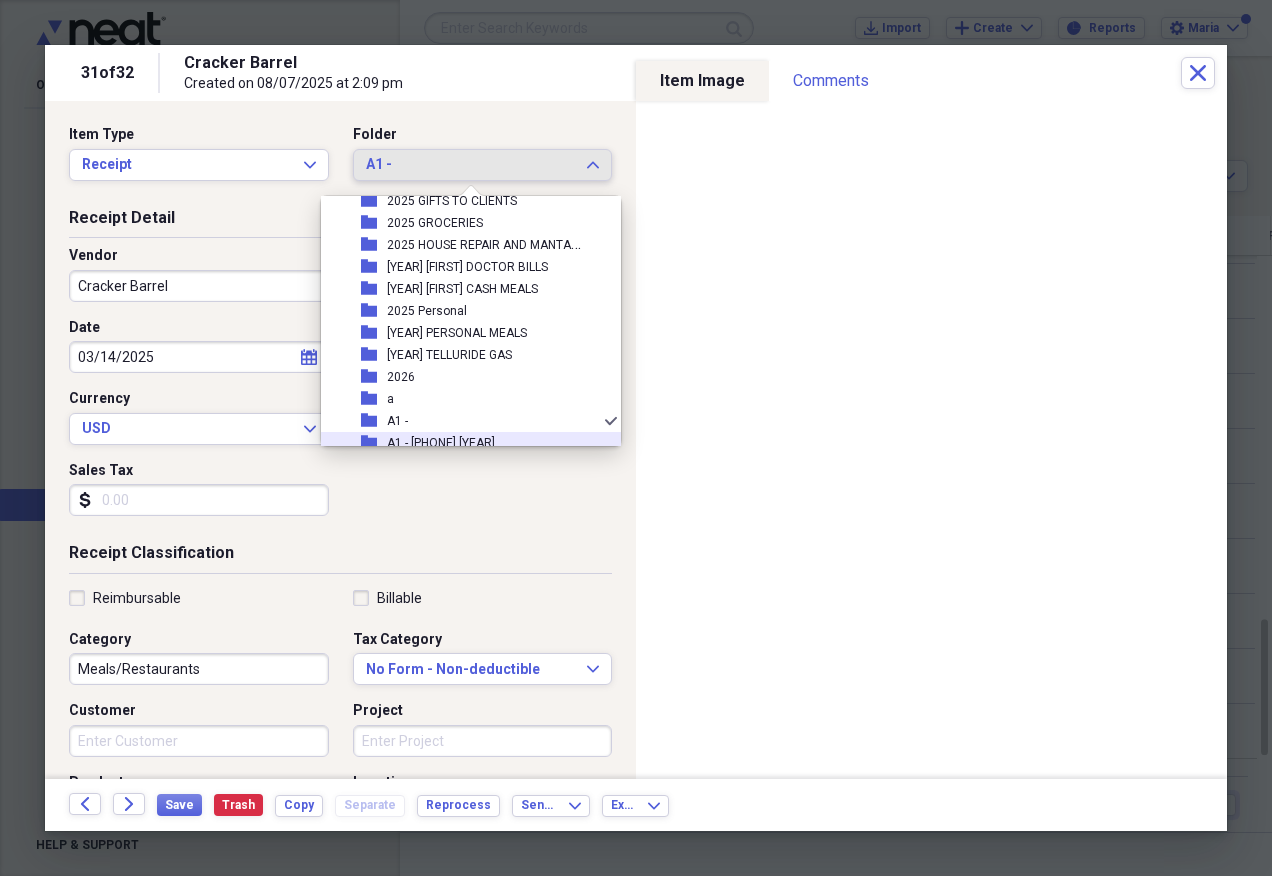 scroll, scrollTop: 97, scrollLeft: 0, axis: vertical 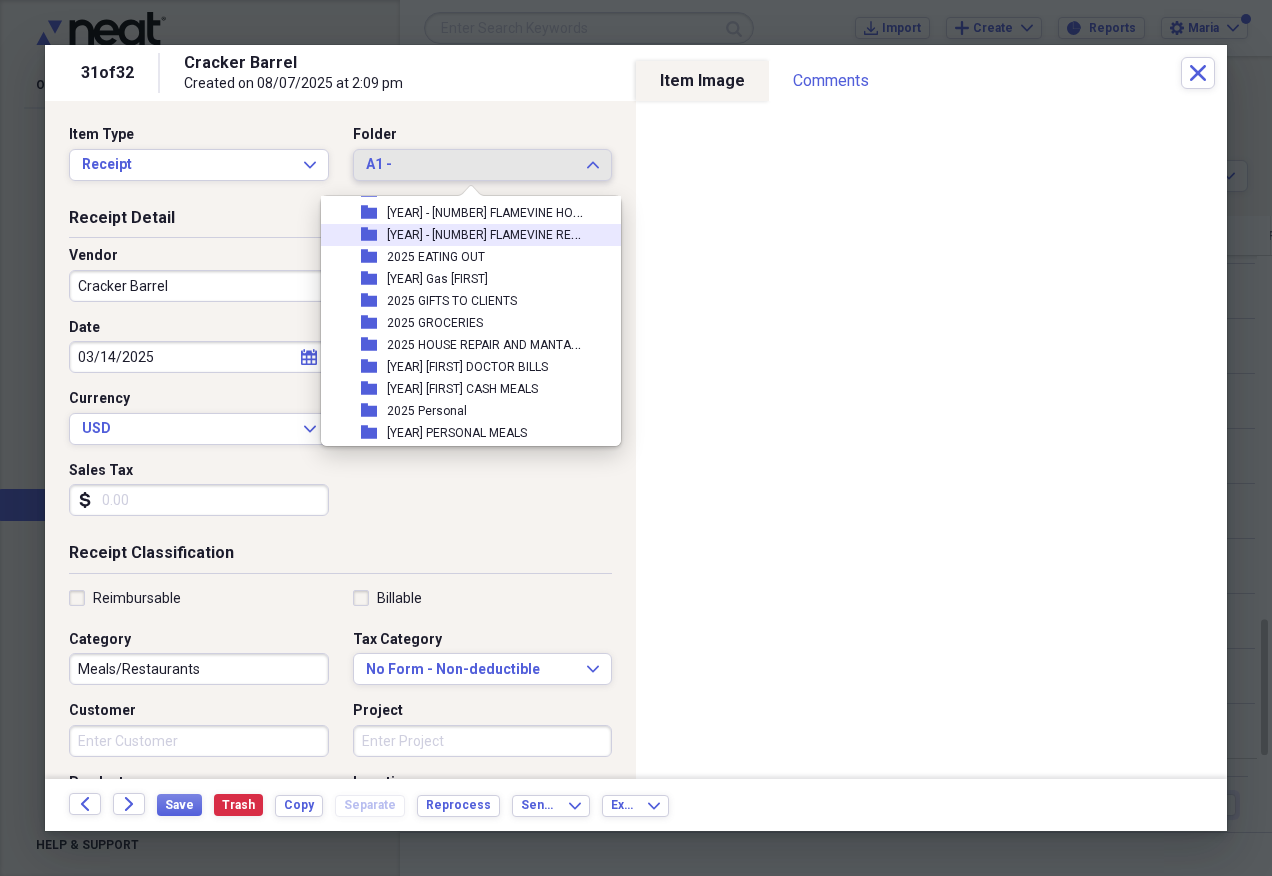 click on "folder [YEAR] - [NUMBER] FLAMEVINE RENTAL FIXTURES" at bounding box center (463, 235) 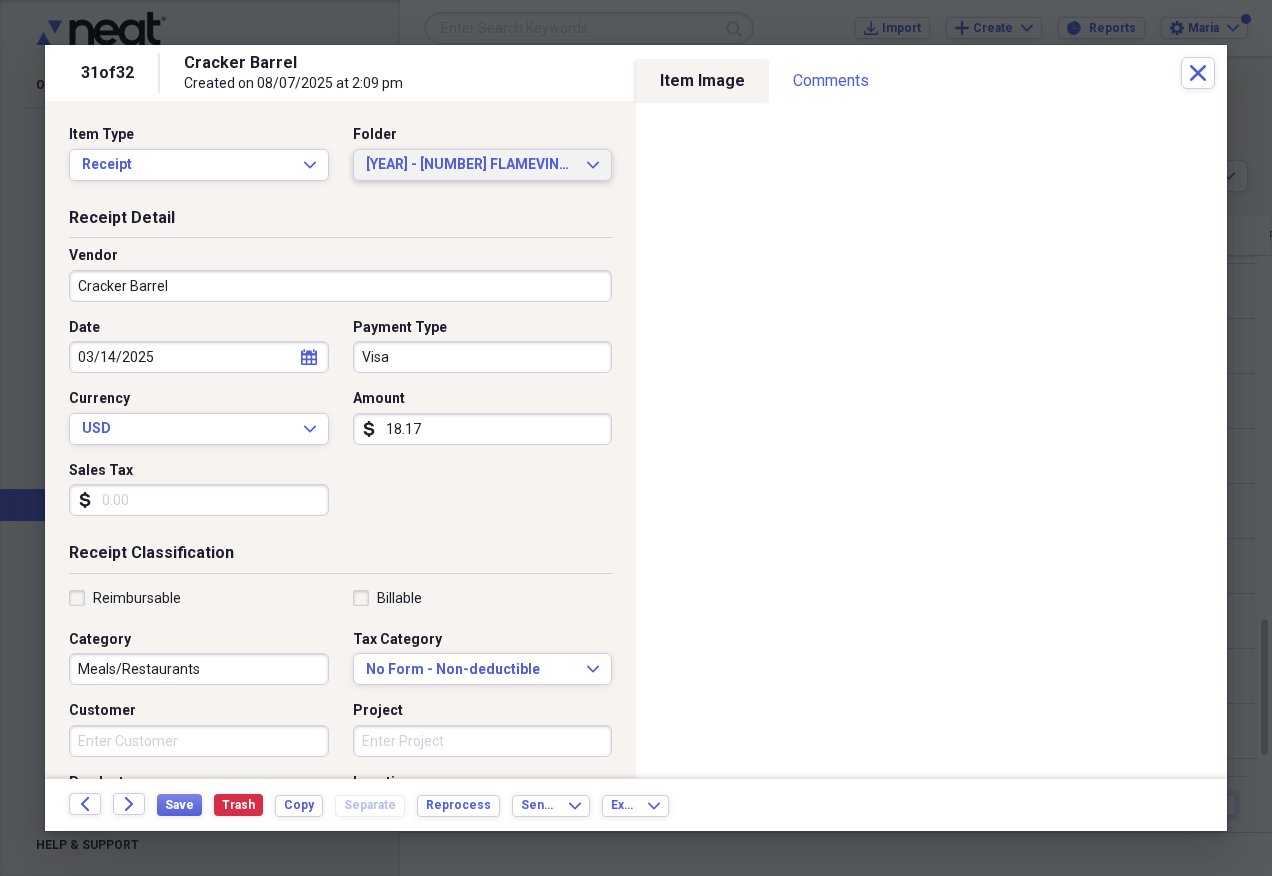click on "[YEAR] - [NUMBER] FLAMEVINE RENTAL FIXTURES" at bounding box center [471, 165] 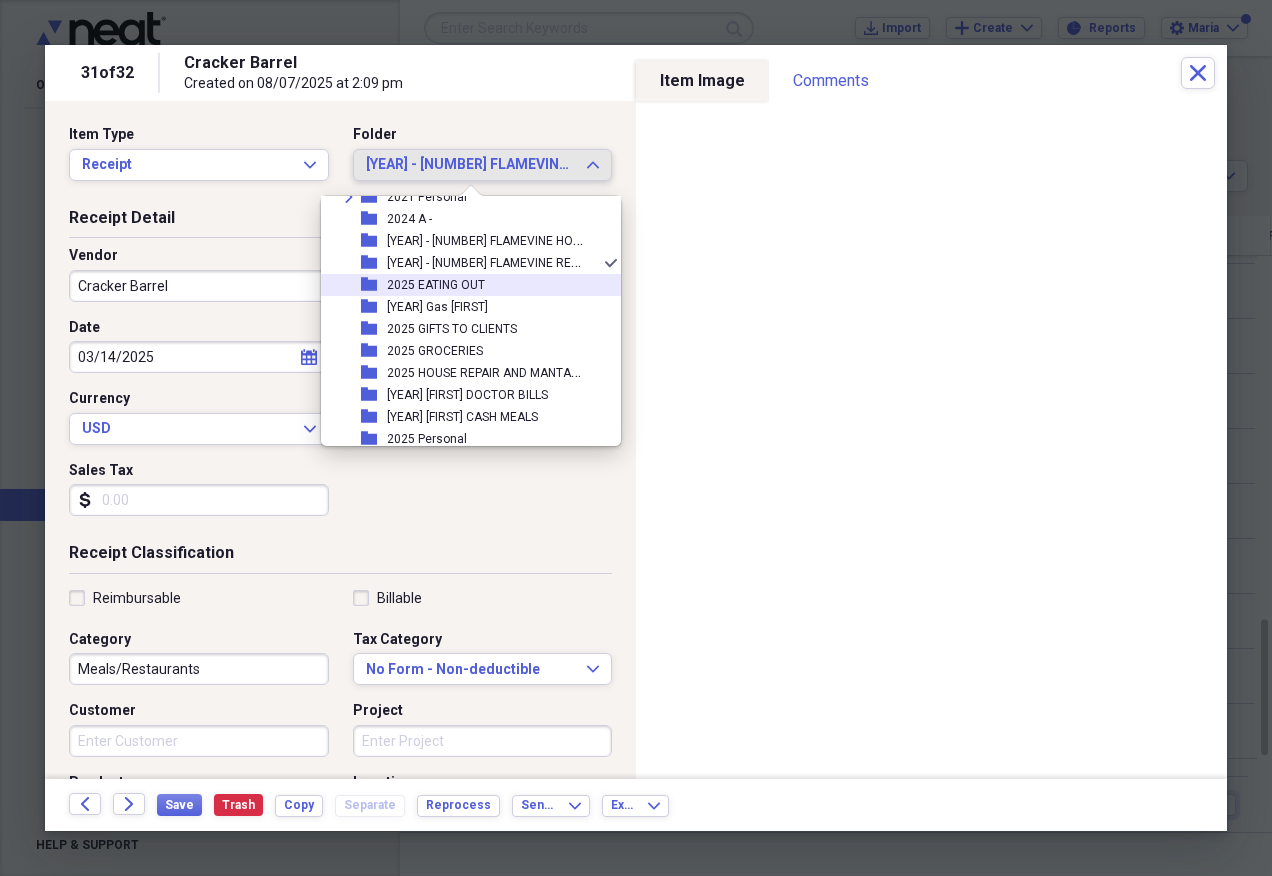 scroll, scrollTop: 100, scrollLeft: 0, axis: vertical 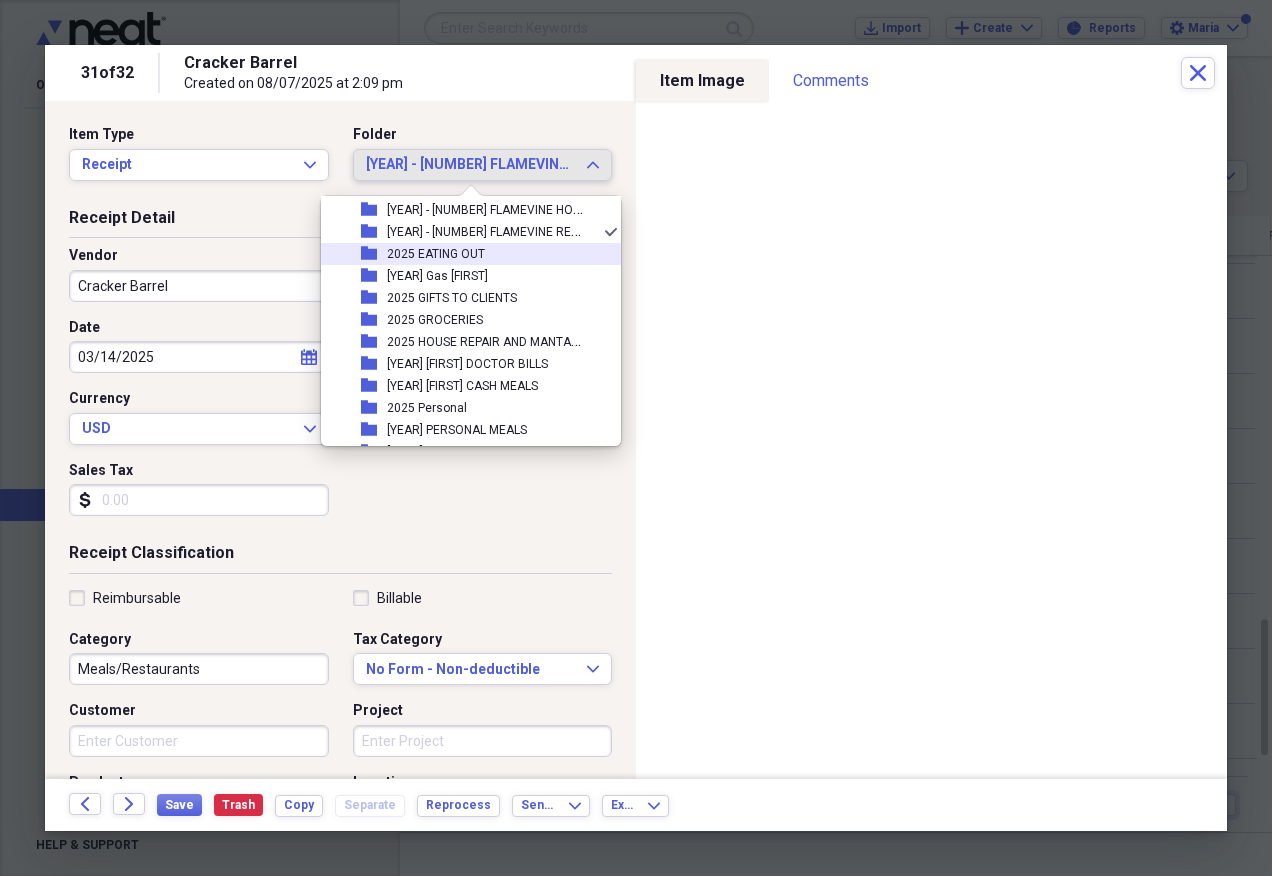 click on "folder [YEAR] EATING OUT" at bounding box center [463, 254] 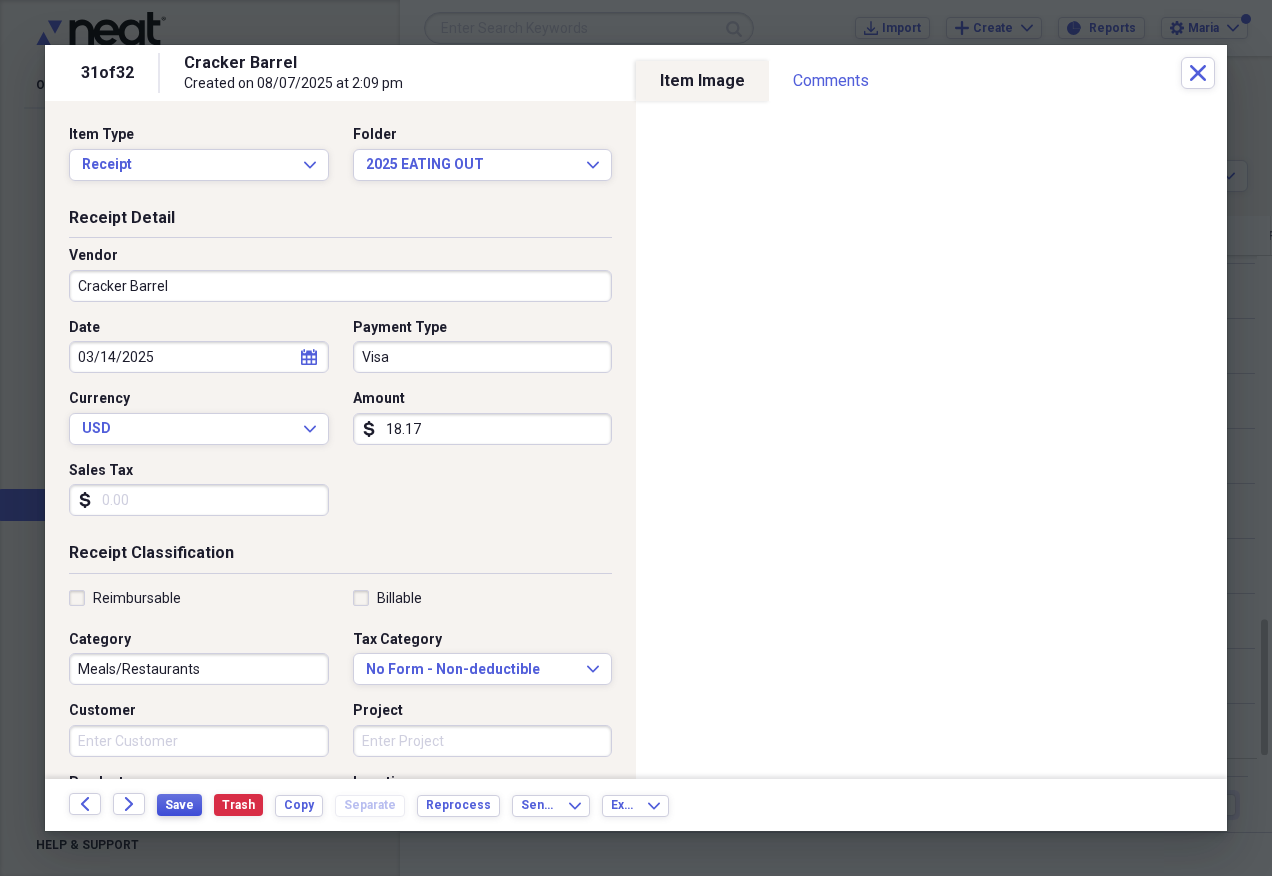 click on "Save" at bounding box center [179, 805] 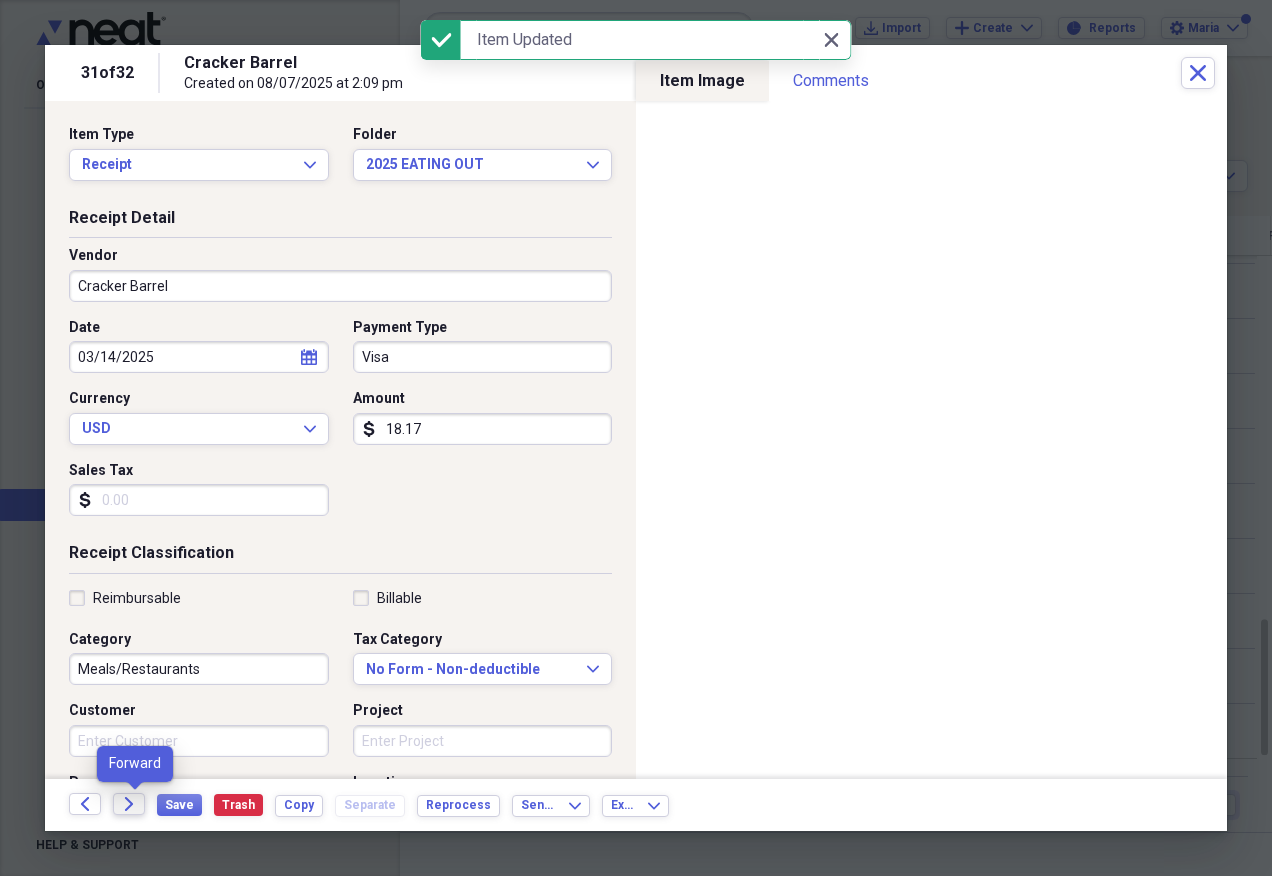 click on "Forward" 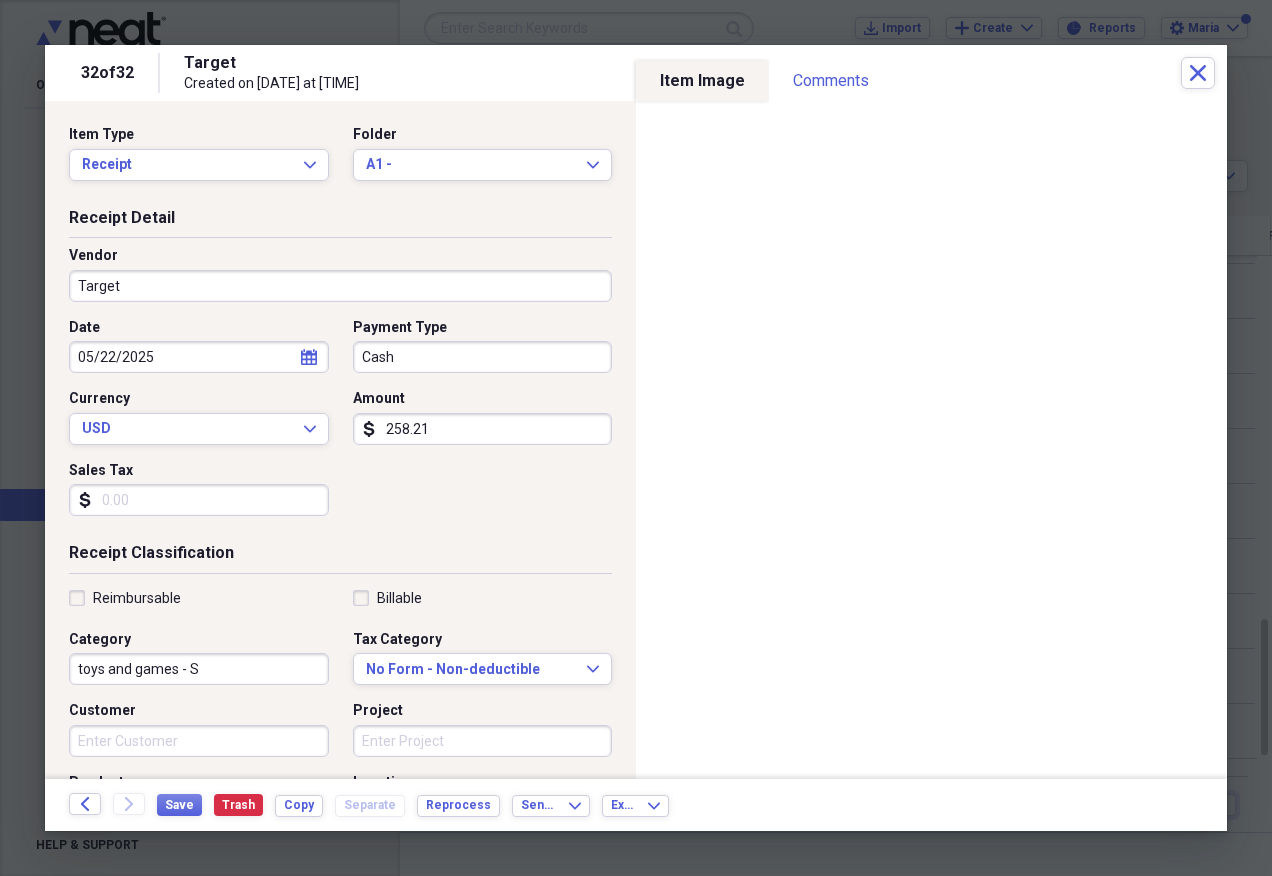 type on "Target" 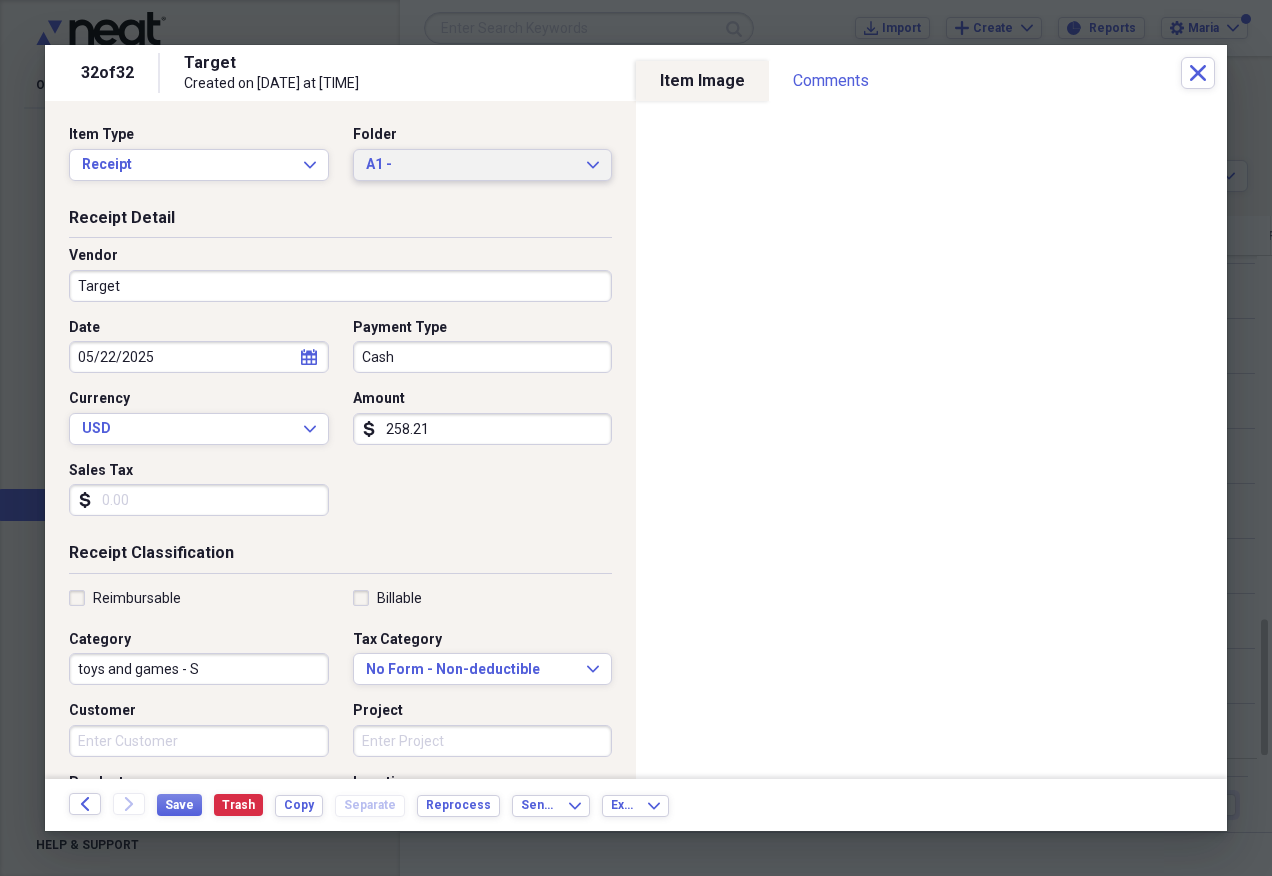 click on "A1 - Expand" at bounding box center (483, 165) 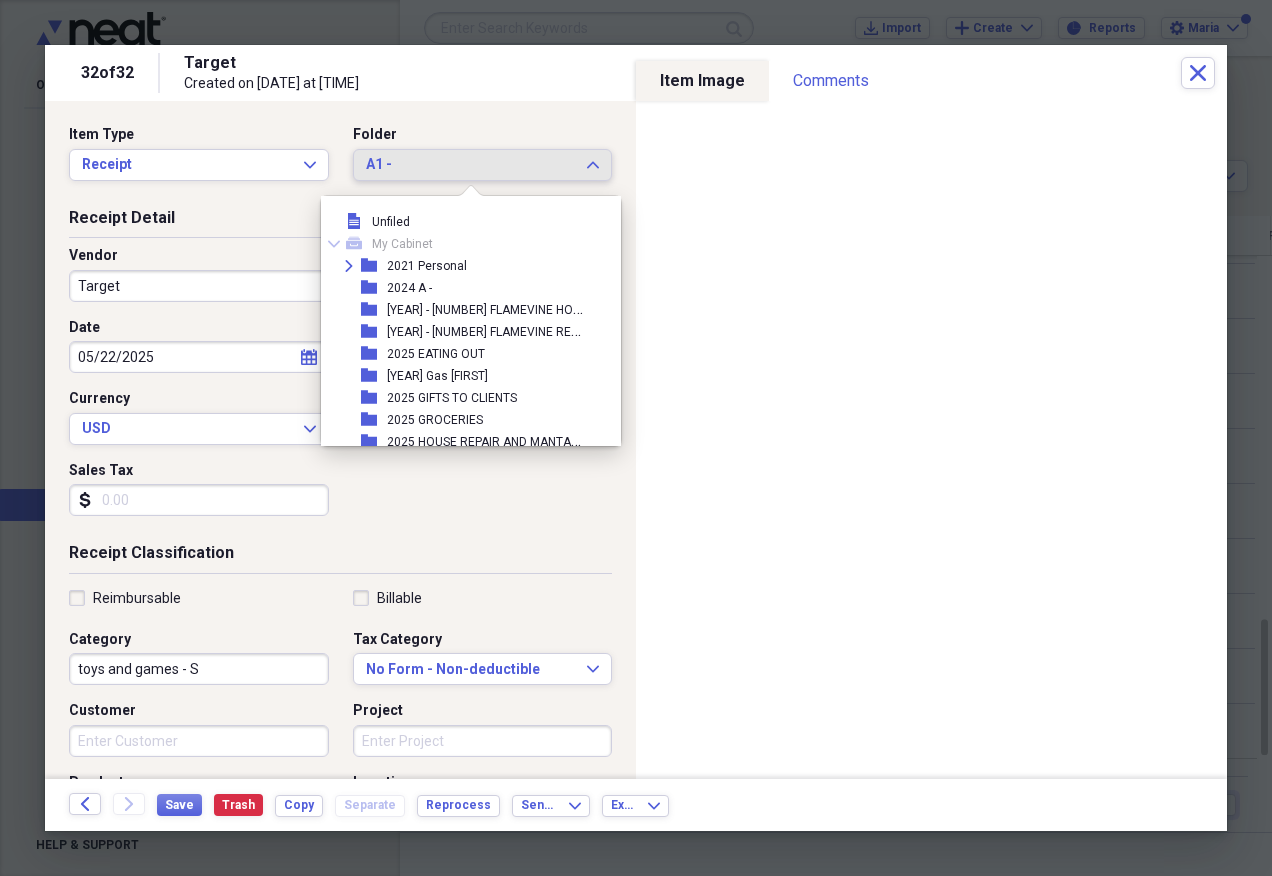 scroll, scrollTop: 297, scrollLeft: 0, axis: vertical 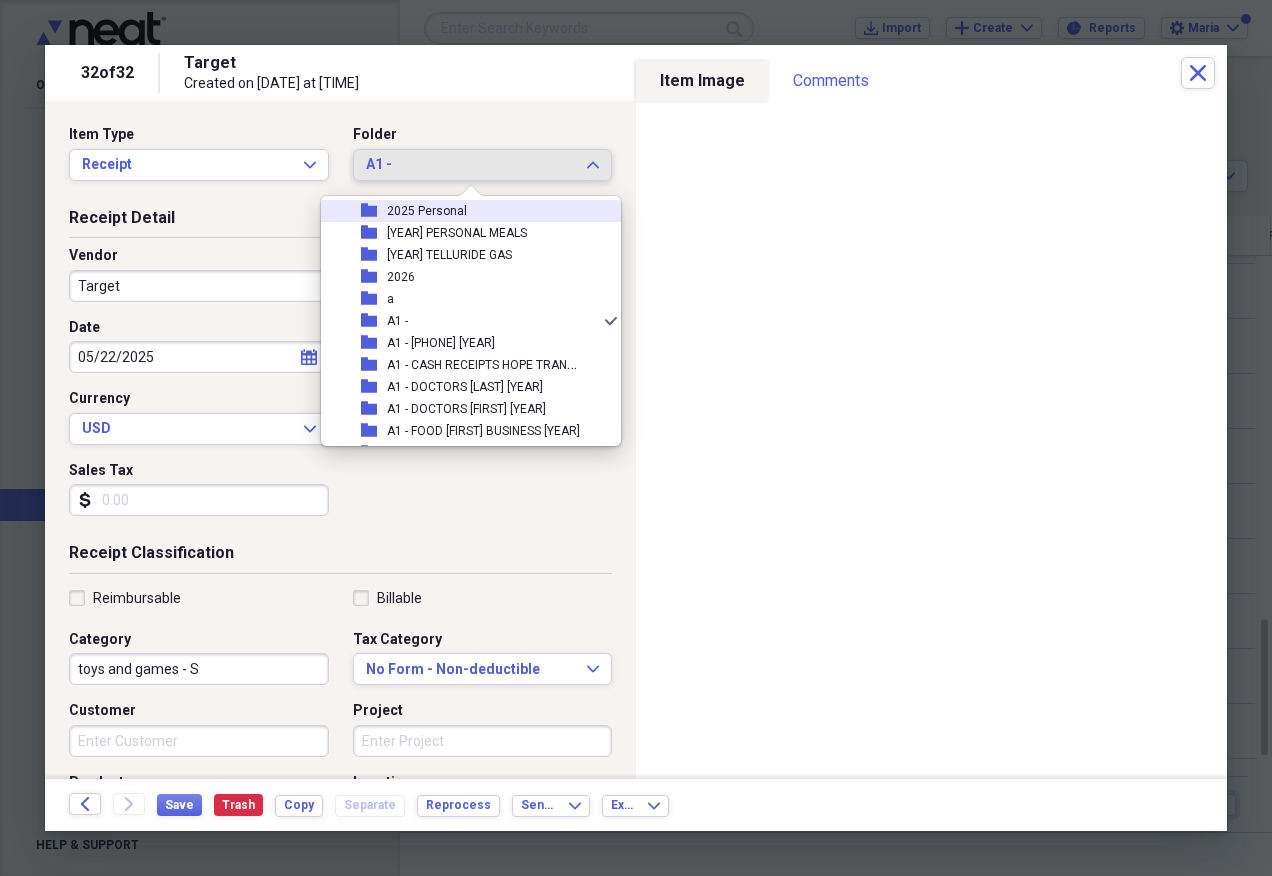 click on "folder 2025 Personal" at bounding box center (463, 211) 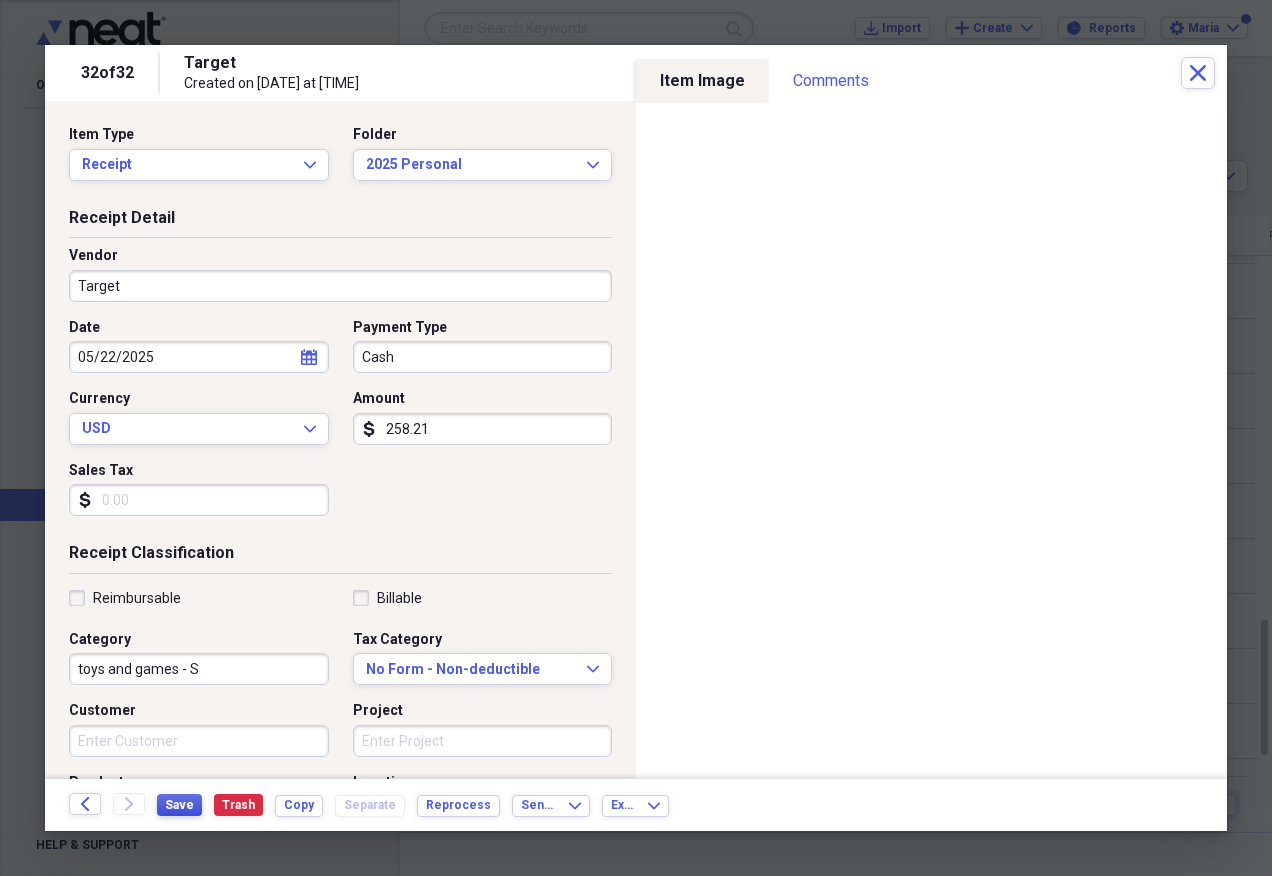 click on "Save" at bounding box center [179, 805] 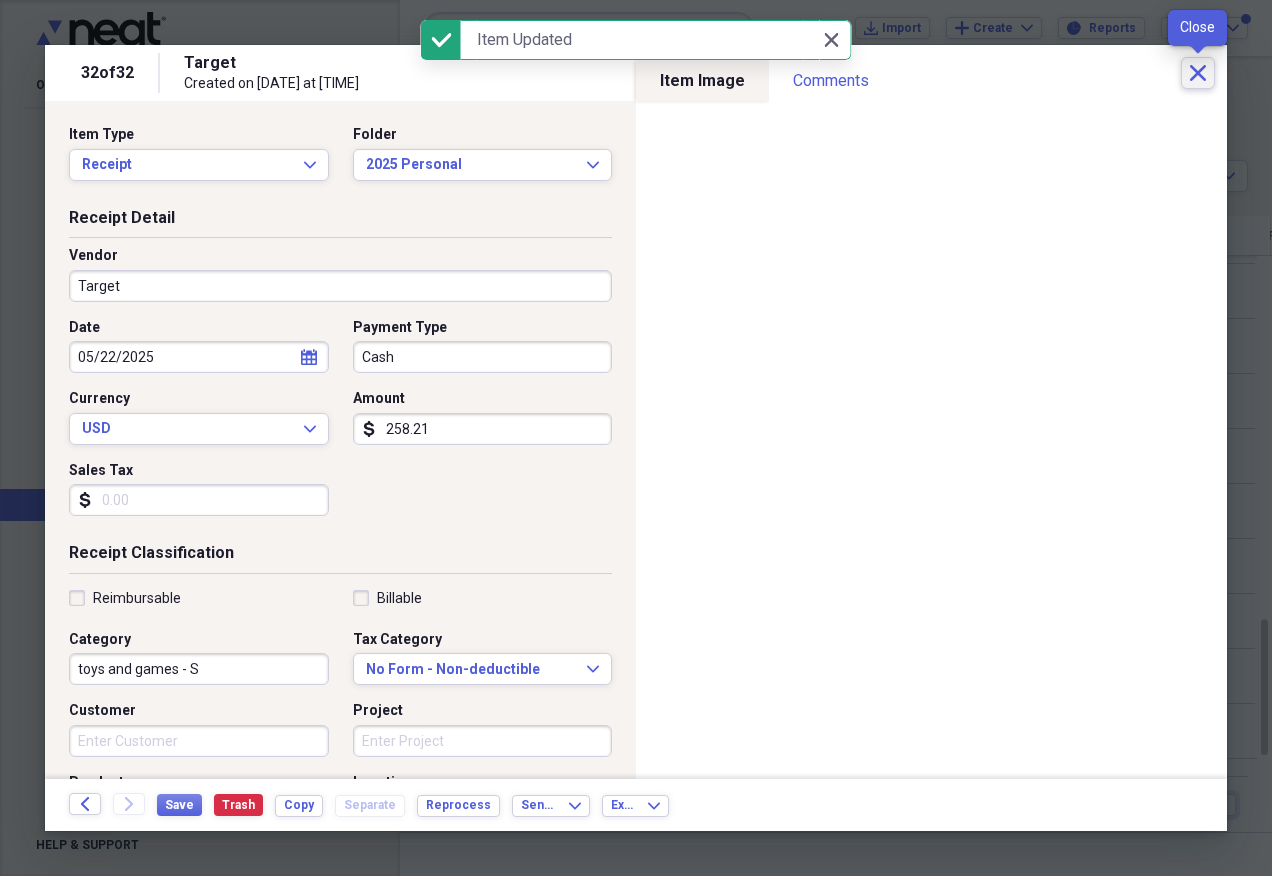 click on "Close" 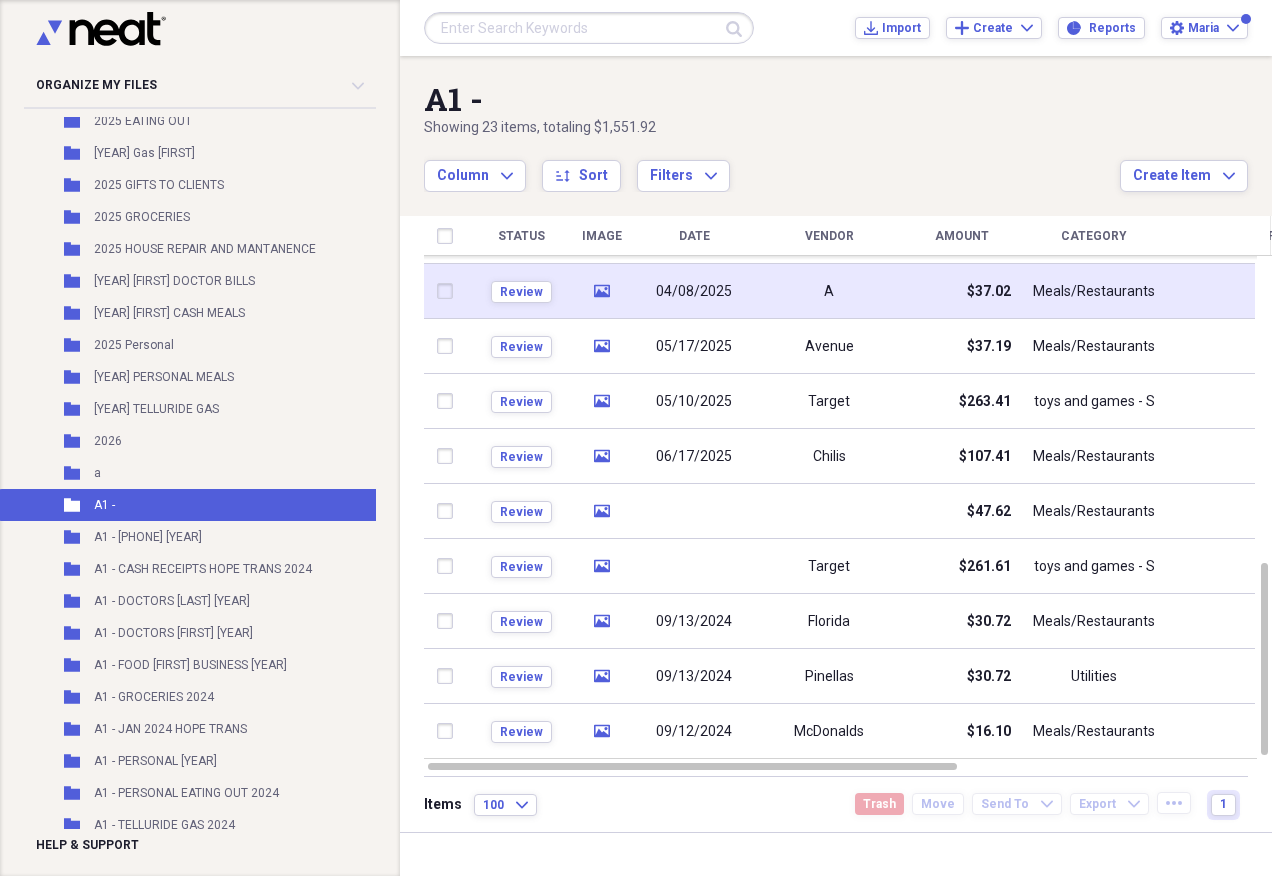 click on "$37.02" at bounding box center (961, 291) 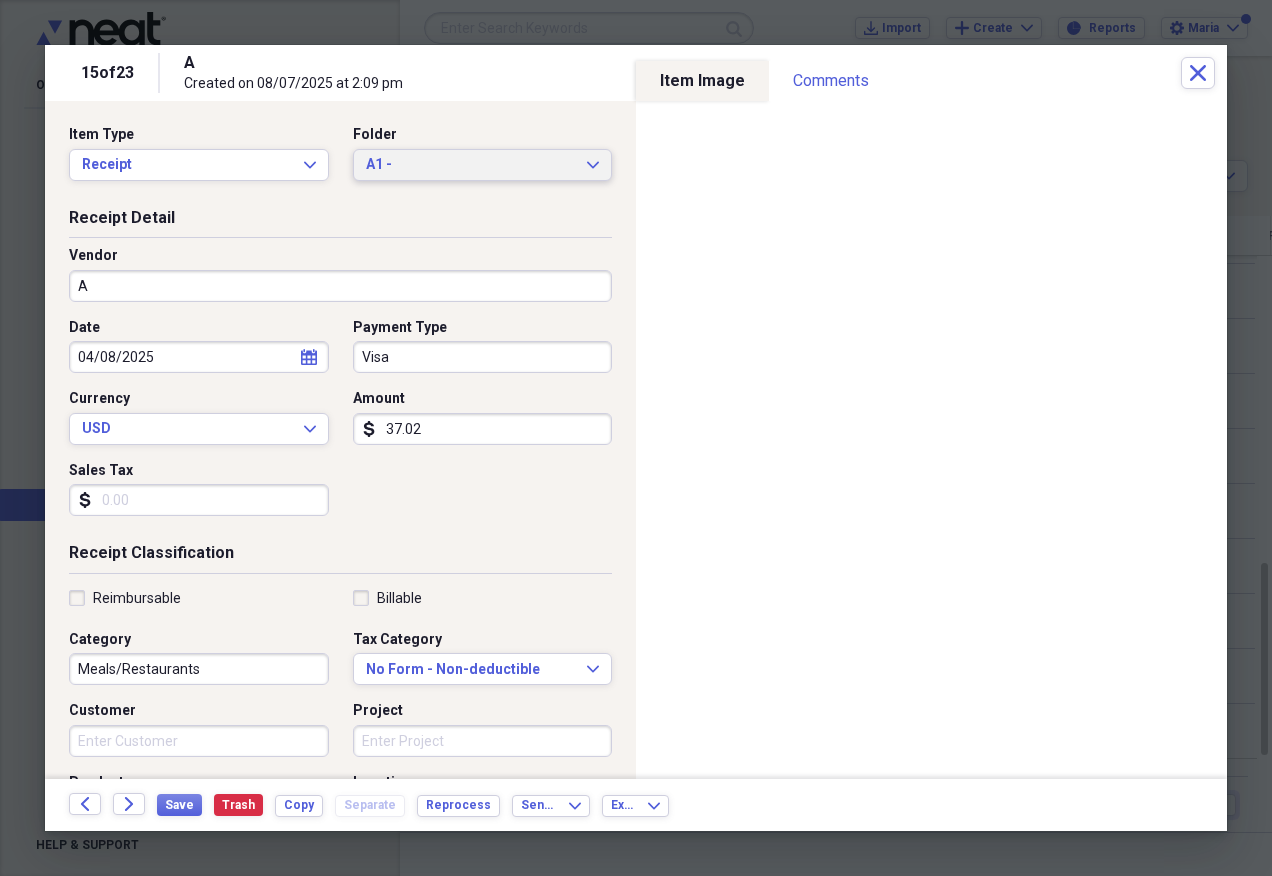 click on "A1 -" at bounding box center (471, 165) 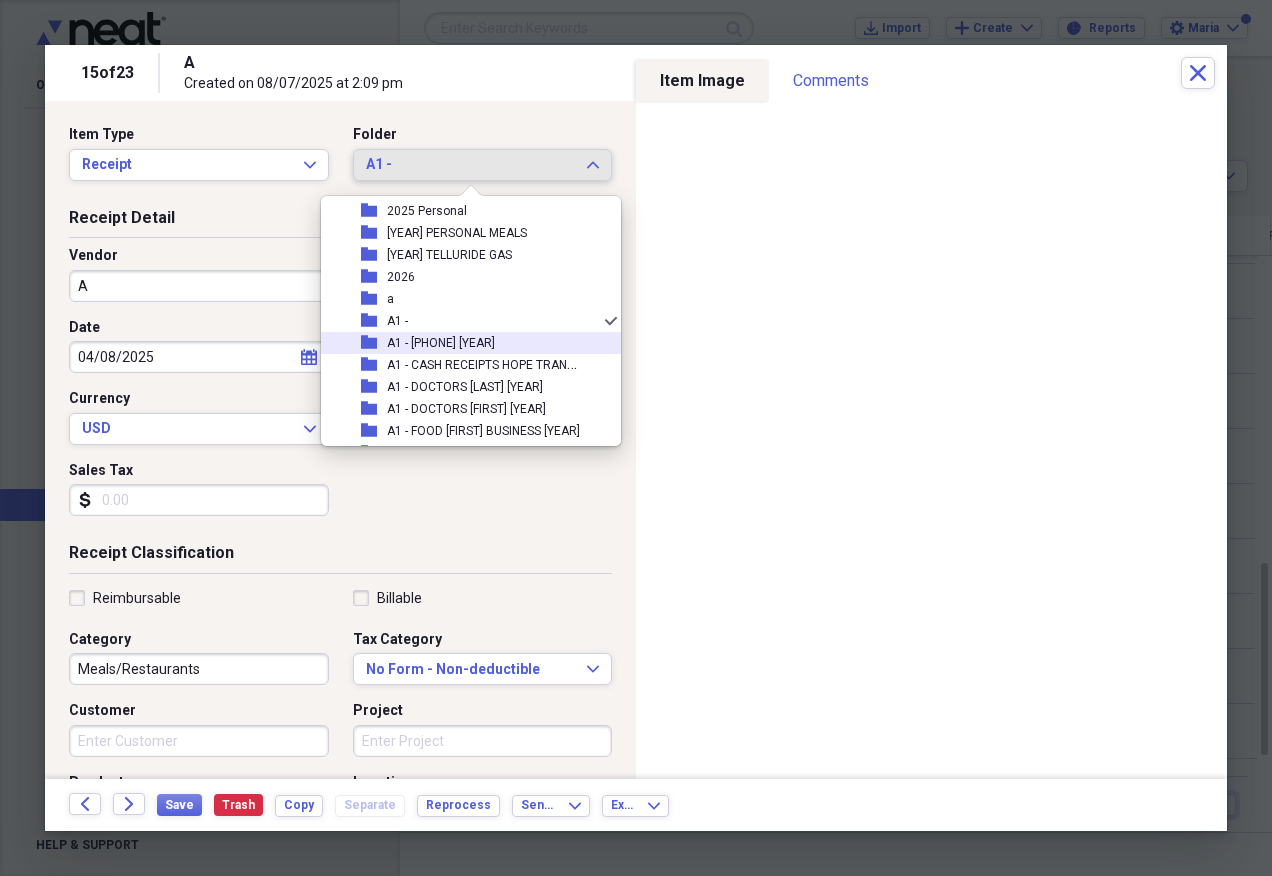 scroll, scrollTop: 197, scrollLeft: 0, axis: vertical 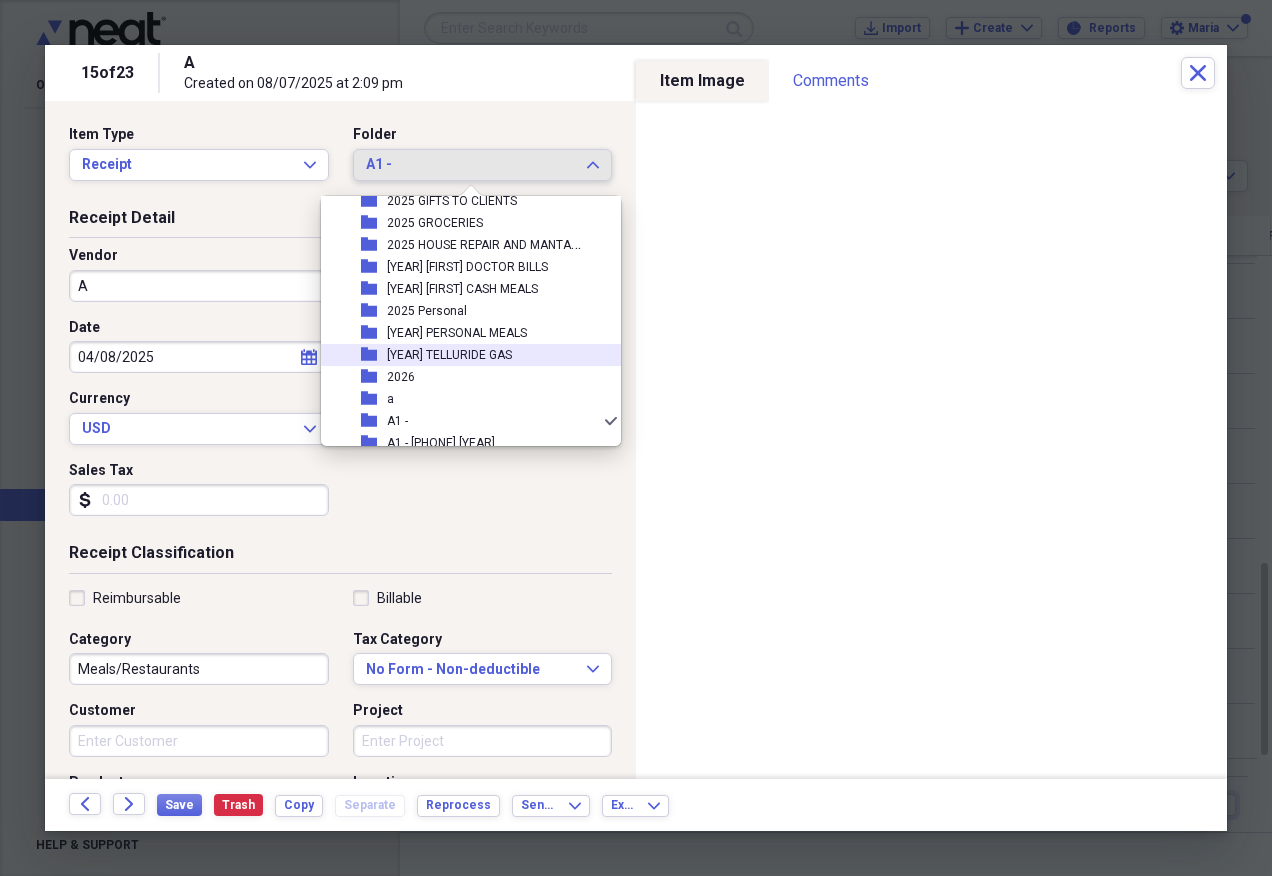 click on "folder [YEAR] TELLURIDE GAS" at bounding box center (463, 355) 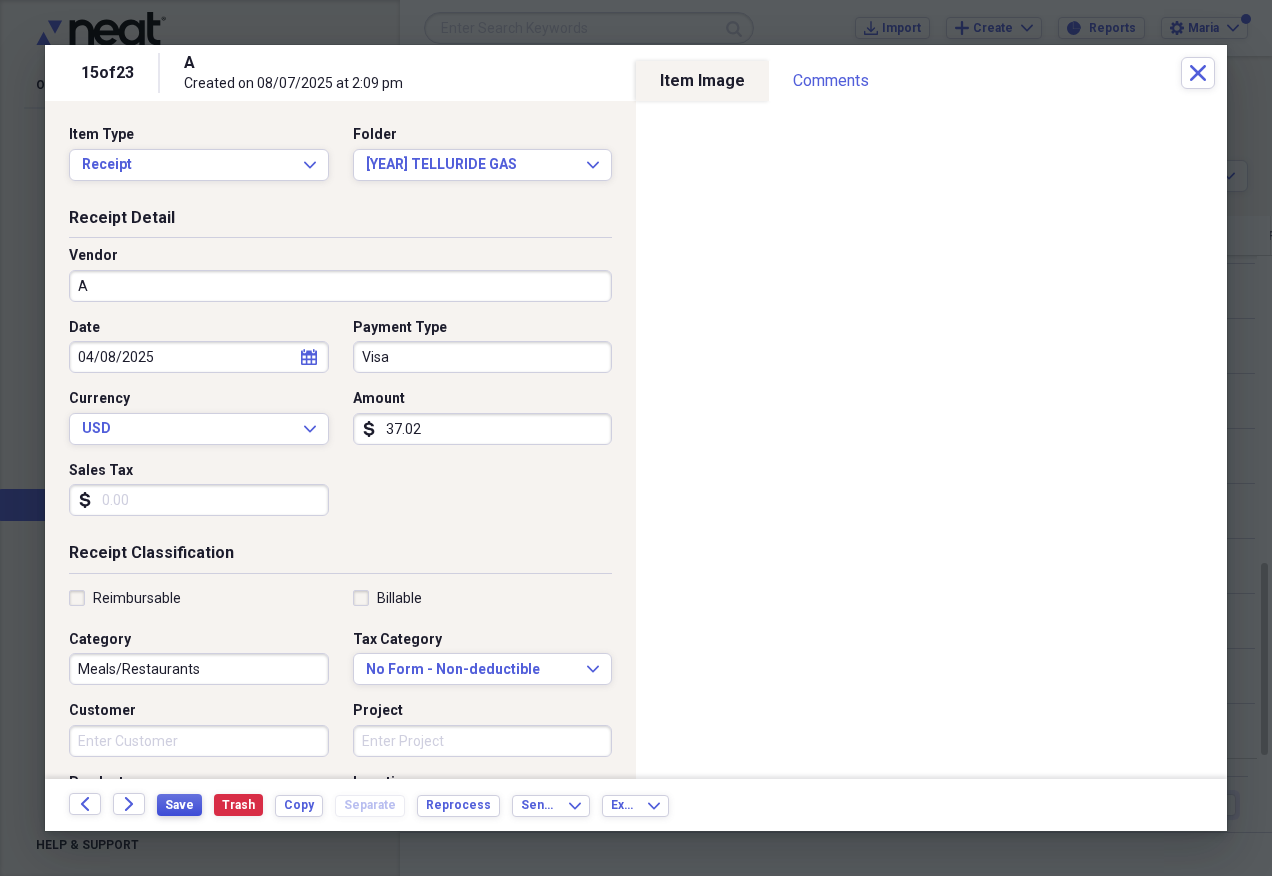 click on "Save" at bounding box center [179, 805] 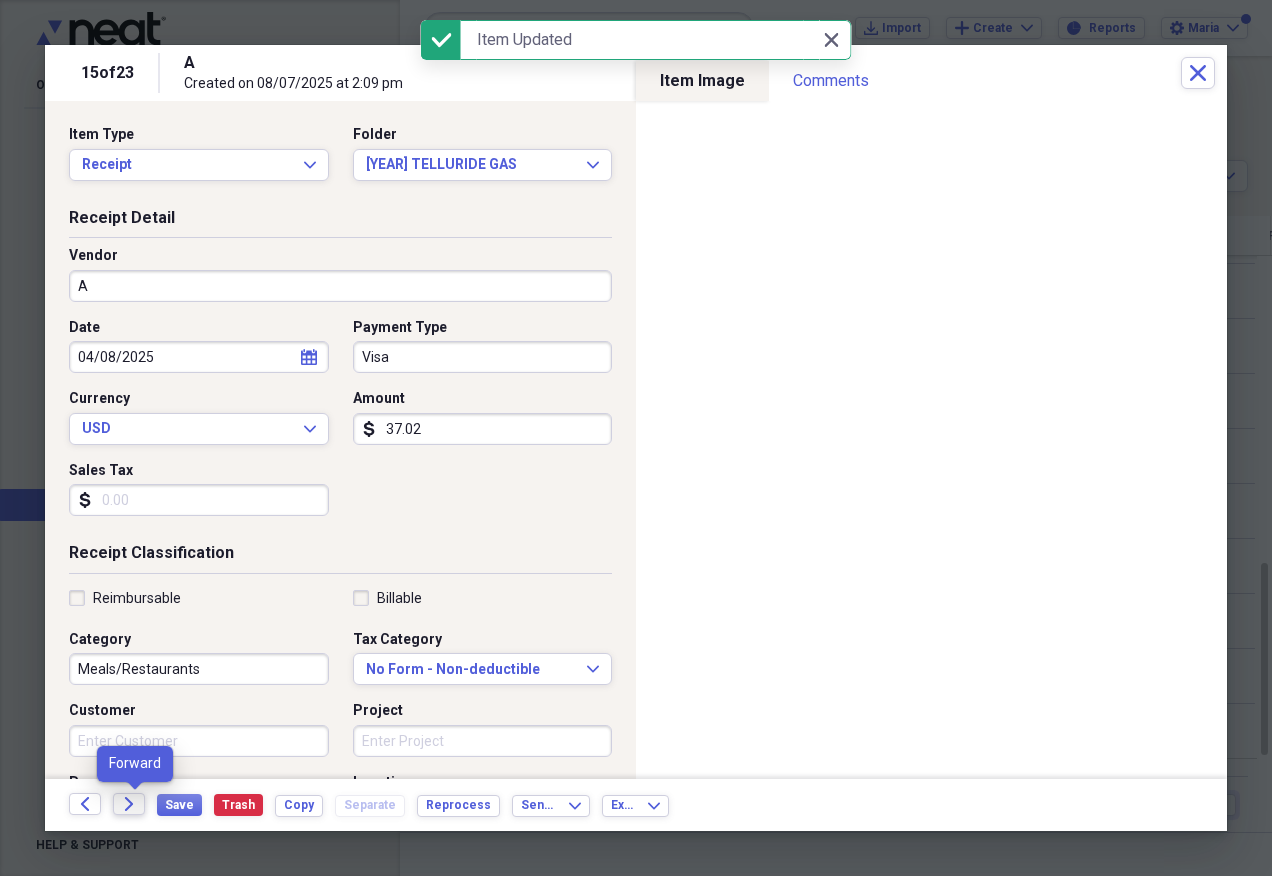 click 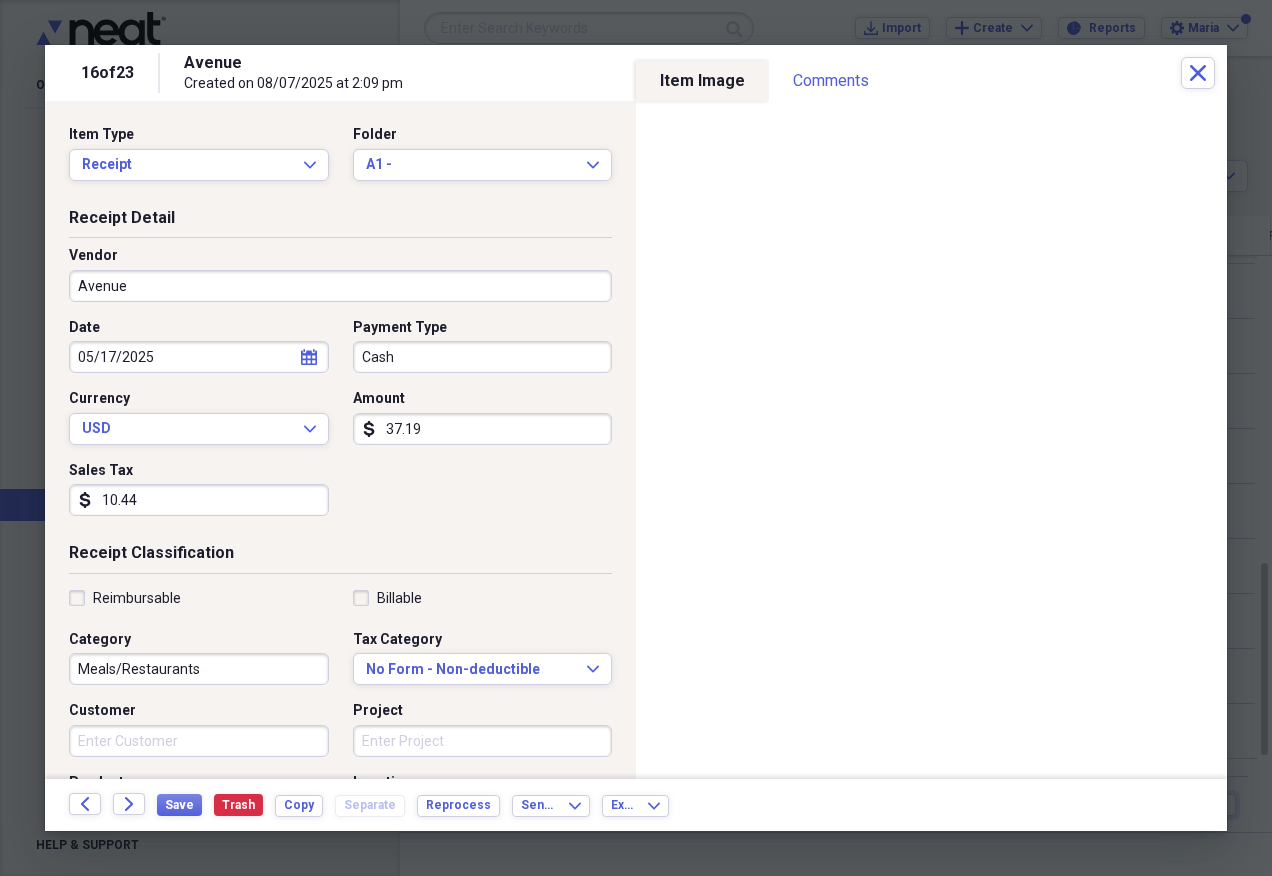 click on "37.19" at bounding box center (483, 429) 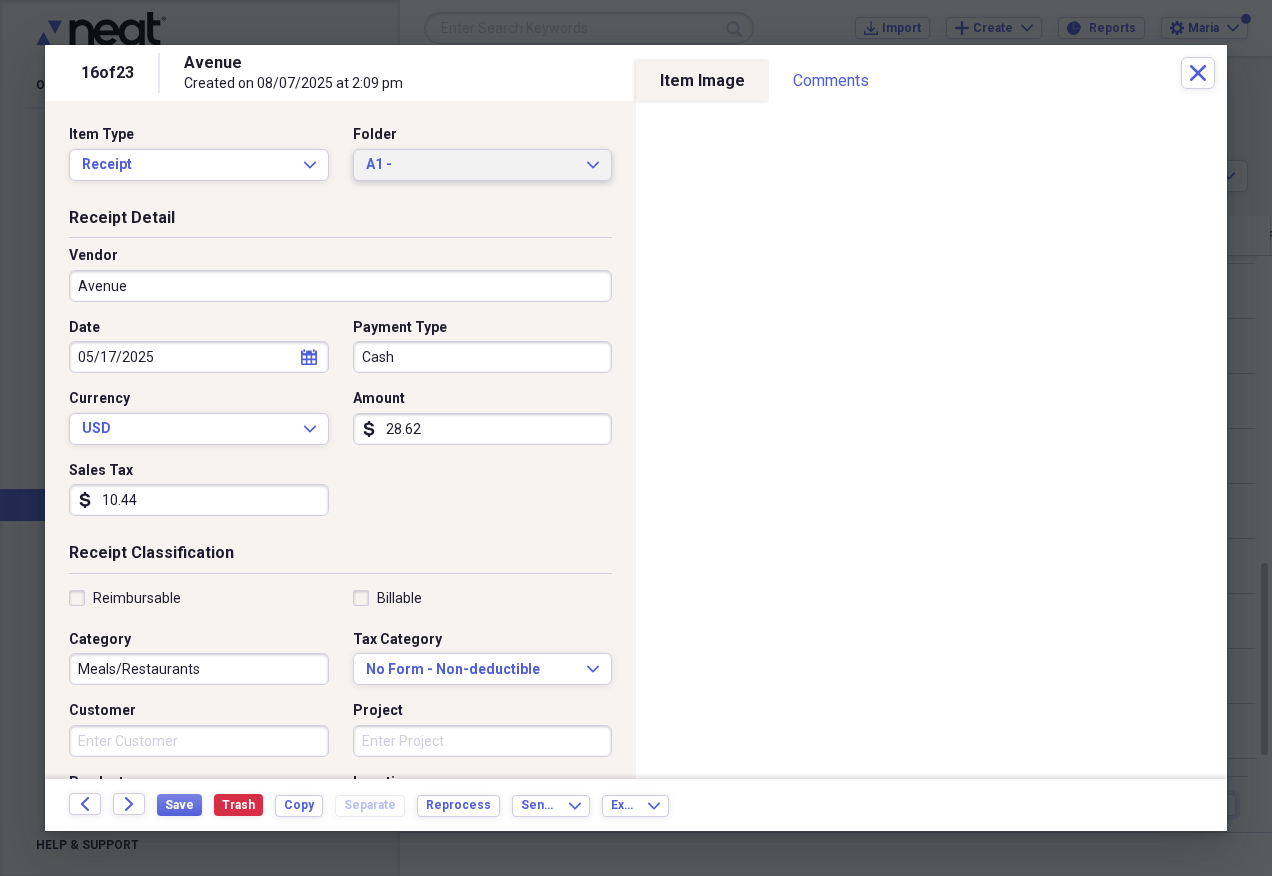 type on "28.62" 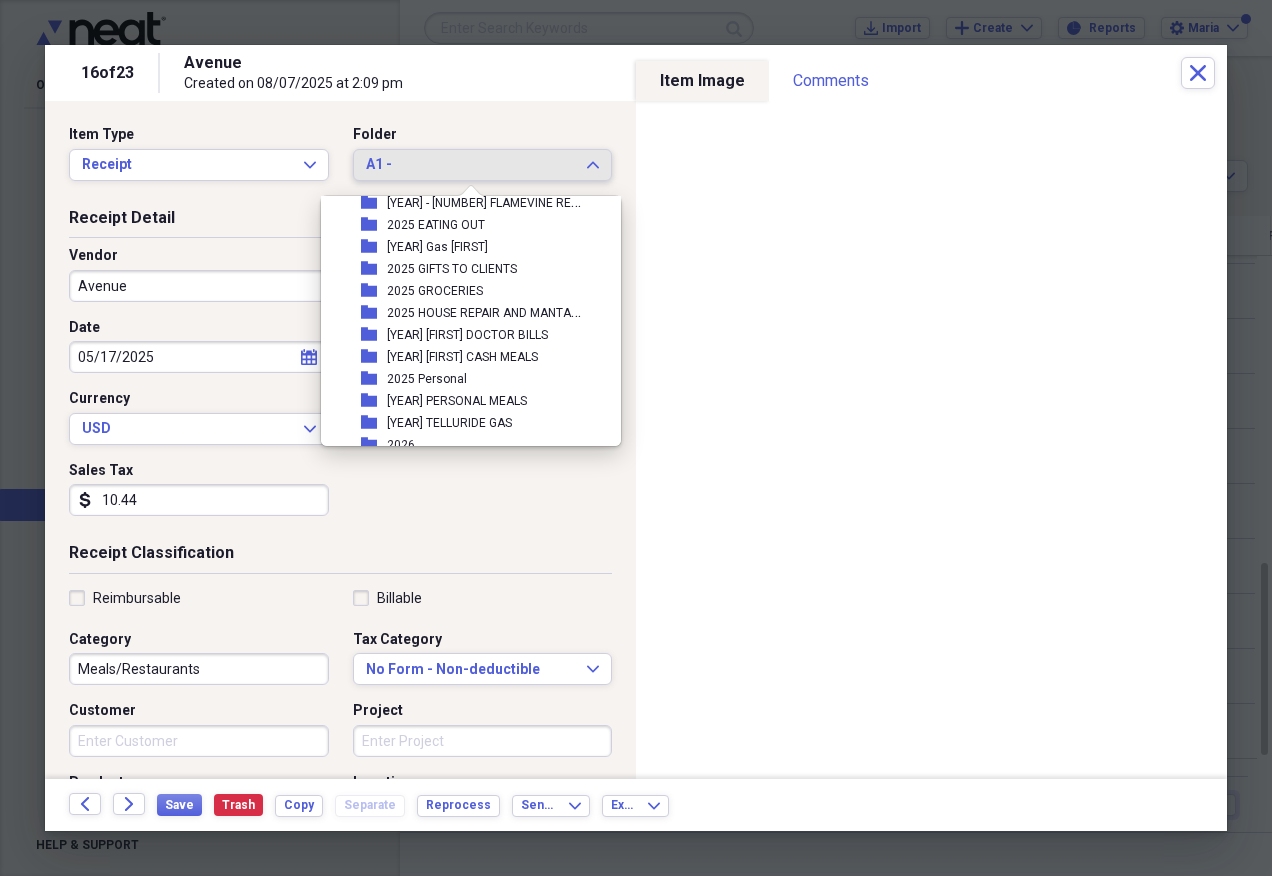 scroll, scrollTop: 97, scrollLeft: 0, axis: vertical 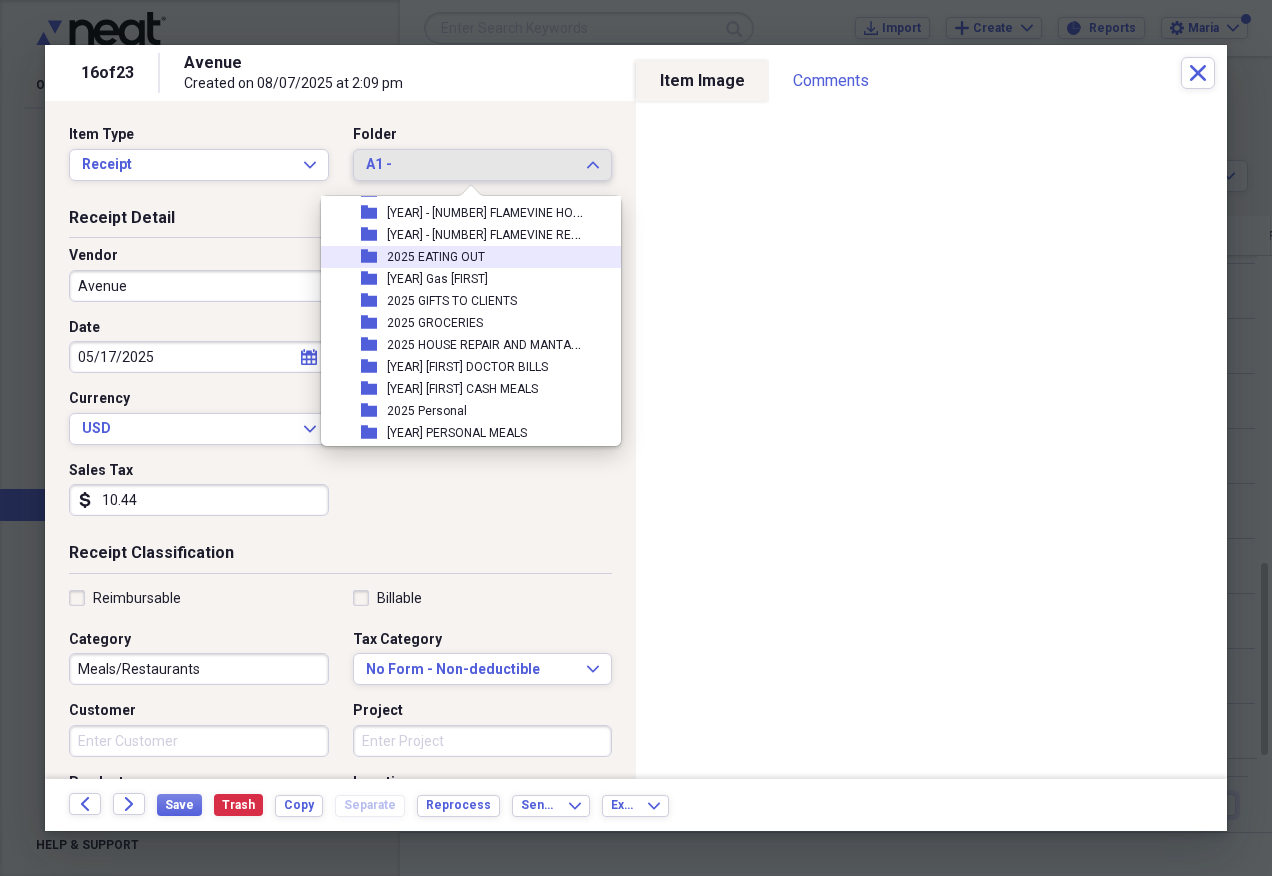 click on "folder [YEAR] EATING OUT" at bounding box center [463, 257] 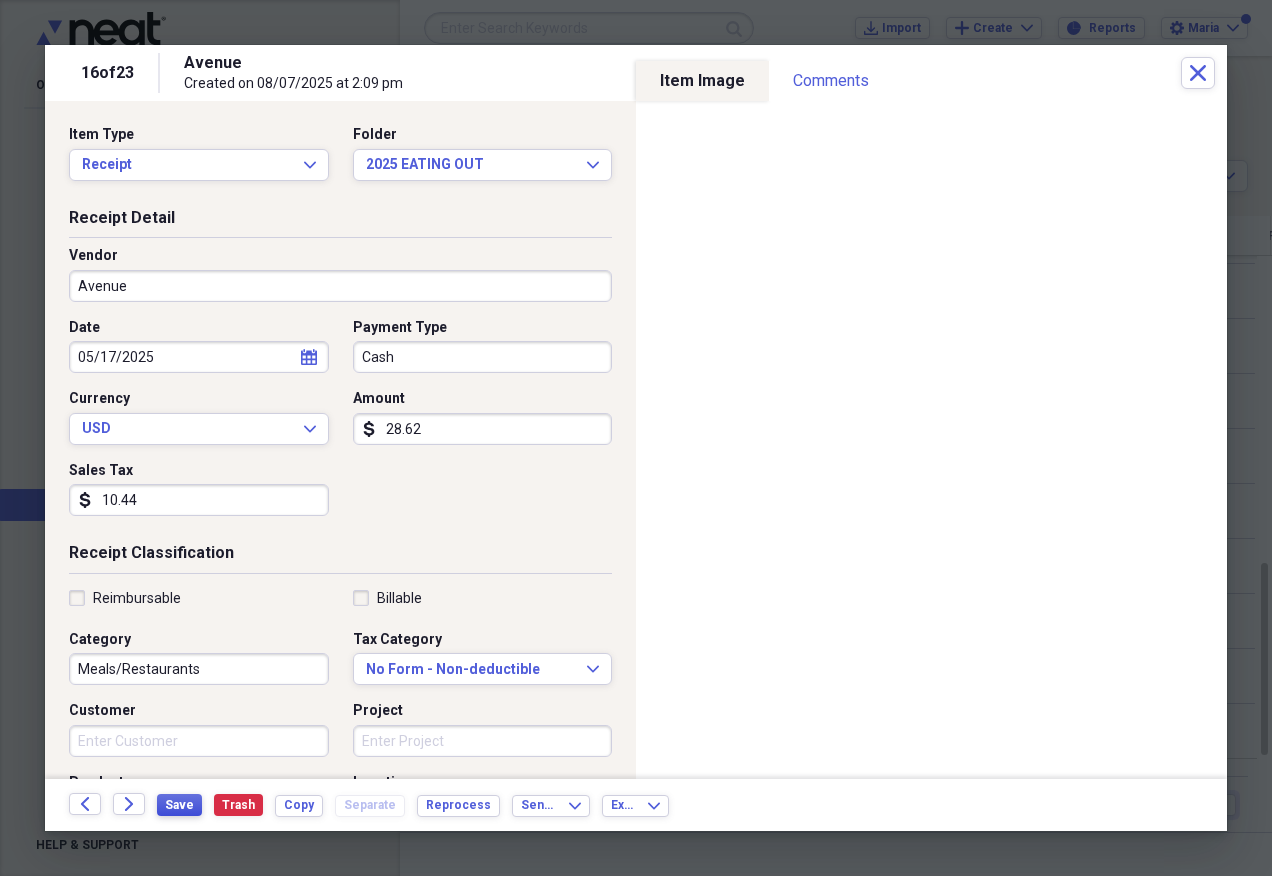 click on "Save" at bounding box center (179, 805) 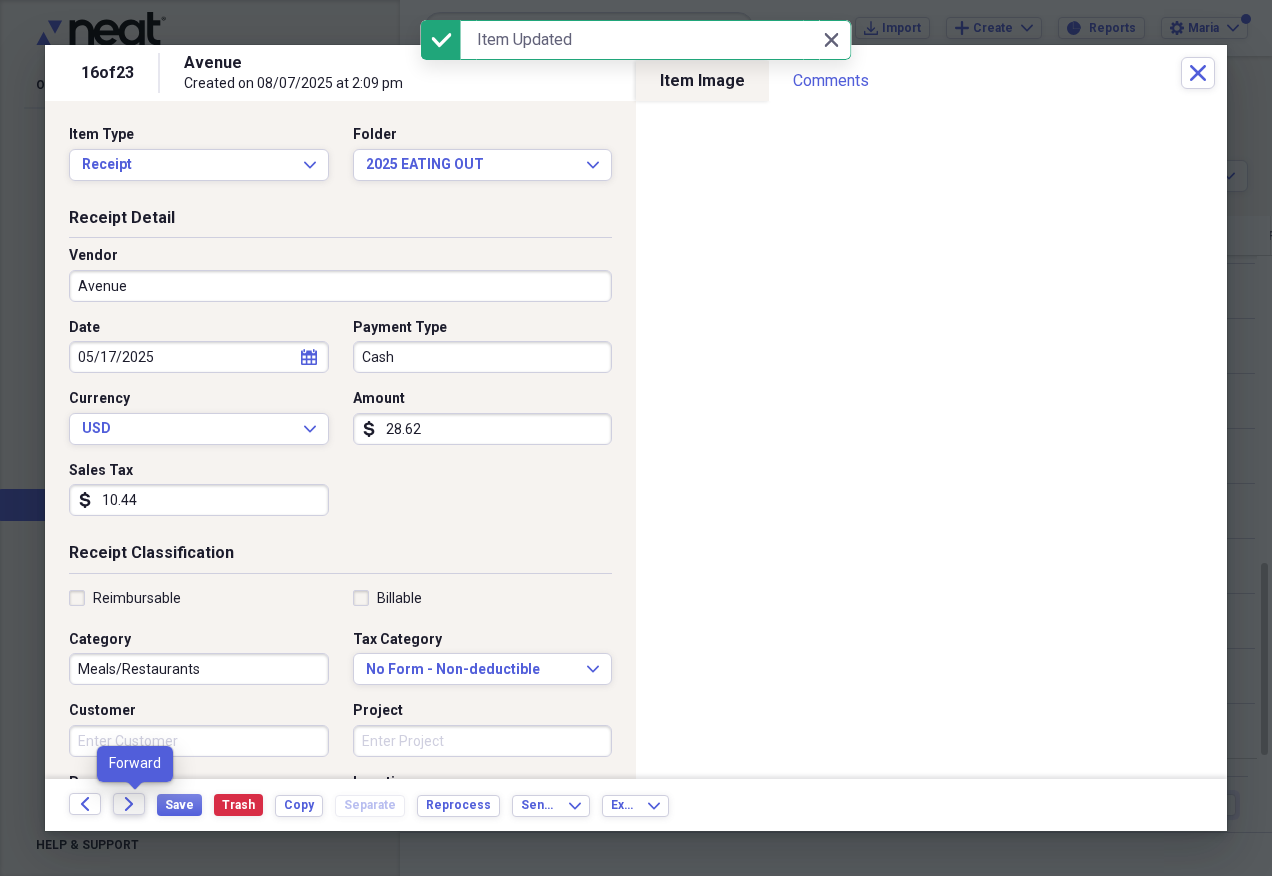 click on "Forward" 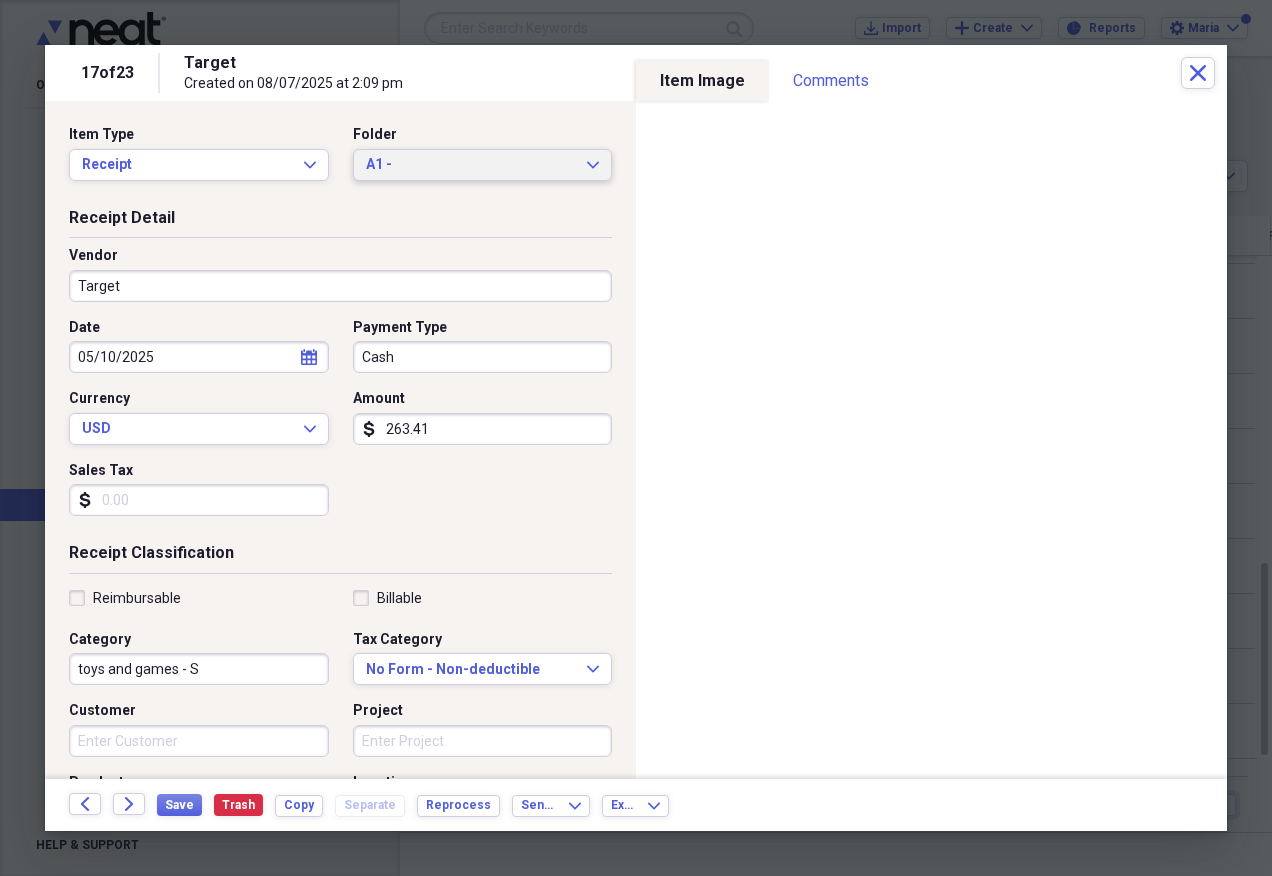 click on "Expand" 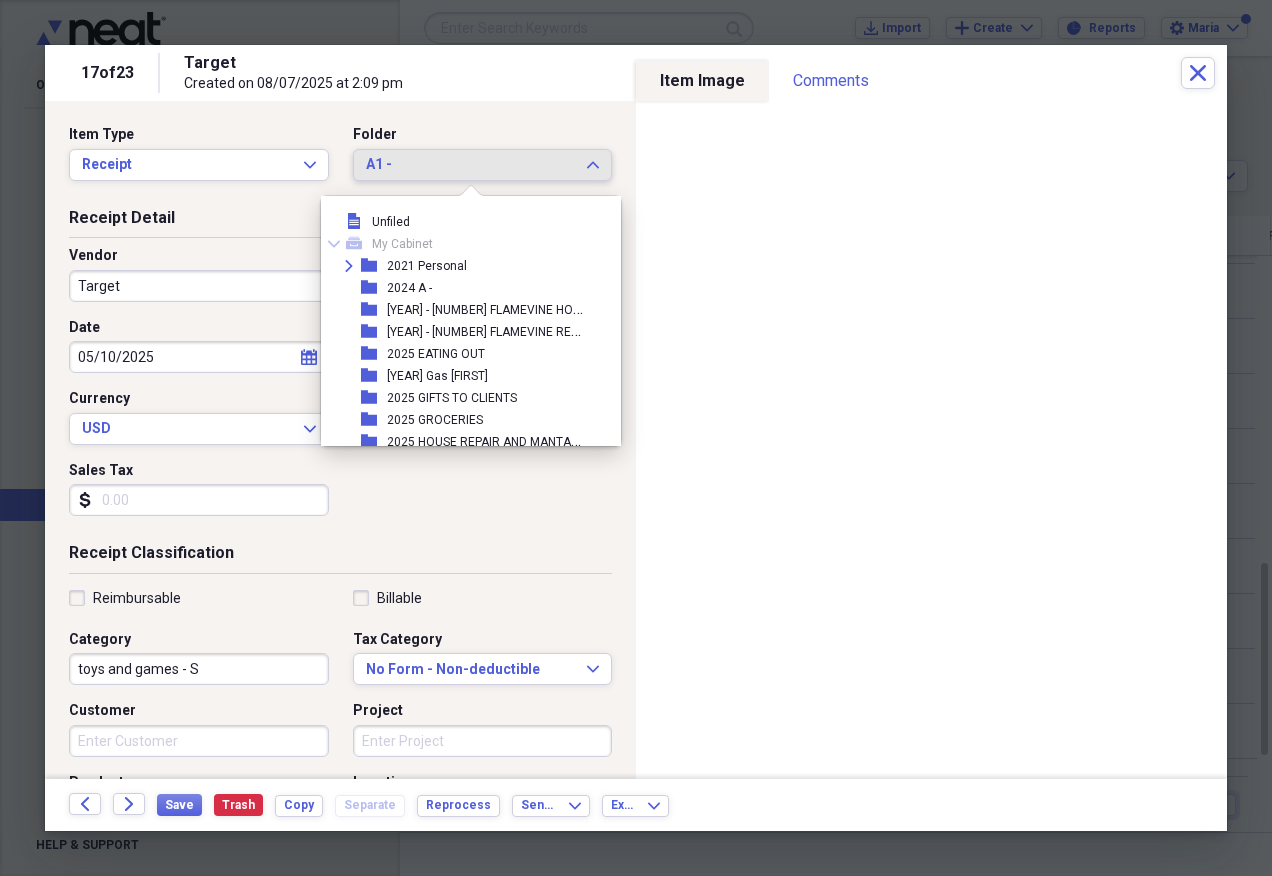 scroll, scrollTop: 297, scrollLeft: 0, axis: vertical 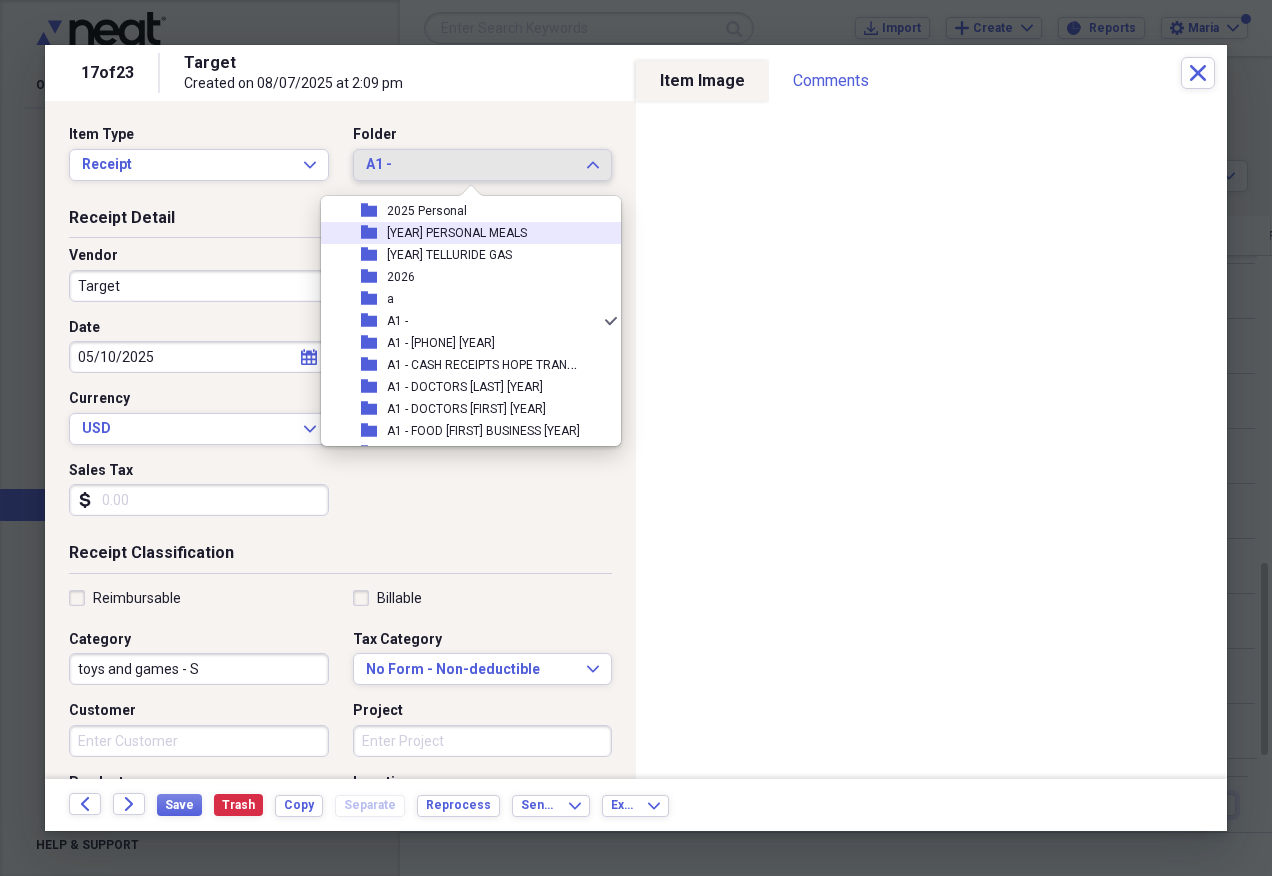 click on "folder [YEAR] PERSONAL MEALS" at bounding box center [463, 233] 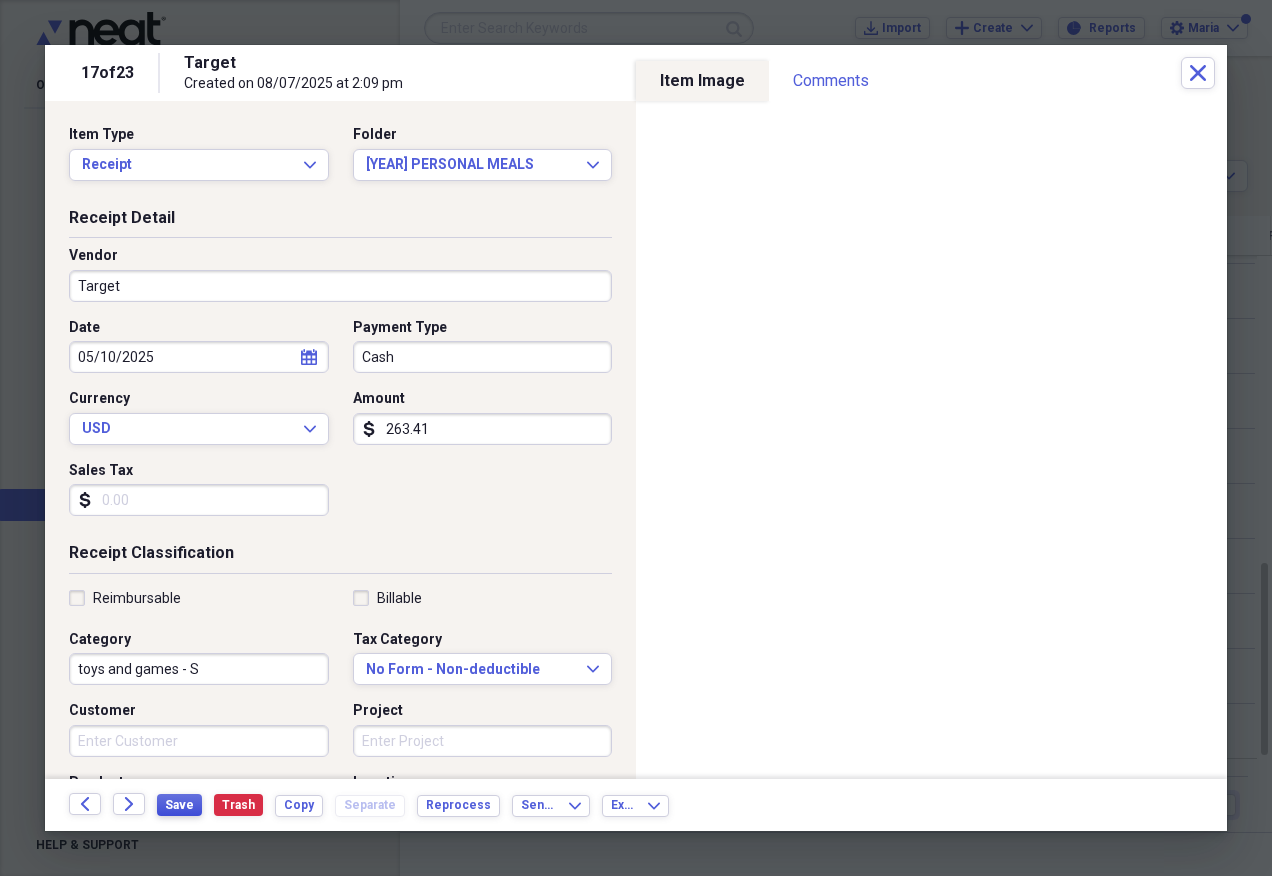 click on "Save" at bounding box center (179, 805) 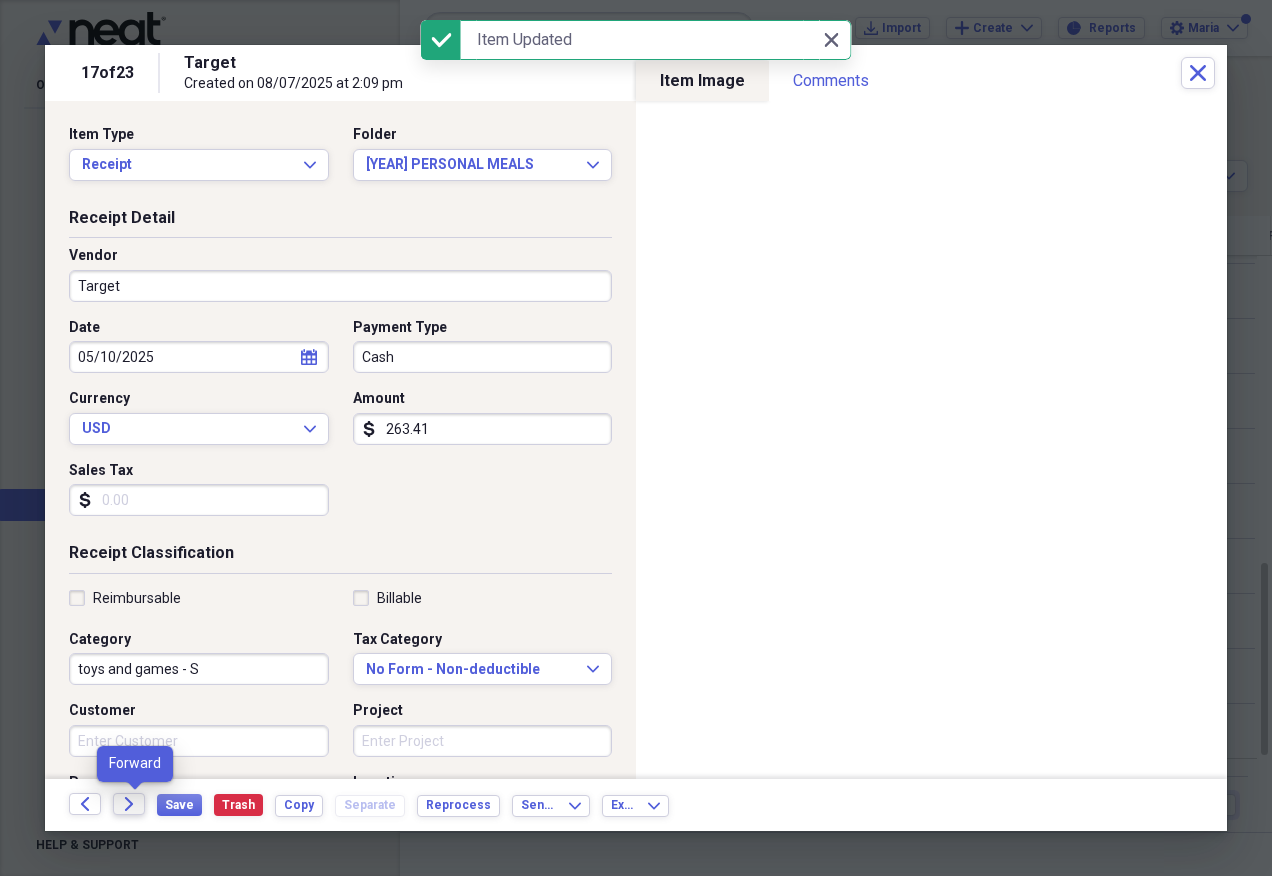 click on "Forward" 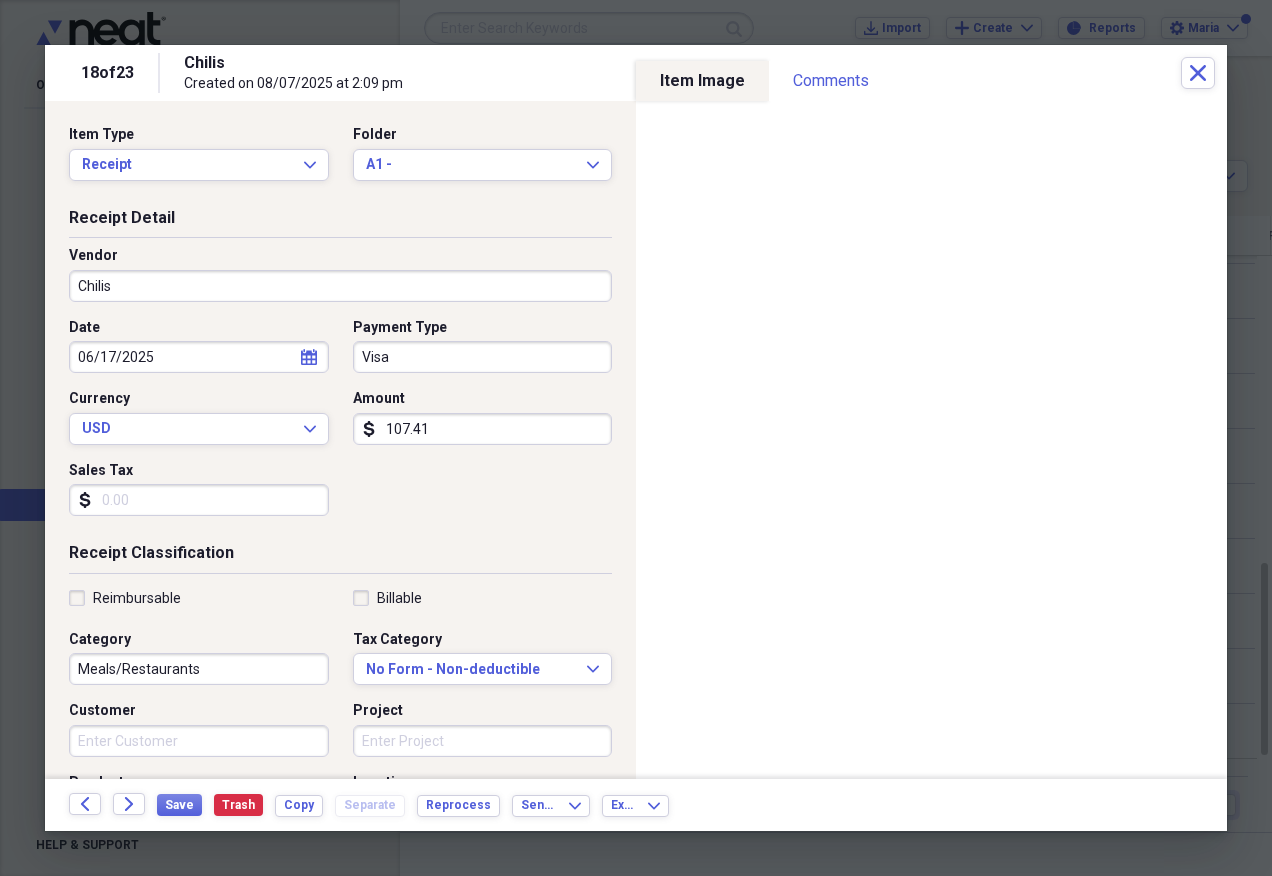 click on "107.41" at bounding box center (483, 429) 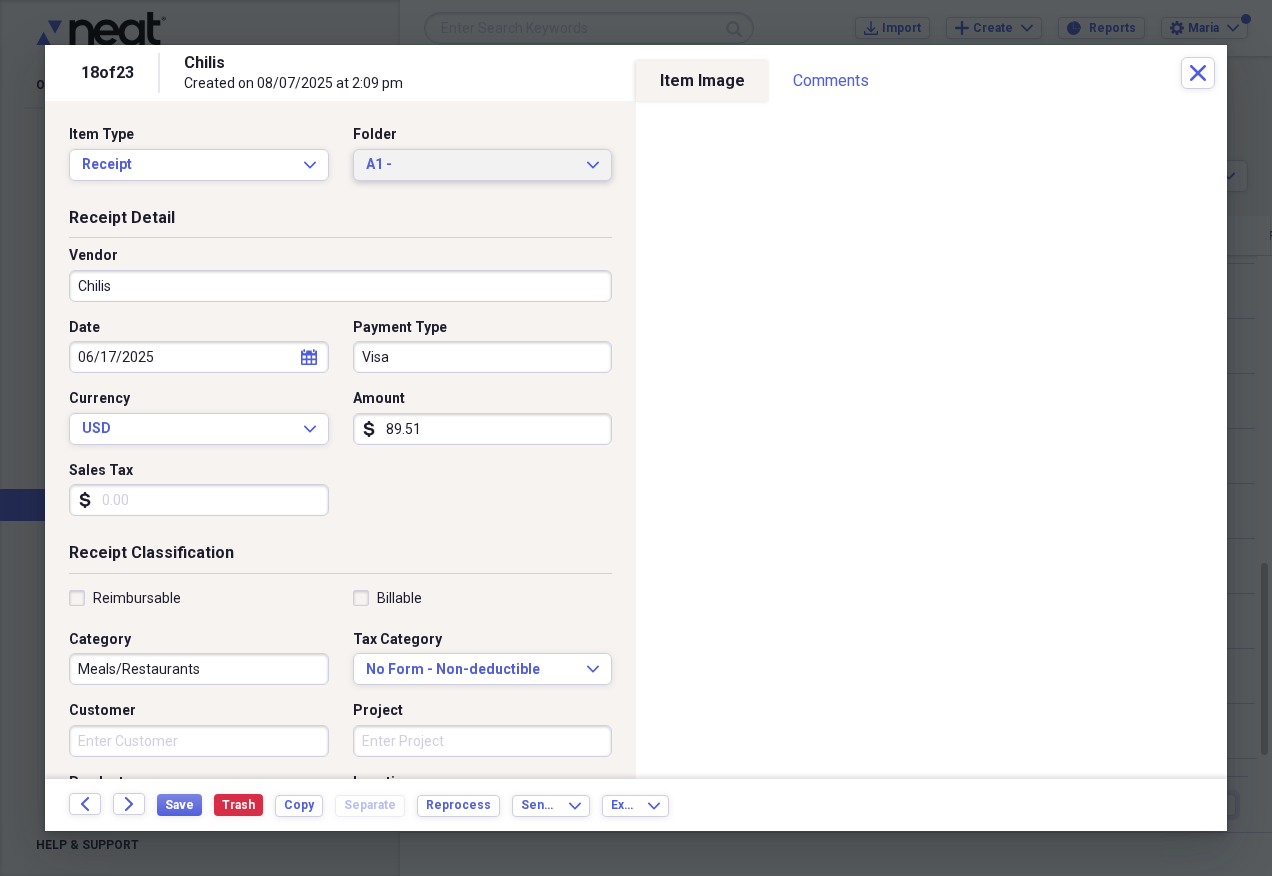 type on "89.51" 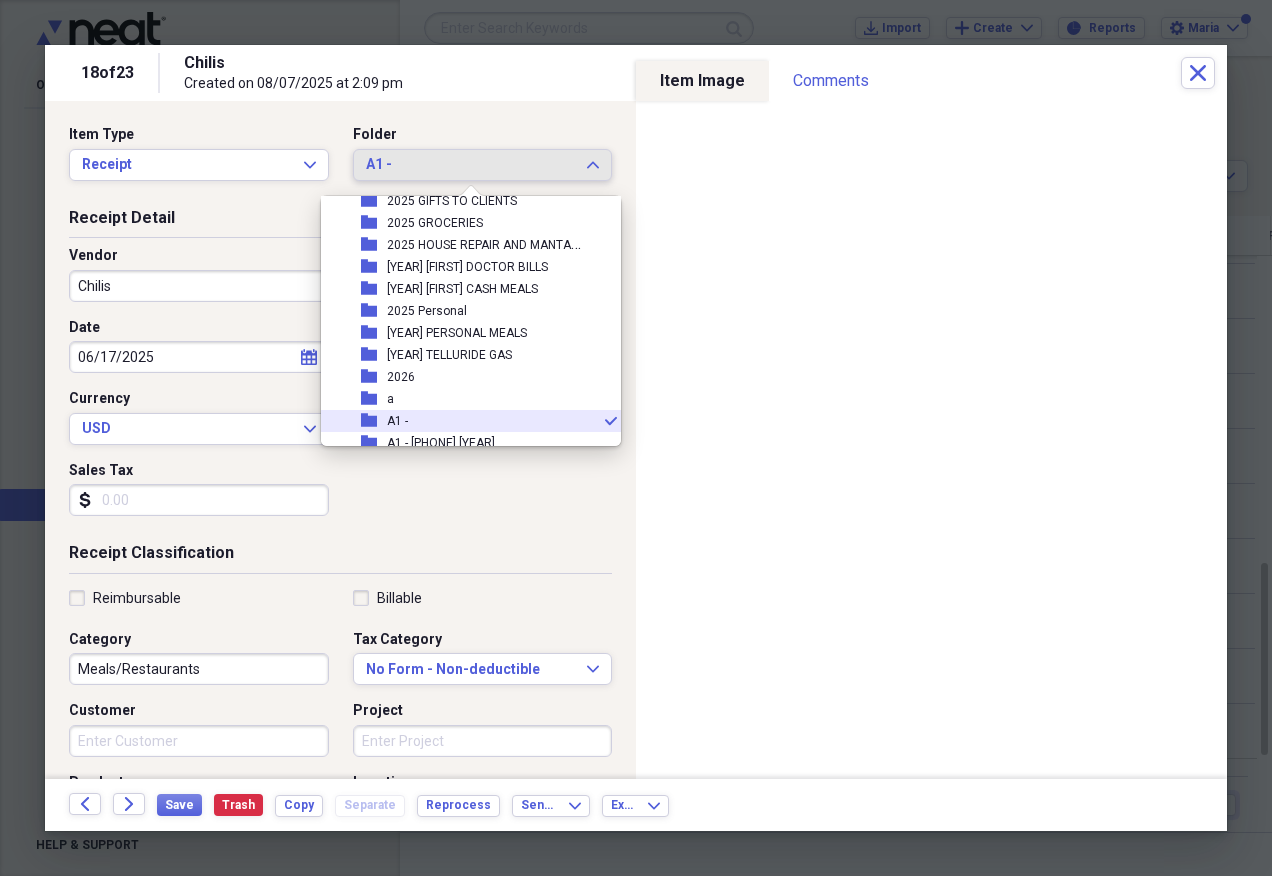 scroll, scrollTop: 97, scrollLeft: 0, axis: vertical 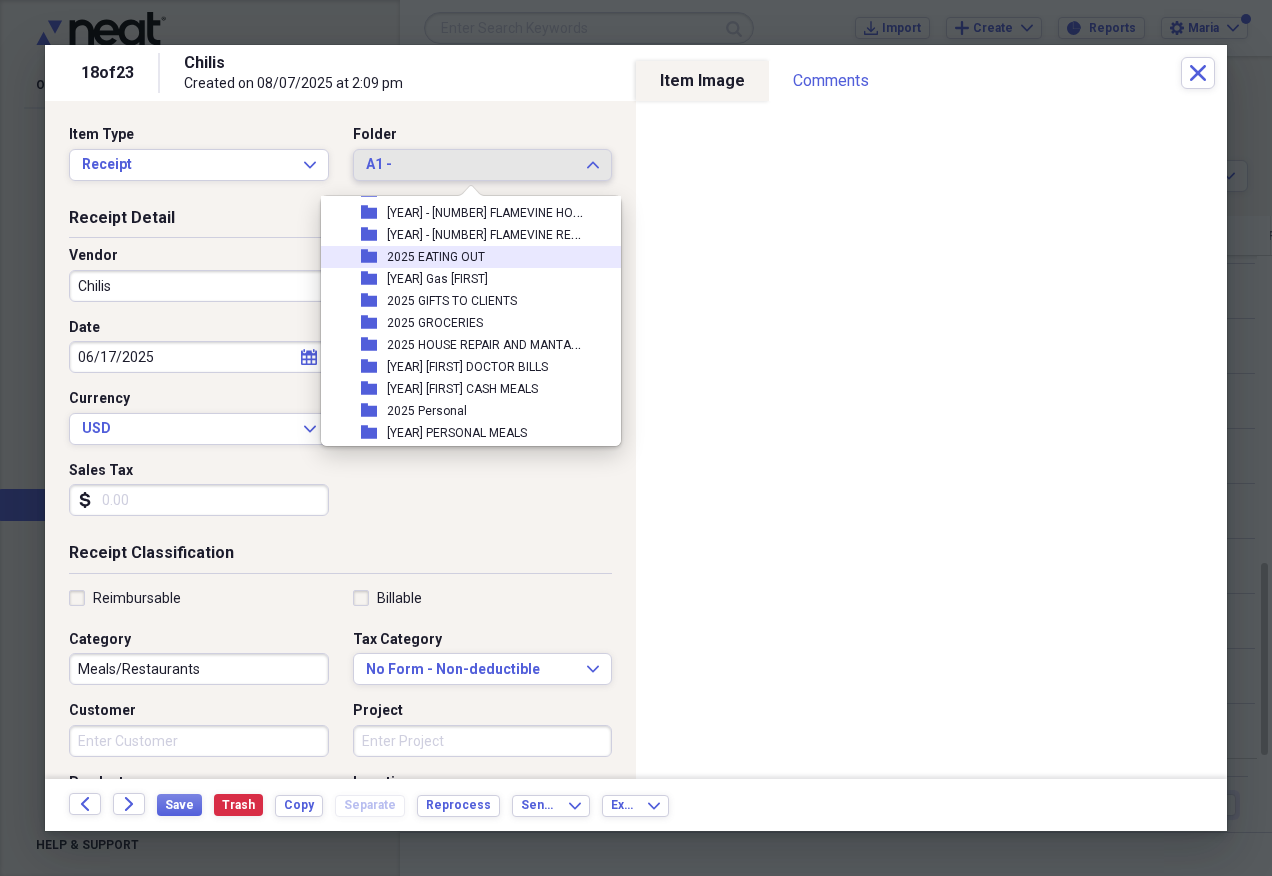 click on "folder [YEAR] EATING OUT" at bounding box center [463, 257] 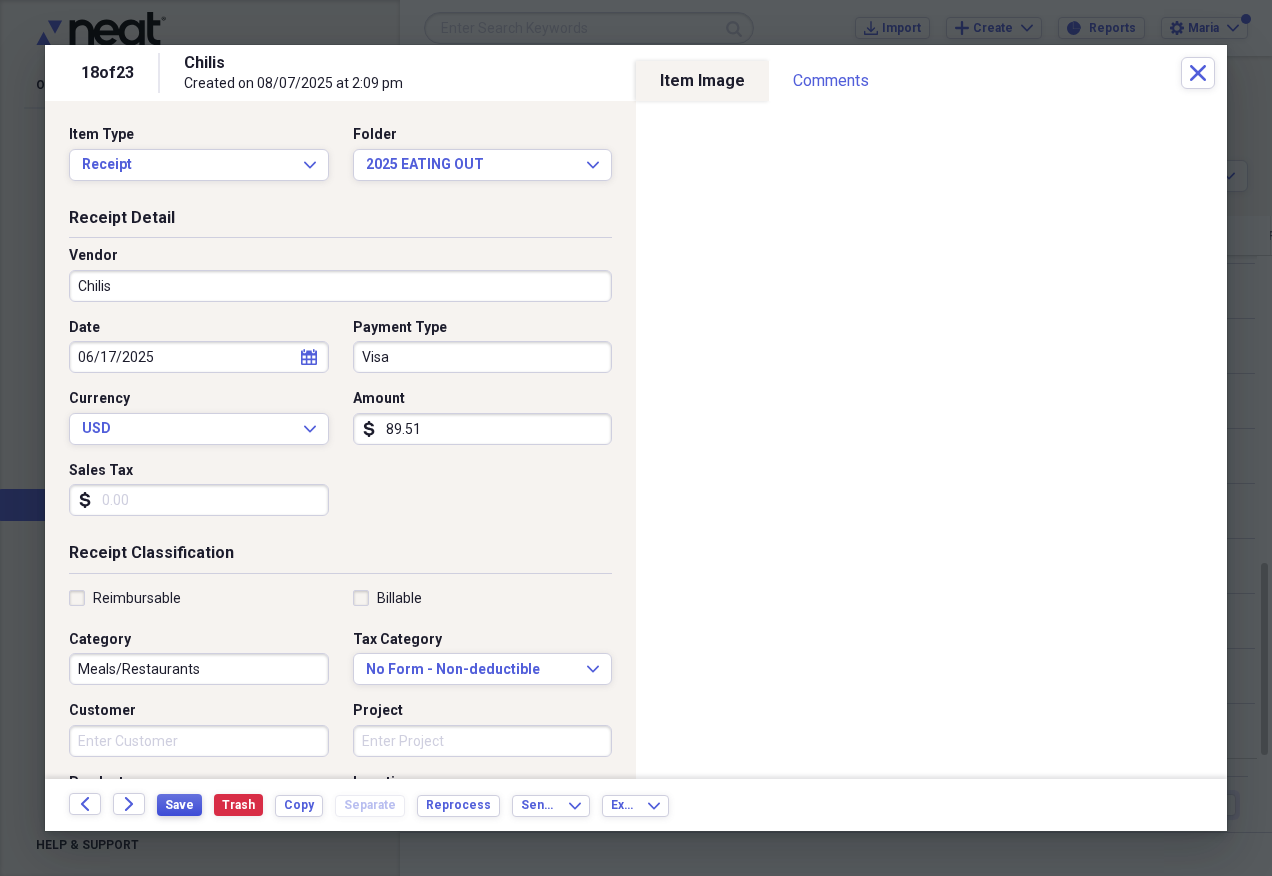 click on "Save" at bounding box center (179, 805) 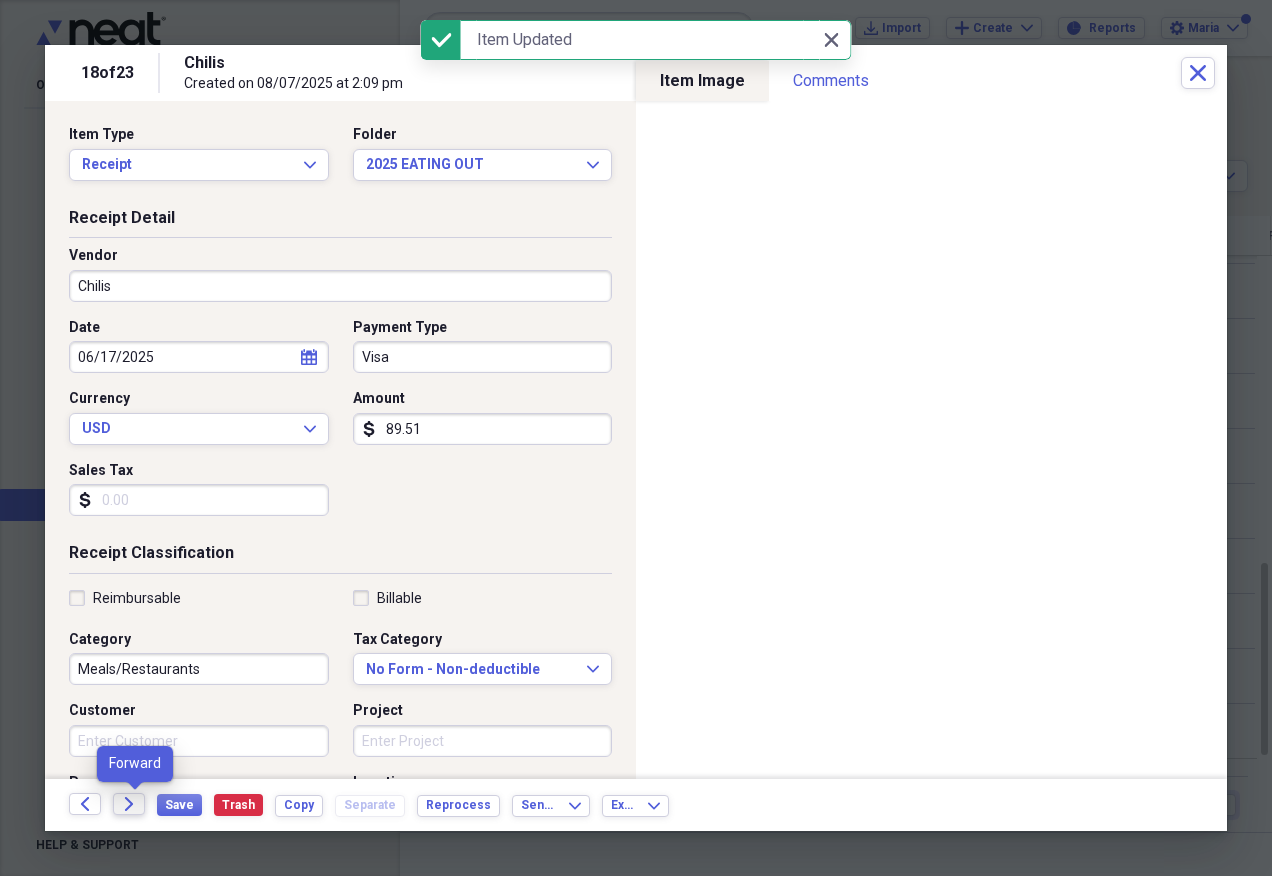 click on "Forward" 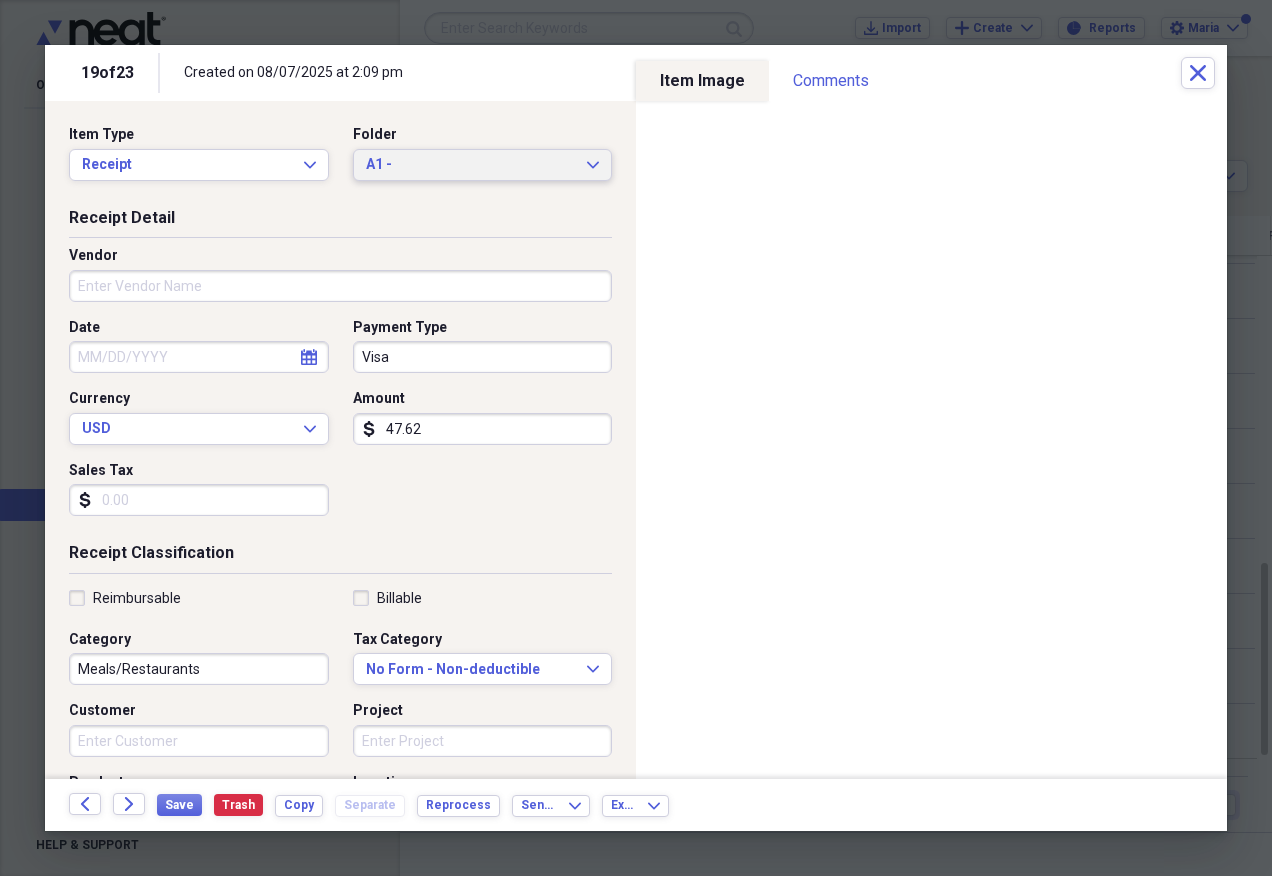 click on "A1 -" at bounding box center (471, 165) 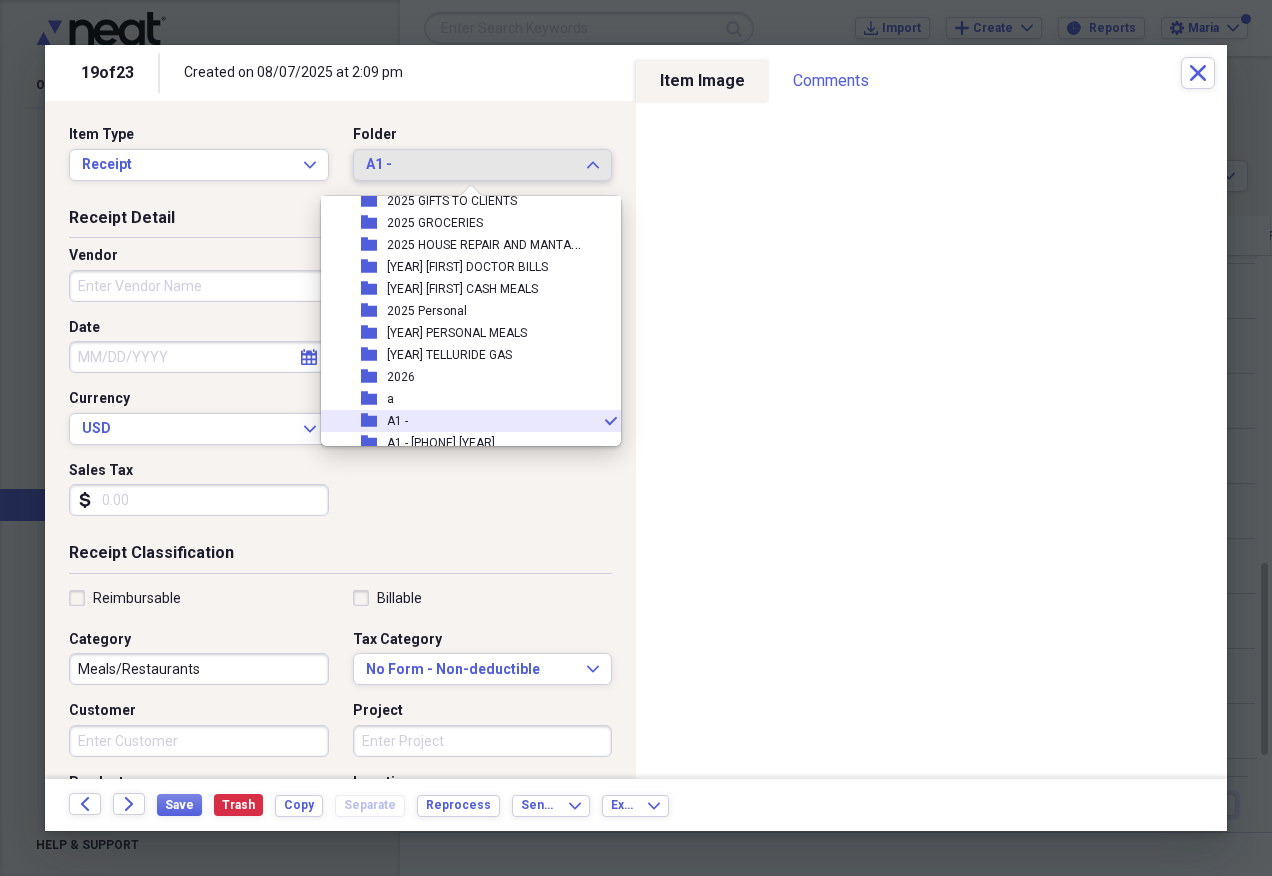 scroll, scrollTop: 97, scrollLeft: 0, axis: vertical 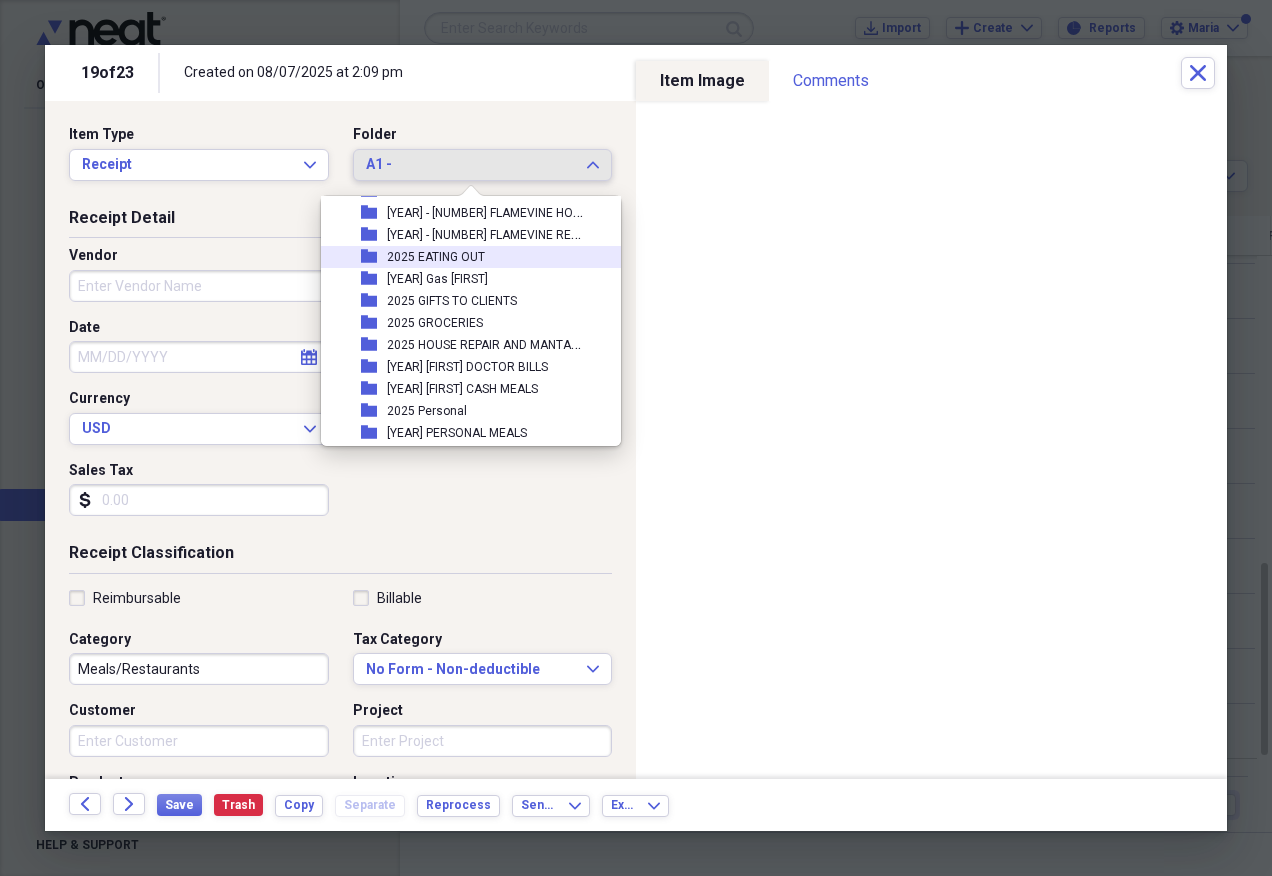 click on "folder [YEAR] EATING OUT" at bounding box center [463, 257] 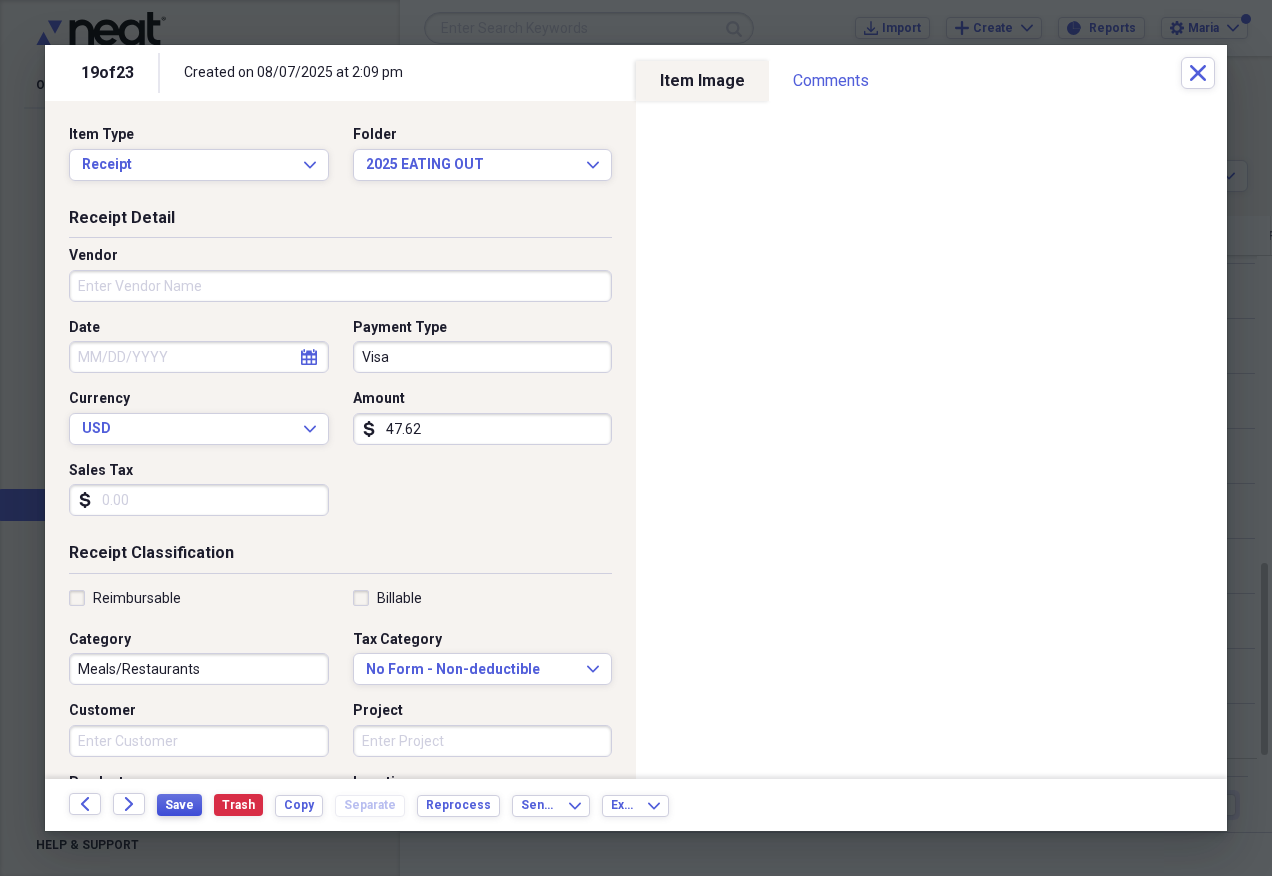 click on "Save" at bounding box center (179, 805) 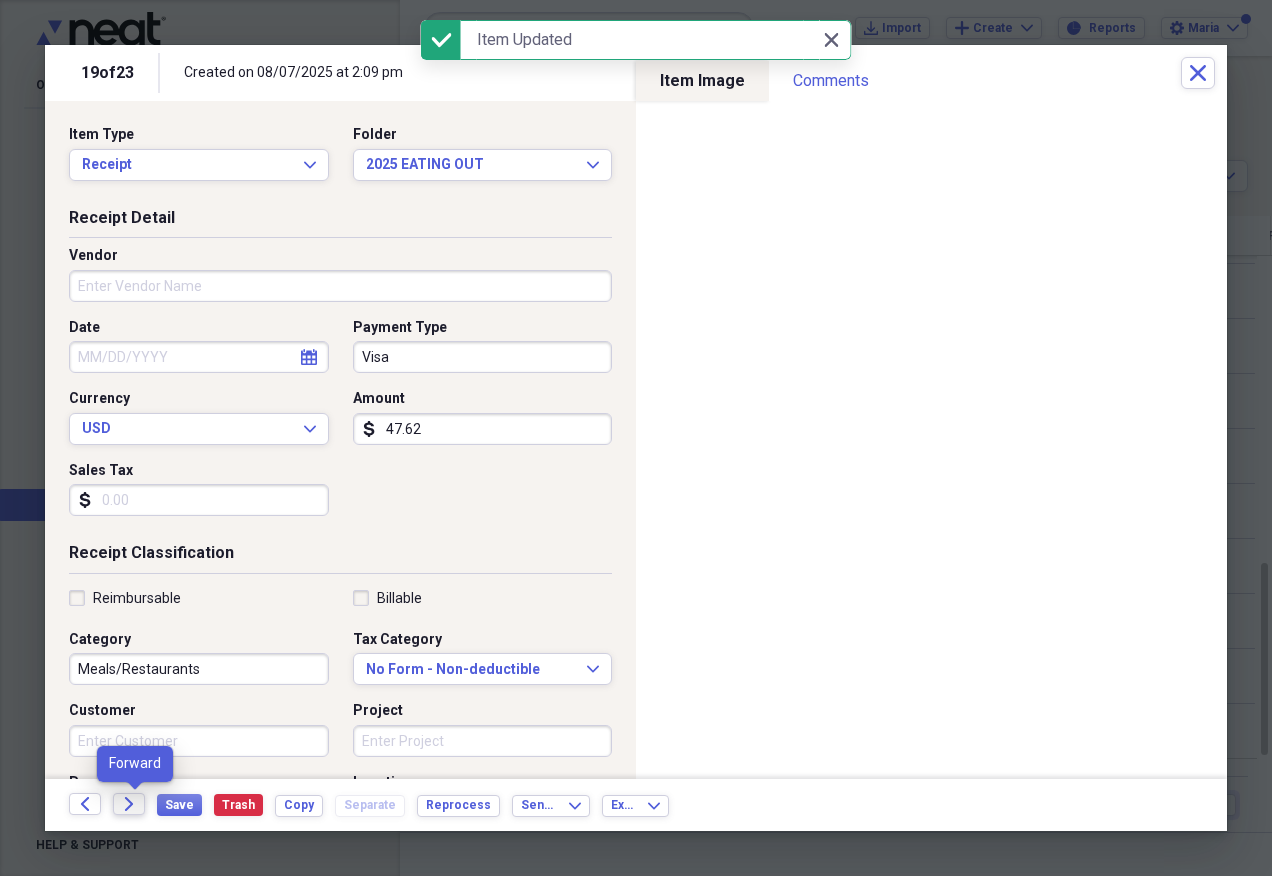 click on "Forward" at bounding box center (129, 804) 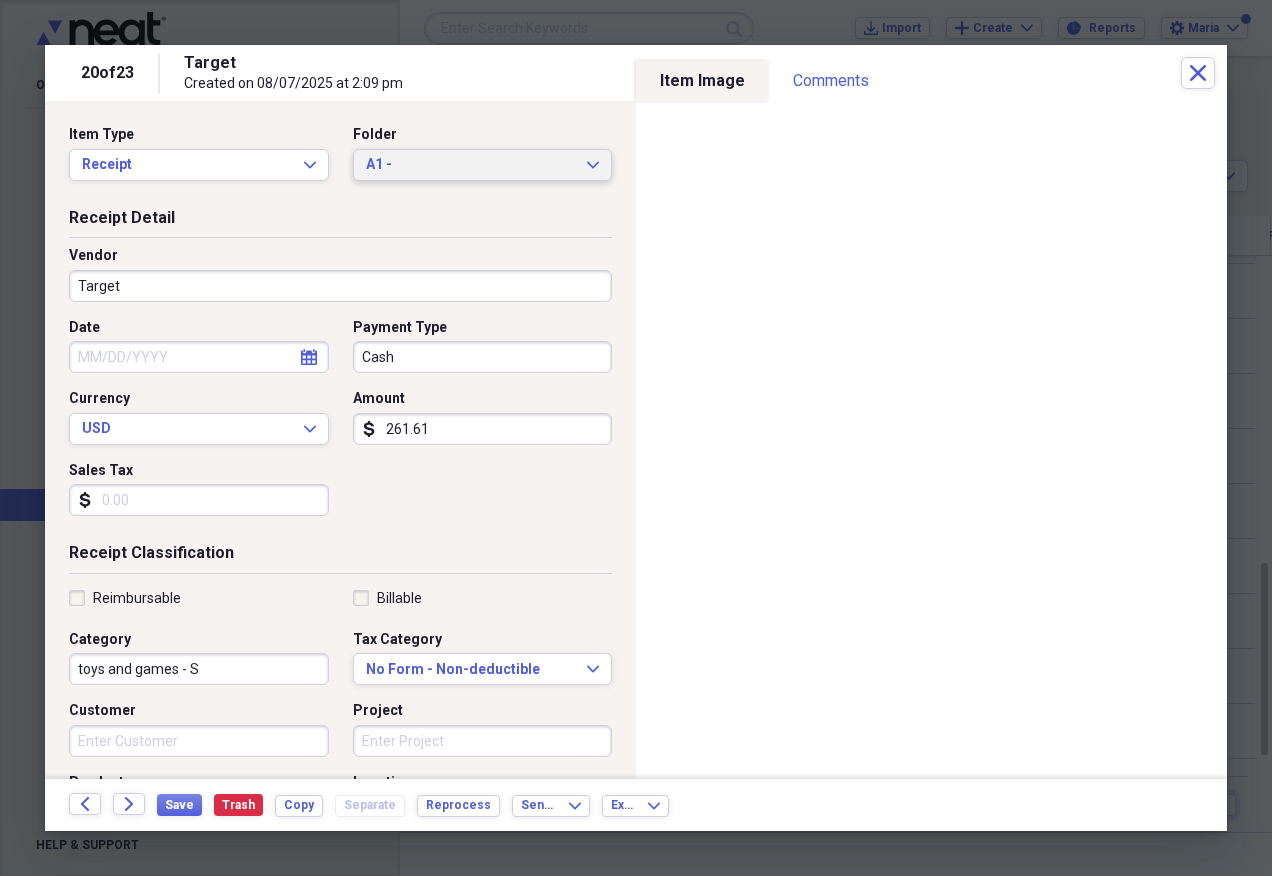 click on "A1 - Expand" at bounding box center (483, 165) 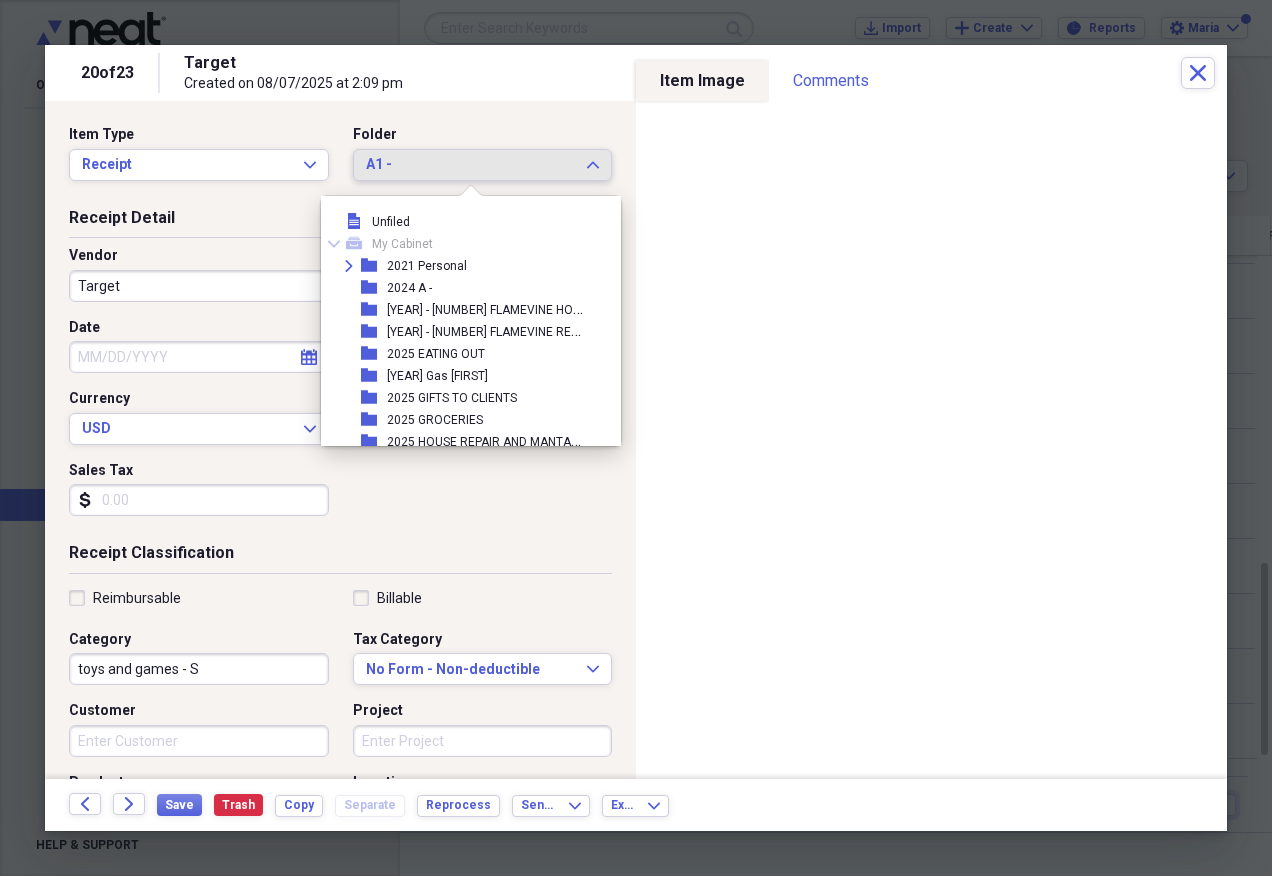 scroll, scrollTop: 297, scrollLeft: 0, axis: vertical 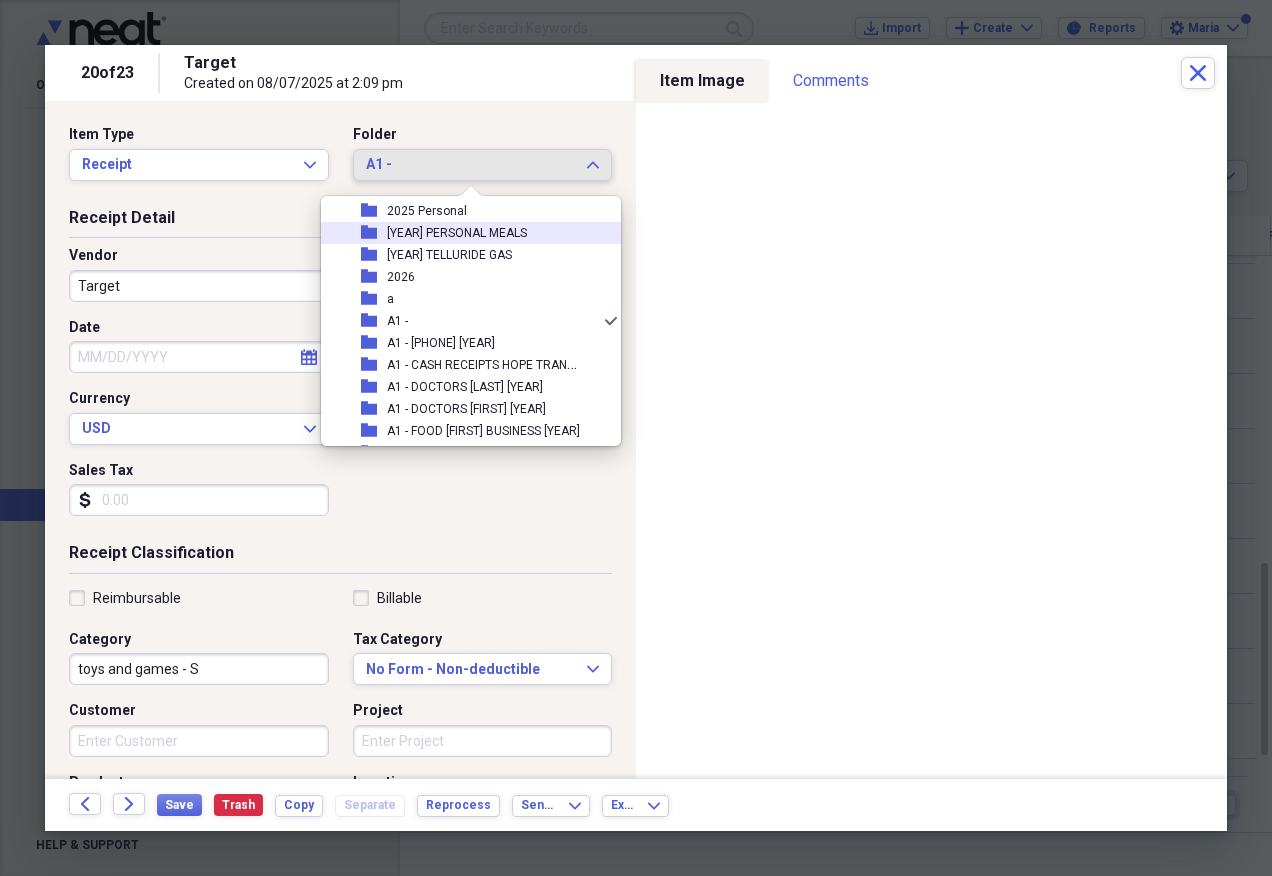click on "folder [YEAR] PERSONAL MEALS" at bounding box center [463, 233] 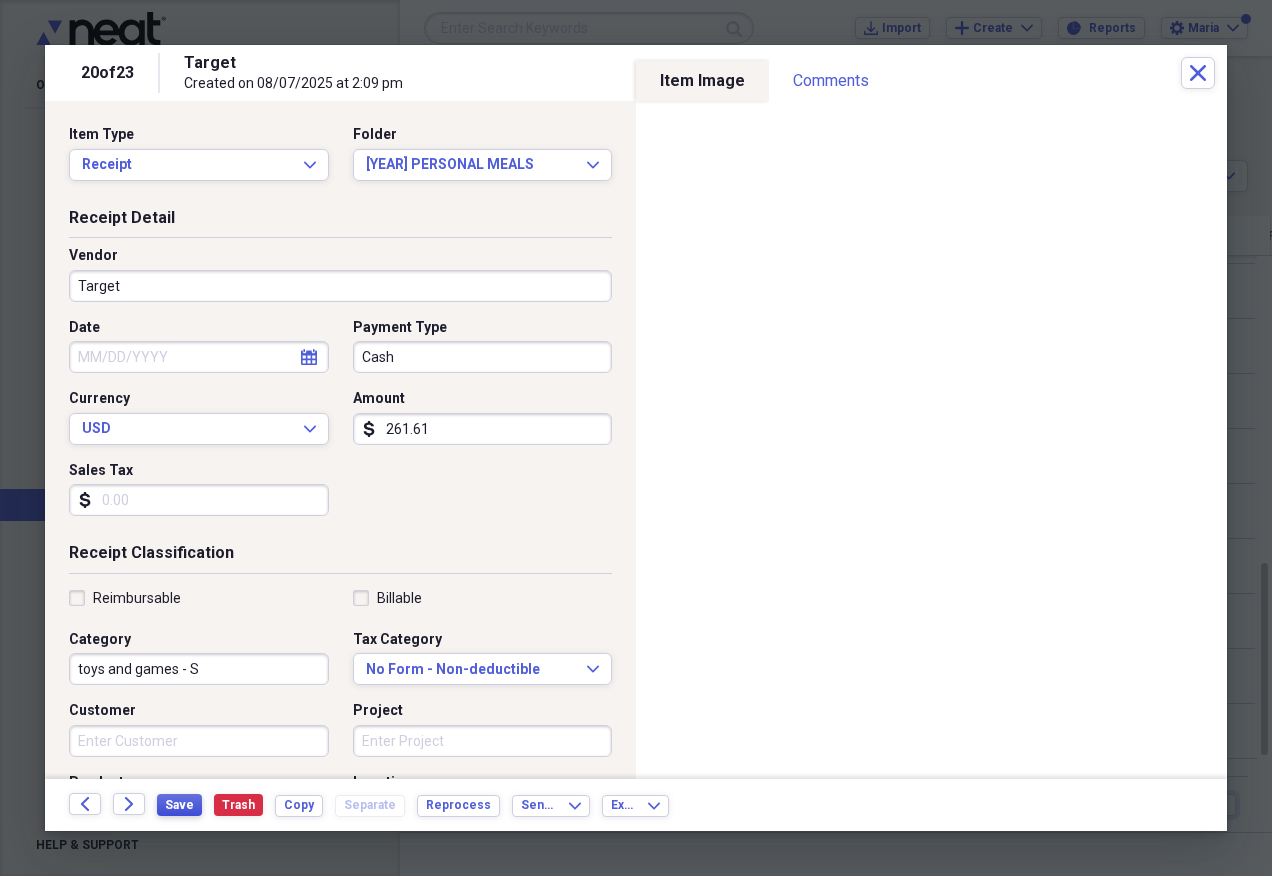 click on "Save" at bounding box center (179, 805) 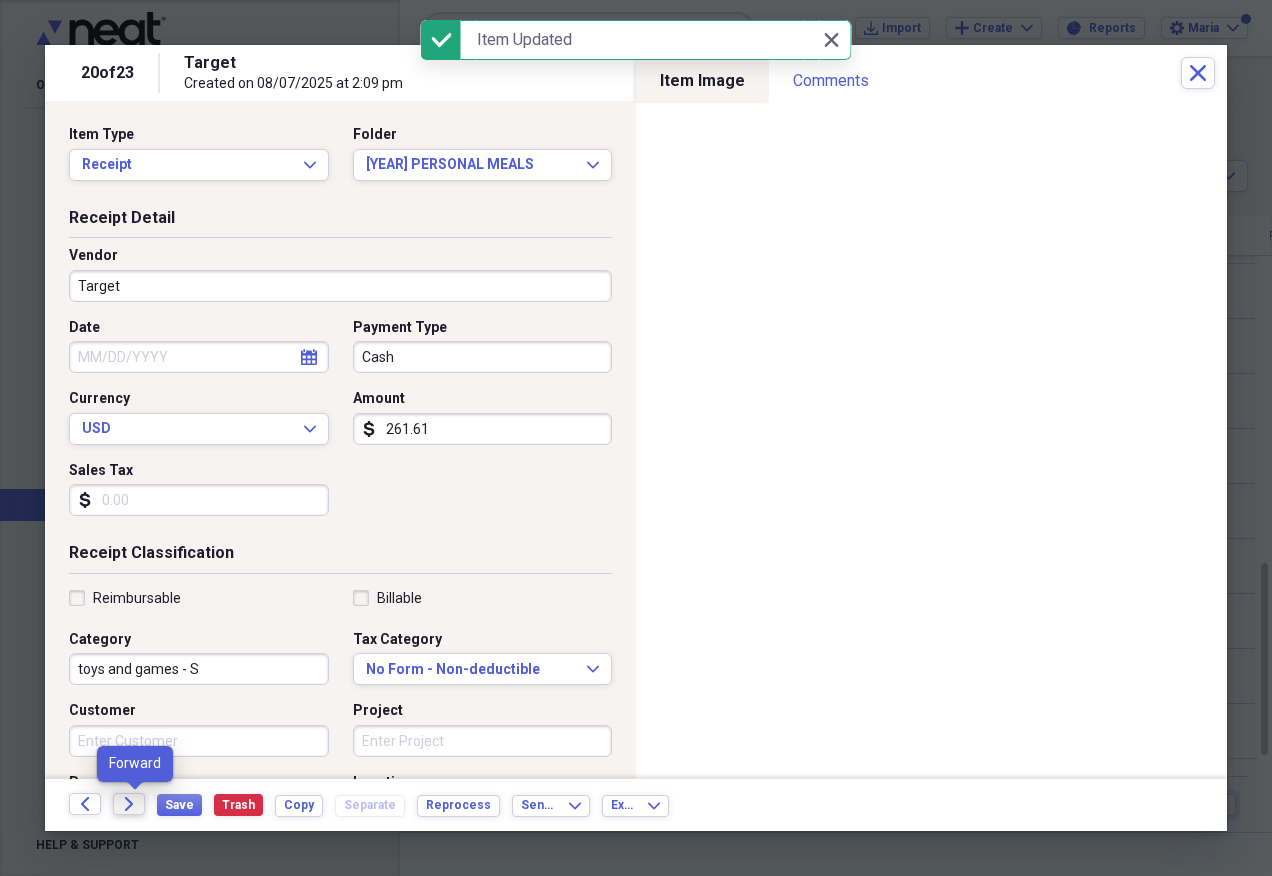 click on "Forward" at bounding box center [129, 804] 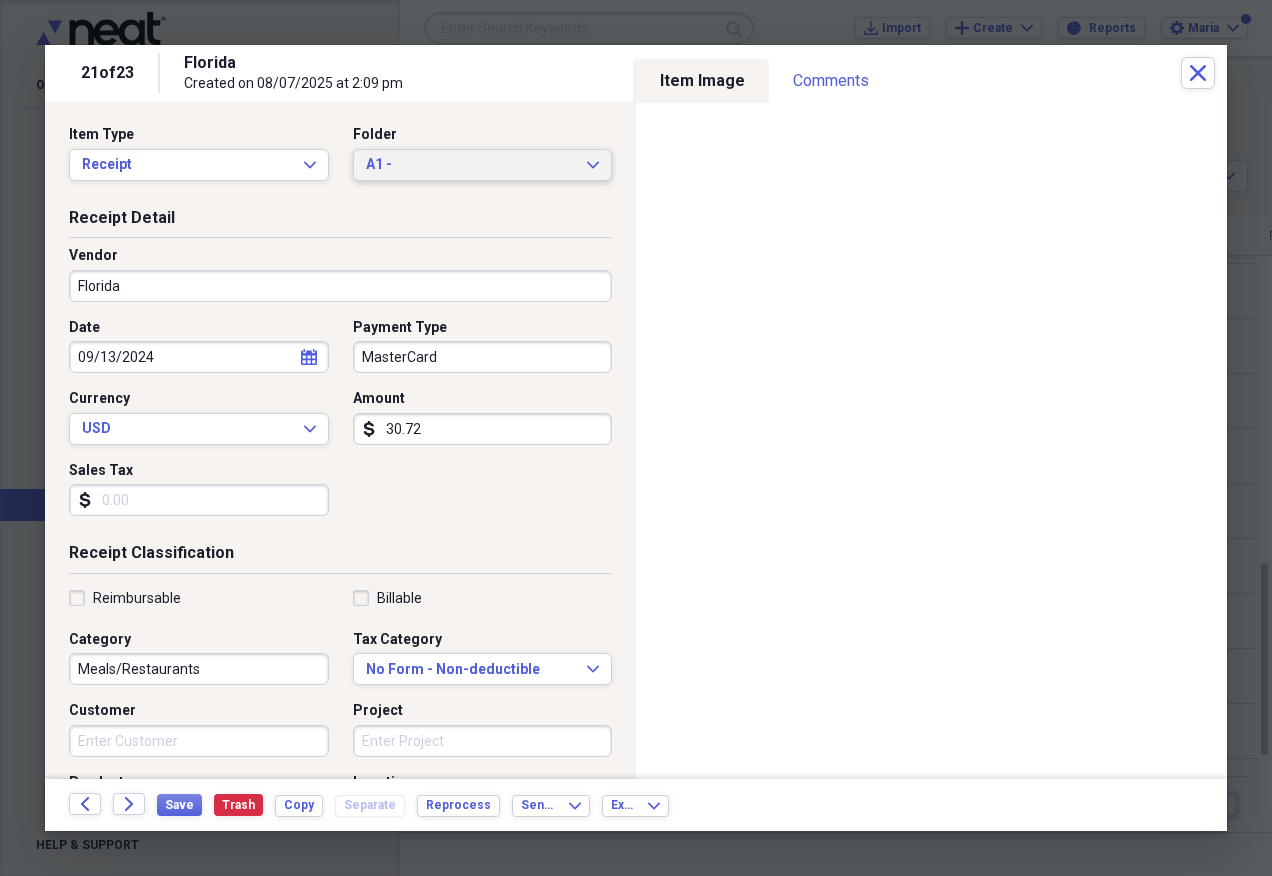 click on "A1 -" at bounding box center [471, 165] 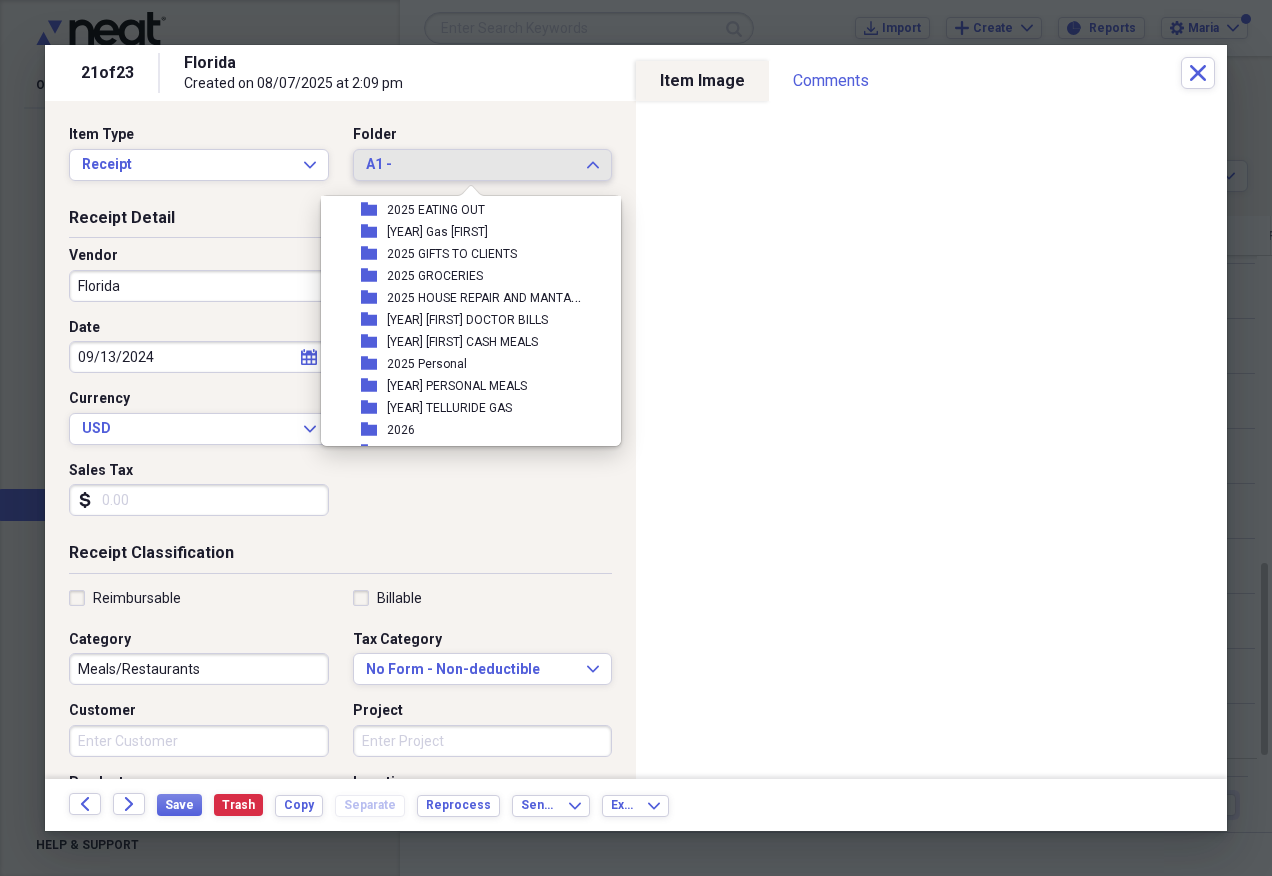 scroll, scrollTop: 97, scrollLeft: 0, axis: vertical 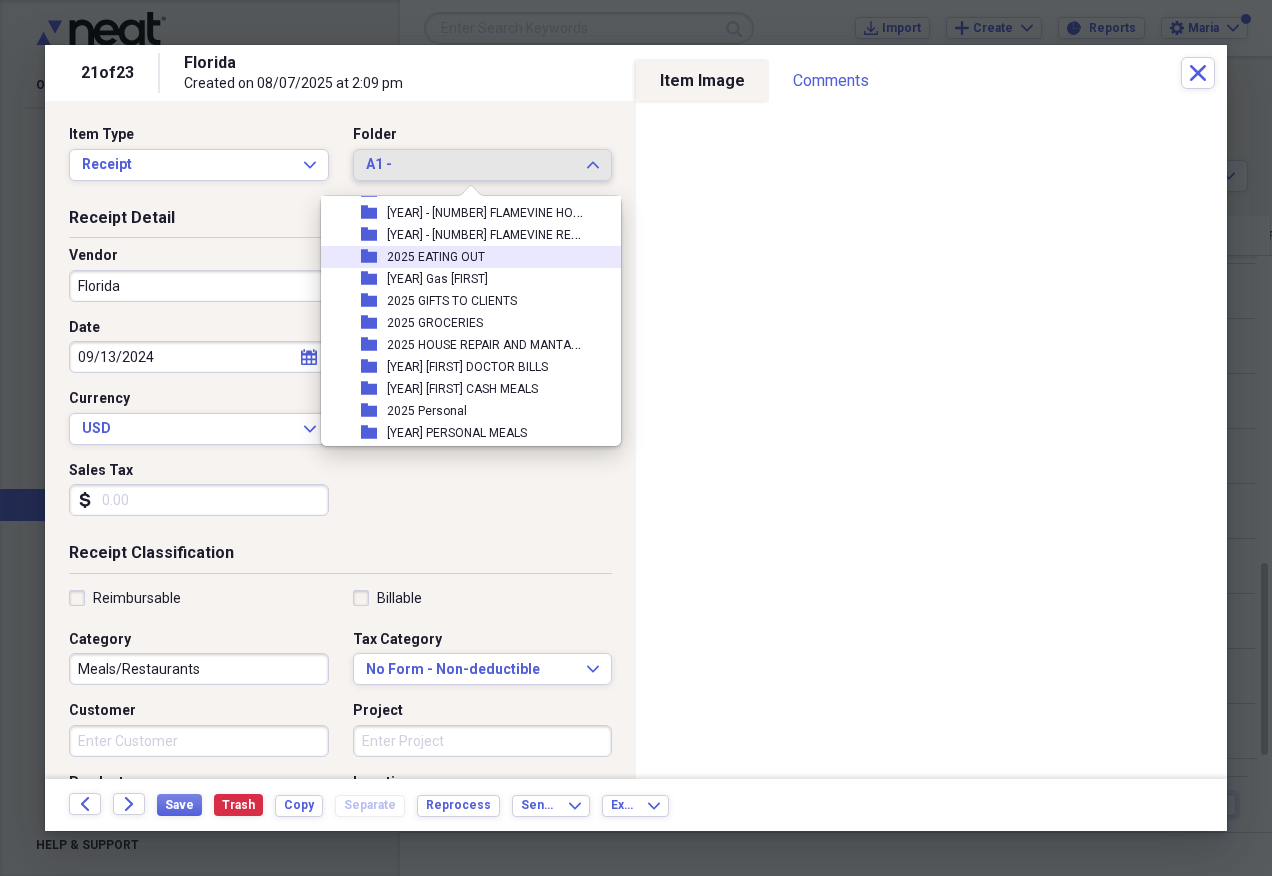 click on "folder [YEAR] EATING OUT" at bounding box center [463, 257] 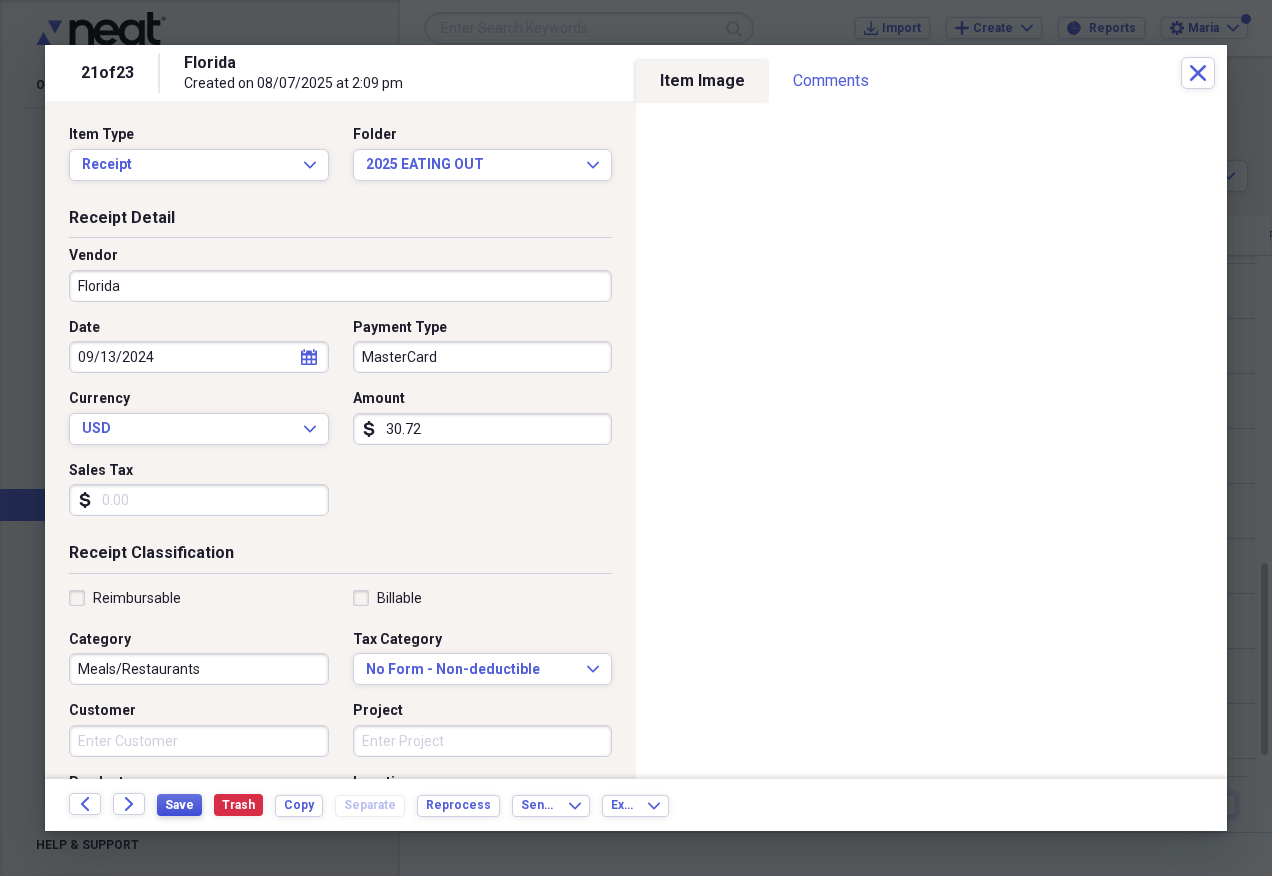 click on "Save" at bounding box center [179, 805] 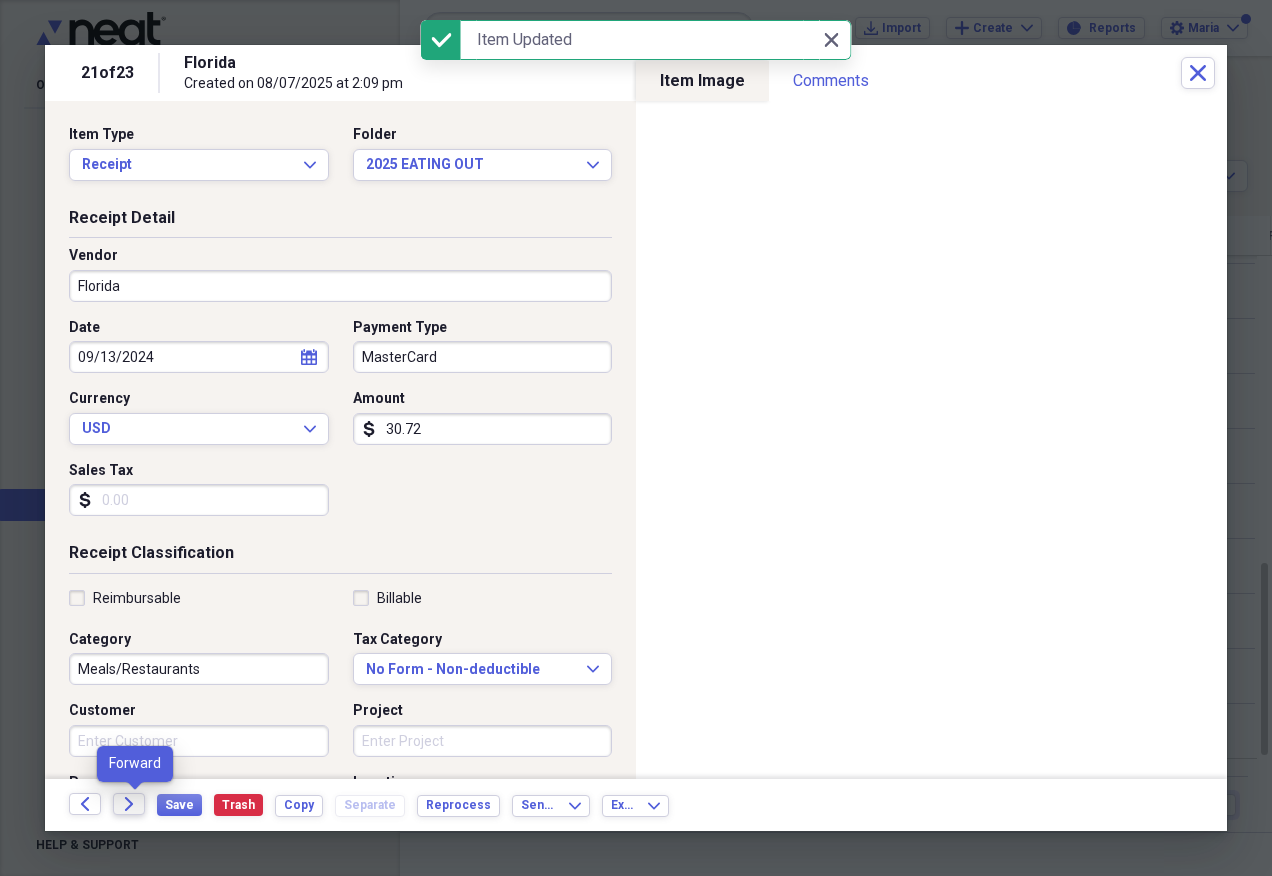 click on "Forward" 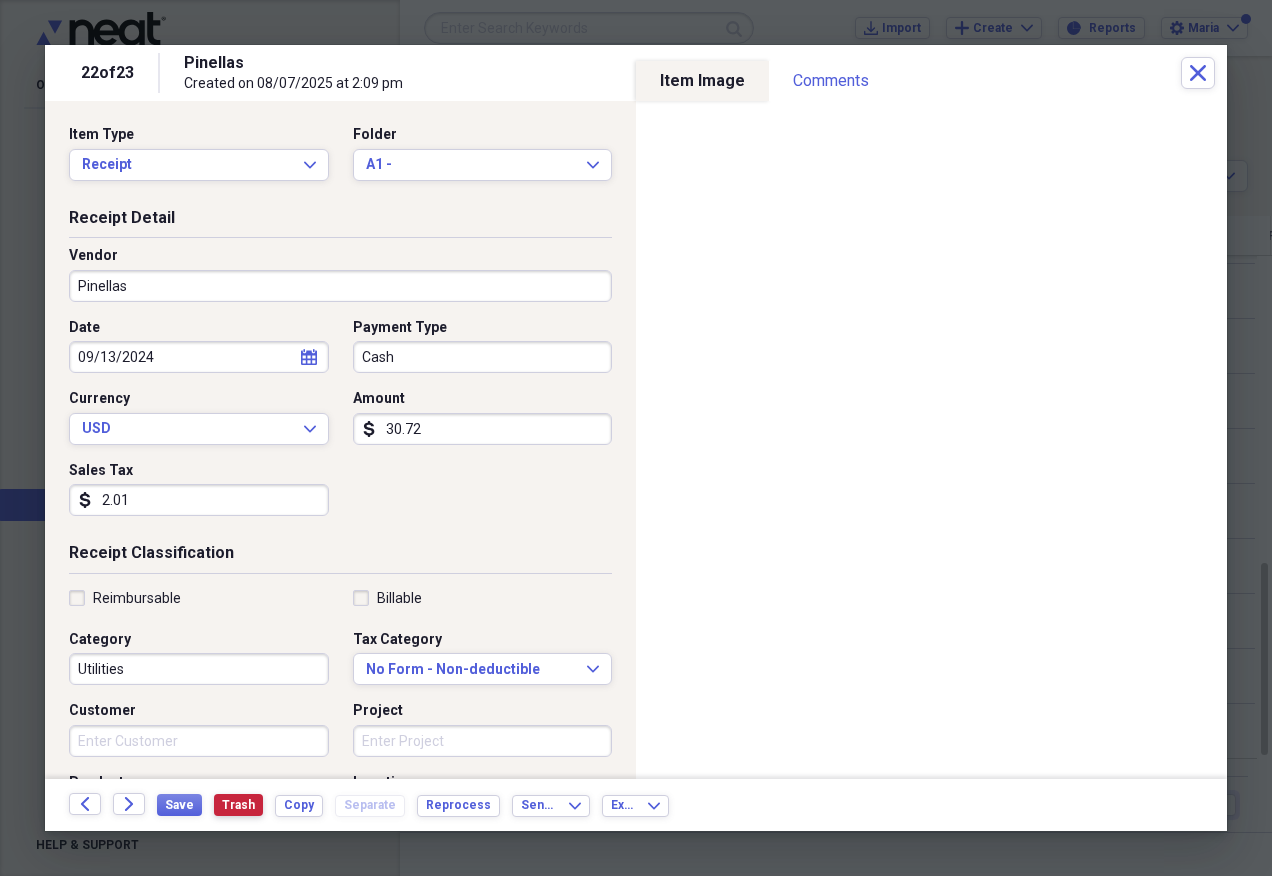 click on "Trash" at bounding box center (238, 805) 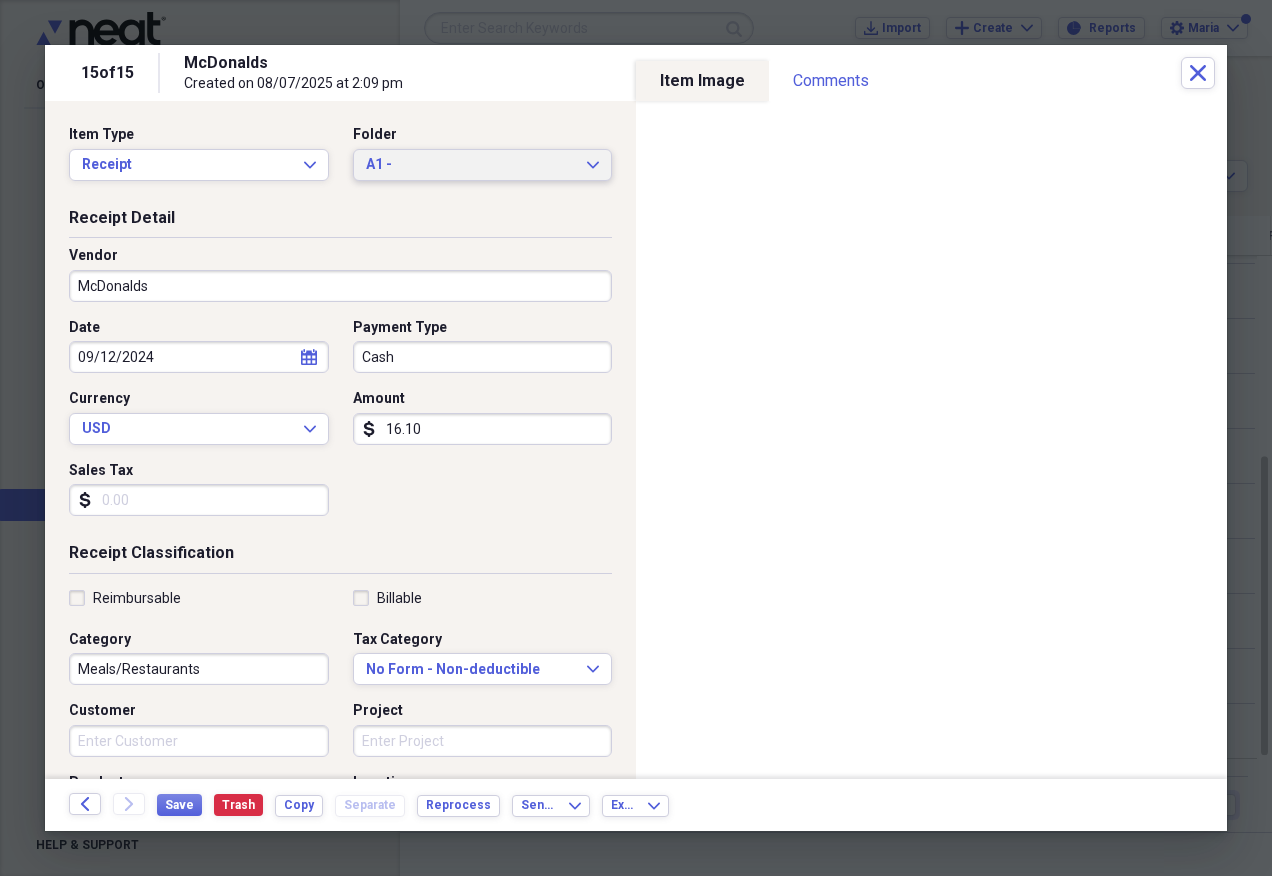 click on "A1 - Expand" at bounding box center (483, 165) 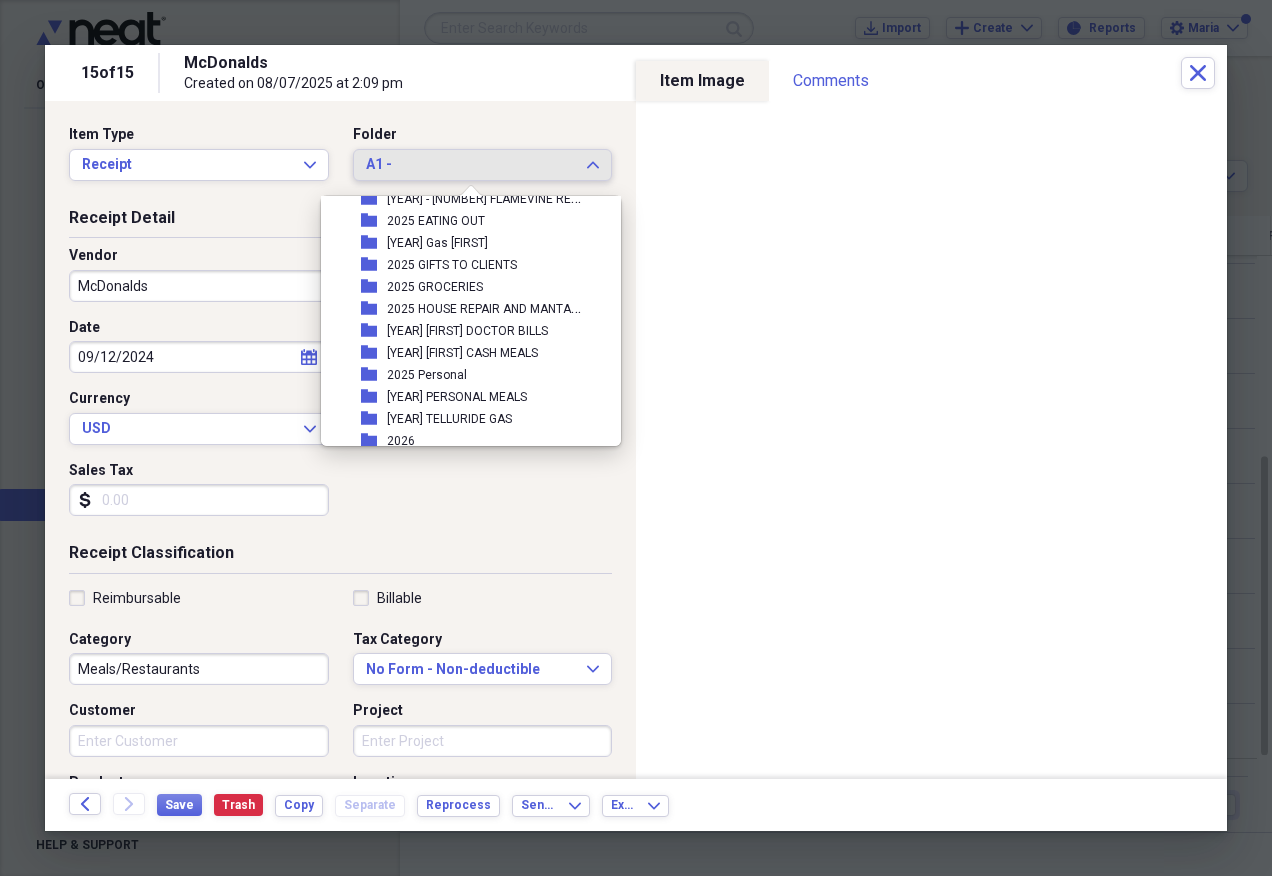scroll, scrollTop: 97, scrollLeft: 0, axis: vertical 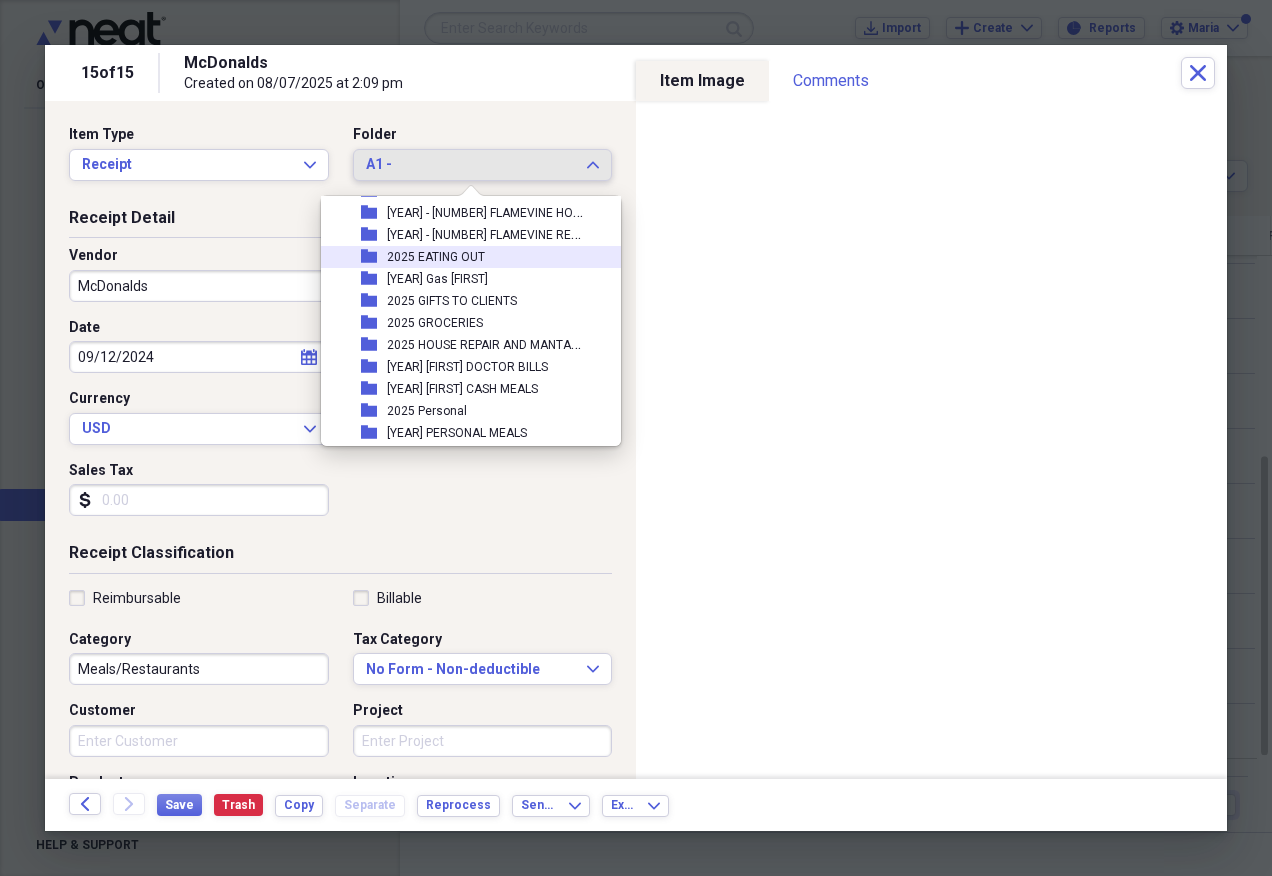 click on "folder [YEAR] EATING OUT" at bounding box center (463, 257) 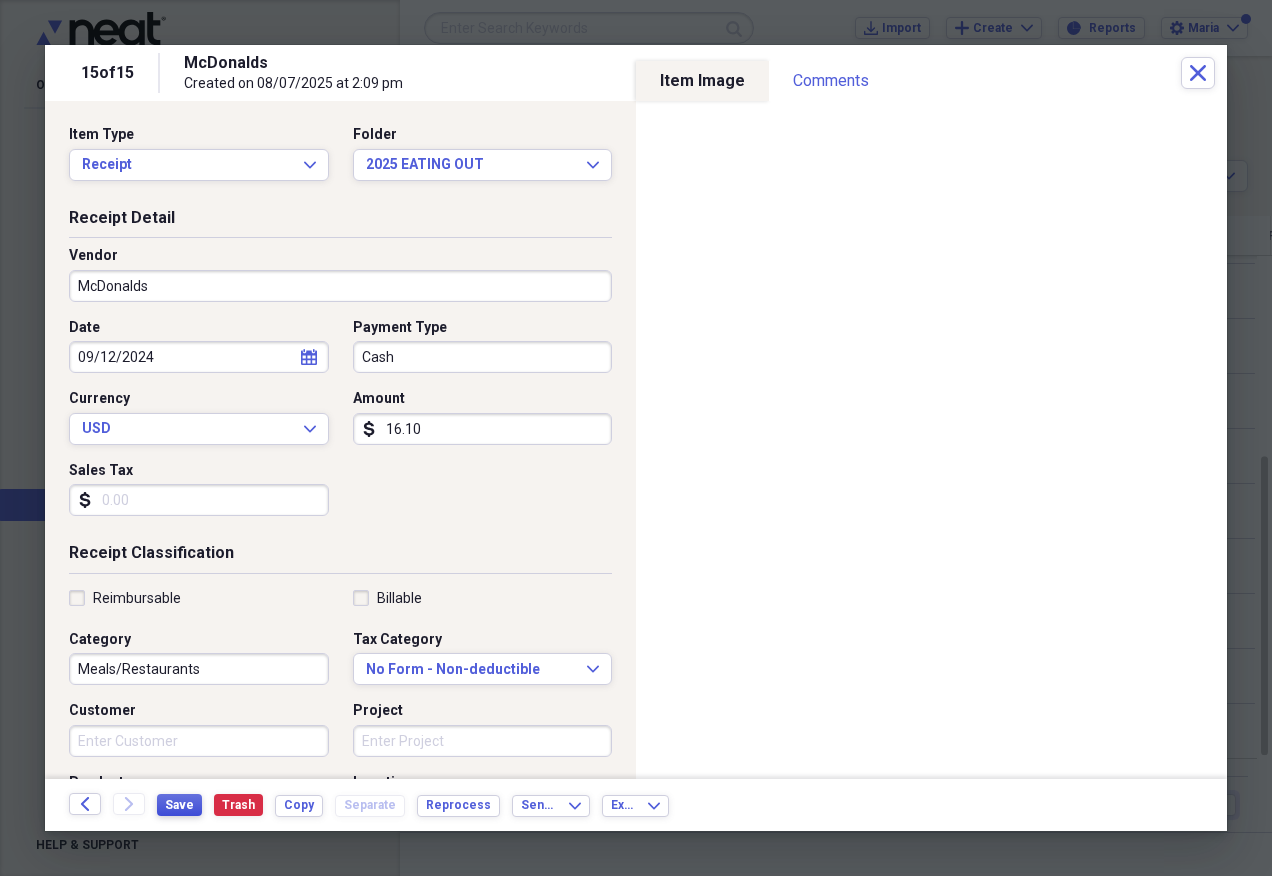 click on "Save" at bounding box center [179, 805] 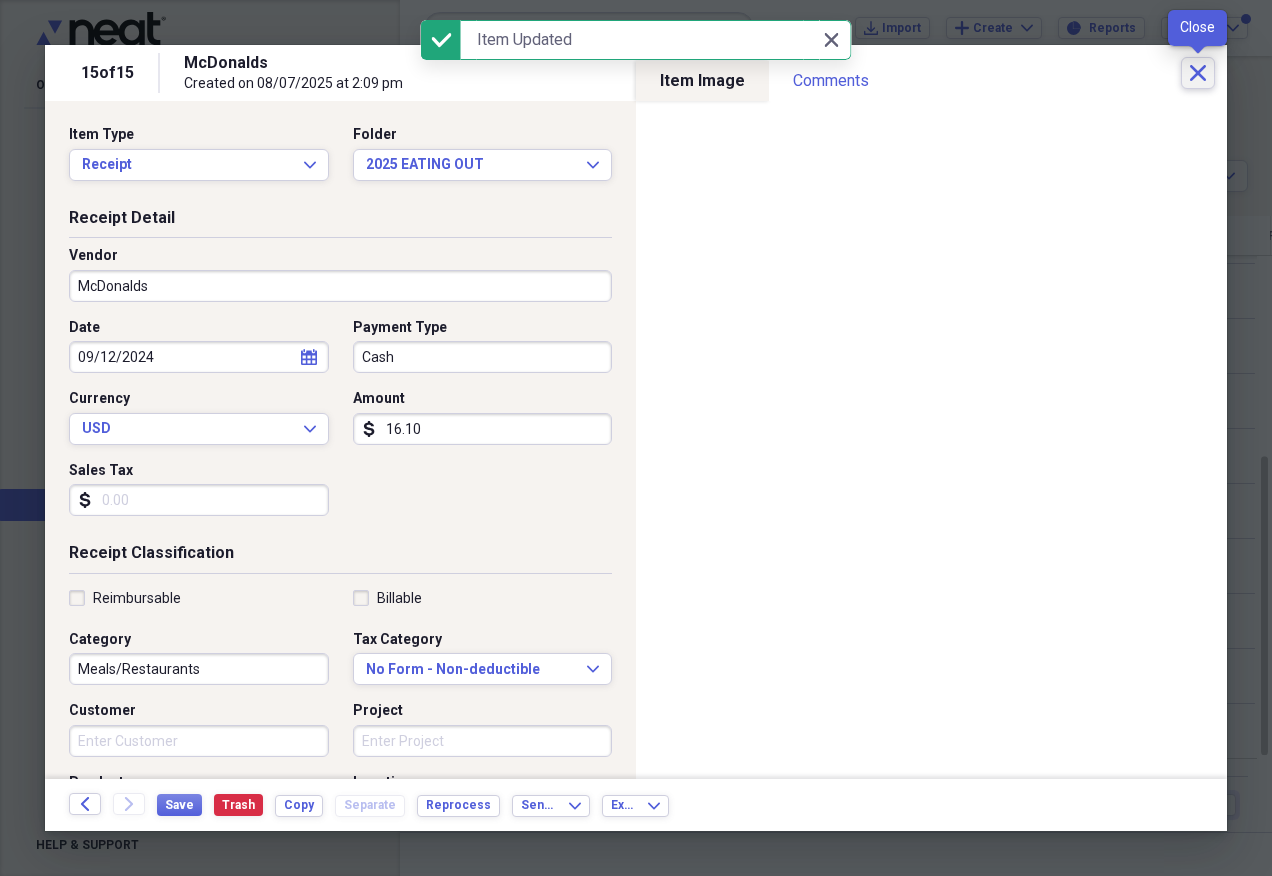 click on "Close" 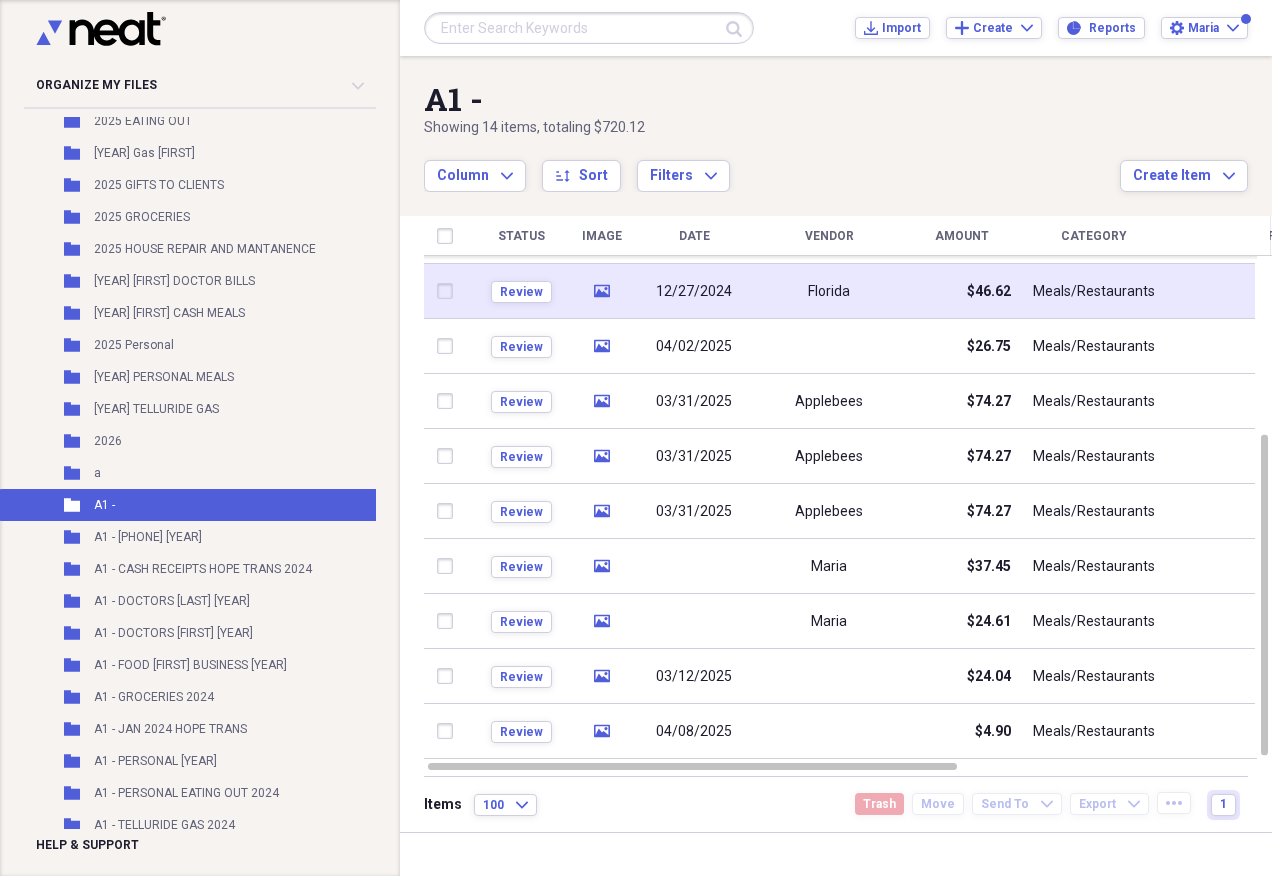 click on "$46.62" at bounding box center (961, 291) 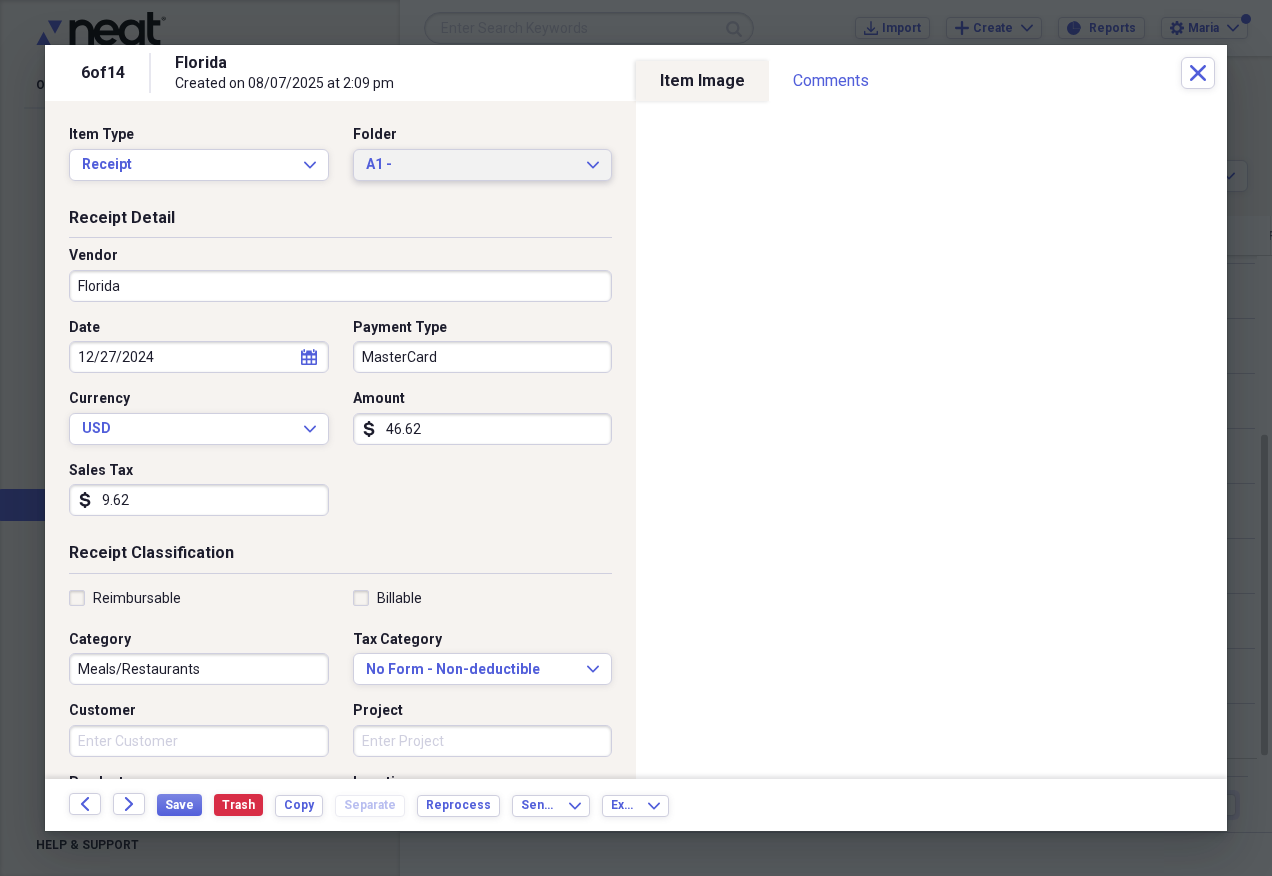 click on "A1 -" at bounding box center (471, 165) 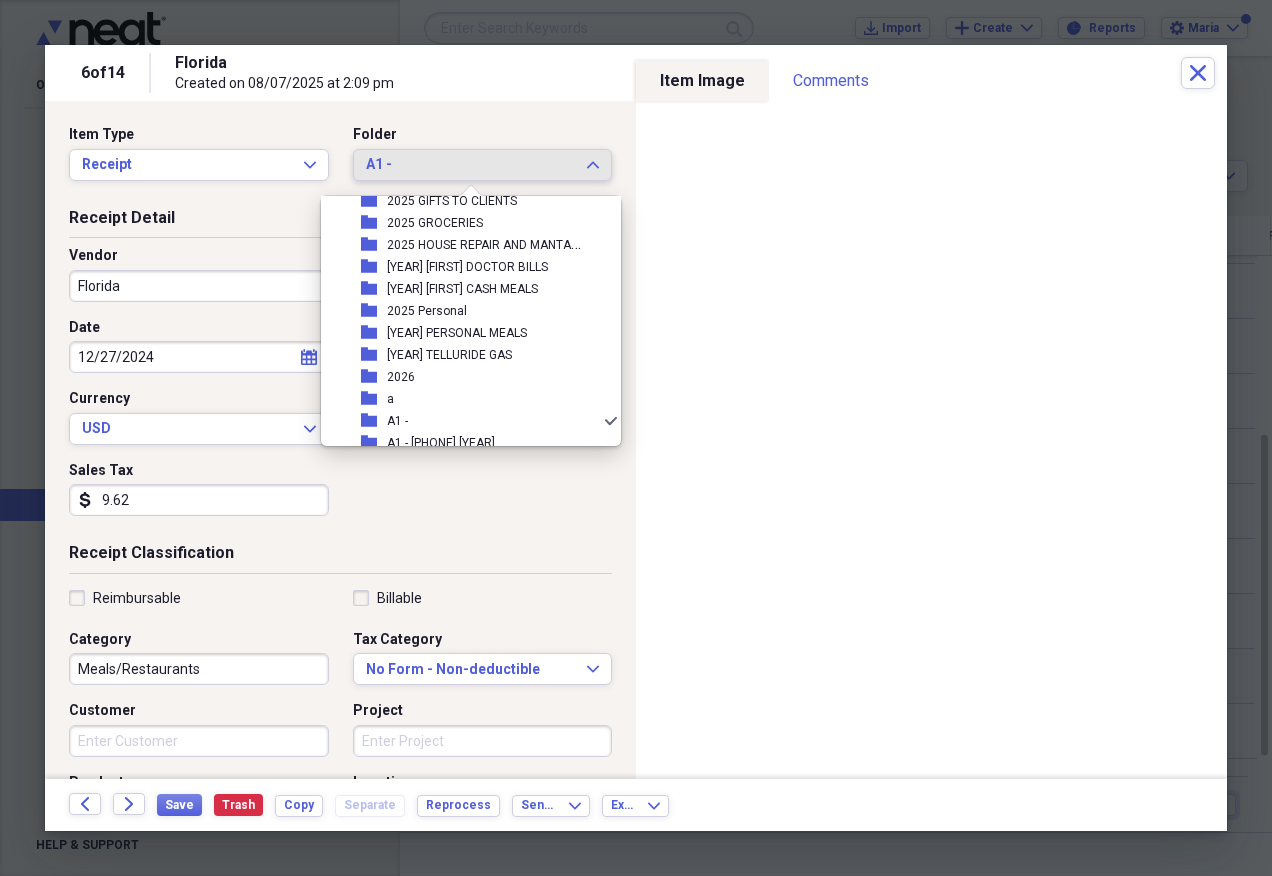 scroll, scrollTop: 97, scrollLeft: 0, axis: vertical 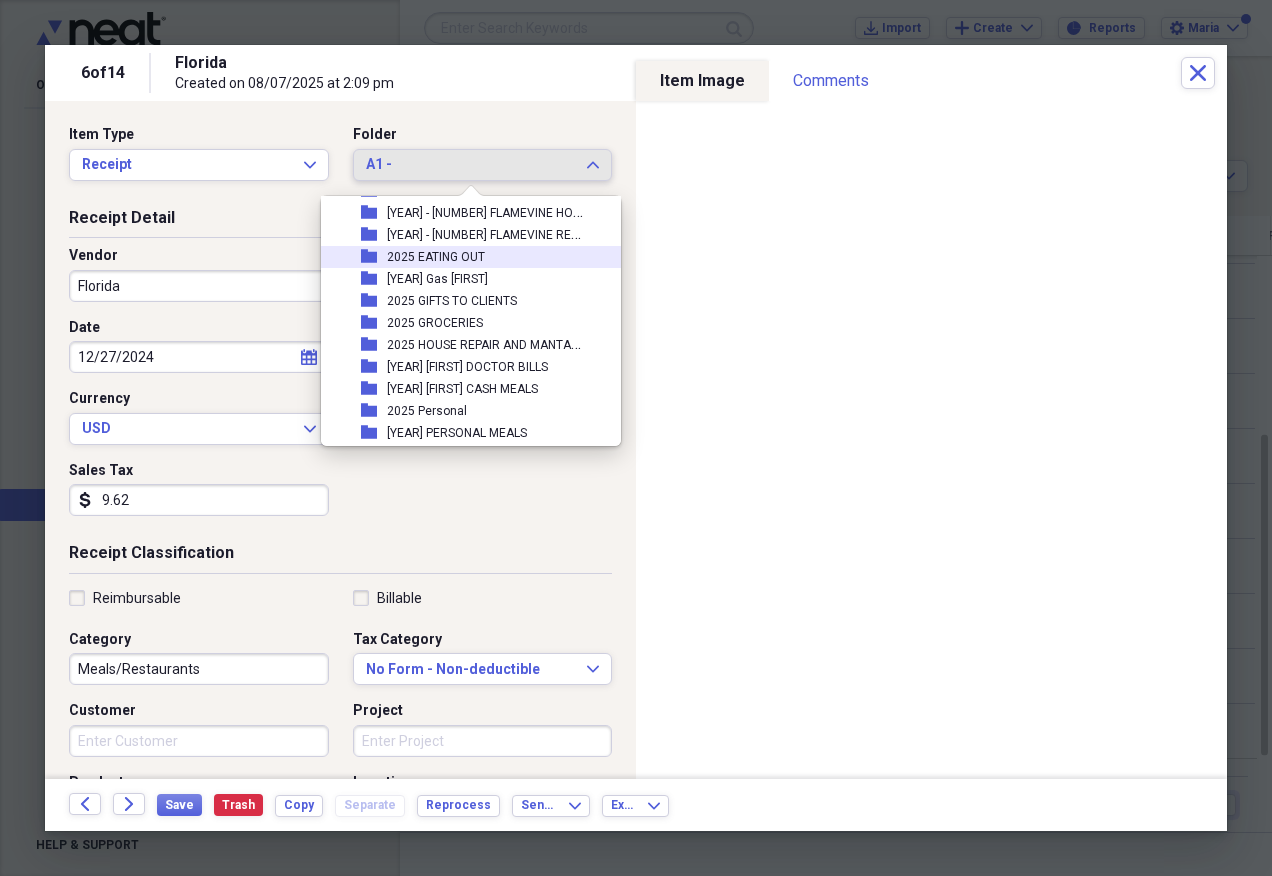 click on "2025 EATING OUT" at bounding box center (436, 257) 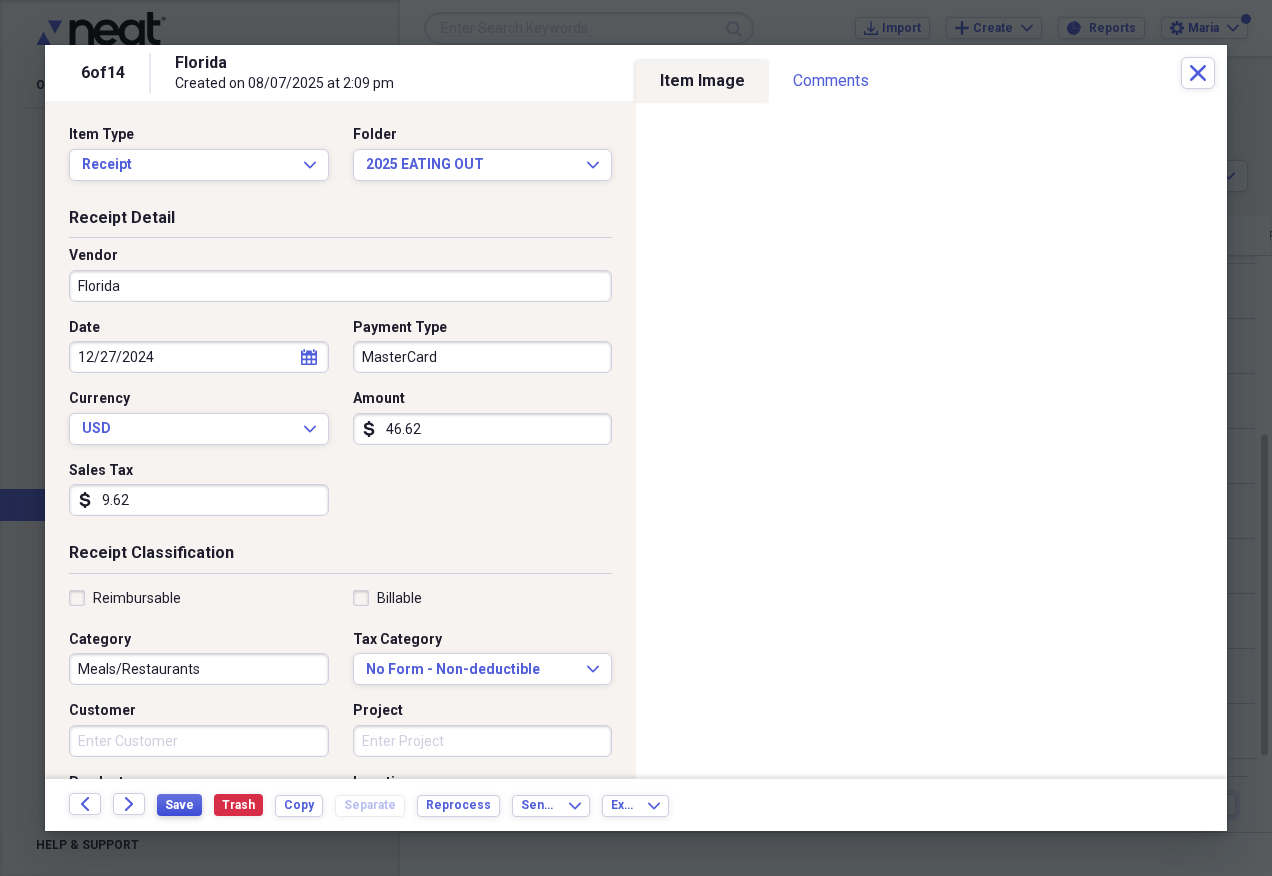 click on "Save" at bounding box center (179, 805) 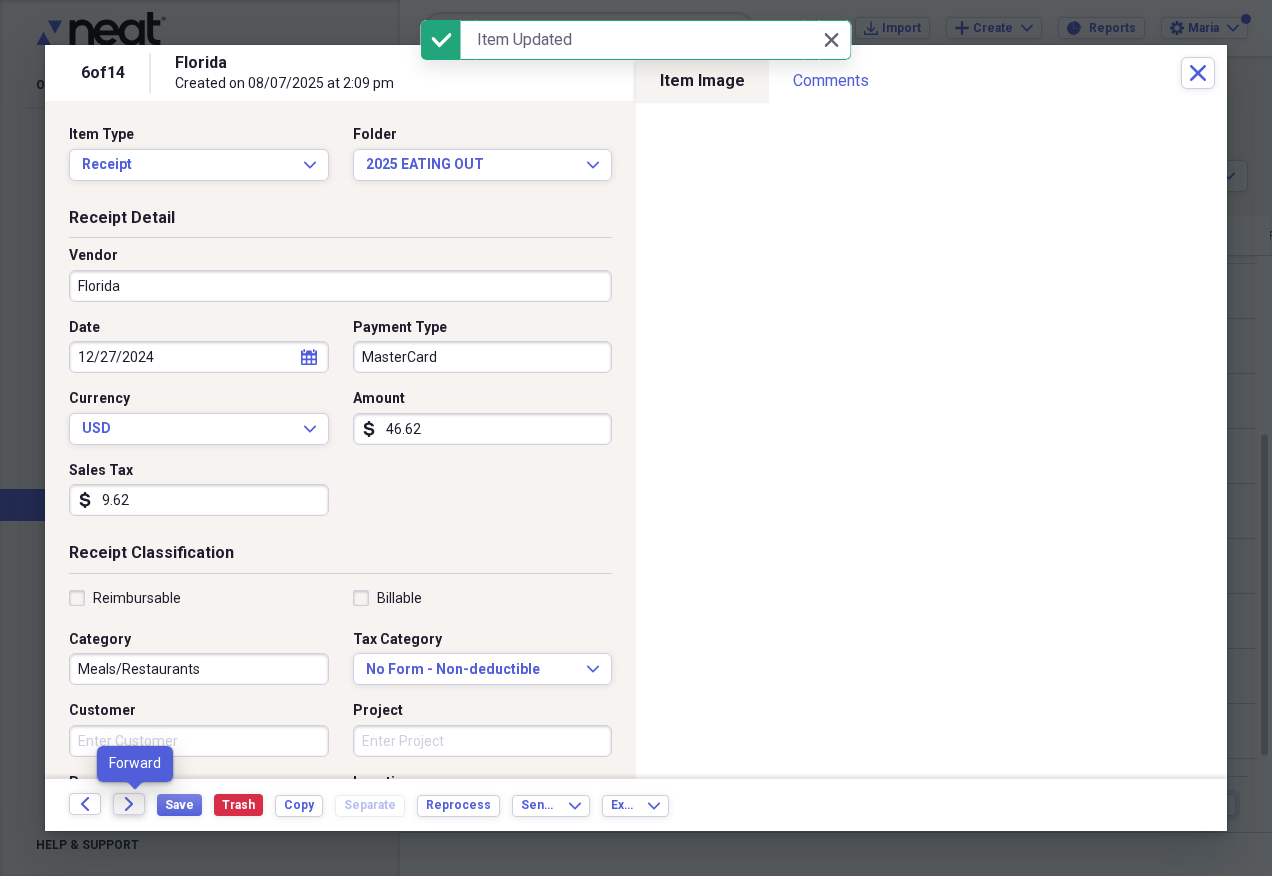 click on "Forward" 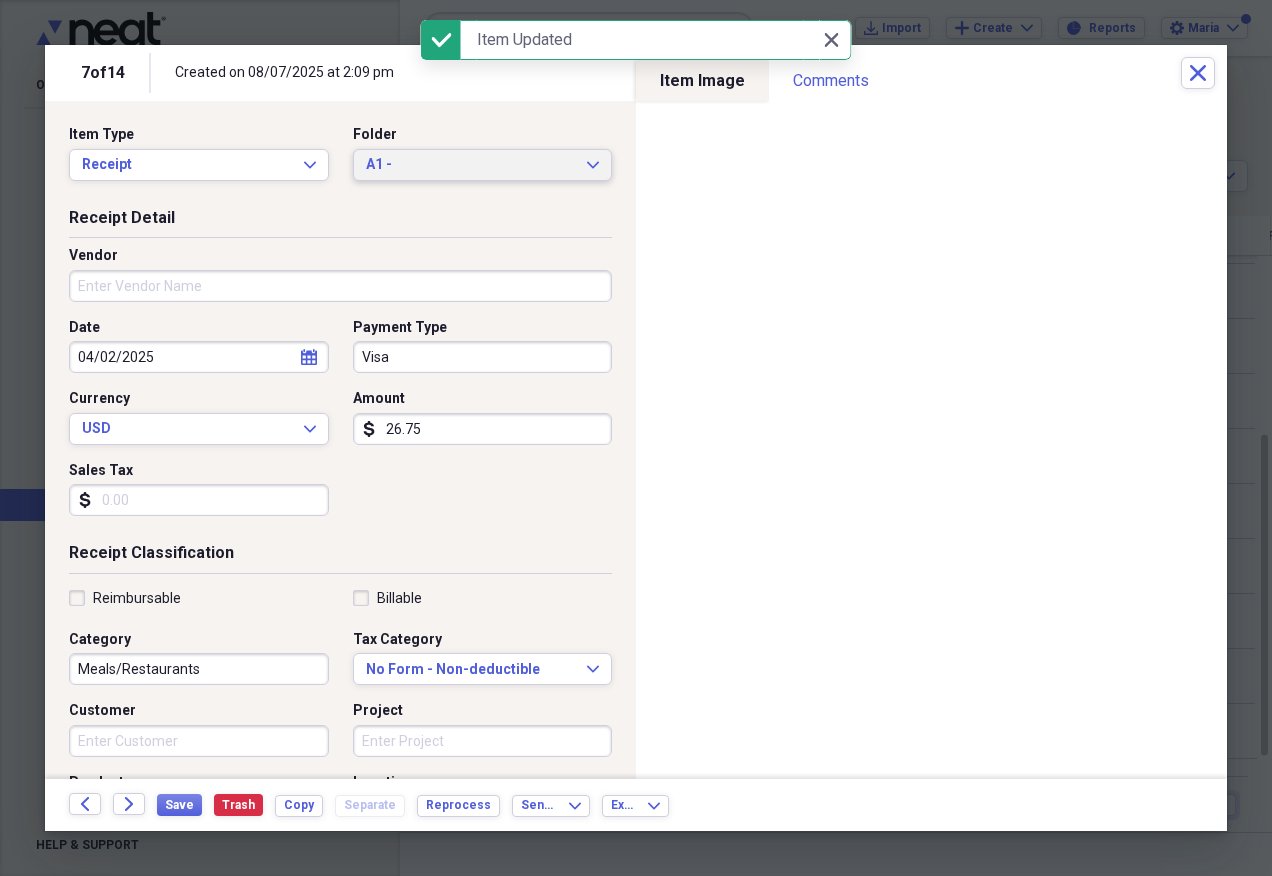 click on "A1 - Expand" at bounding box center [483, 165] 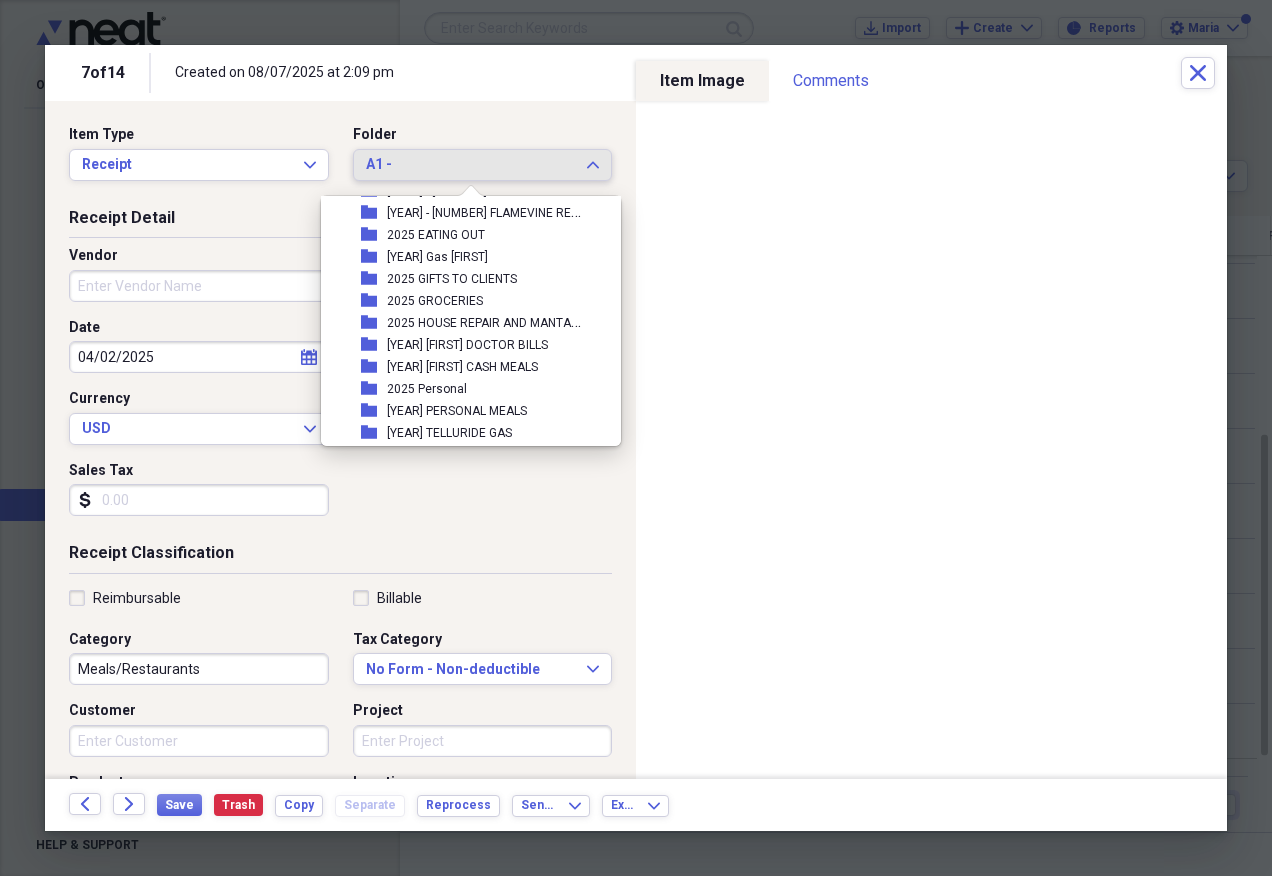 scroll, scrollTop: 97, scrollLeft: 0, axis: vertical 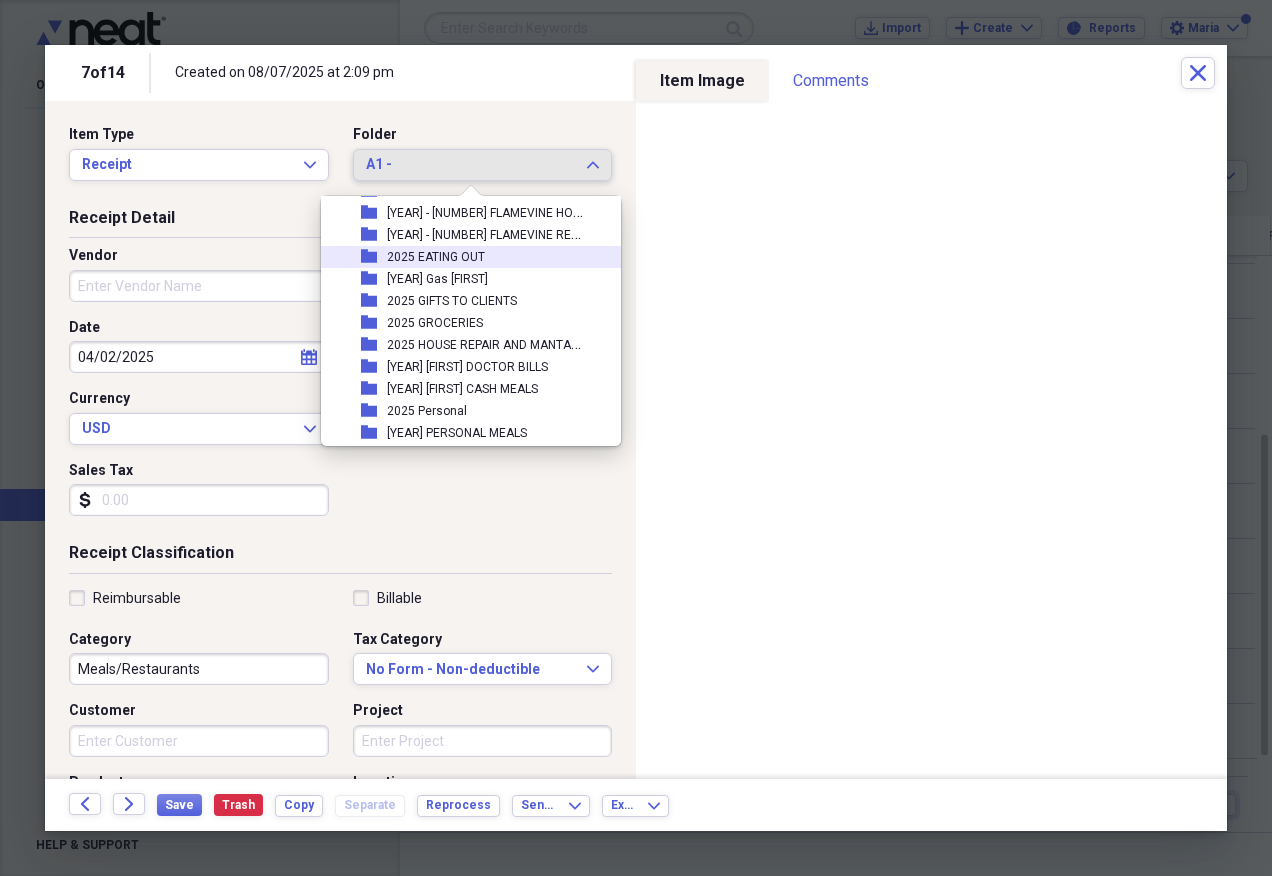 click on "folder [YEAR] EATING OUT" at bounding box center [463, 257] 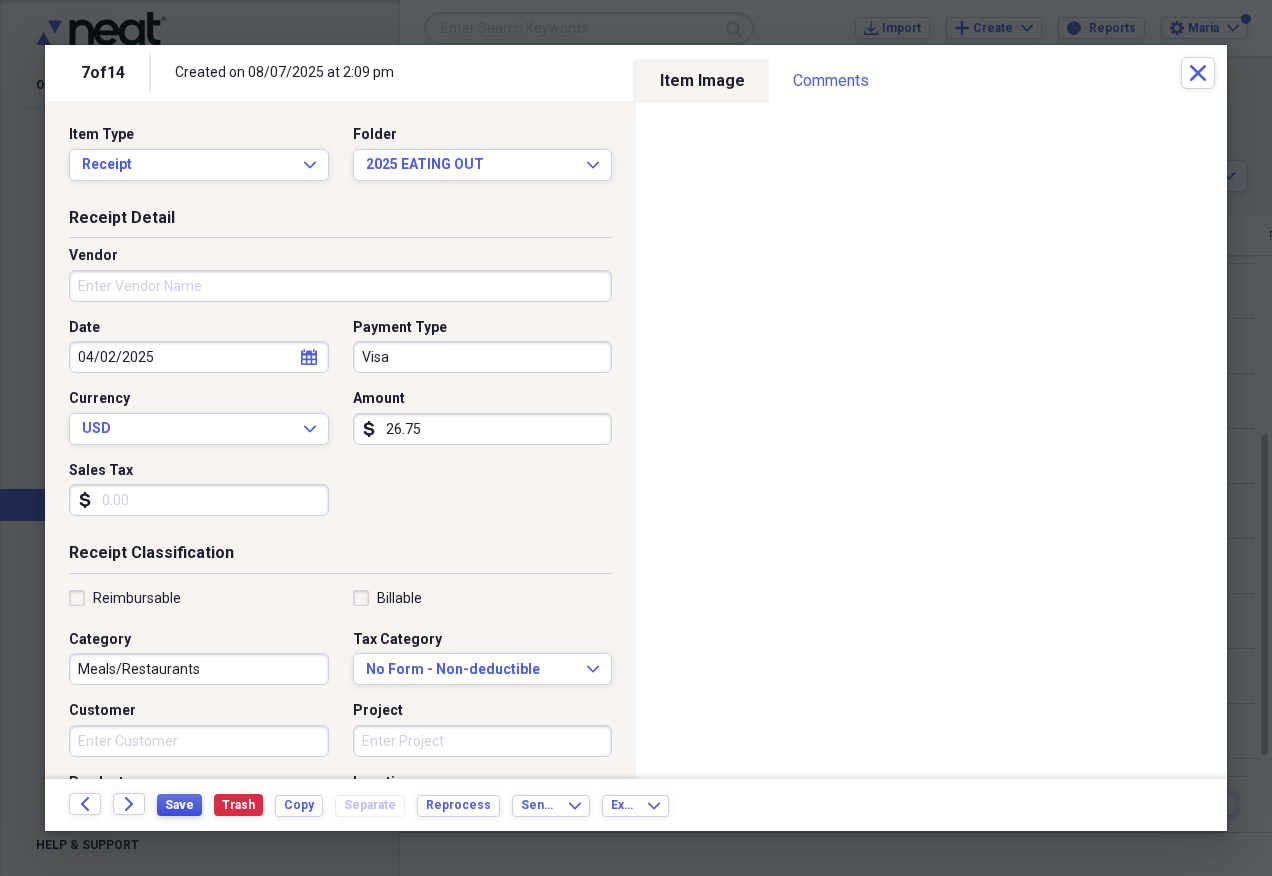 click on "Save" at bounding box center [179, 805] 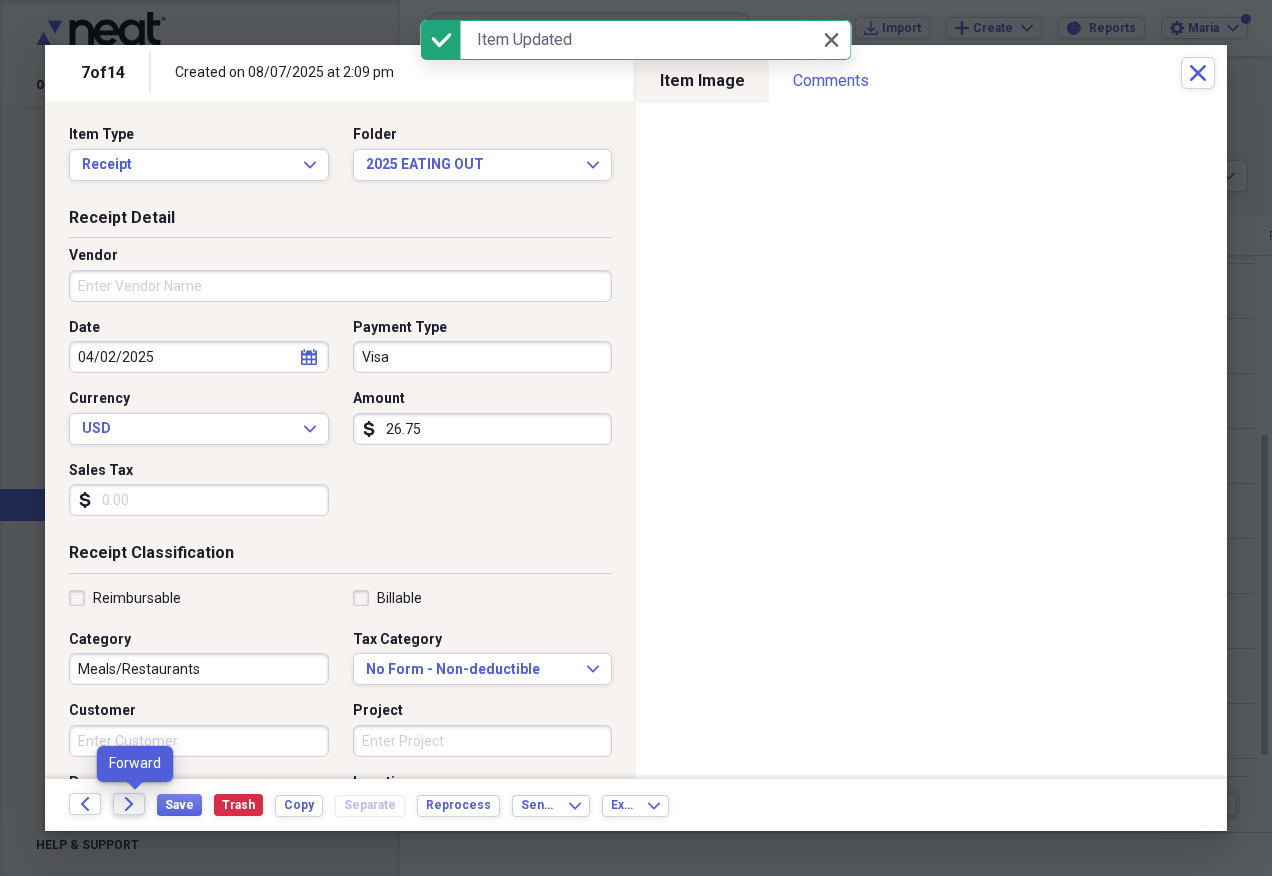 click on "Forward" 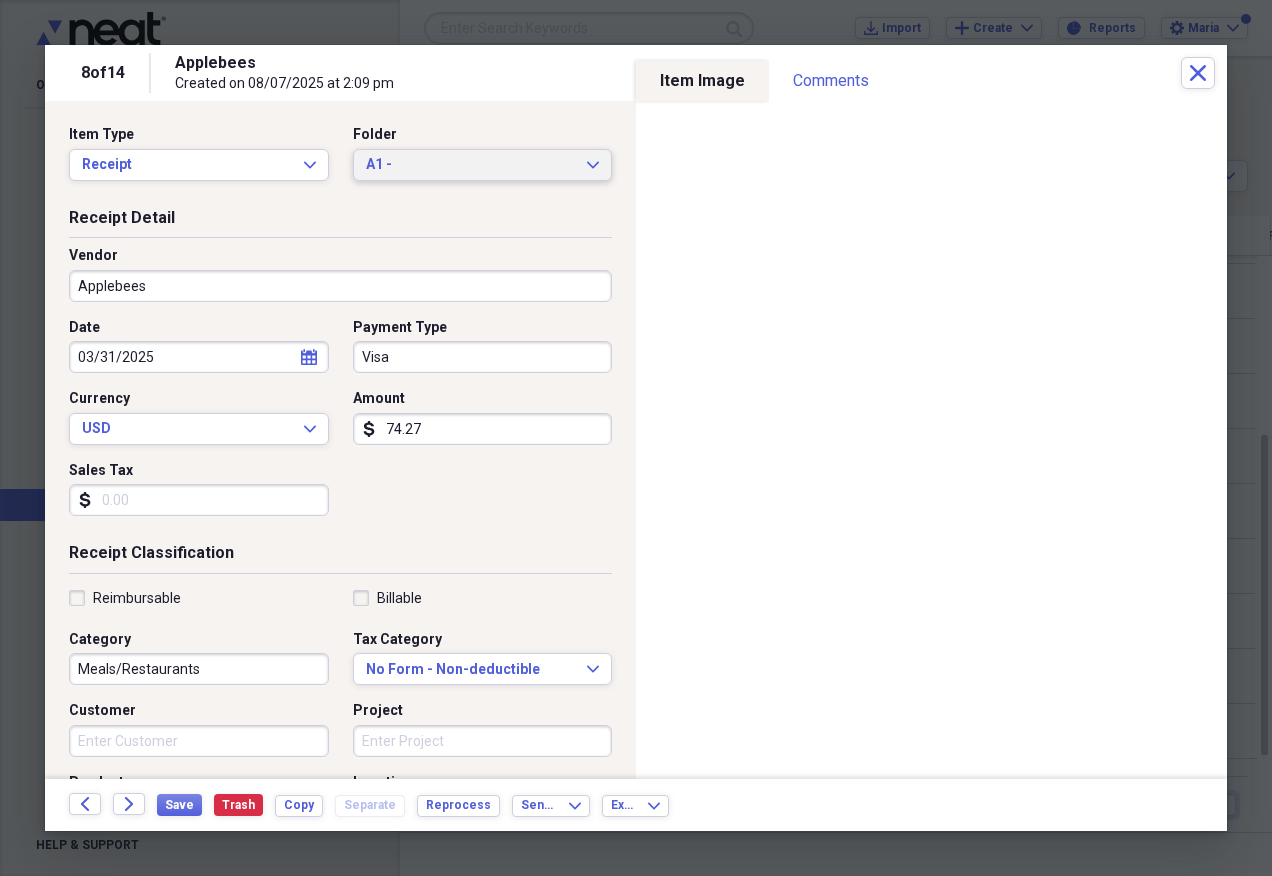 click on "A1 -" at bounding box center [471, 165] 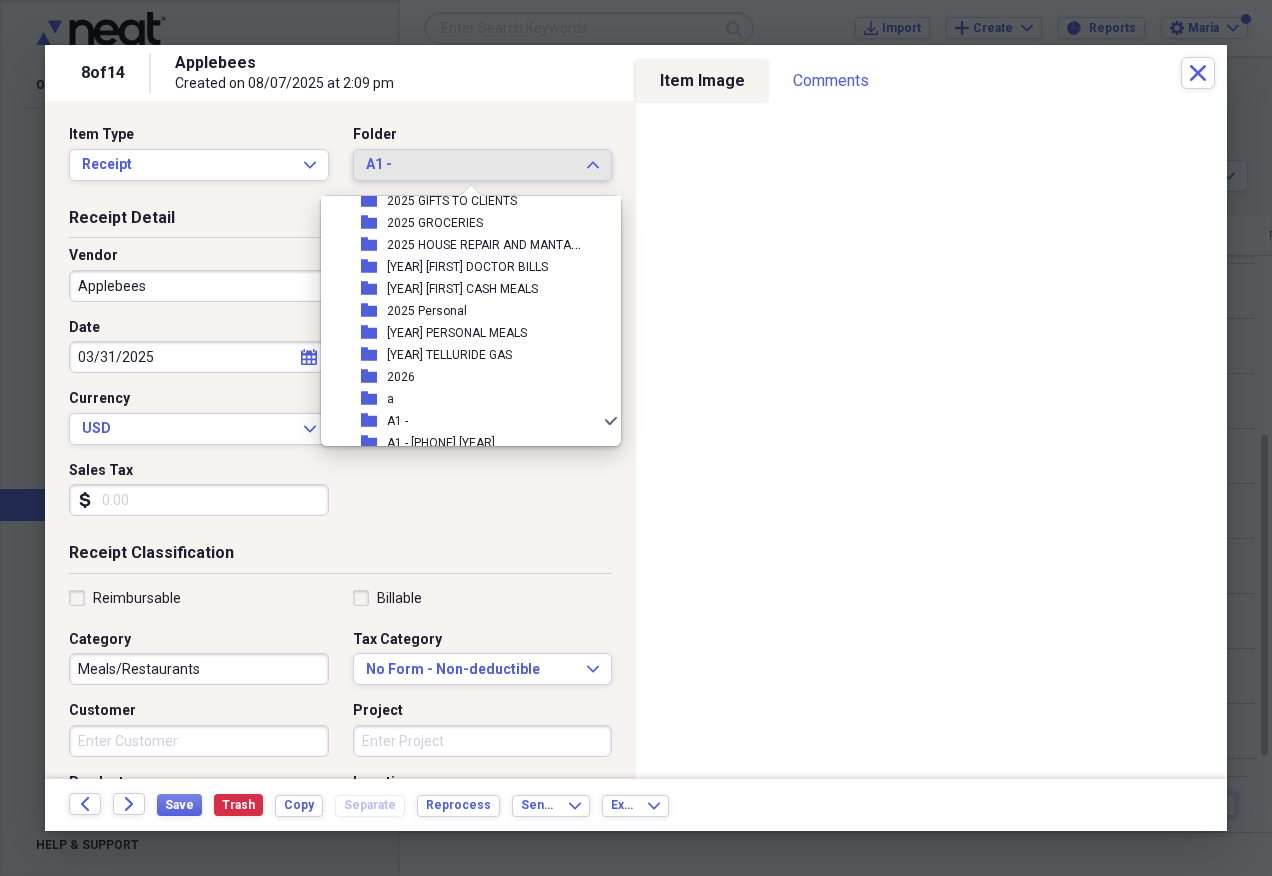 scroll, scrollTop: 97, scrollLeft: 0, axis: vertical 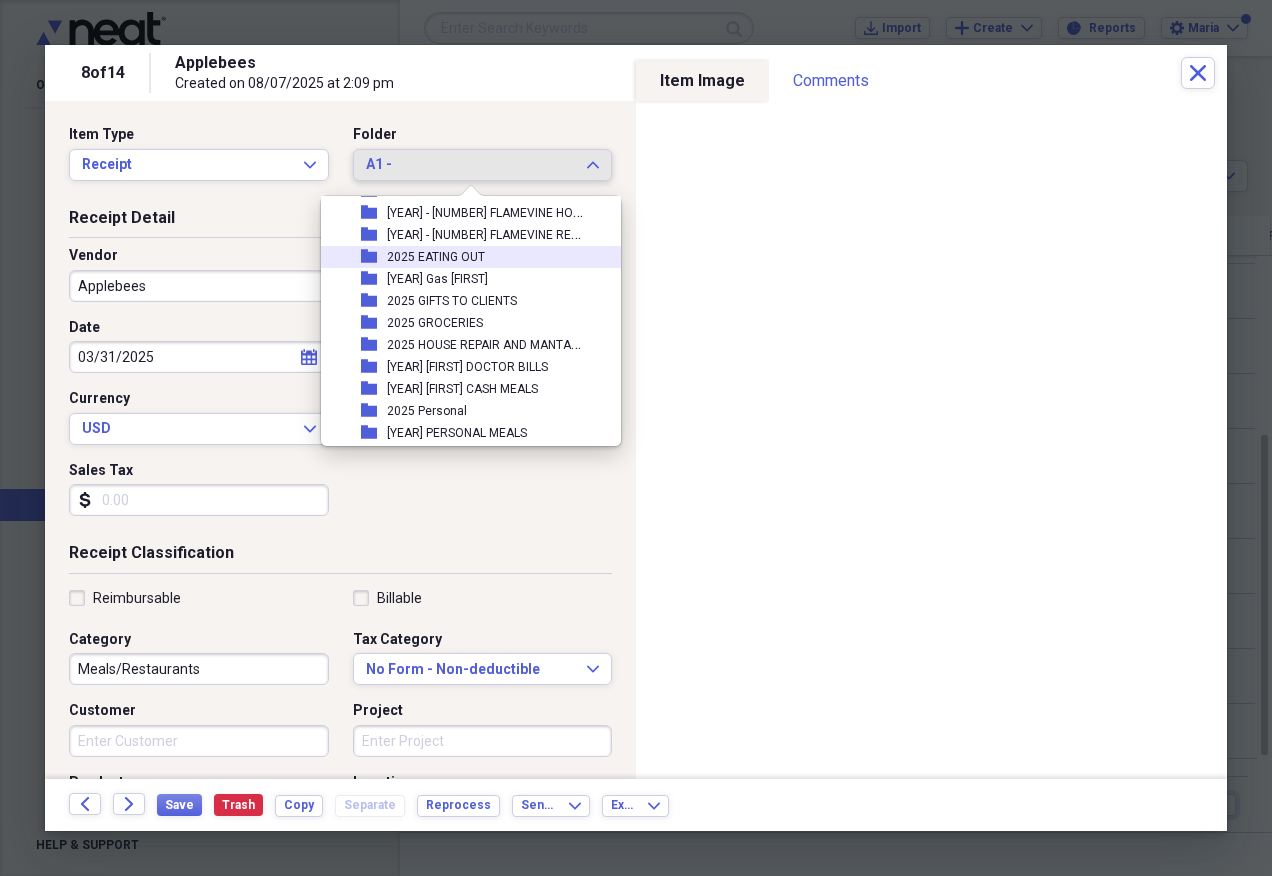 click on "folder [YEAR] EATING OUT" at bounding box center [463, 257] 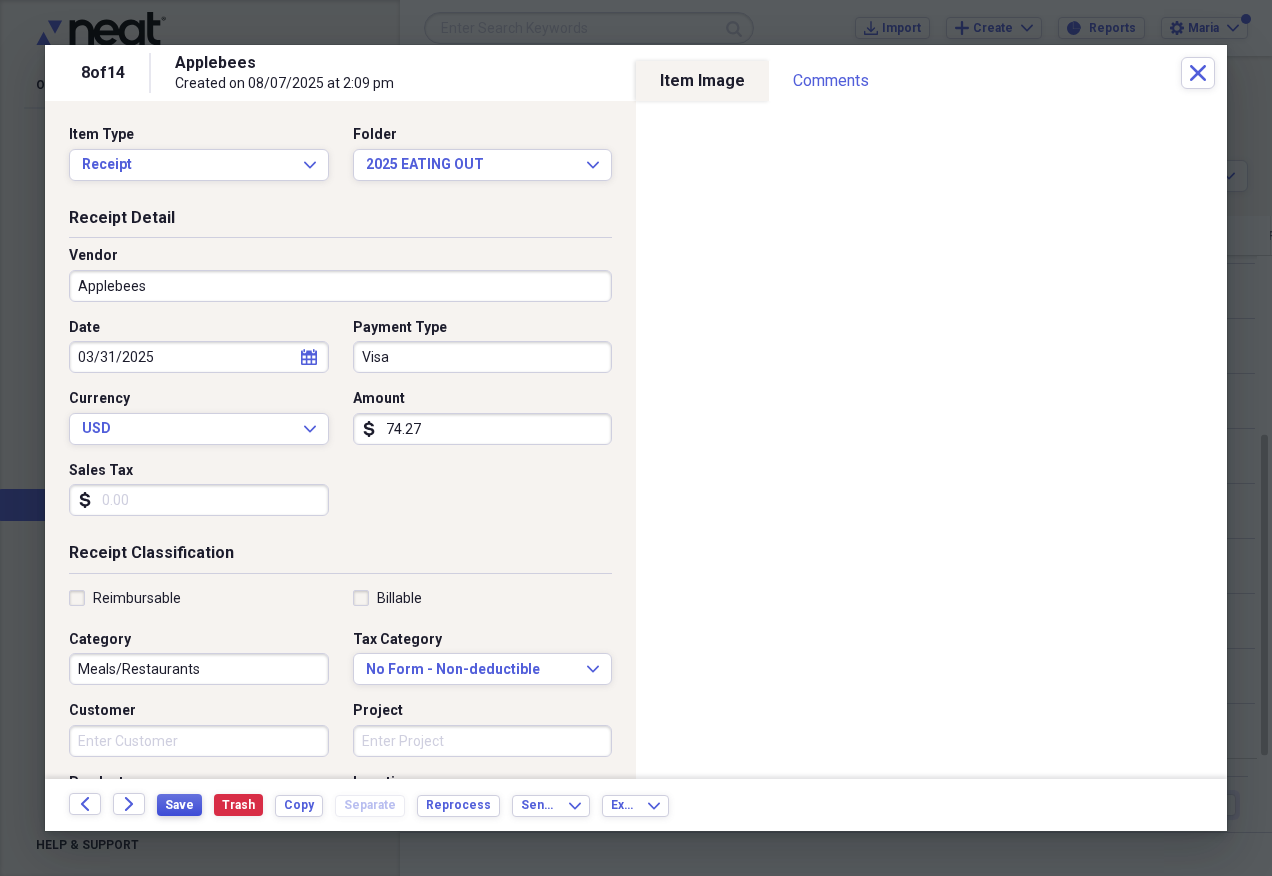 click on "Save" at bounding box center (179, 805) 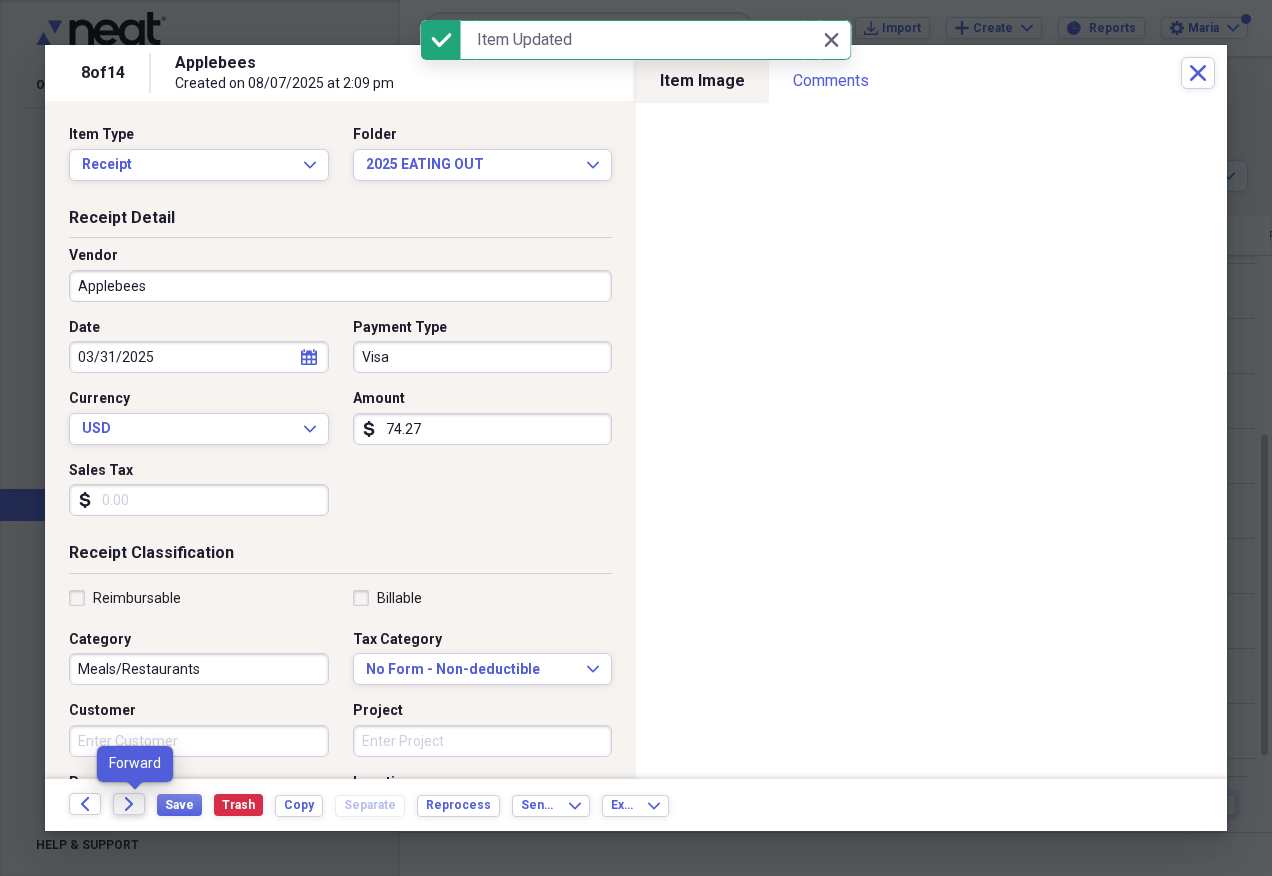 click on "Forward" 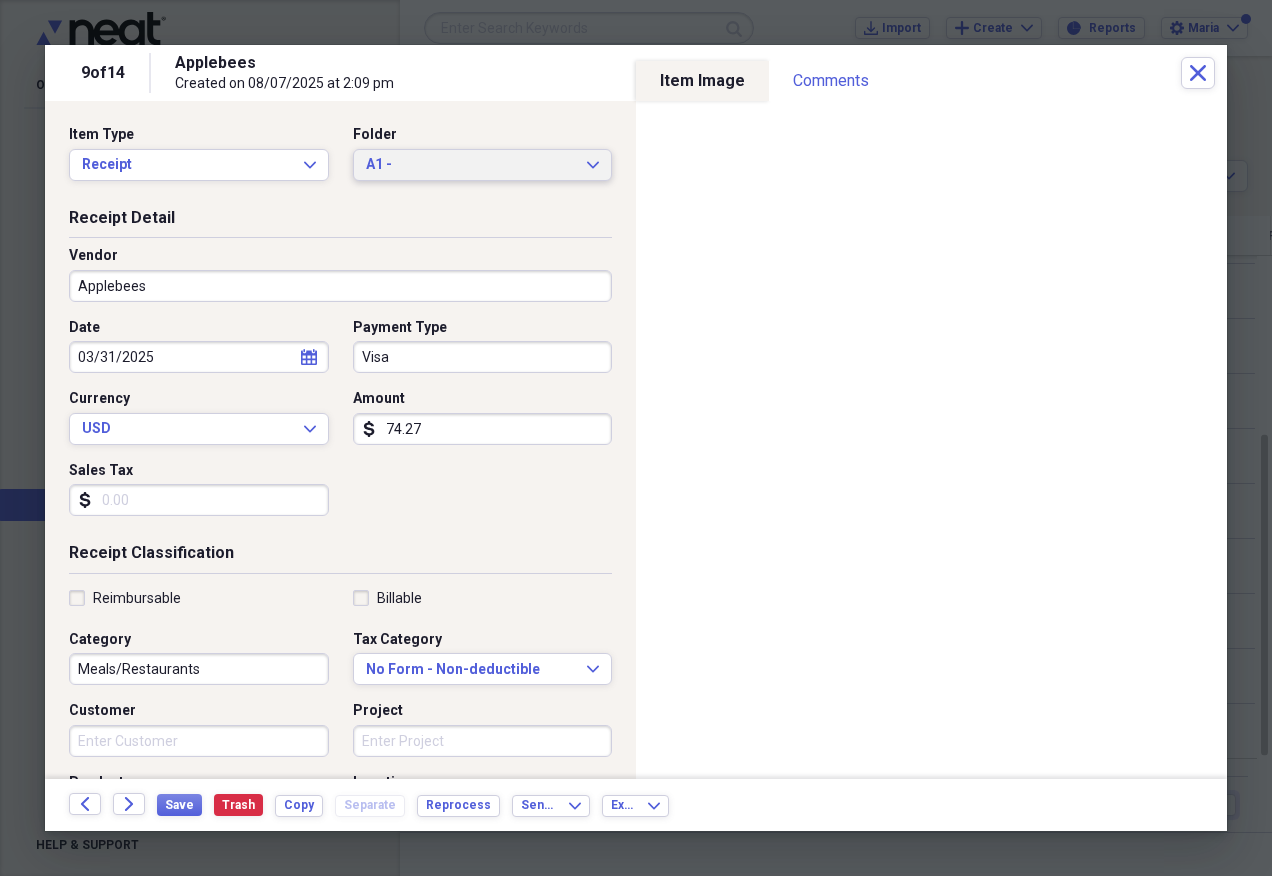 click on "A1 - Expand" at bounding box center [483, 165] 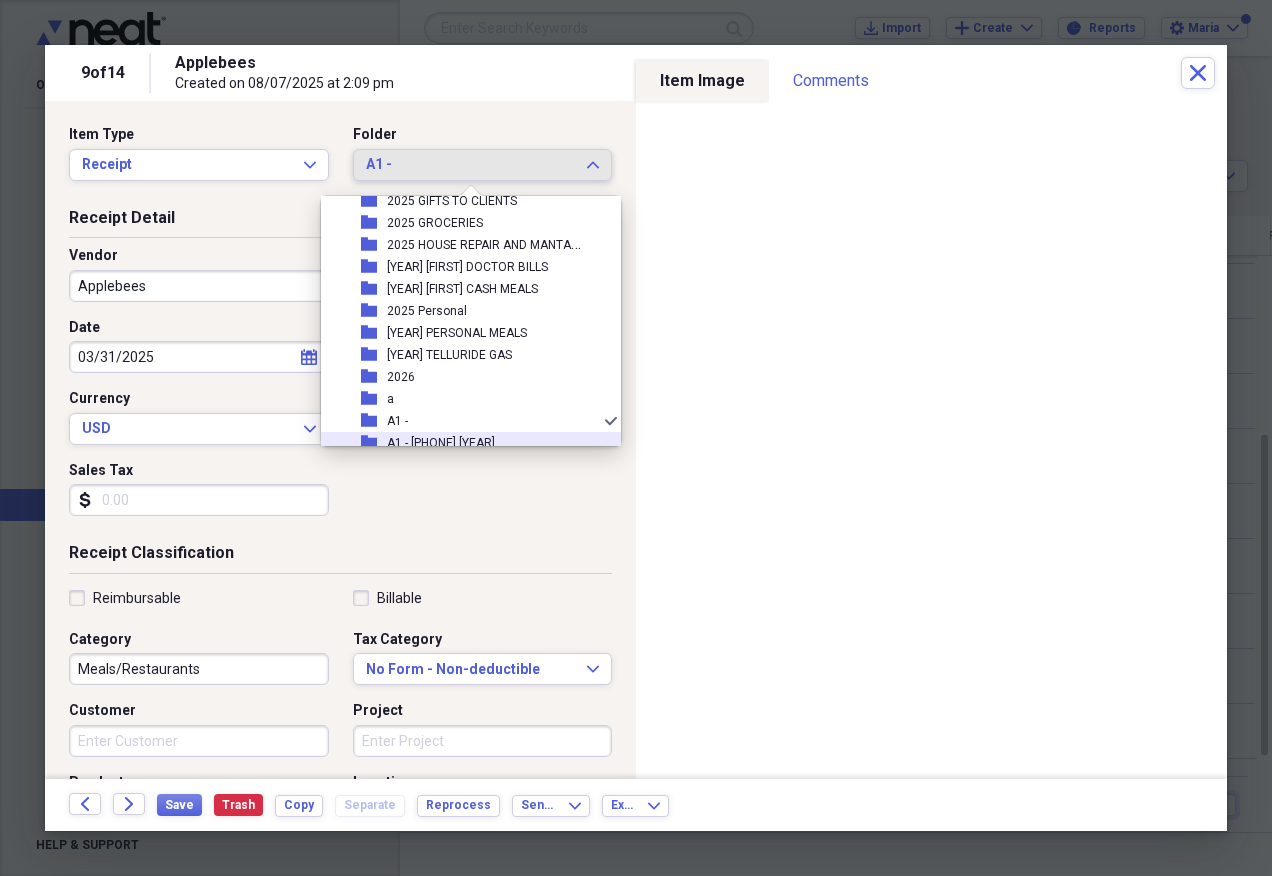scroll, scrollTop: 97, scrollLeft: 0, axis: vertical 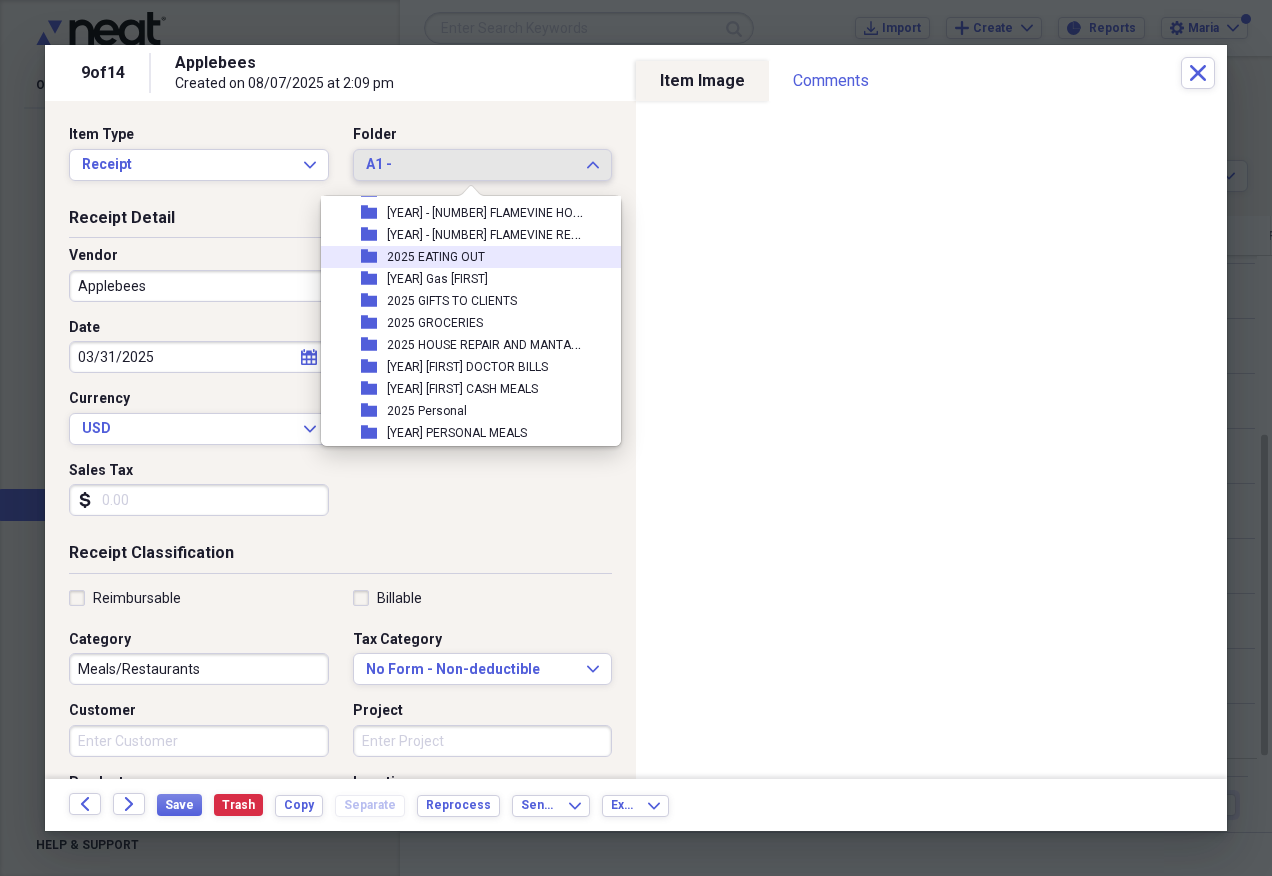 click on "folder [YEAR] EATING OUT" at bounding box center (463, 257) 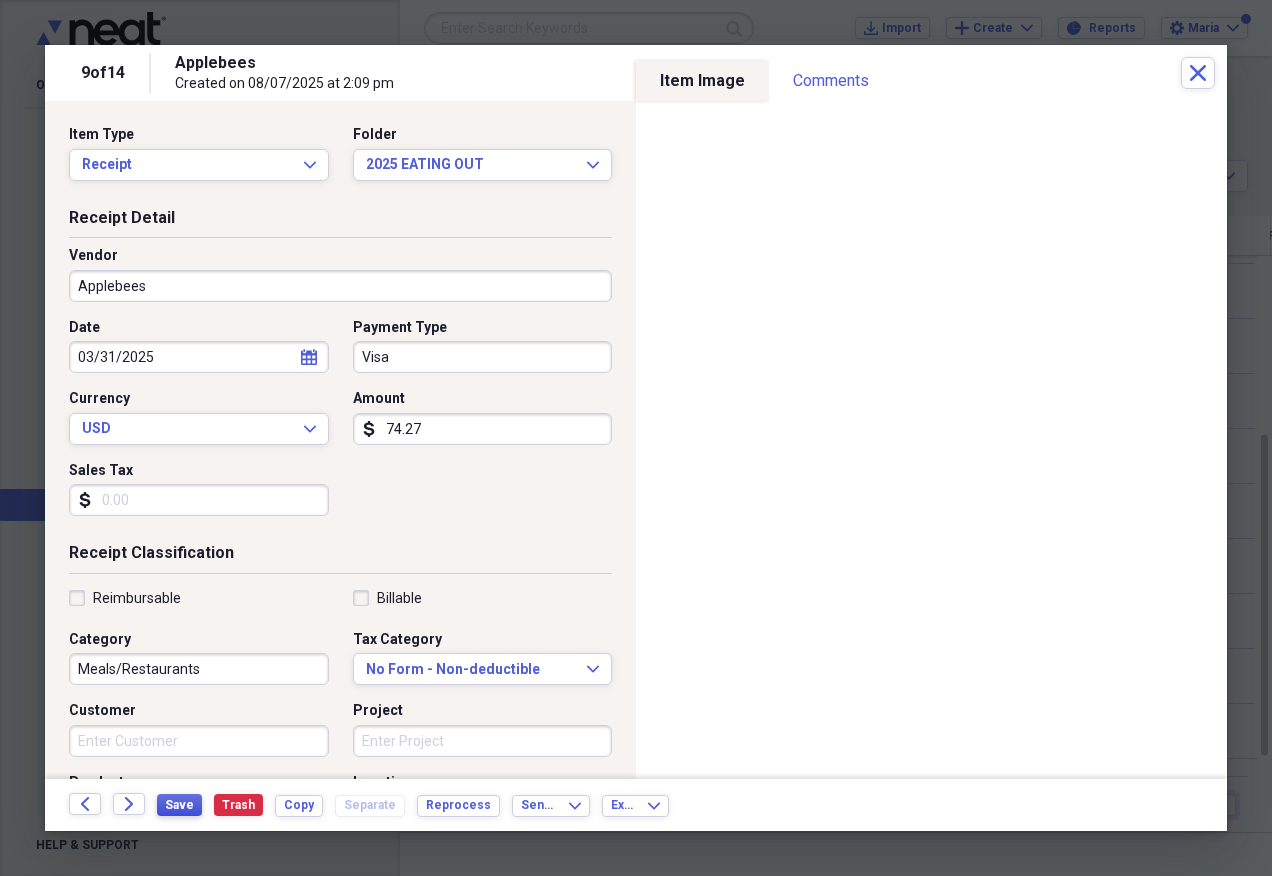 click on "Save" at bounding box center (179, 805) 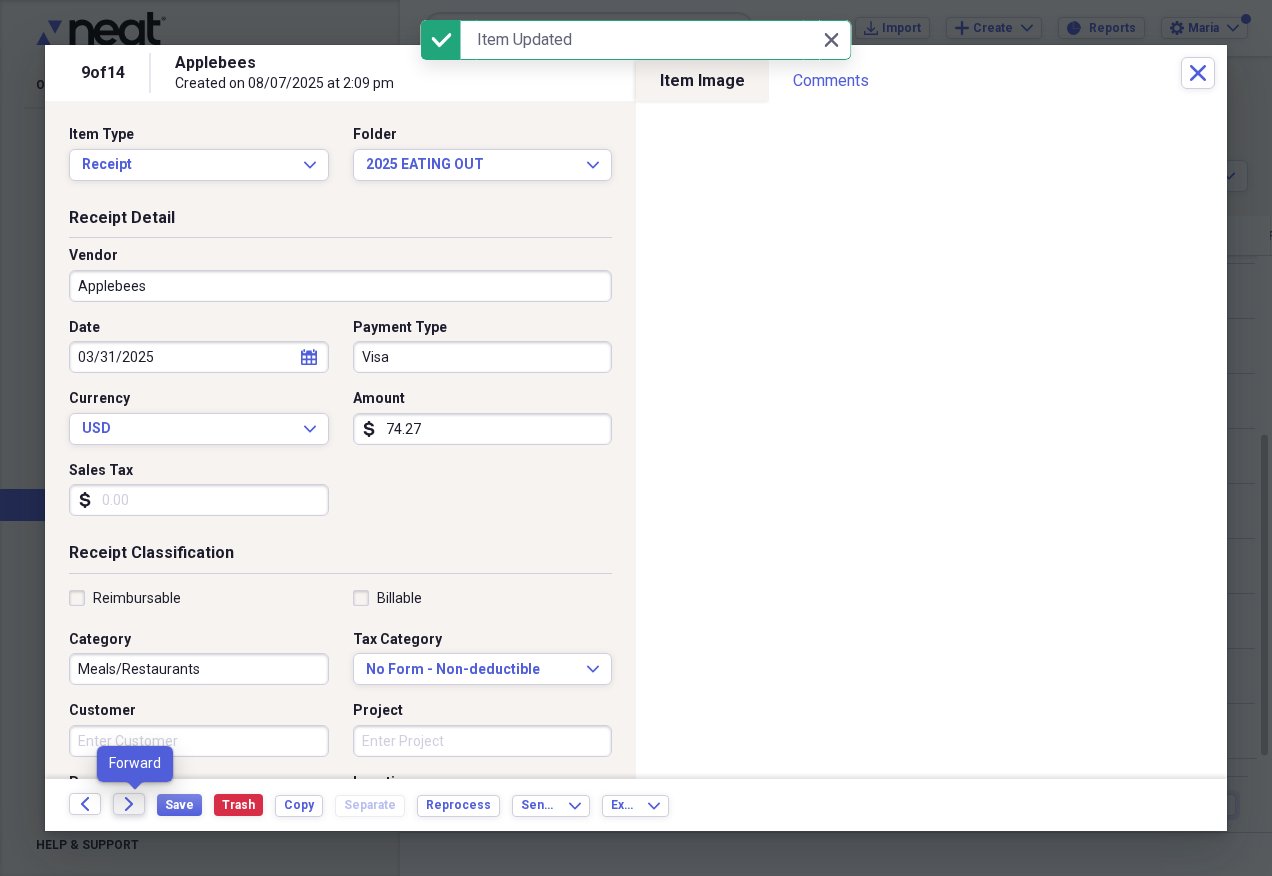 click on "Forward" 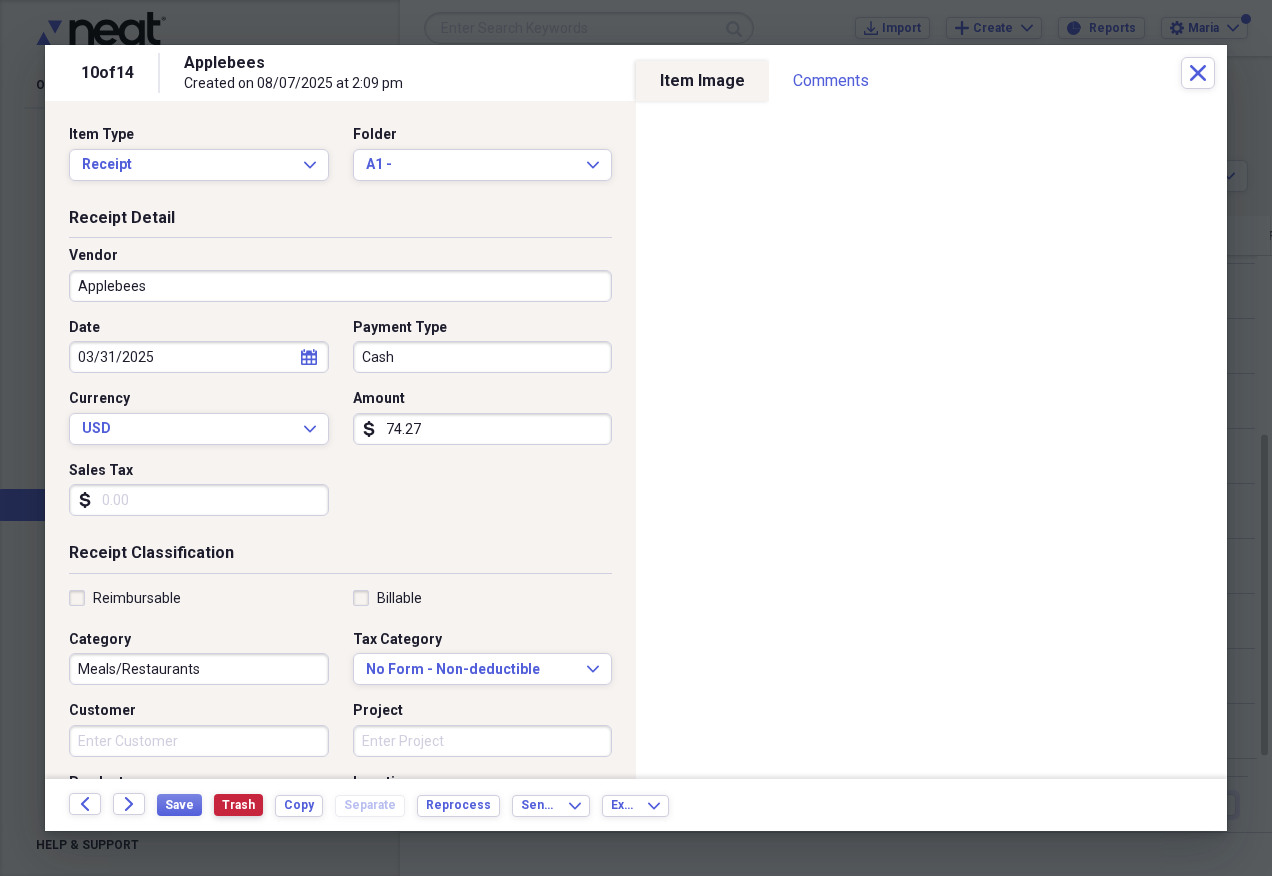 click on "Trash" at bounding box center (238, 805) 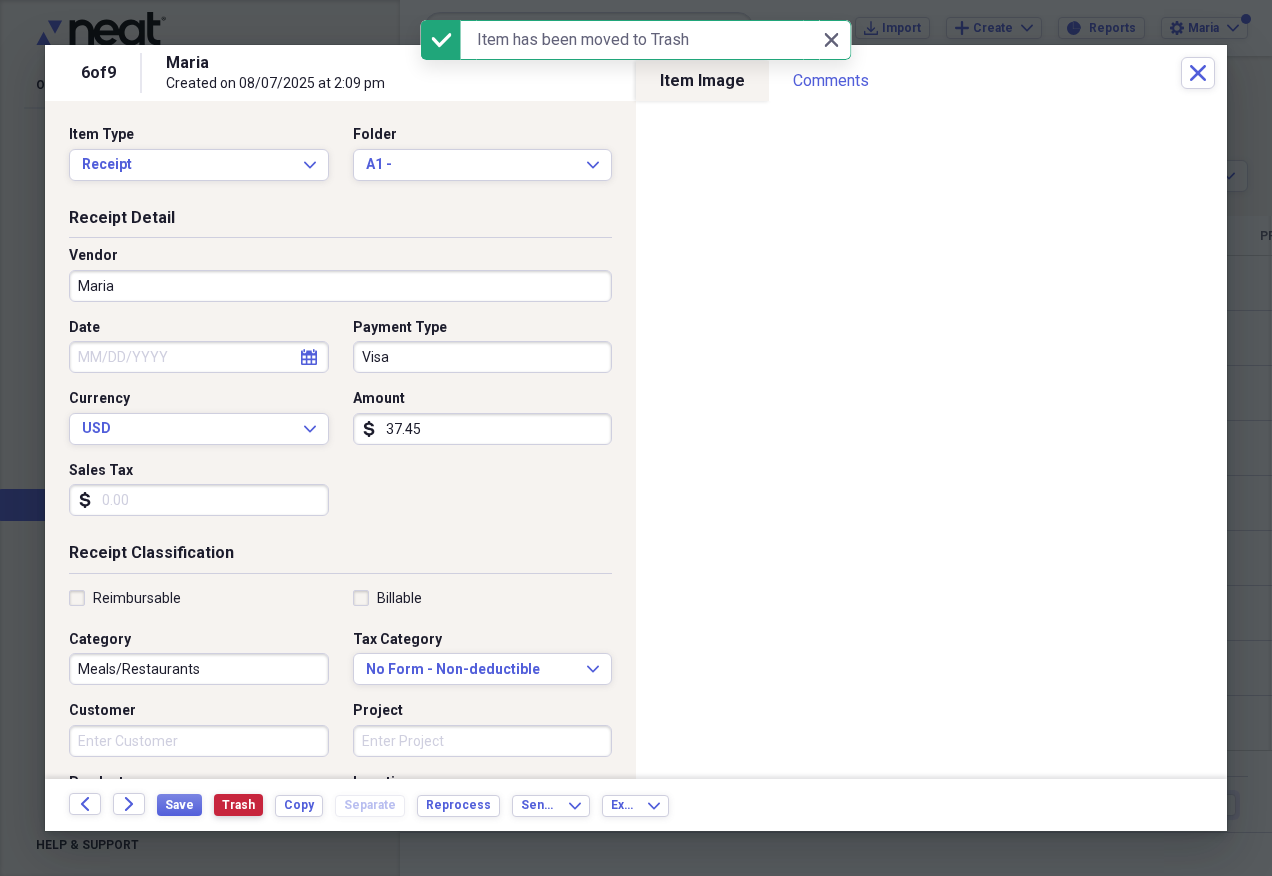 click on "Trash" at bounding box center [238, 805] 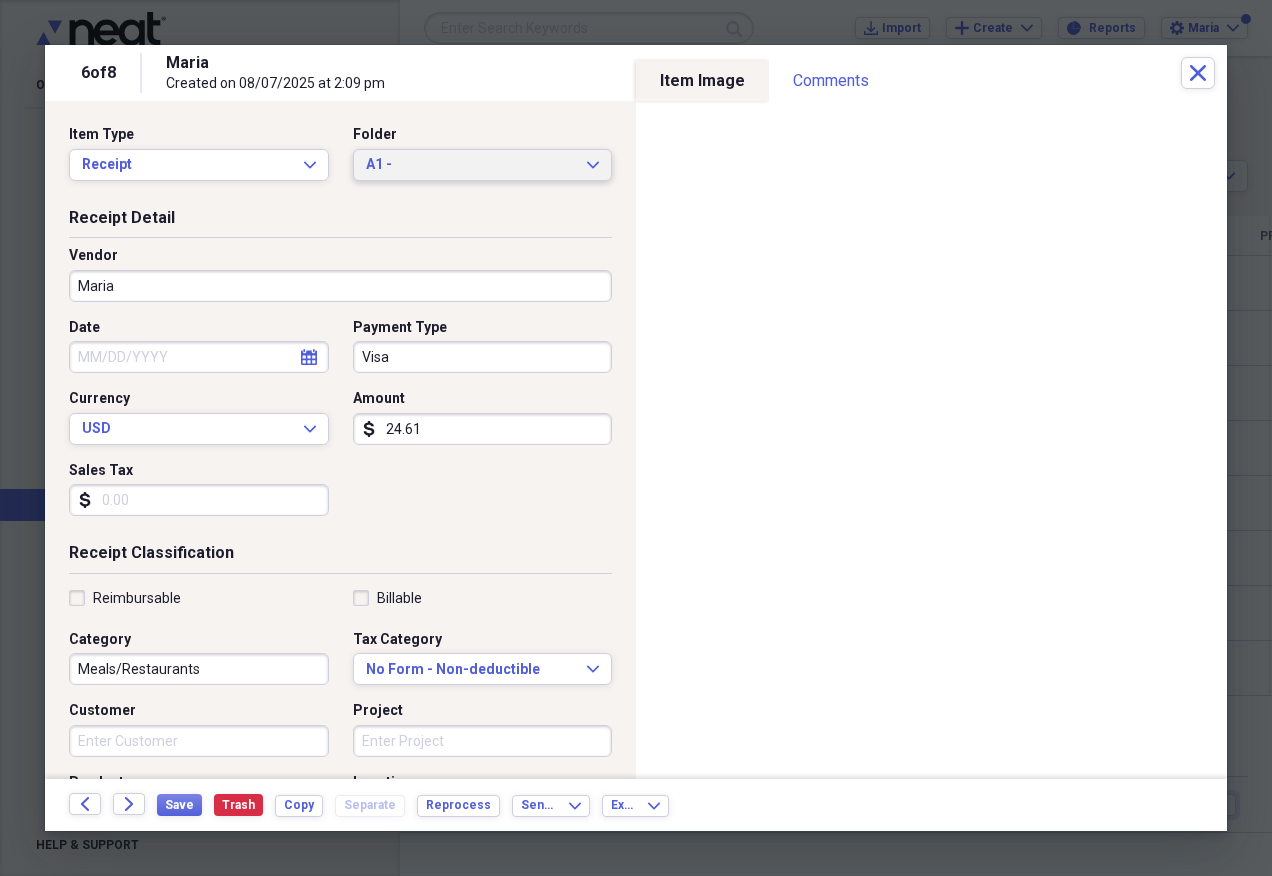 click on "A1 -" at bounding box center [471, 165] 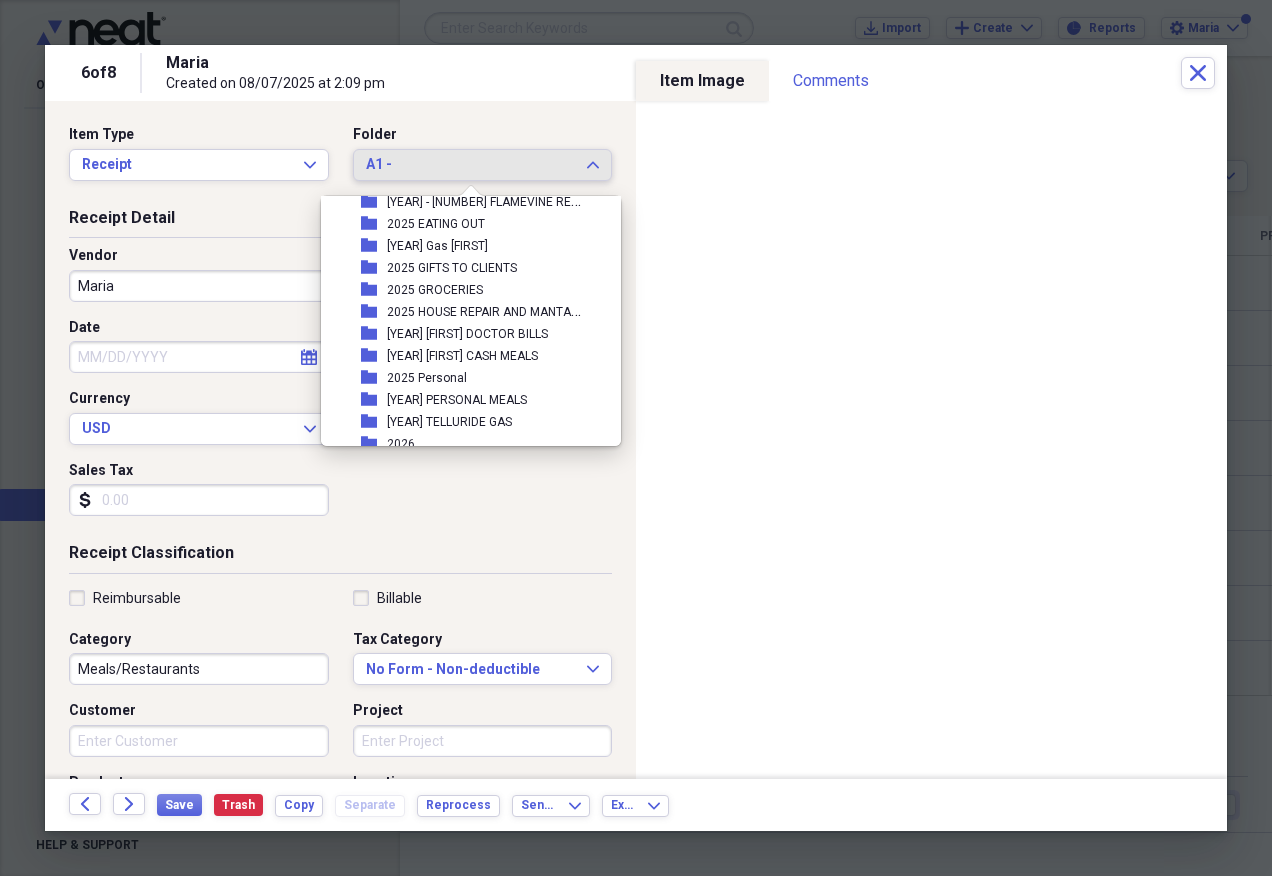 scroll, scrollTop: 97, scrollLeft: 0, axis: vertical 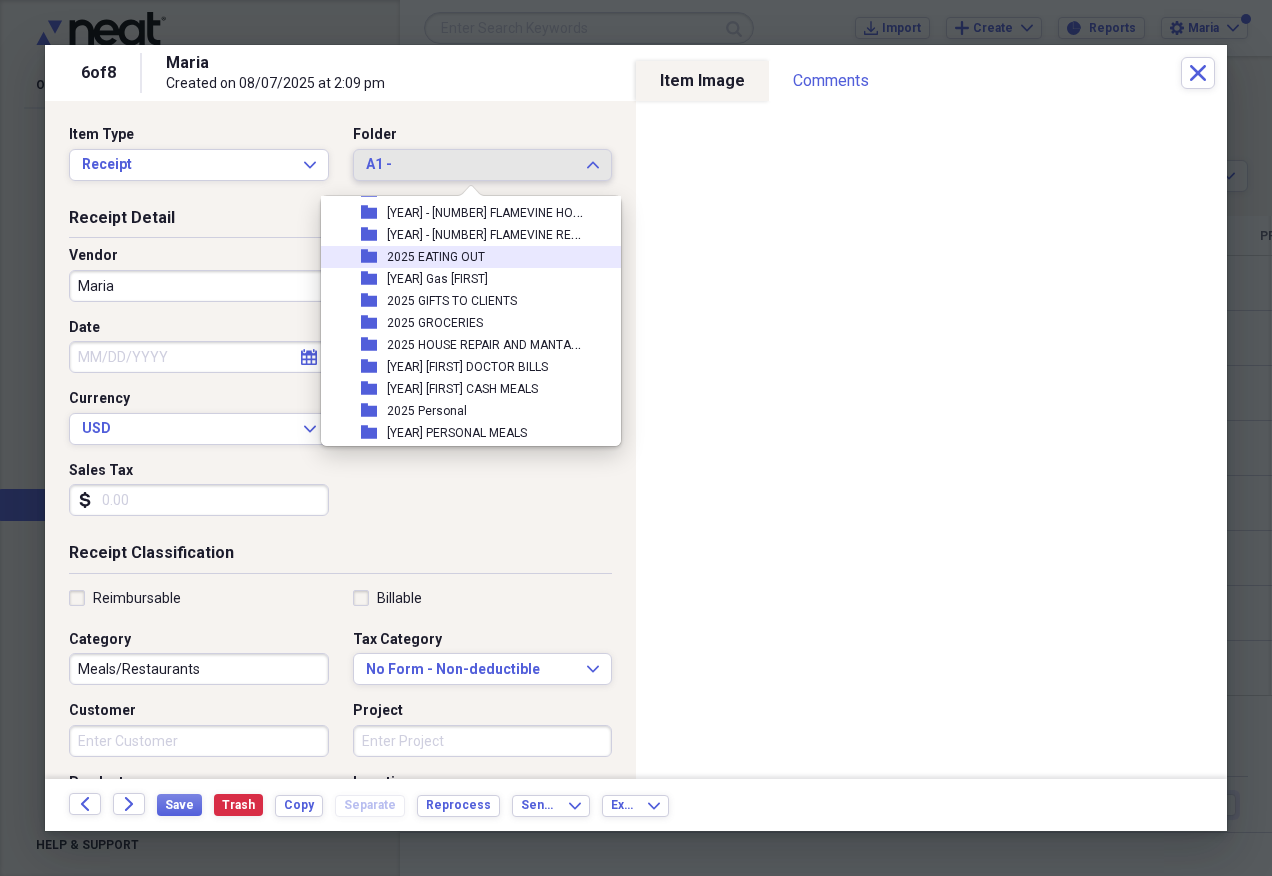 click on "2025 EATING OUT" at bounding box center [436, 257] 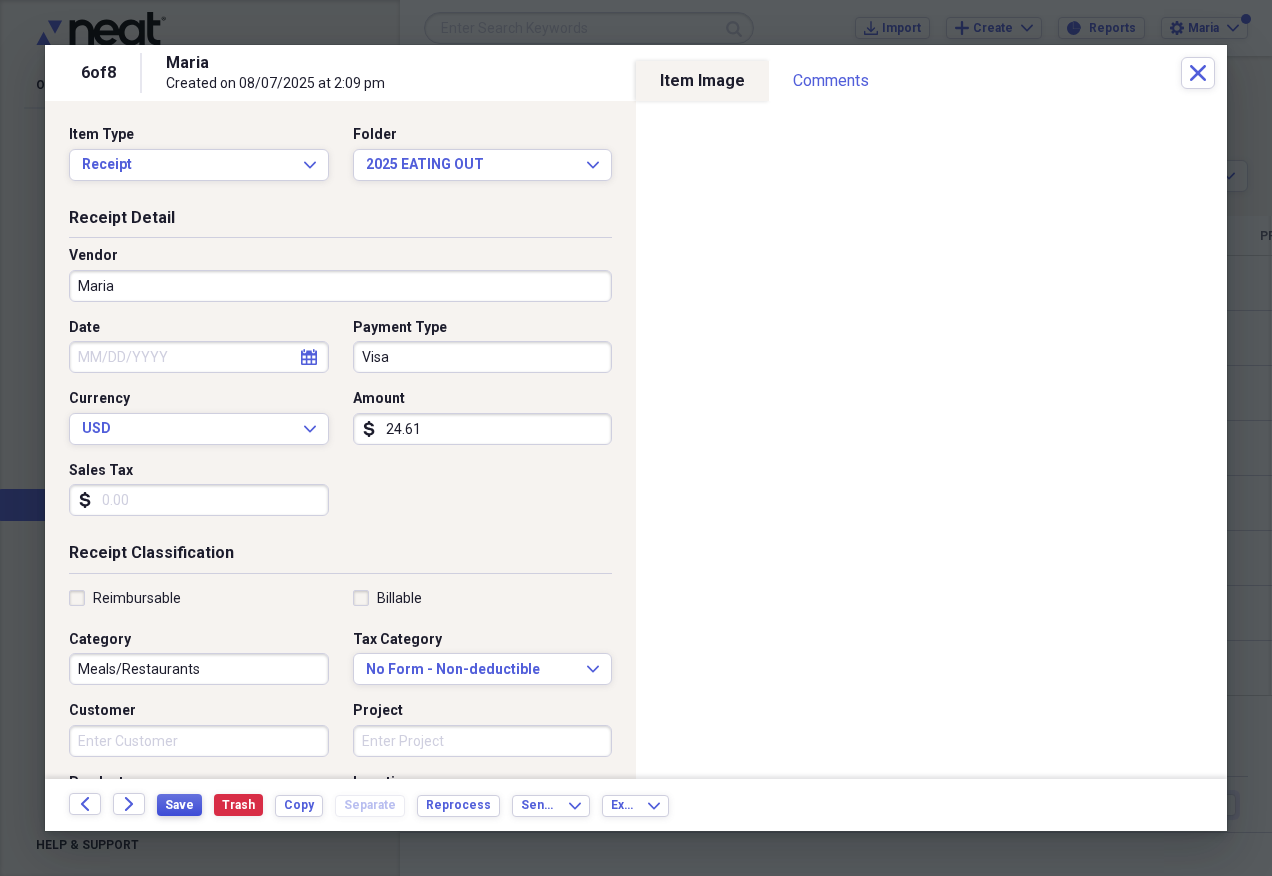 click on "Save" at bounding box center [179, 805] 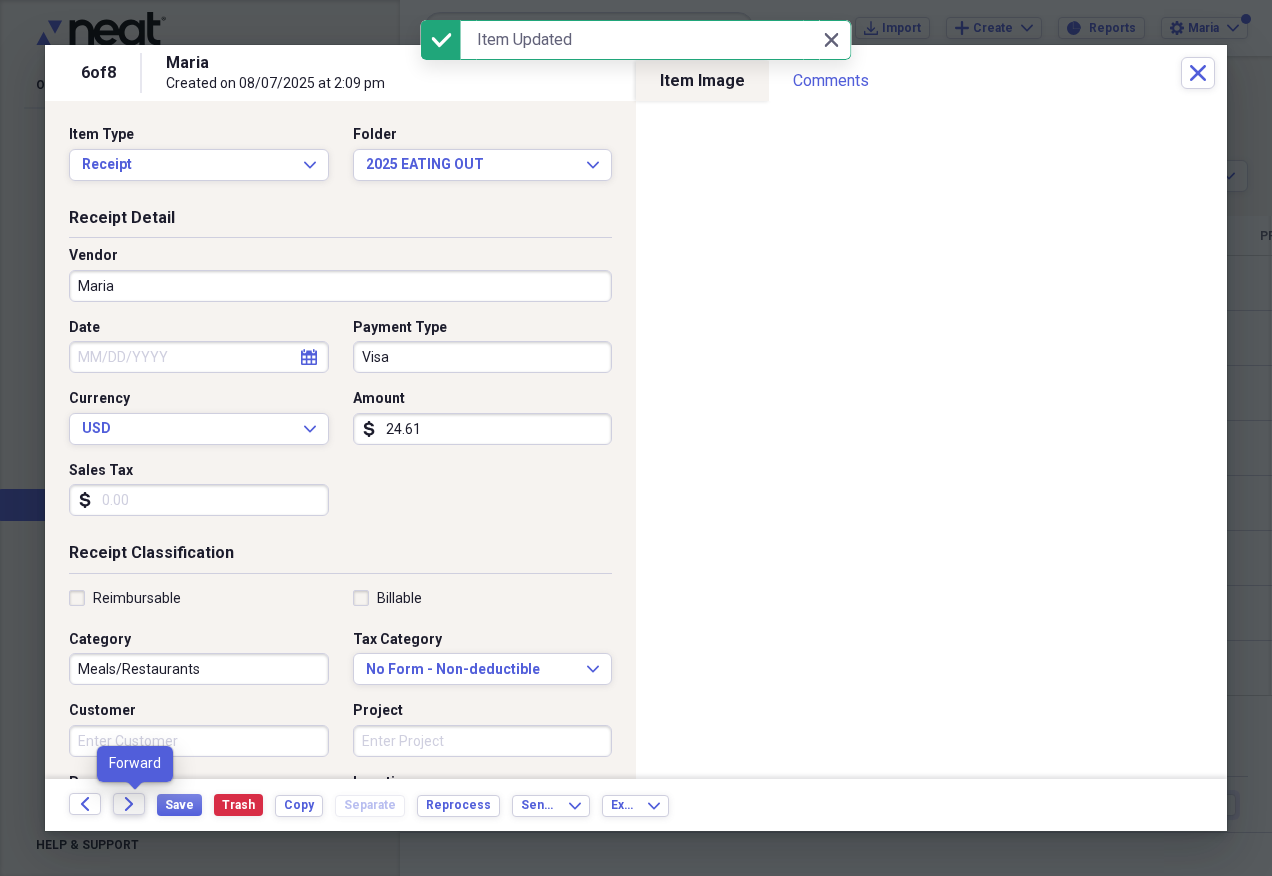 click on "Forward" 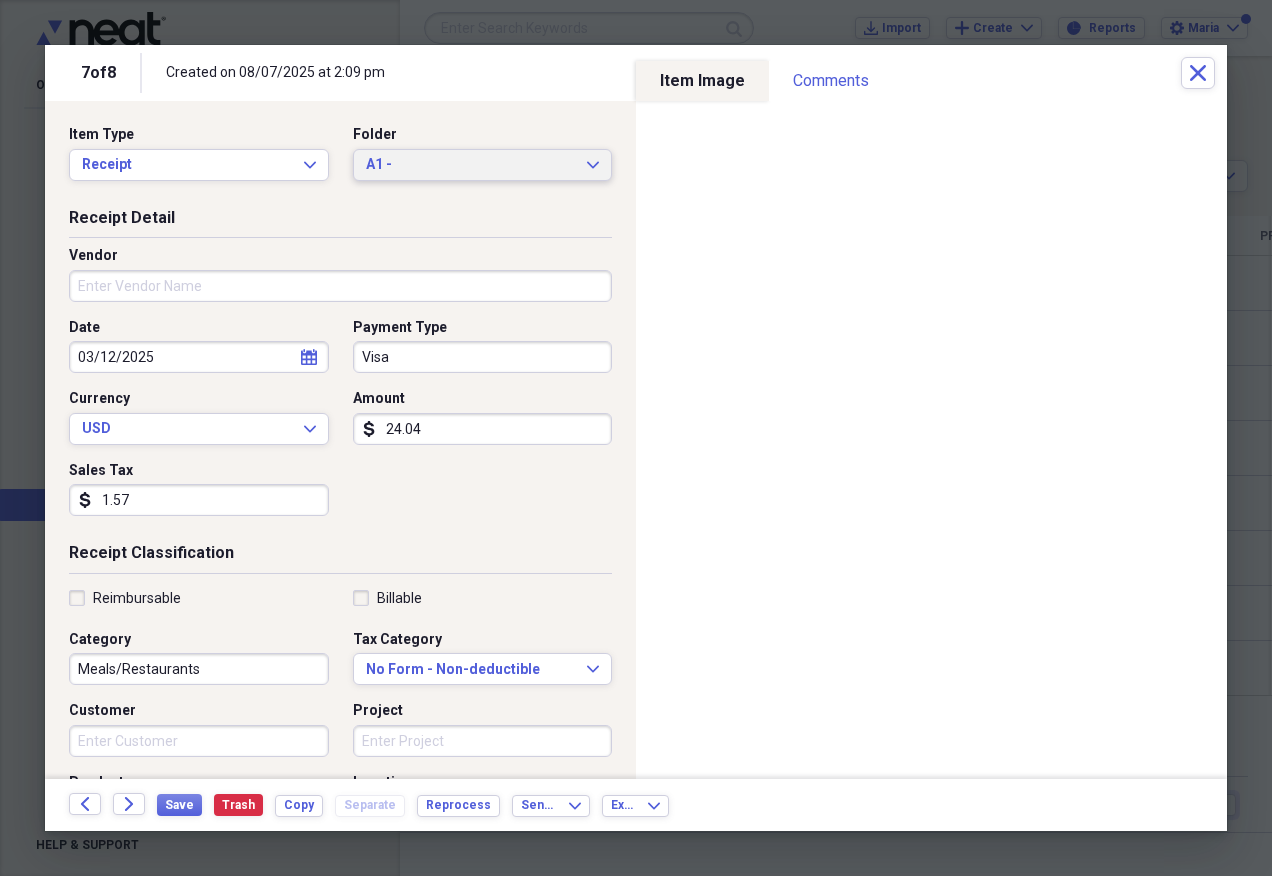 click on "A1 -" at bounding box center (471, 165) 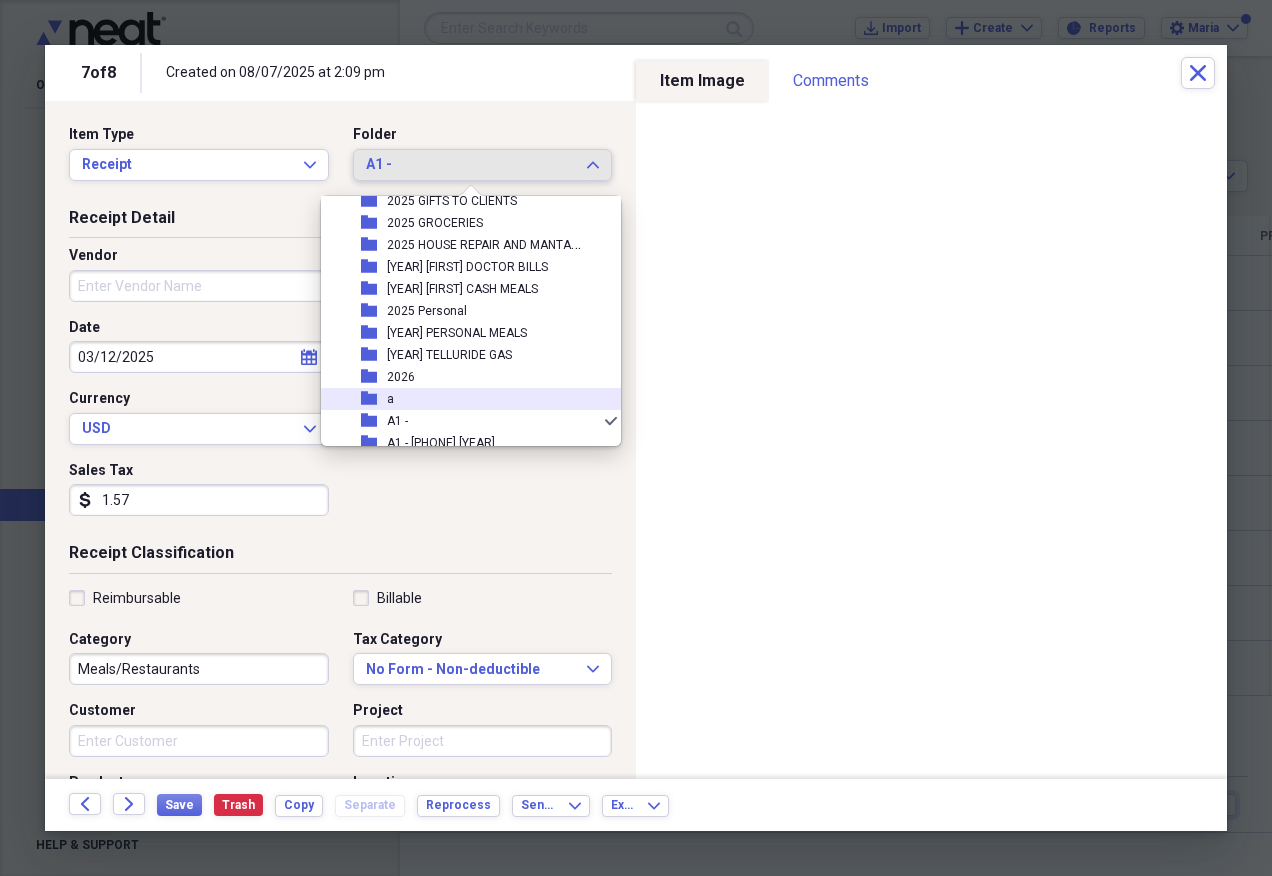 scroll, scrollTop: 97, scrollLeft: 0, axis: vertical 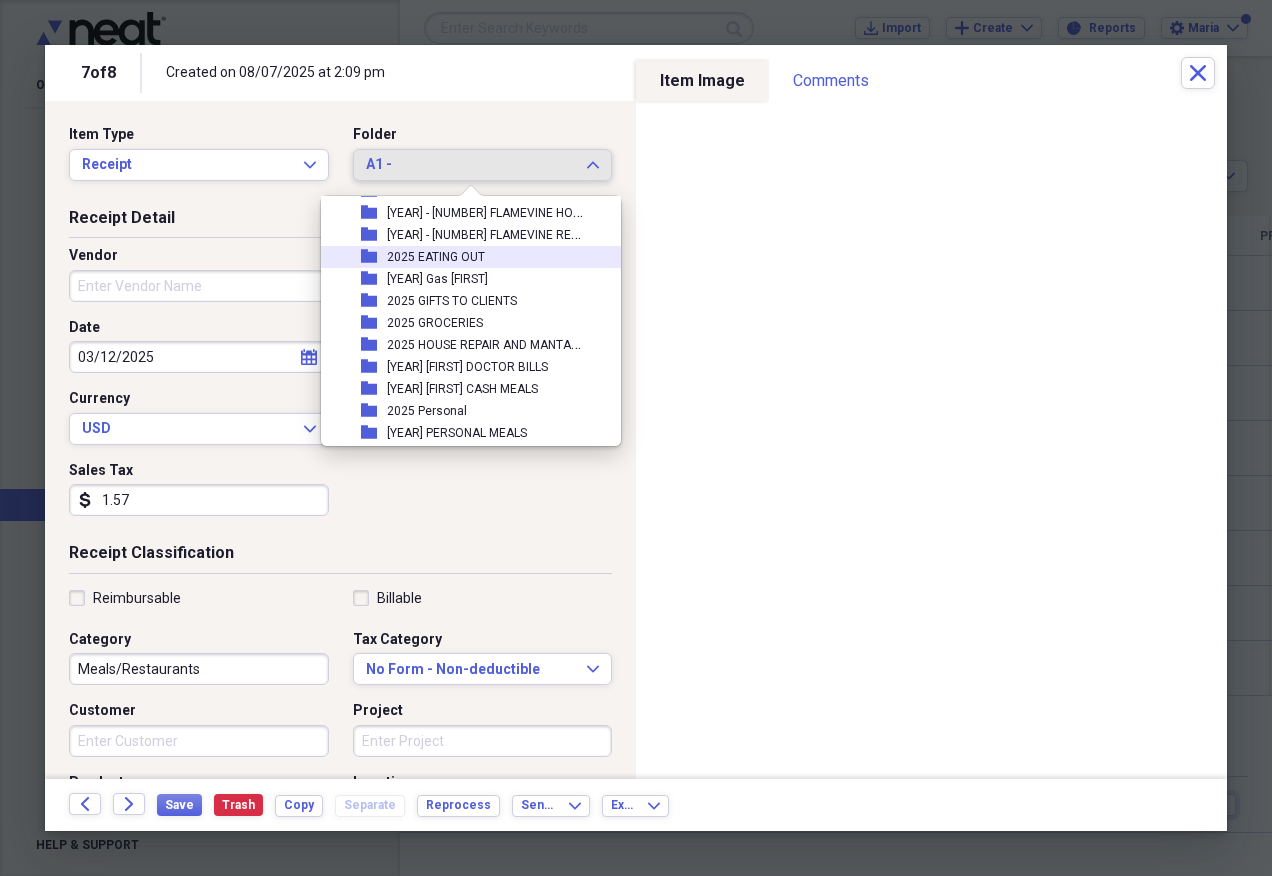 click on "folder [YEAR] EATING OUT" at bounding box center (463, 257) 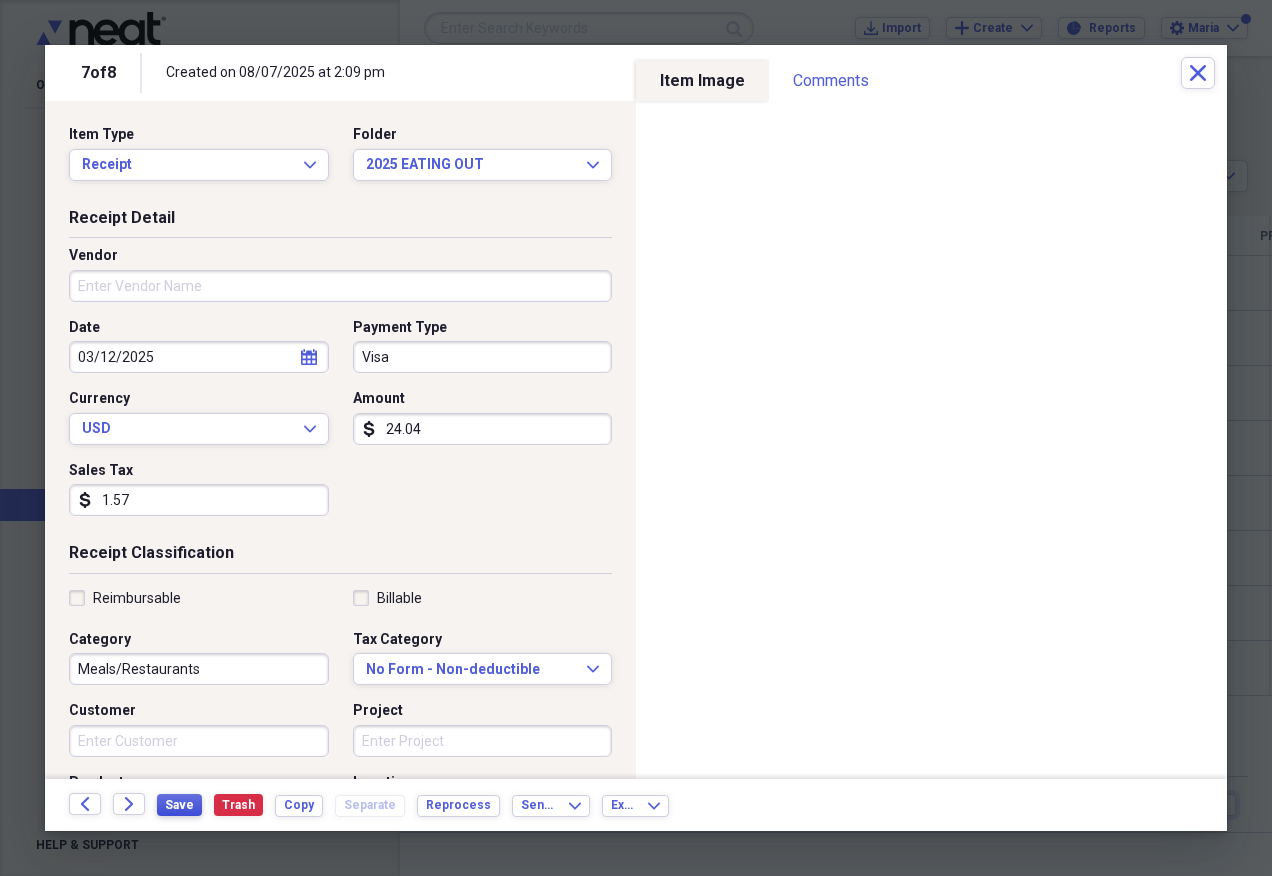 click on "Save" at bounding box center [179, 805] 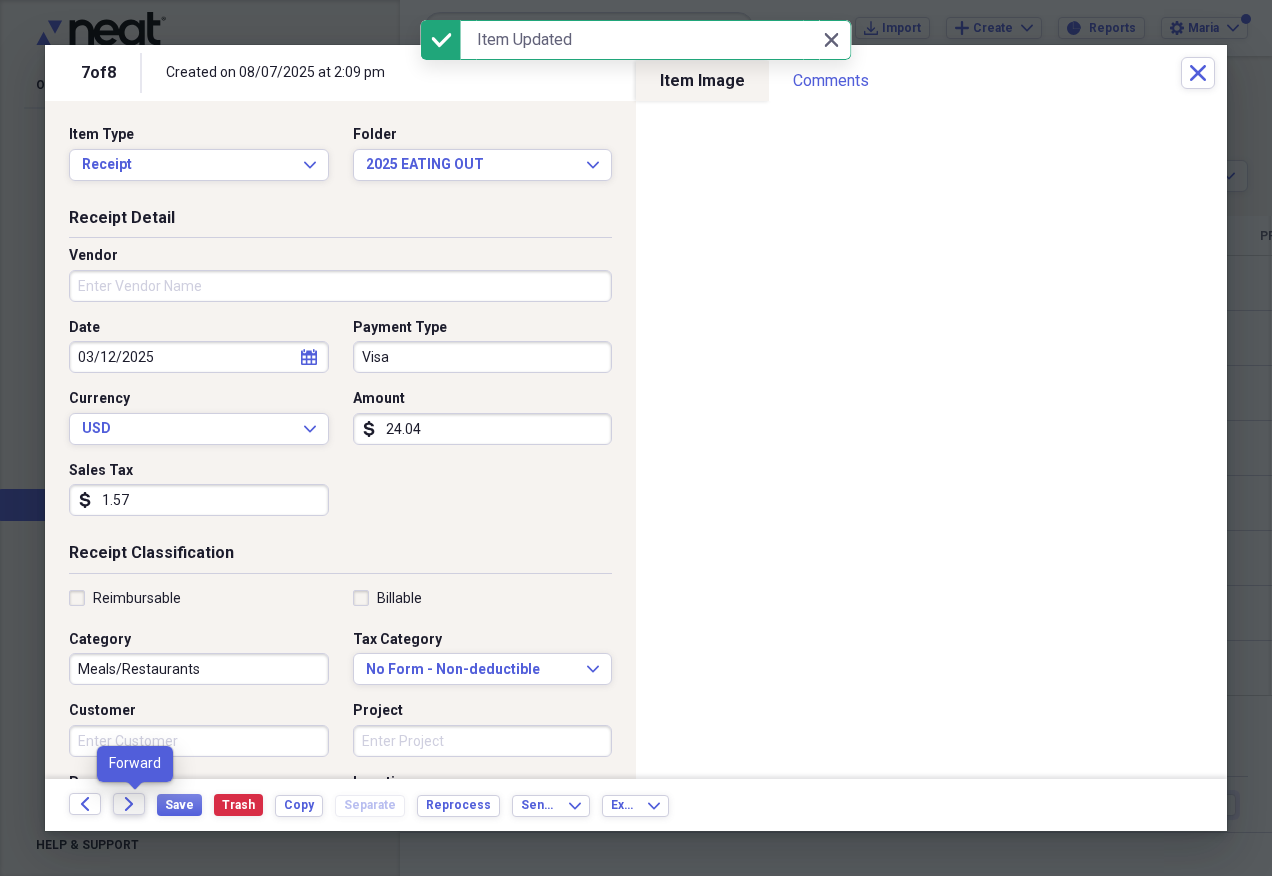 click 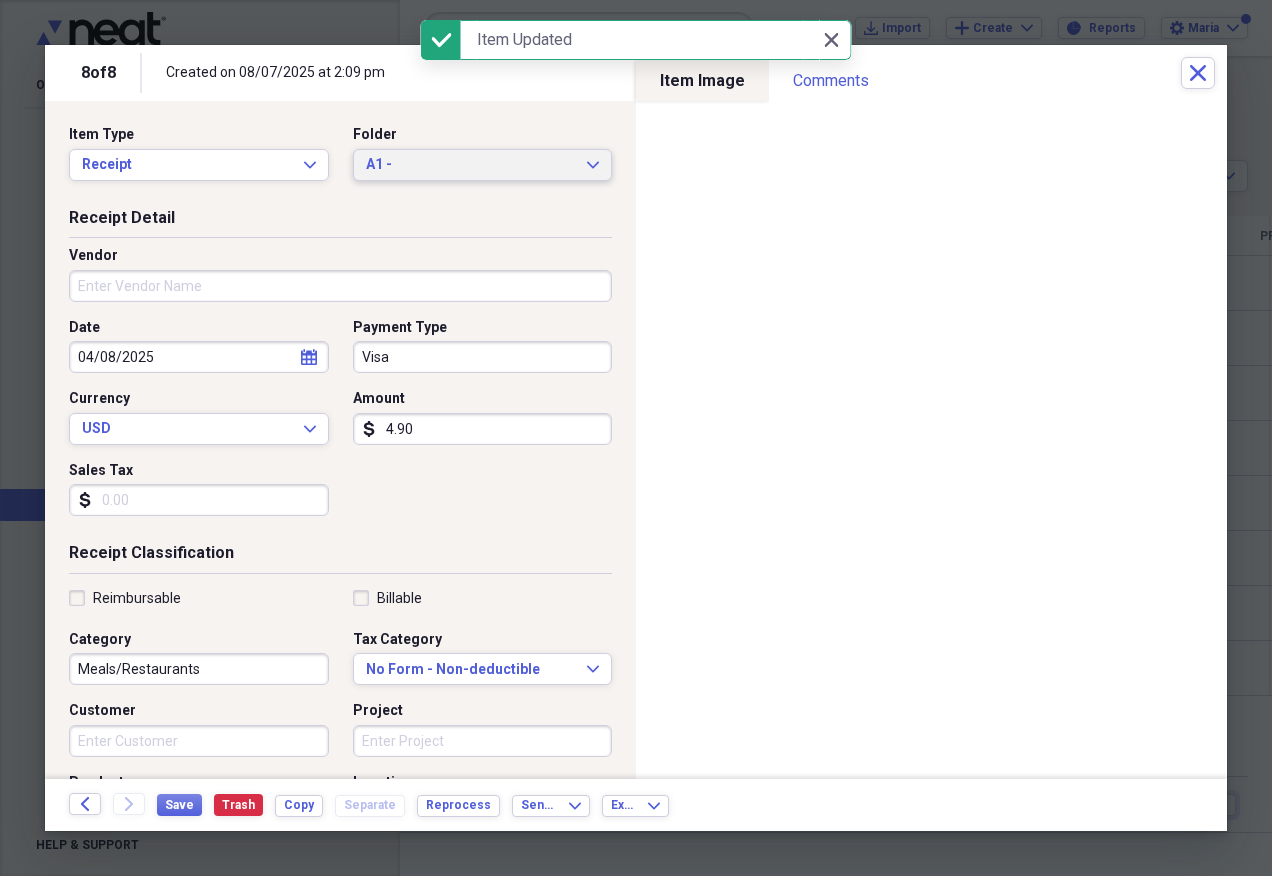 click on "A1 -" at bounding box center (471, 165) 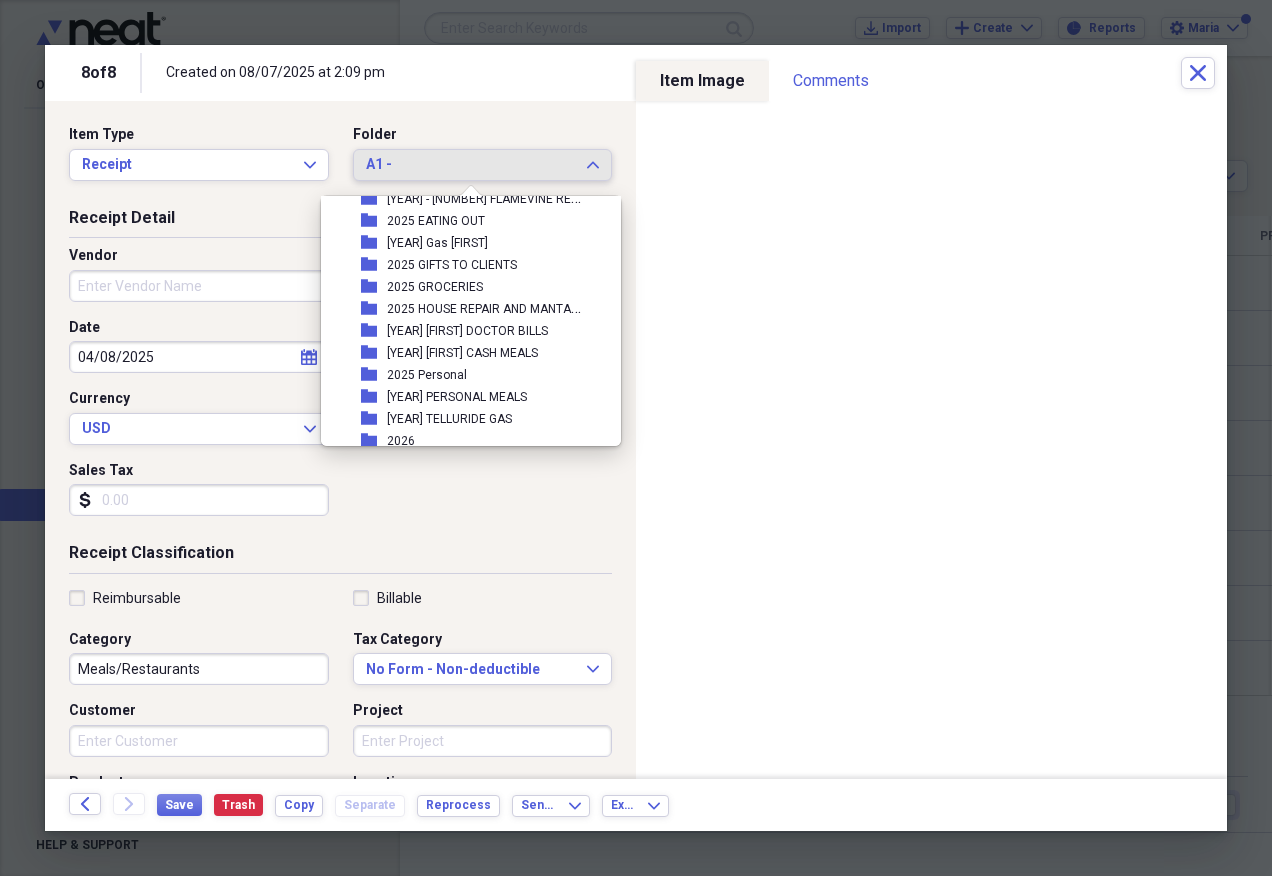 scroll, scrollTop: 97, scrollLeft: 0, axis: vertical 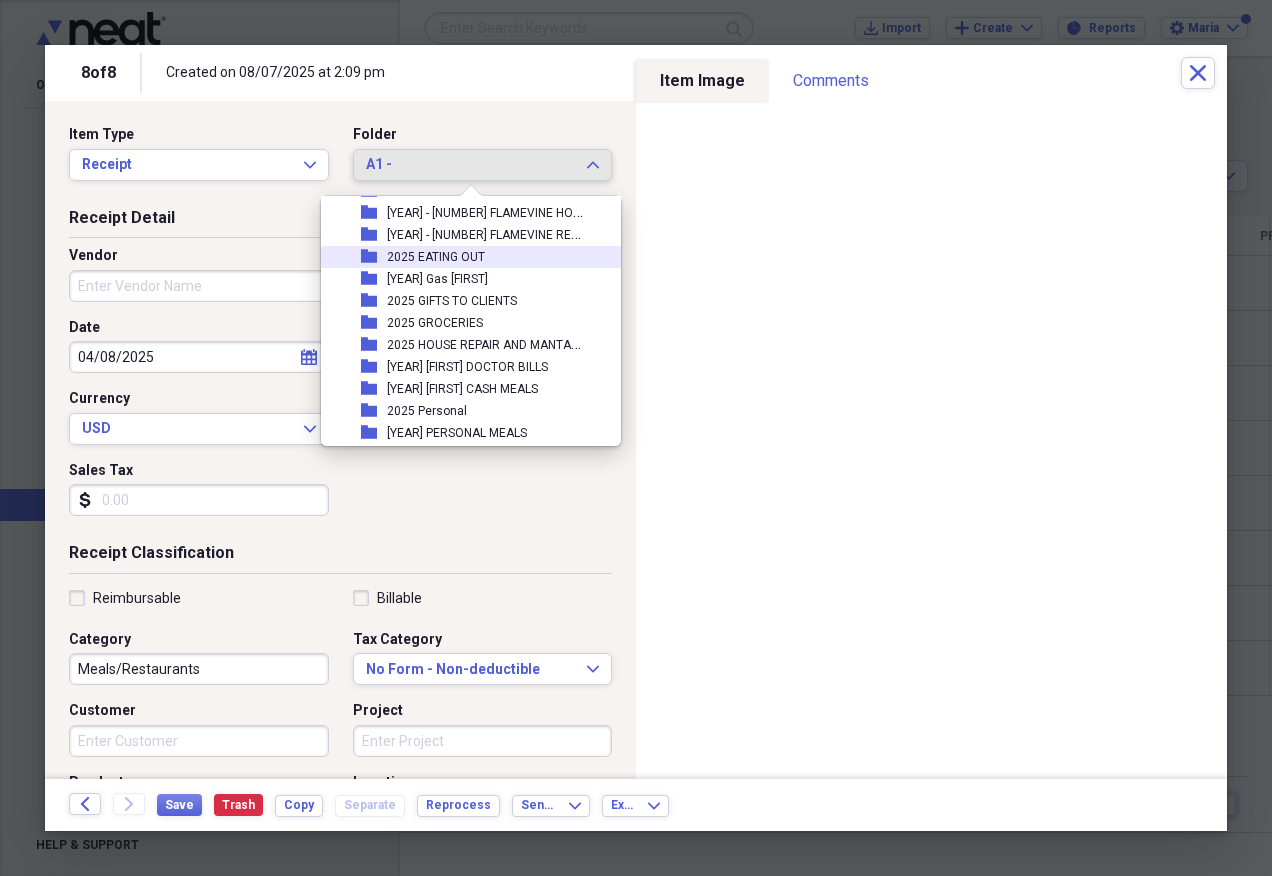 click on "folder [YEAR] EATING OUT" at bounding box center (463, 257) 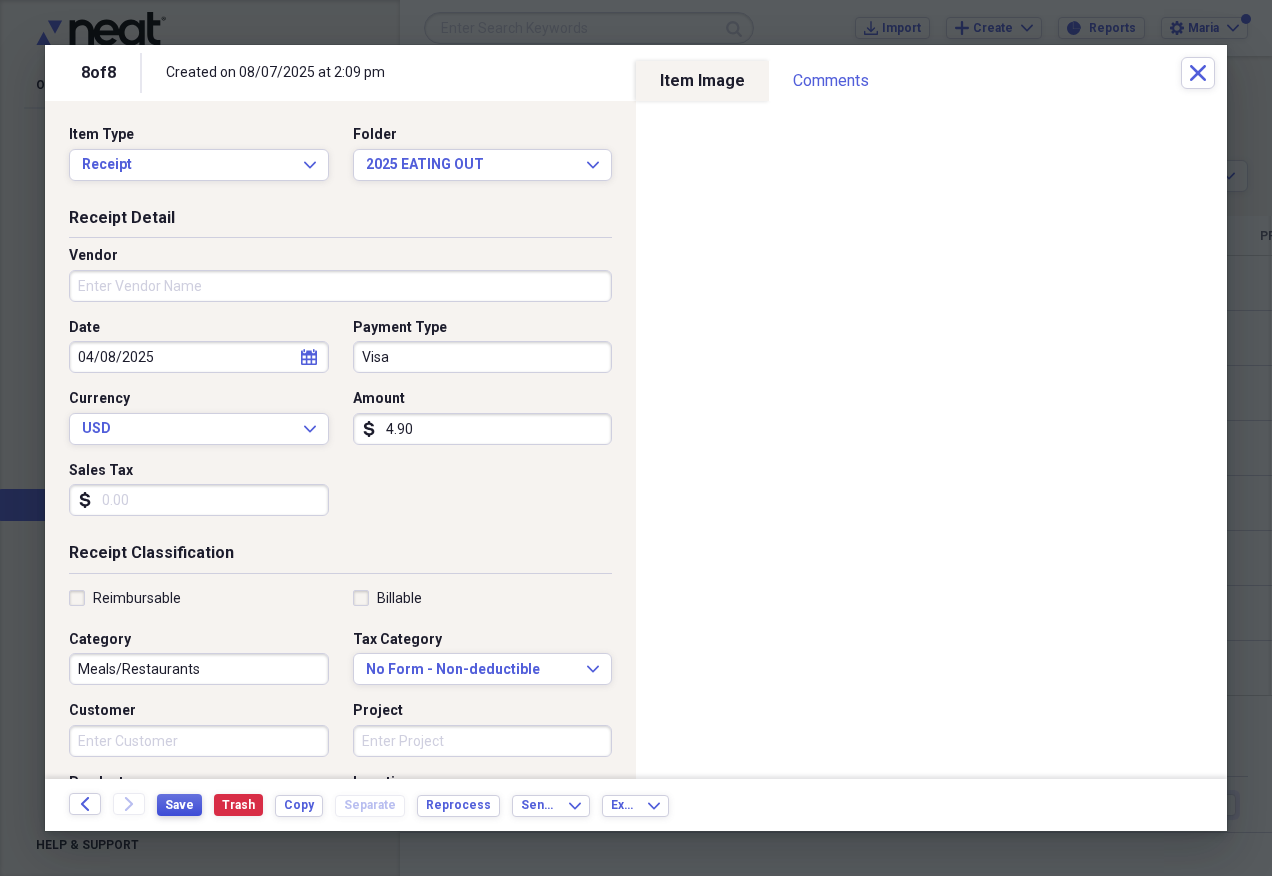 click on "Save" at bounding box center [179, 805] 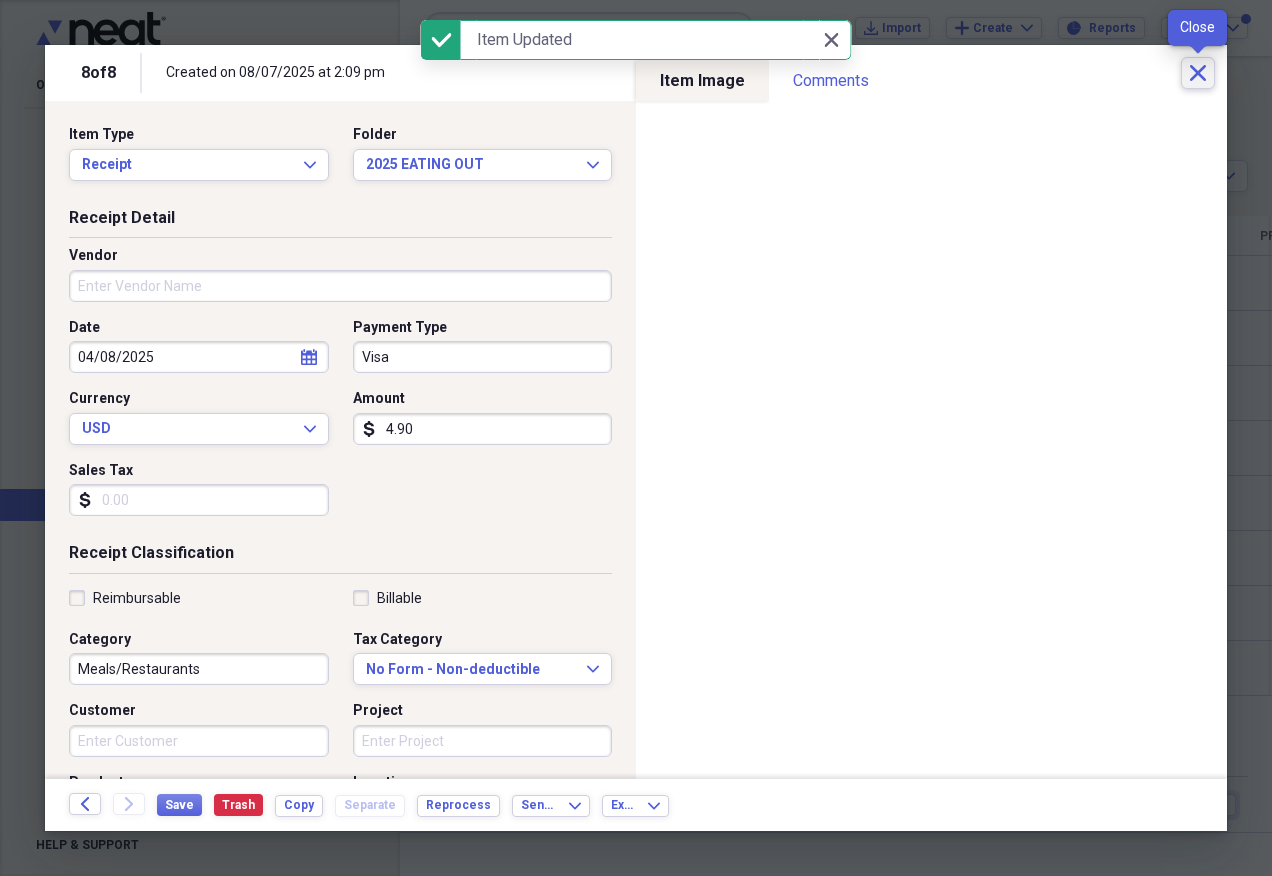 click on "Close" at bounding box center [1198, 73] 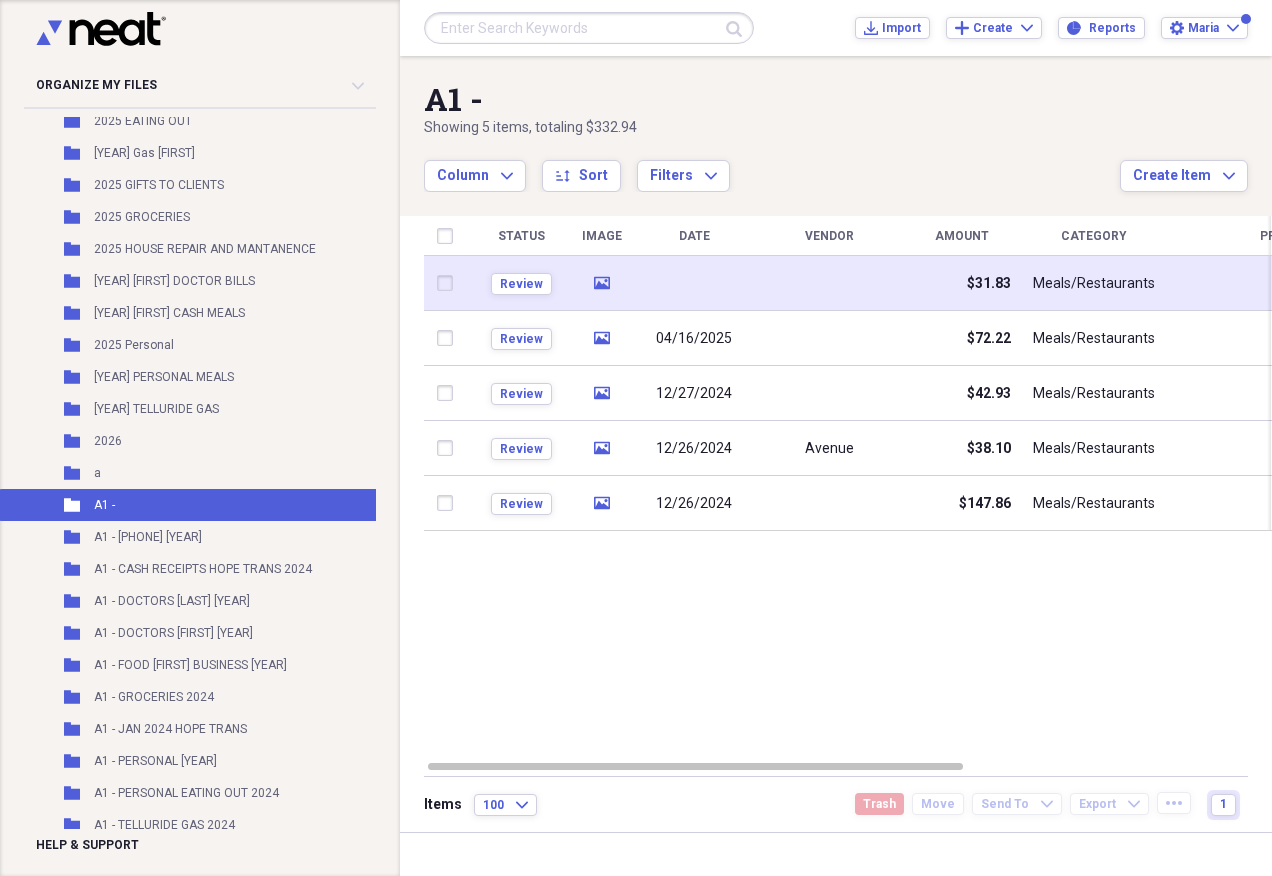 click at bounding box center (829, 283) 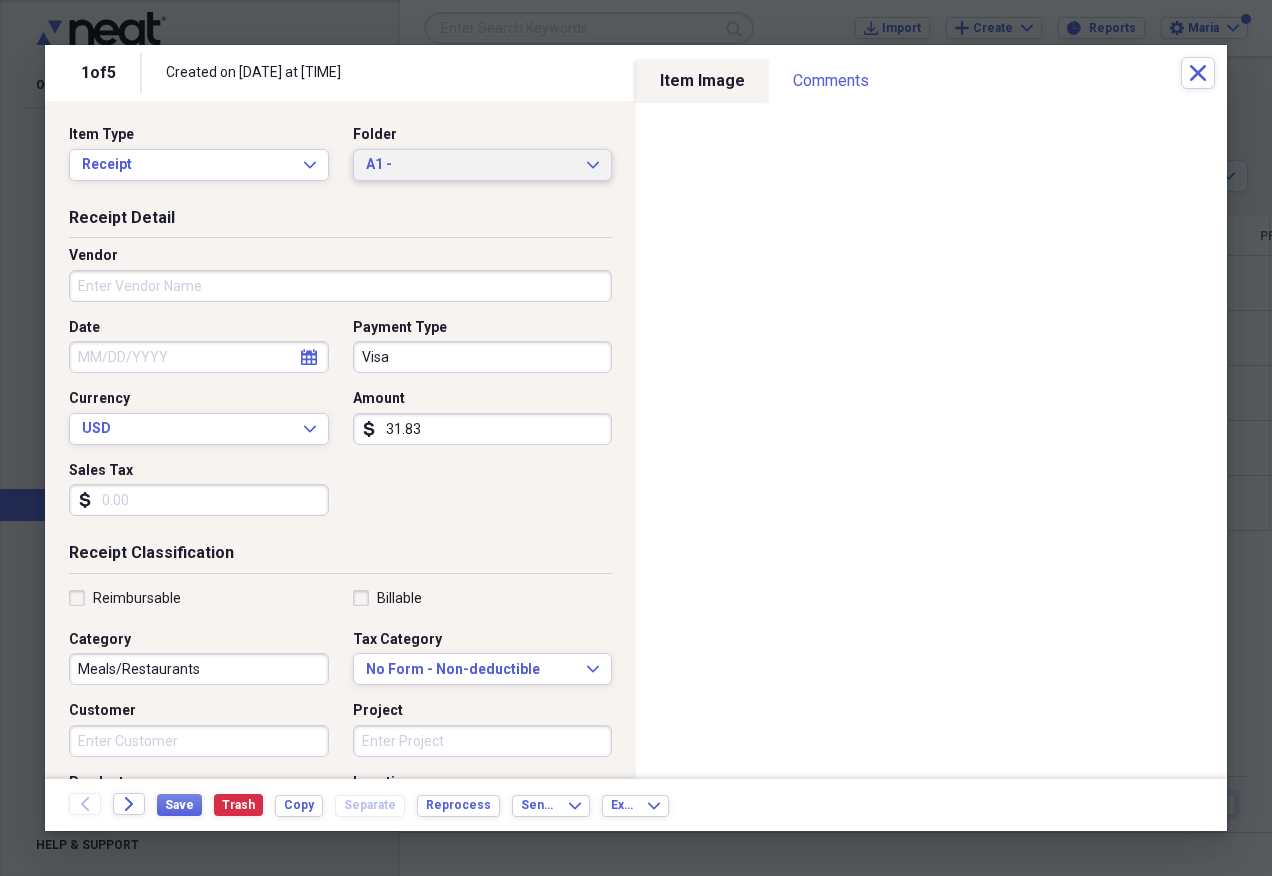 click on "A1 - Expand" at bounding box center (483, 165) 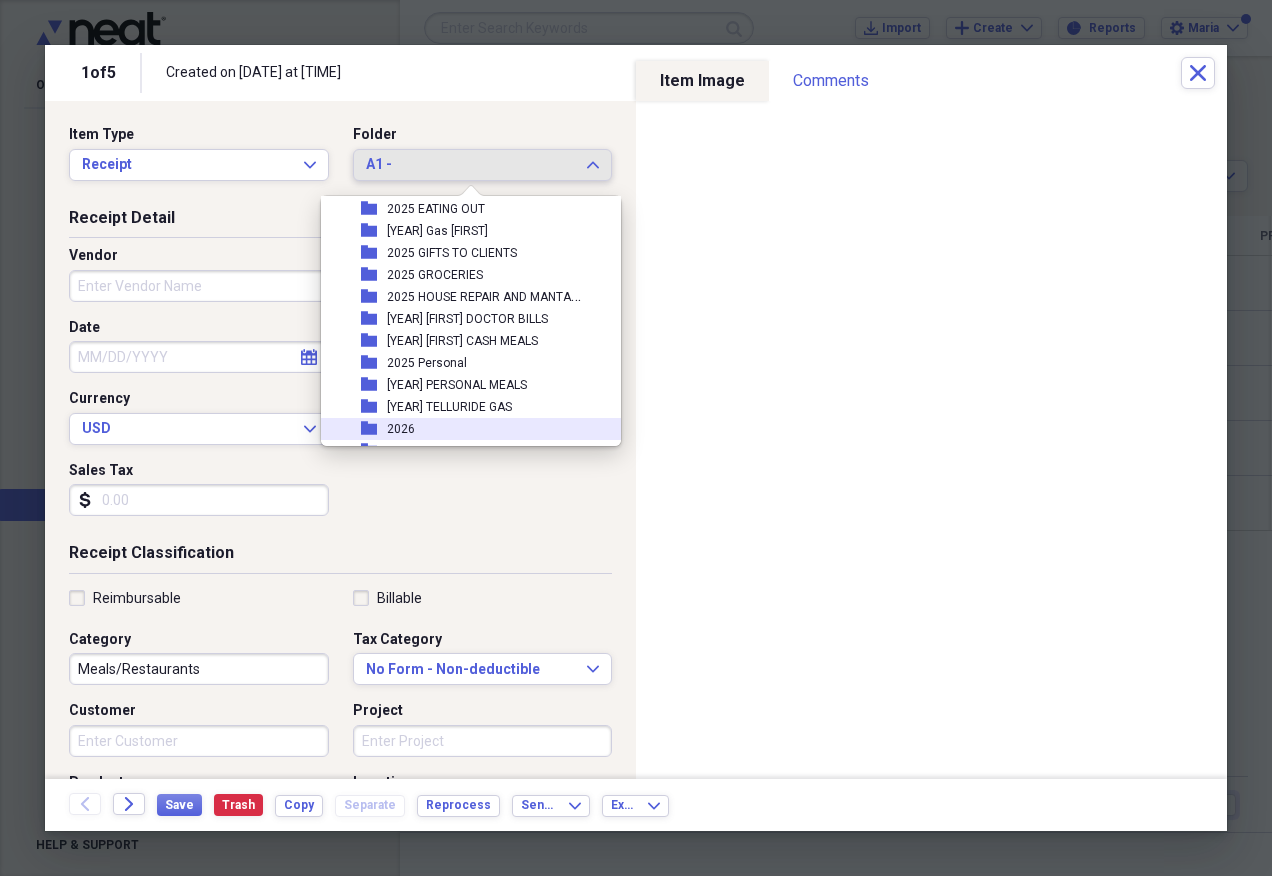 scroll, scrollTop: 97, scrollLeft: 0, axis: vertical 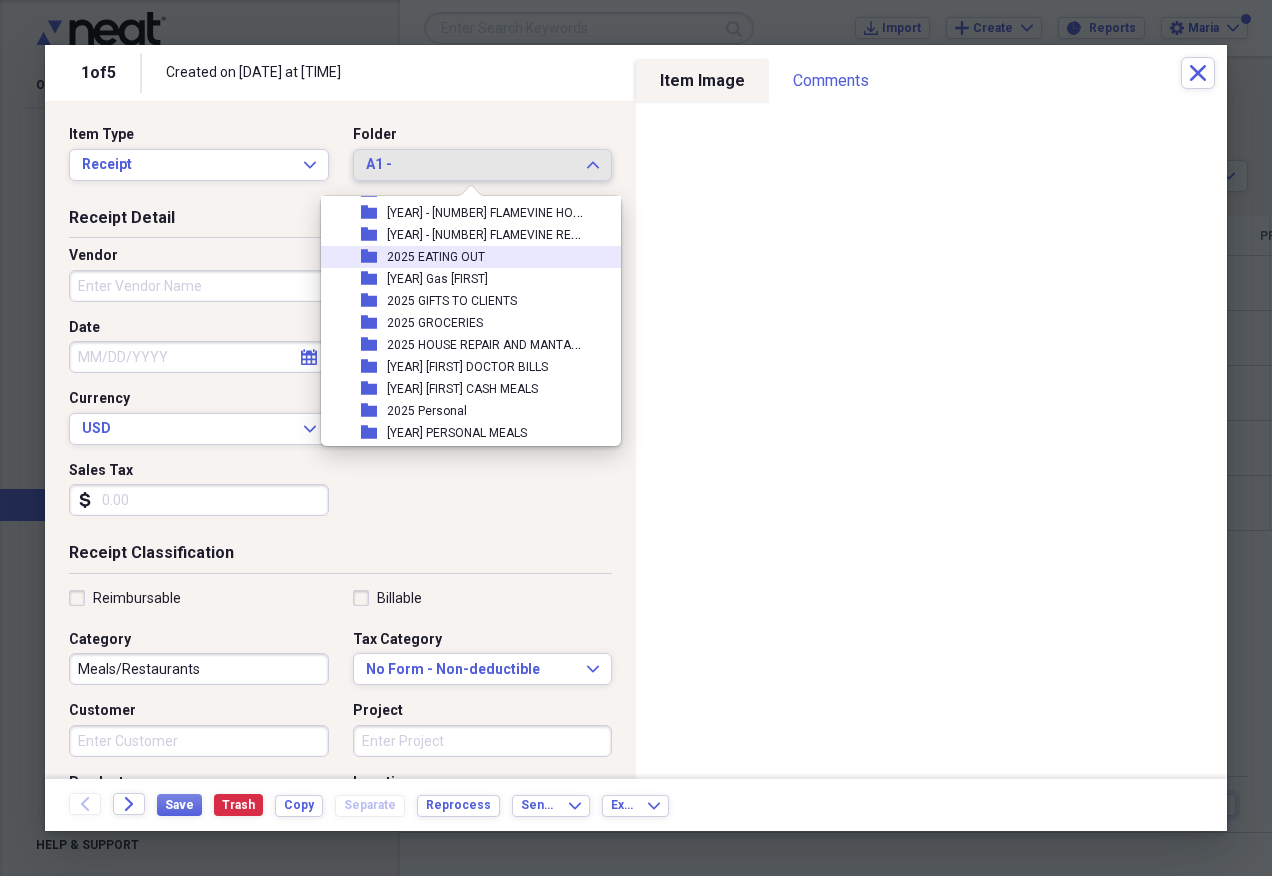 click on "folder [YEAR] EATING OUT" at bounding box center (463, 257) 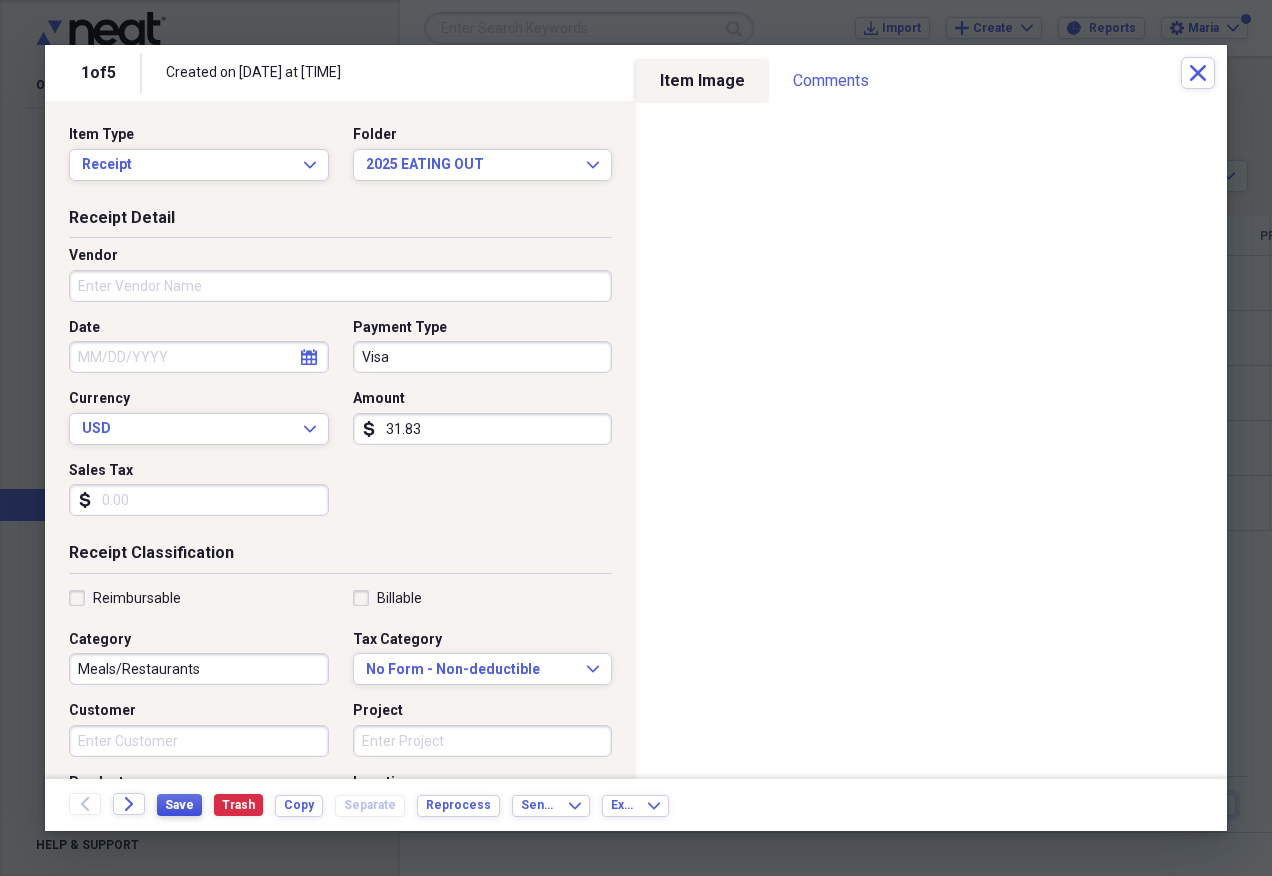 click on "Save" at bounding box center [179, 805] 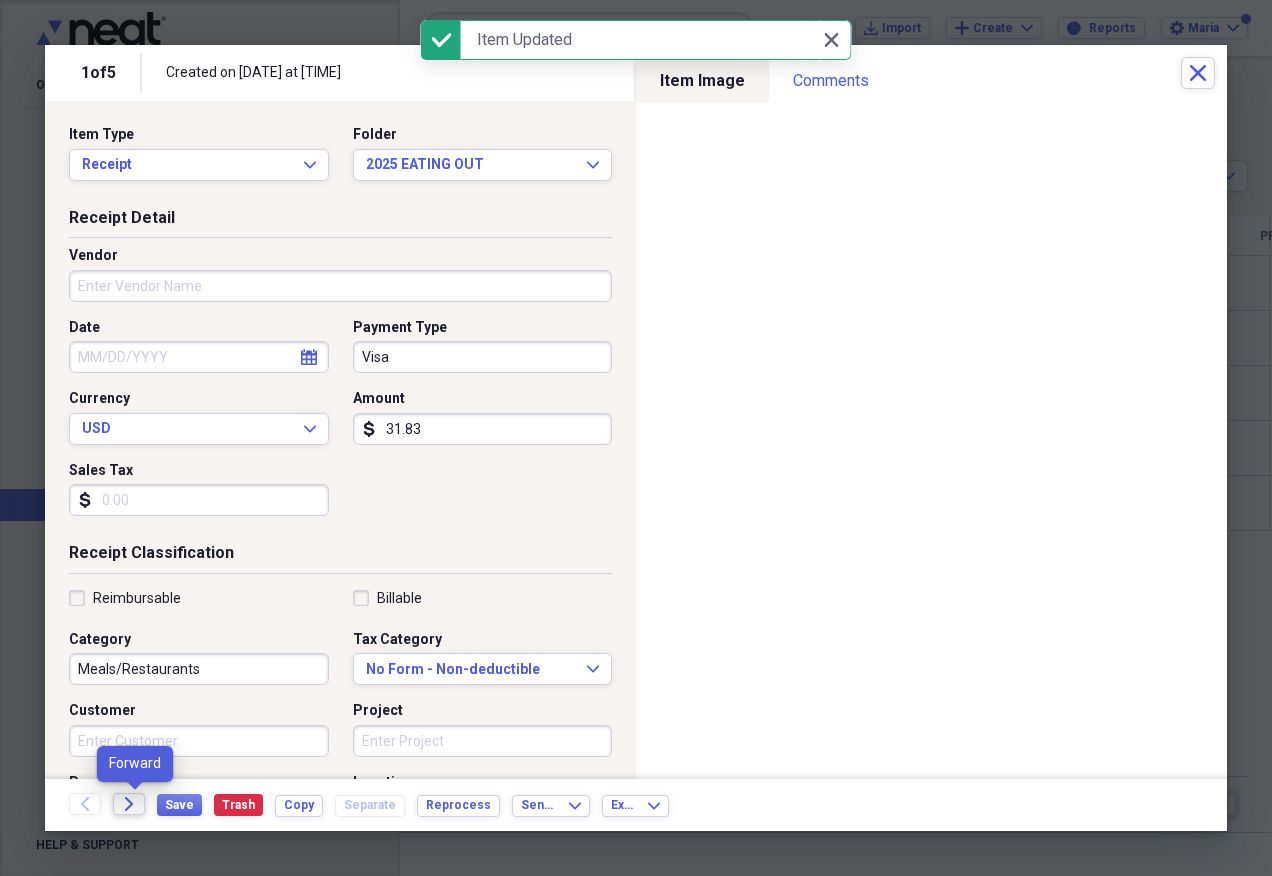 click on "Forward" 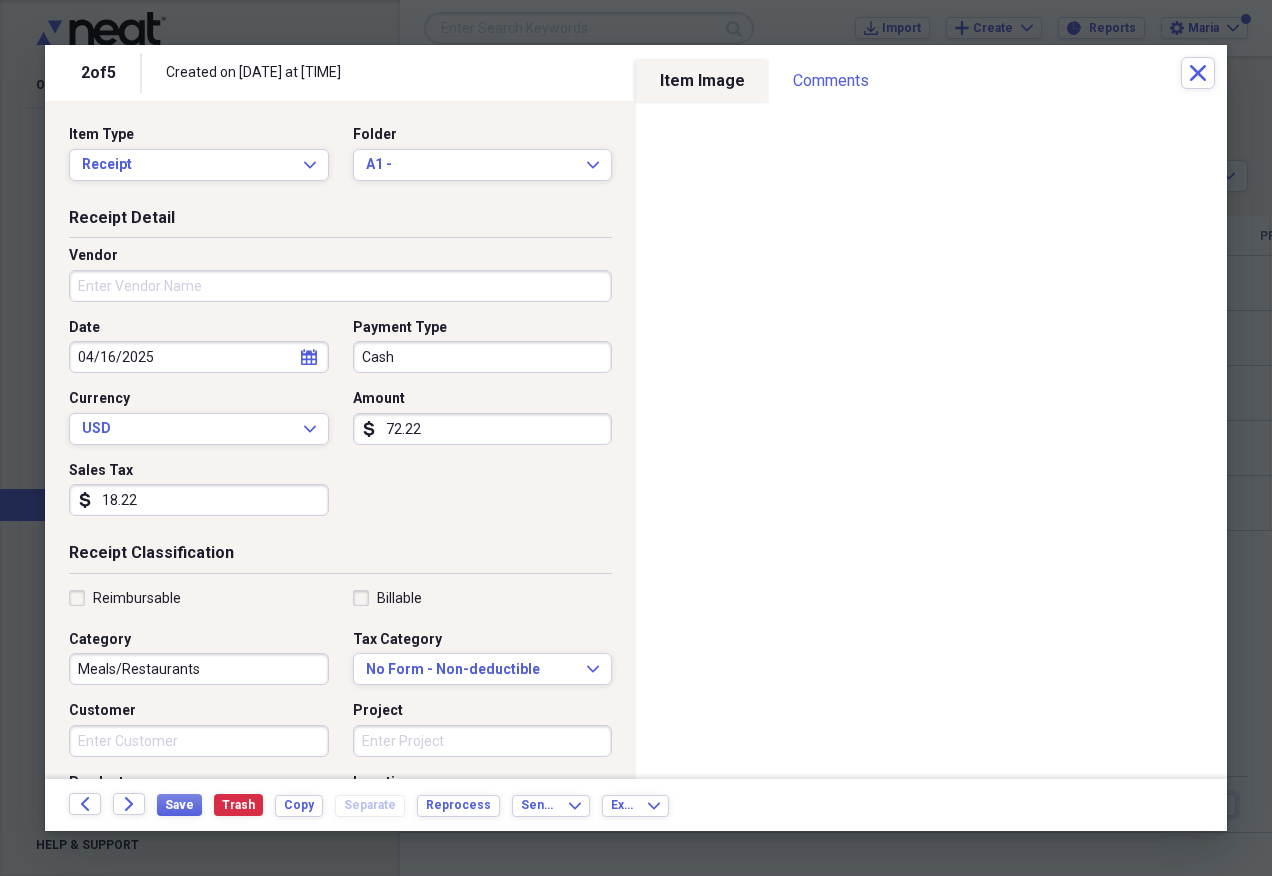 click on "72.22" at bounding box center [483, 429] 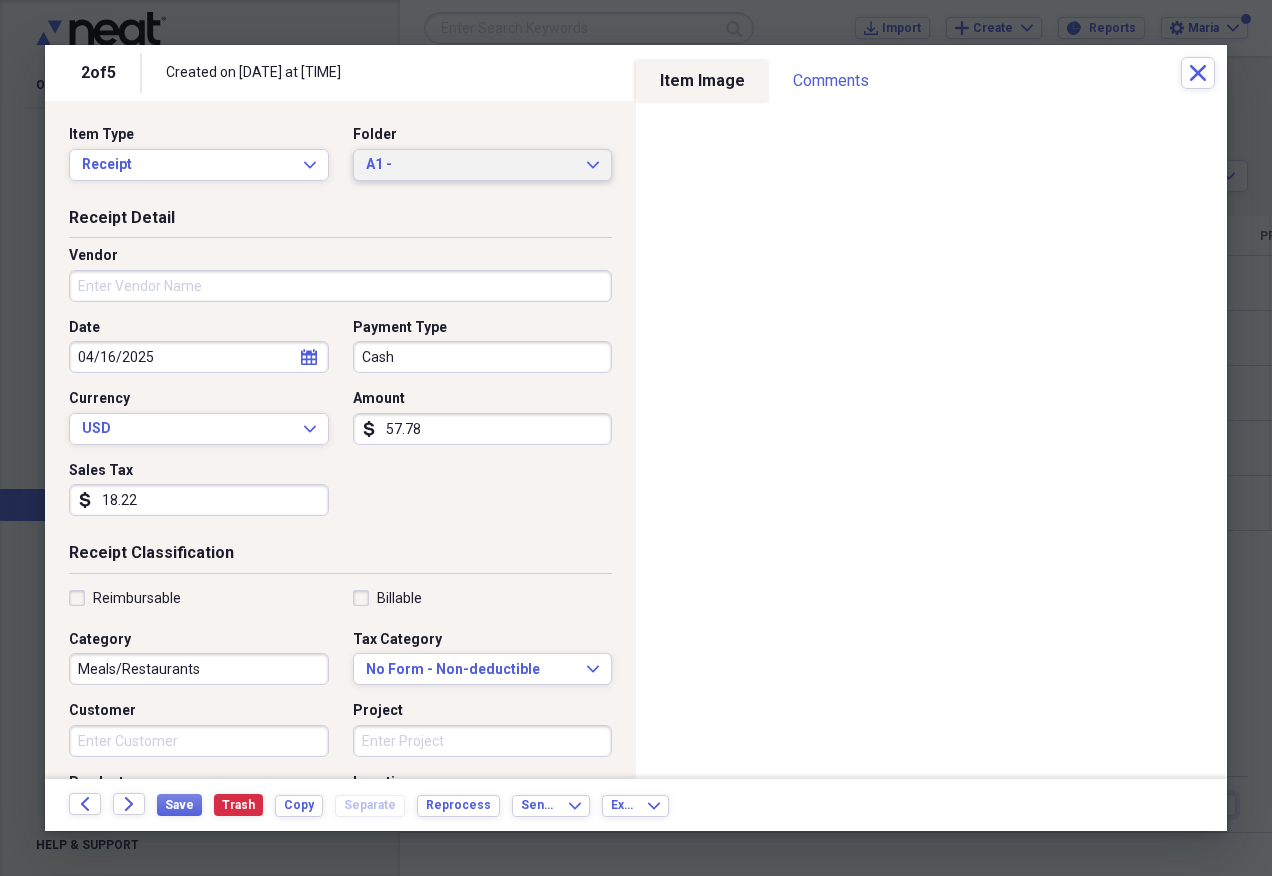 type on "57.78" 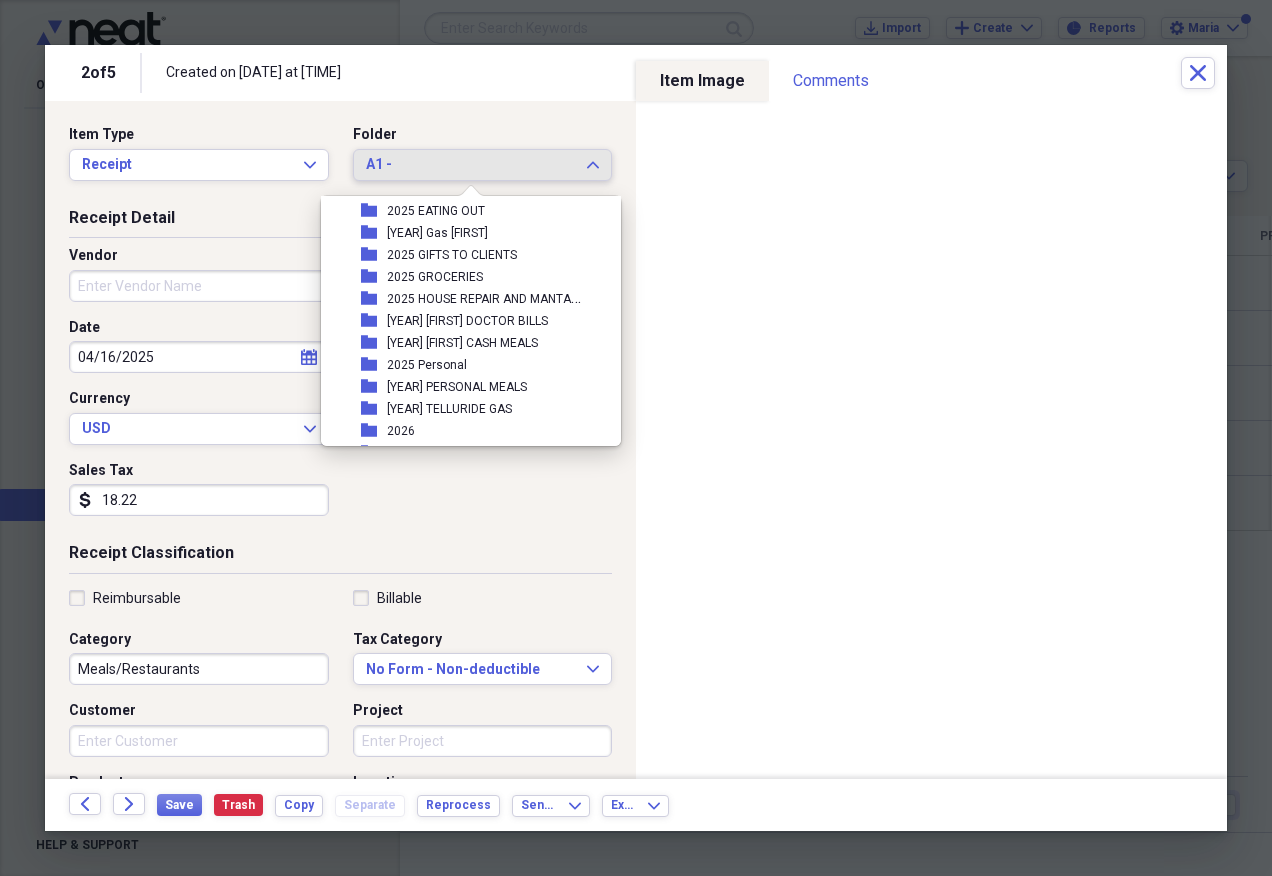 scroll, scrollTop: 97, scrollLeft: 0, axis: vertical 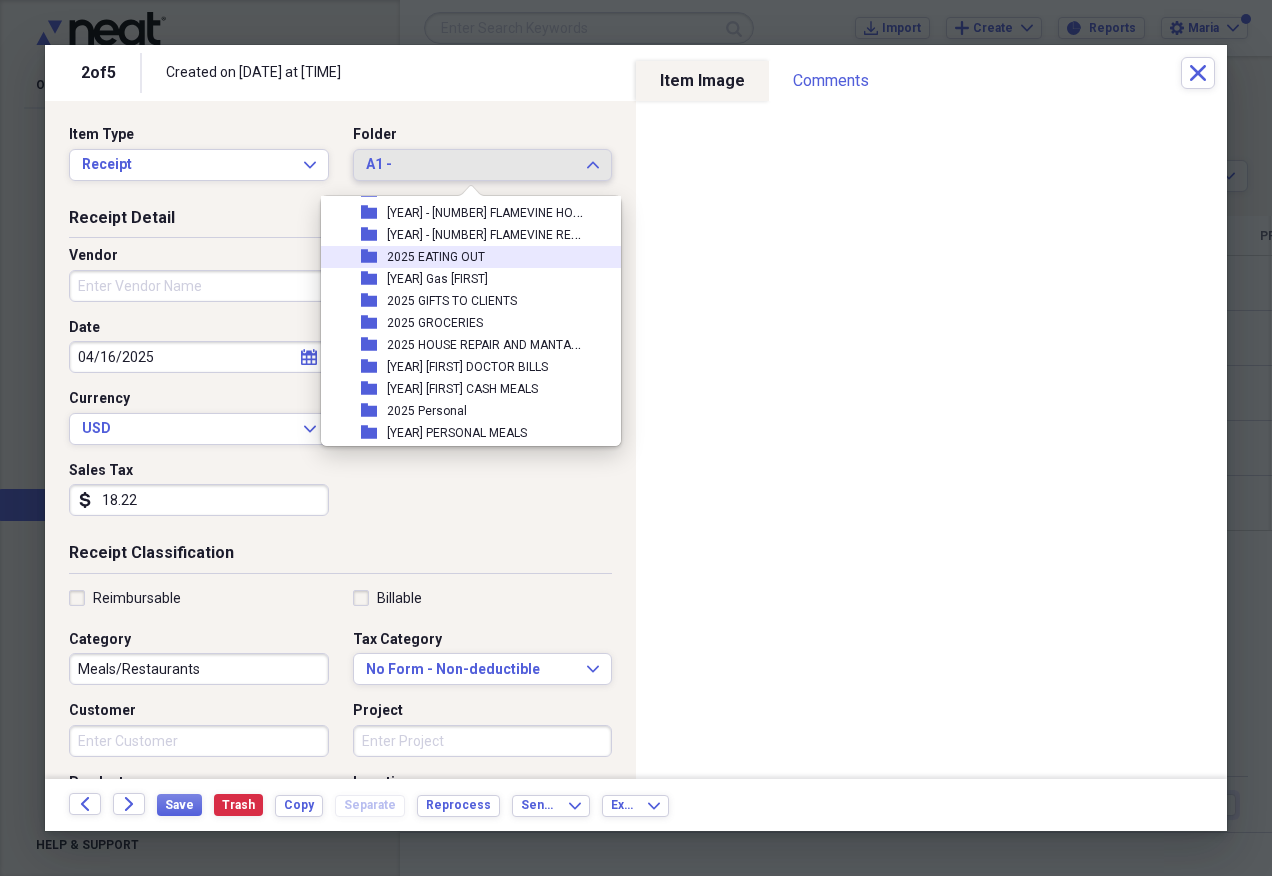 click on "folder [YEAR] EATING OUT" at bounding box center [463, 257] 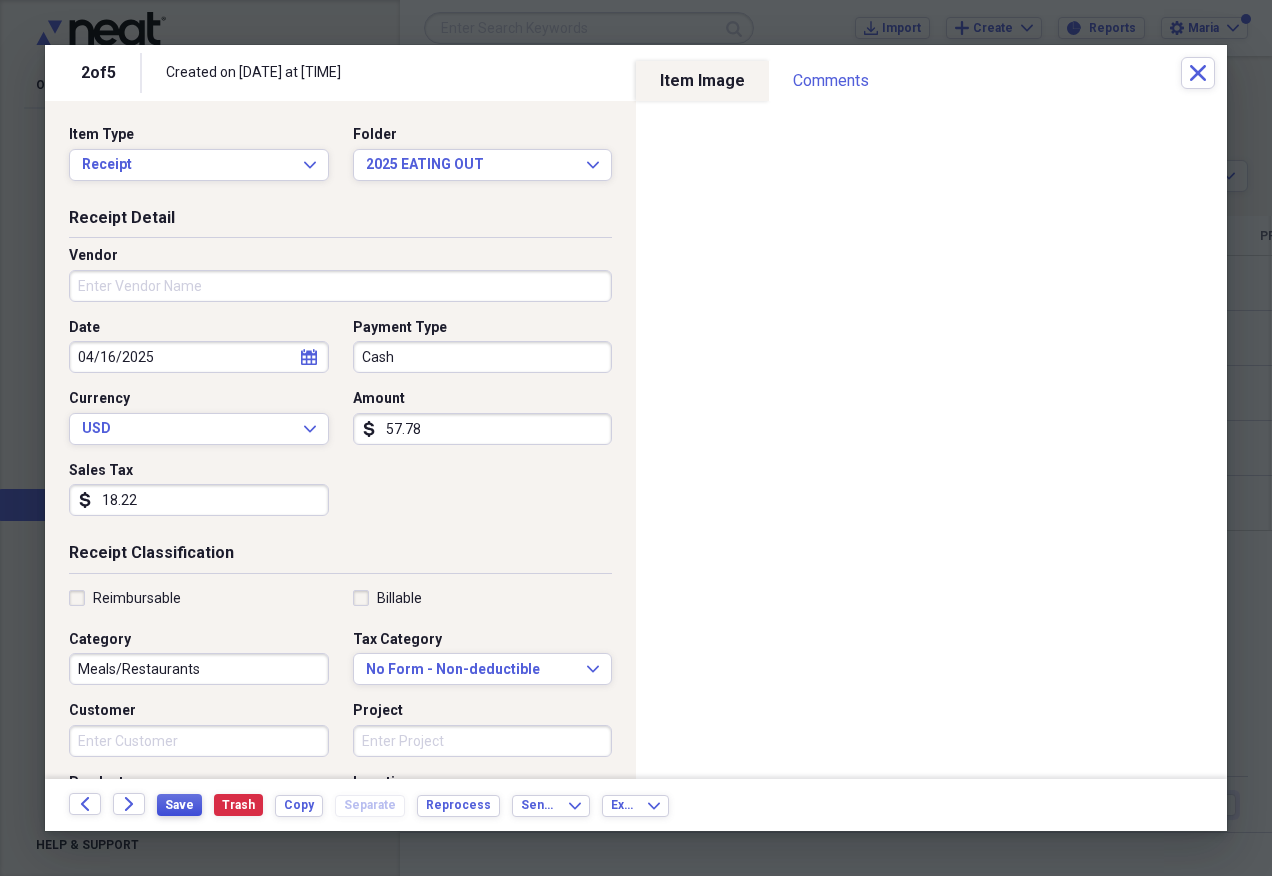click on "Save" at bounding box center (179, 805) 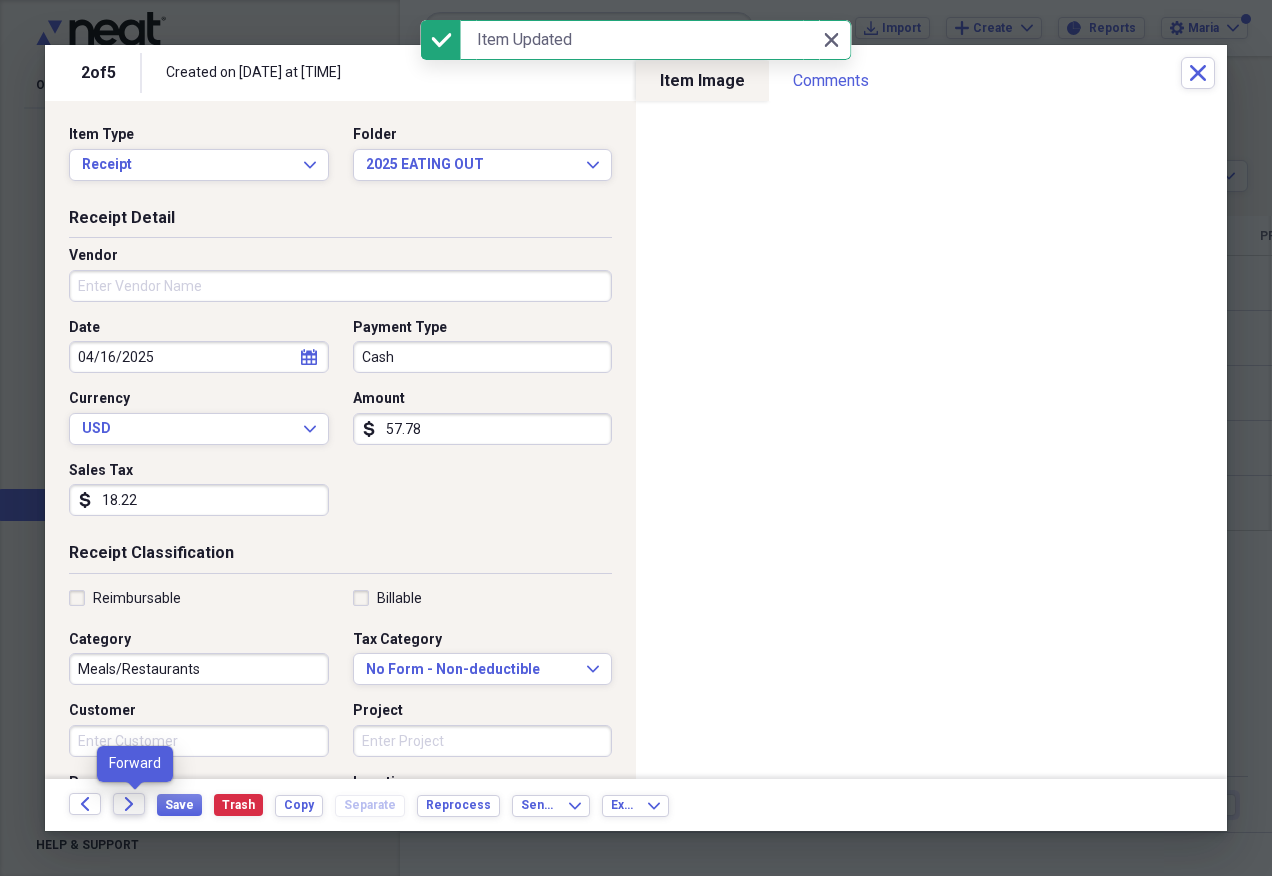 click 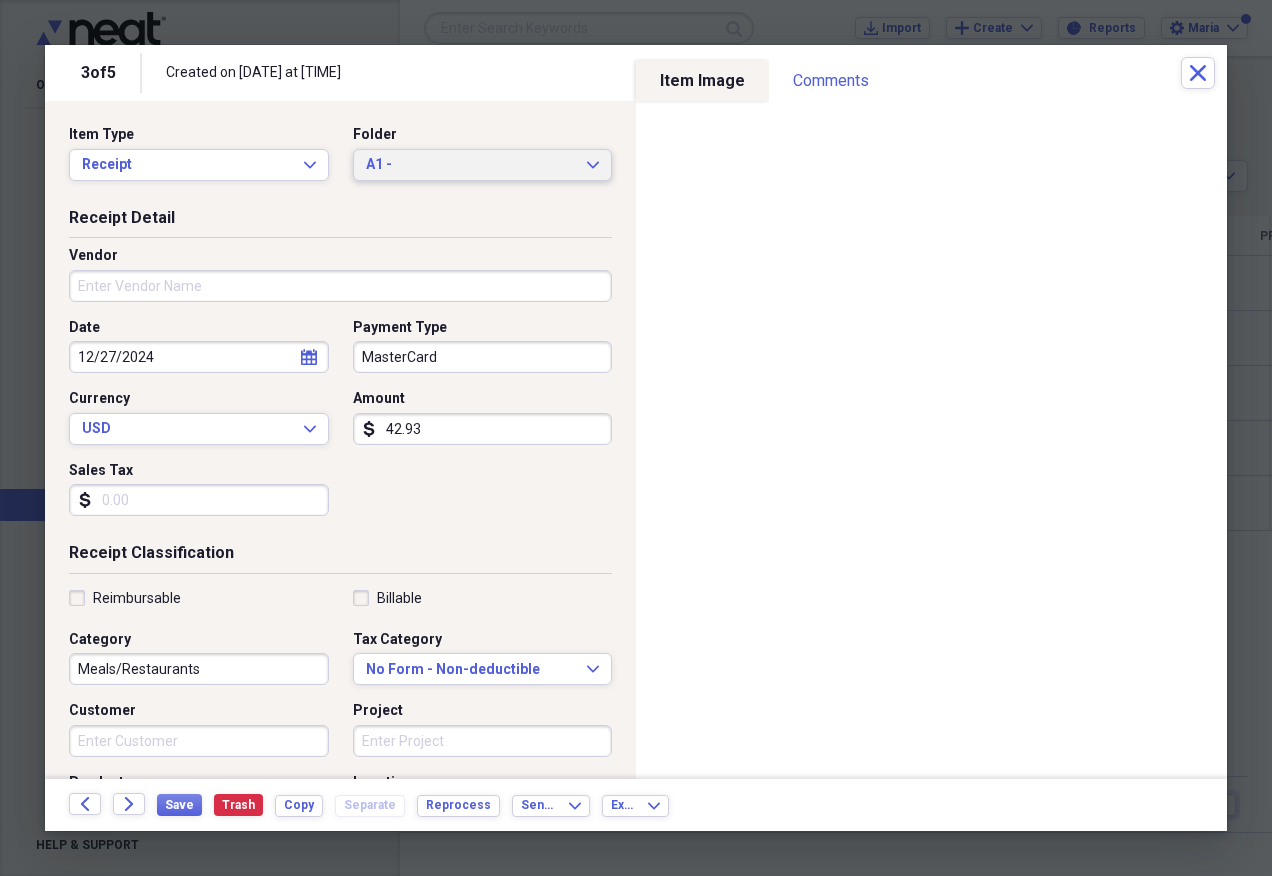 click on "A1 -" at bounding box center [471, 165] 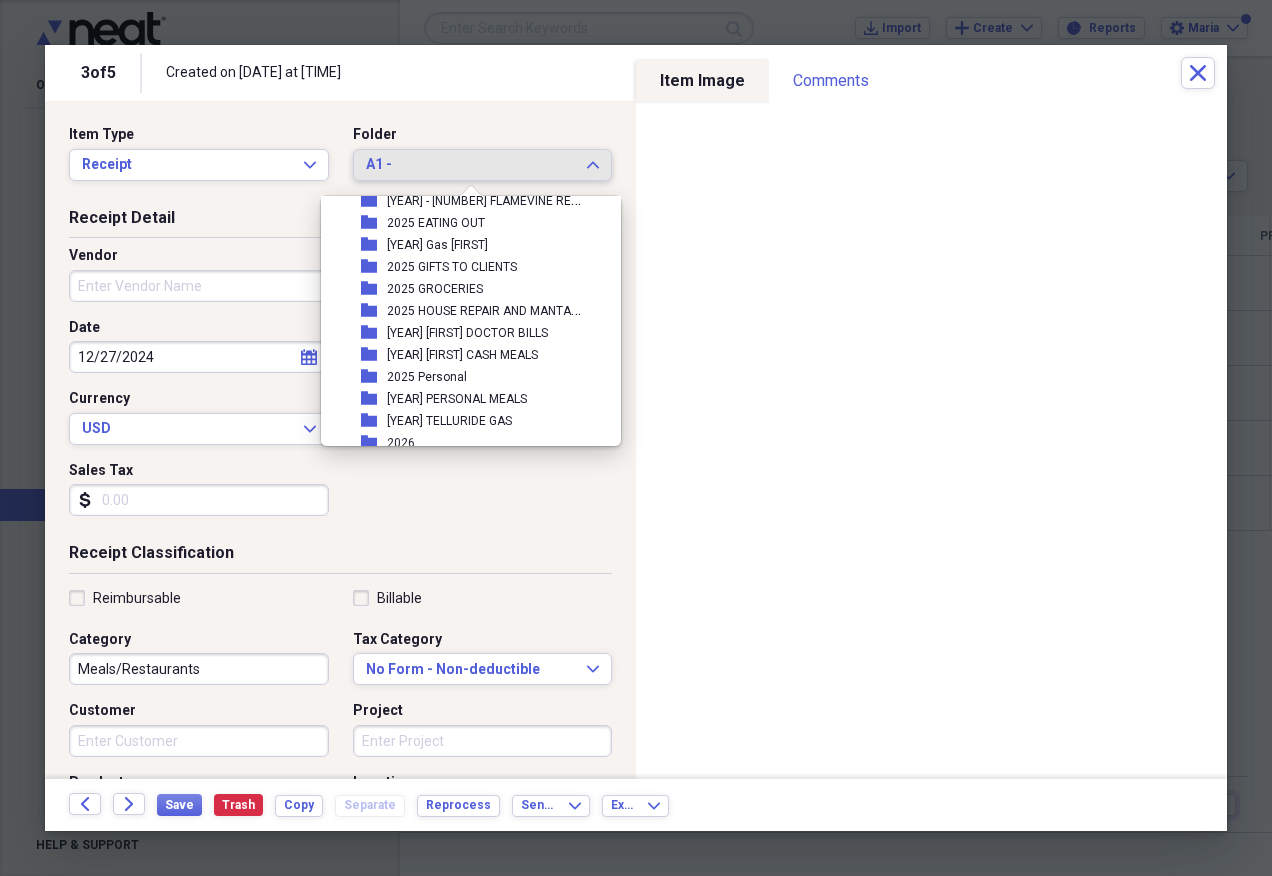 scroll, scrollTop: 97, scrollLeft: 0, axis: vertical 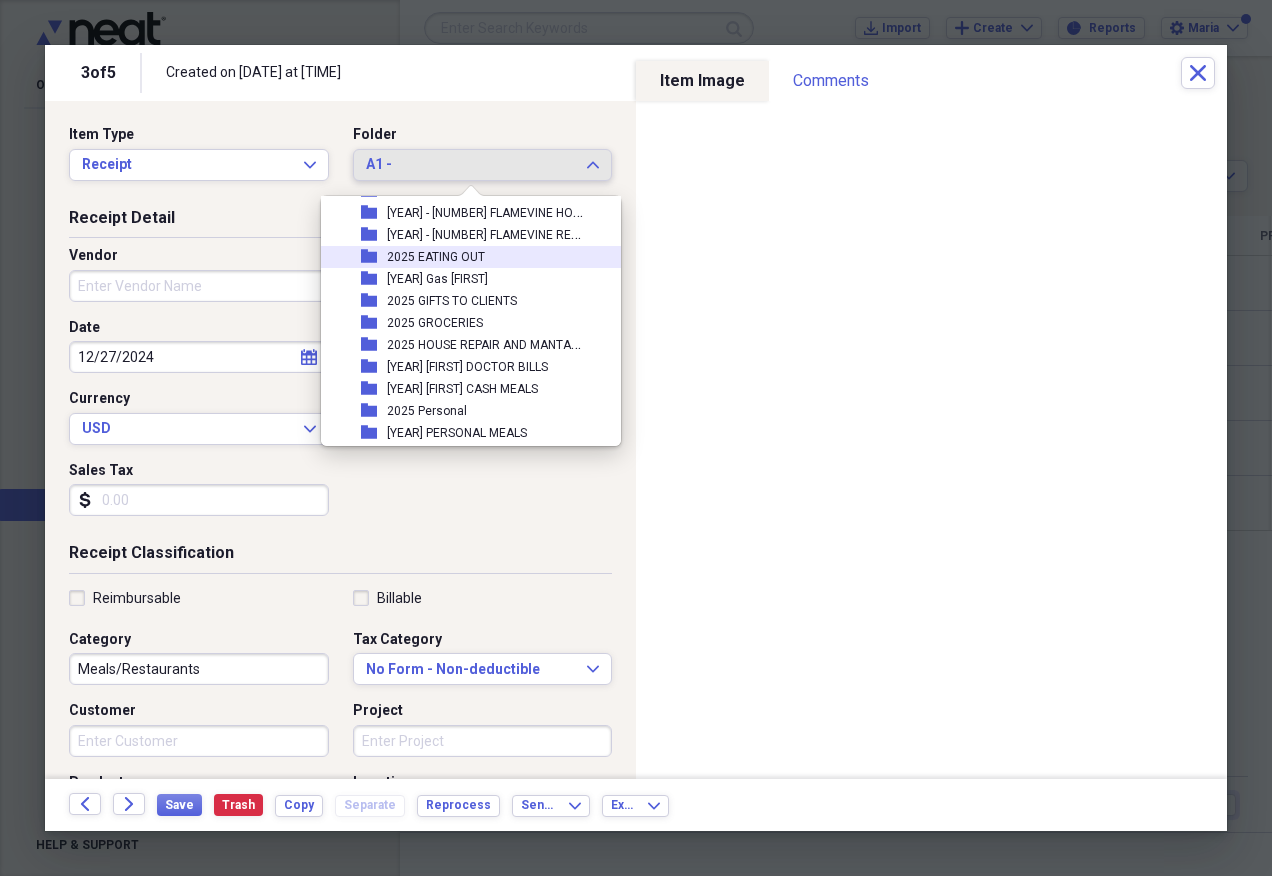 click on "folder [YEAR] EATING OUT" at bounding box center (463, 257) 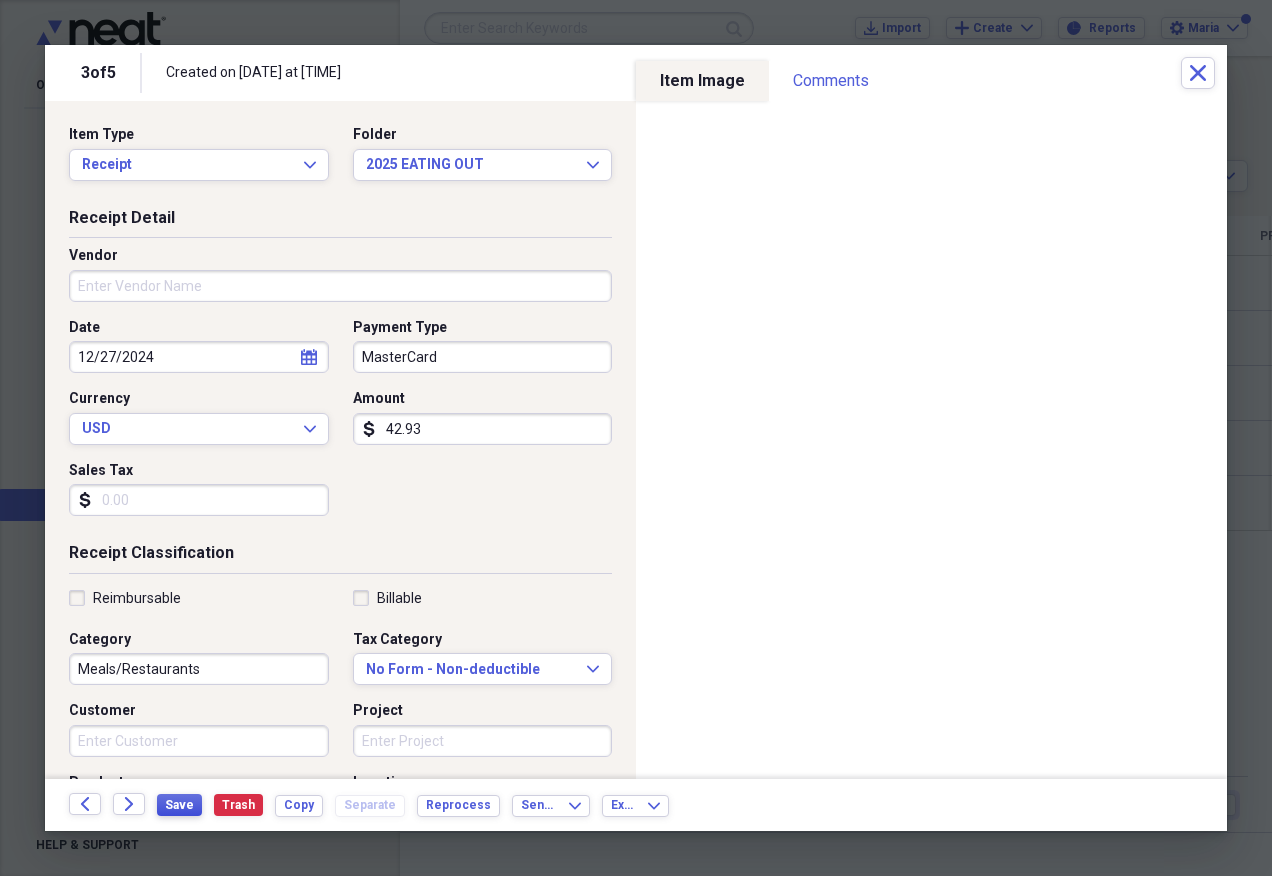 click on "Save" at bounding box center (179, 805) 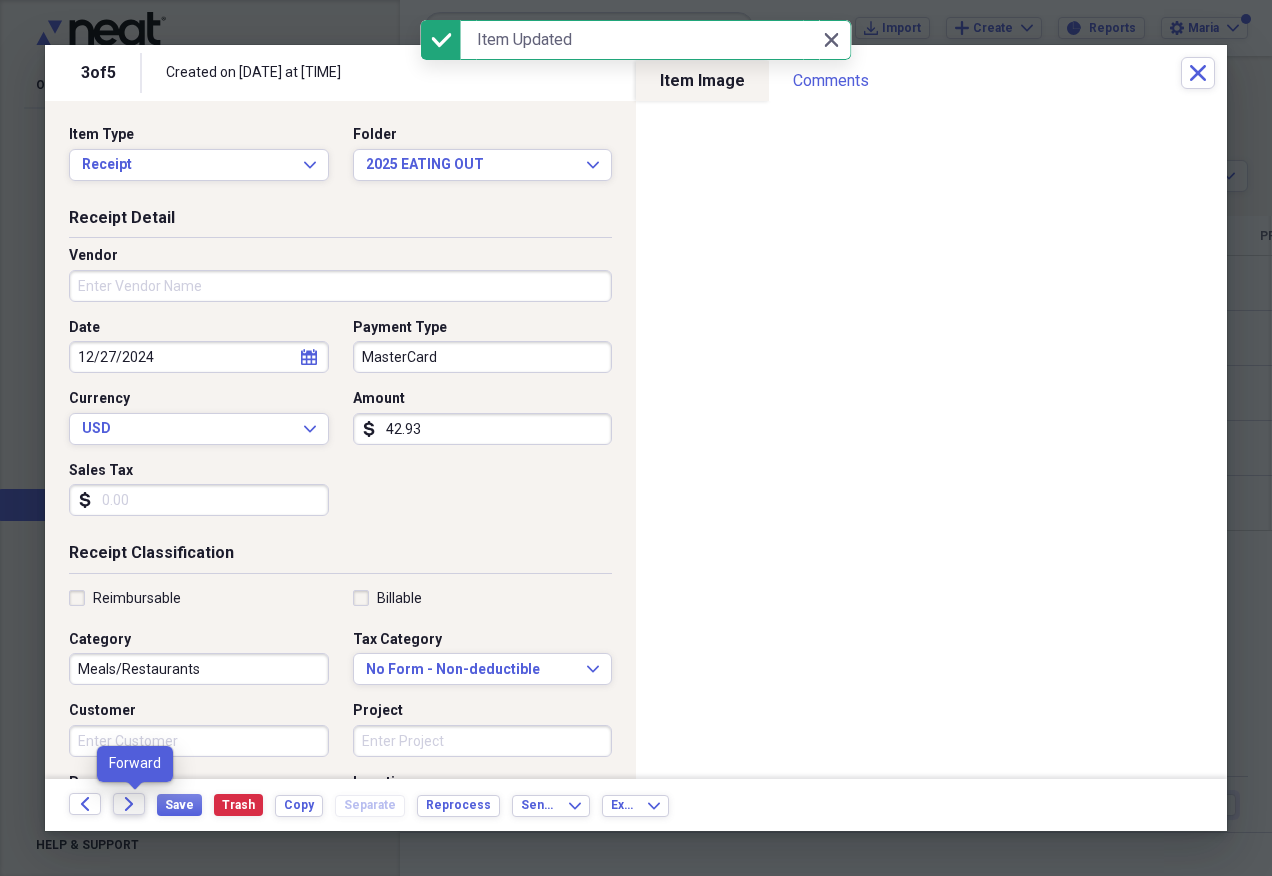 click on "Forward" 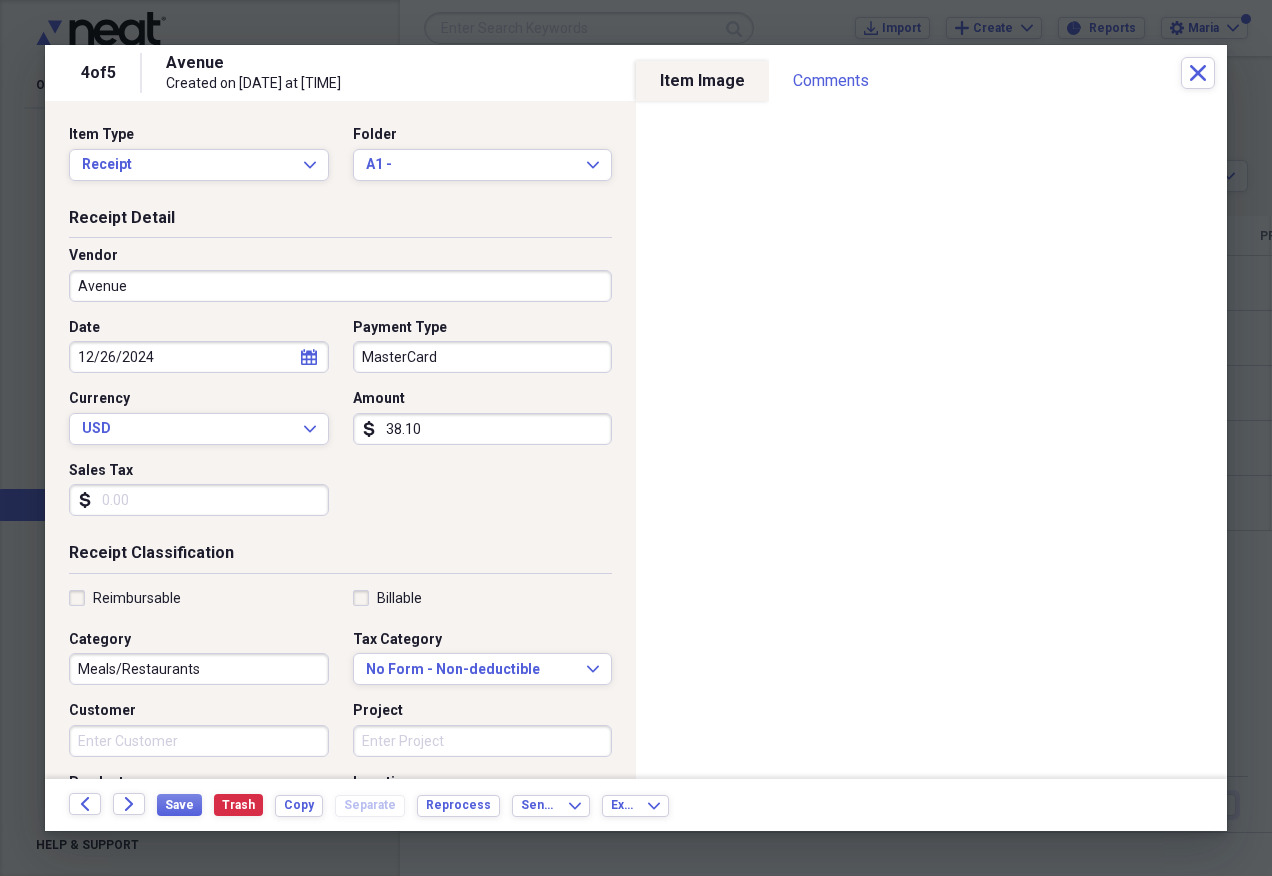 click on "38.10" at bounding box center [483, 429] 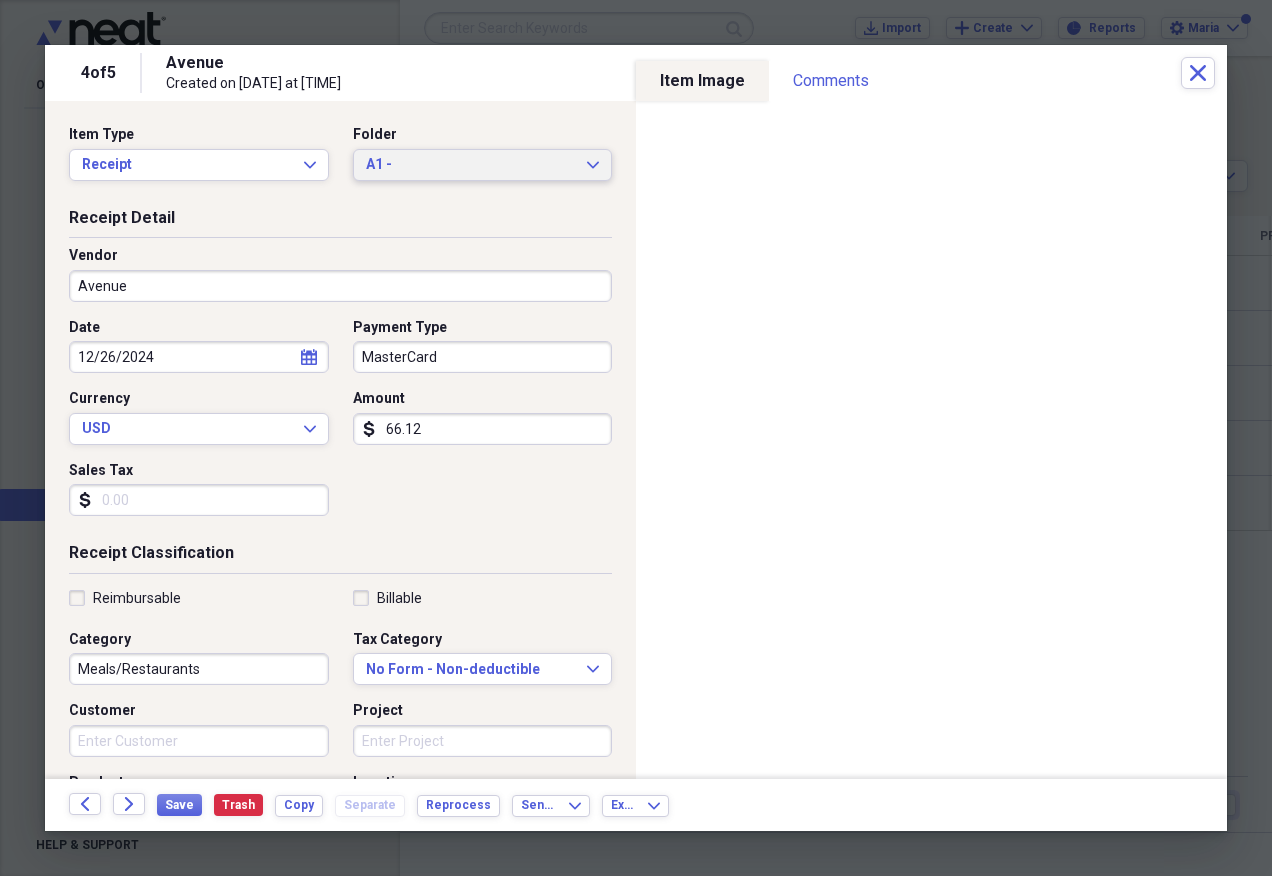 type on "66.12" 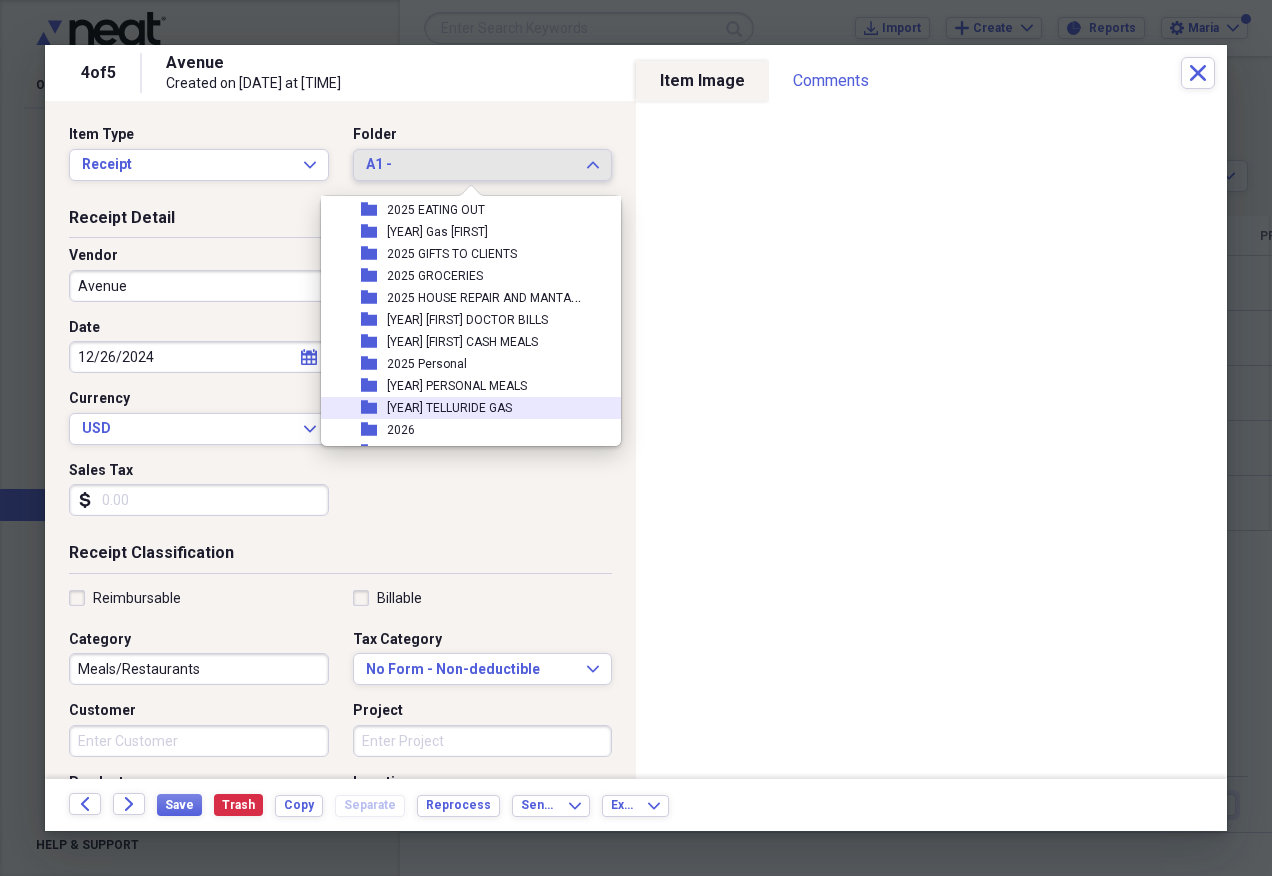 scroll, scrollTop: 97, scrollLeft: 0, axis: vertical 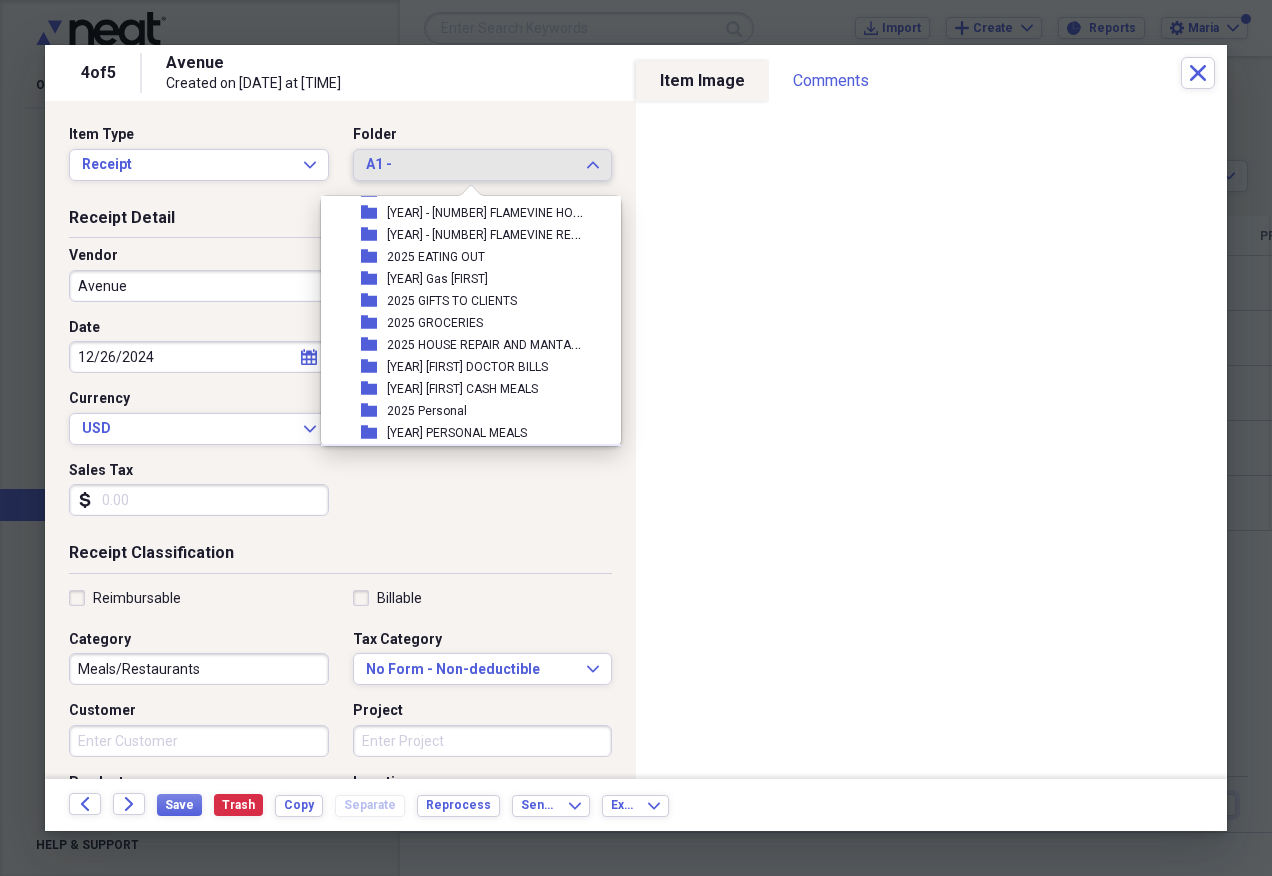 click on "folder [YEAR] EATING OUT" at bounding box center [463, 257] 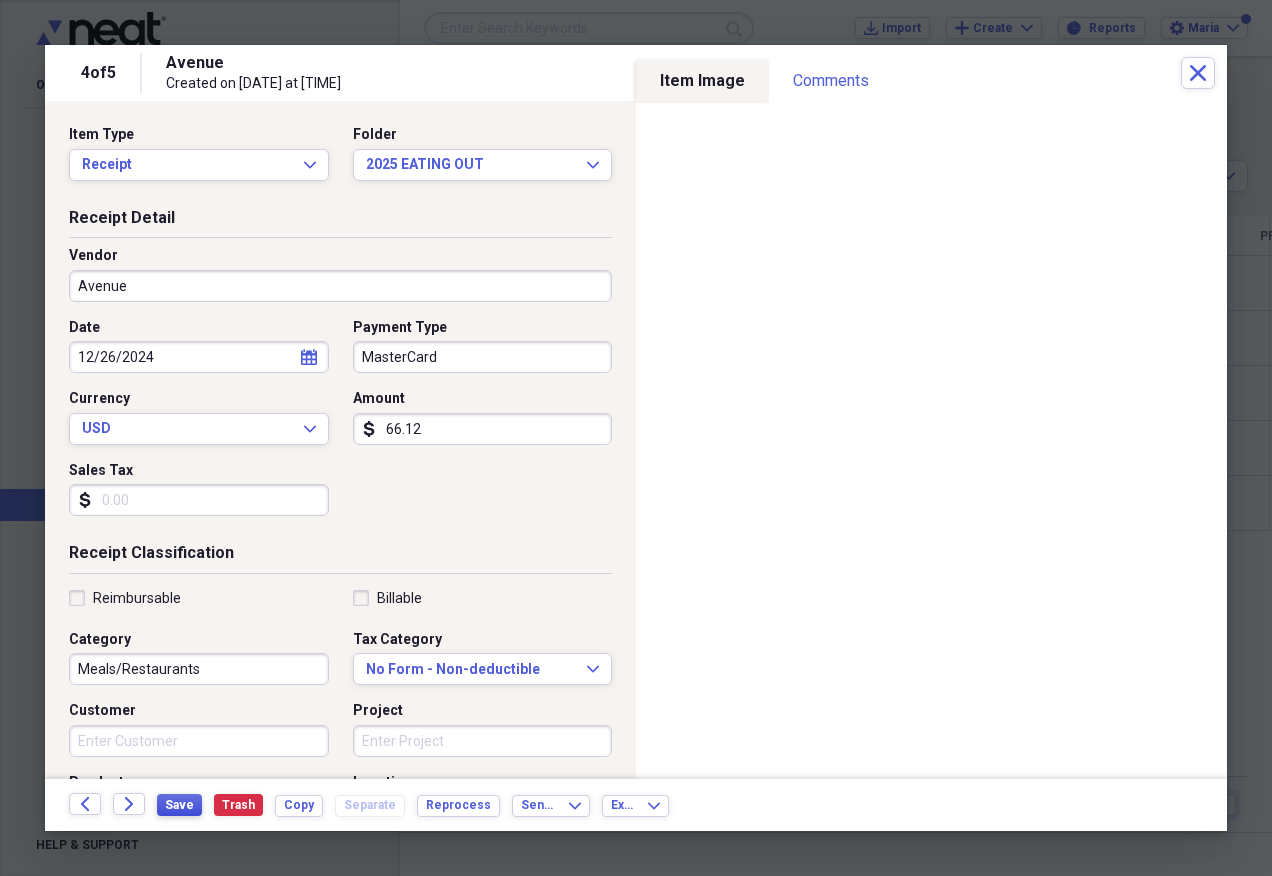 click on "Save" at bounding box center [179, 805] 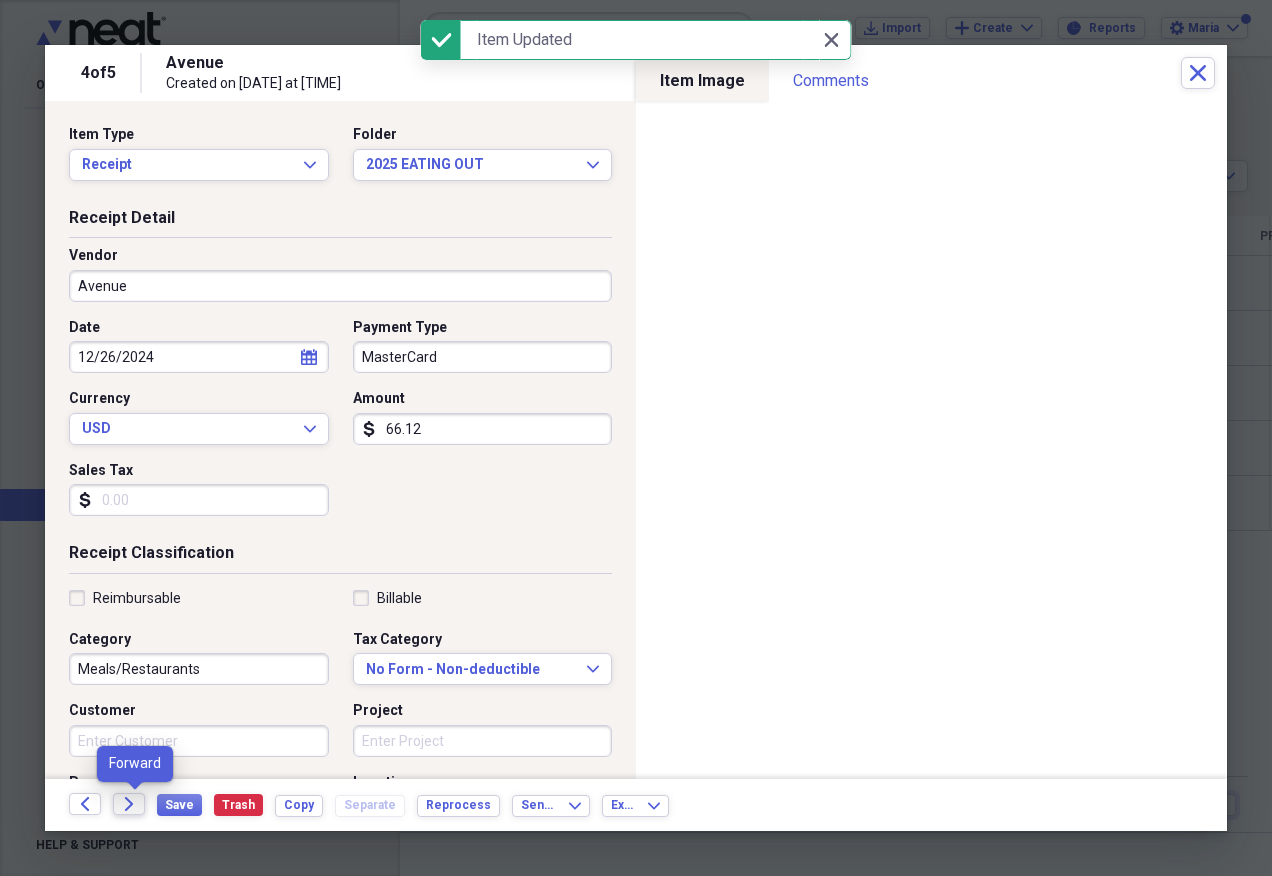 click 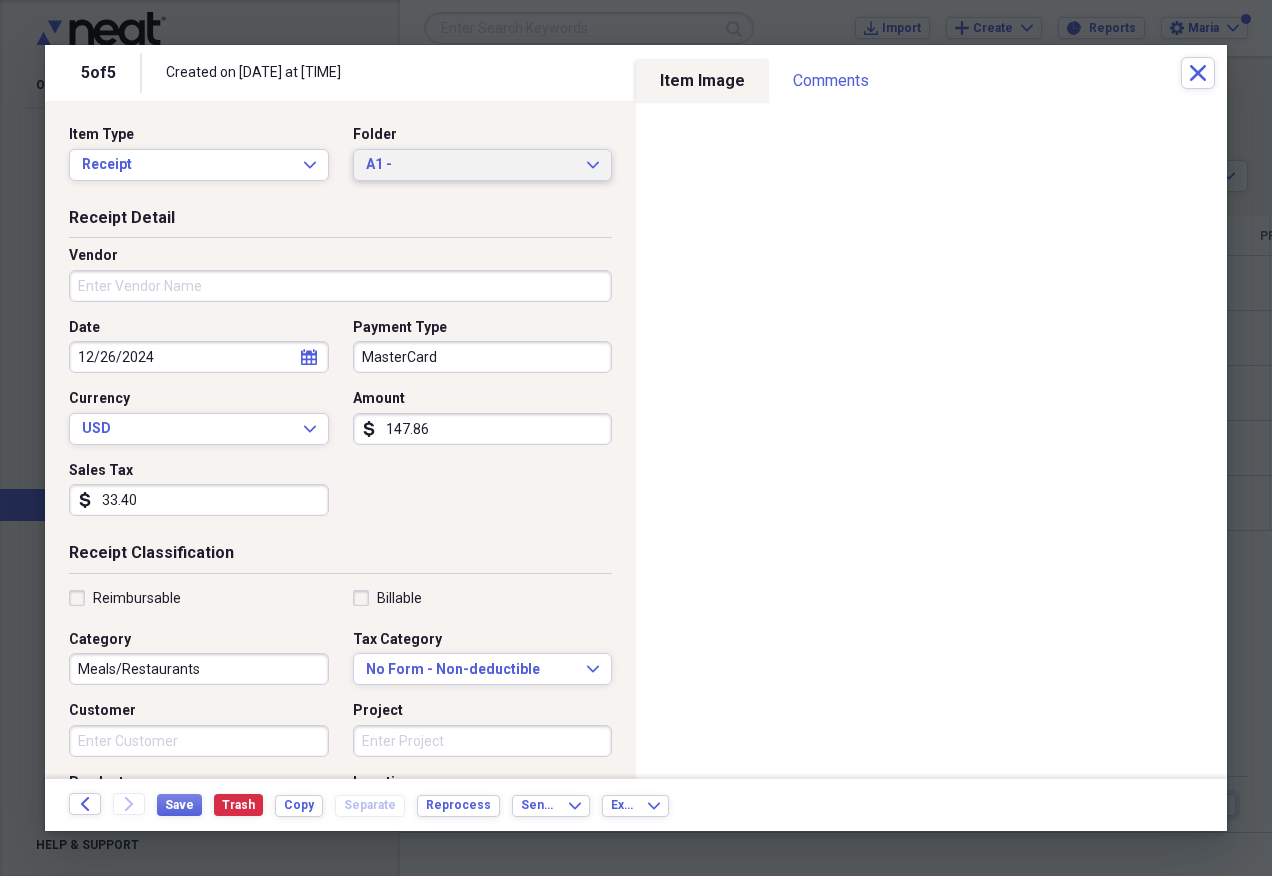 click on "A1 -" at bounding box center [471, 165] 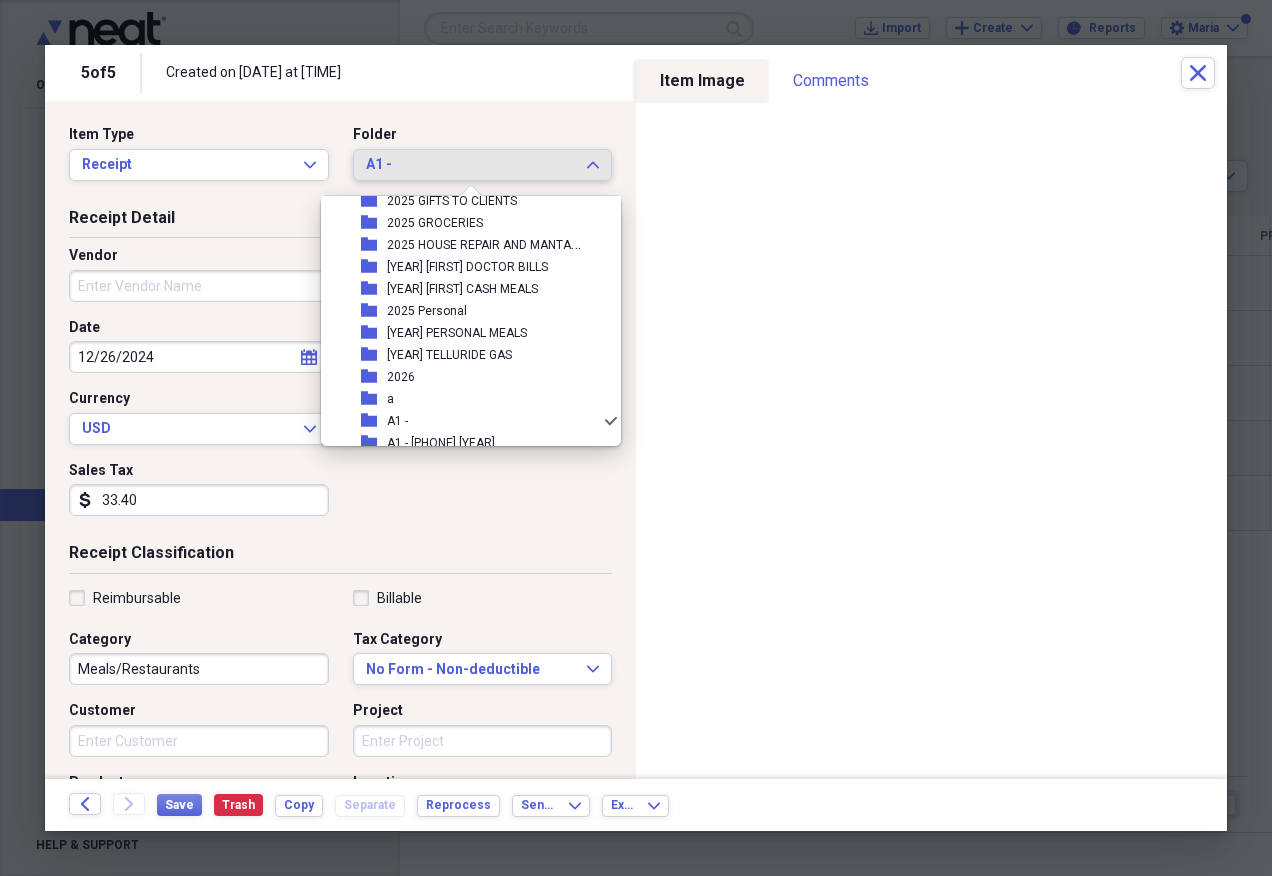 scroll, scrollTop: 97, scrollLeft: 0, axis: vertical 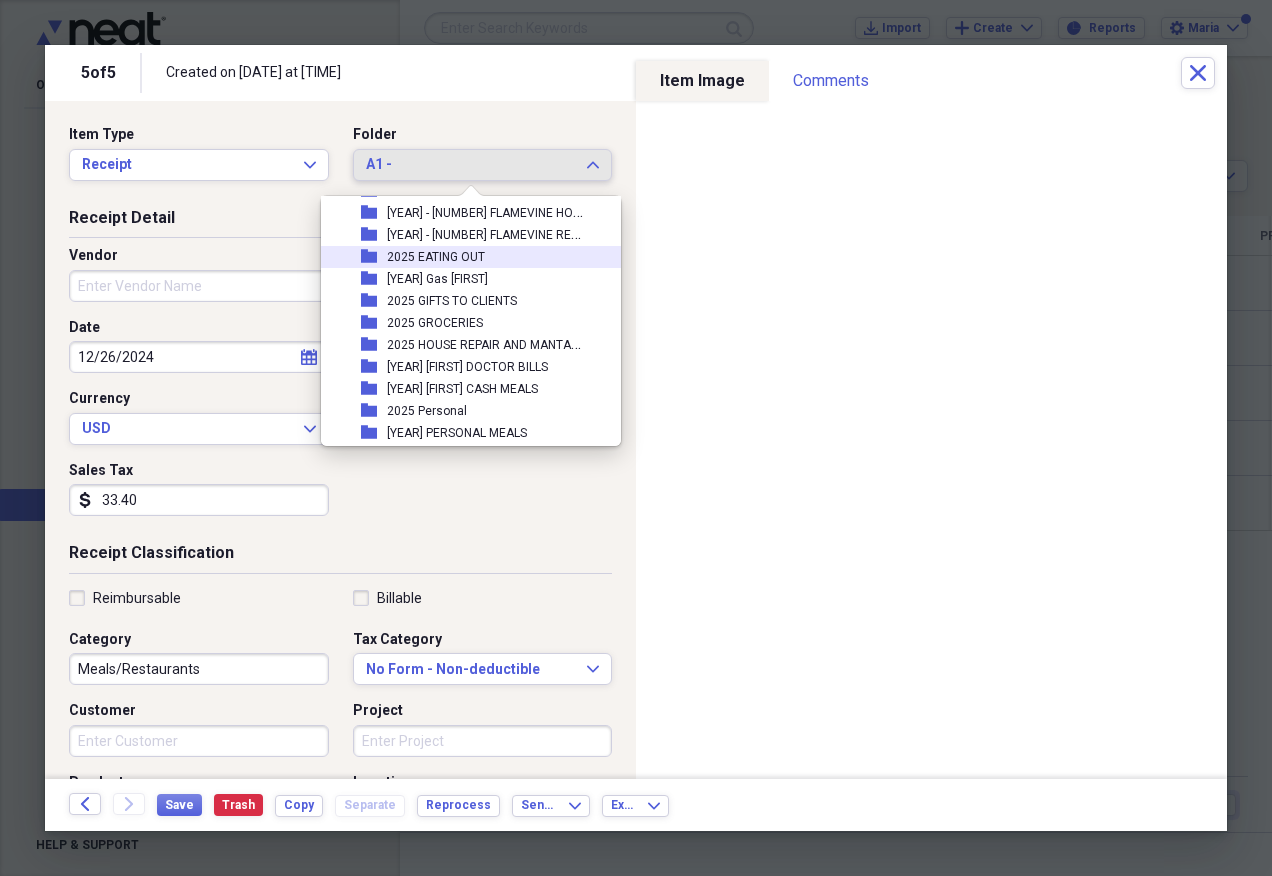 click on "folder [YEAR] EATING OUT" at bounding box center (463, 257) 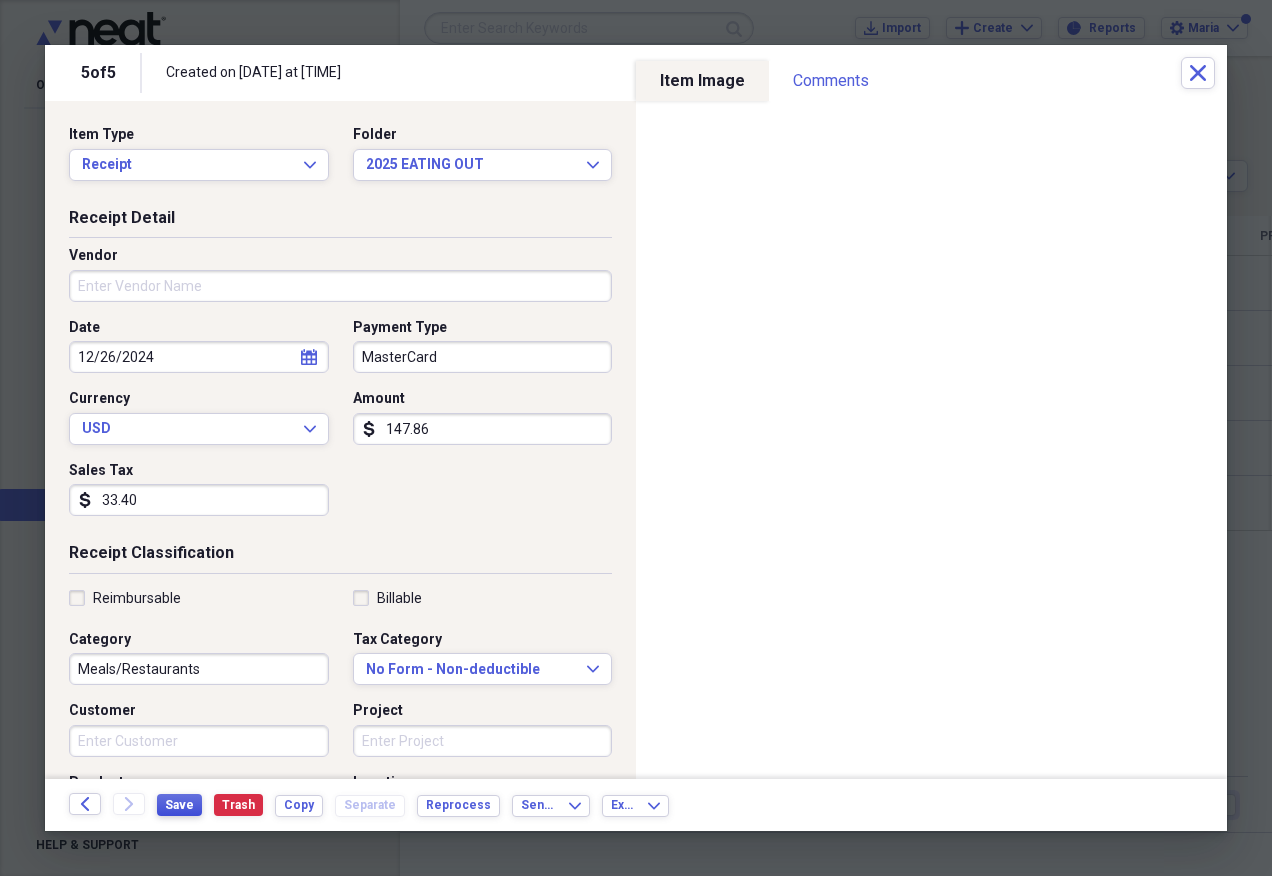 click on "Save" at bounding box center (179, 805) 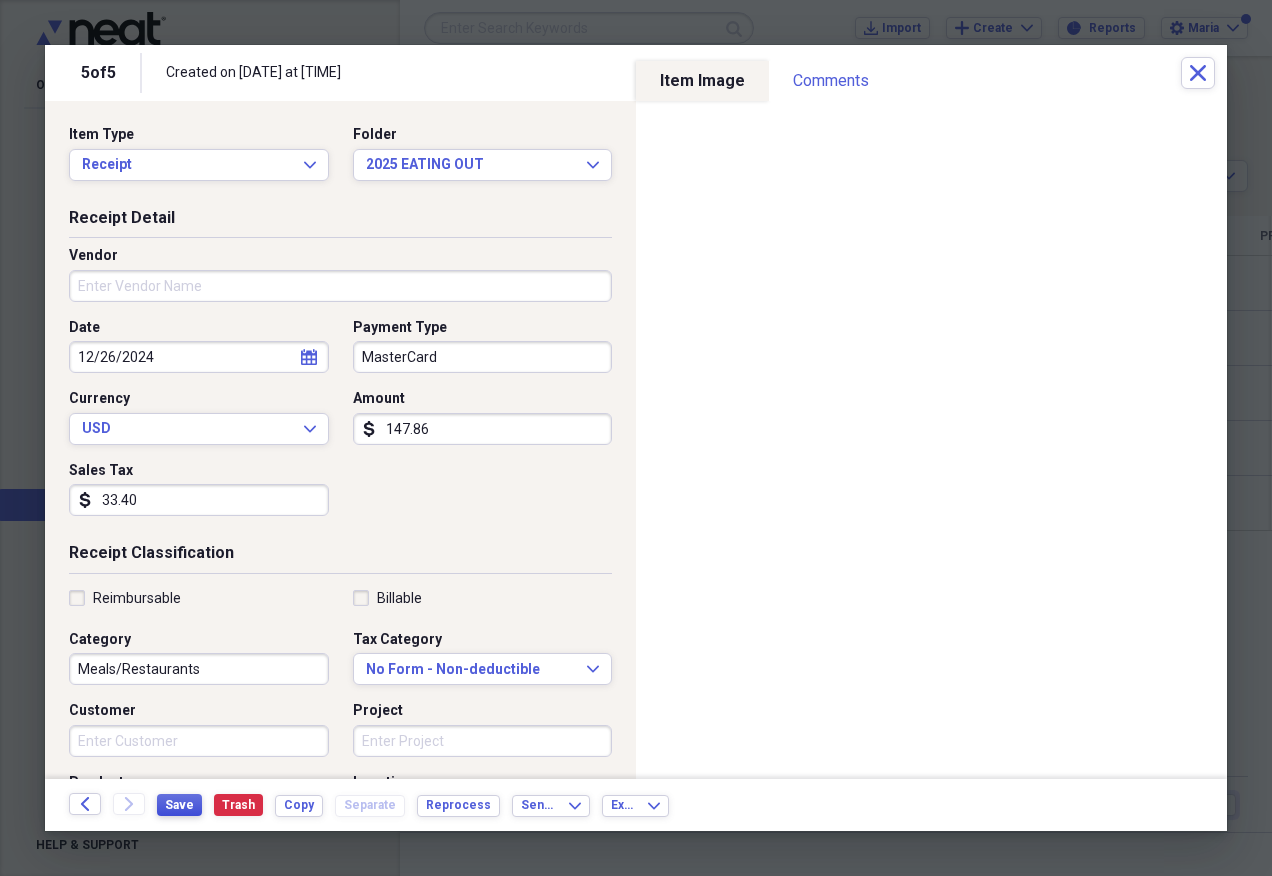 click on "Save" at bounding box center (179, 805) 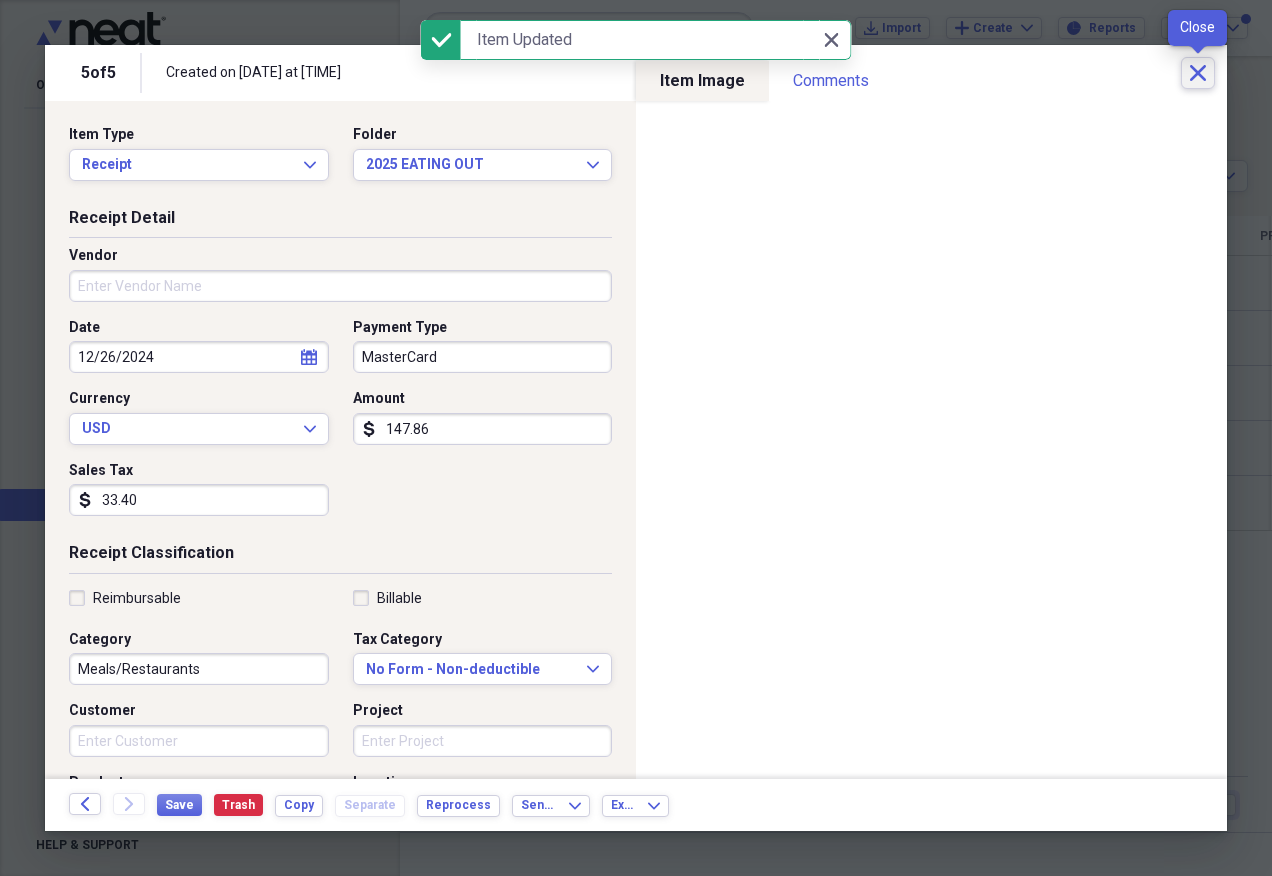click on "Close" 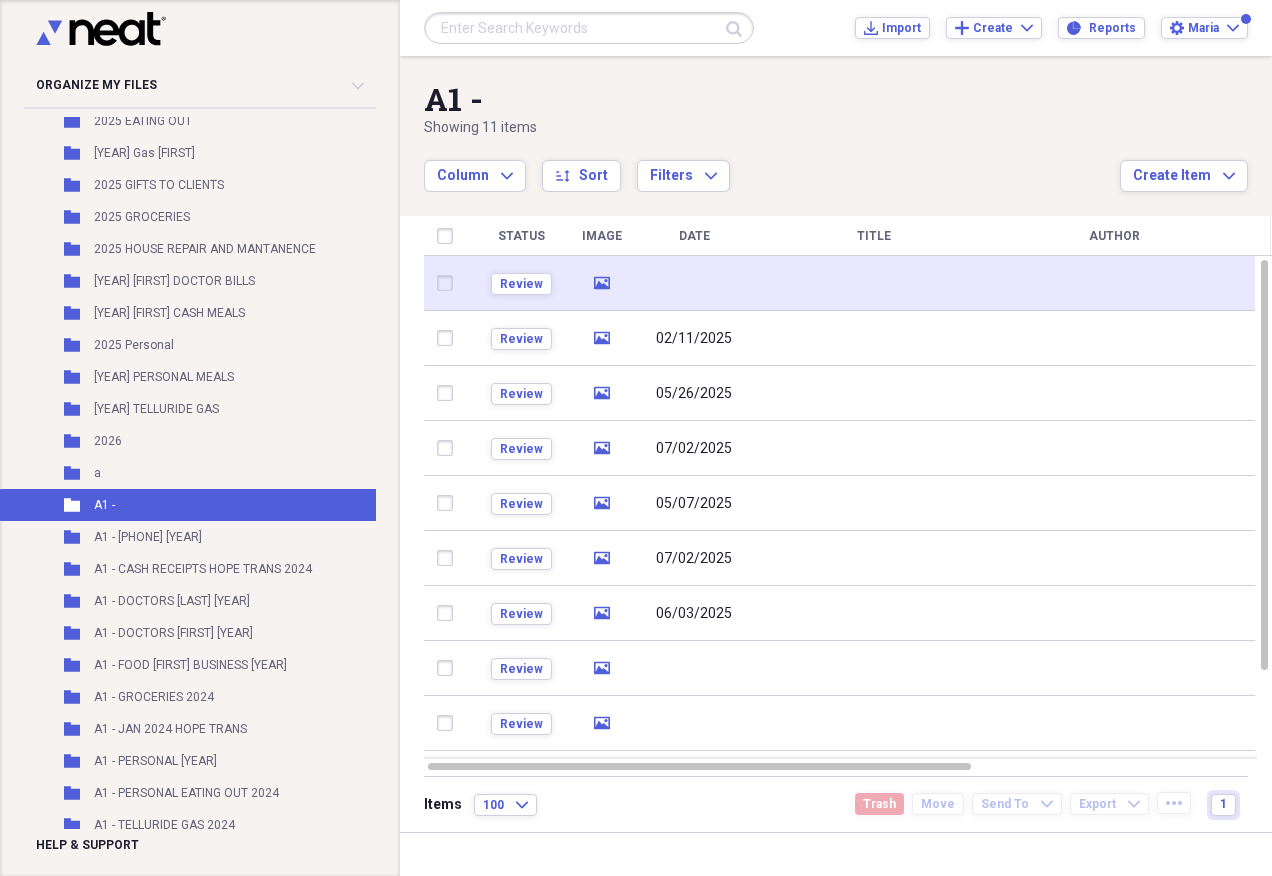 click at bounding box center [874, 283] 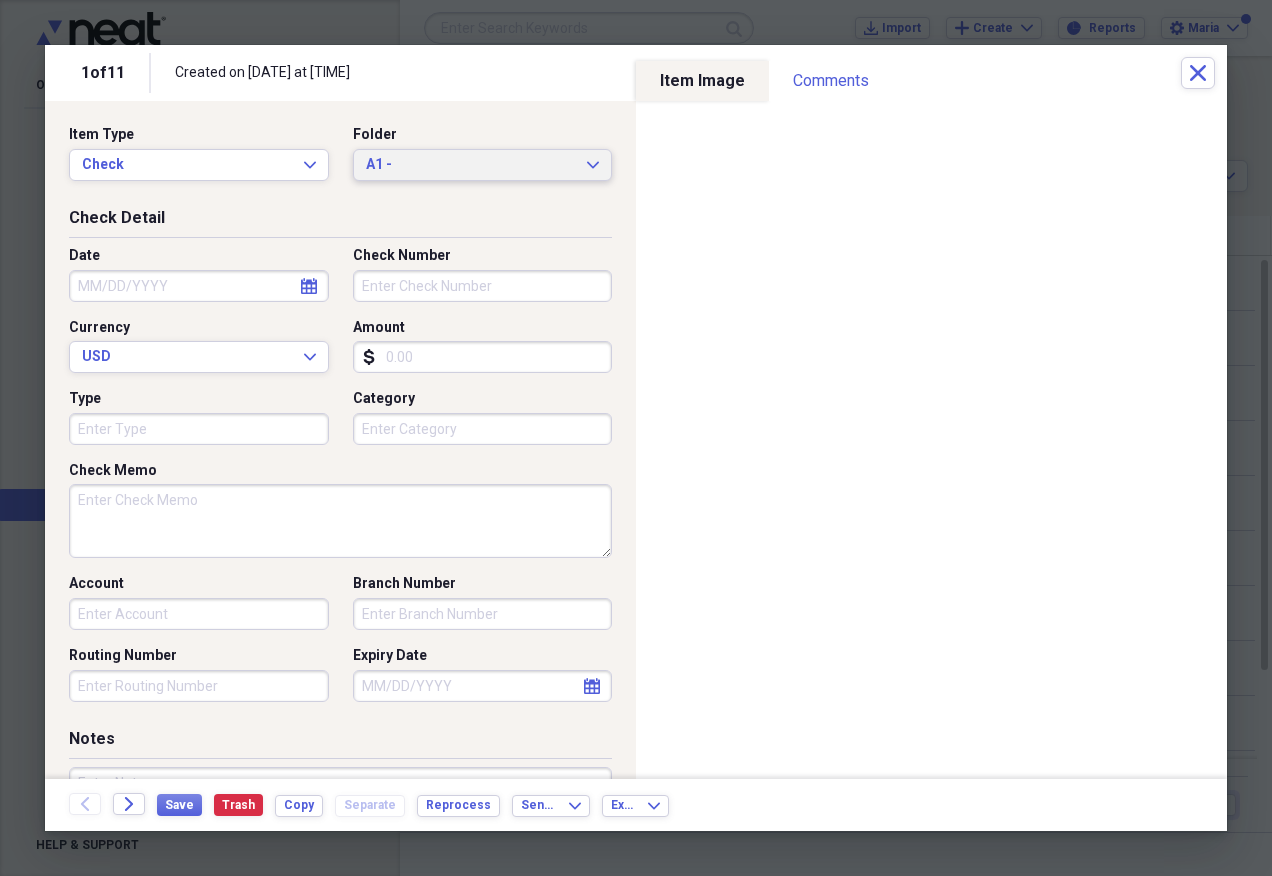 click on "A1 -" at bounding box center [471, 165] 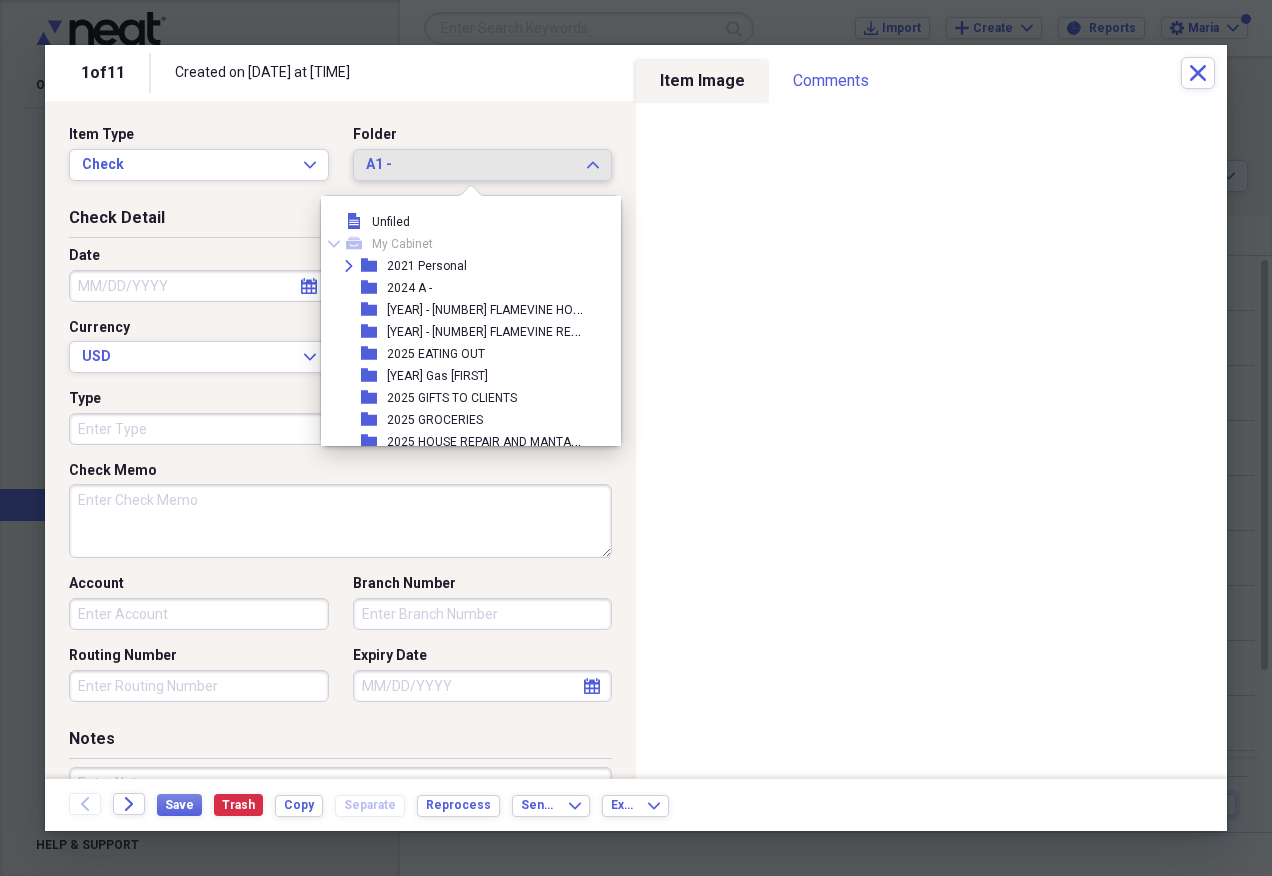 scroll, scrollTop: 297, scrollLeft: 0, axis: vertical 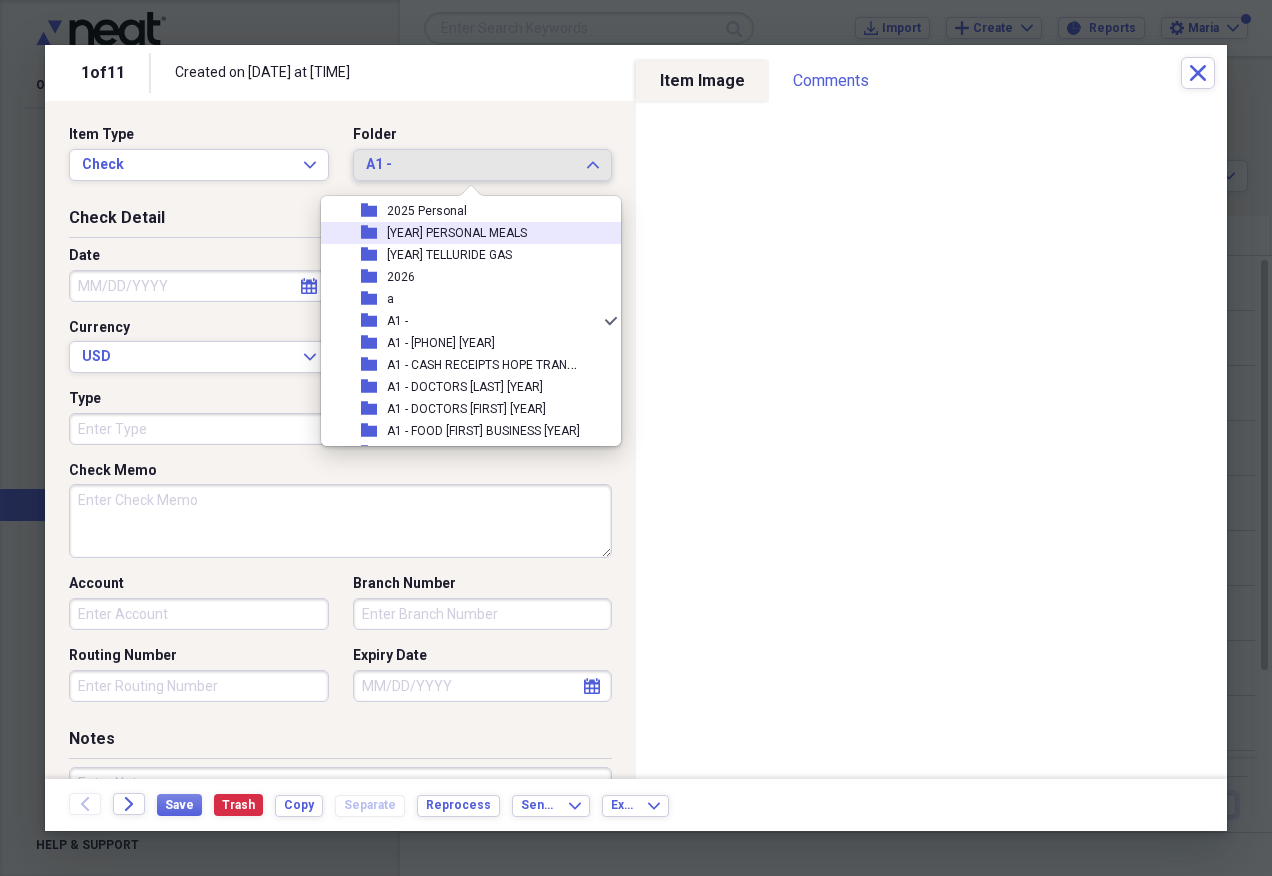 click on "folder [YEAR] PERSONAL MEALS" at bounding box center [463, 233] 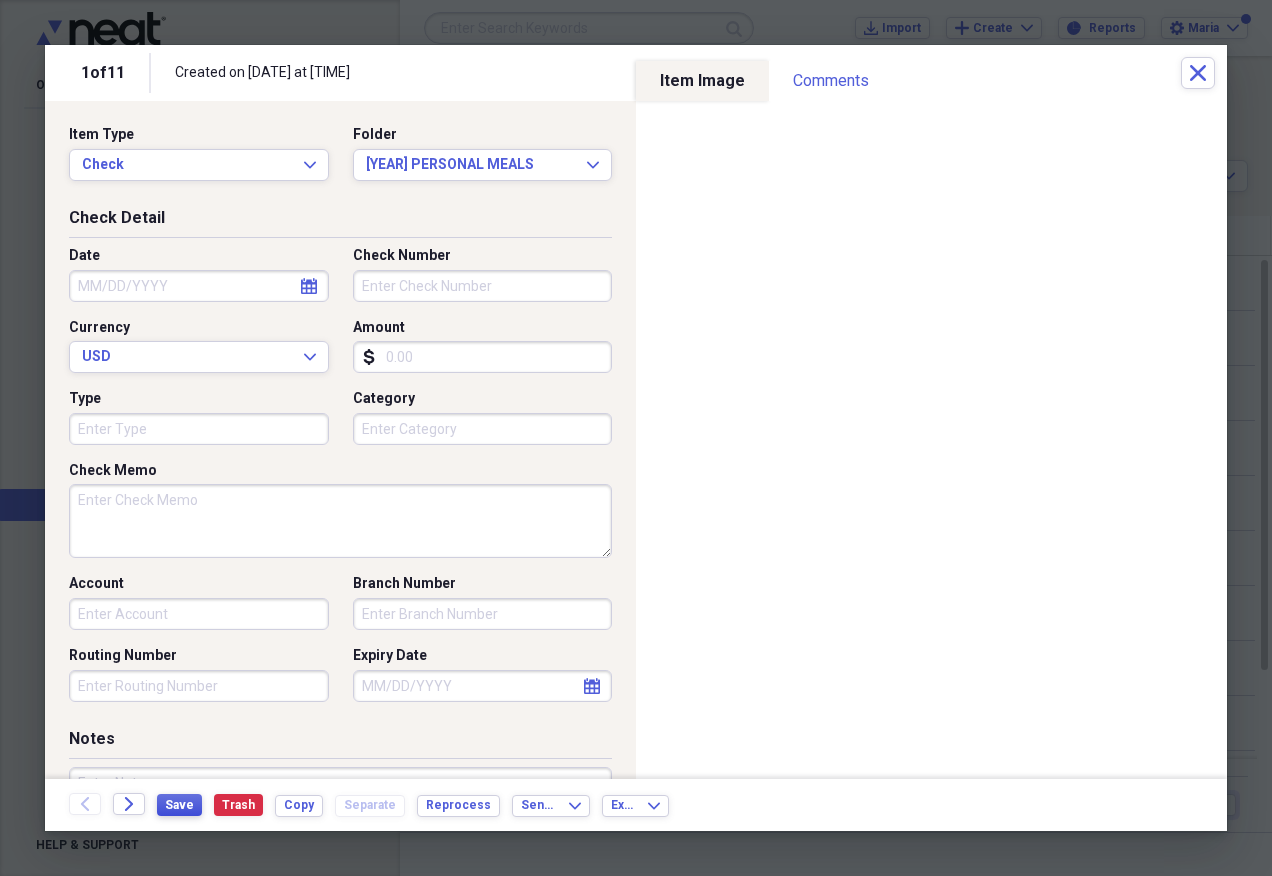 click on "Save" at bounding box center [179, 805] 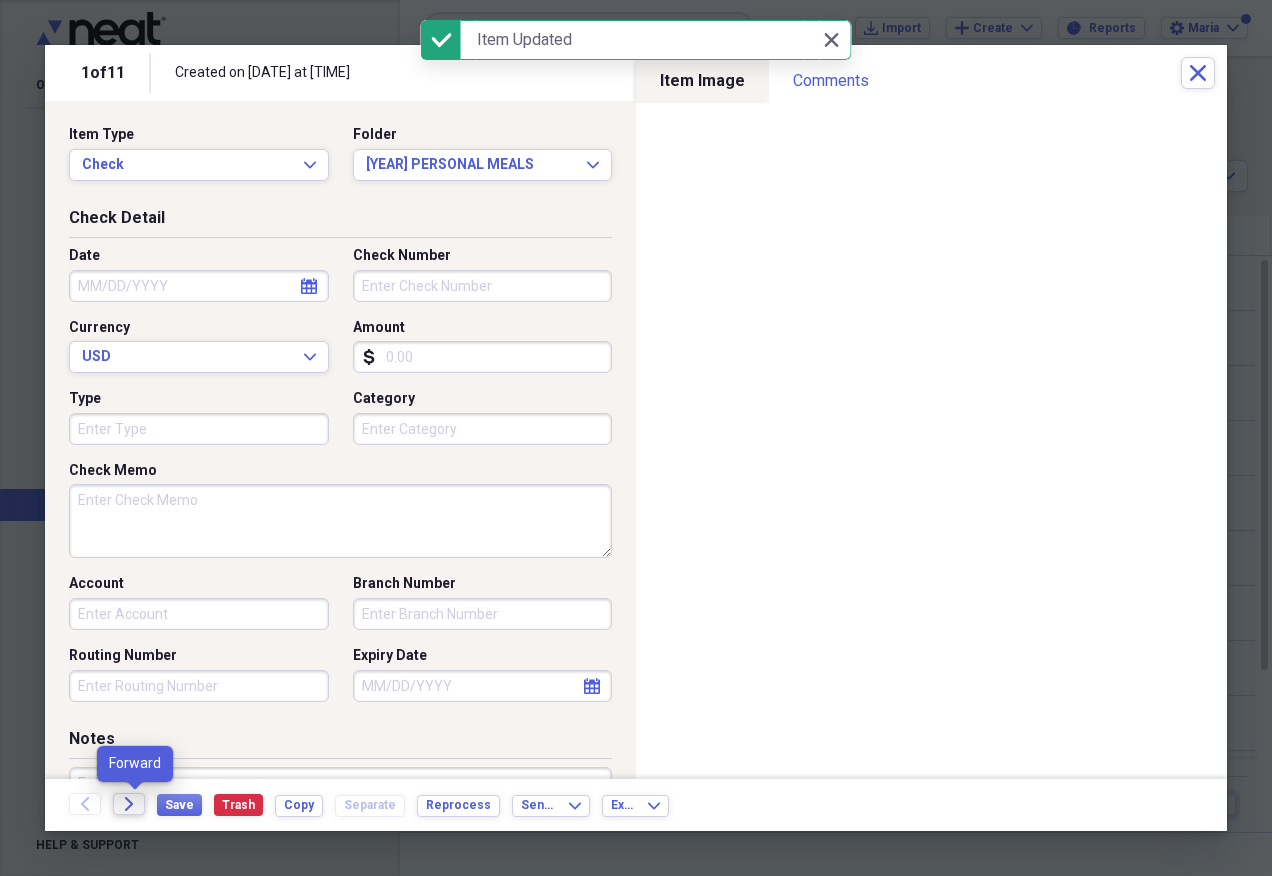 click 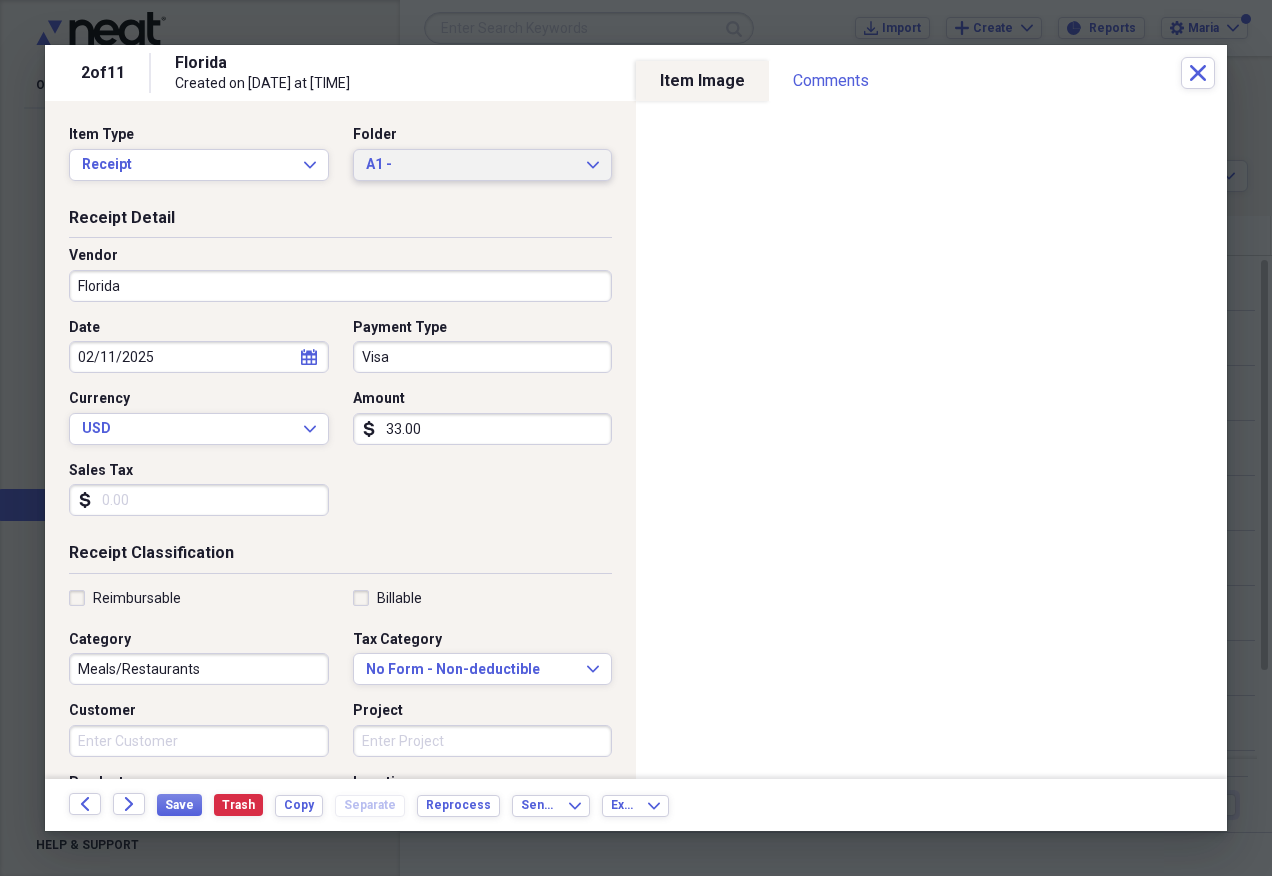 click on "A1 -" at bounding box center [471, 165] 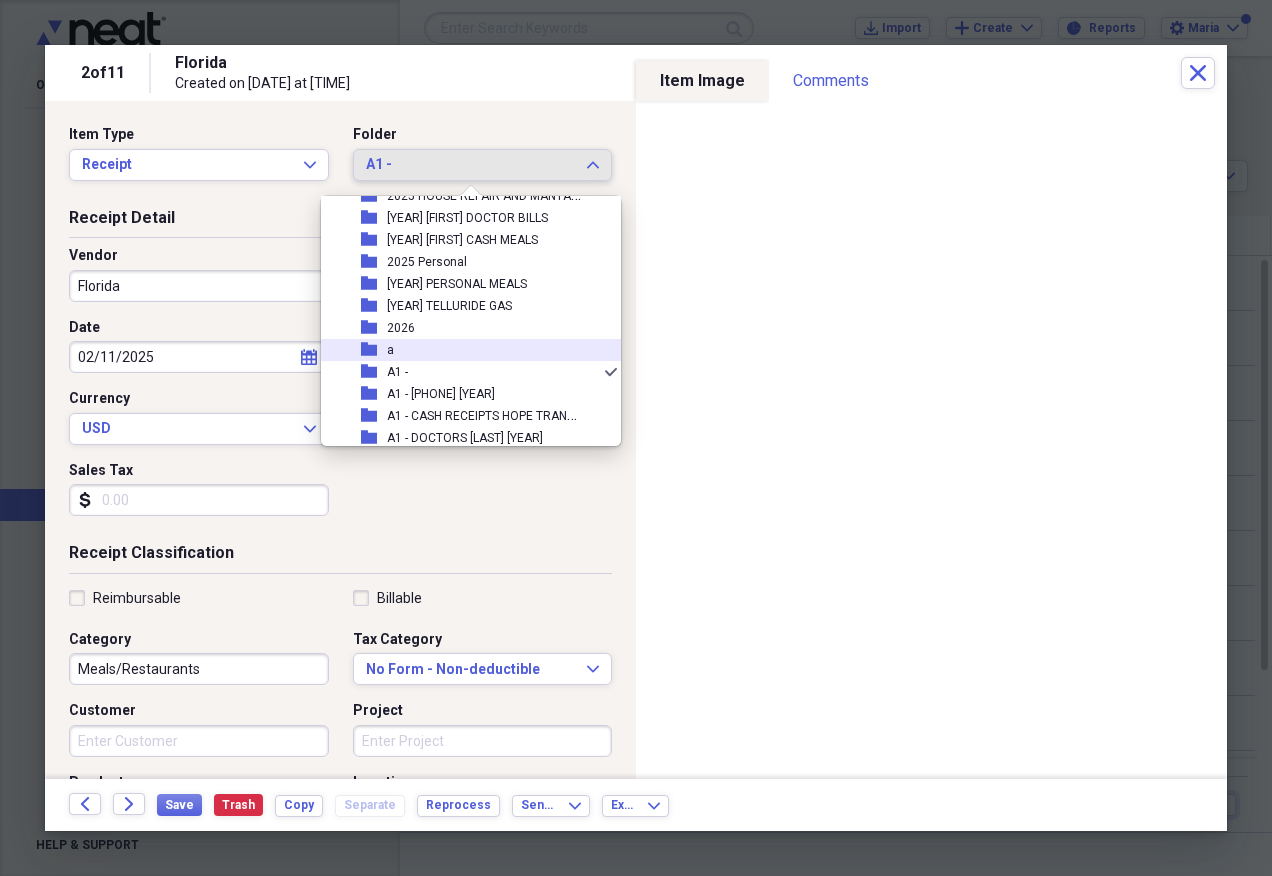 scroll, scrollTop: 197, scrollLeft: 0, axis: vertical 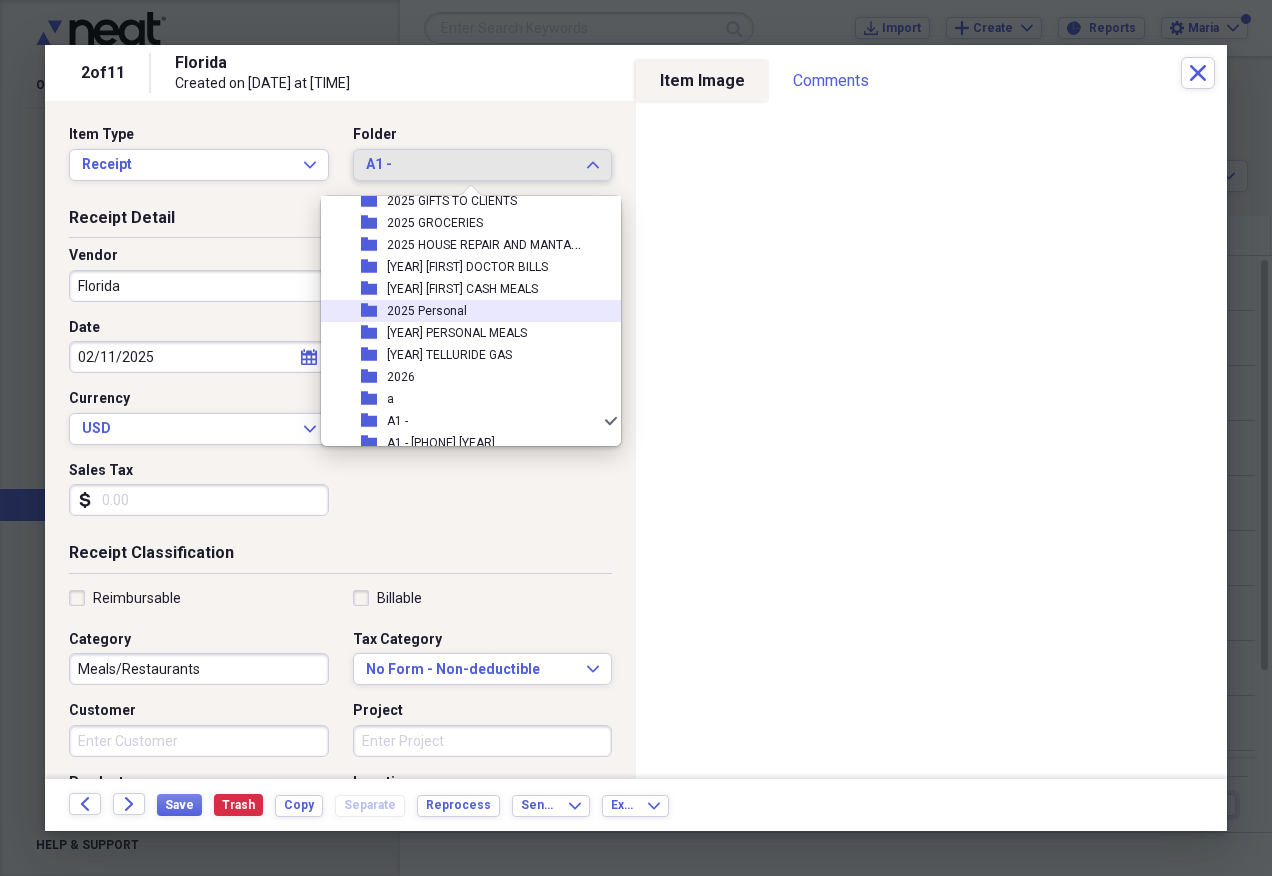 click on "folder 2025 Personal" at bounding box center (463, 311) 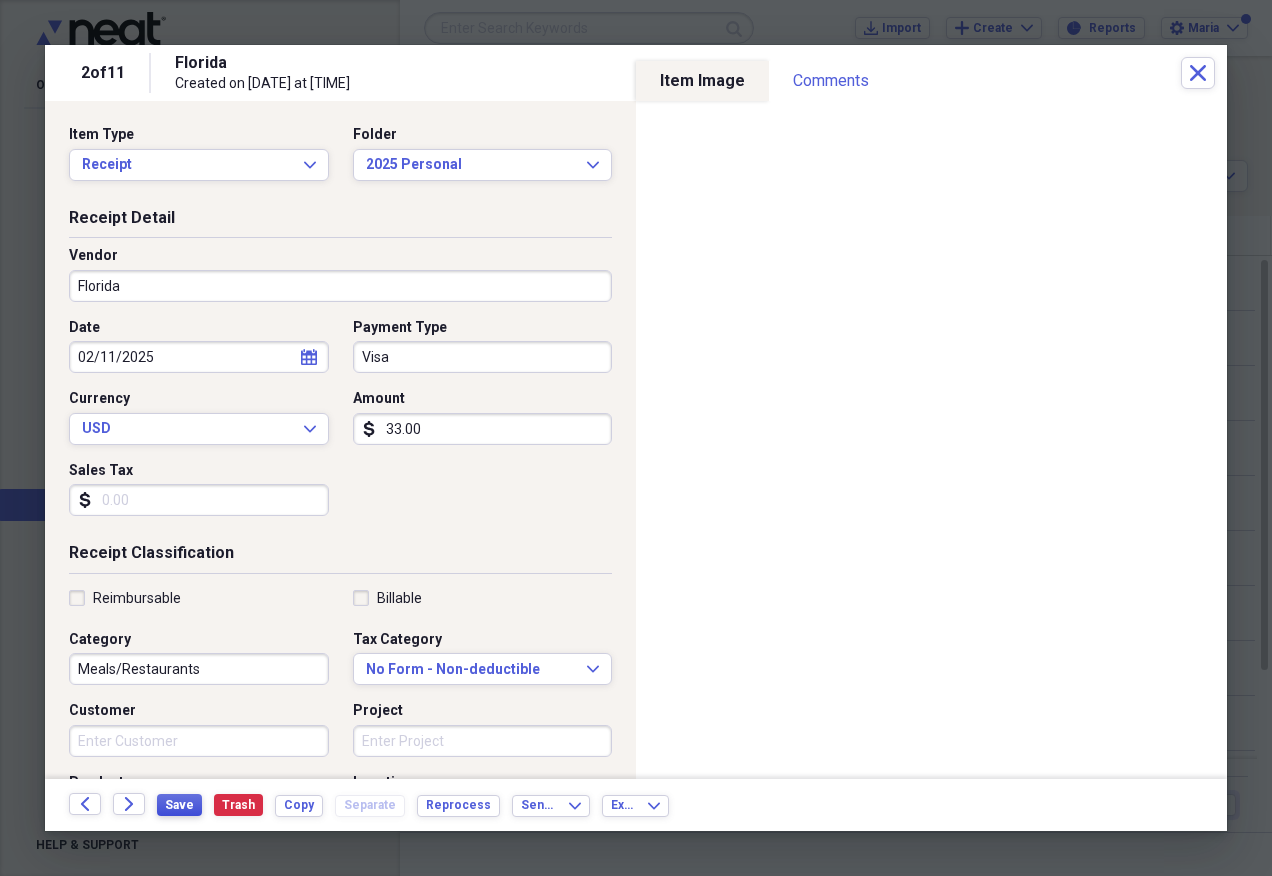 click on "Save" at bounding box center (179, 805) 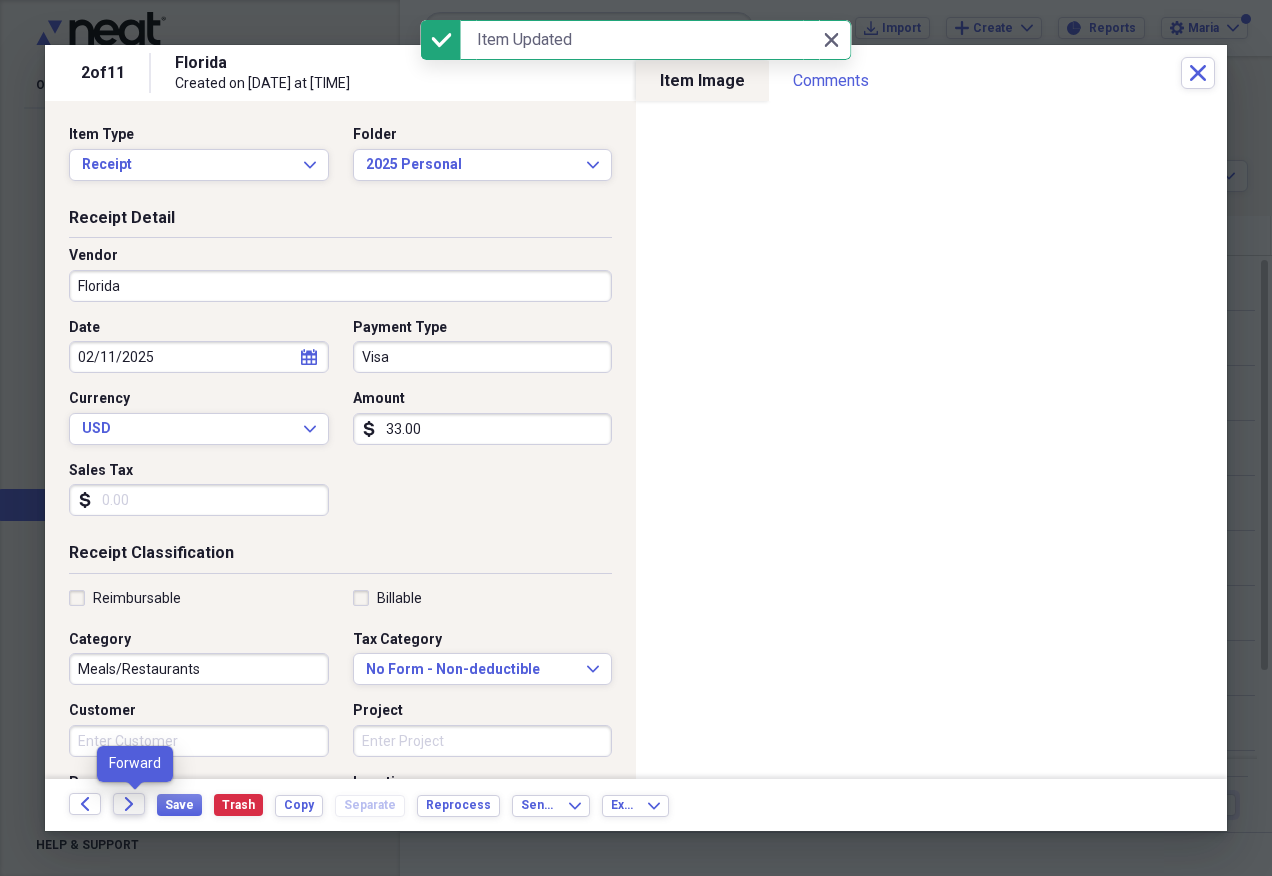click on "Forward" 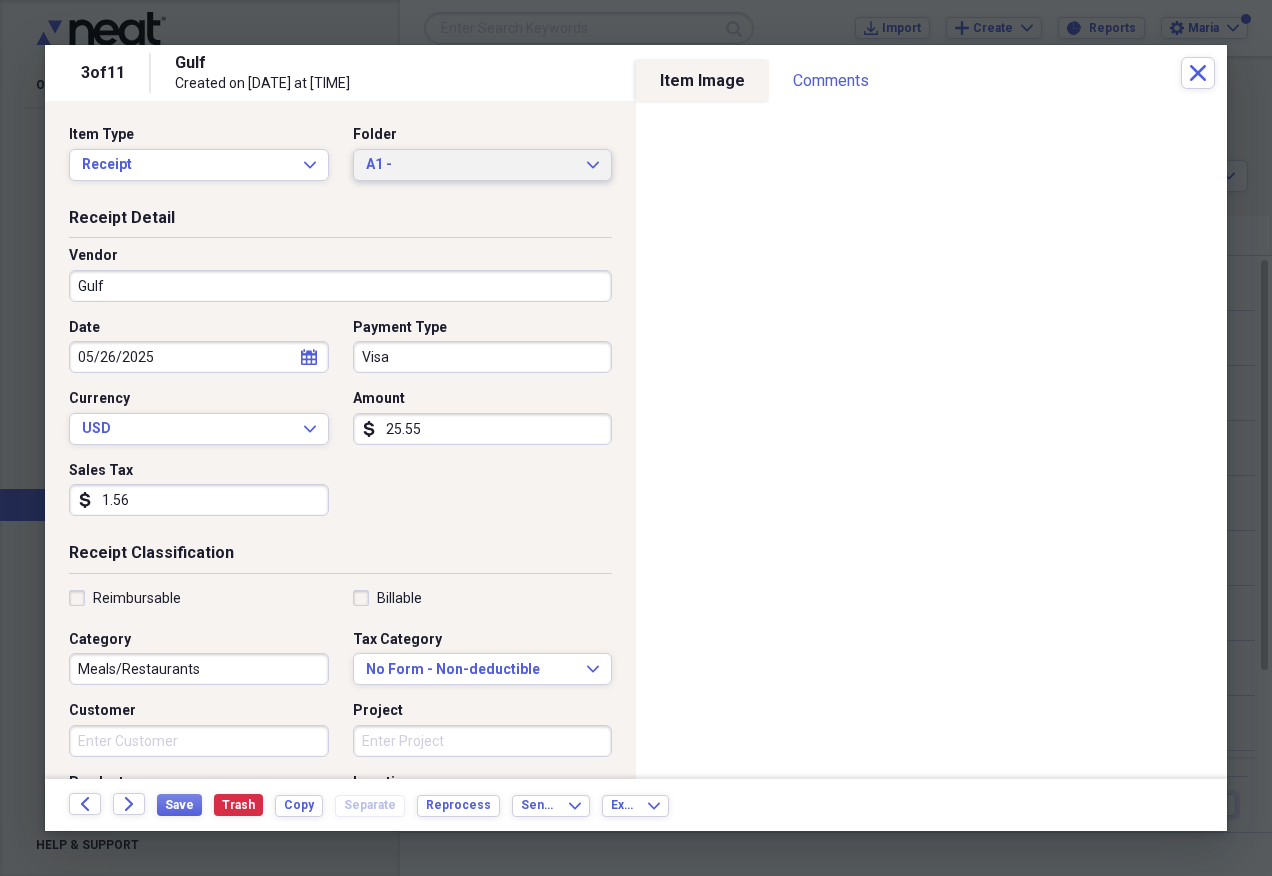 click on "A1 -" at bounding box center [471, 165] 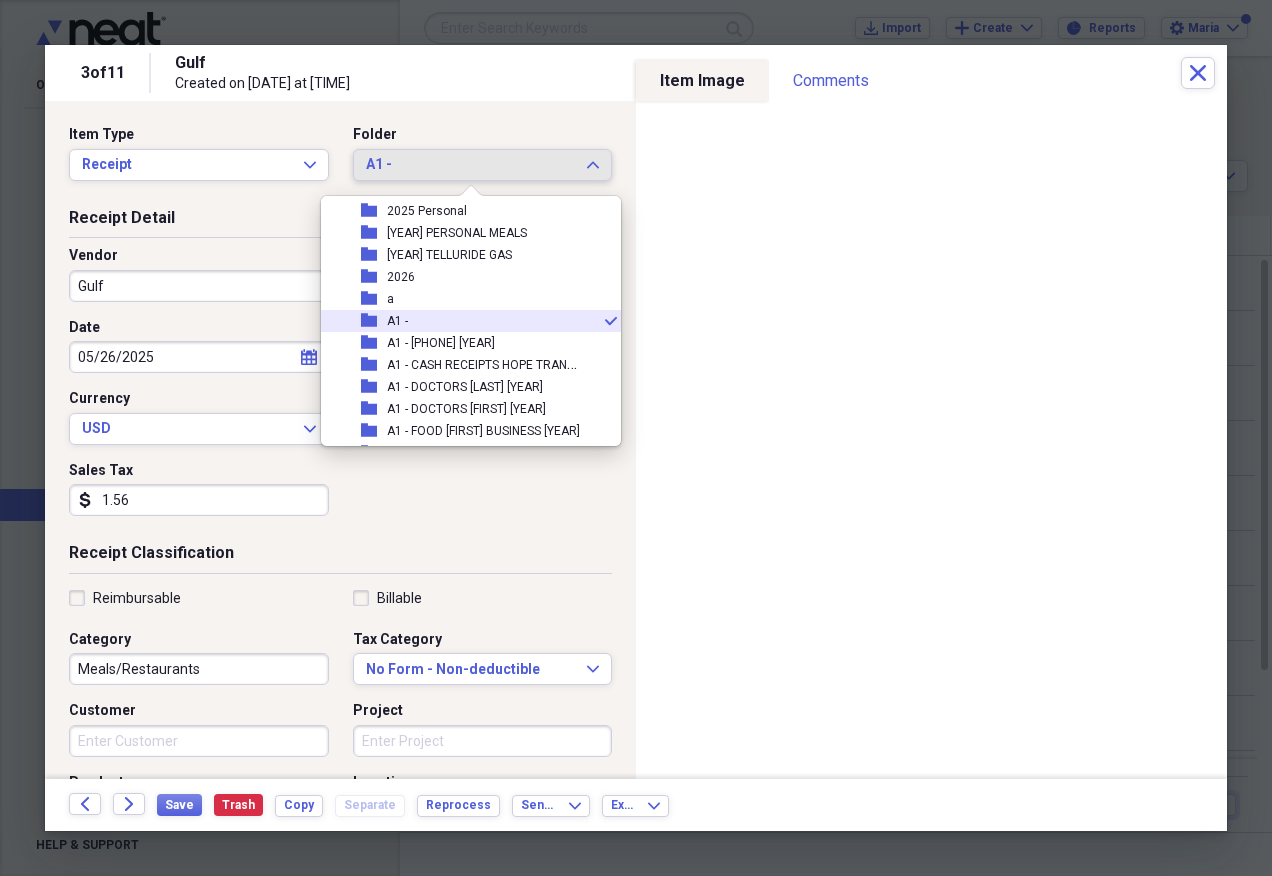 scroll, scrollTop: 197, scrollLeft: 0, axis: vertical 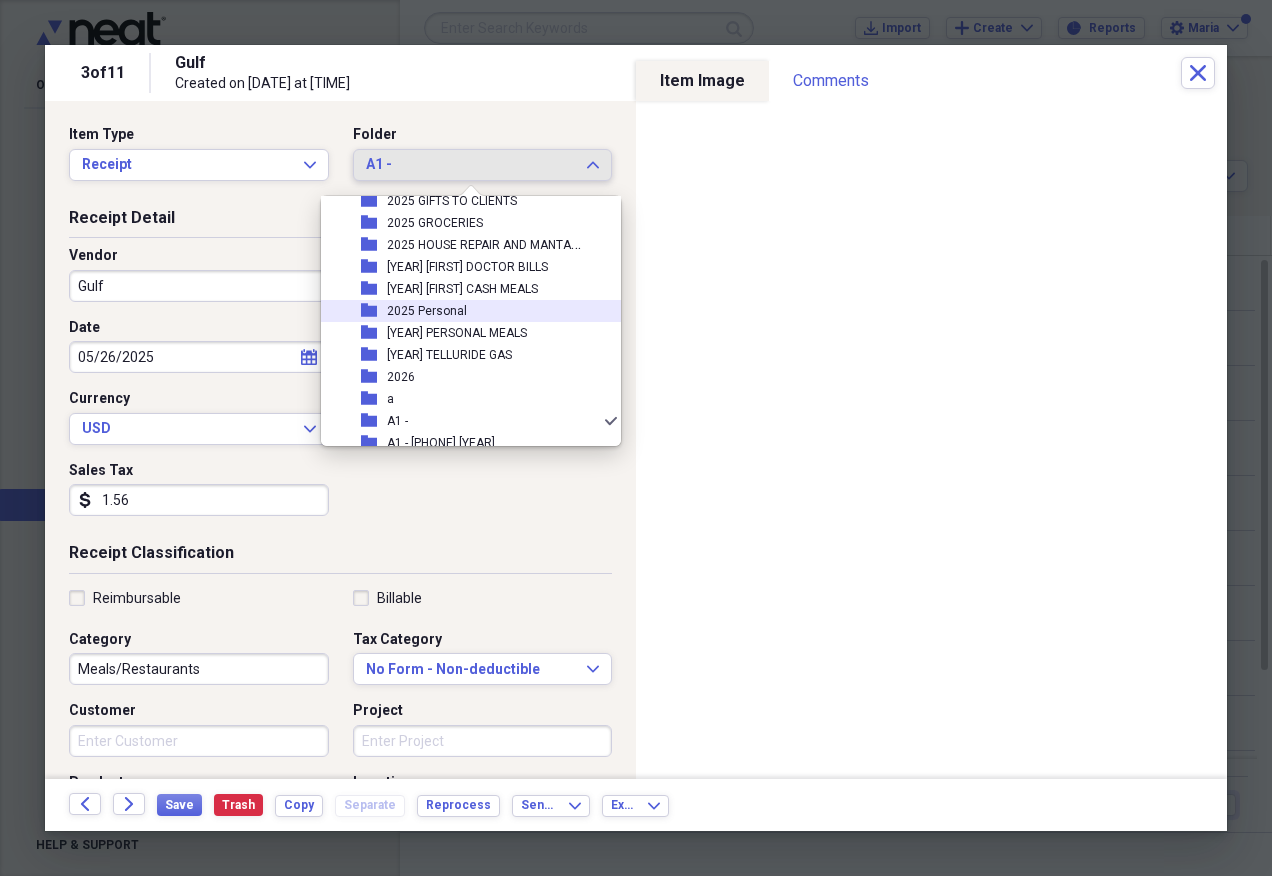 click on "folder 2025 Personal" at bounding box center [463, 311] 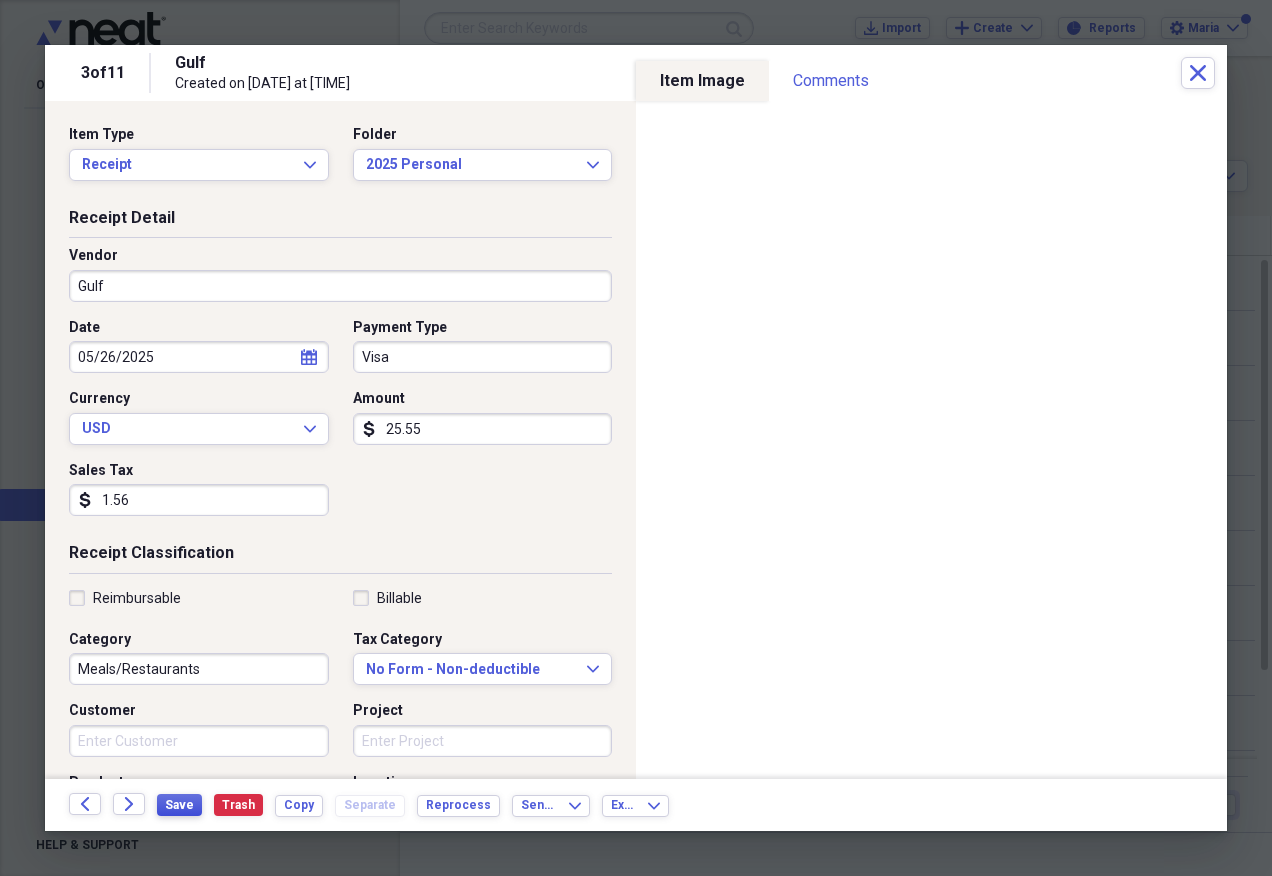 click on "Save" at bounding box center [179, 805] 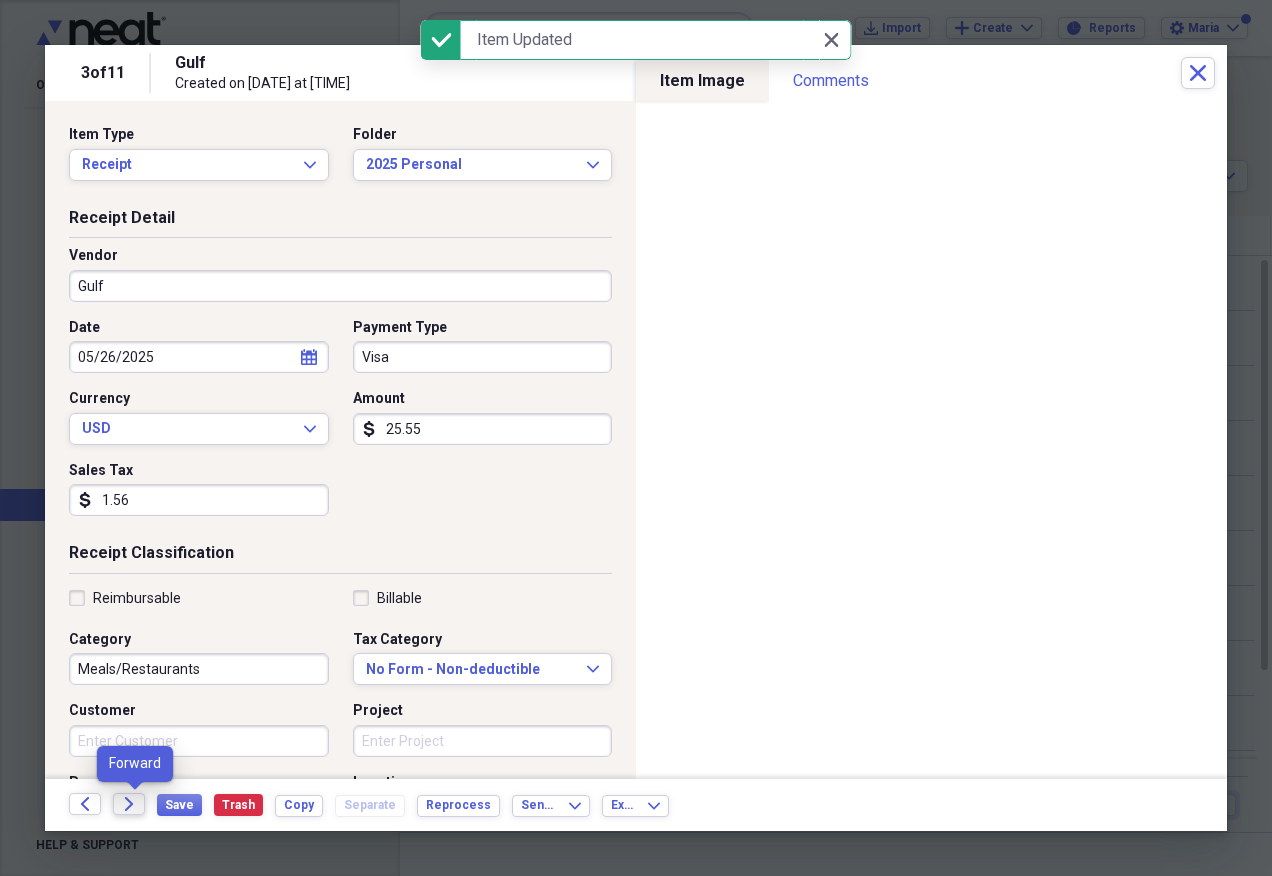 click 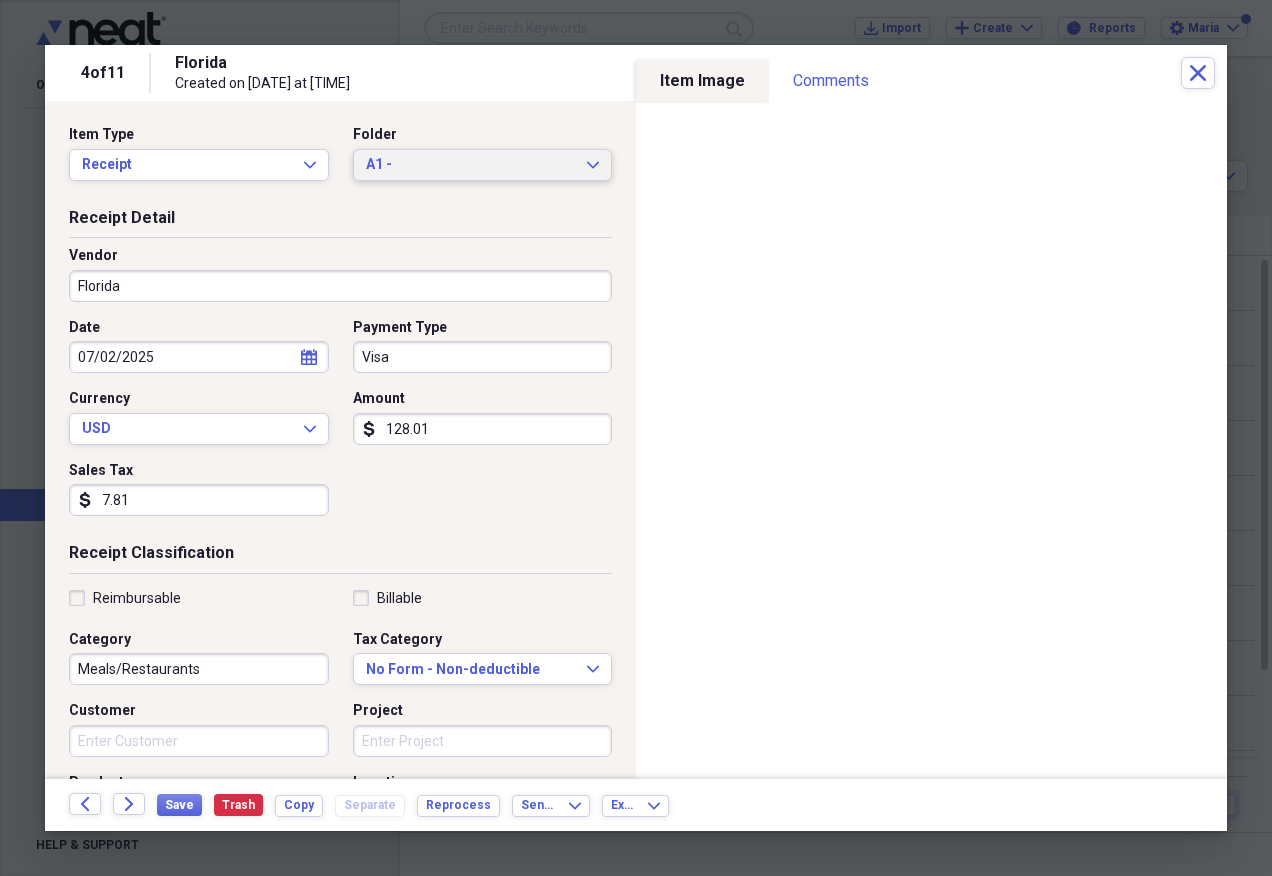click on "A1 -" at bounding box center (471, 165) 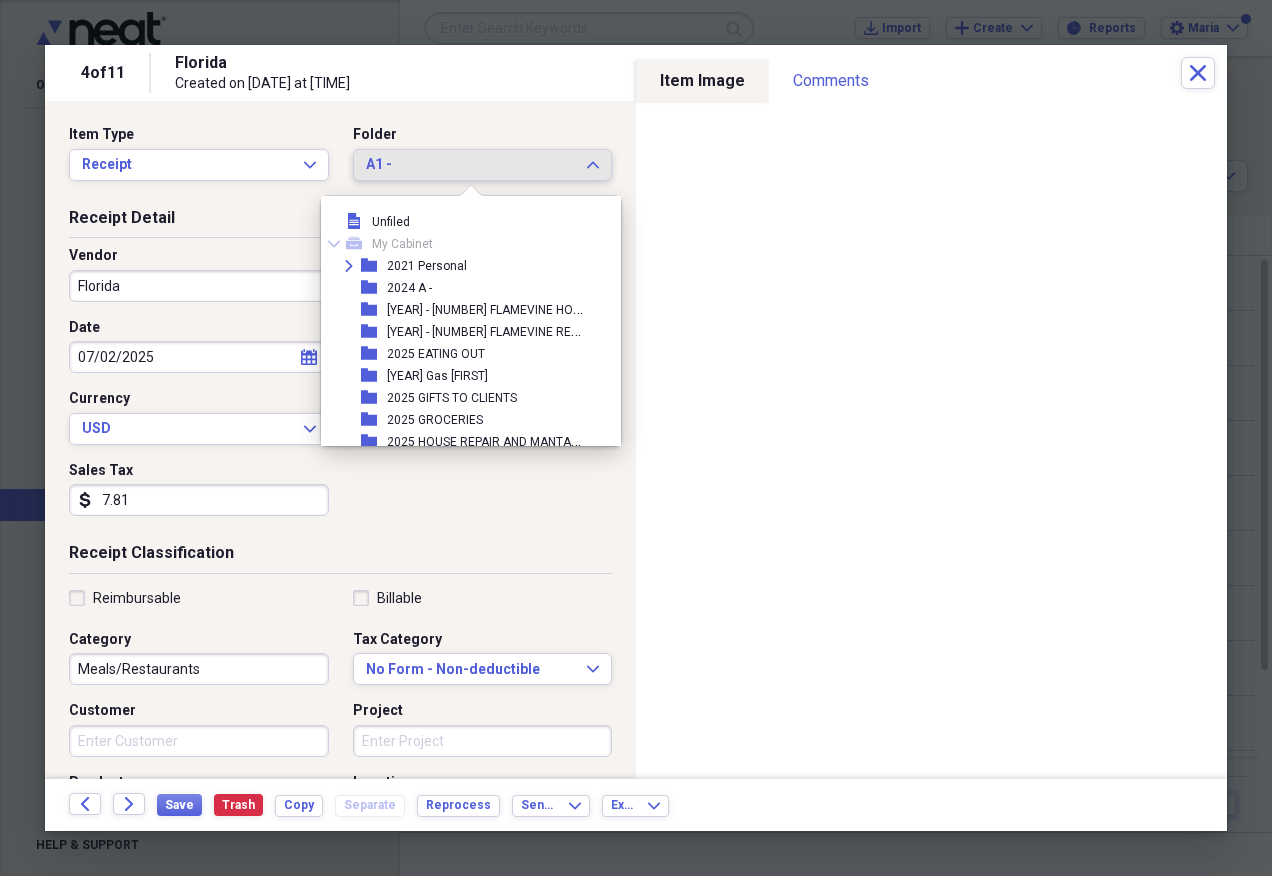 scroll, scrollTop: 297, scrollLeft: 0, axis: vertical 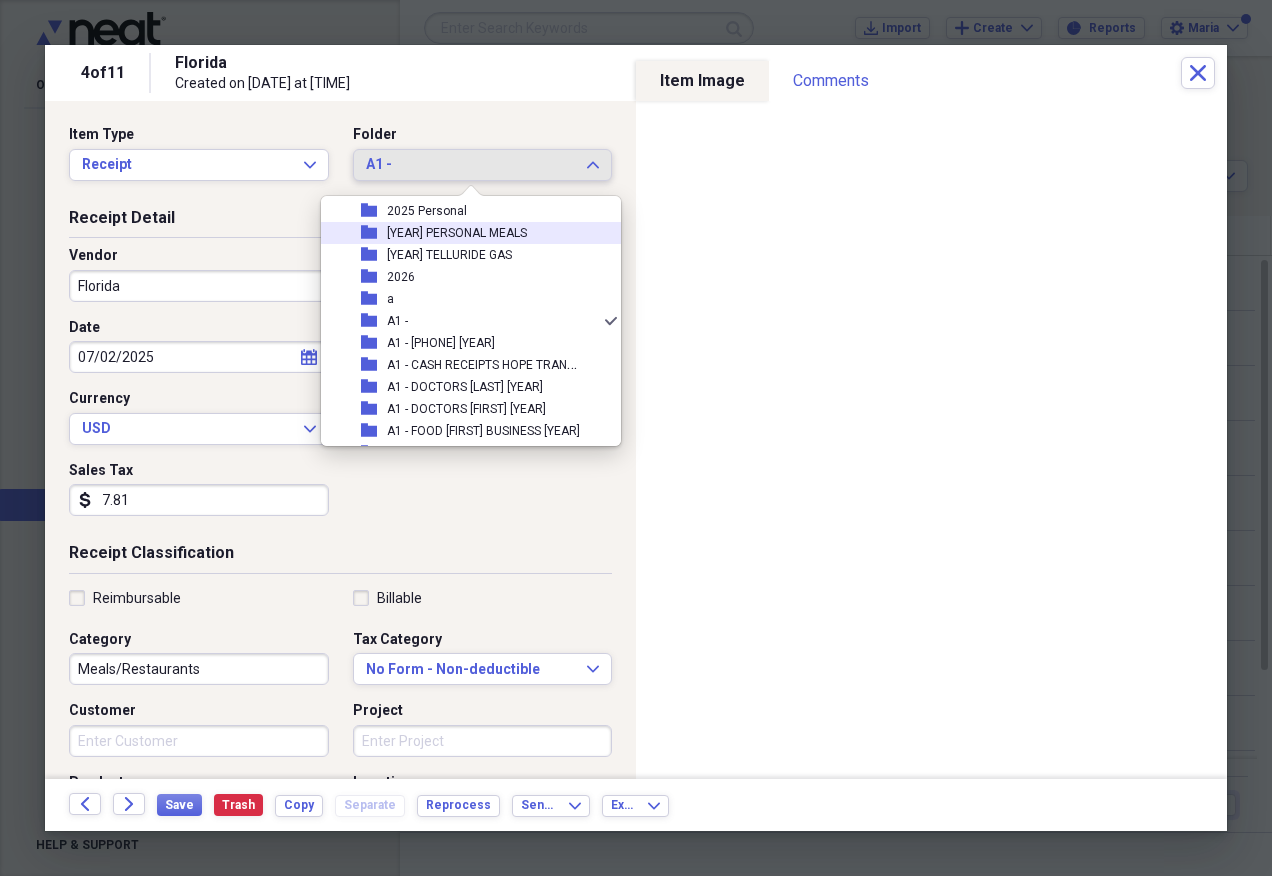 click 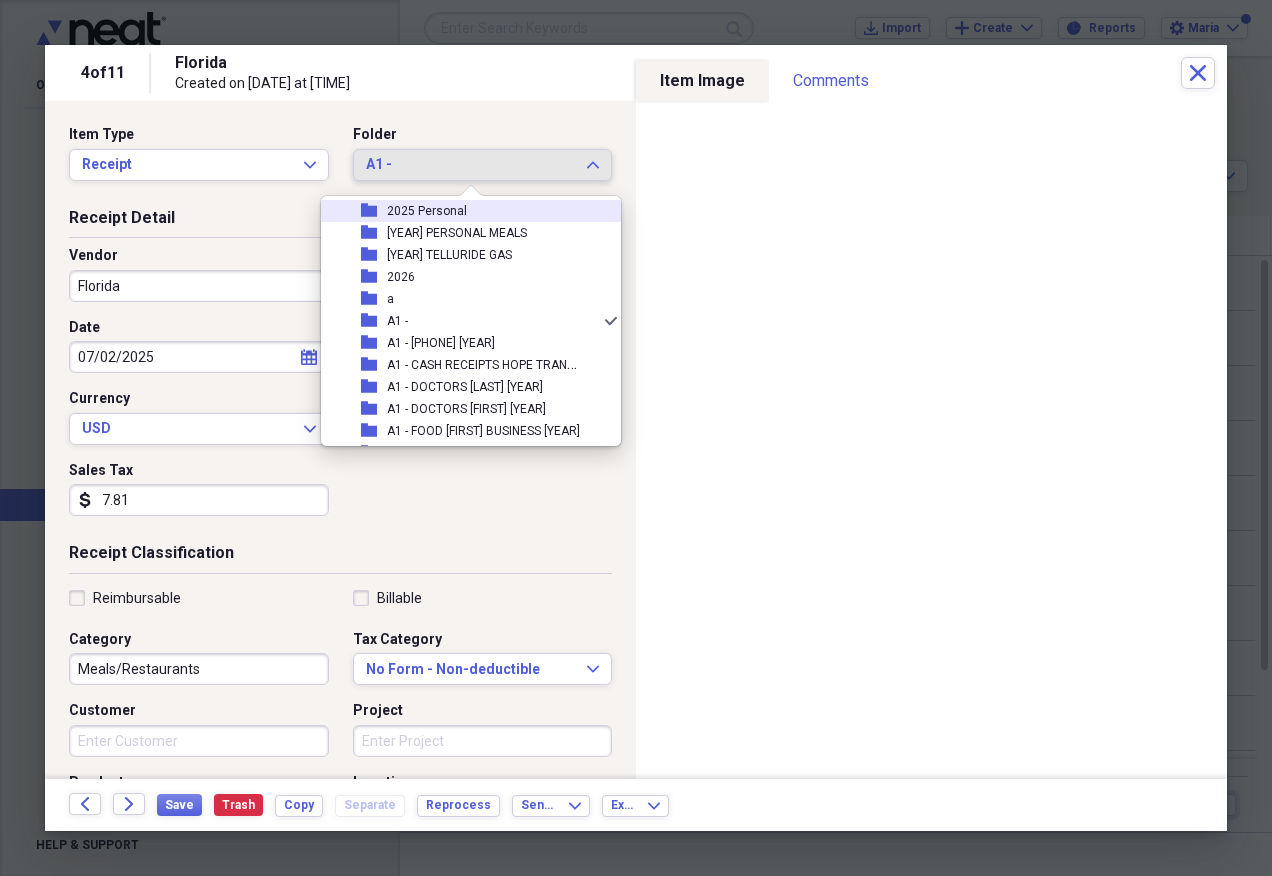 click on "2025 Personal" at bounding box center [427, 211] 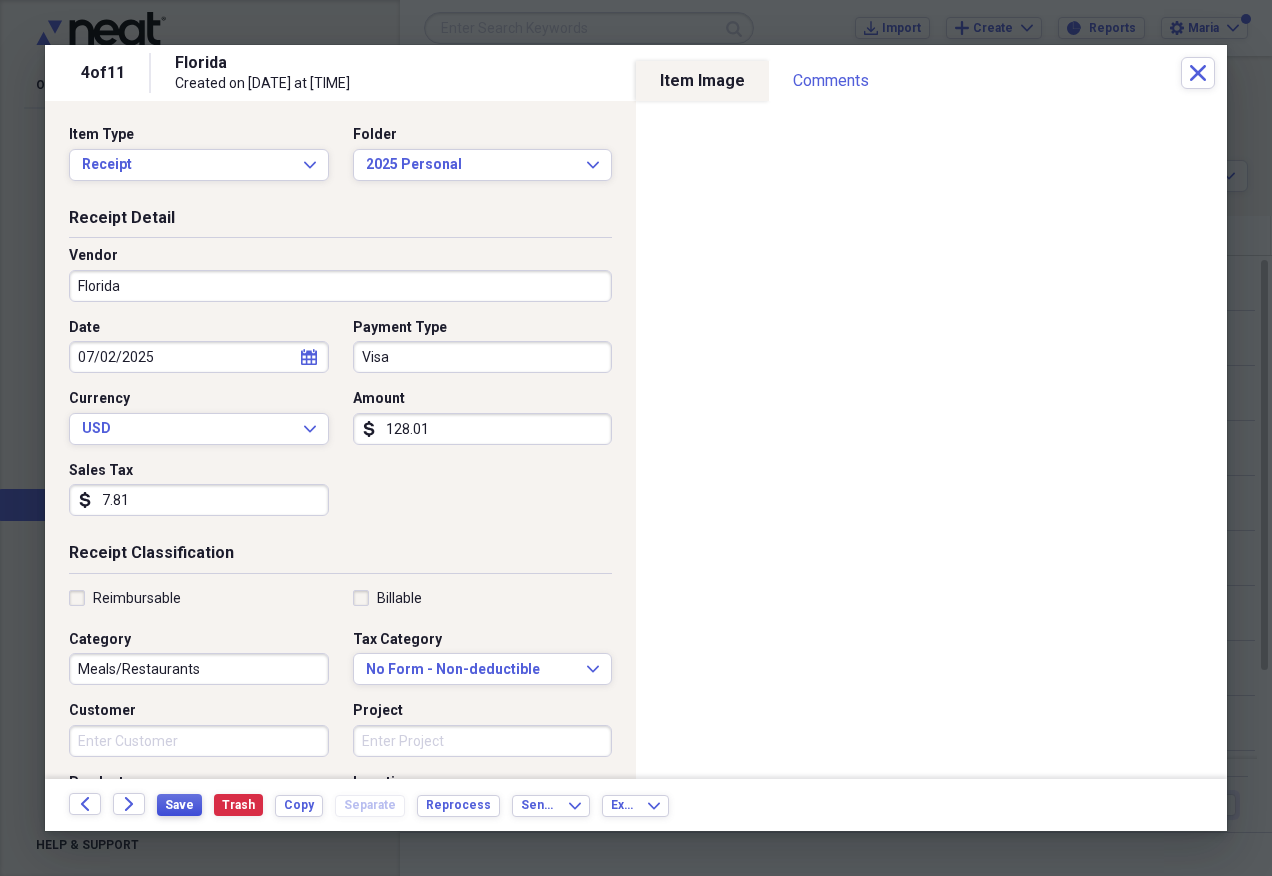 click on "Save" at bounding box center (179, 805) 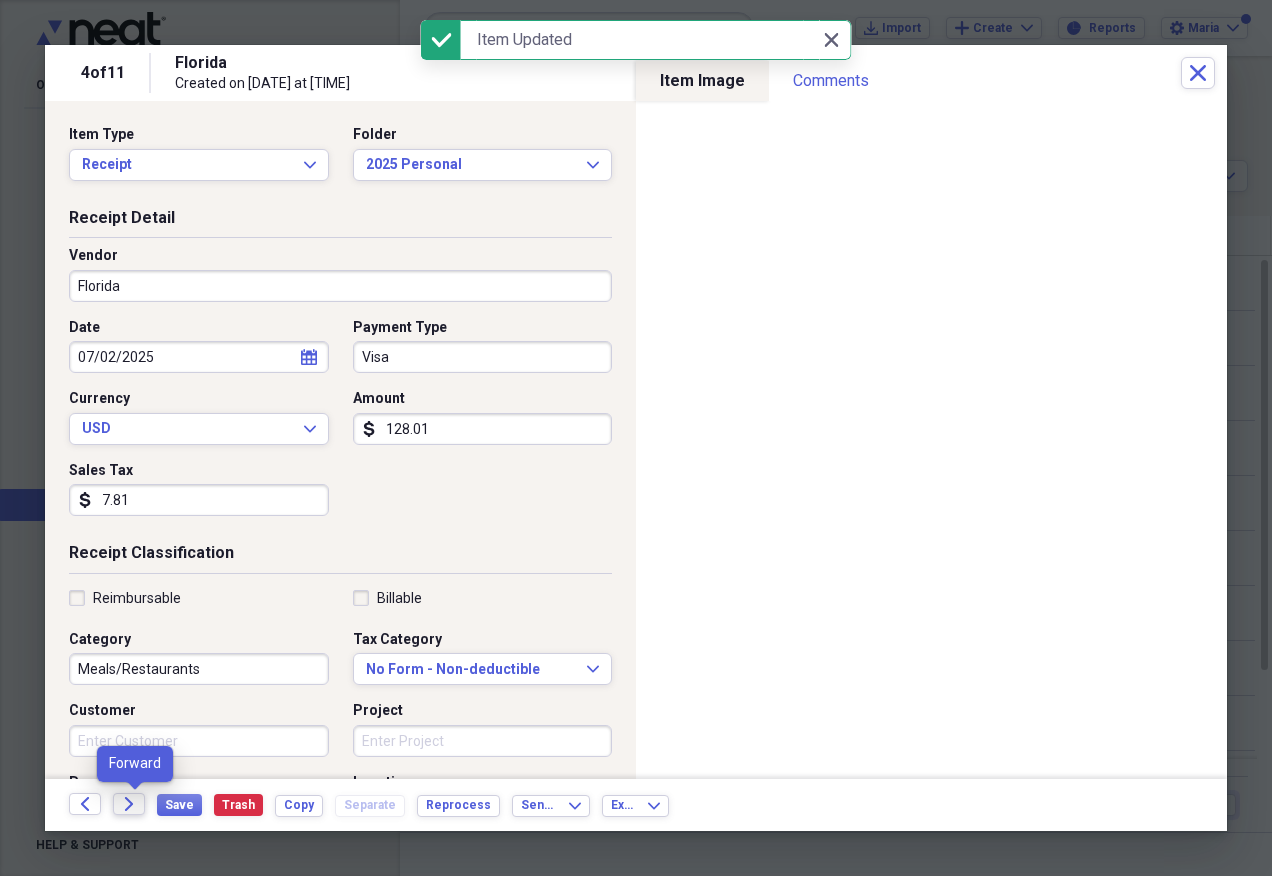 click on "Forward" at bounding box center (129, 804) 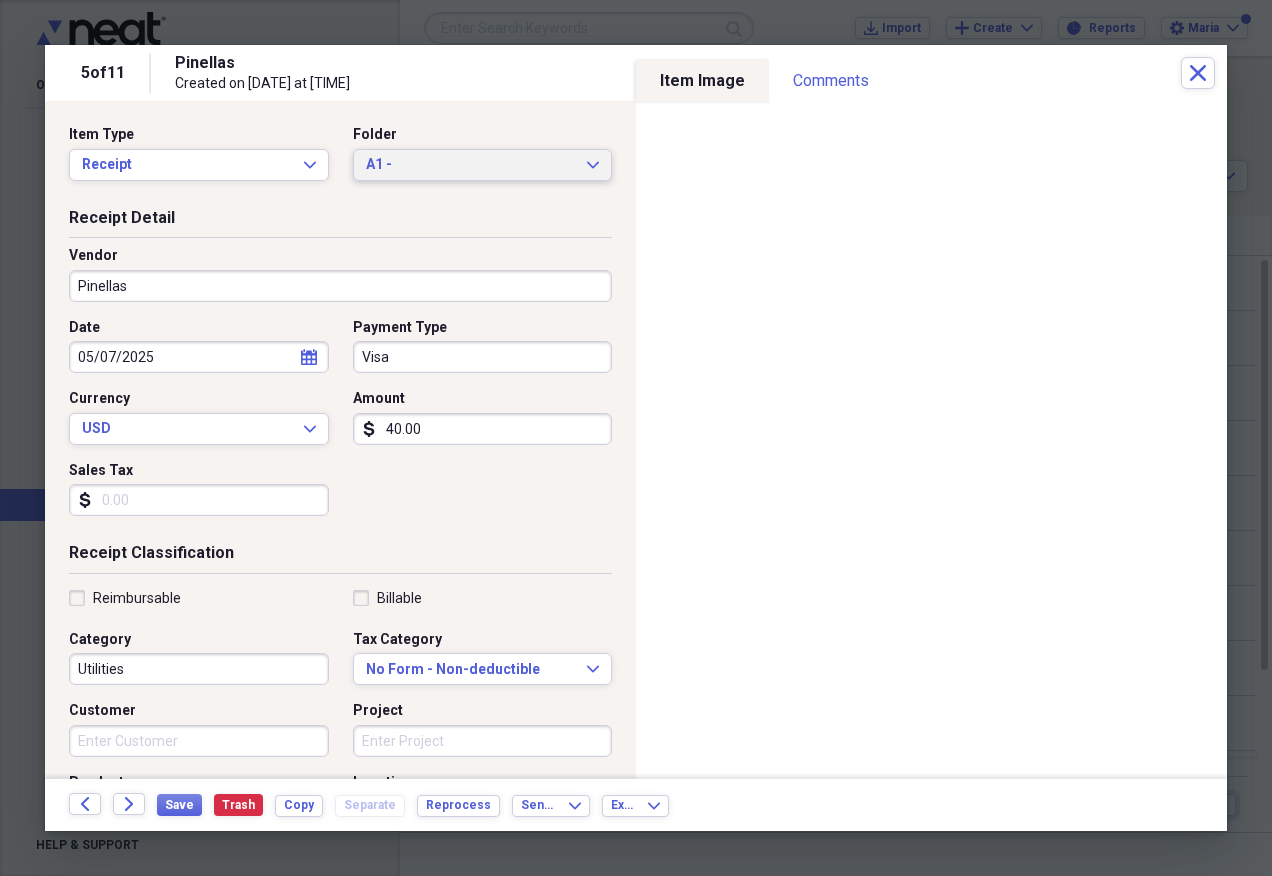 click on "A1 -" at bounding box center (471, 165) 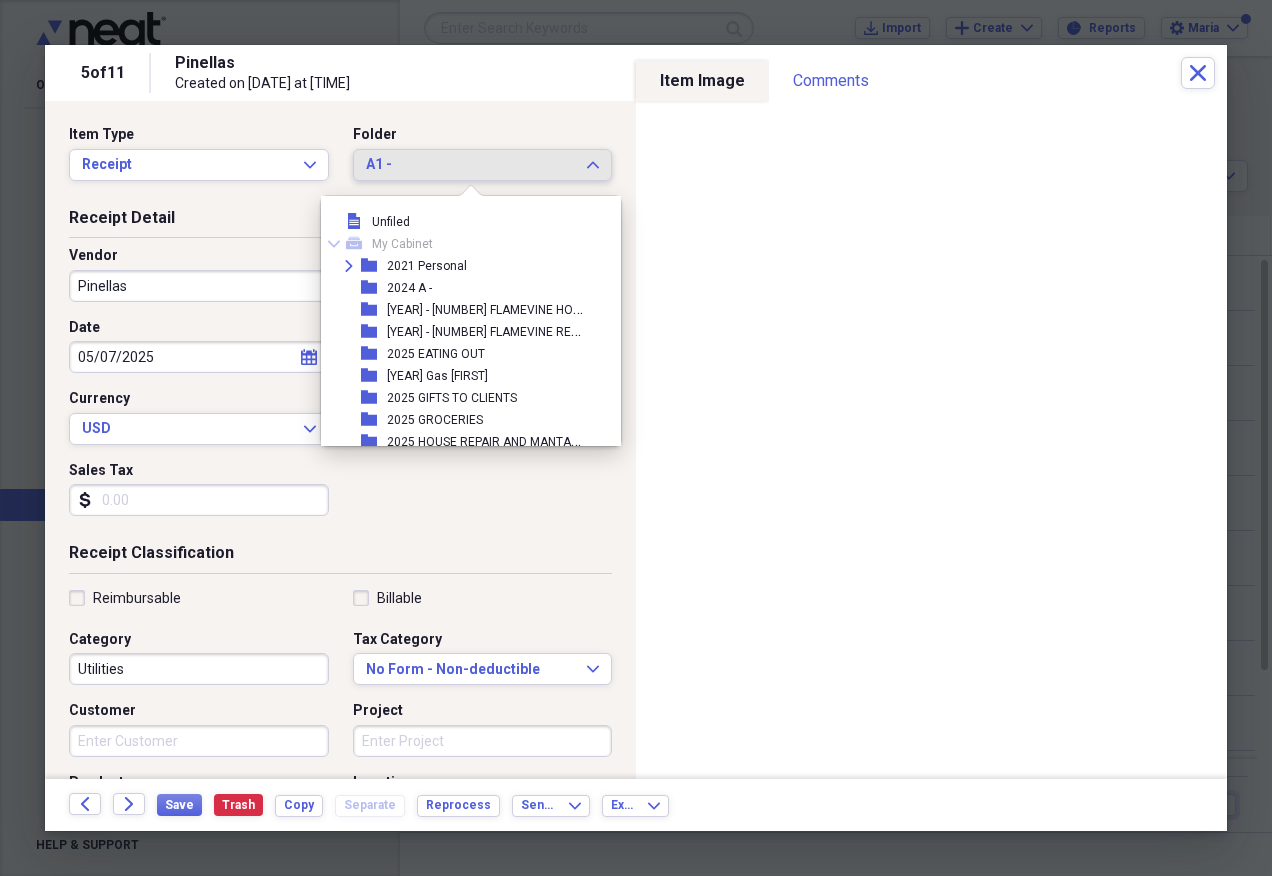 scroll, scrollTop: 297, scrollLeft: 0, axis: vertical 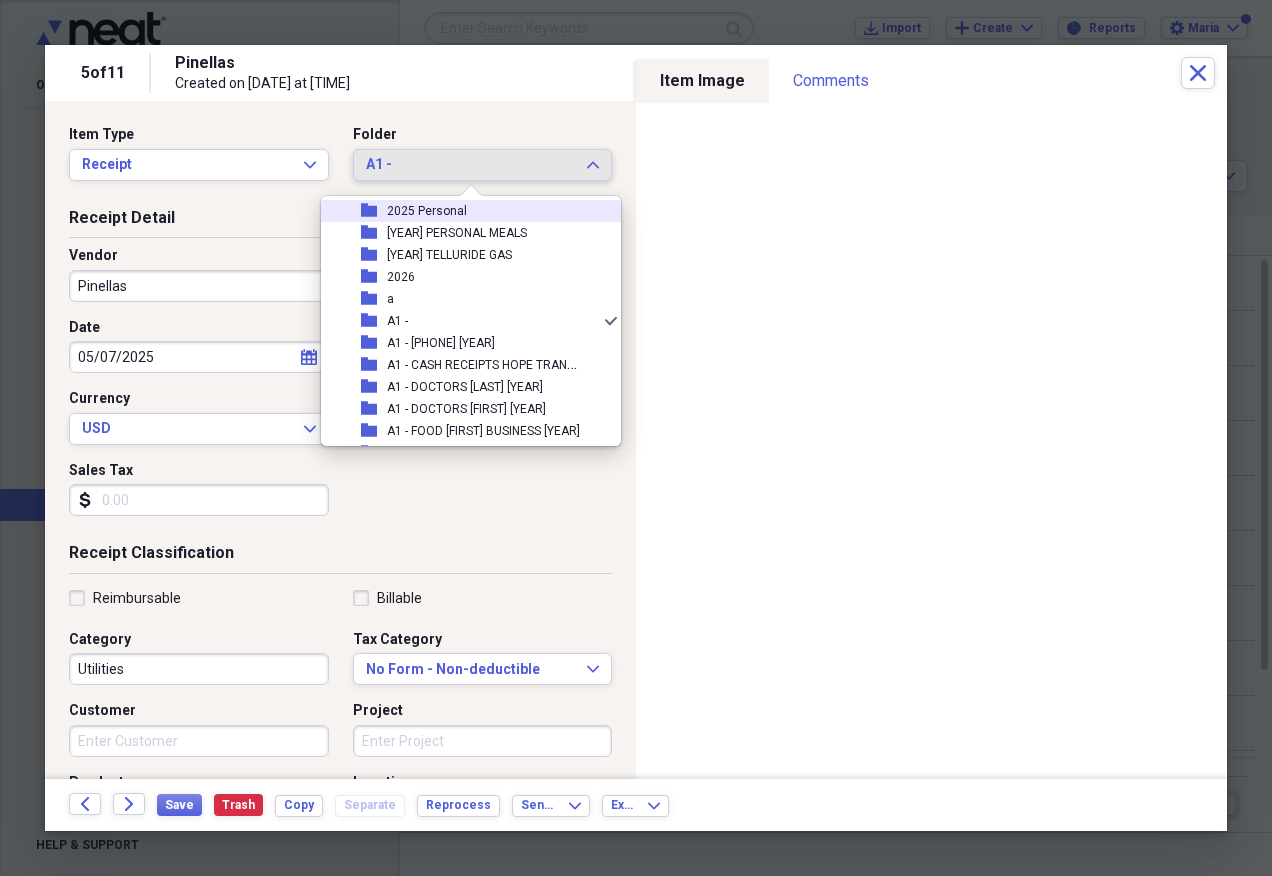 click on "2025 Personal" at bounding box center (427, 211) 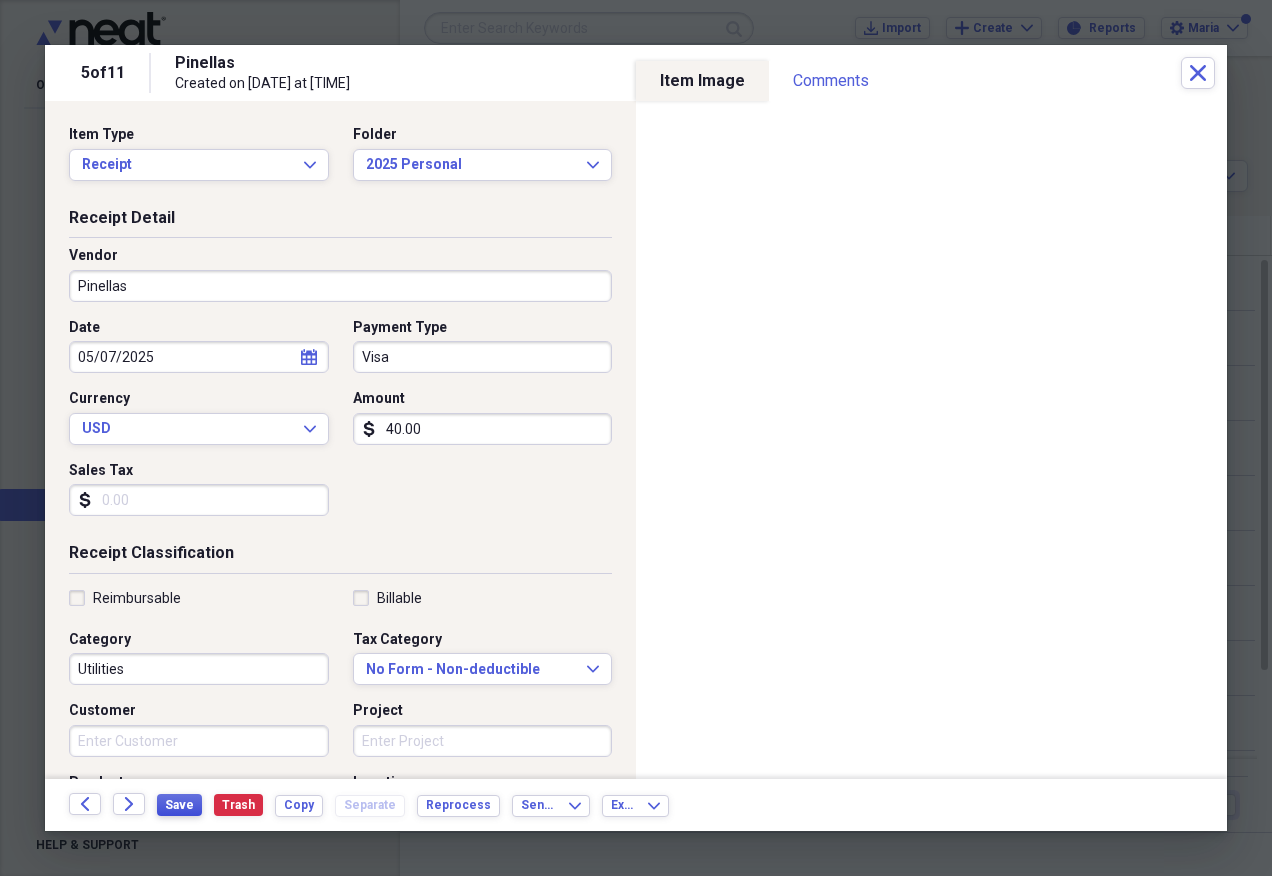 click on "Save" at bounding box center [179, 805] 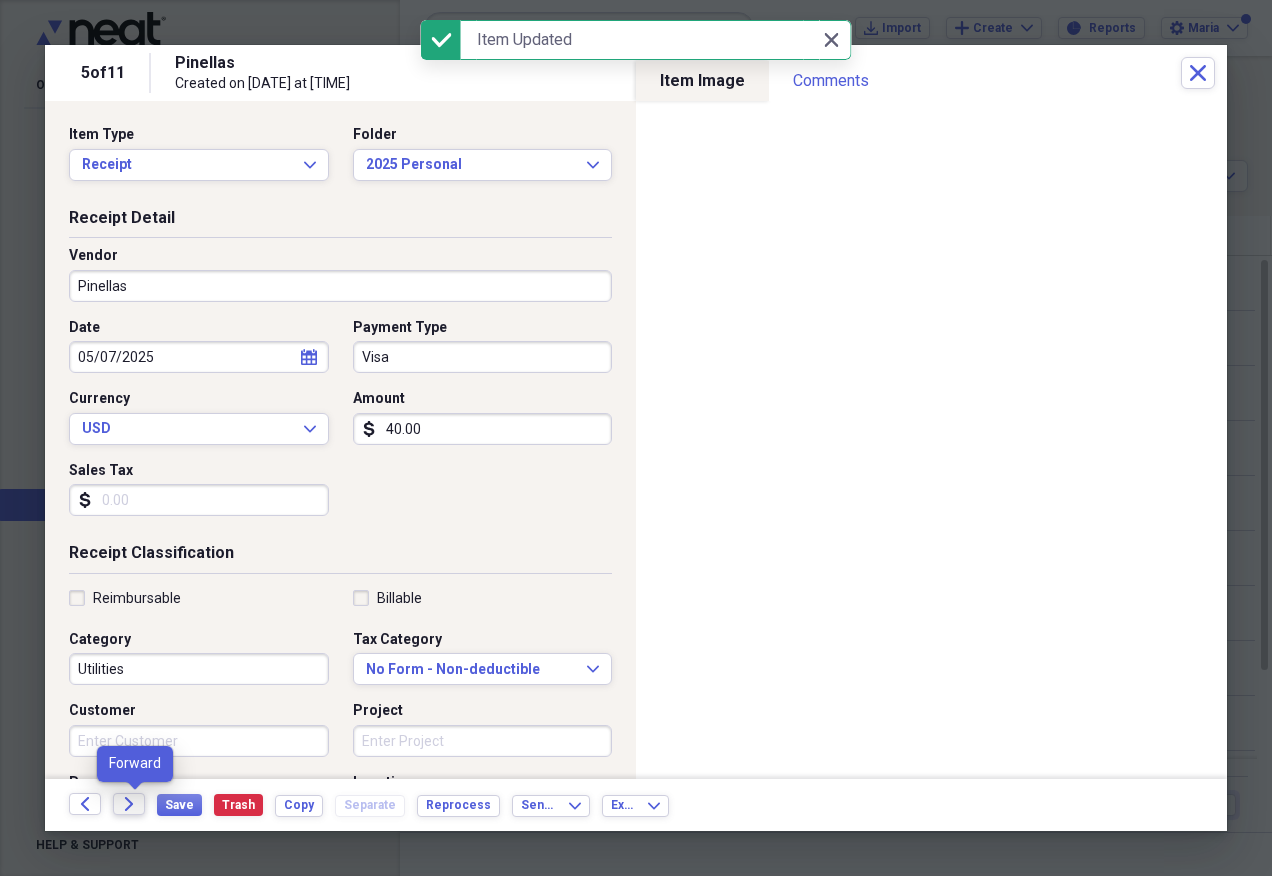 click on "Forward" 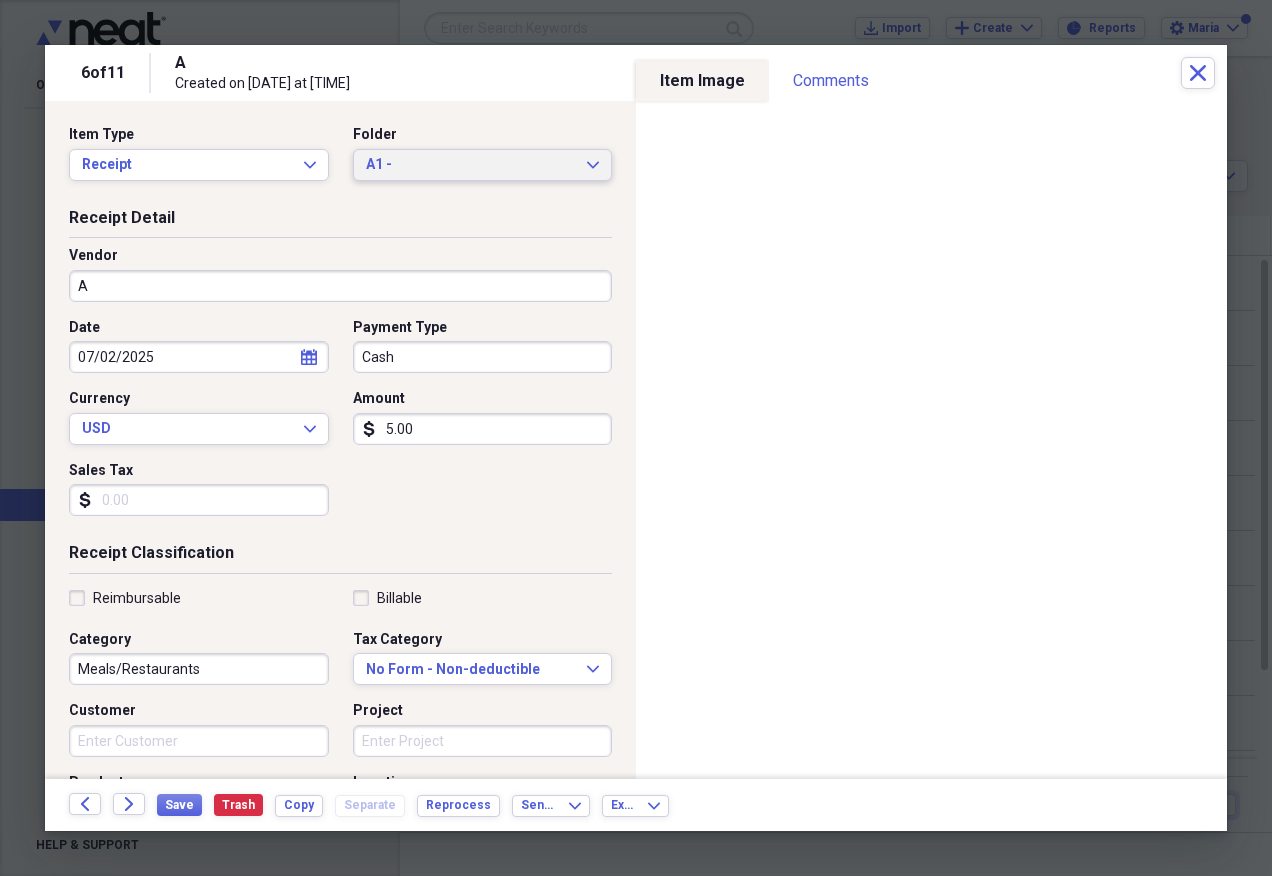 click on "A1 - Expand" at bounding box center (483, 165) 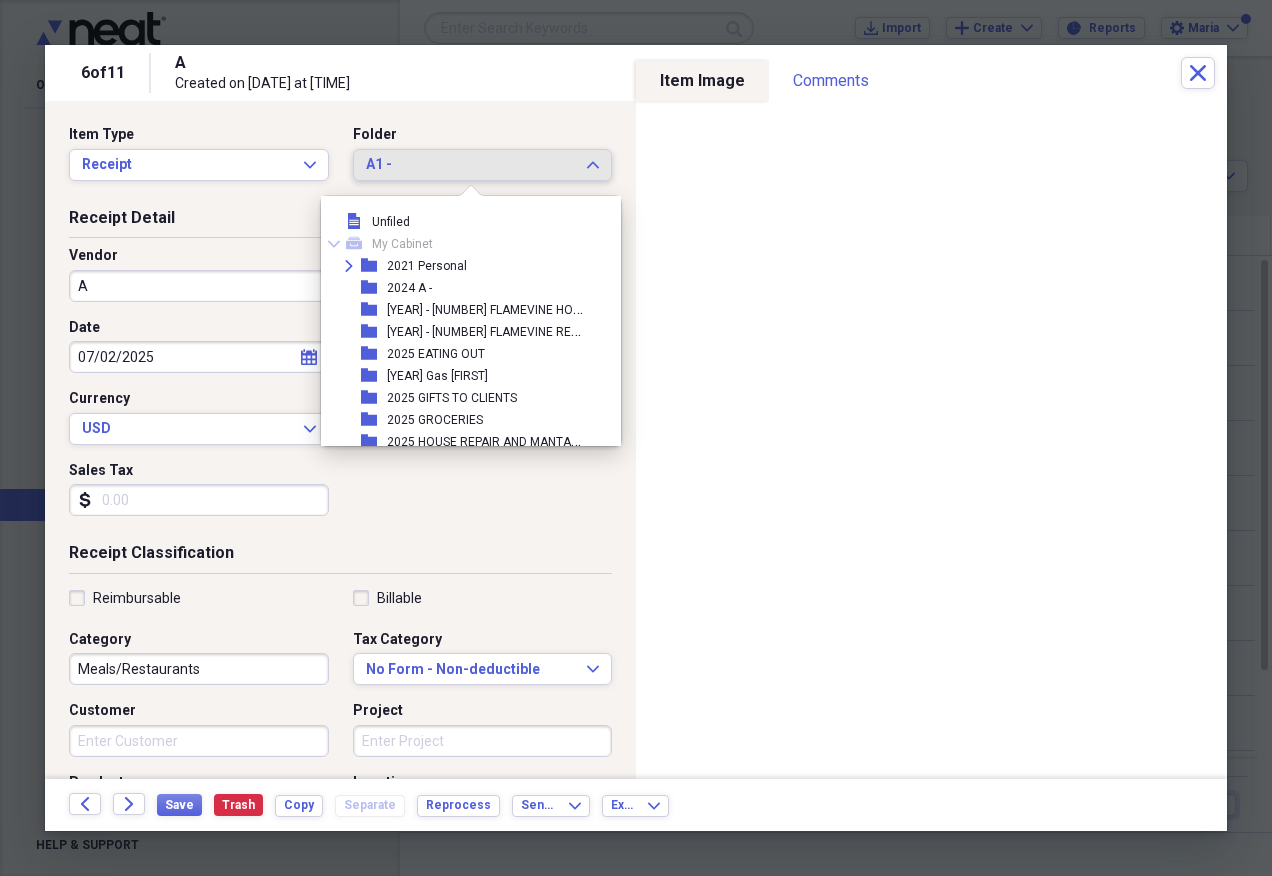 scroll, scrollTop: 297, scrollLeft: 0, axis: vertical 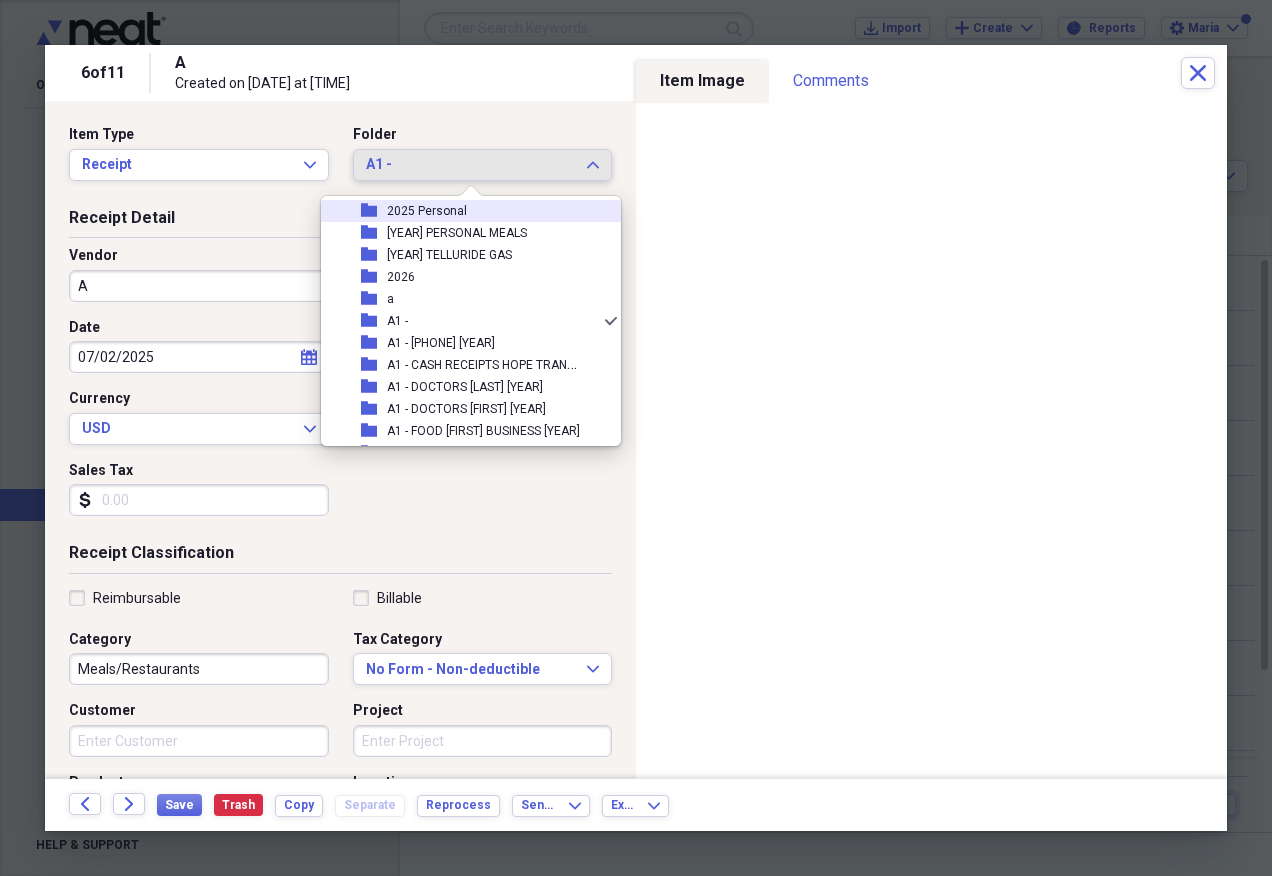 click on "2025 Personal" at bounding box center [427, 211] 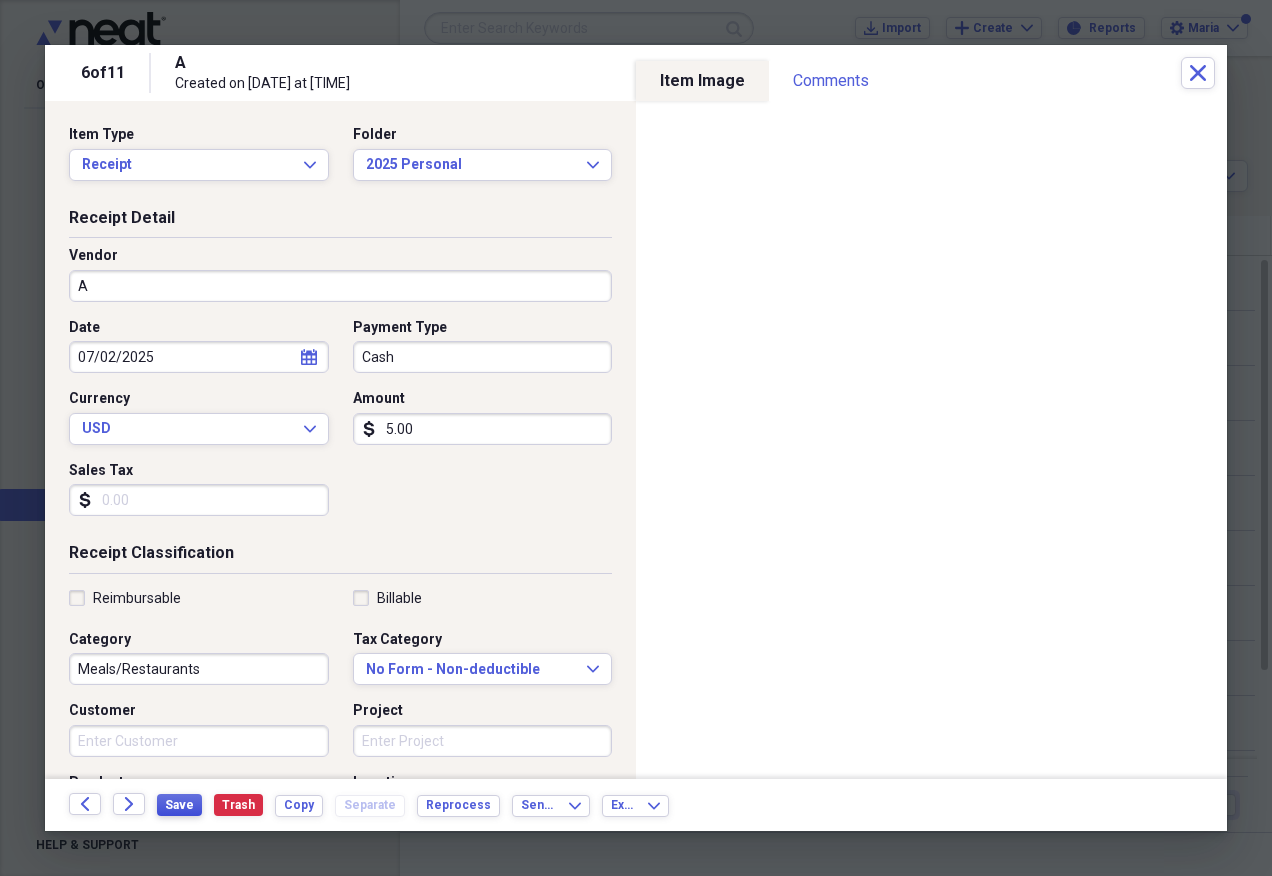 click on "Save" at bounding box center (179, 805) 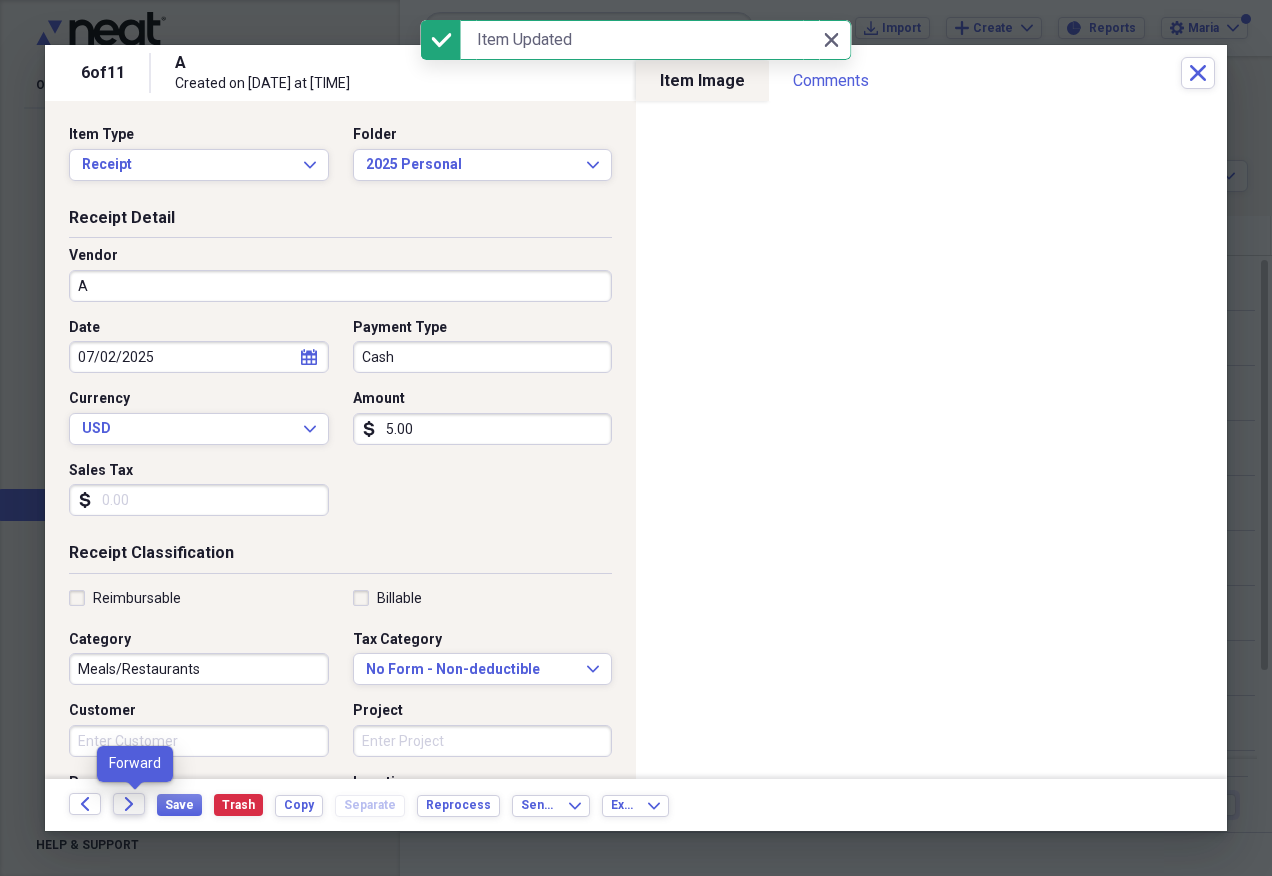 click on "Forward" 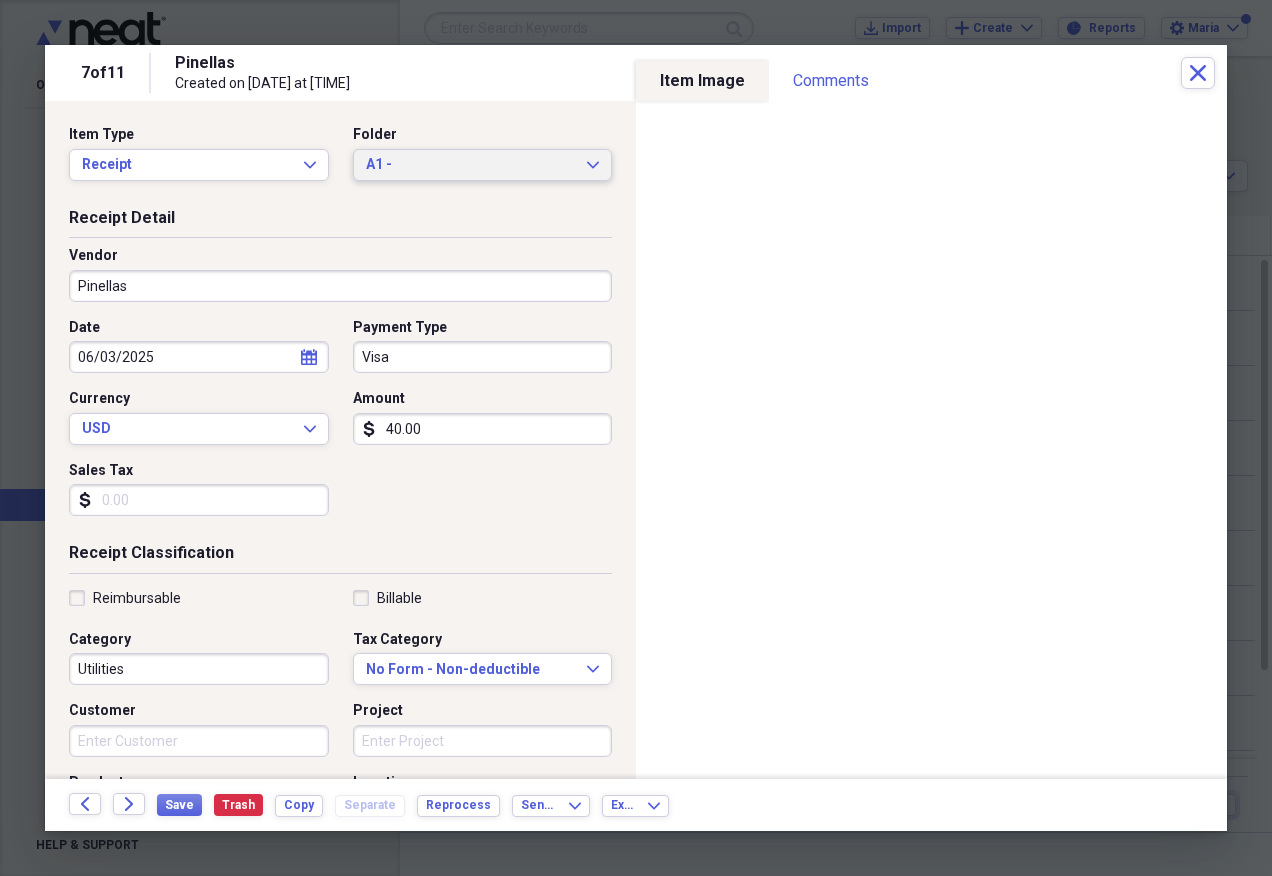 click on "A1 -" at bounding box center (471, 165) 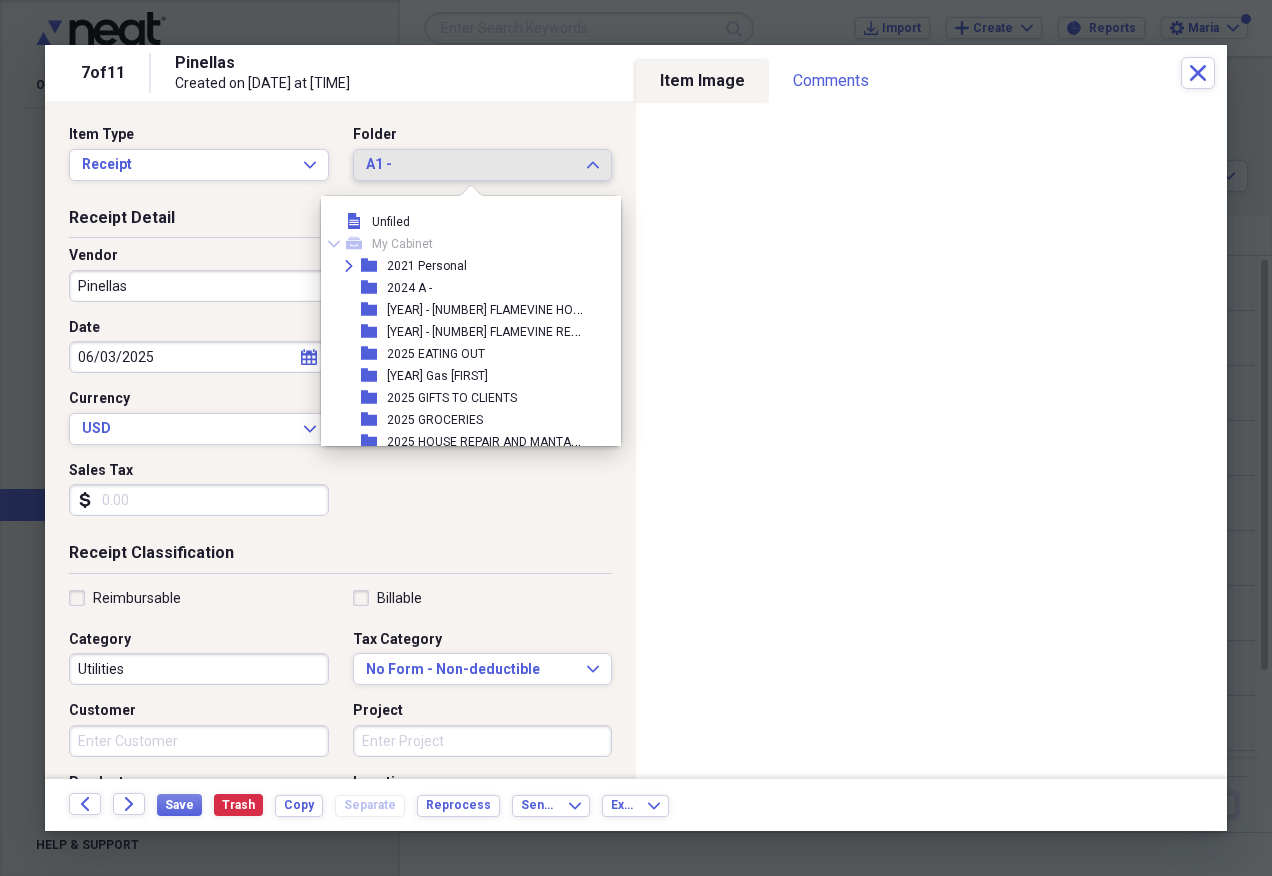 scroll, scrollTop: 297, scrollLeft: 0, axis: vertical 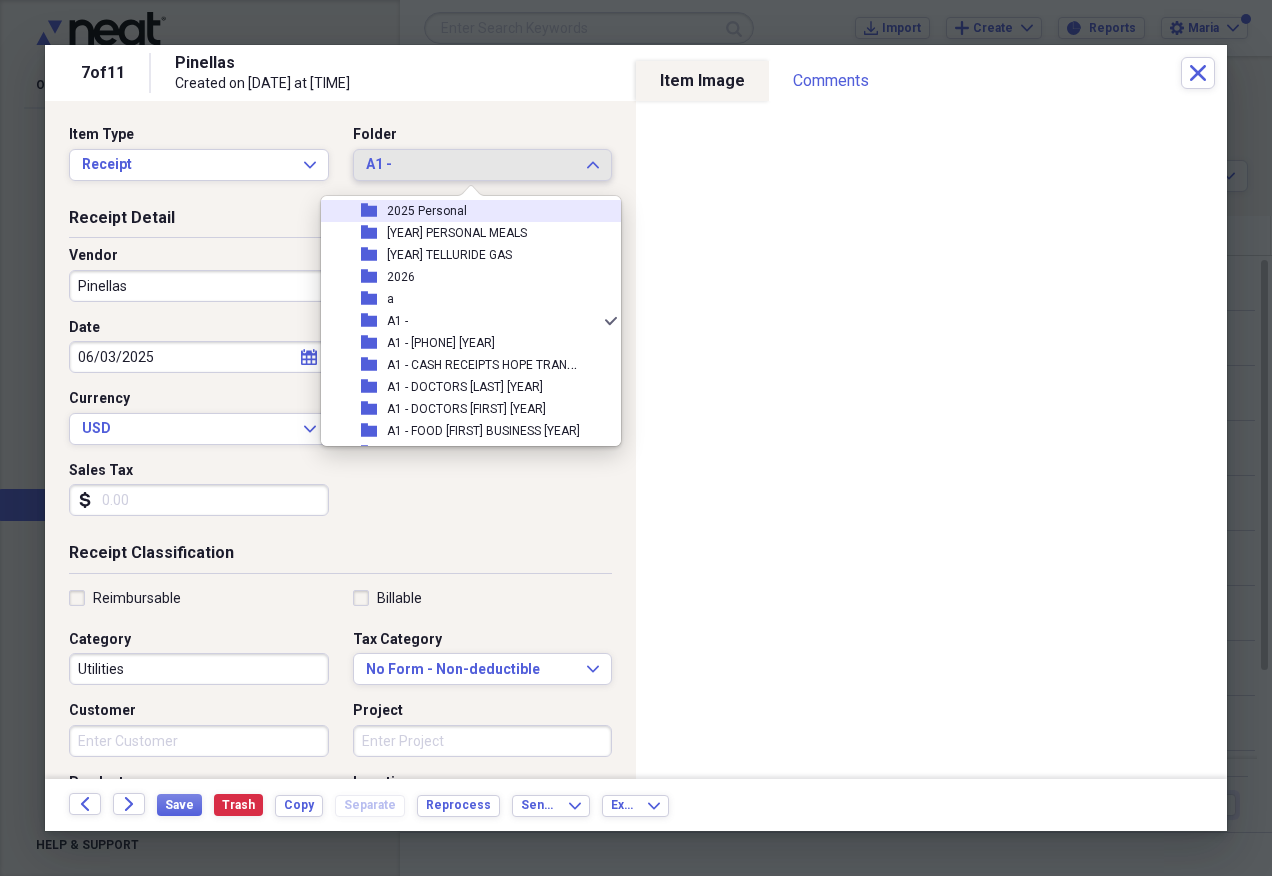 click at bounding box center (471, 200) 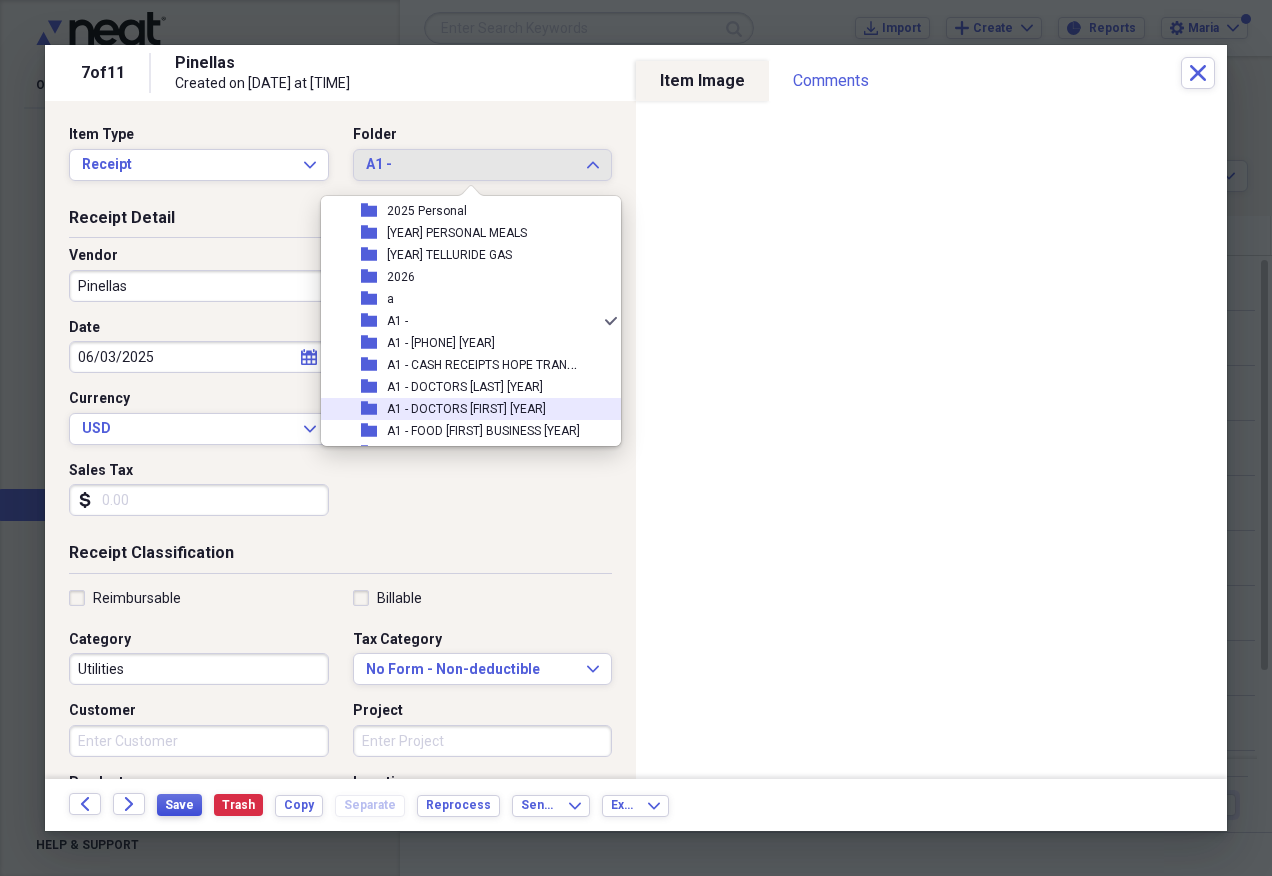 click on "Save" at bounding box center [179, 805] 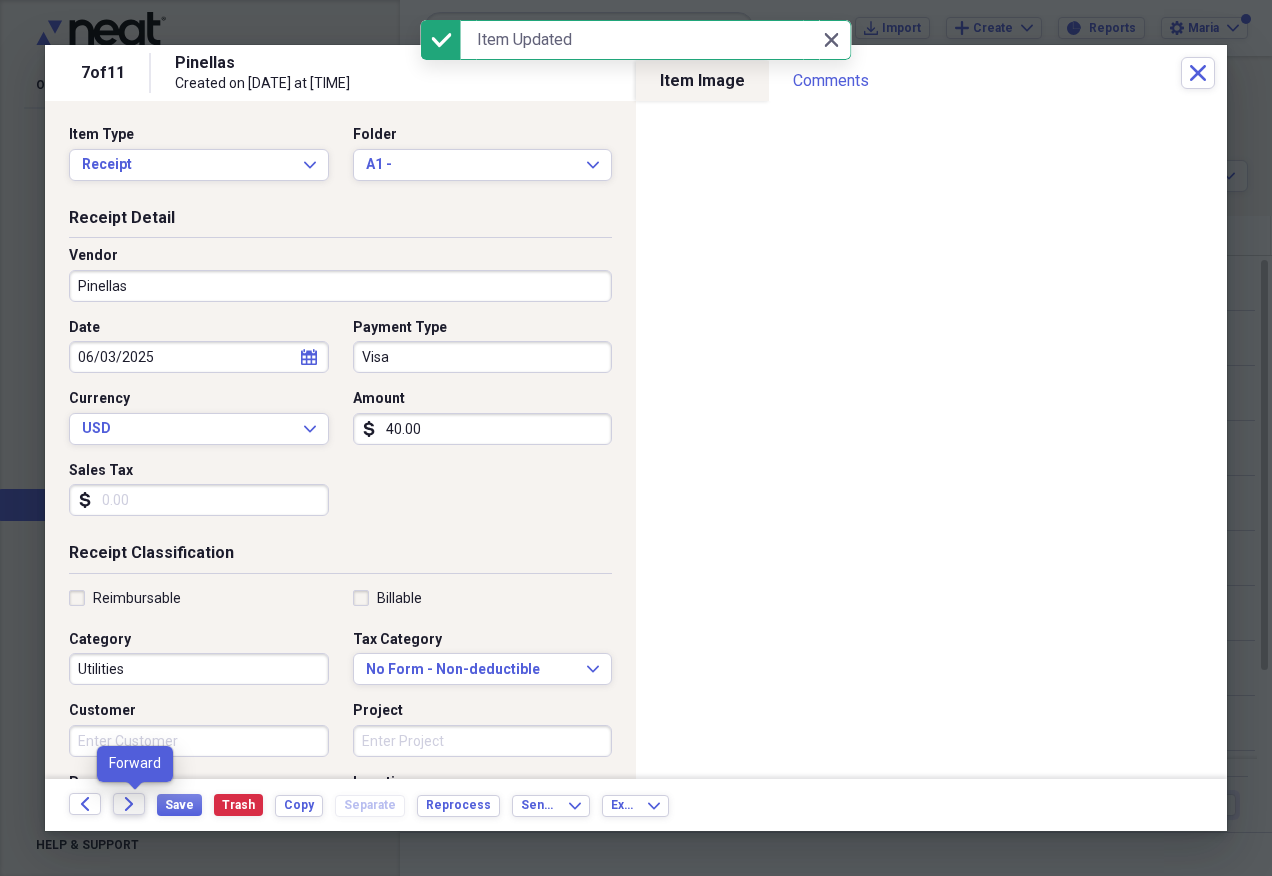click on "Forward" 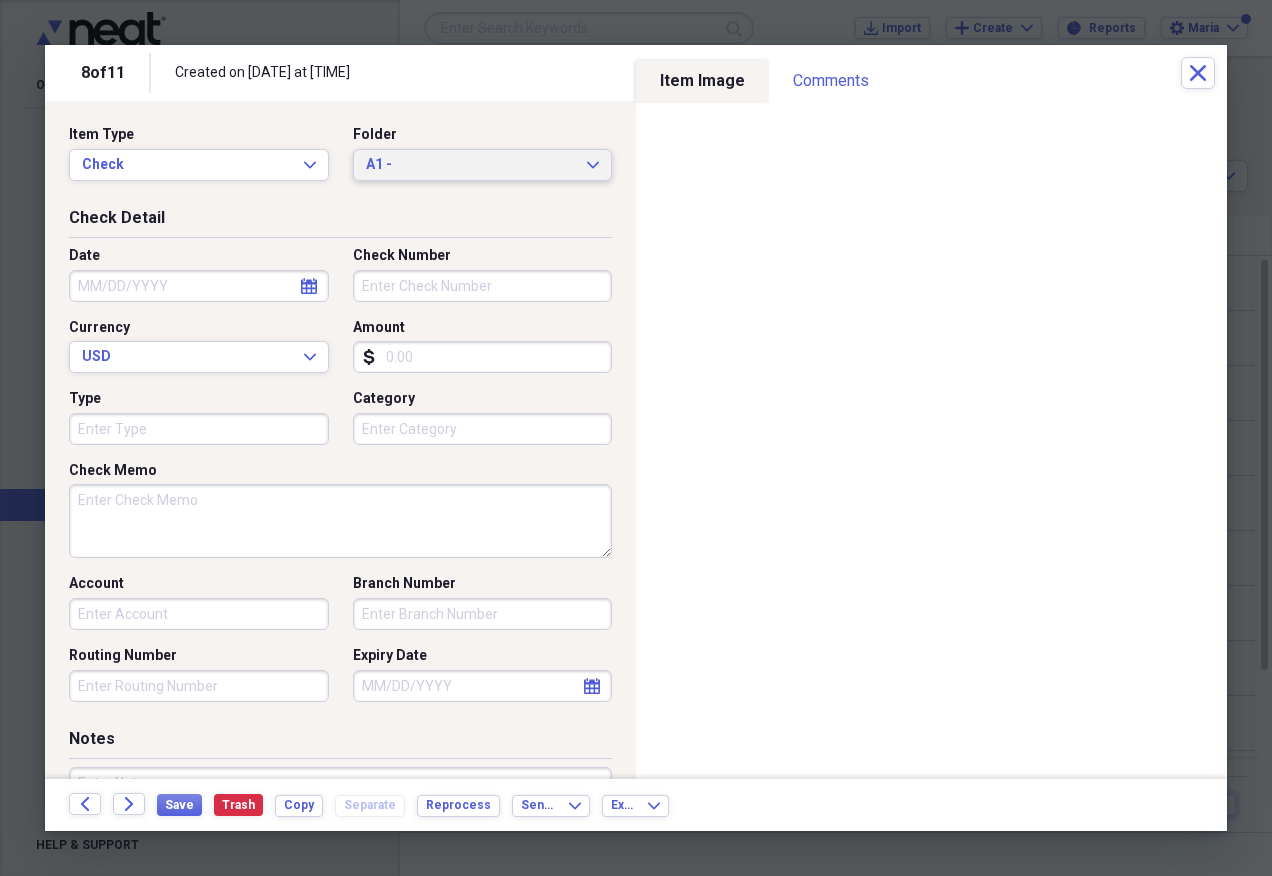 click on "A1 -" at bounding box center [471, 165] 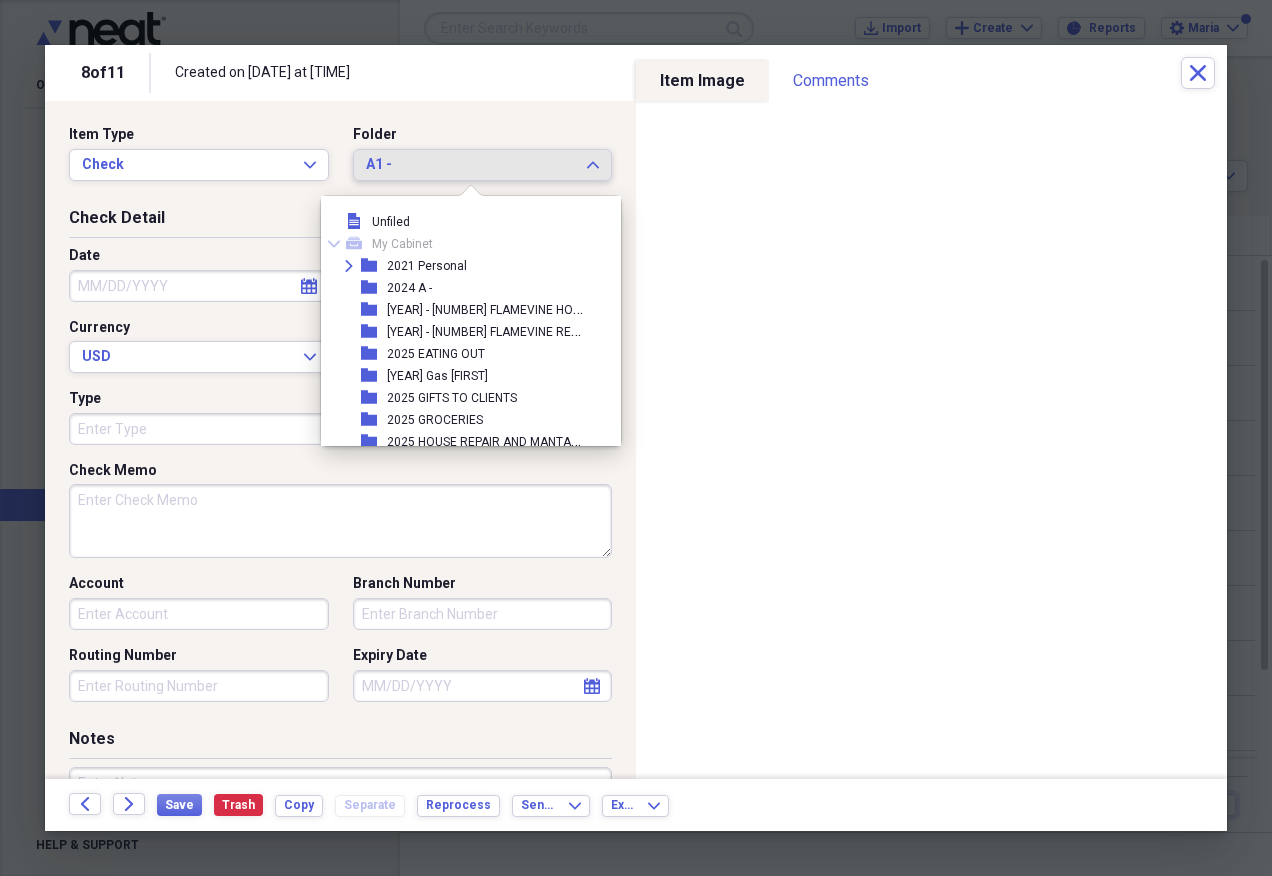 scroll, scrollTop: 297, scrollLeft: 0, axis: vertical 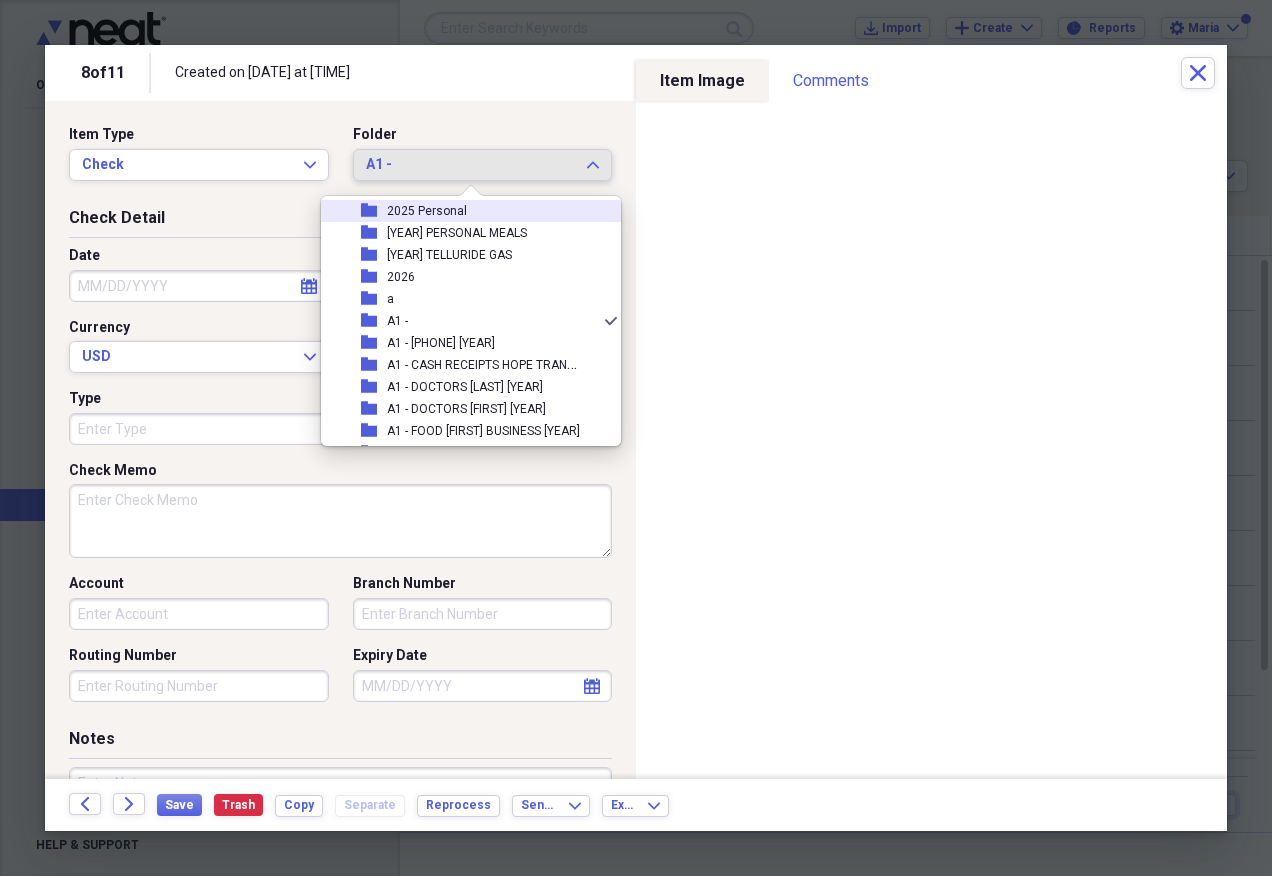click on "folder 2025 Personal" at bounding box center [463, 211] 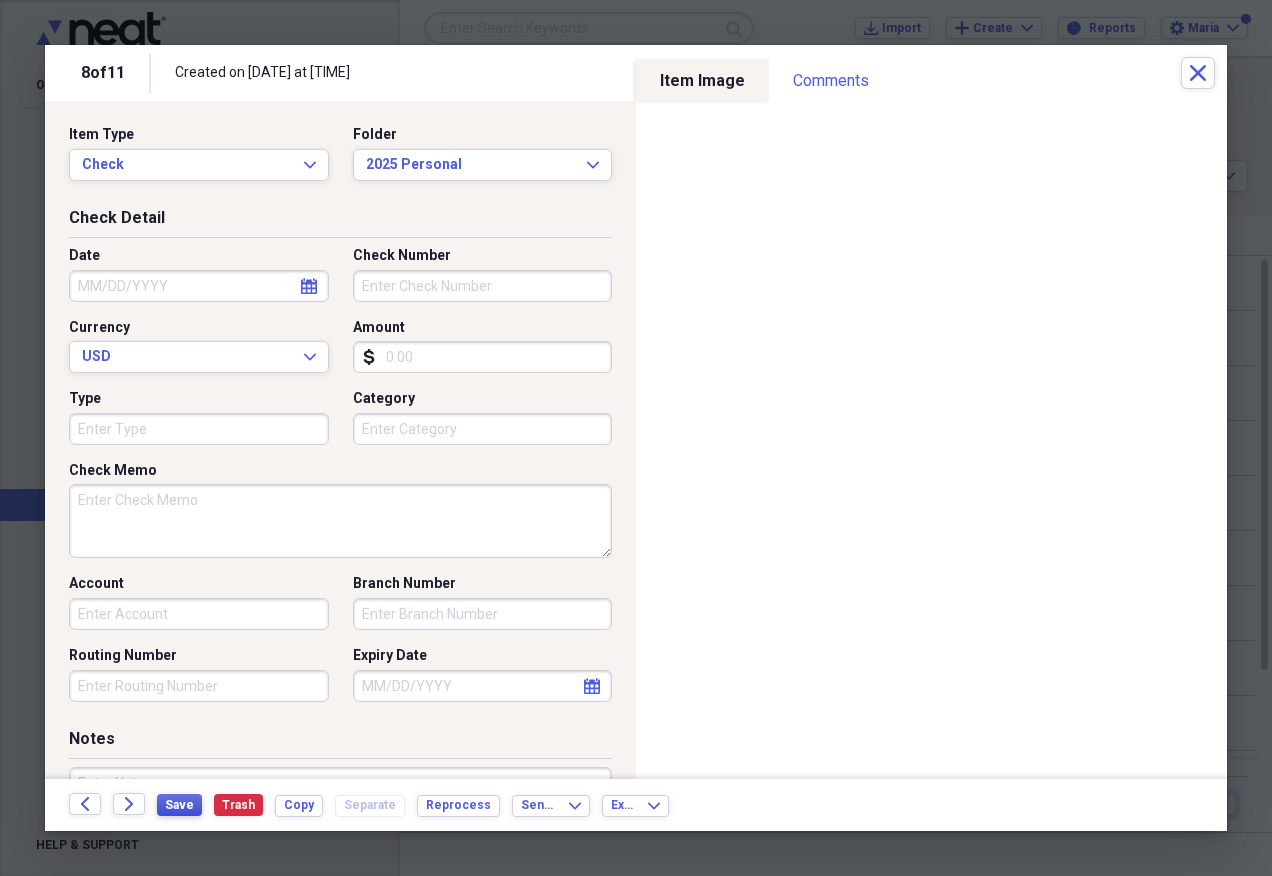 click on "Save" at bounding box center (179, 805) 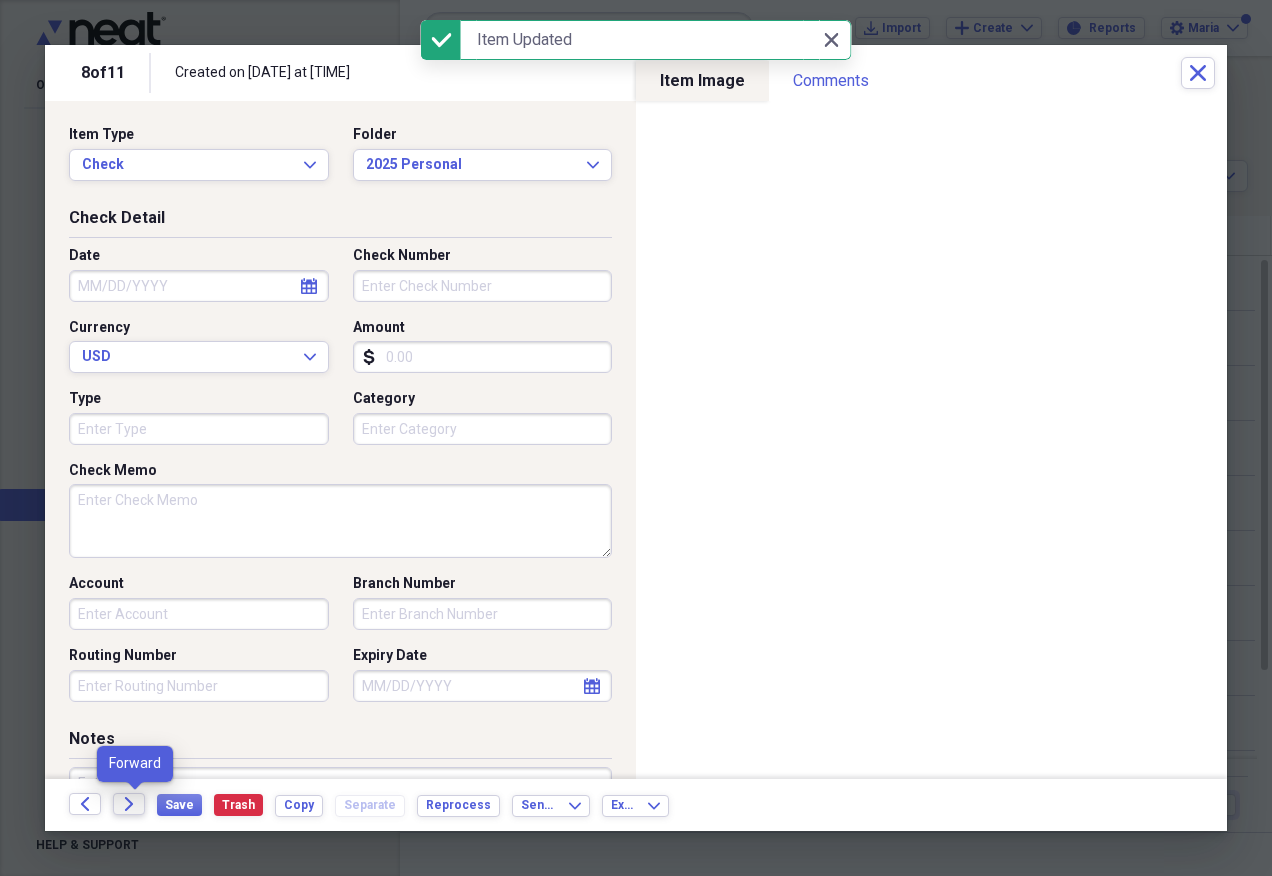 click on "Forward" 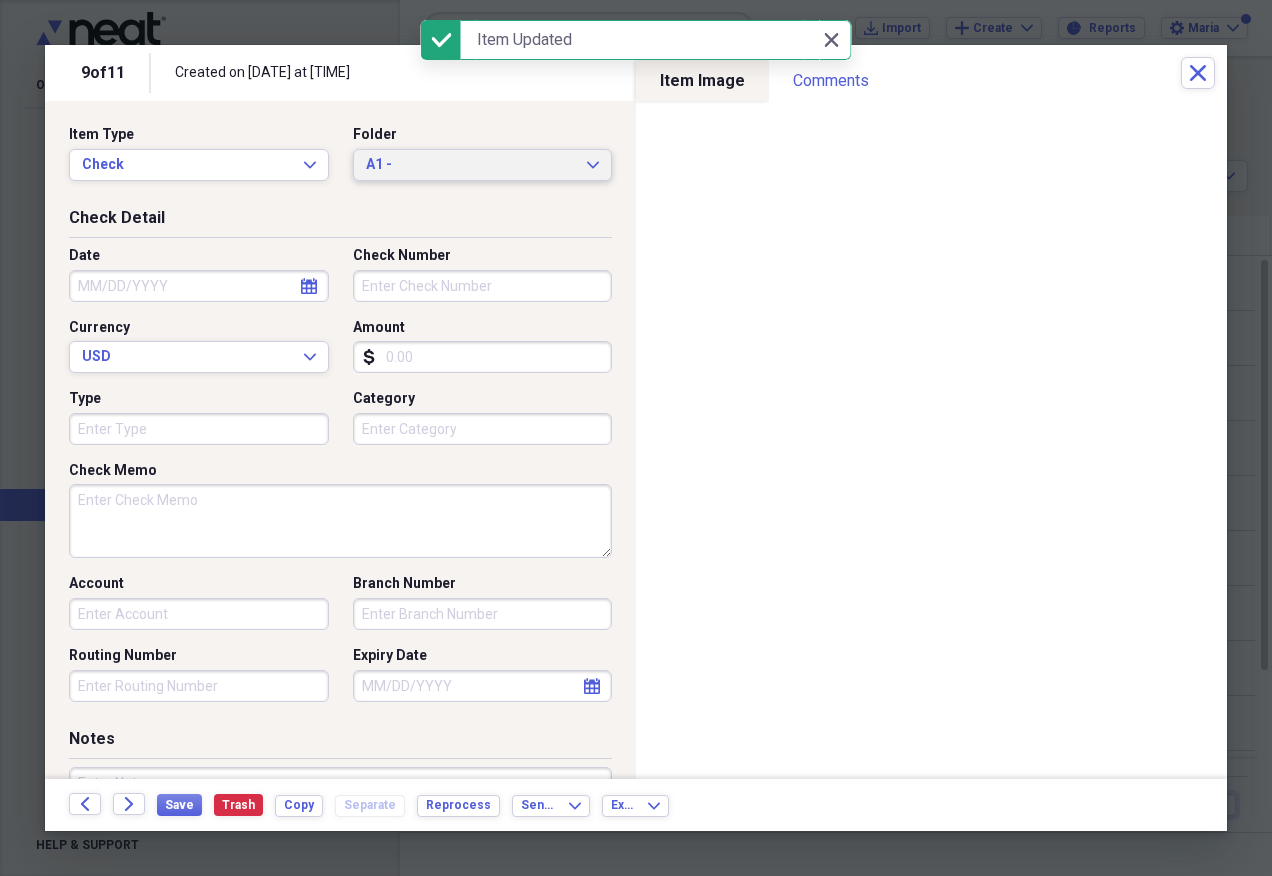 click on "A1 -" at bounding box center [471, 165] 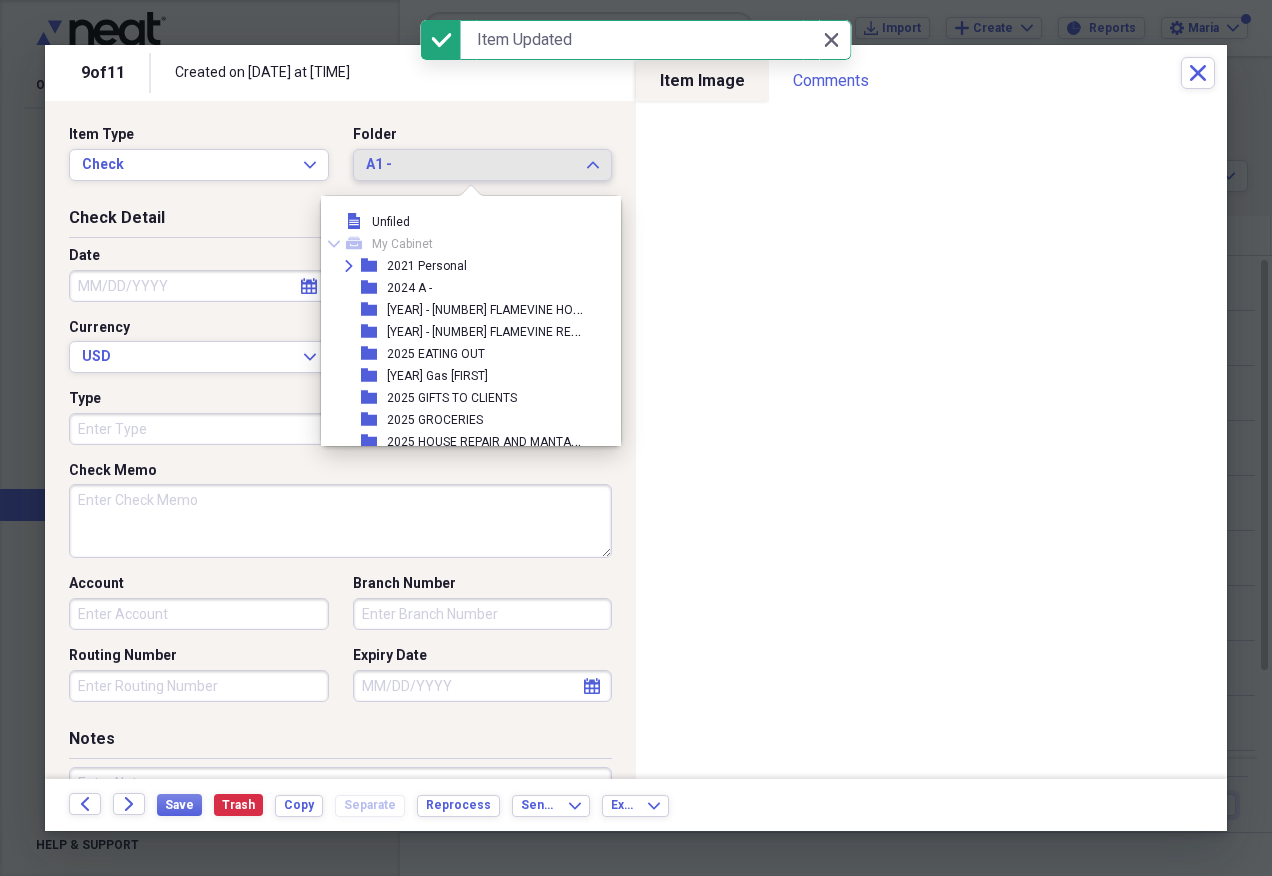 scroll, scrollTop: 297, scrollLeft: 0, axis: vertical 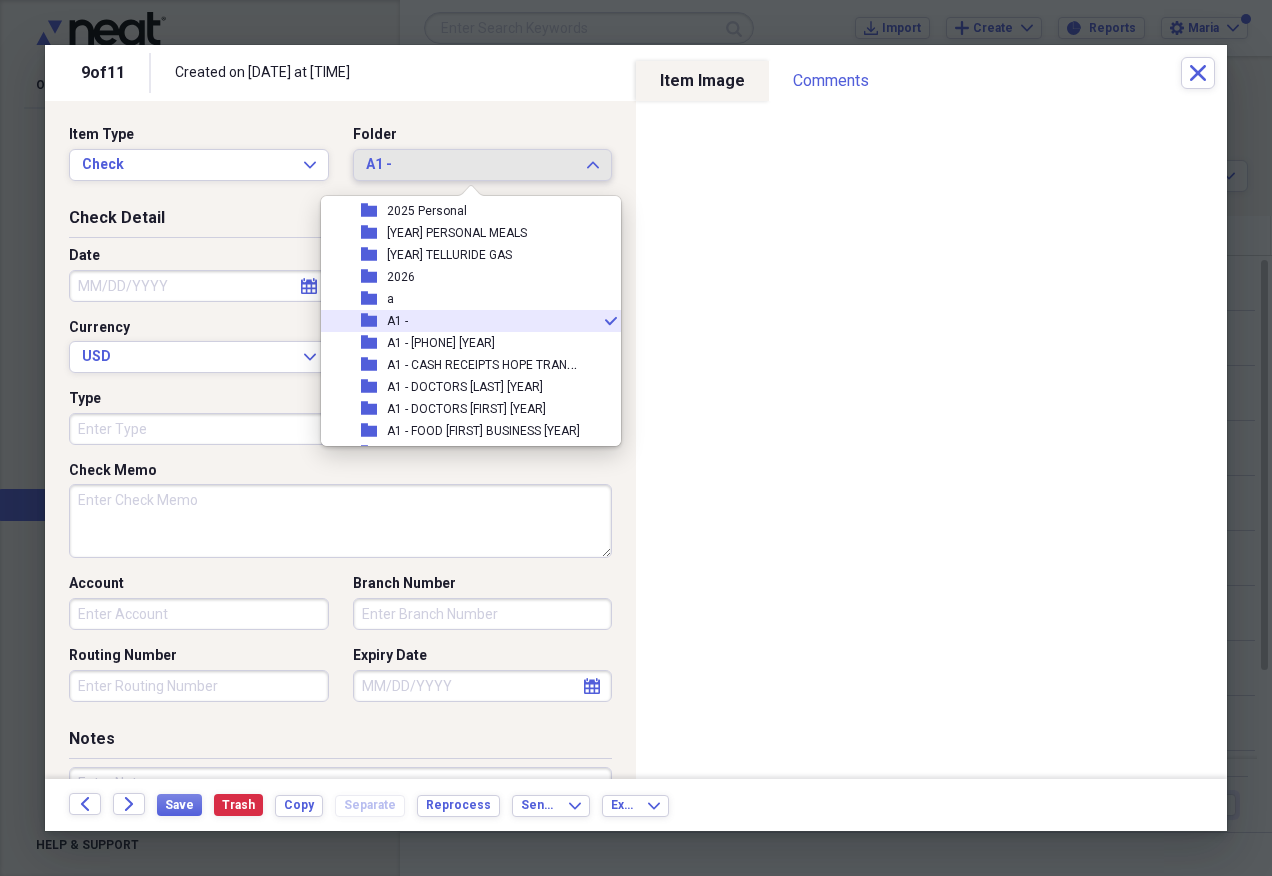 click on "2025 Personal" at bounding box center [427, 211] 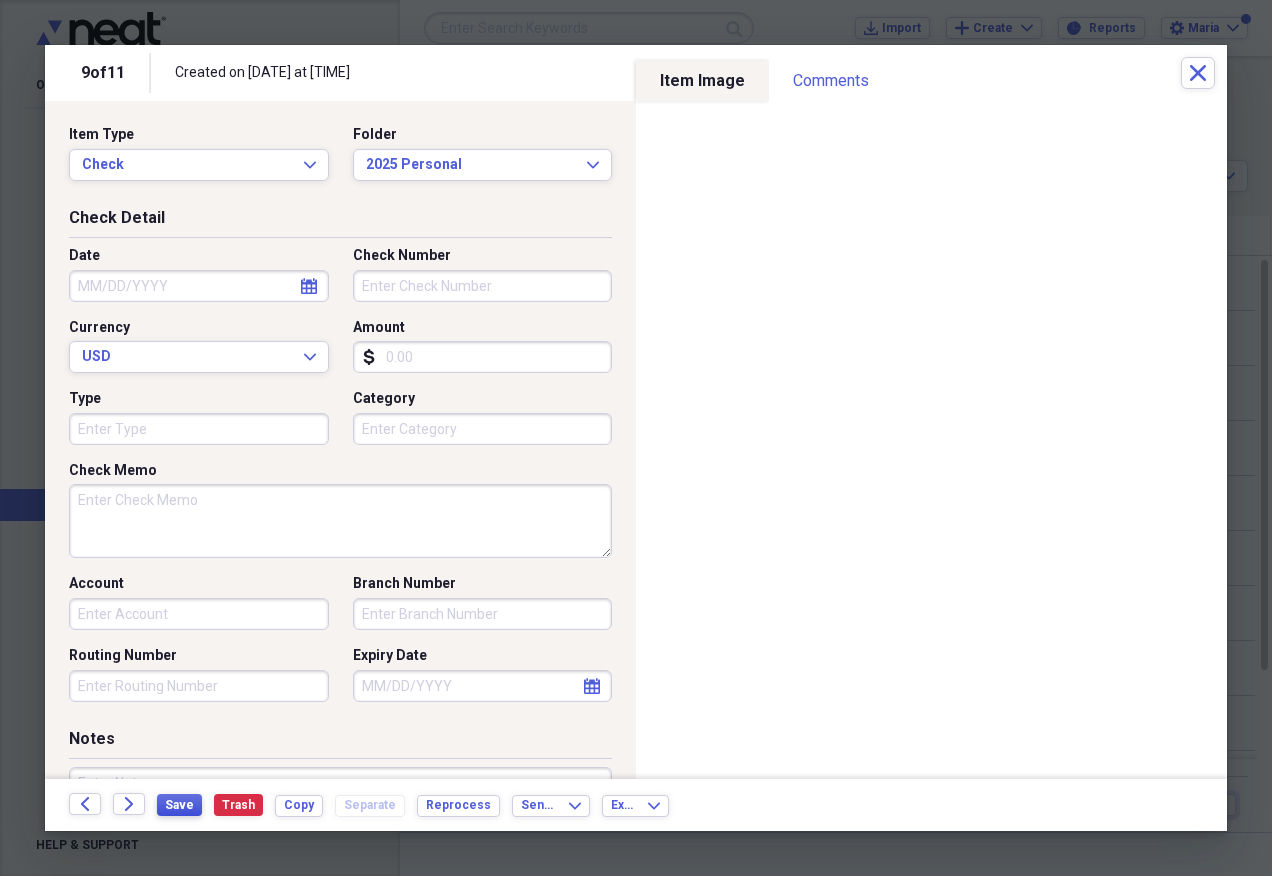 click on "Save" at bounding box center [179, 805] 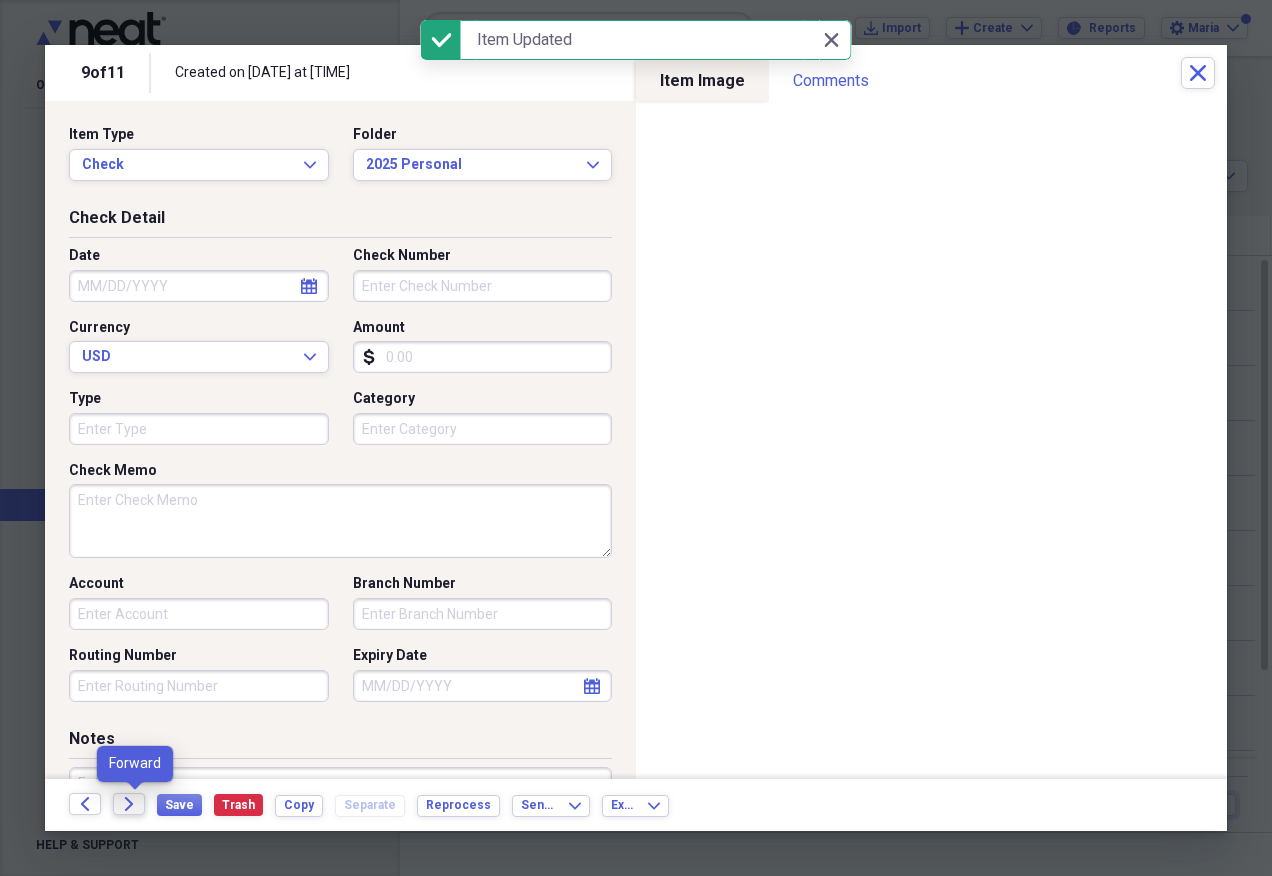click on "Forward" 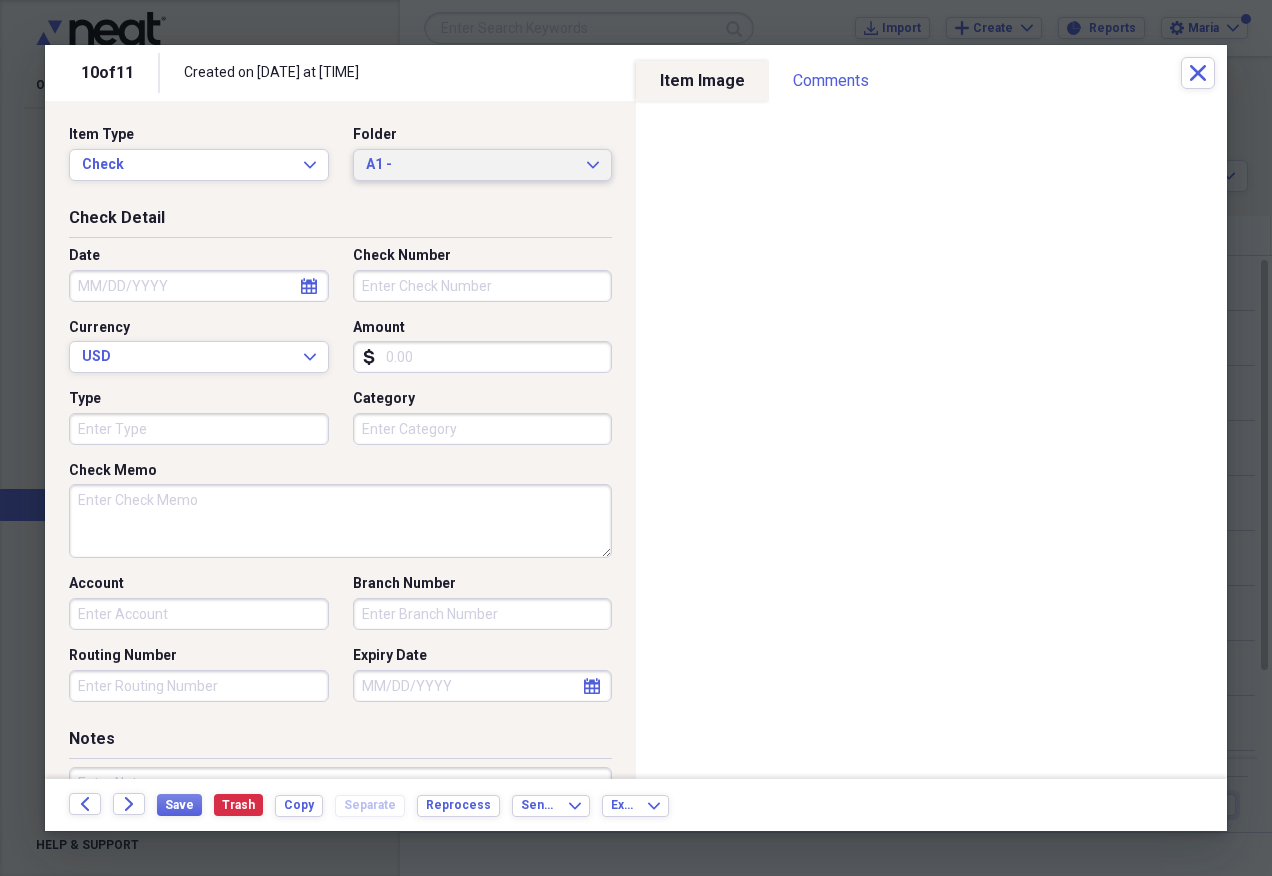 click on "A1 -" at bounding box center (471, 165) 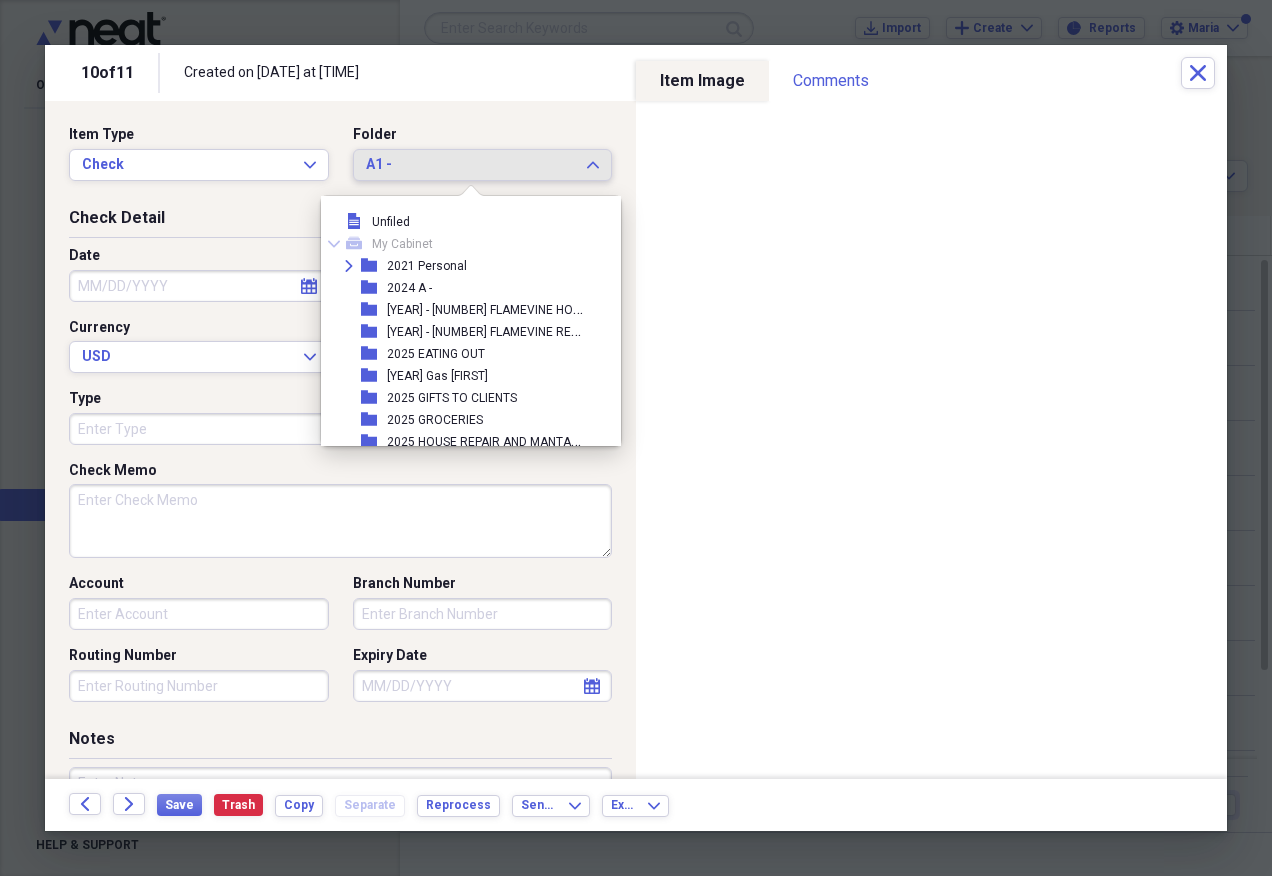 scroll, scrollTop: 297, scrollLeft: 0, axis: vertical 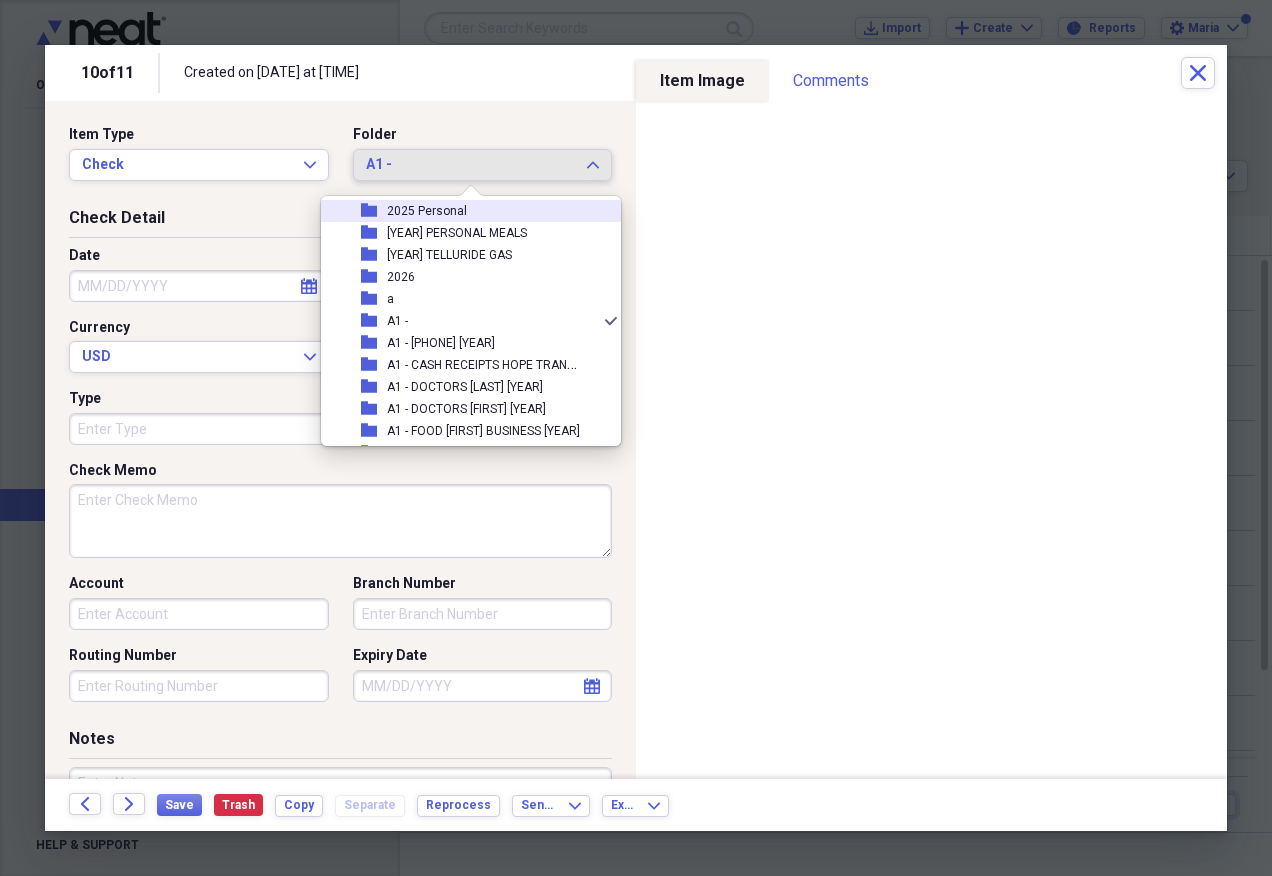 click on "folder 2025 Personal" at bounding box center (463, 211) 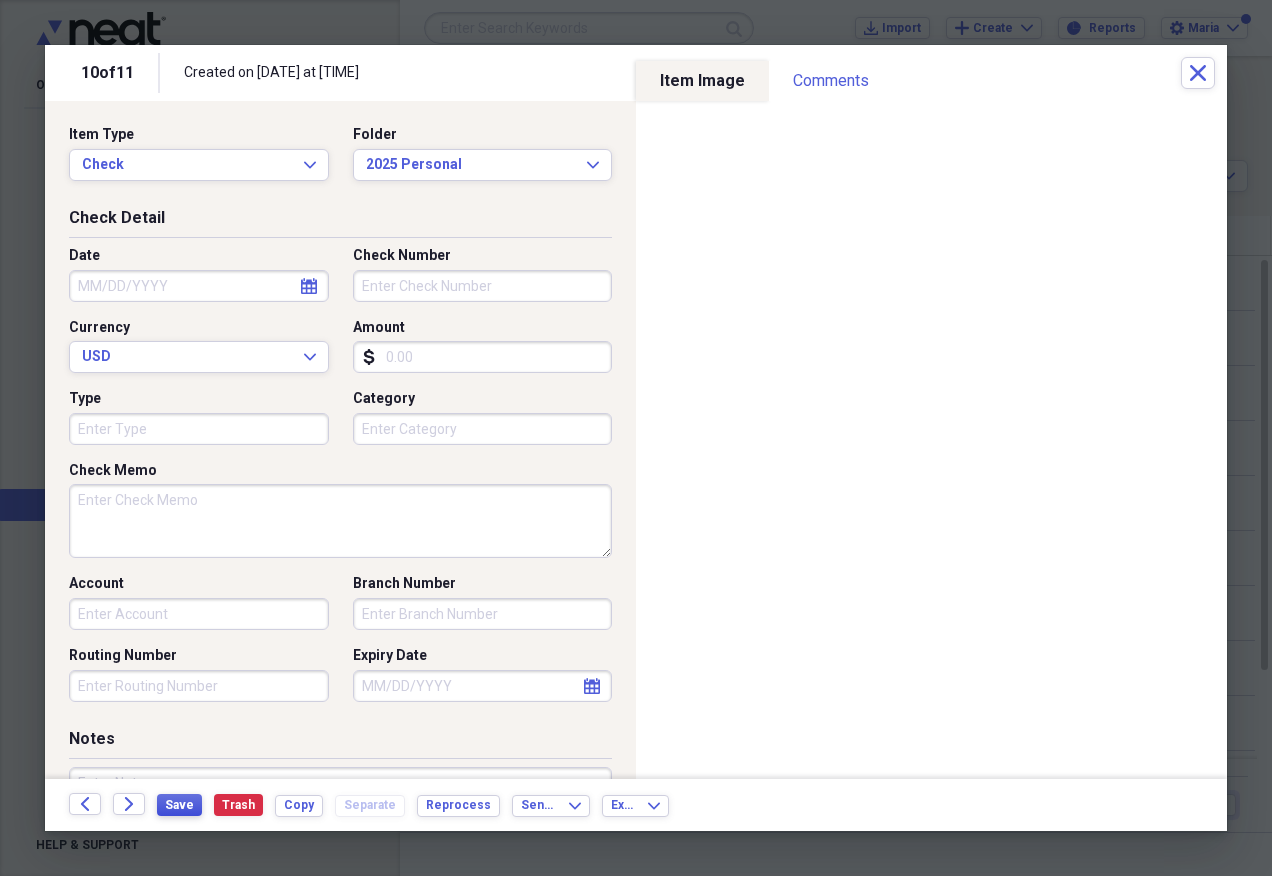 click on "Save" at bounding box center [179, 805] 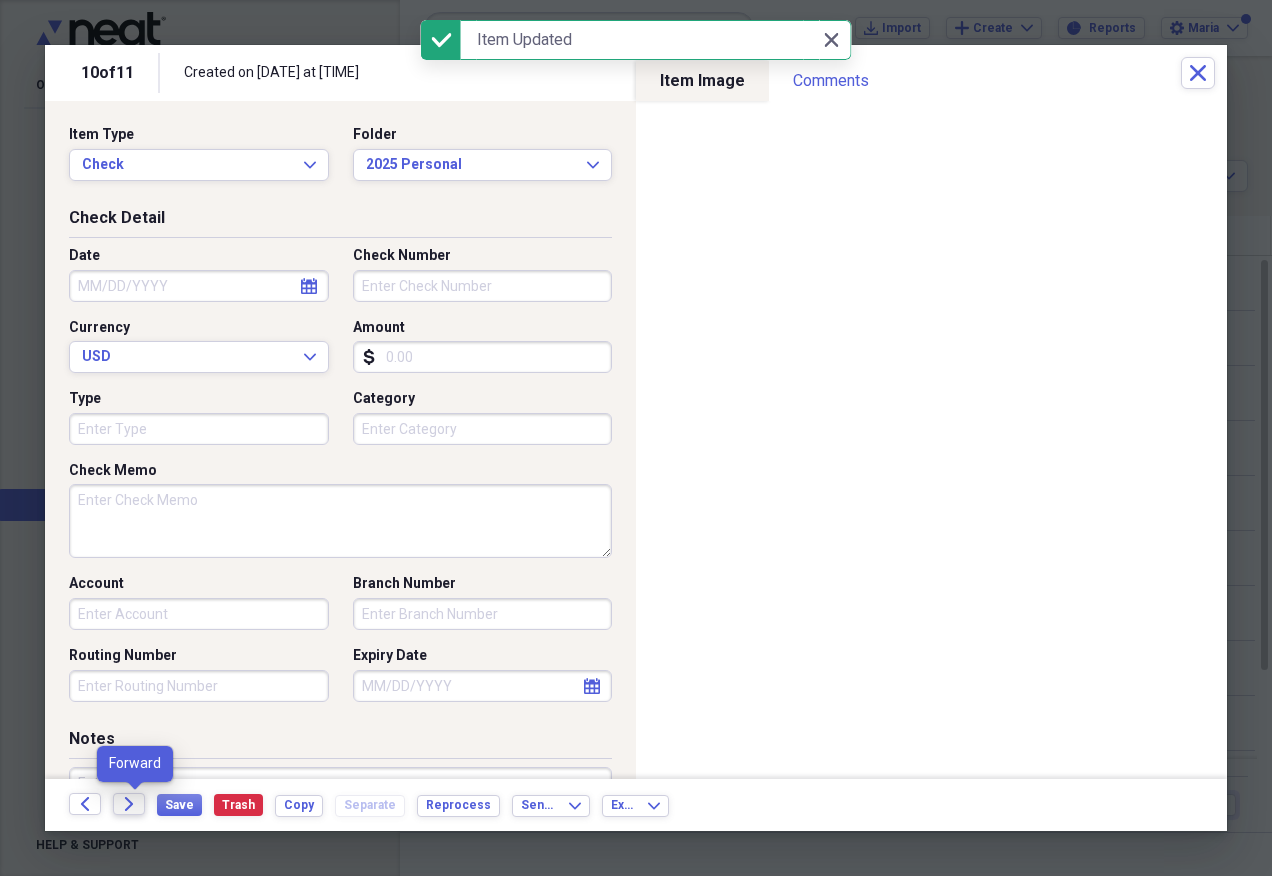 click on "Forward" 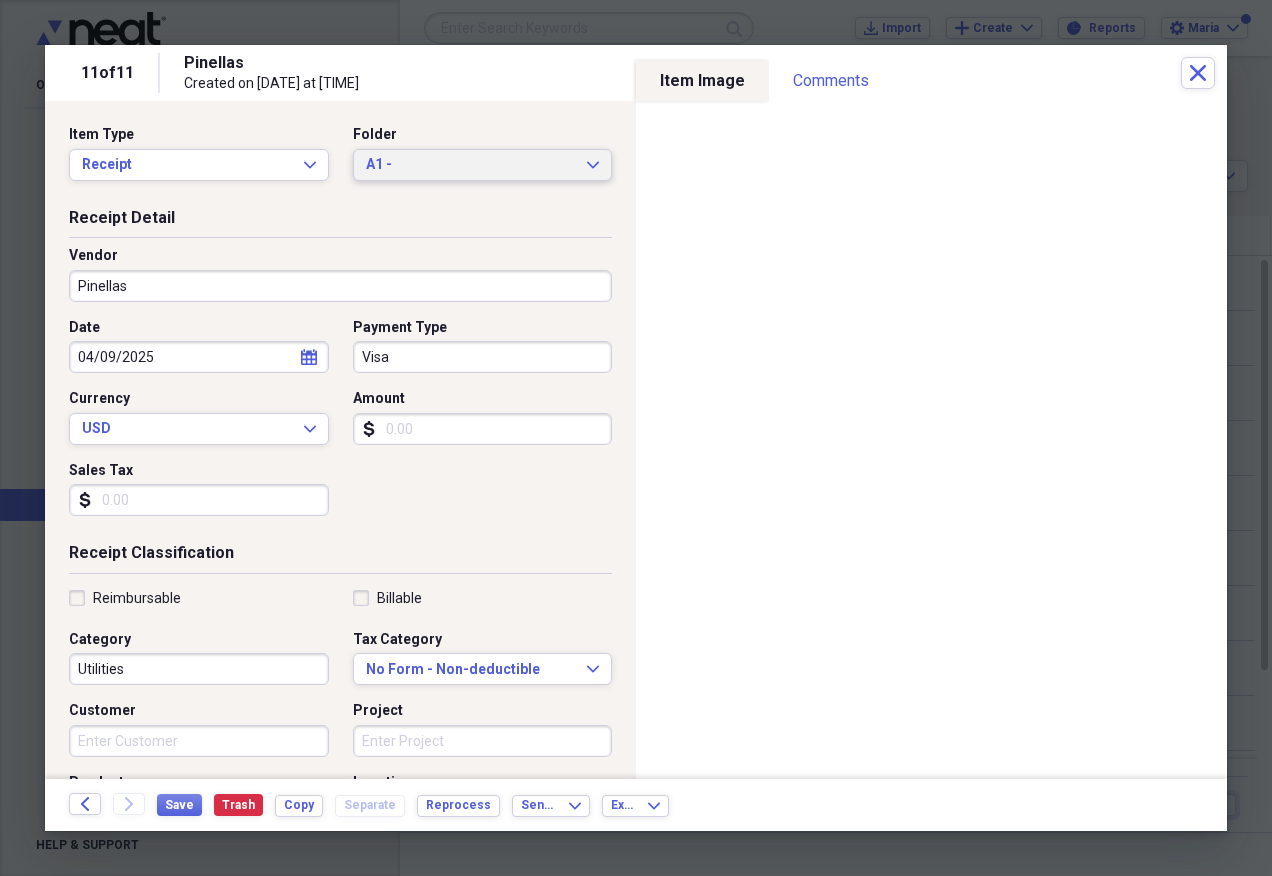 click on "A1 -" at bounding box center [471, 165] 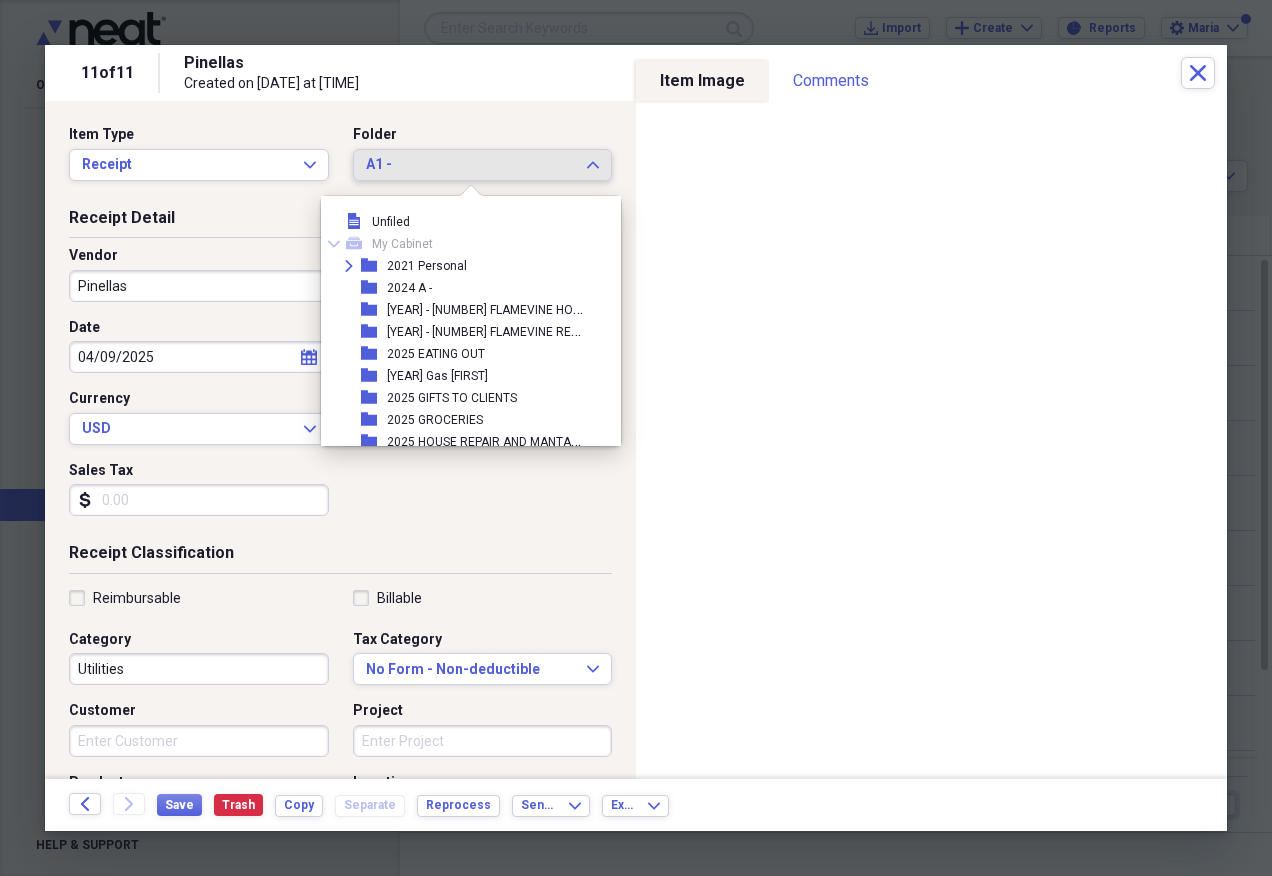 scroll, scrollTop: 297, scrollLeft: 0, axis: vertical 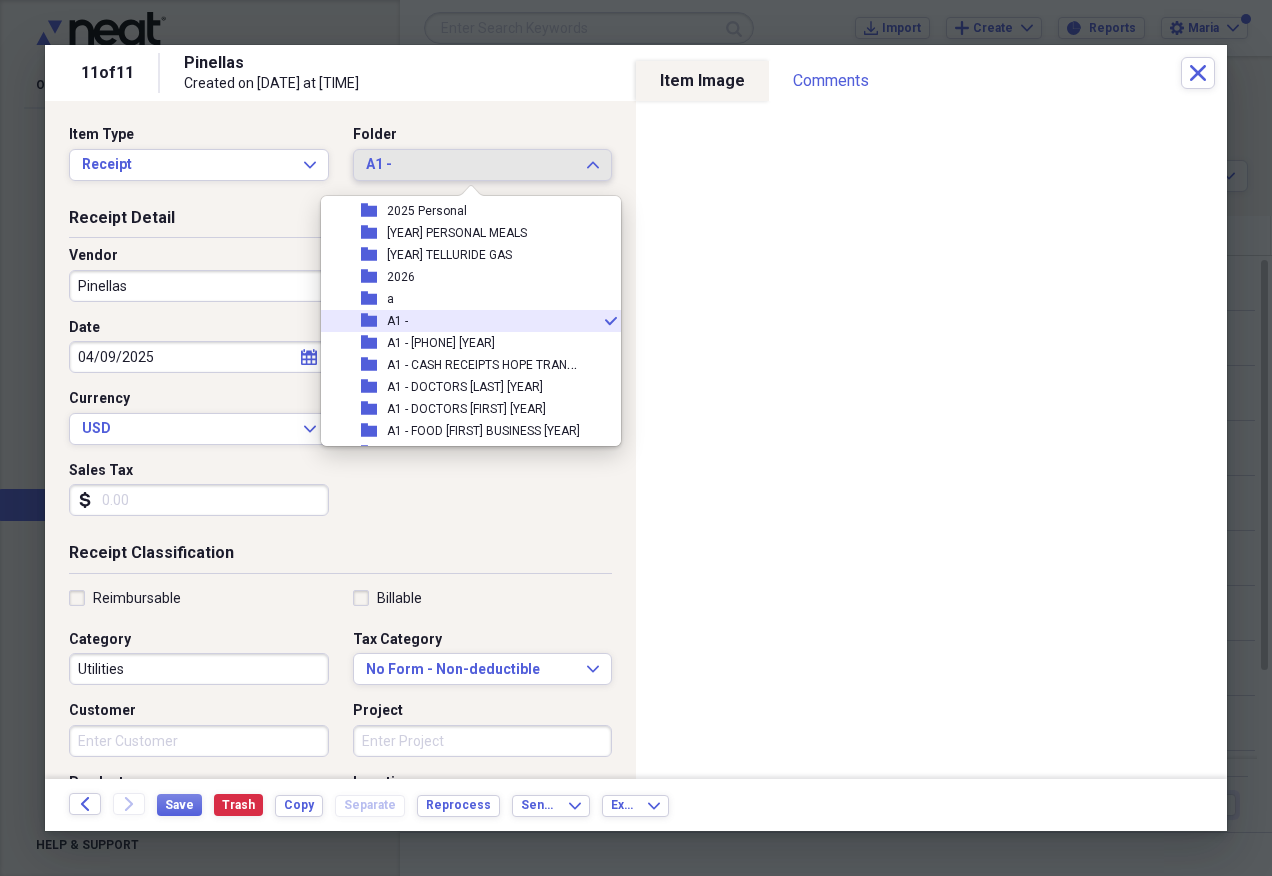 click 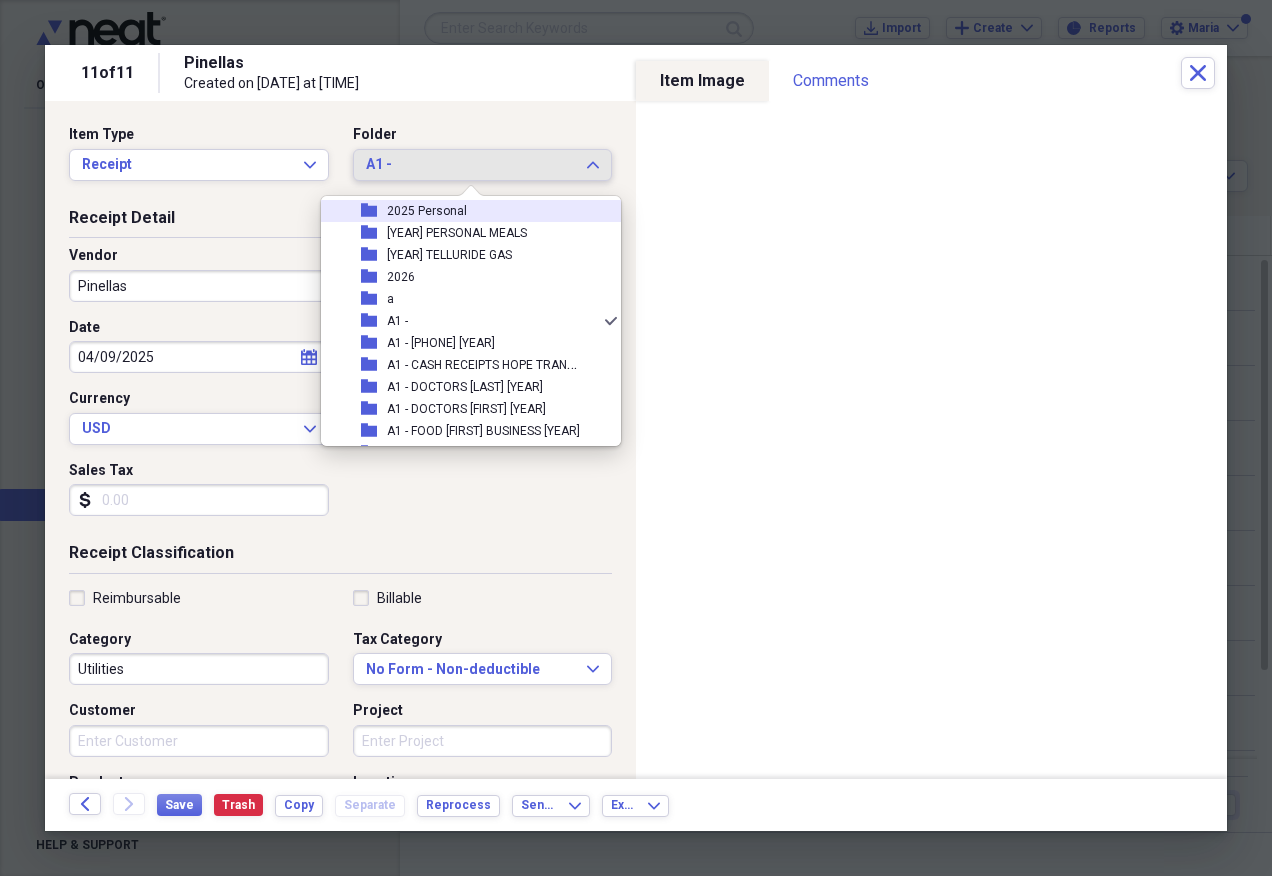 click on "2025 Personal" at bounding box center [427, 211] 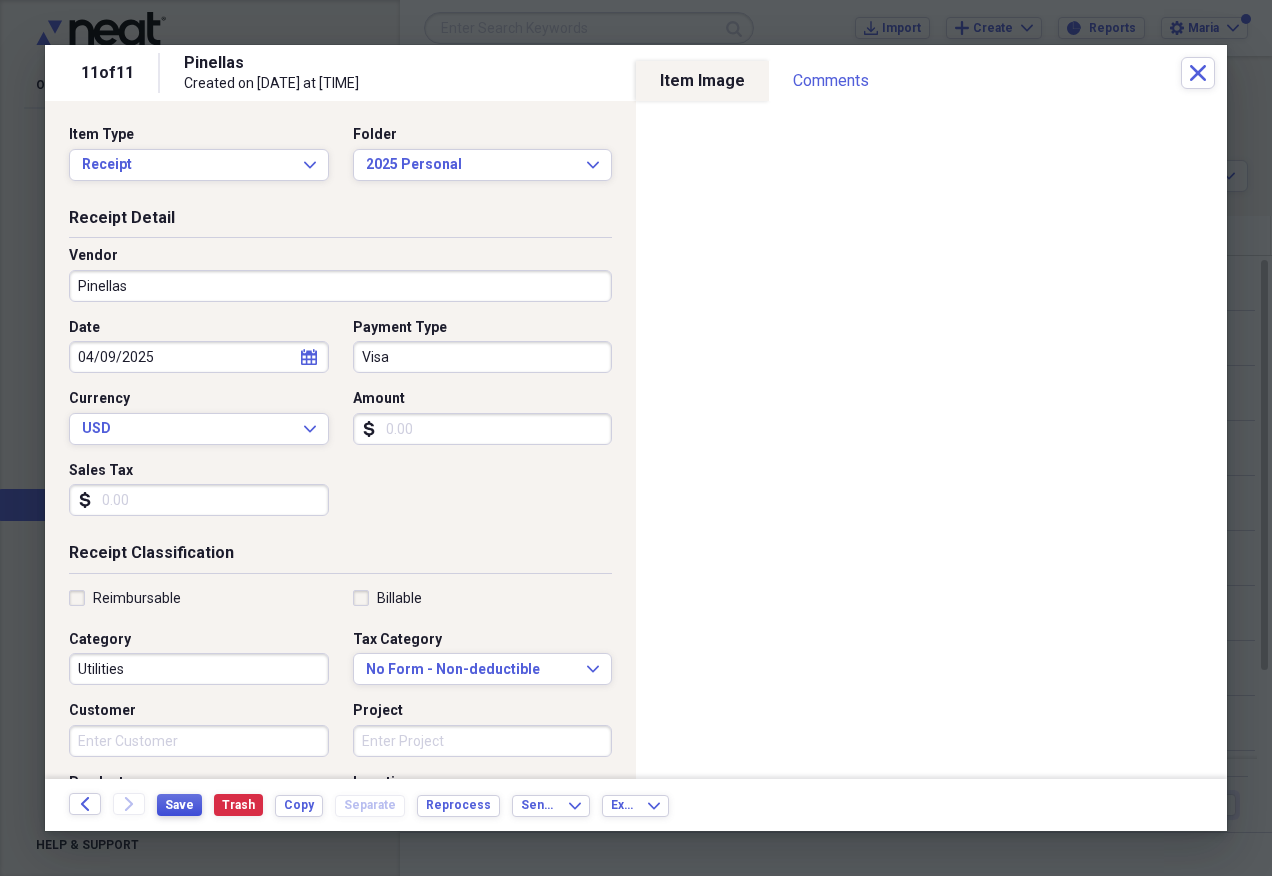 click on "Save" at bounding box center (179, 805) 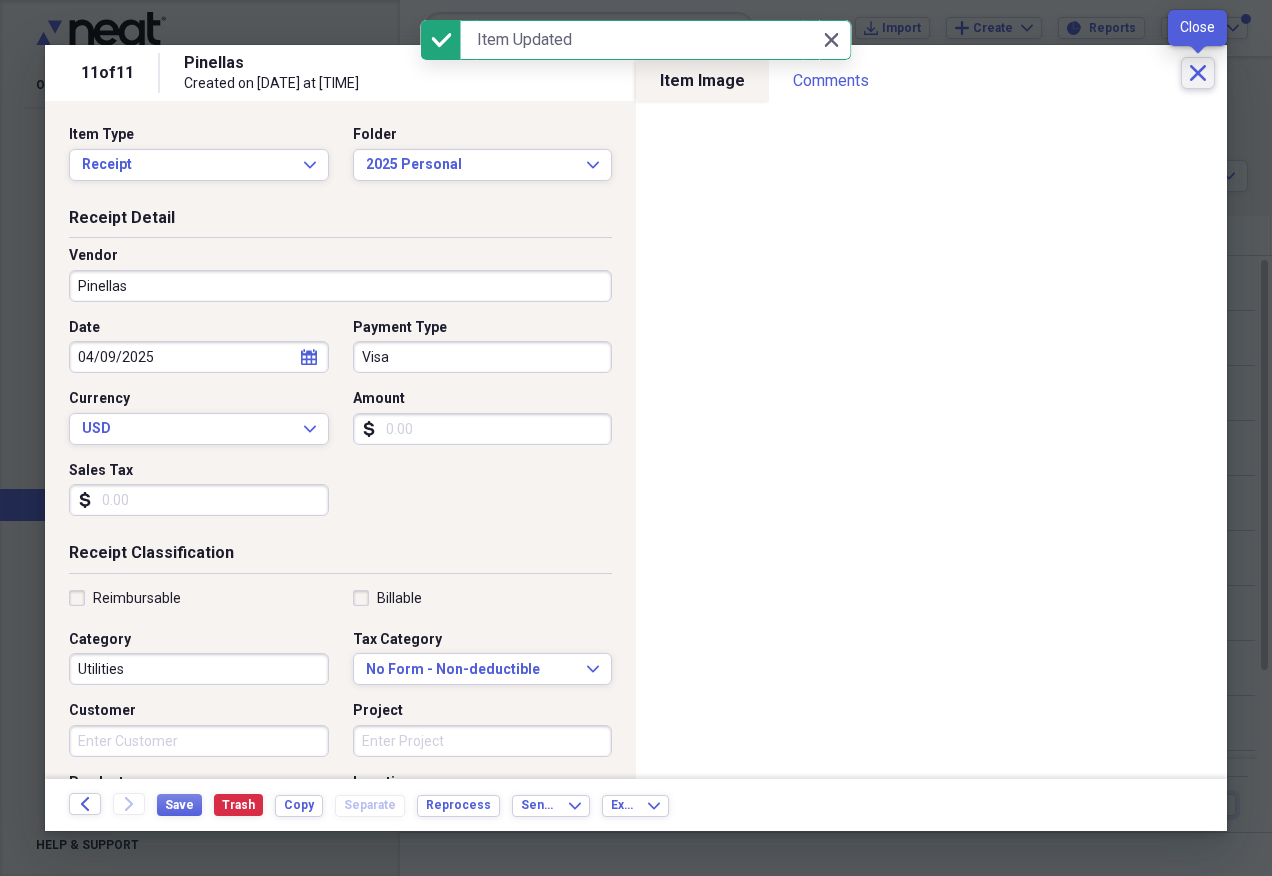 click 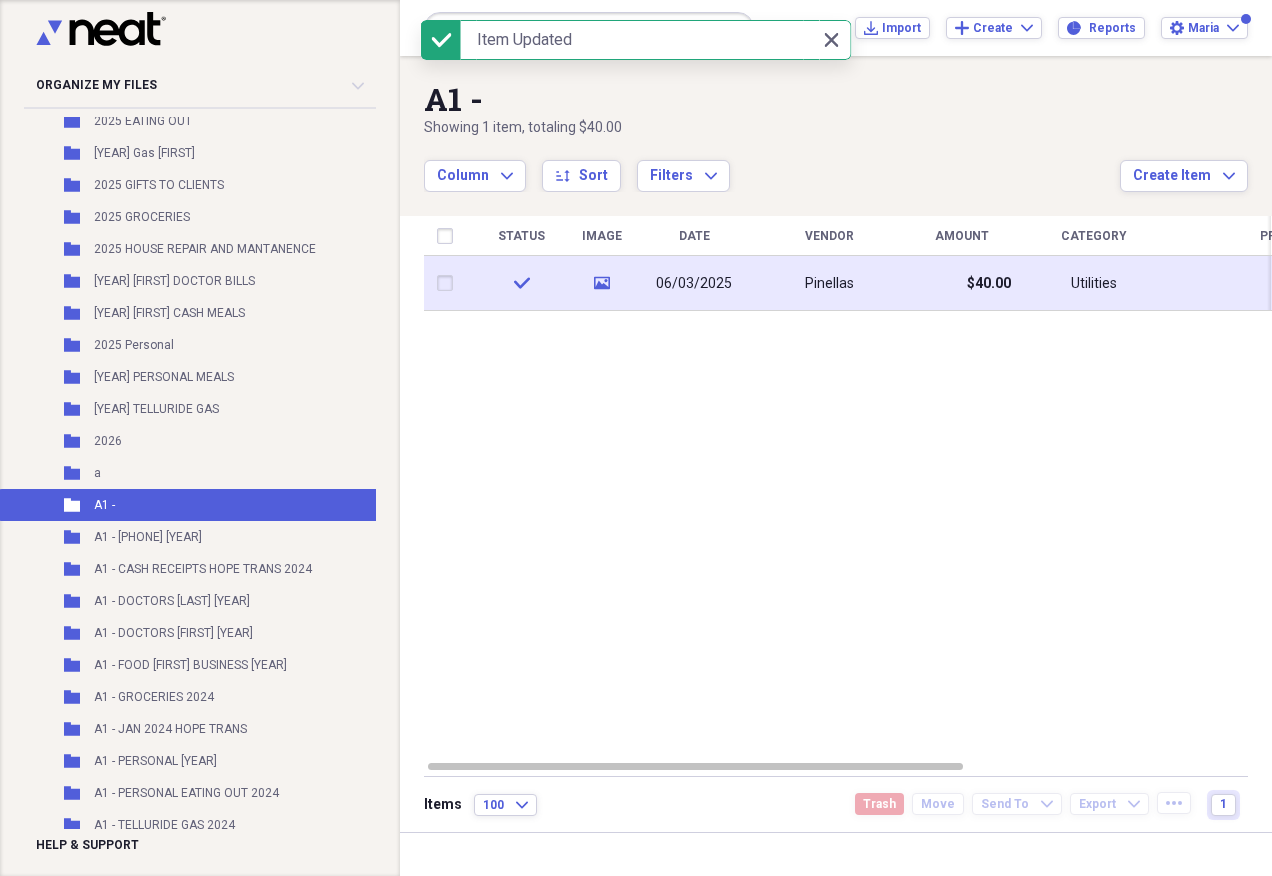 click on "Pinellas" at bounding box center [829, 283] 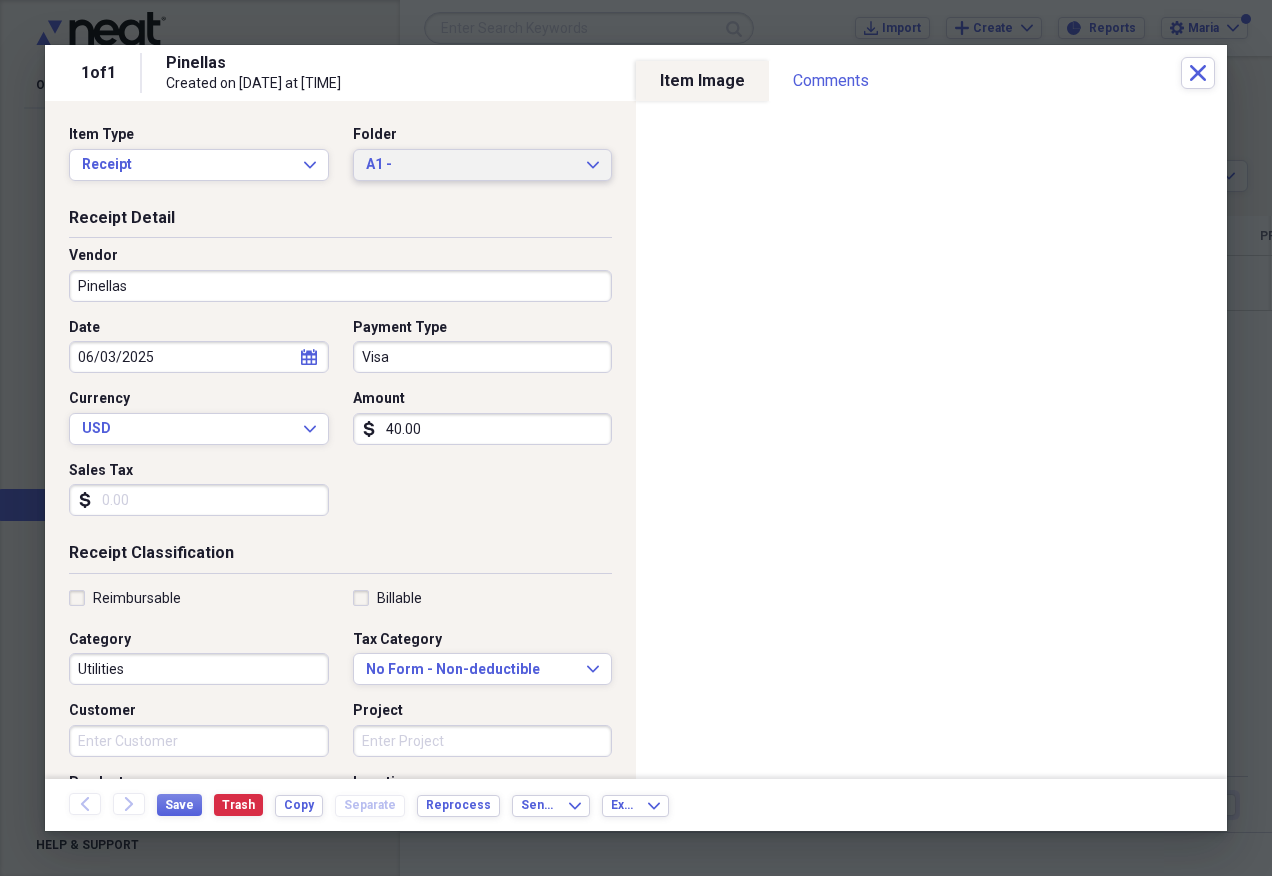 click on "A1 - Expand" at bounding box center (483, 165) 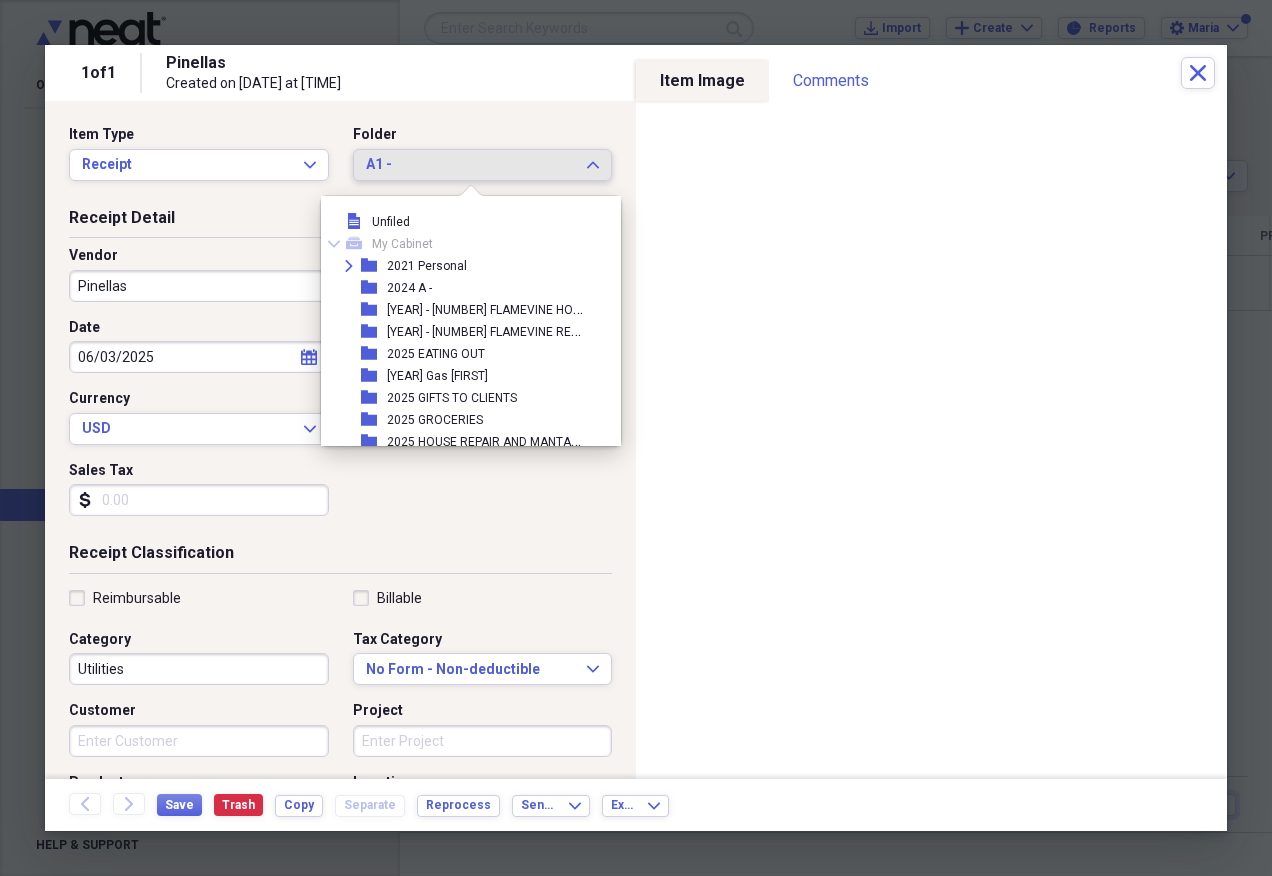 scroll, scrollTop: 297, scrollLeft: 0, axis: vertical 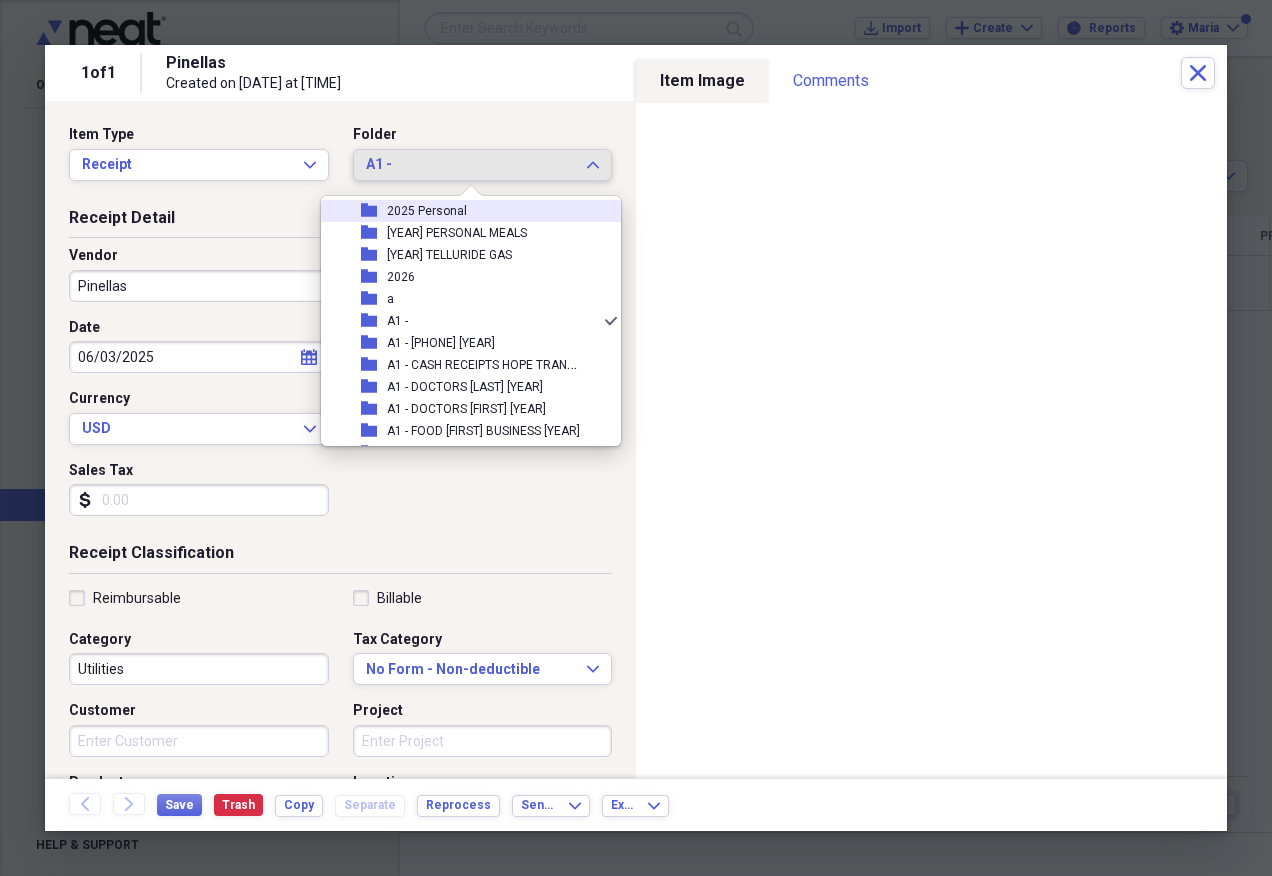 click on "folder 2025 Personal" at bounding box center [463, 211] 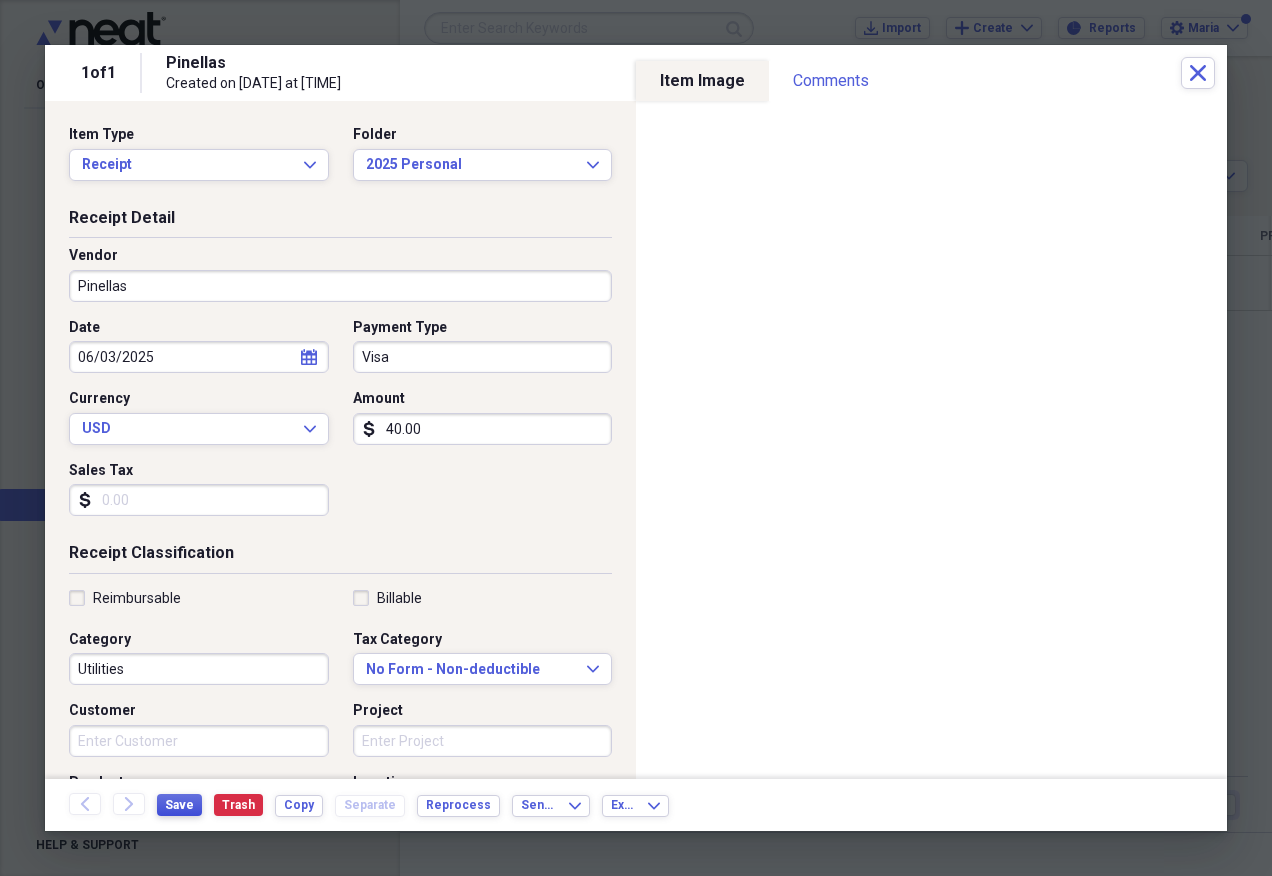 click on "Save" at bounding box center (179, 805) 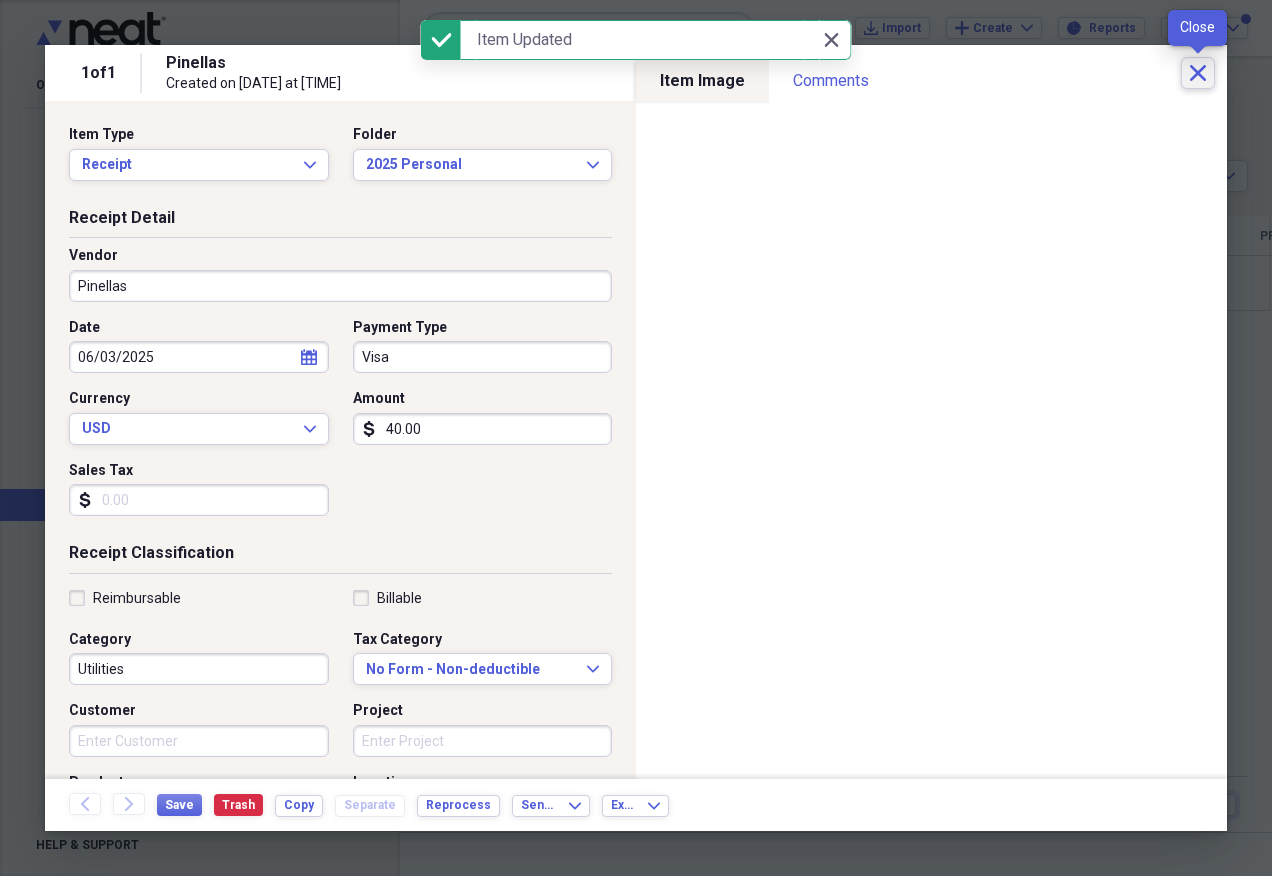 click on "Close" at bounding box center (1198, 73) 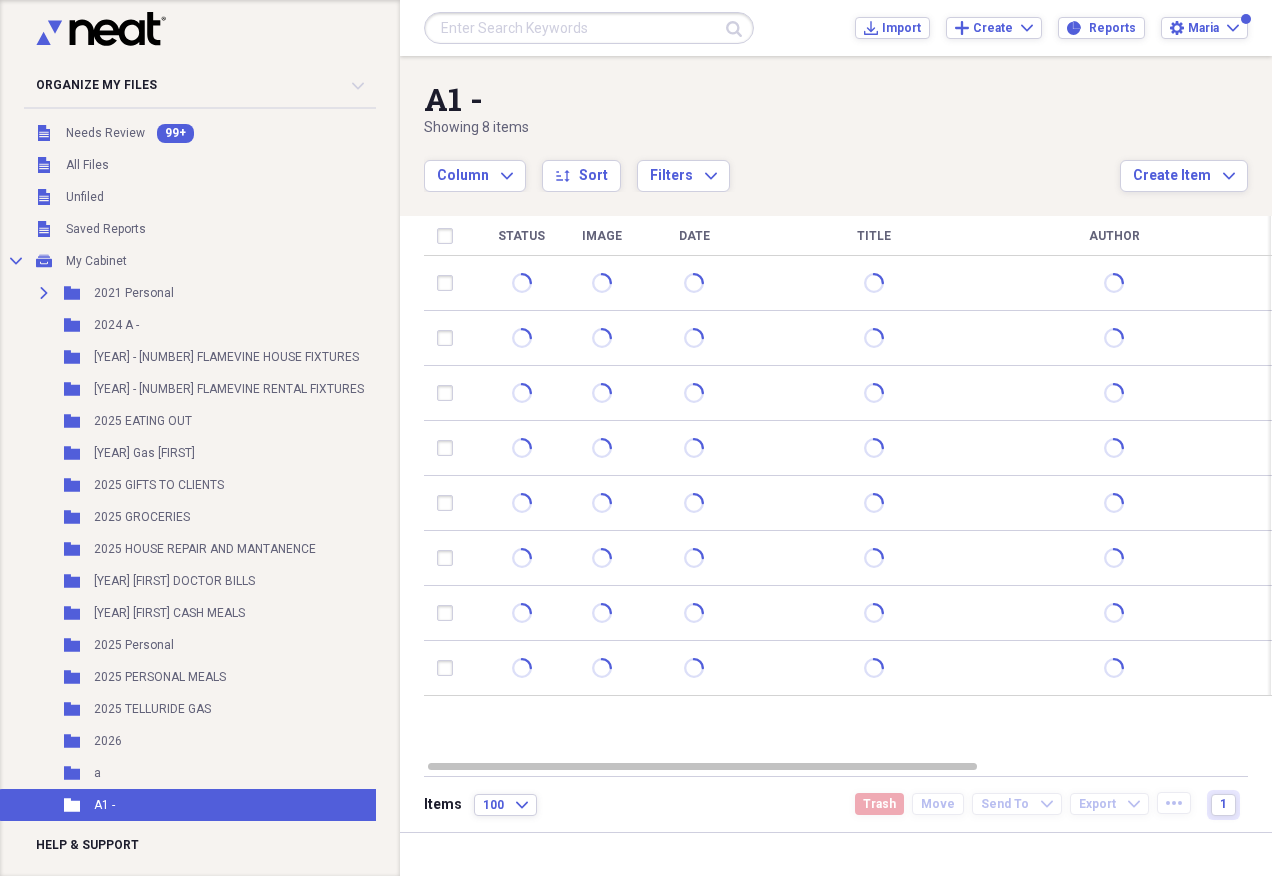 scroll, scrollTop: 0, scrollLeft: 0, axis: both 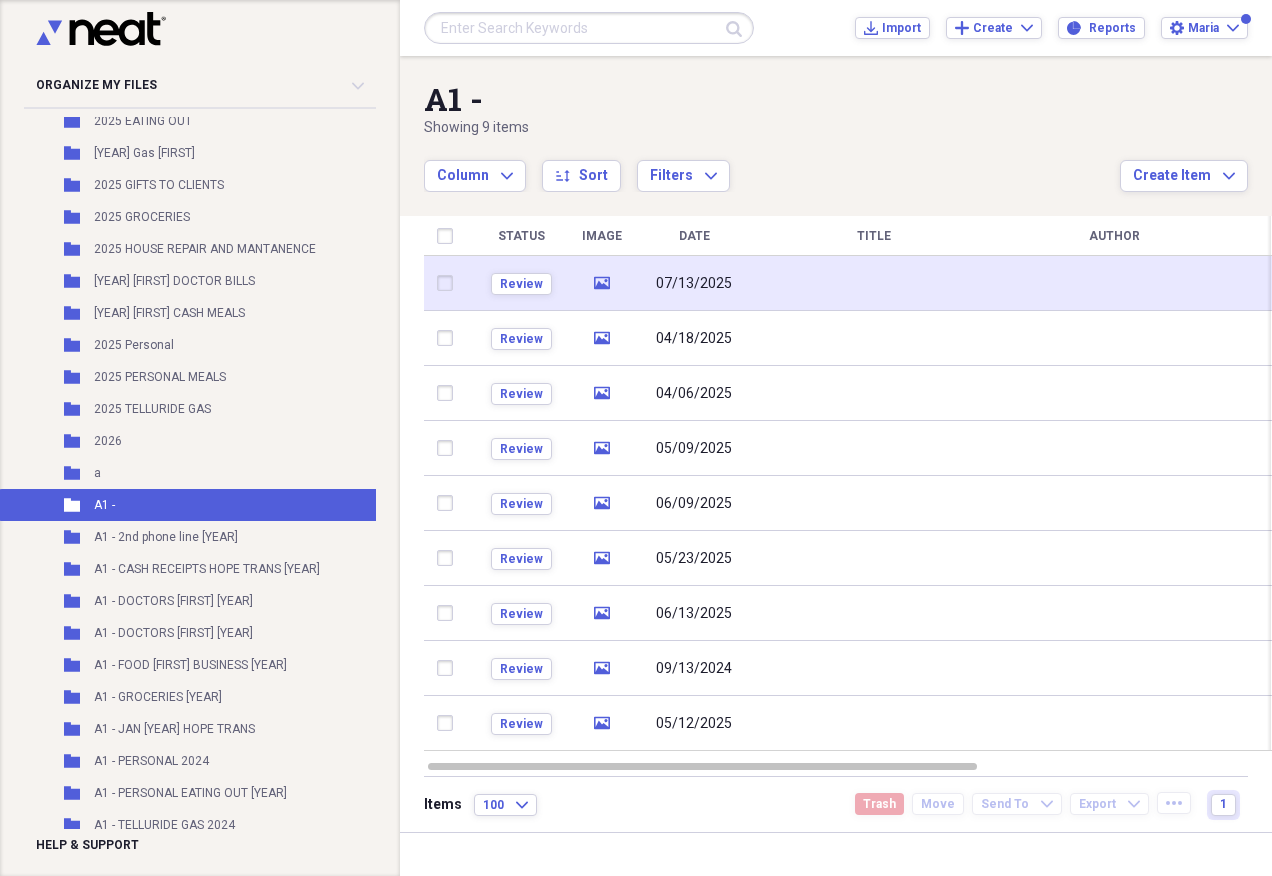 click at bounding box center [874, 283] 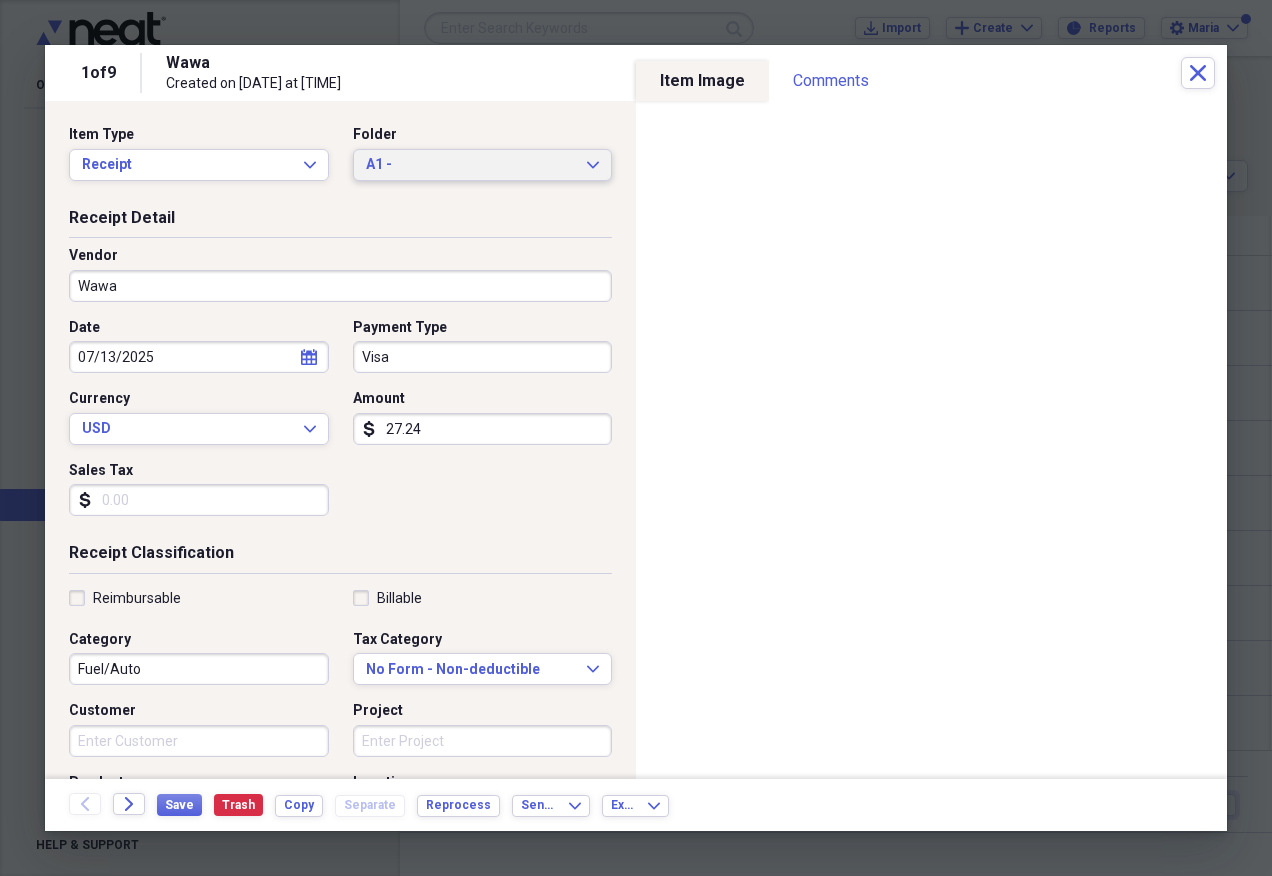 click on "A1 -" at bounding box center [471, 165] 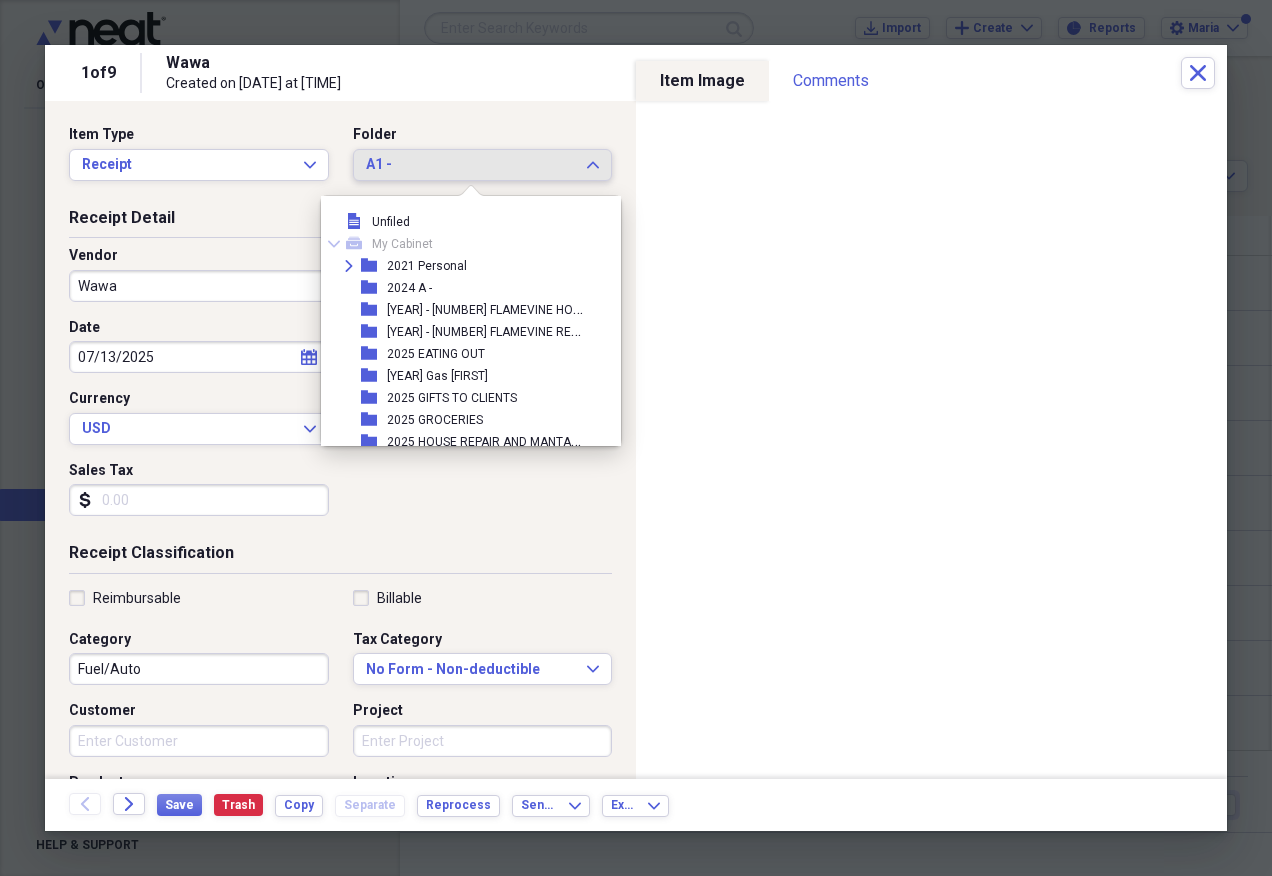 scroll, scrollTop: 297, scrollLeft: 0, axis: vertical 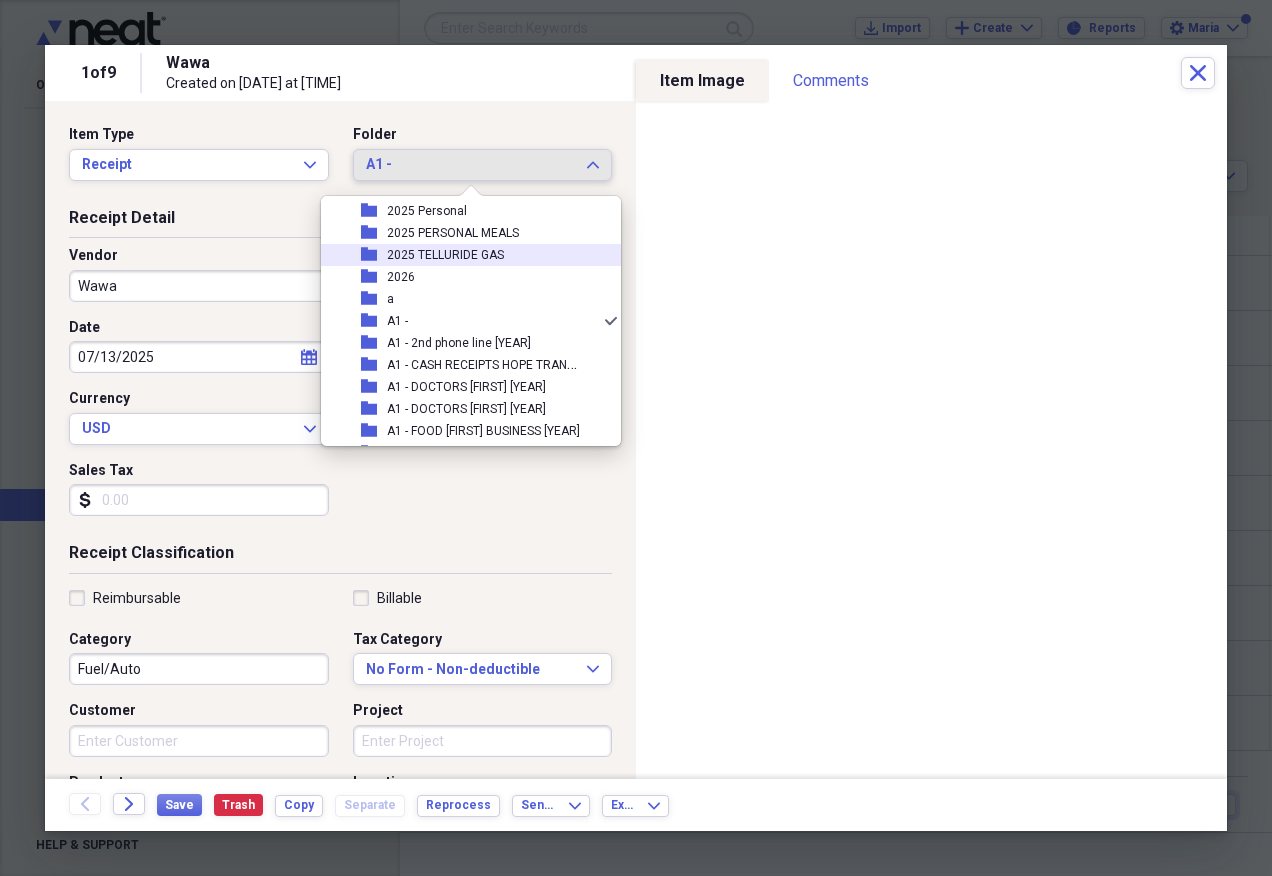 click on "folder [YEAR] TELLURIDE GAS" at bounding box center (463, 255) 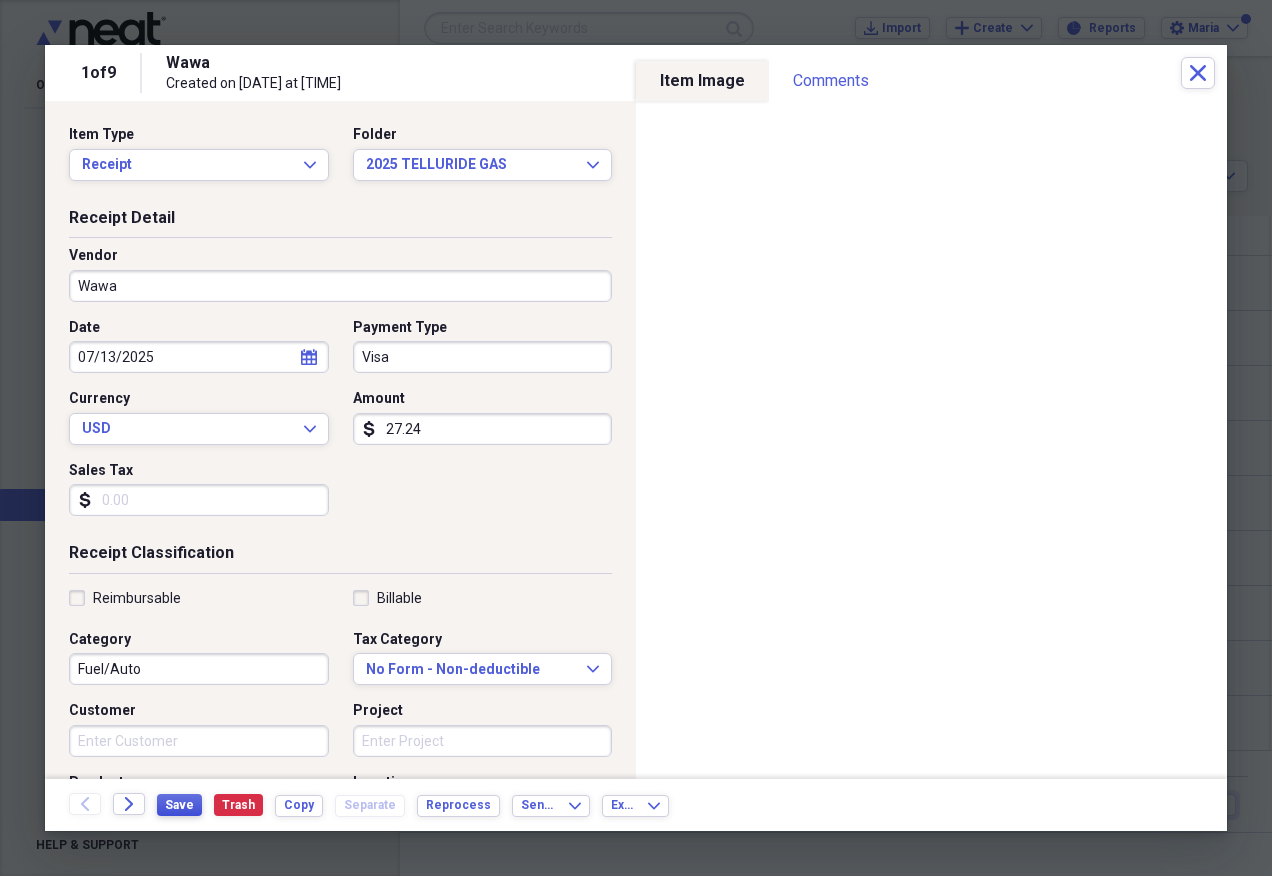 click on "Save" at bounding box center (179, 805) 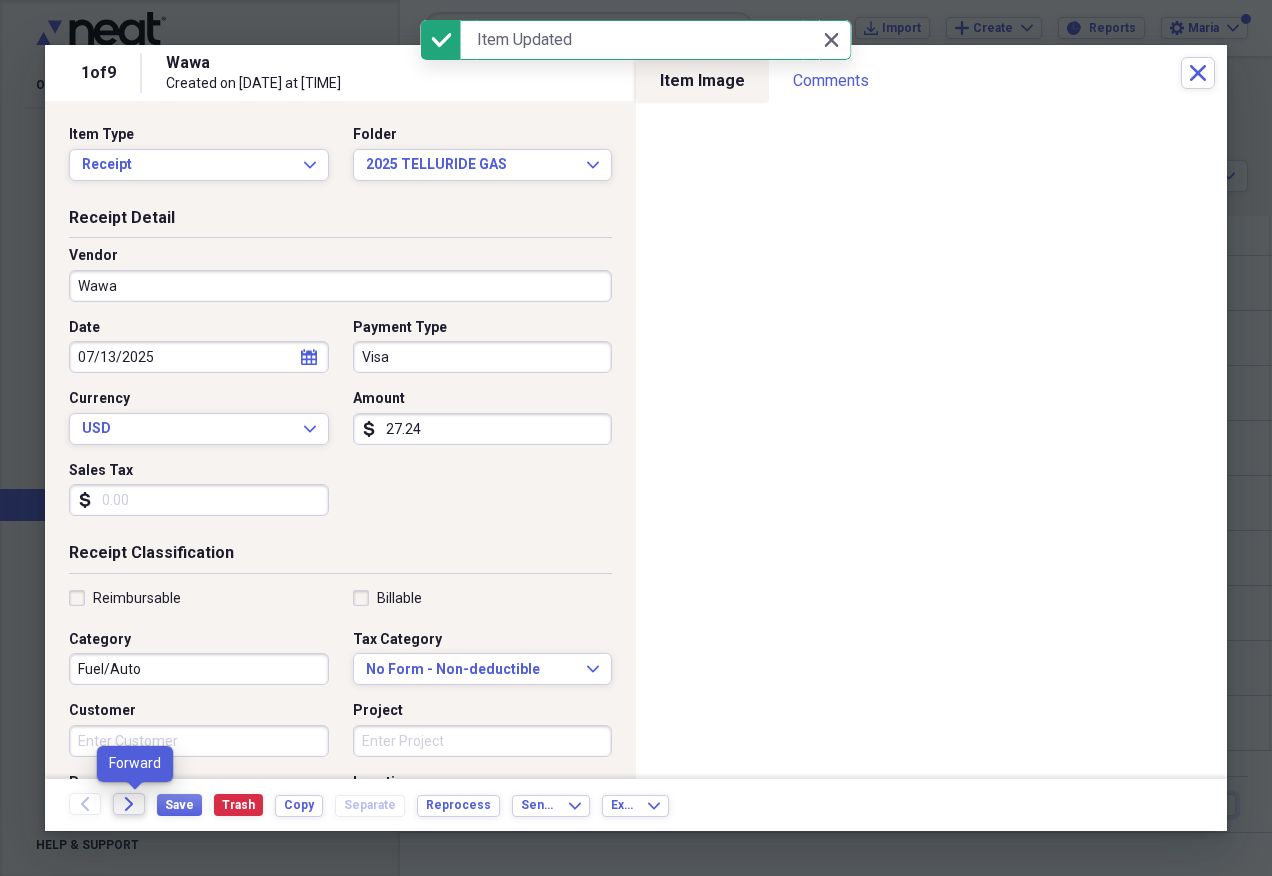 click on "Forward" 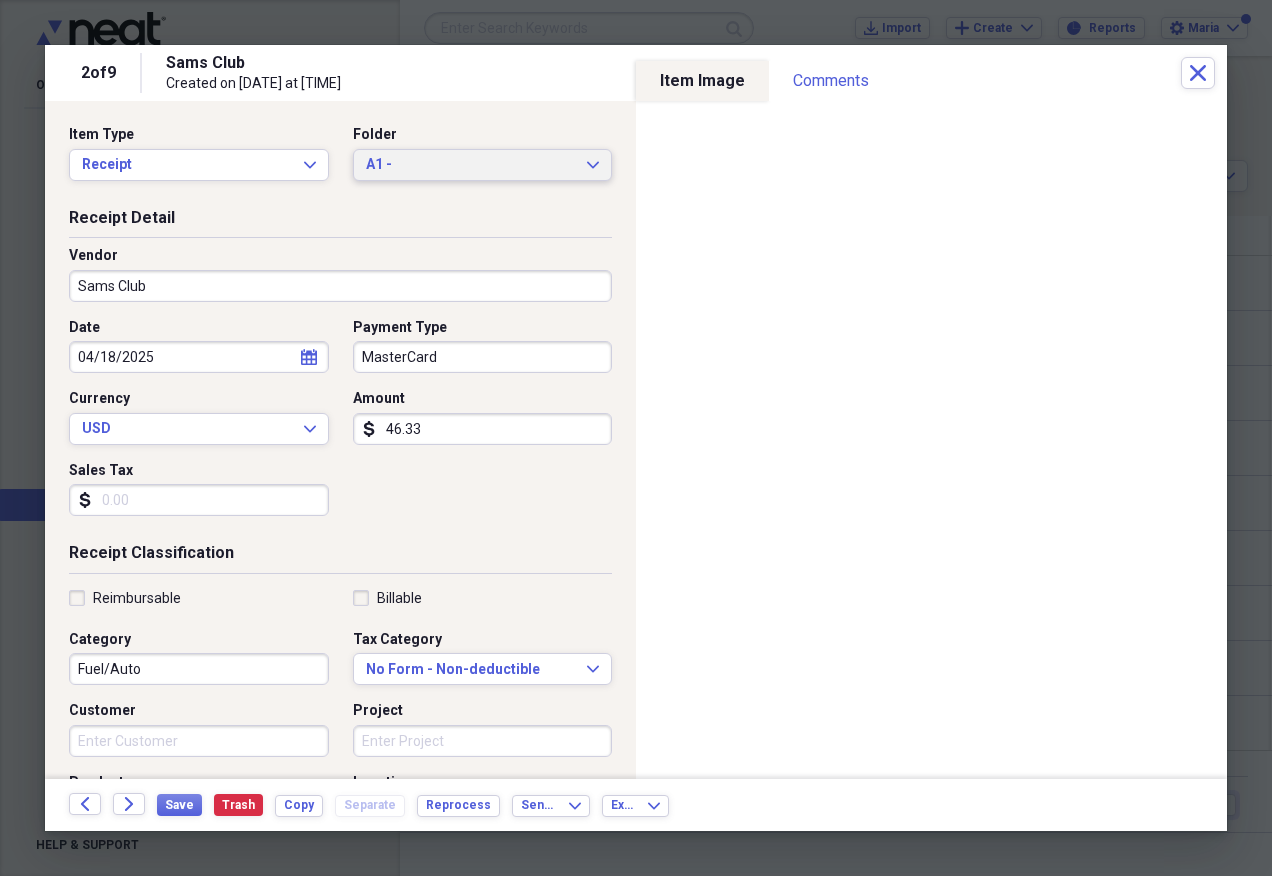 click on "A1 -" at bounding box center (471, 165) 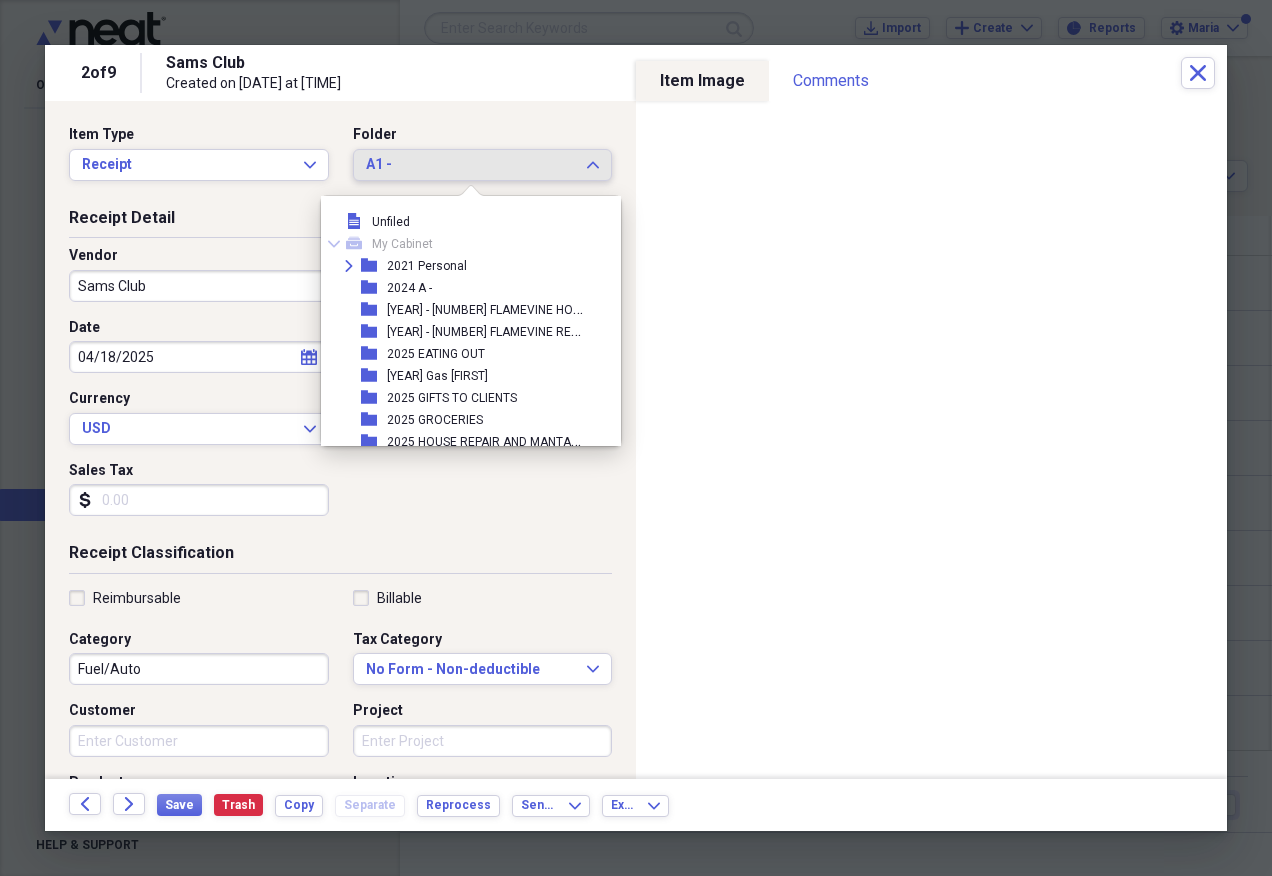 scroll, scrollTop: 297, scrollLeft: 0, axis: vertical 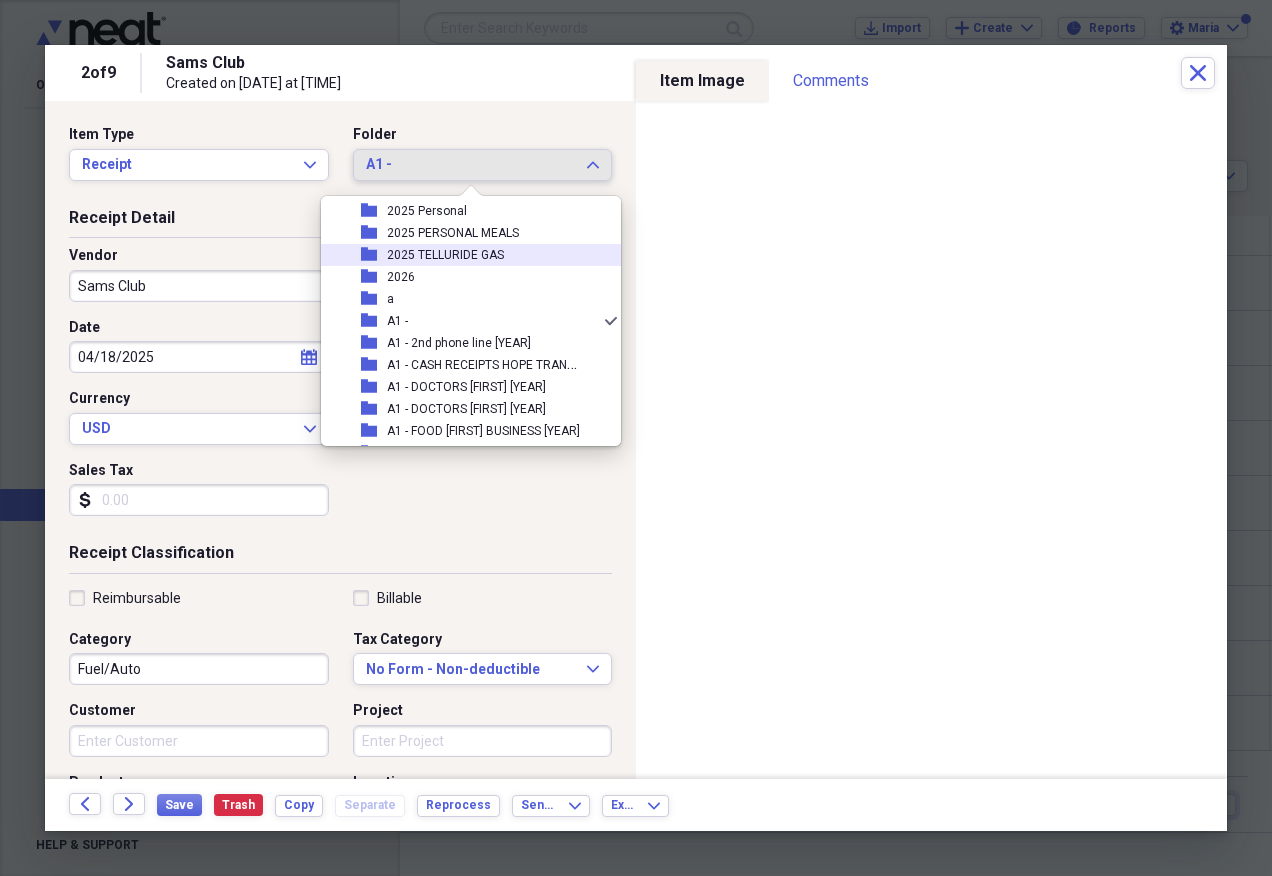 click on "folder [YEAR] TELLURIDE GAS" at bounding box center [463, 255] 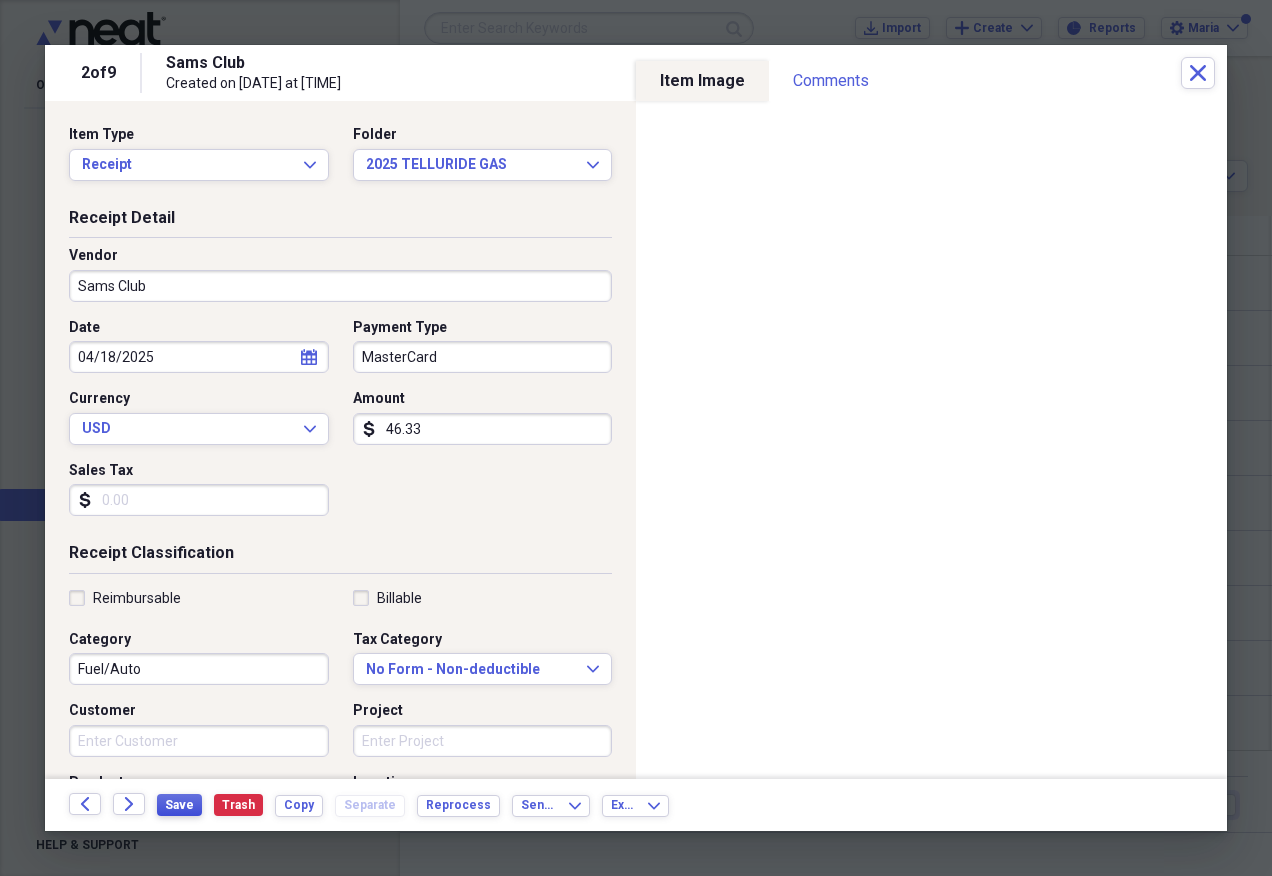 click on "Save" at bounding box center (179, 805) 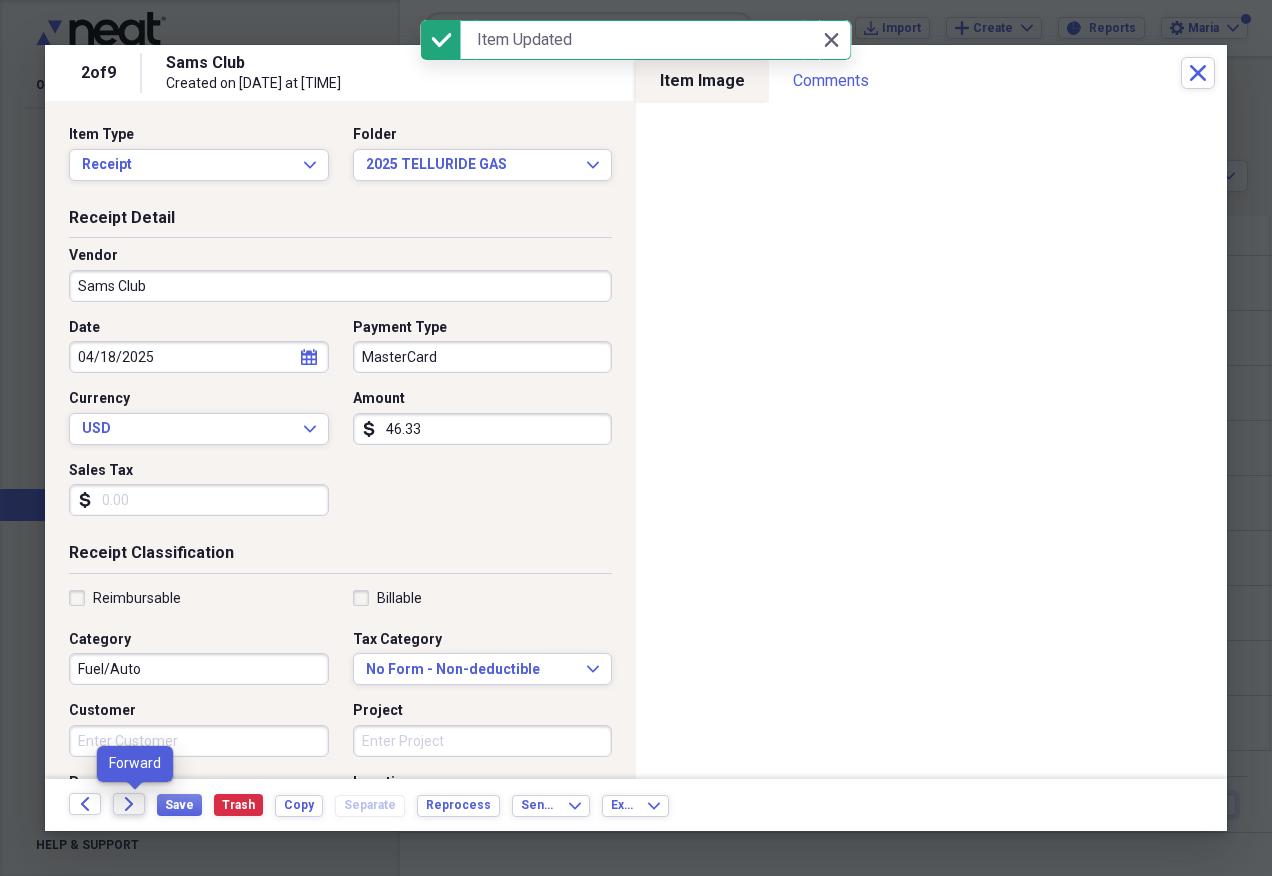 click 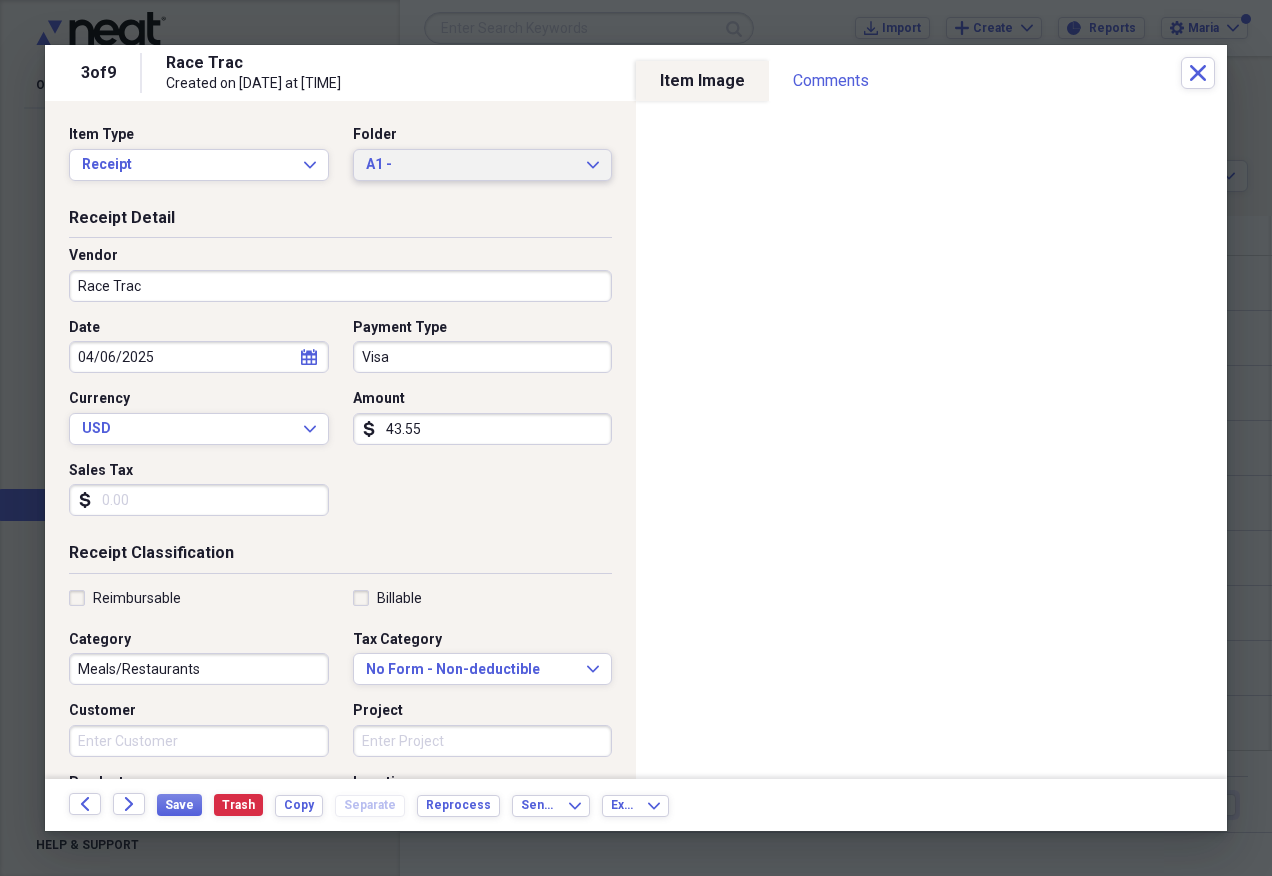 click on "A1 -" at bounding box center [471, 165] 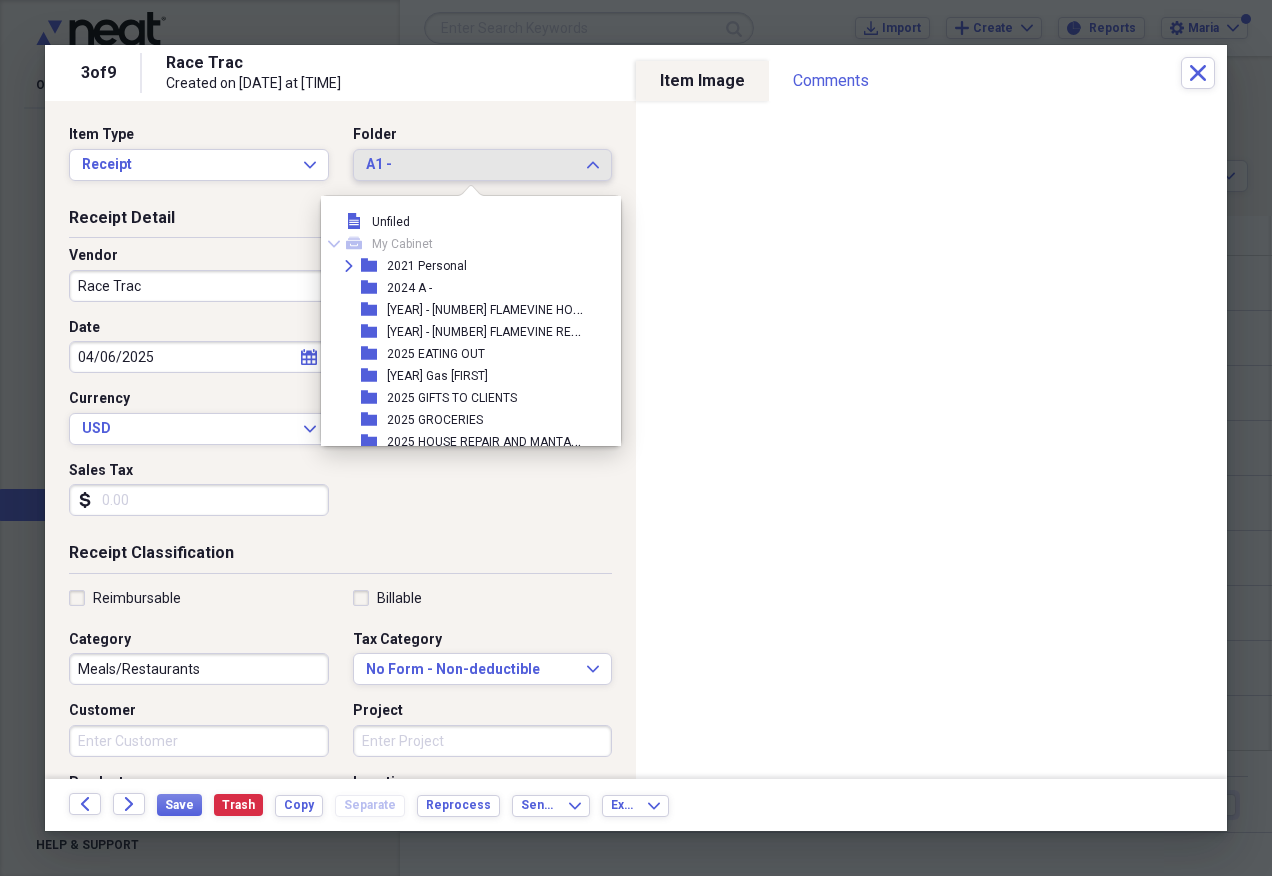 scroll, scrollTop: 297, scrollLeft: 0, axis: vertical 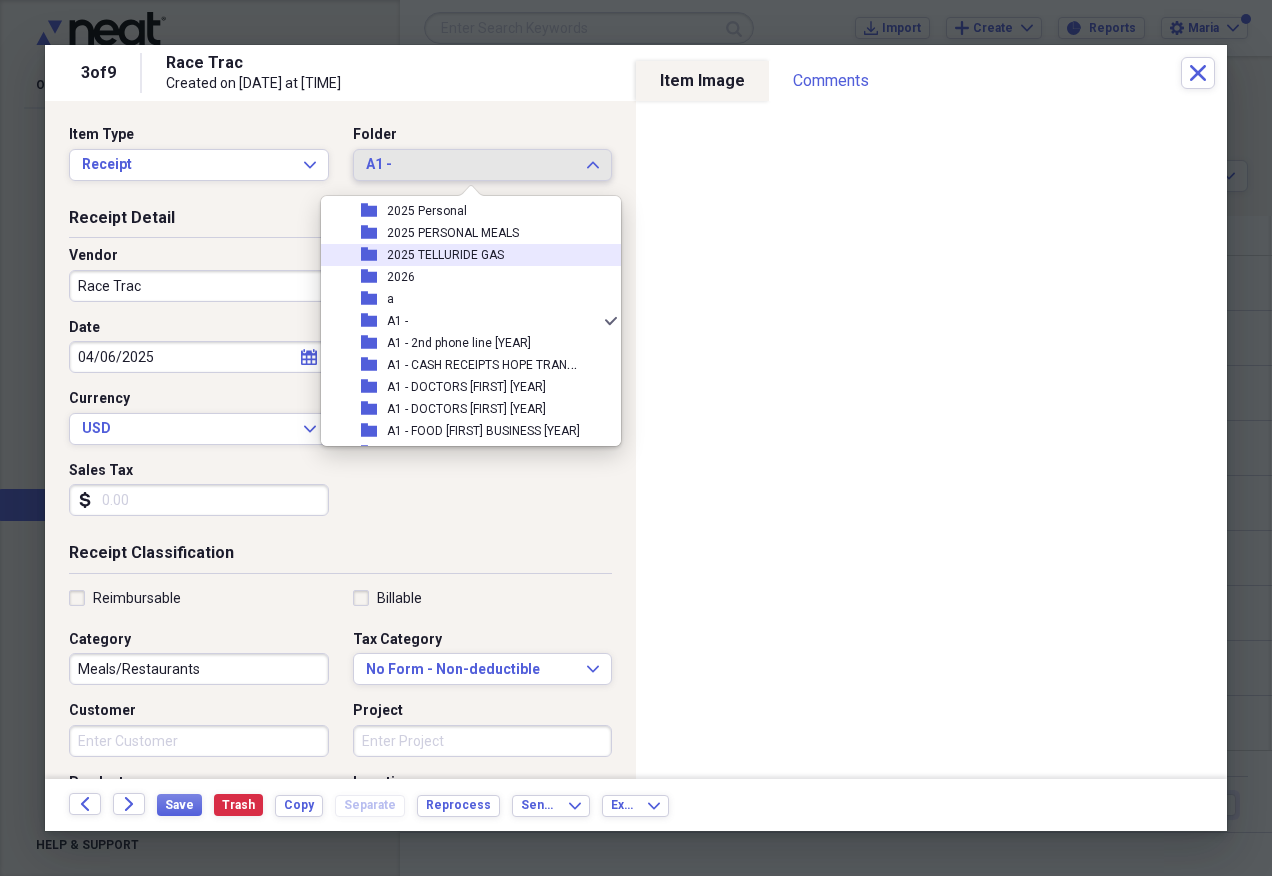 click on "folder [YEAR] TELLURIDE GAS" at bounding box center [463, 255] 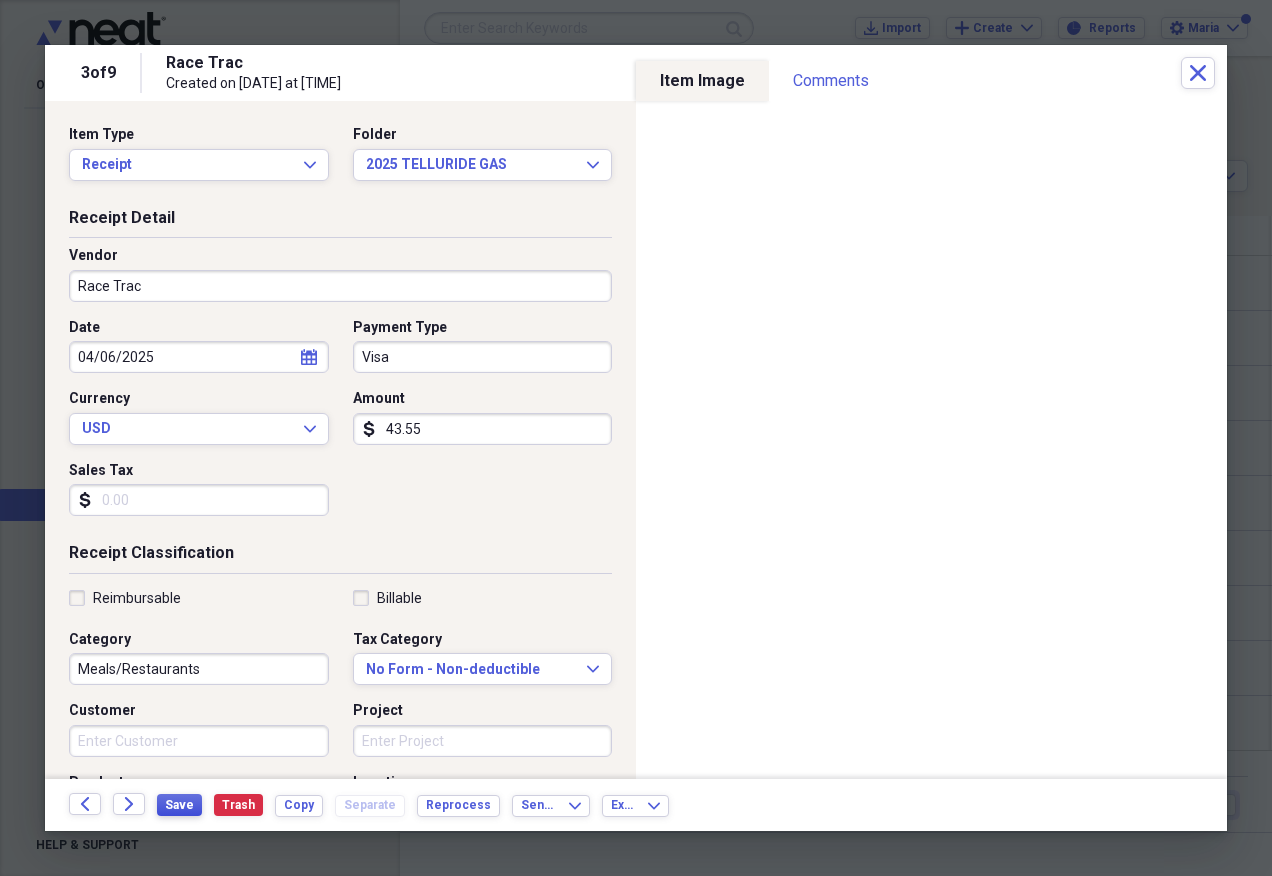click on "Save" at bounding box center (179, 805) 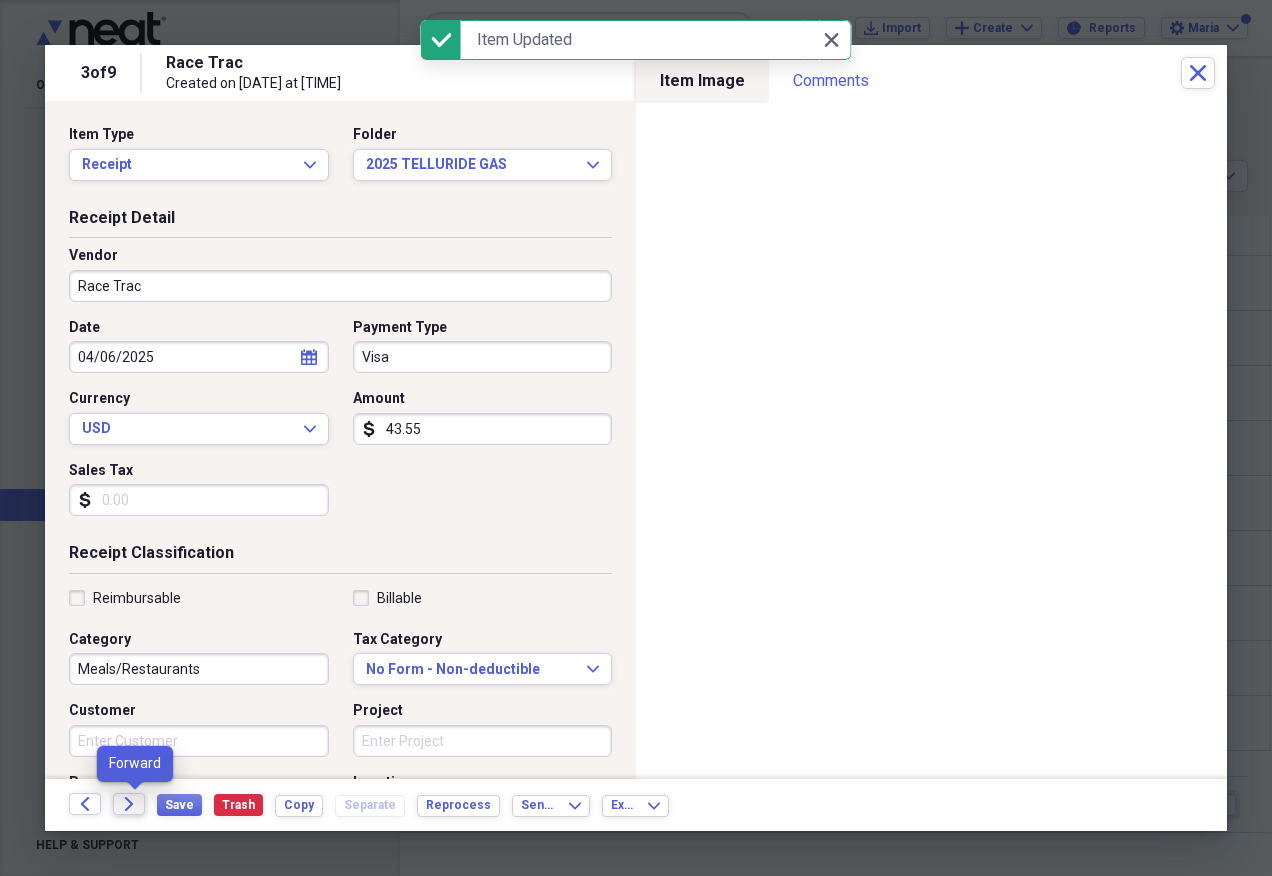 click on "Forward" 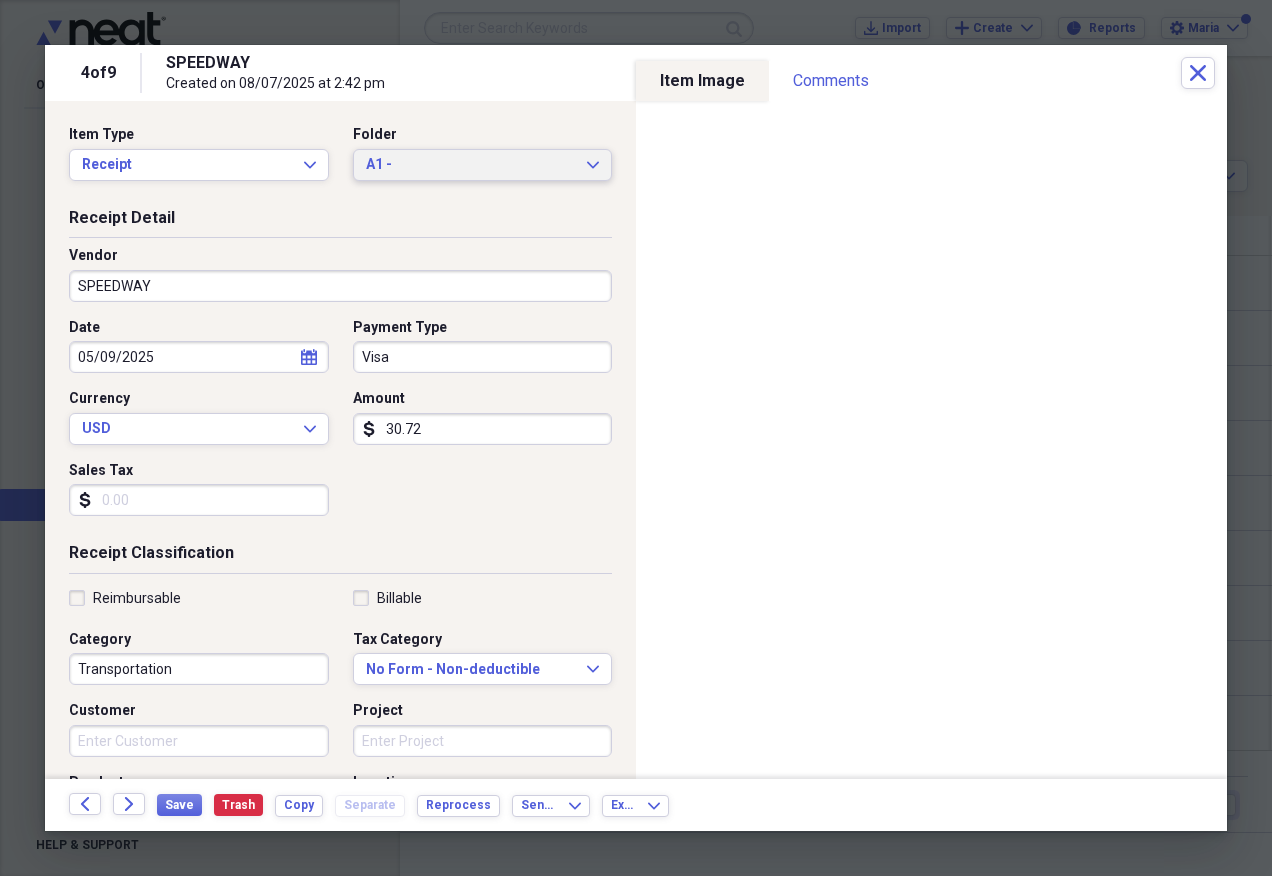 click on "A1 -" at bounding box center (471, 165) 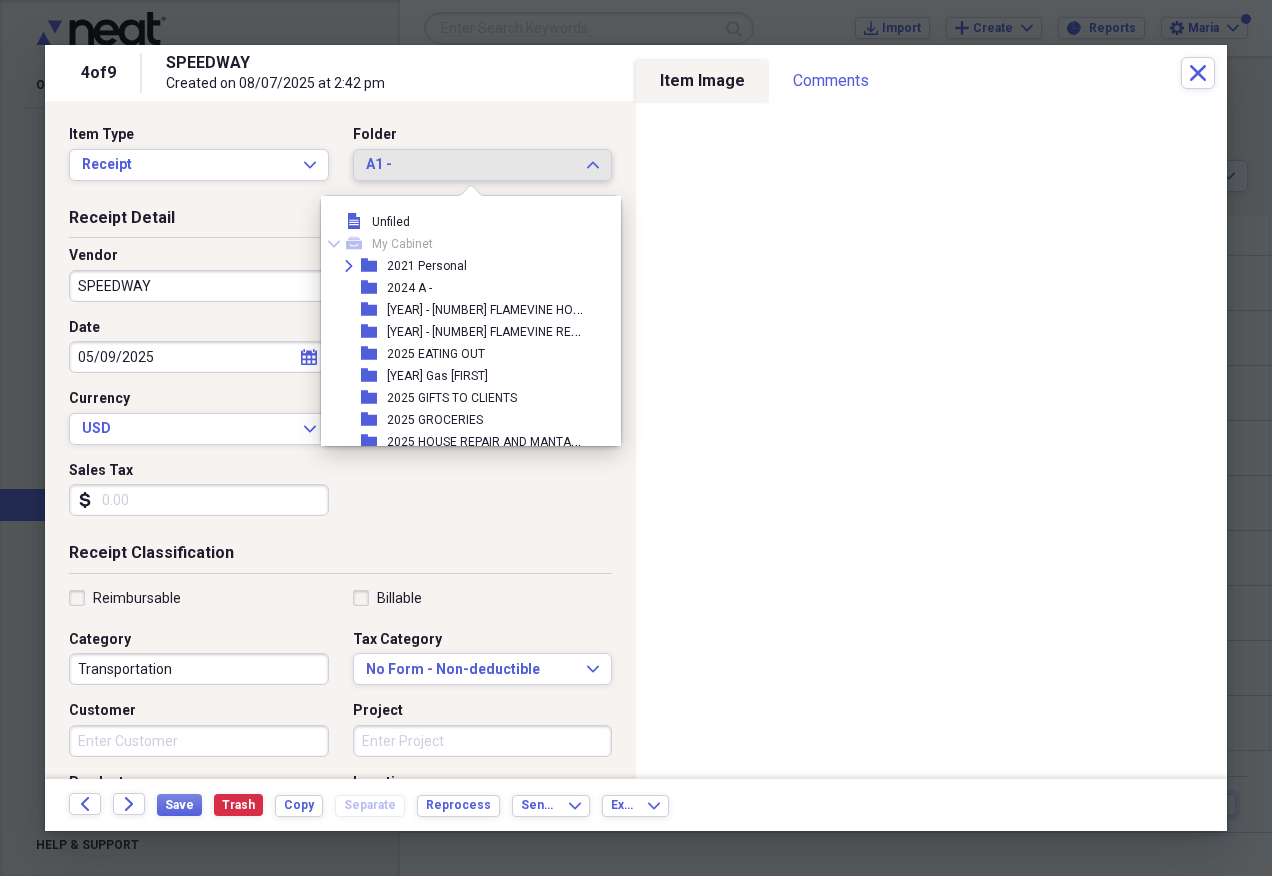 scroll, scrollTop: 297, scrollLeft: 0, axis: vertical 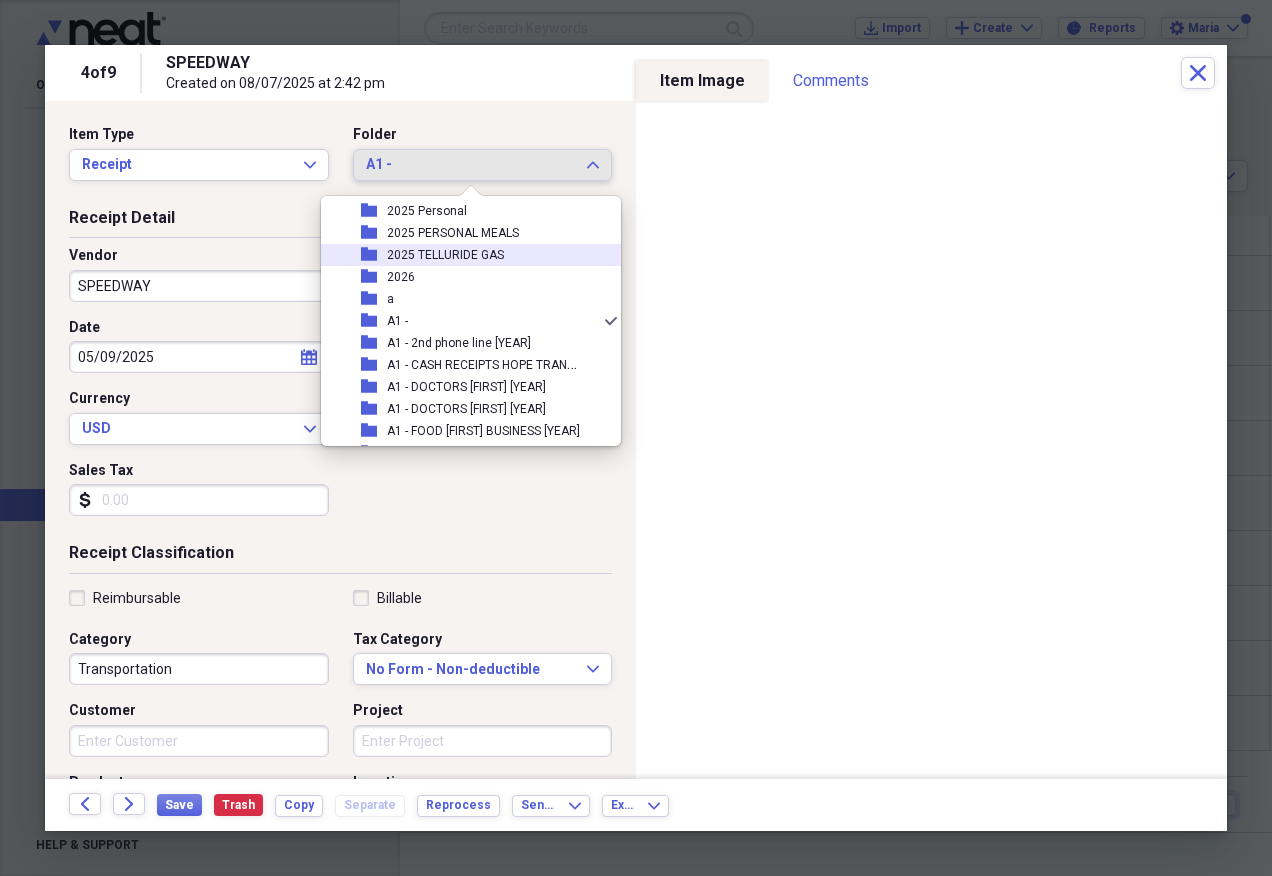 click on "[YEAR] TELLURIDE GAS" at bounding box center (445, 255) 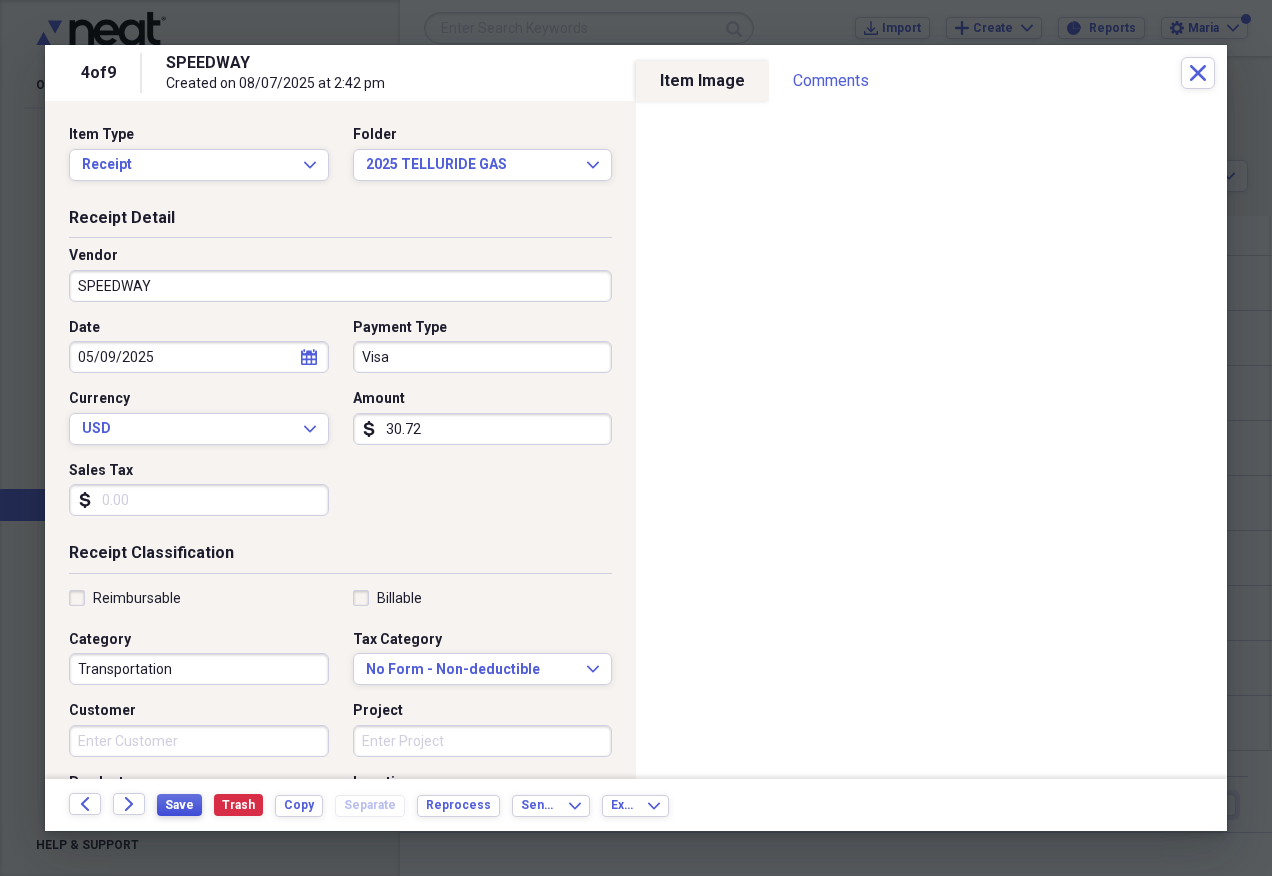 click on "Save" at bounding box center [179, 805] 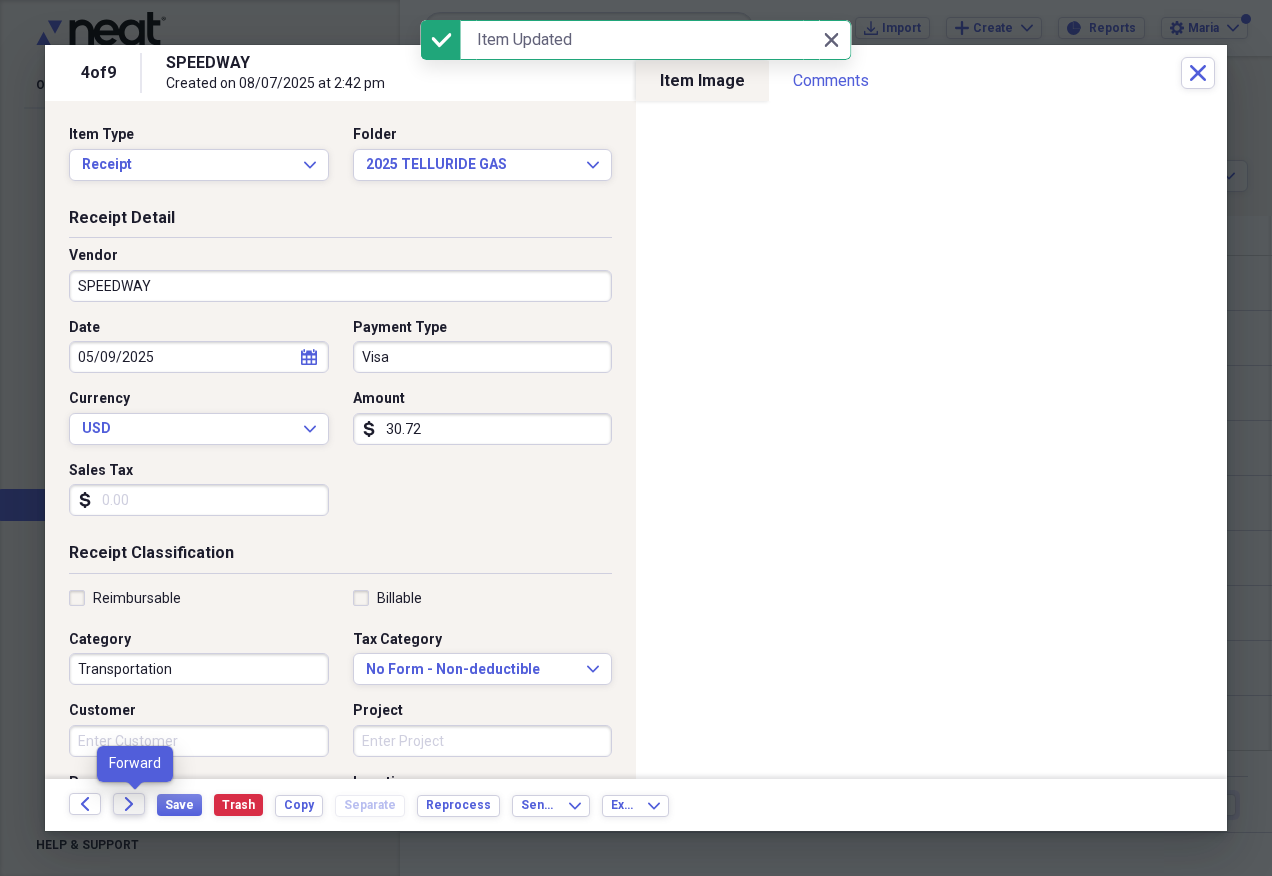 click 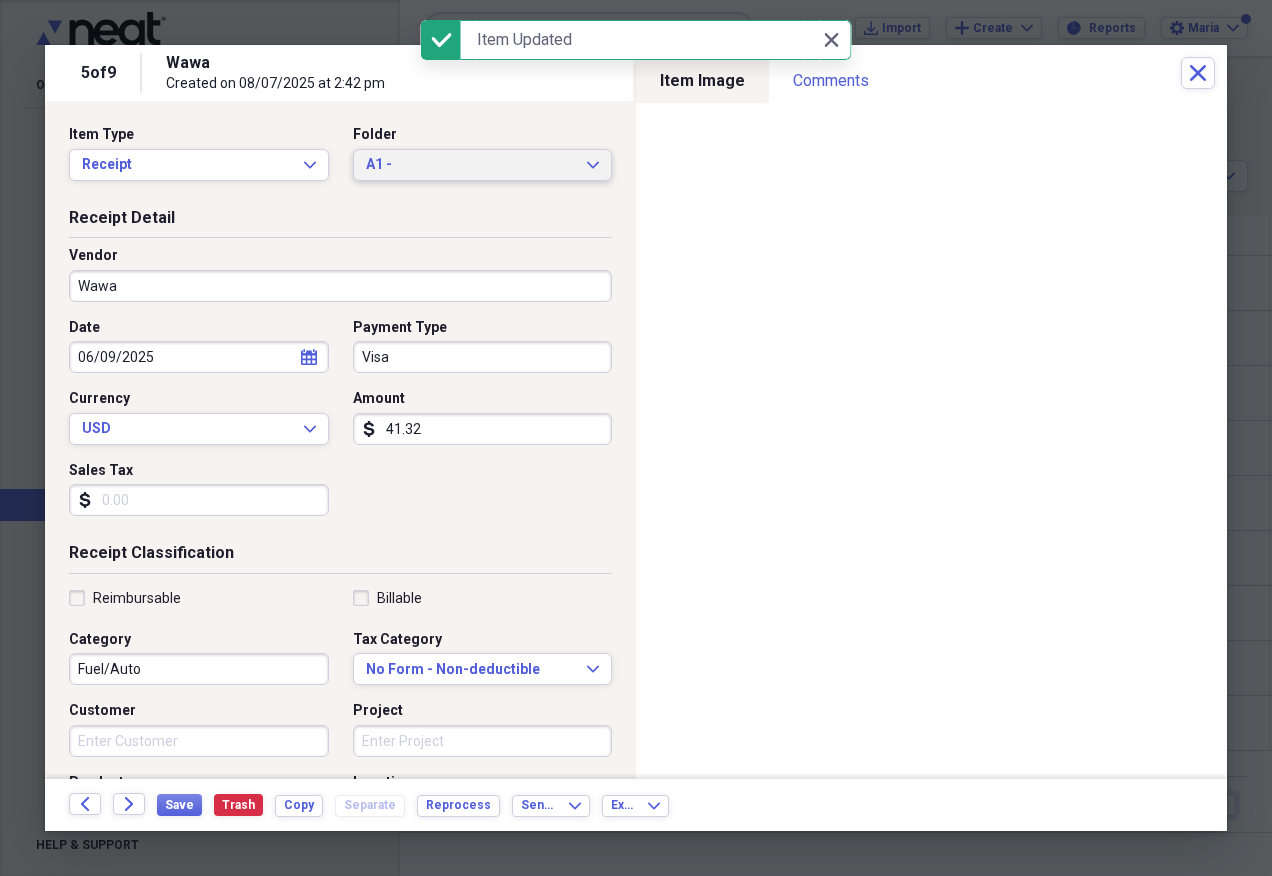 click on "A1 -" at bounding box center [471, 165] 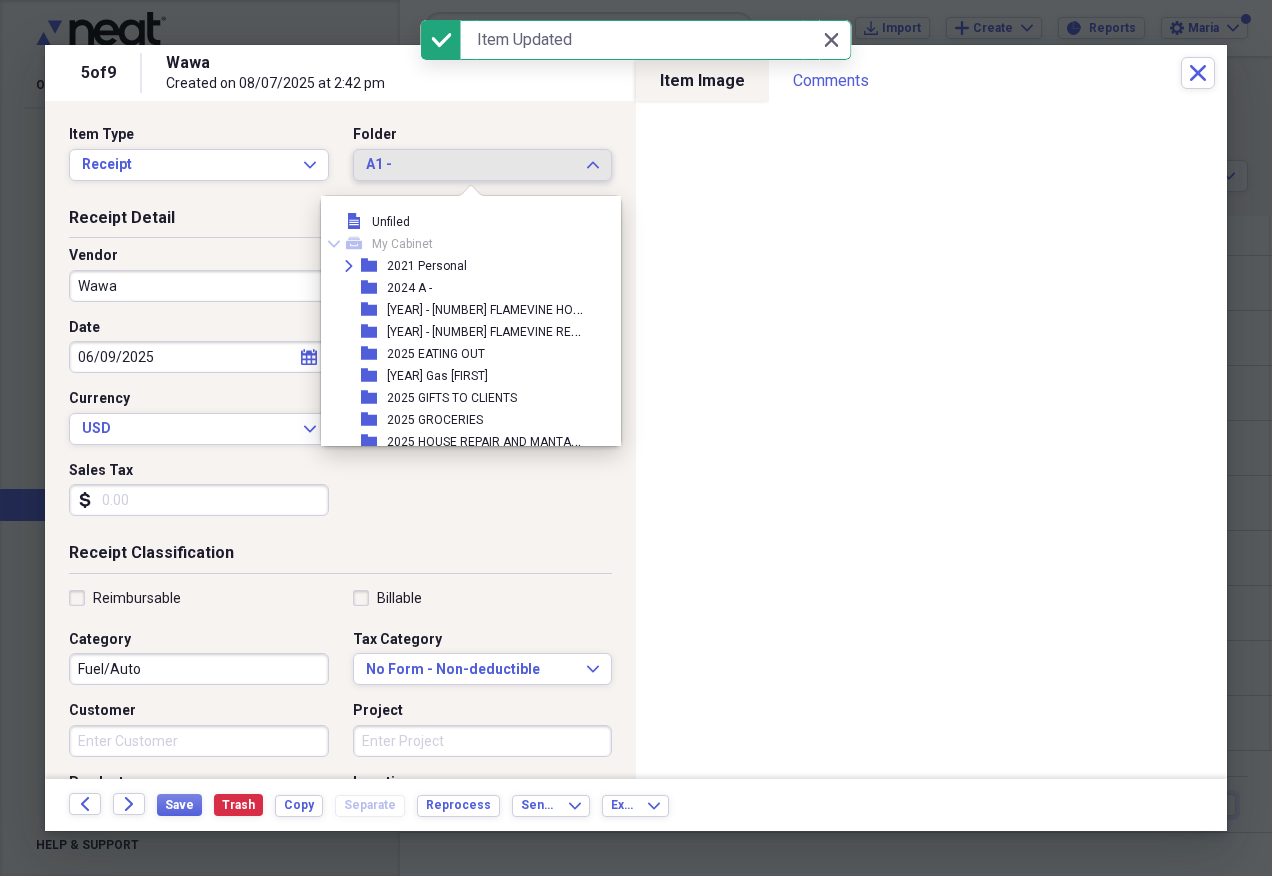 scroll, scrollTop: 297, scrollLeft: 0, axis: vertical 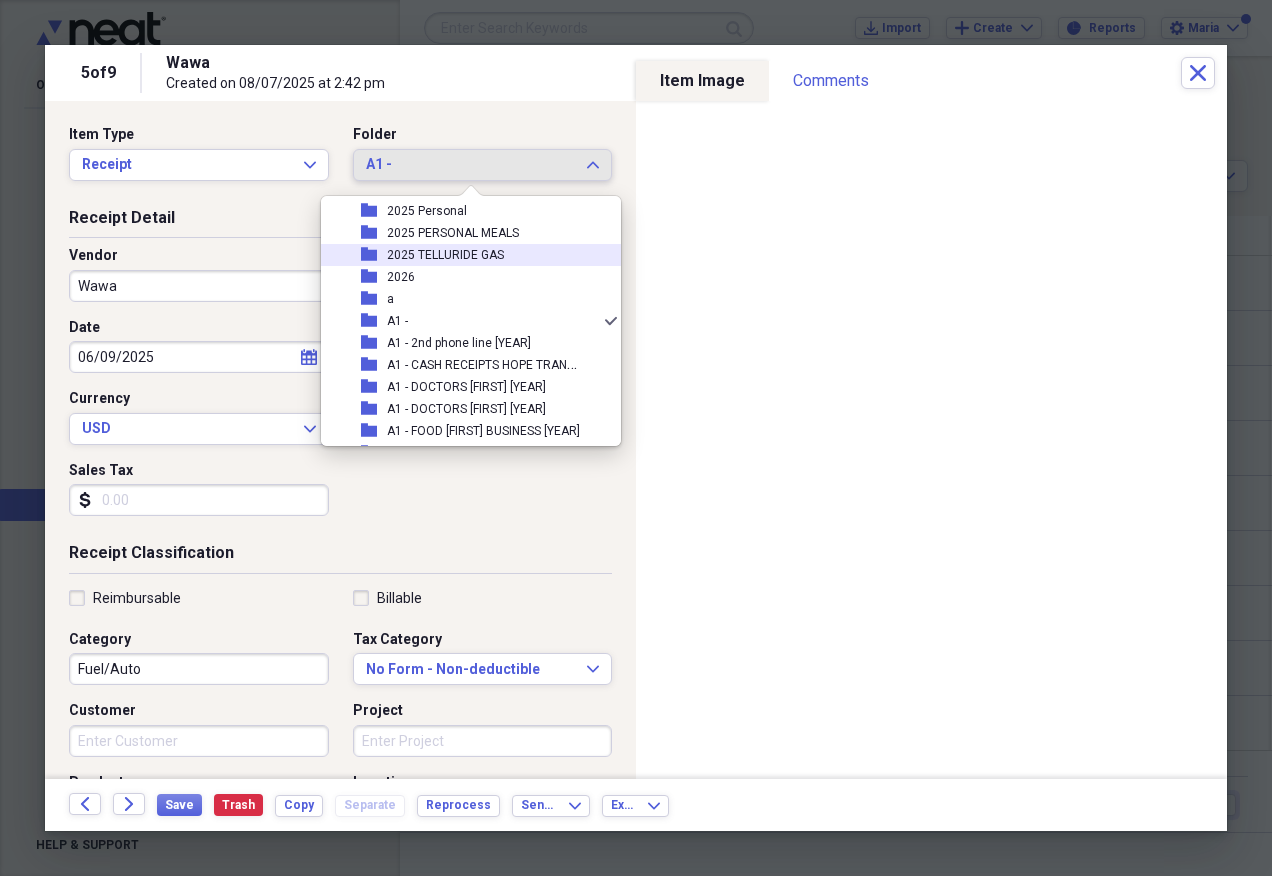 click on "[YEAR] TELLURIDE GAS" at bounding box center (445, 255) 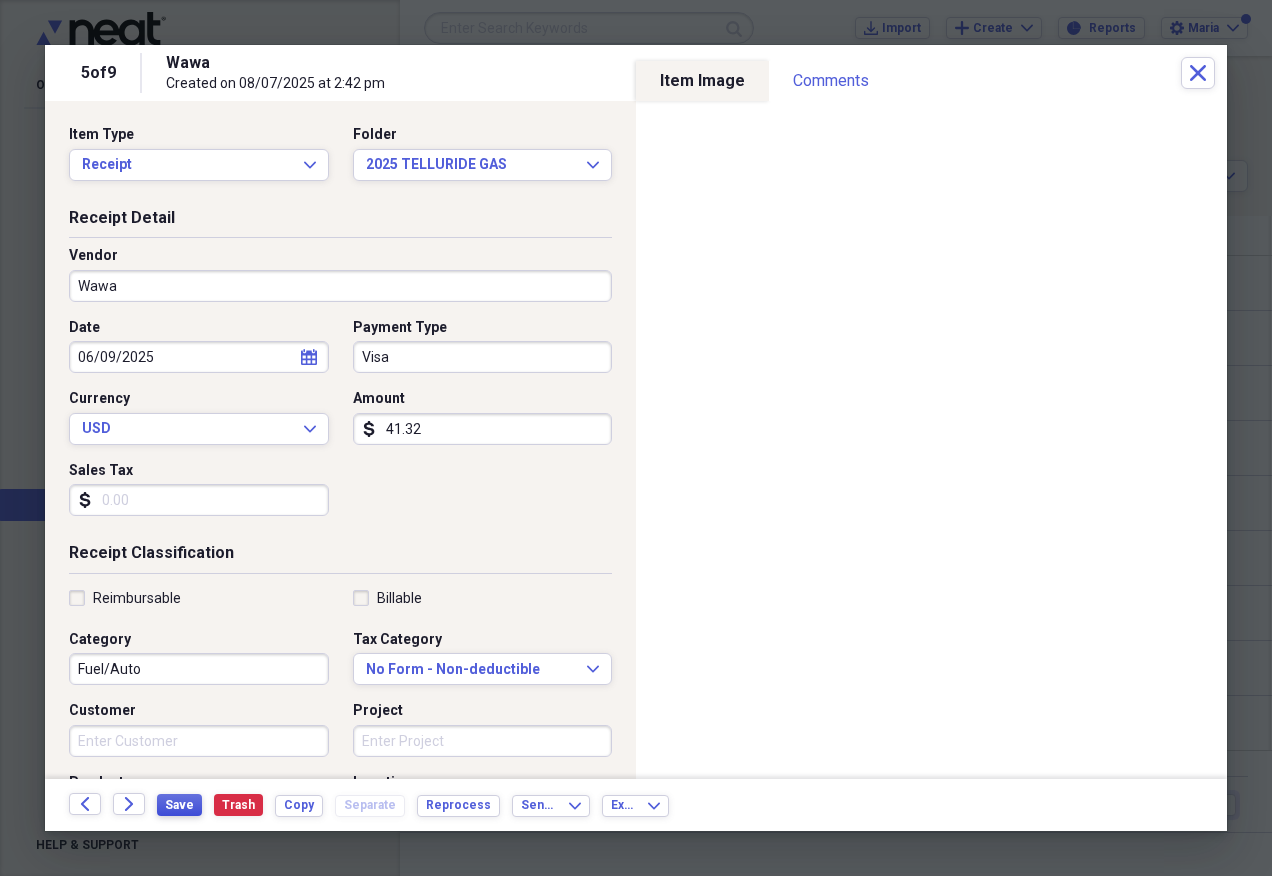 click on "Save" at bounding box center (179, 805) 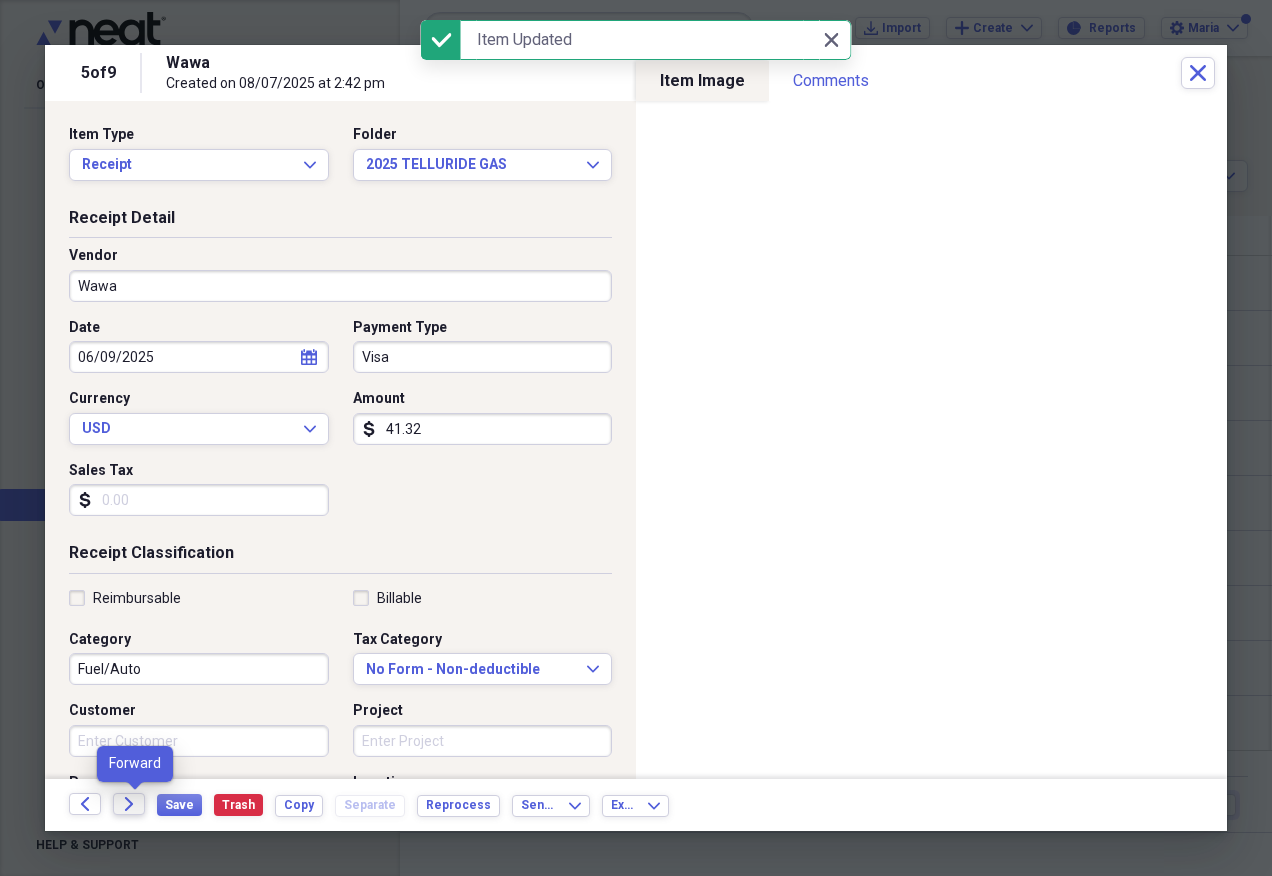 click on "Forward" 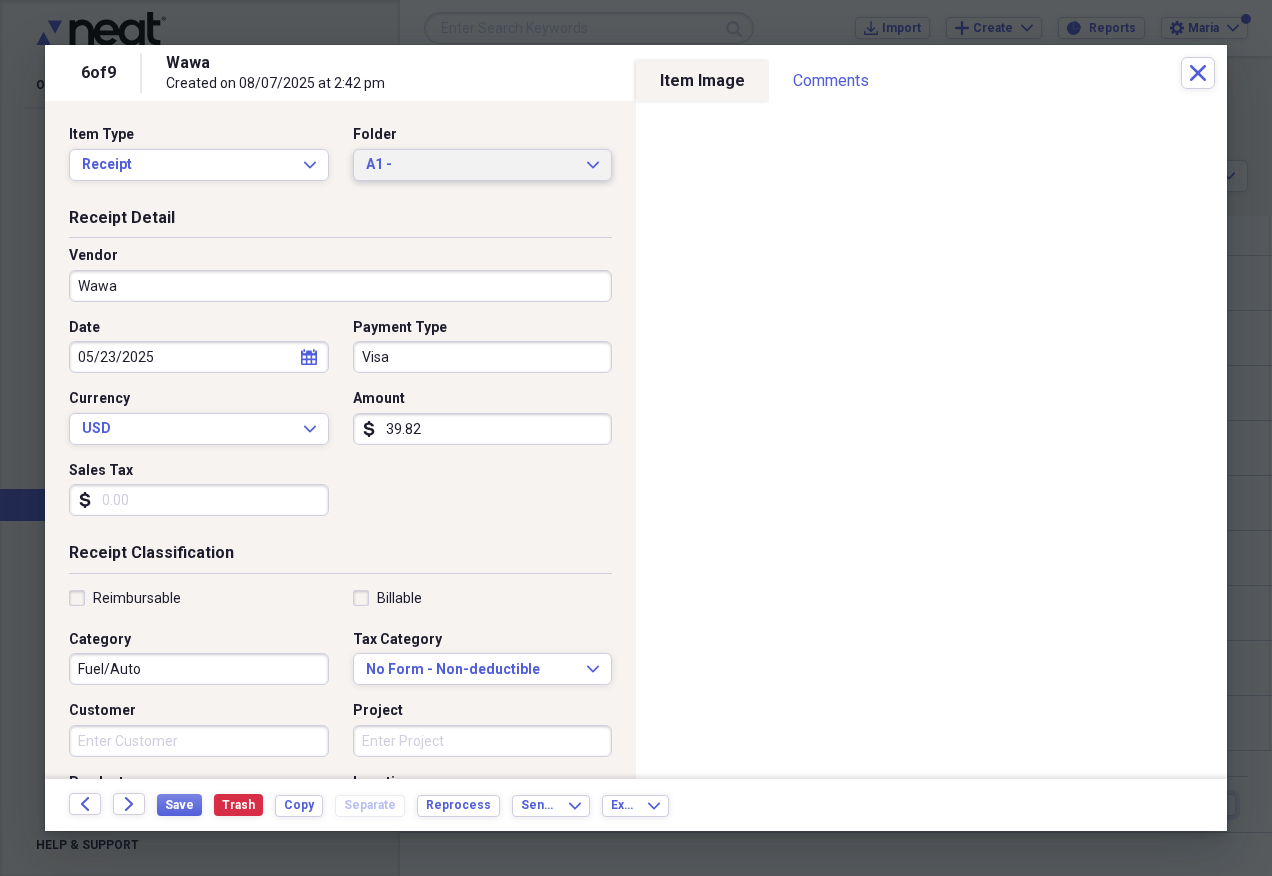 click on "A1 -" at bounding box center (471, 165) 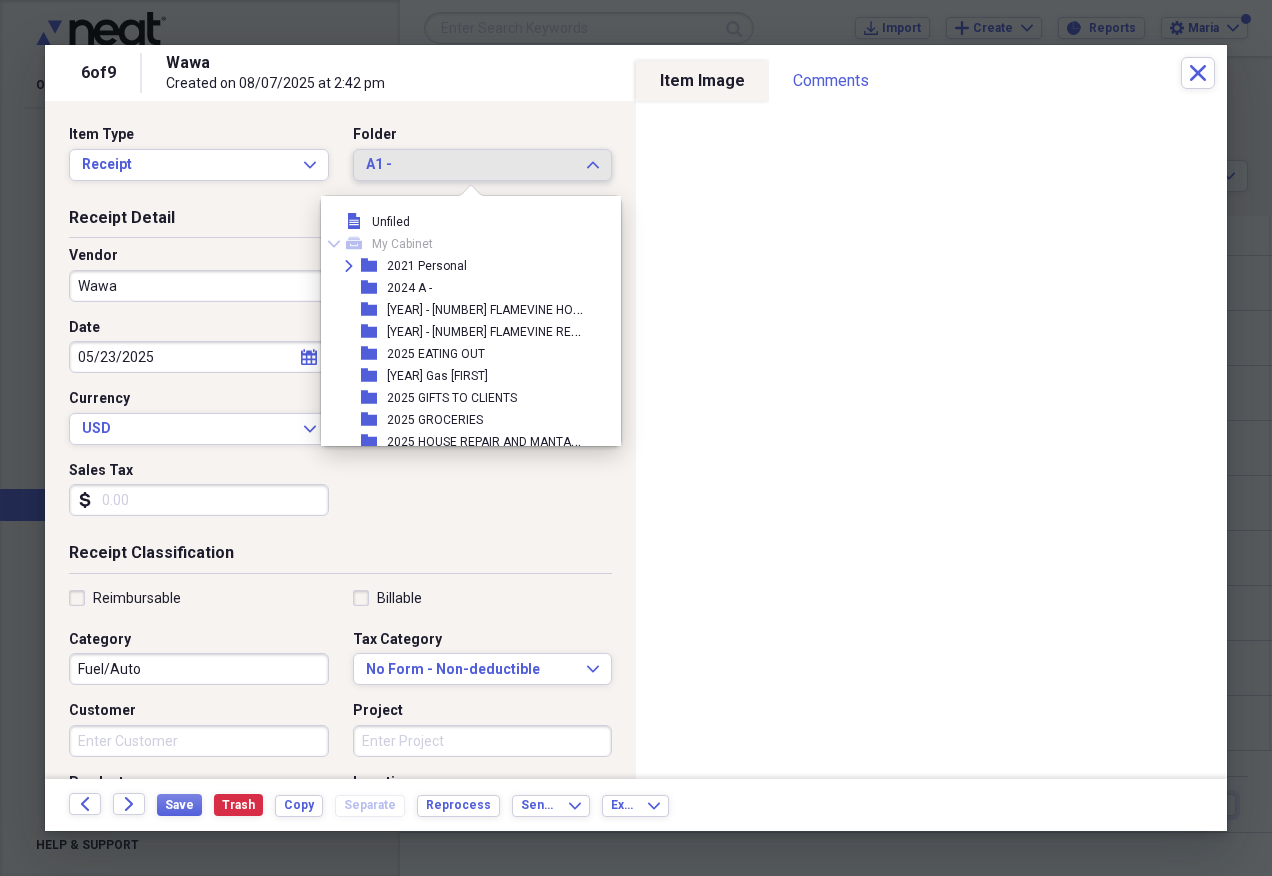 scroll, scrollTop: 297, scrollLeft: 0, axis: vertical 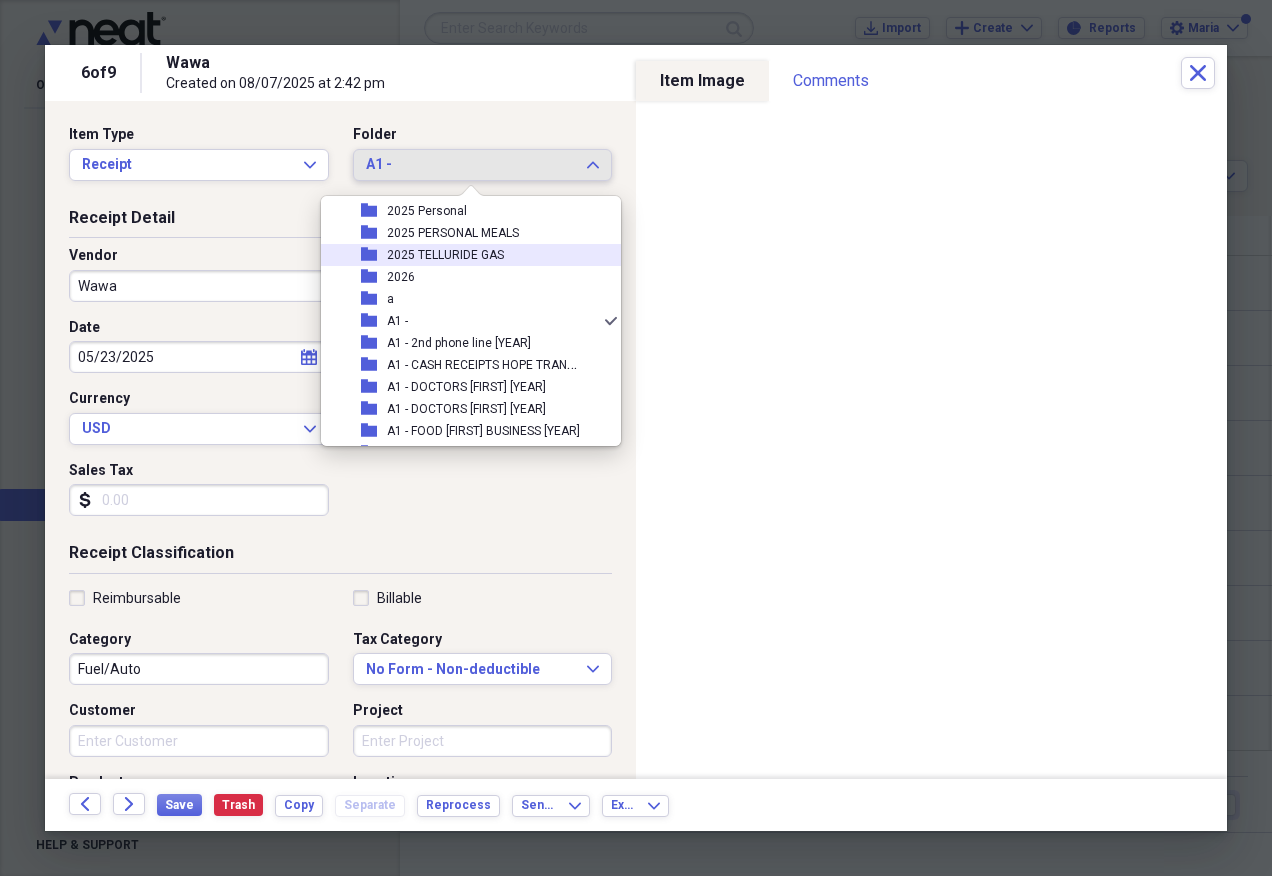 click on "[YEAR] TELLURIDE GAS" at bounding box center [445, 255] 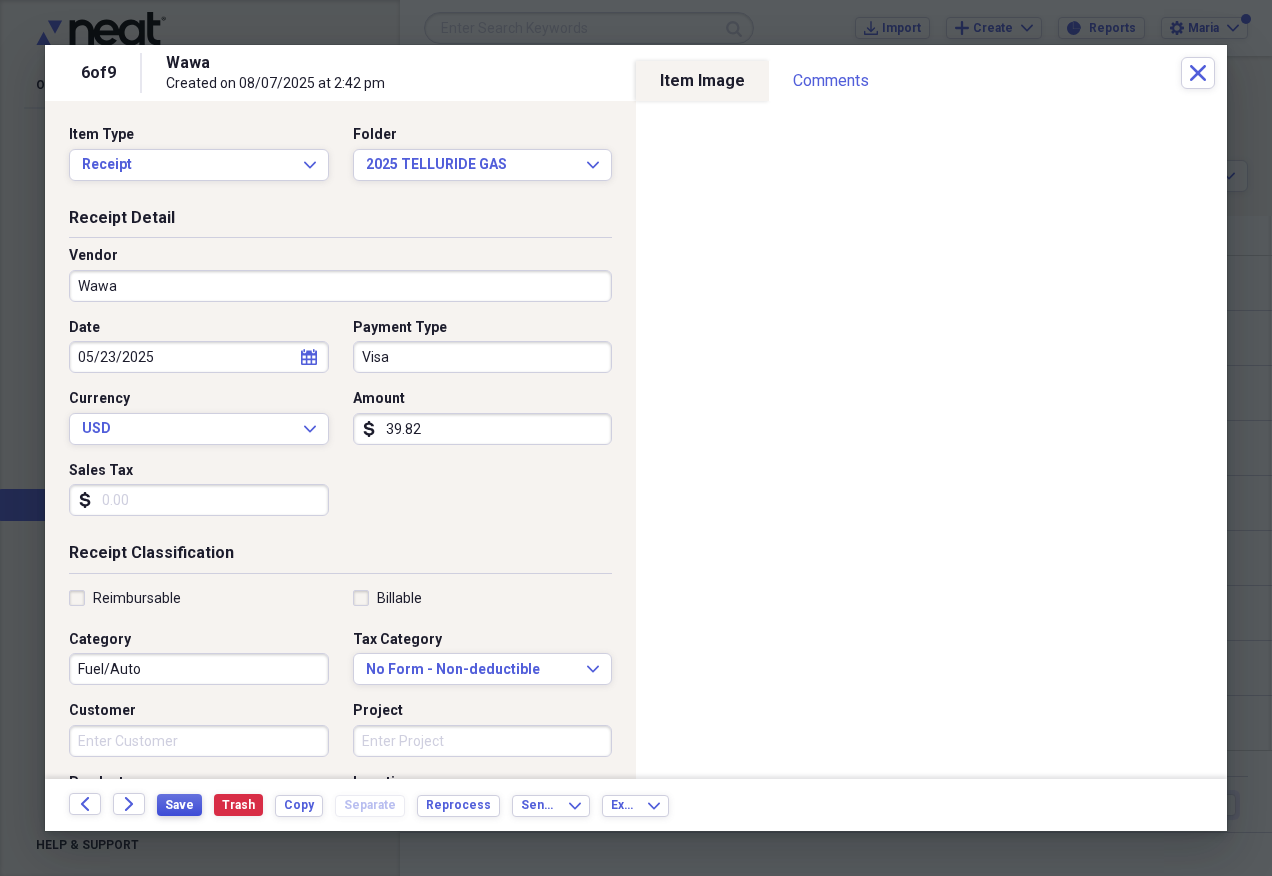 click on "Save" at bounding box center [179, 805] 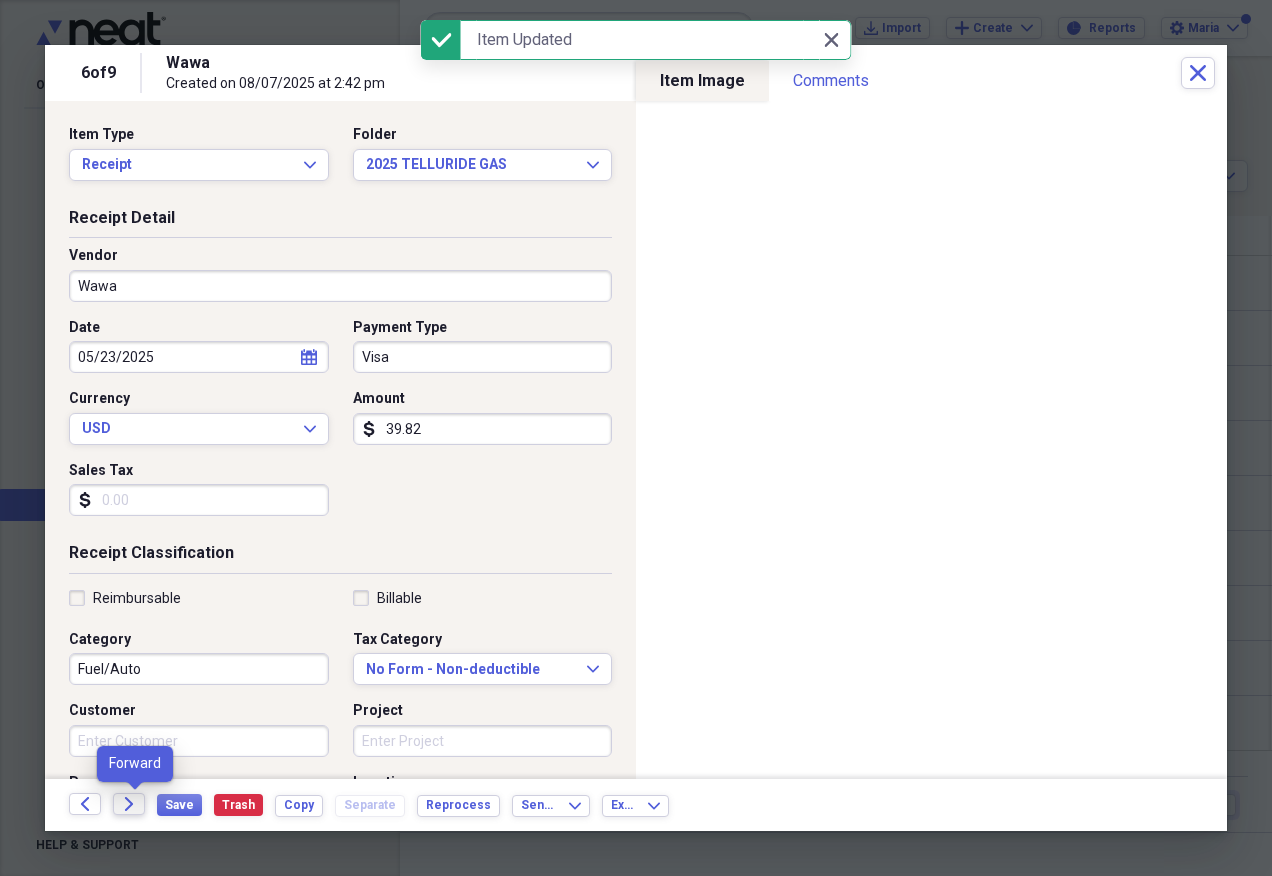 click on "Forward" 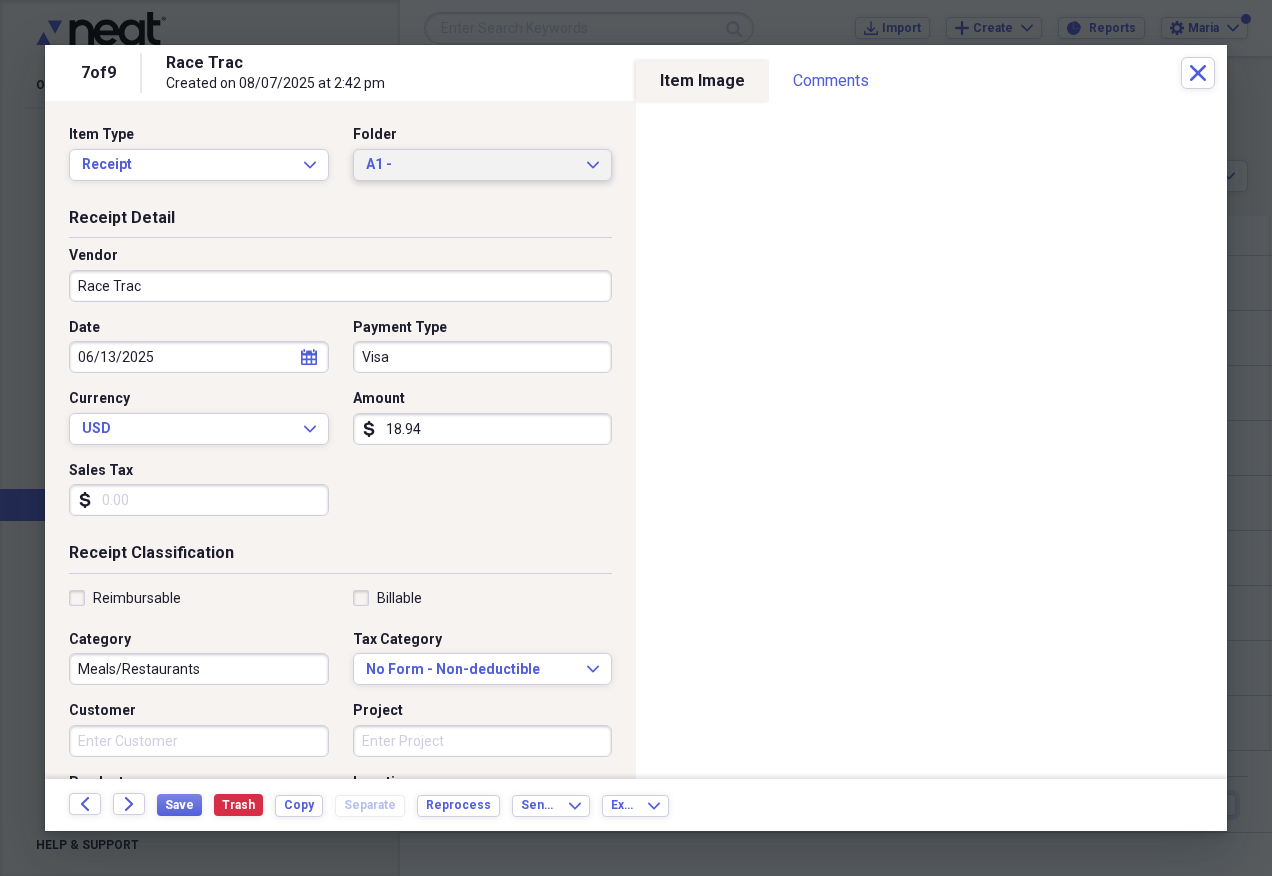 click on "A1 -" at bounding box center [471, 165] 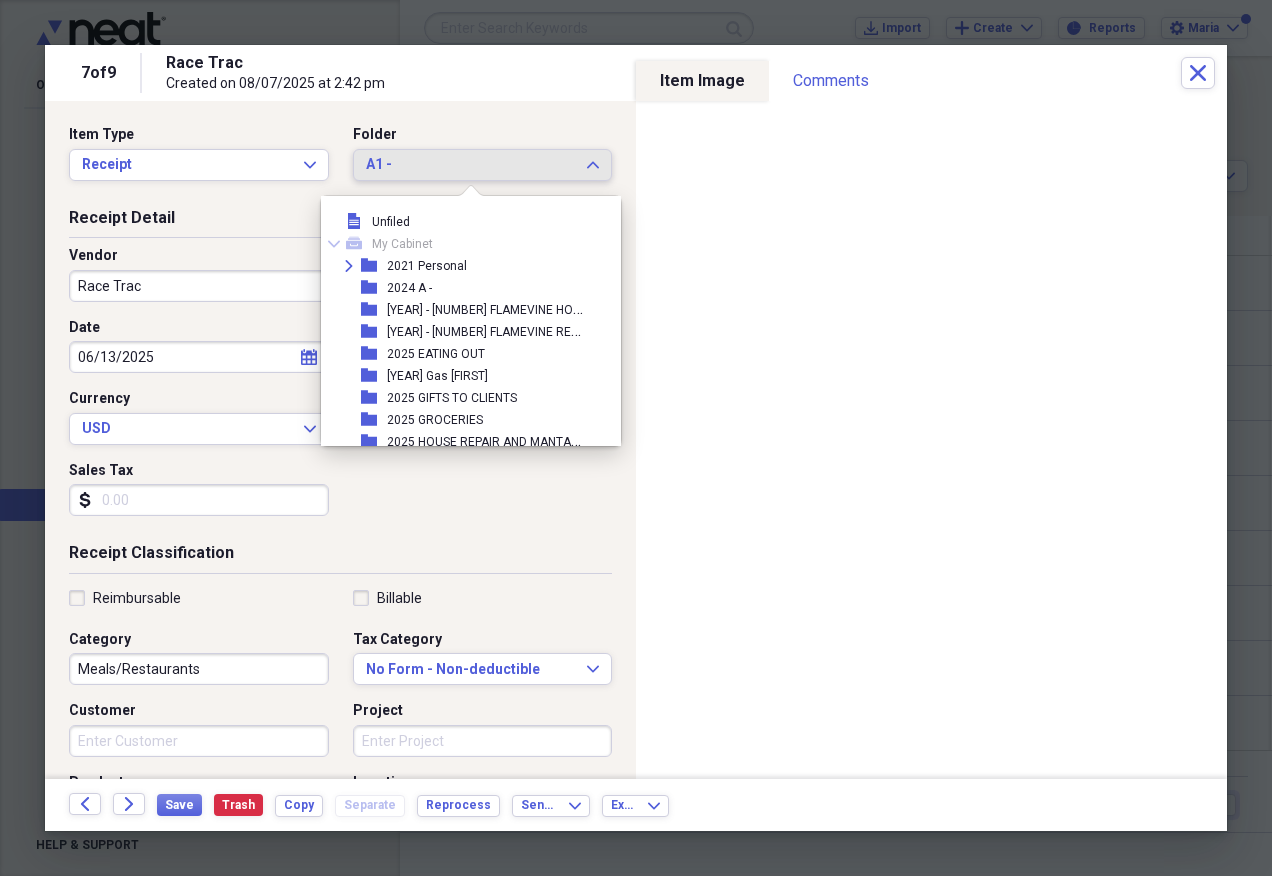 scroll, scrollTop: 297, scrollLeft: 0, axis: vertical 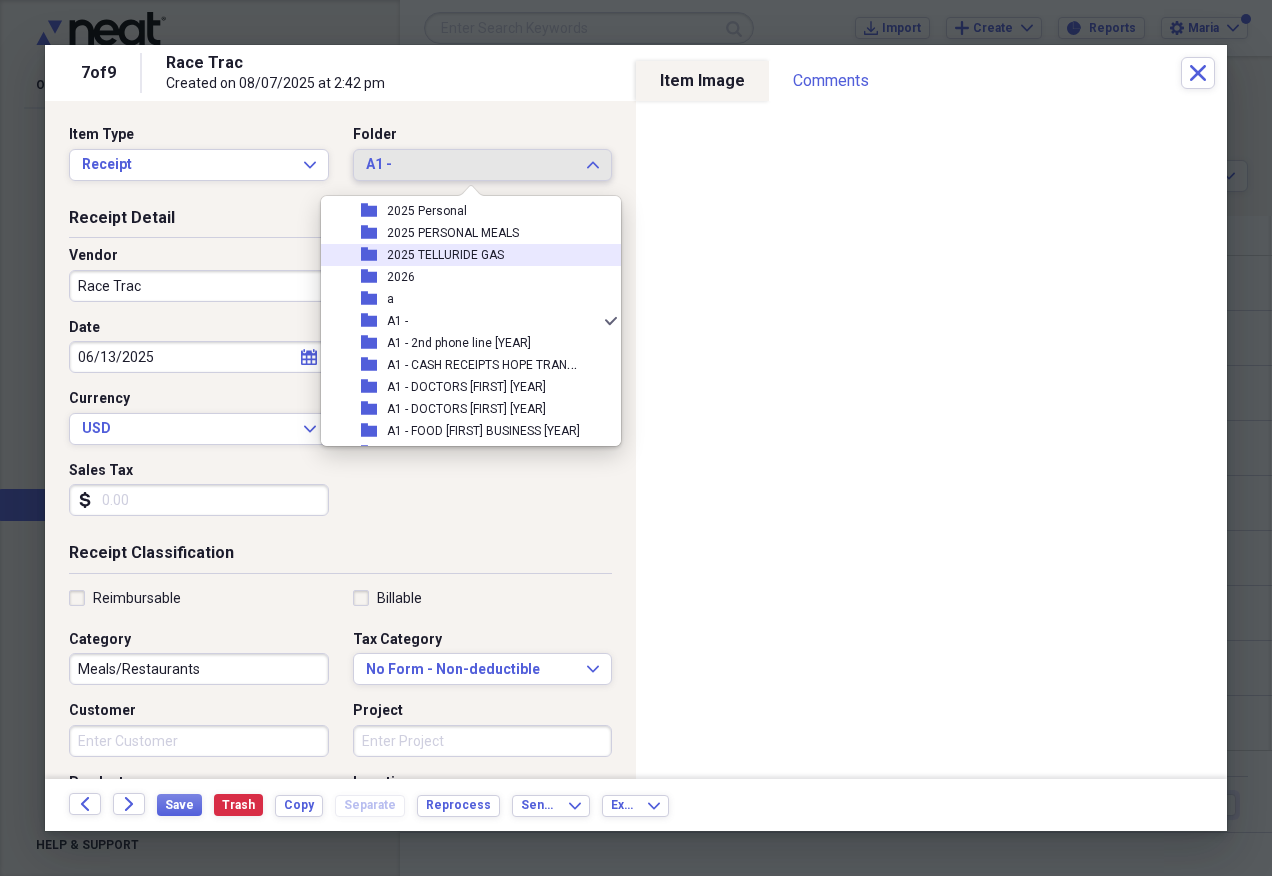click on "[YEAR] TELLURIDE GAS" at bounding box center (445, 255) 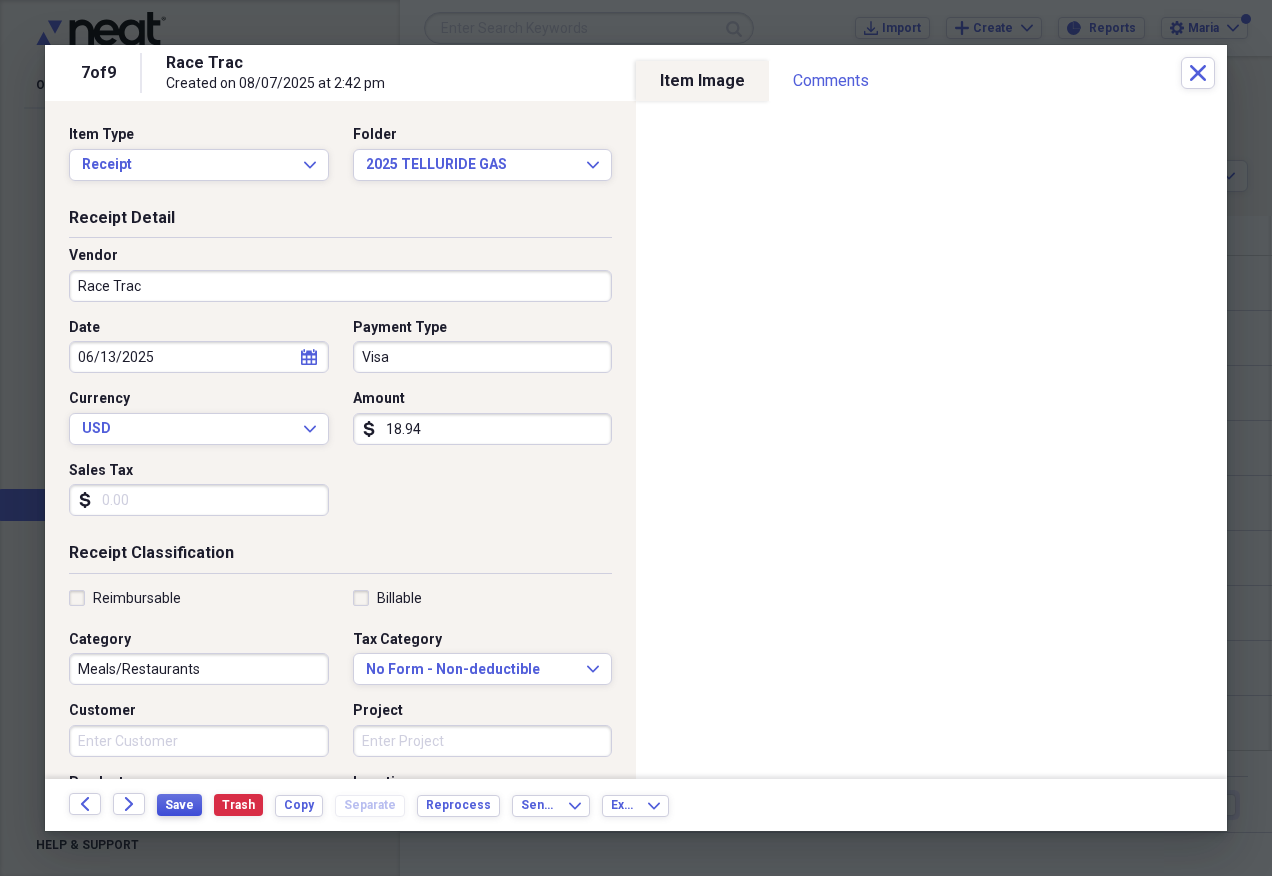 click on "Save" at bounding box center (179, 805) 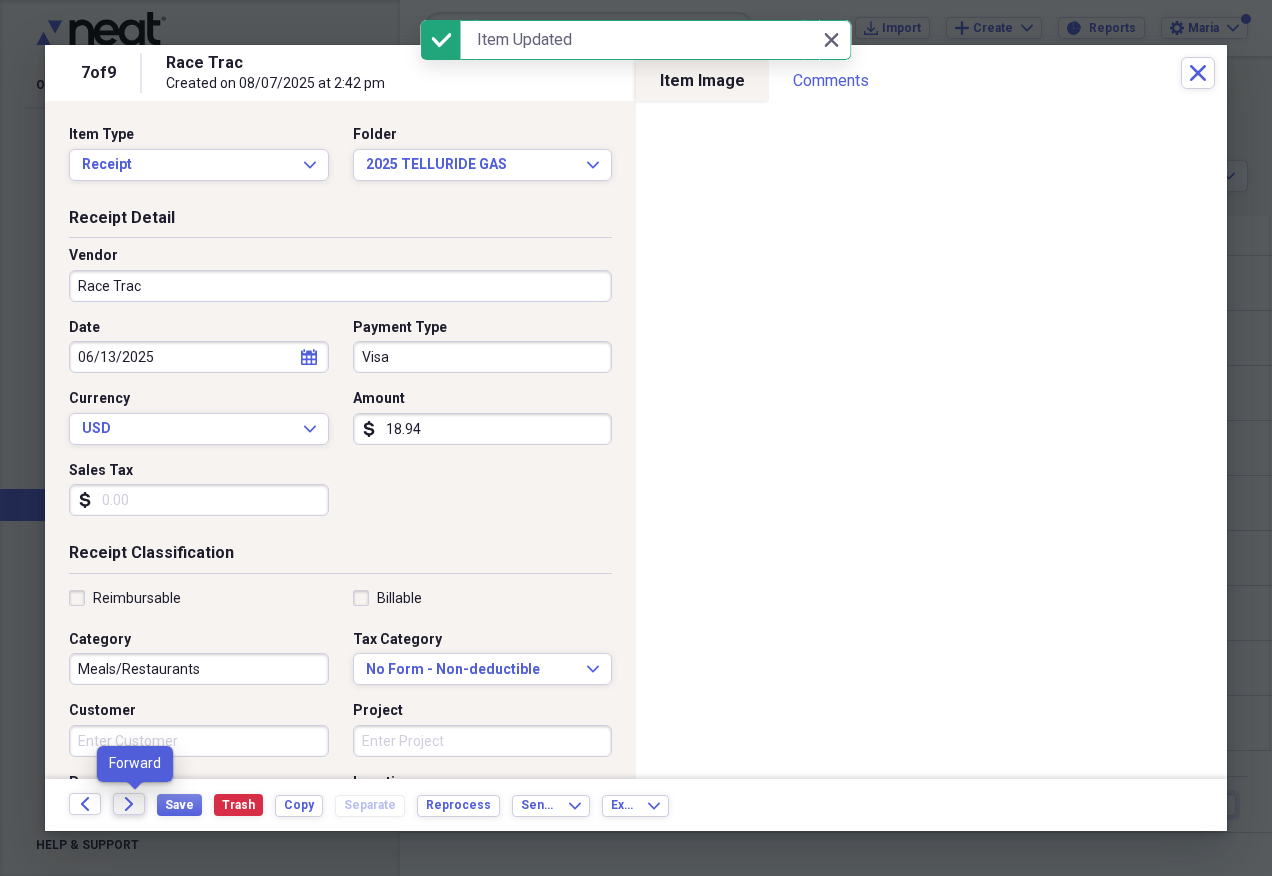 click on "Forward" 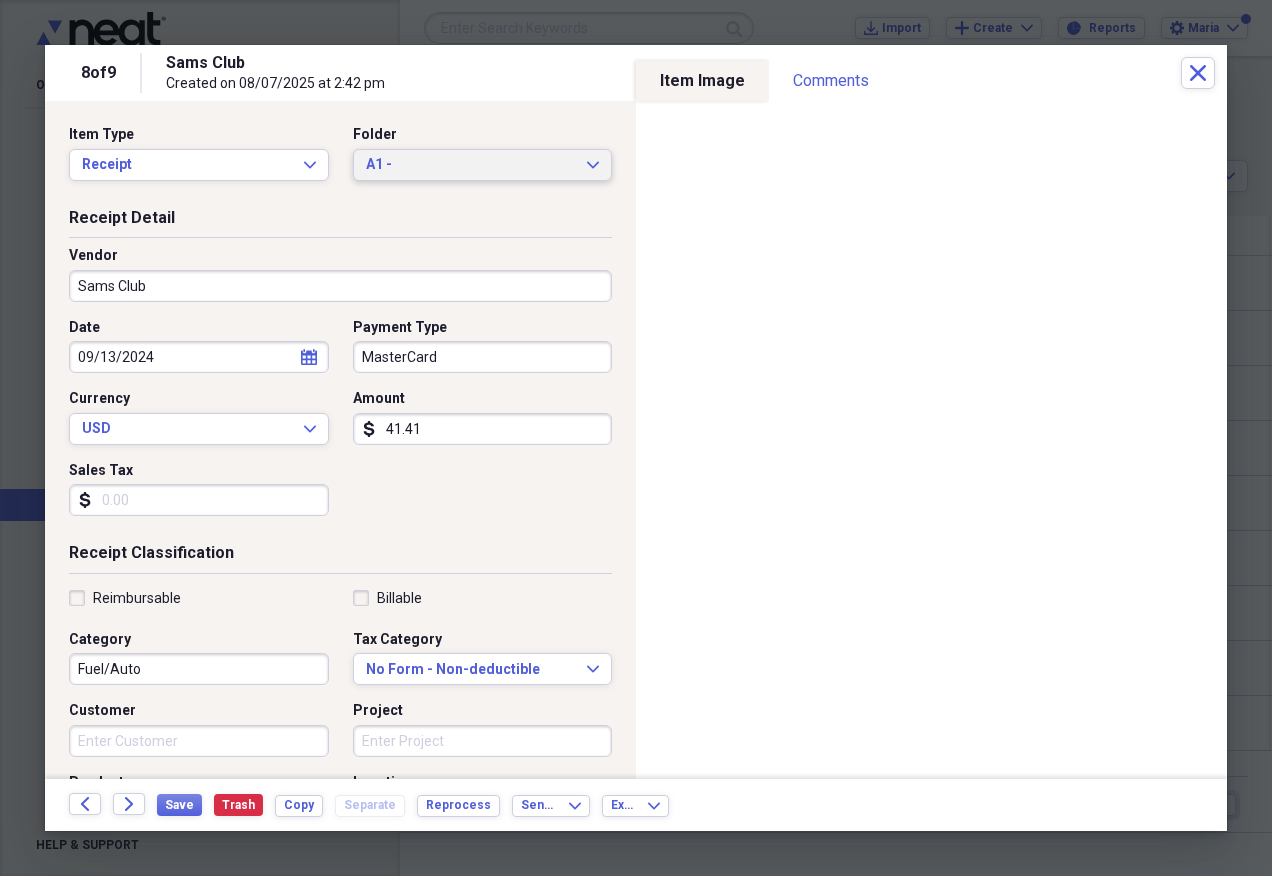 click on "A1 -" at bounding box center [471, 165] 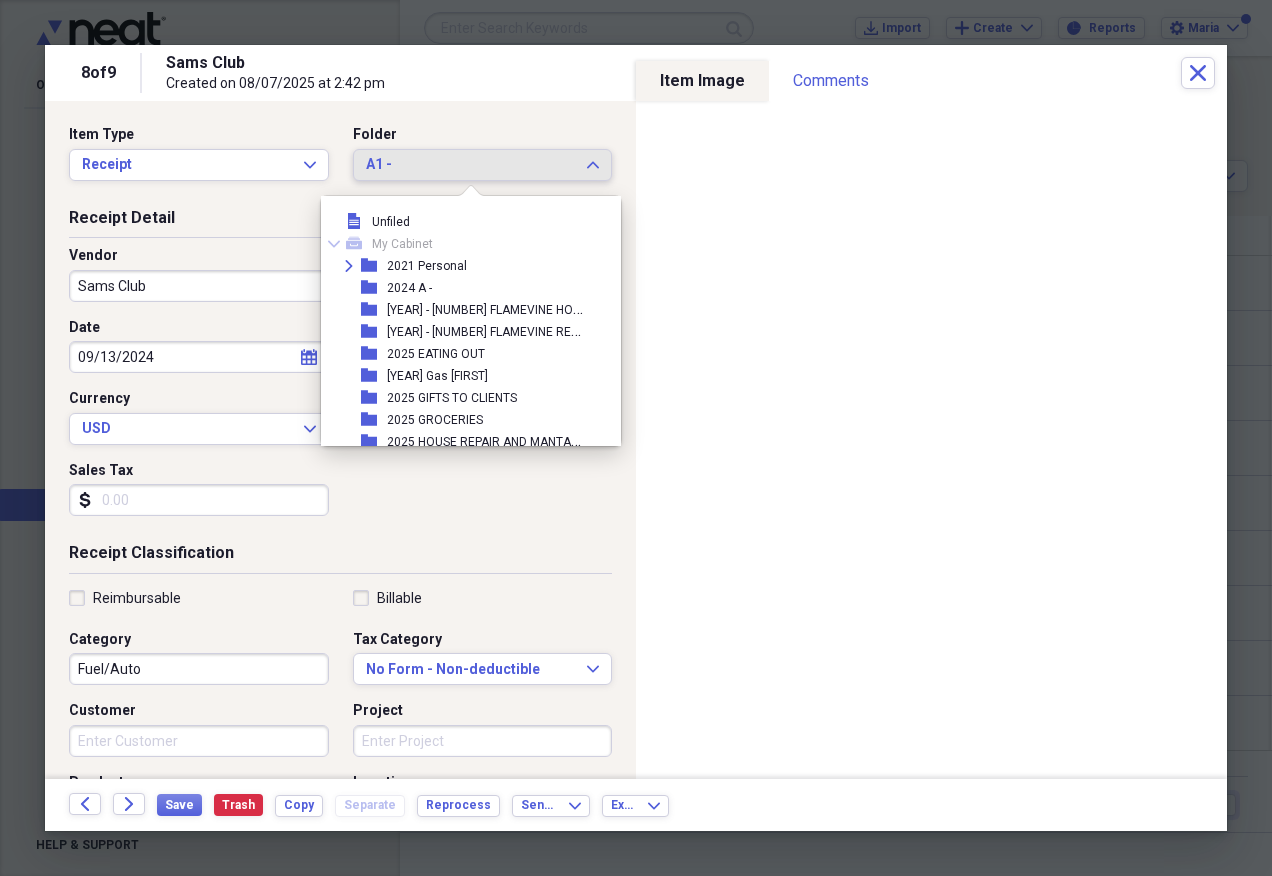 scroll, scrollTop: 297, scrollLeft: 0, axis: vertical 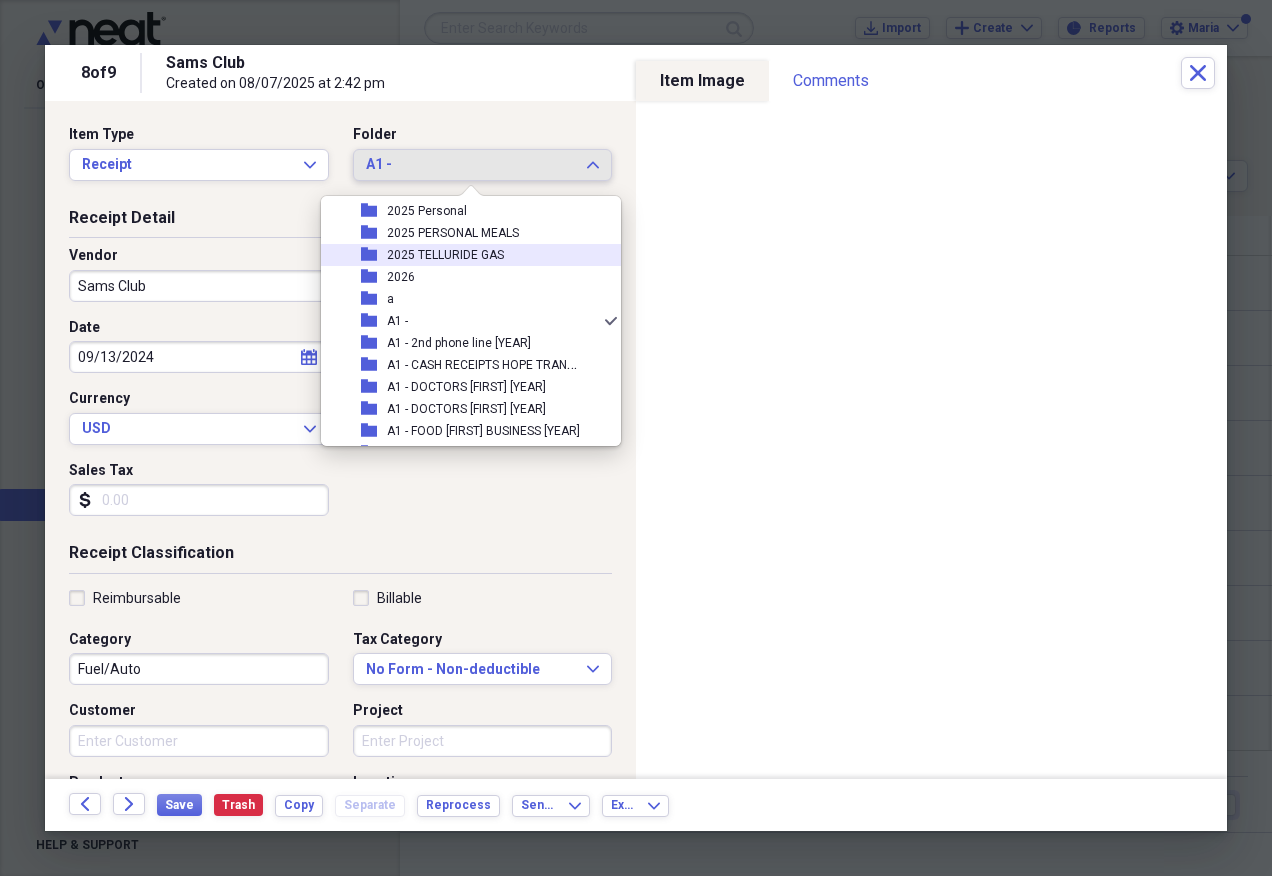 click on "[YEAR] TELLURIDE GAS" at bounding box center [445, 255] 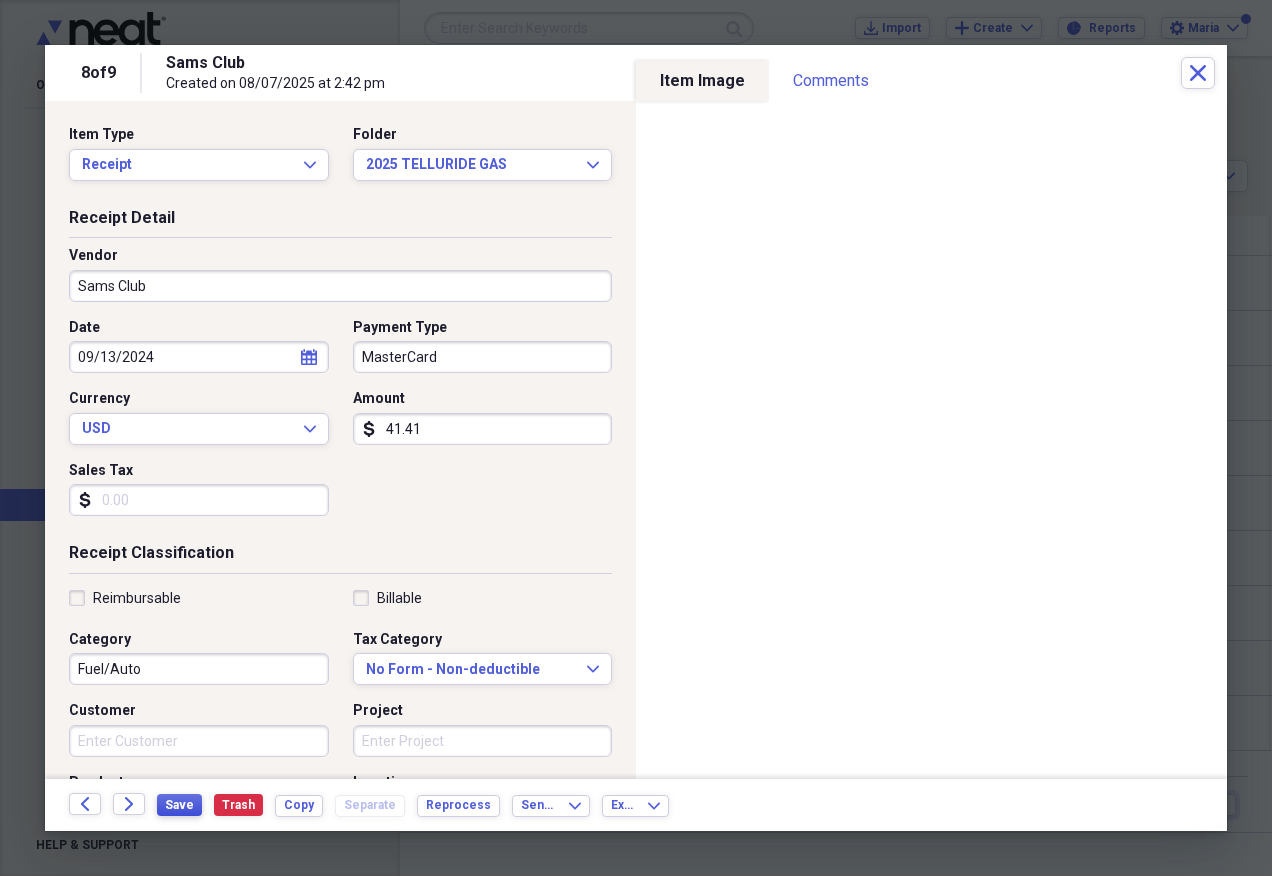 click on "Save" at bounding box center (179, 805) 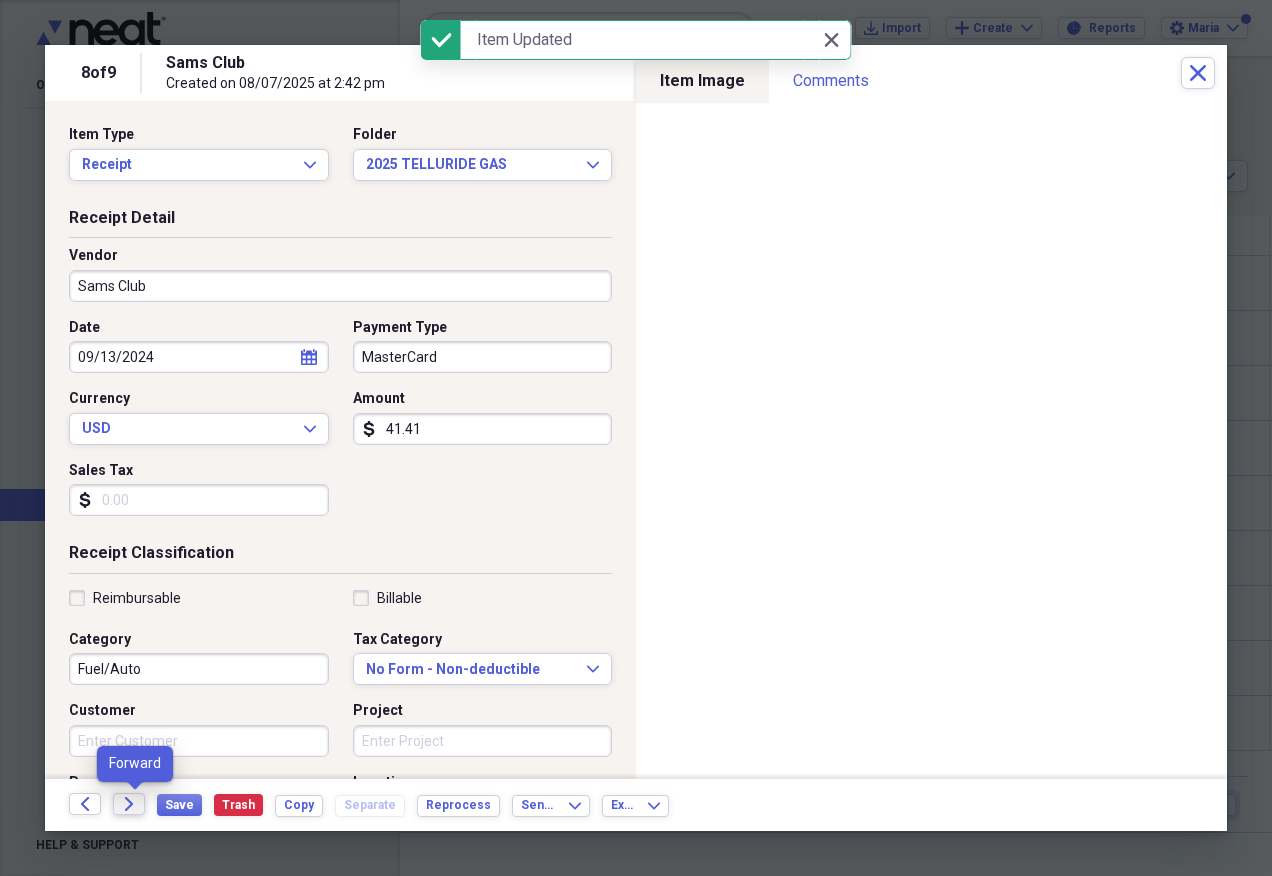 click on "Forward" 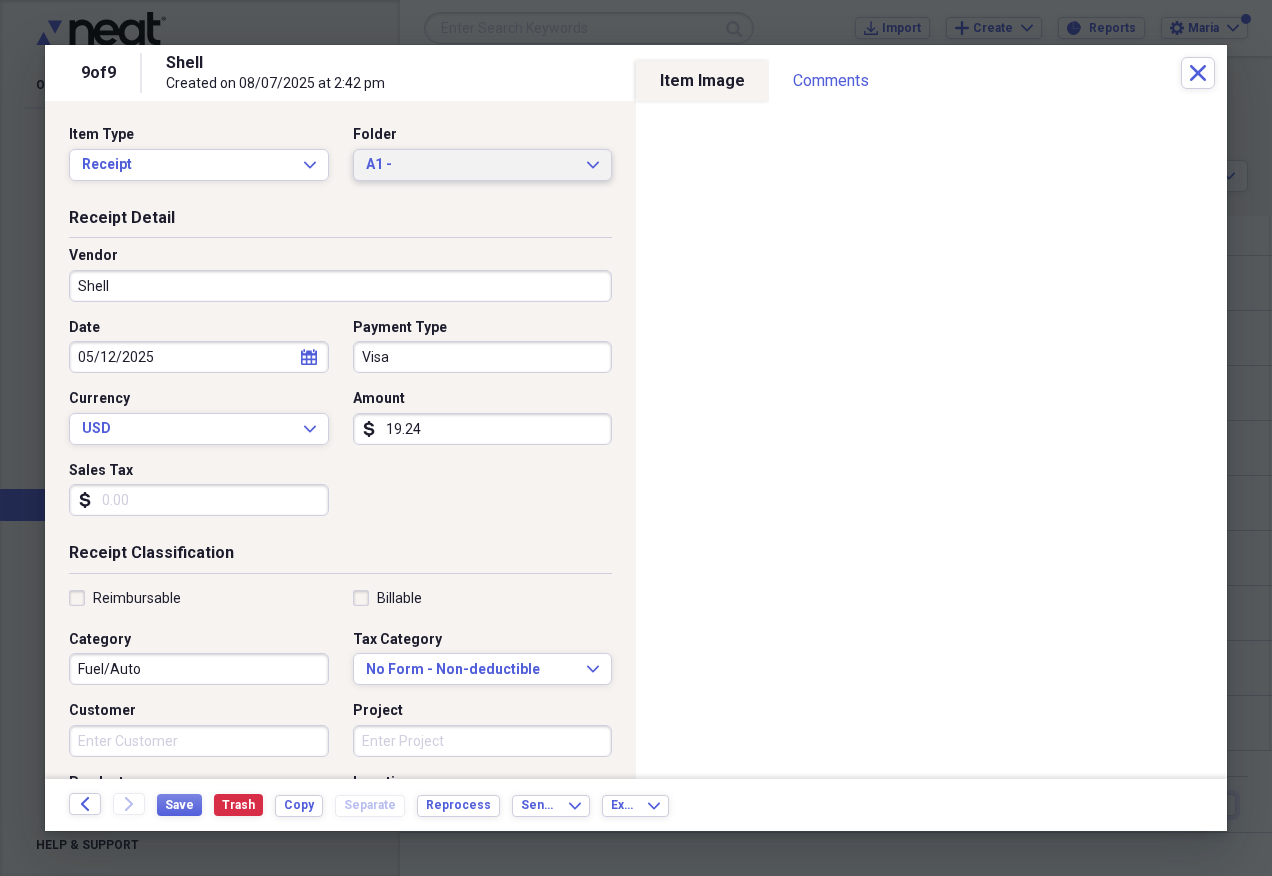 click on "A1 -" at bounding box center (471, 165) 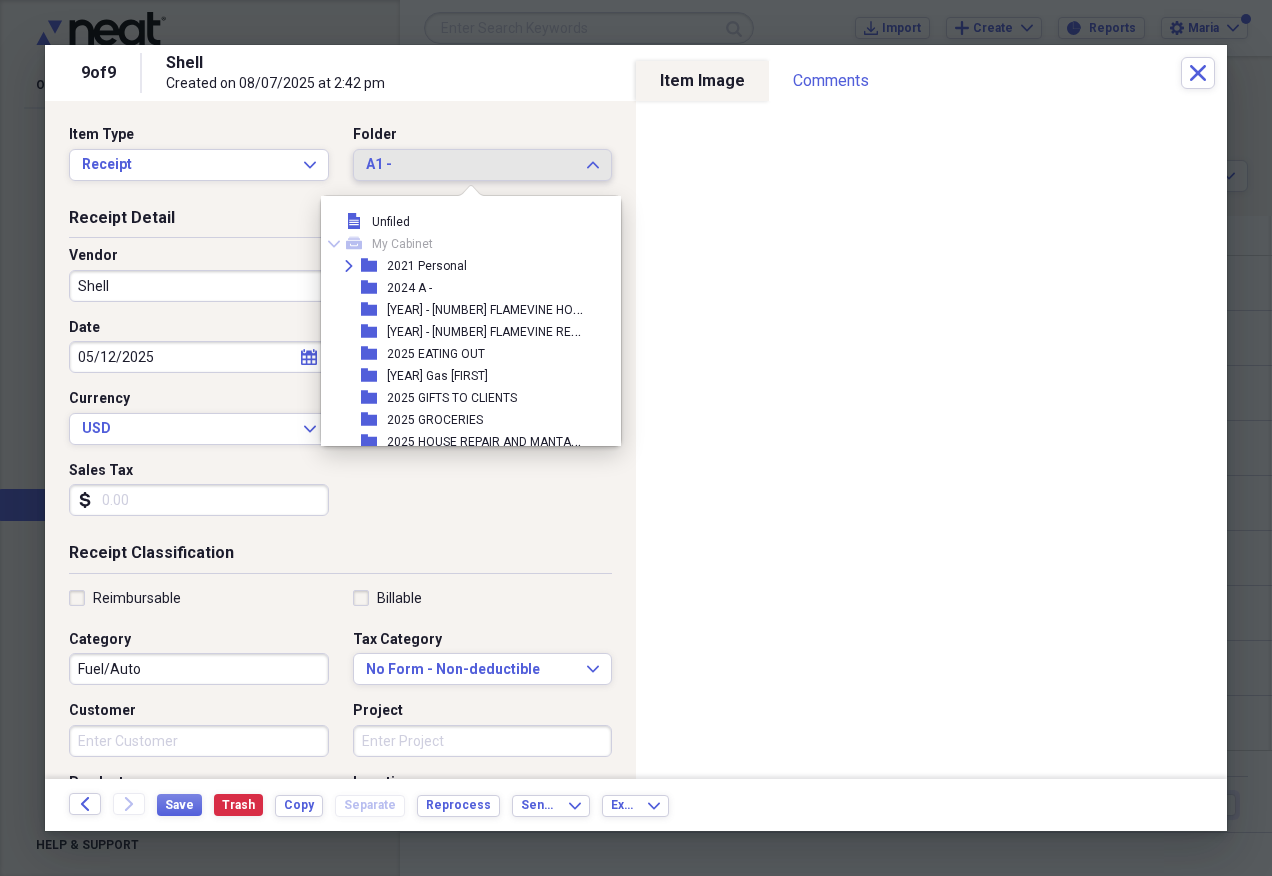 scroll, scrollTop: 297, scrollLeft: 0, axis: vertical 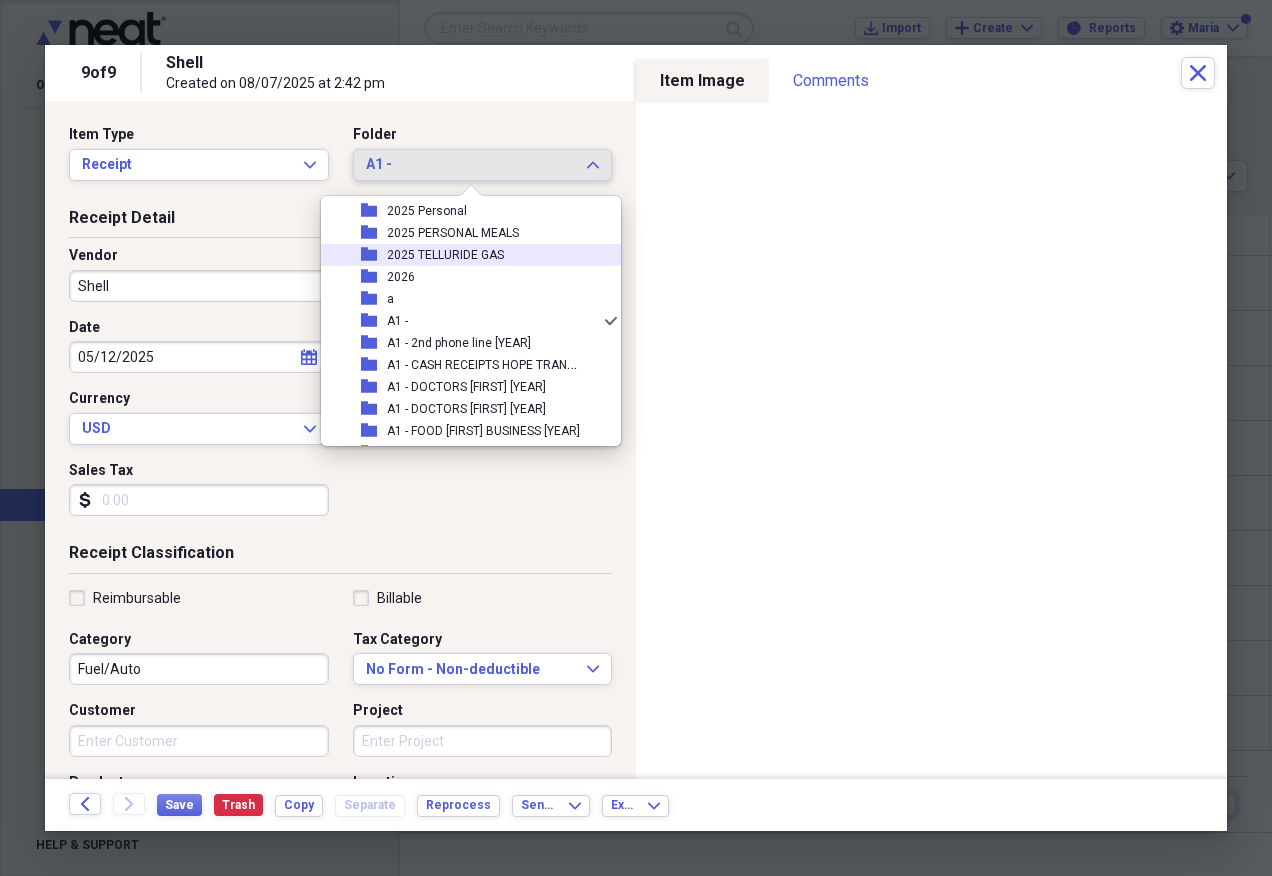 click on "[YEAR] TELLURIDE GAS" at bounding box center (445, 255) 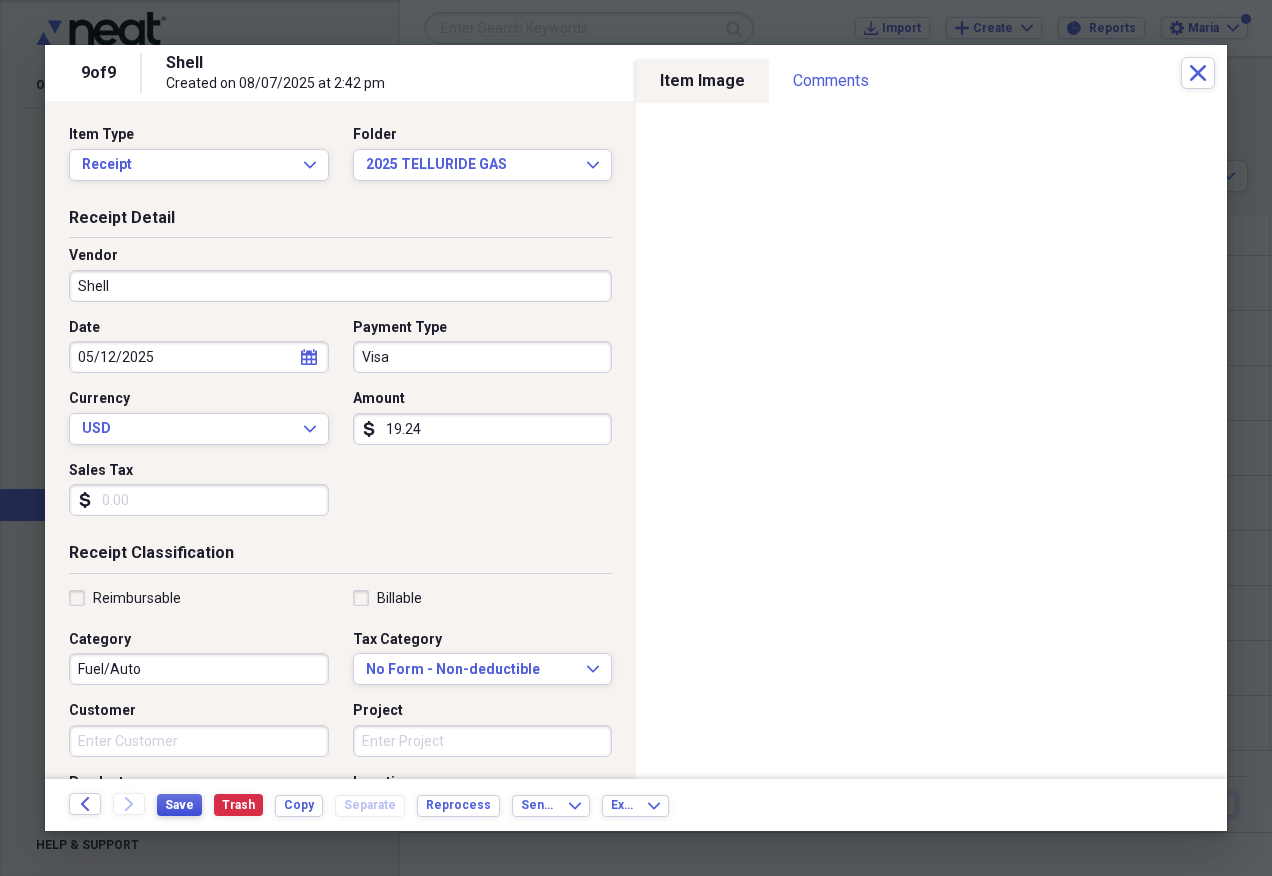 click on "Save" at bounding box center (179, 805) 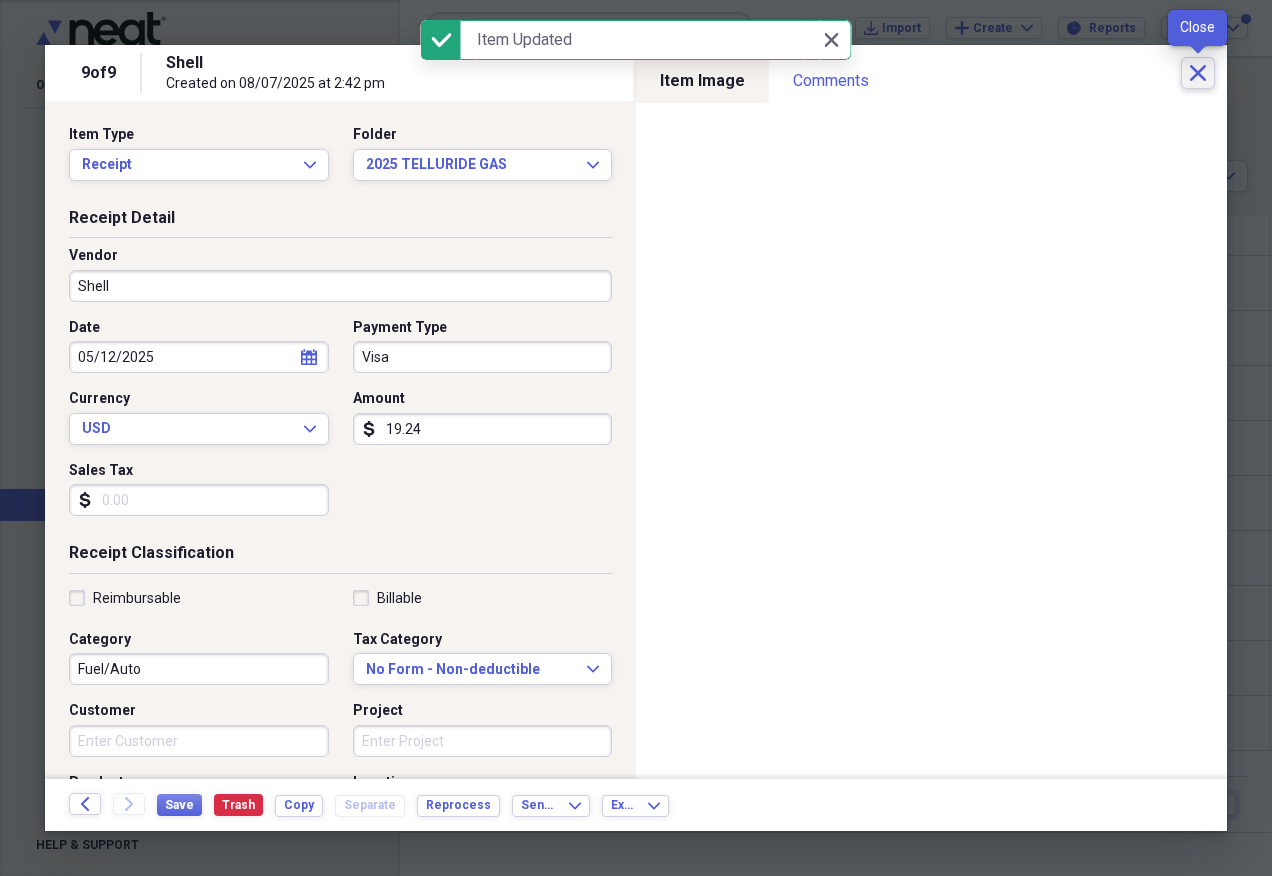 click on "Close" 